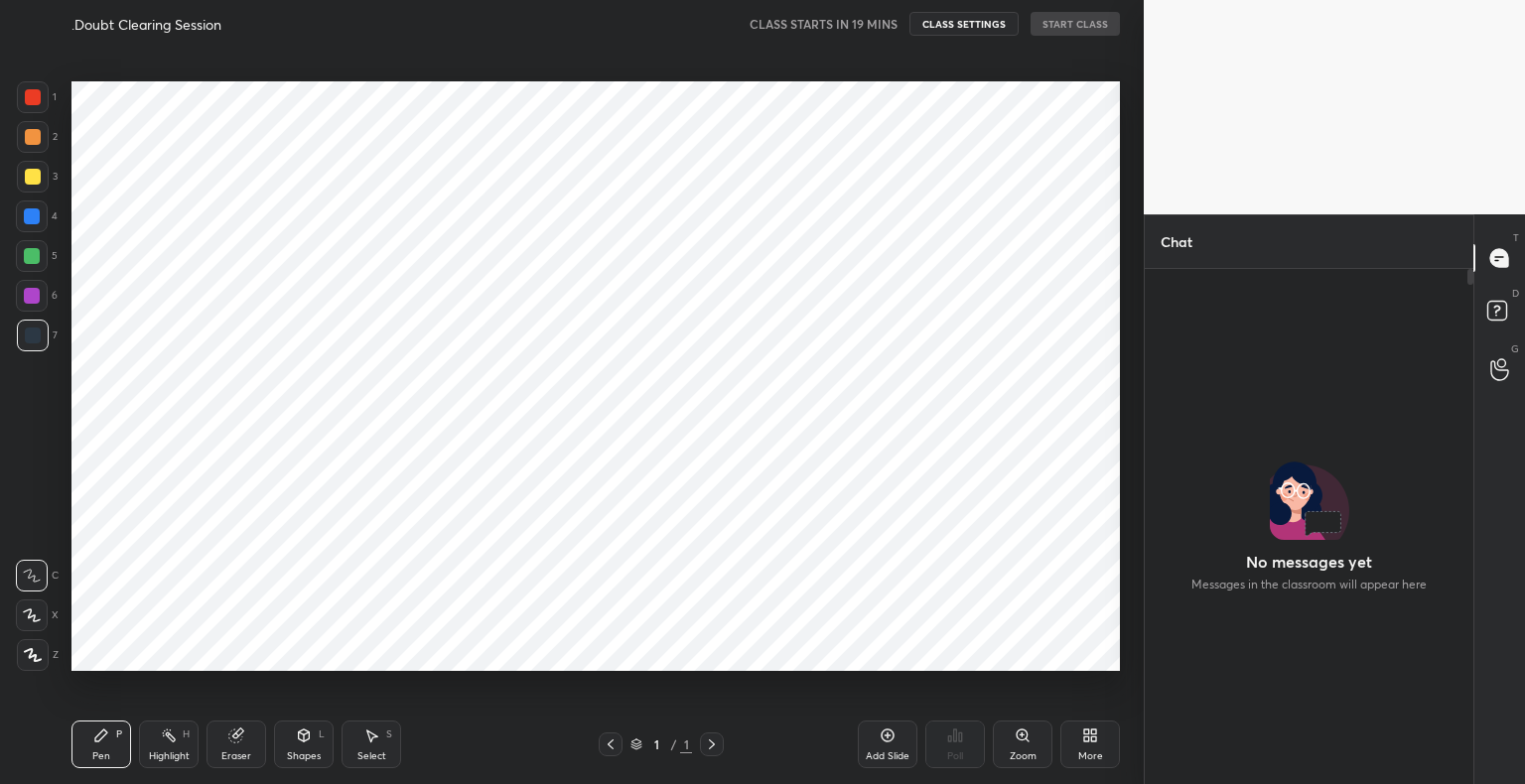 scroll, scrollTop: 0, scrollLeft: 0, axis: both 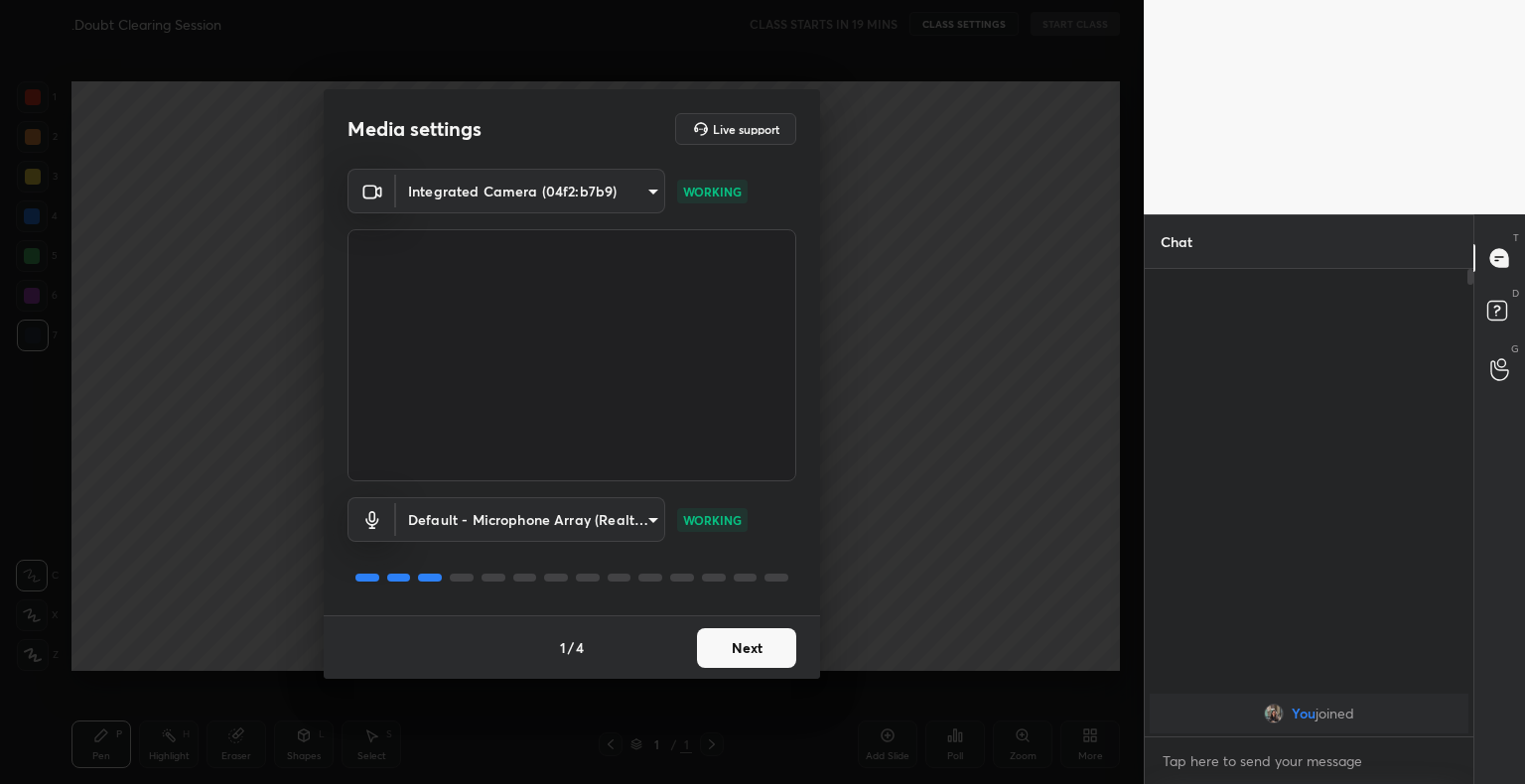 click on "Next" at bounding box center (747, 648) 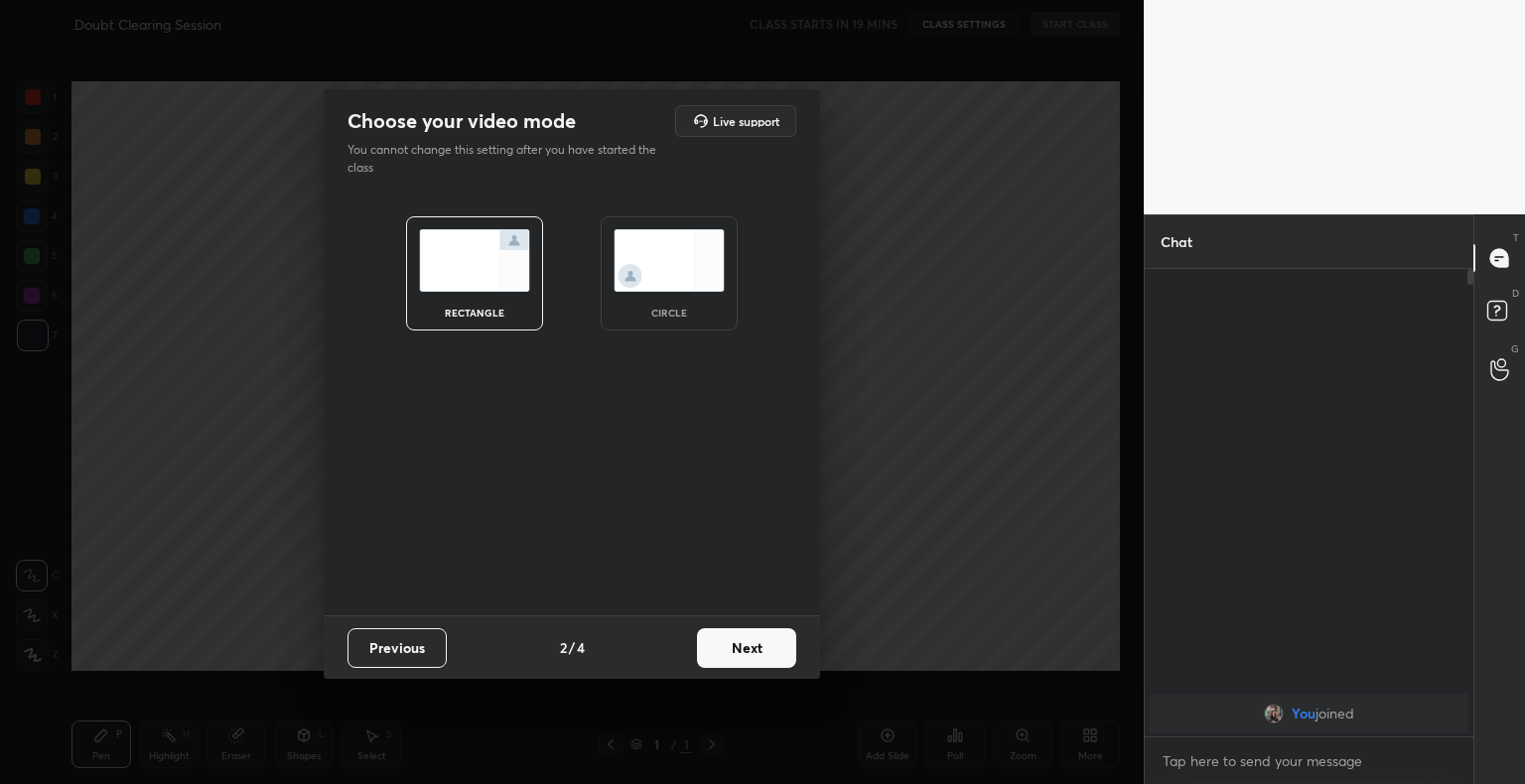 click on "Next" at bounding box center (747, 648) 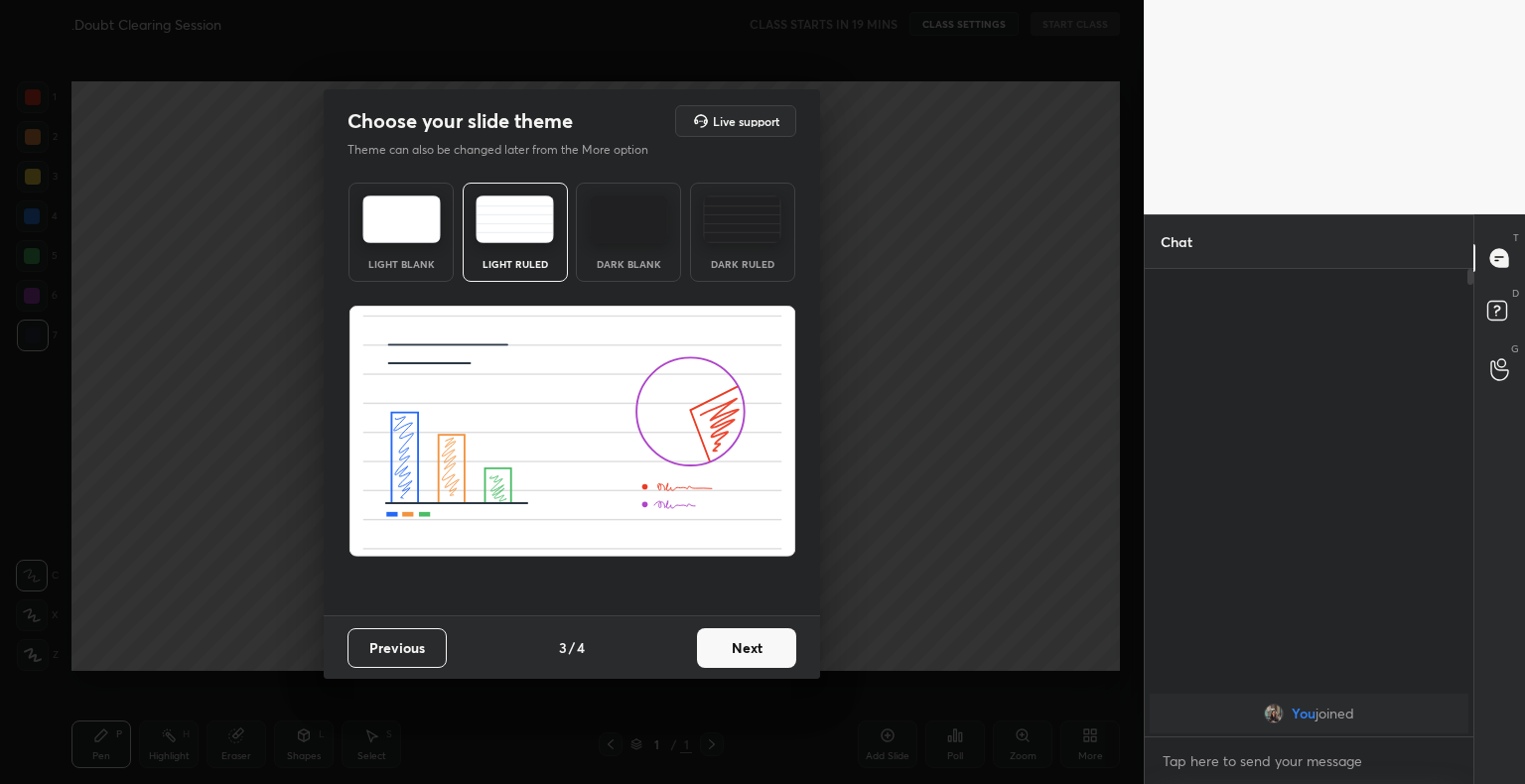 click on "Light Ruled" at bounding box center (515, 232) 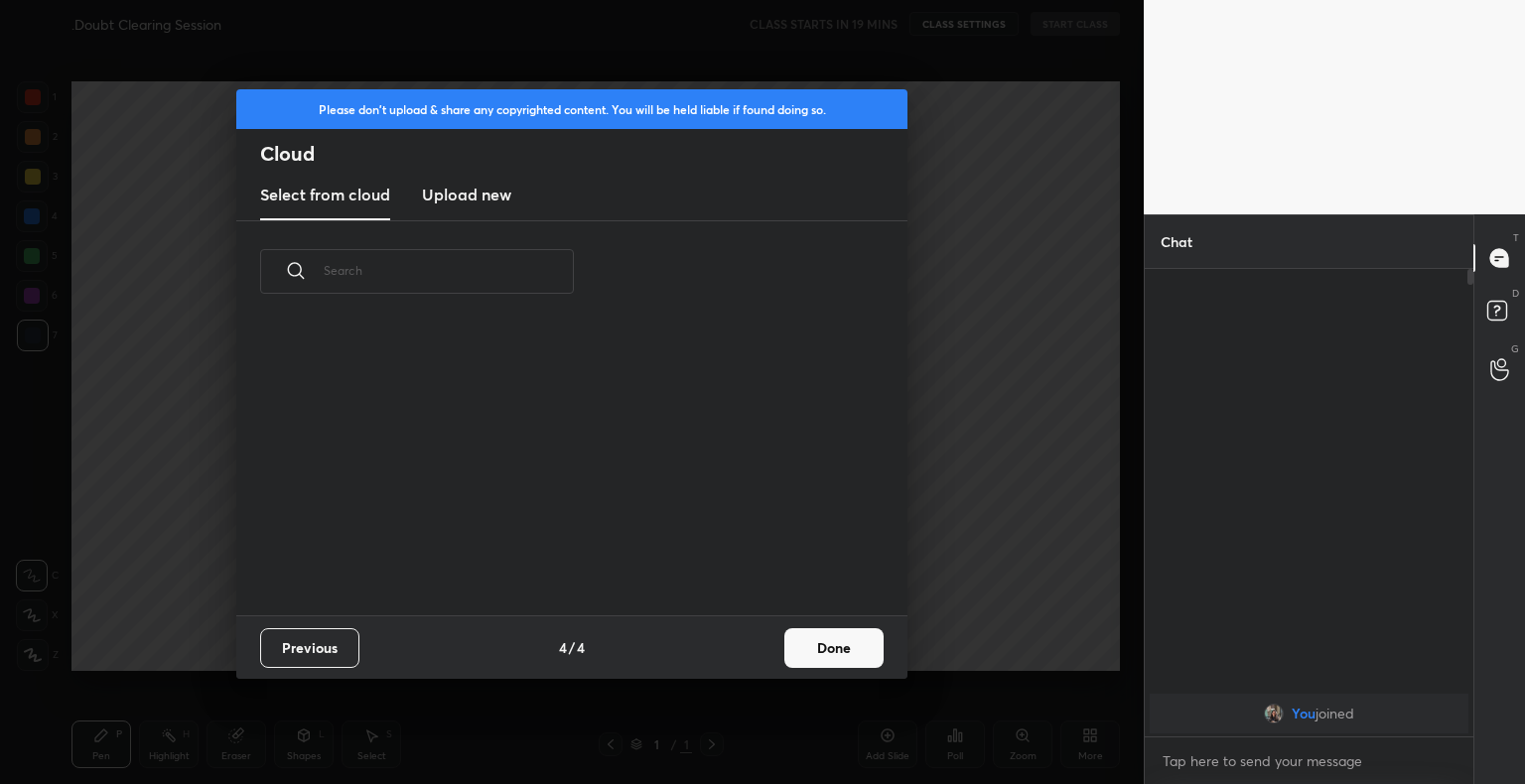 scroll, scrollTop: 6, scrollLeft: 10, axis: both 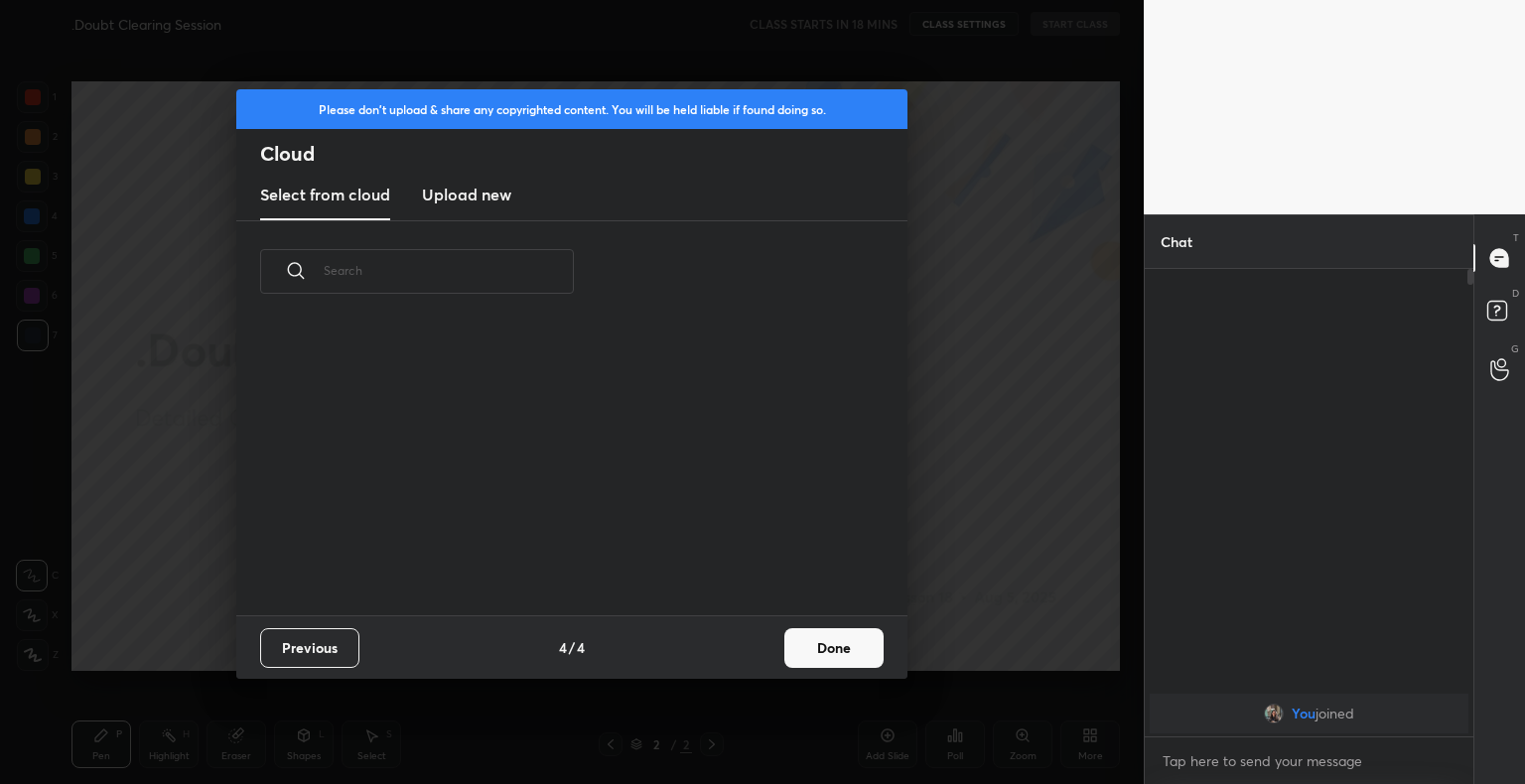 click on "Upload new" at bounding box center (467, 195) 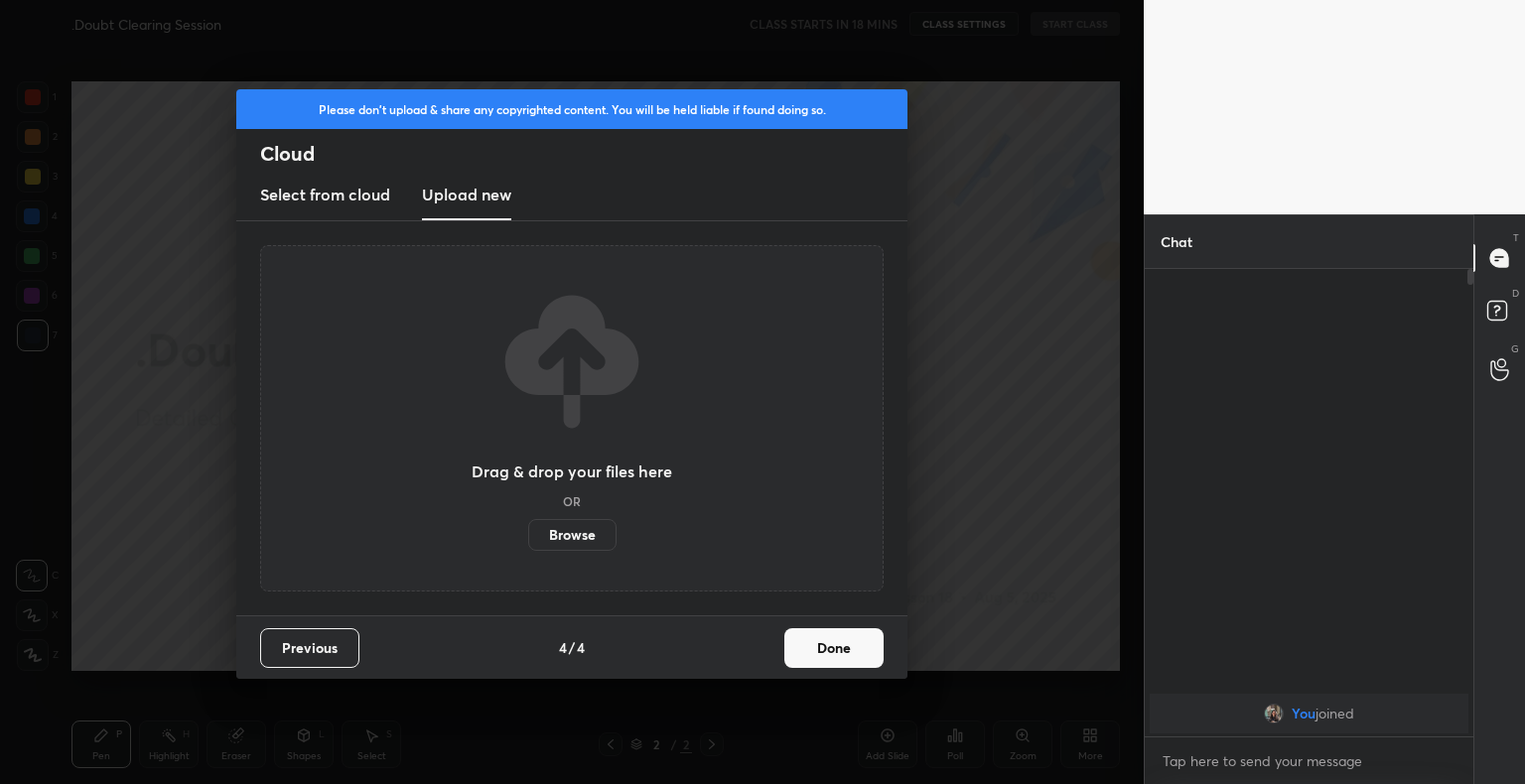 click on "Browse" at bounding box center [572, 535] 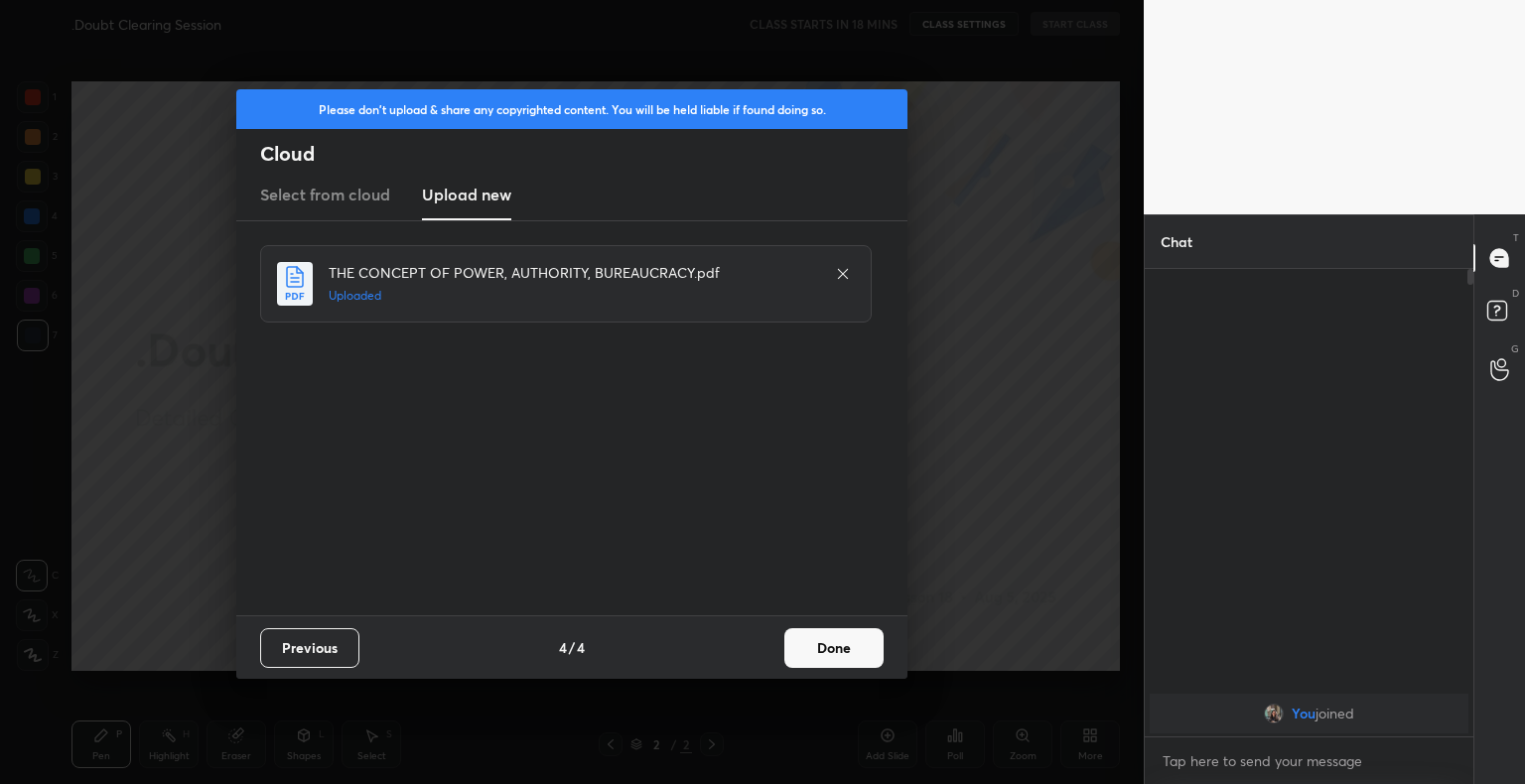 click on "Done" at bounding box center (834, 648) 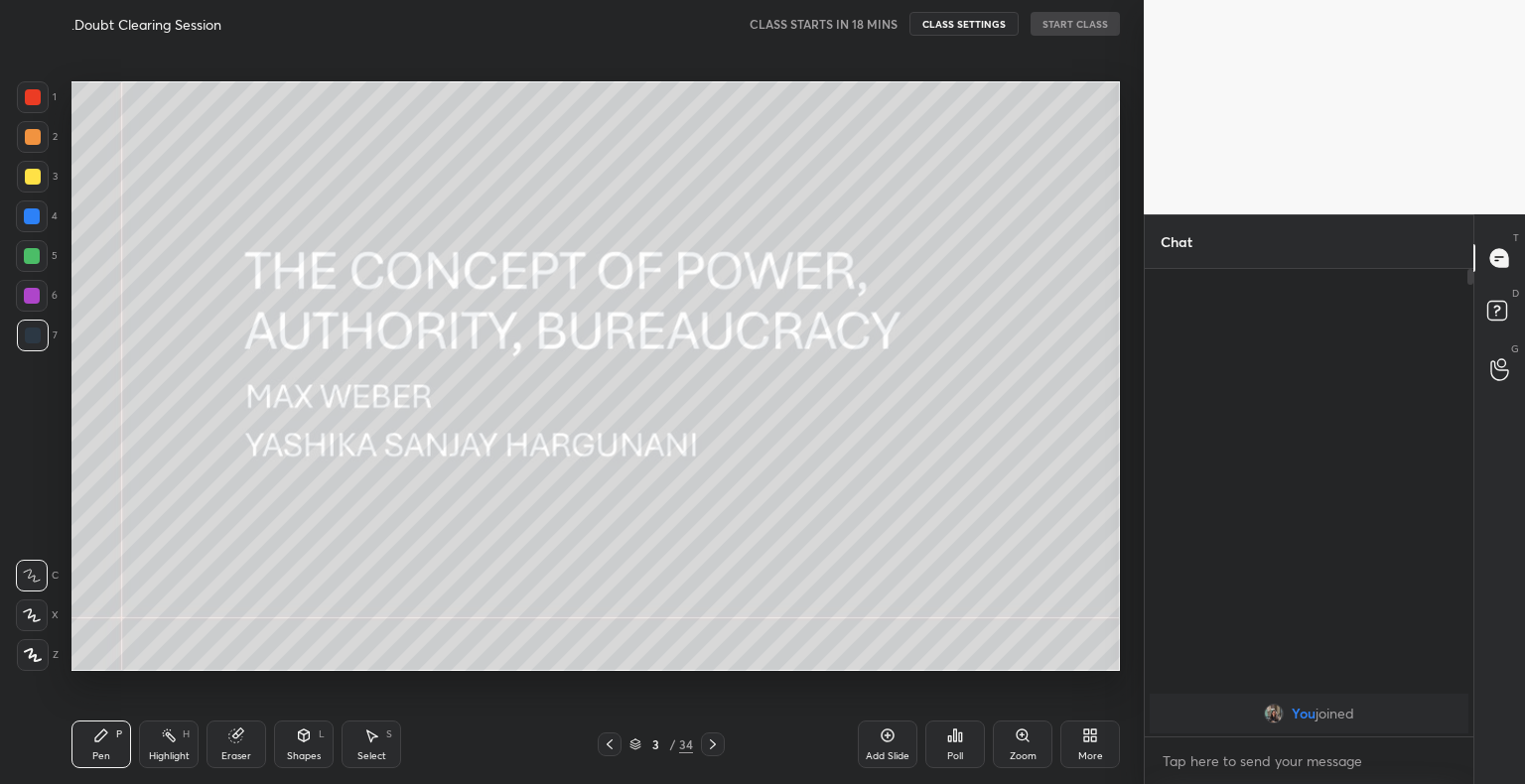 click 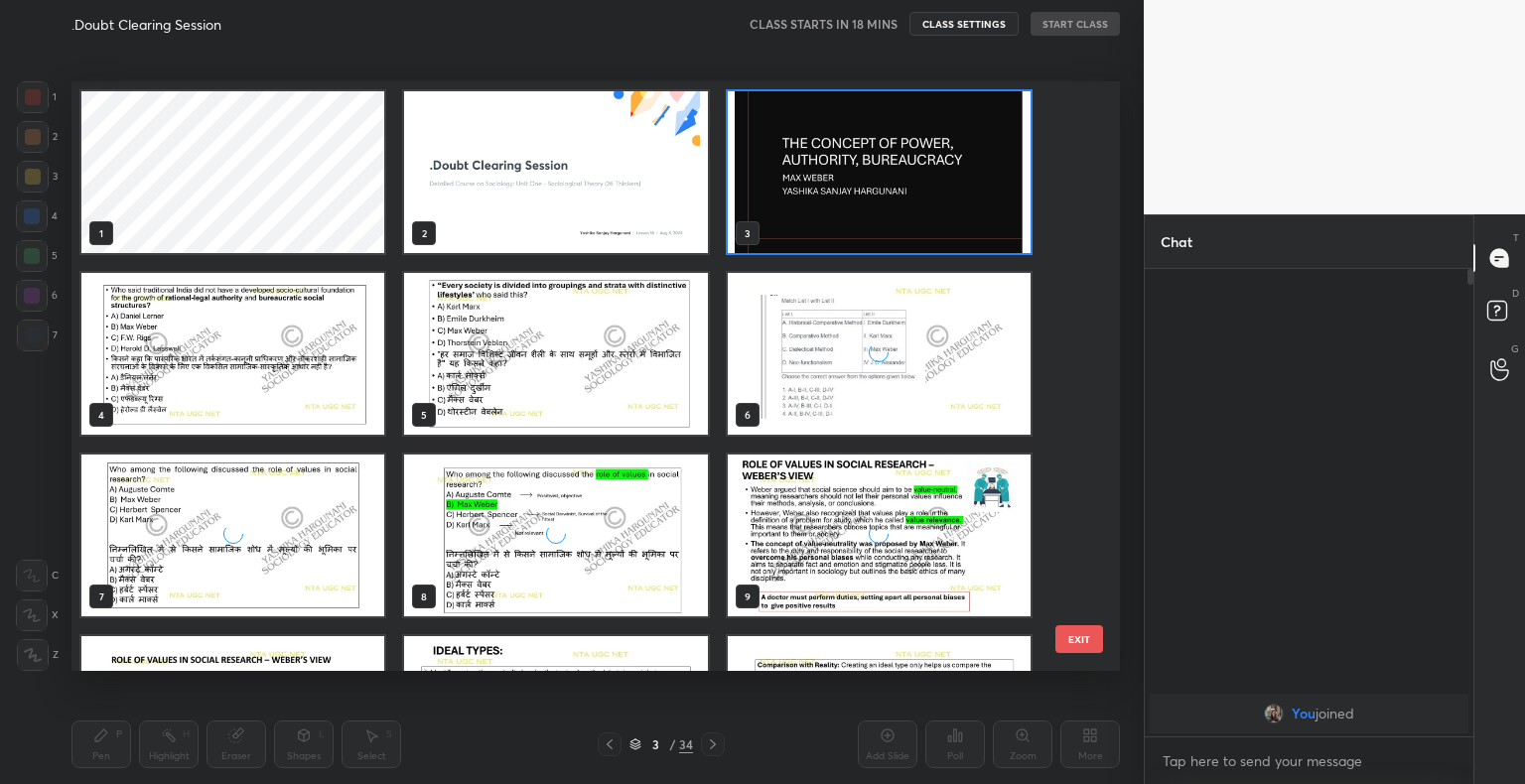 scroll, scrollTop: 6, scrollLeft: 10, axis: both 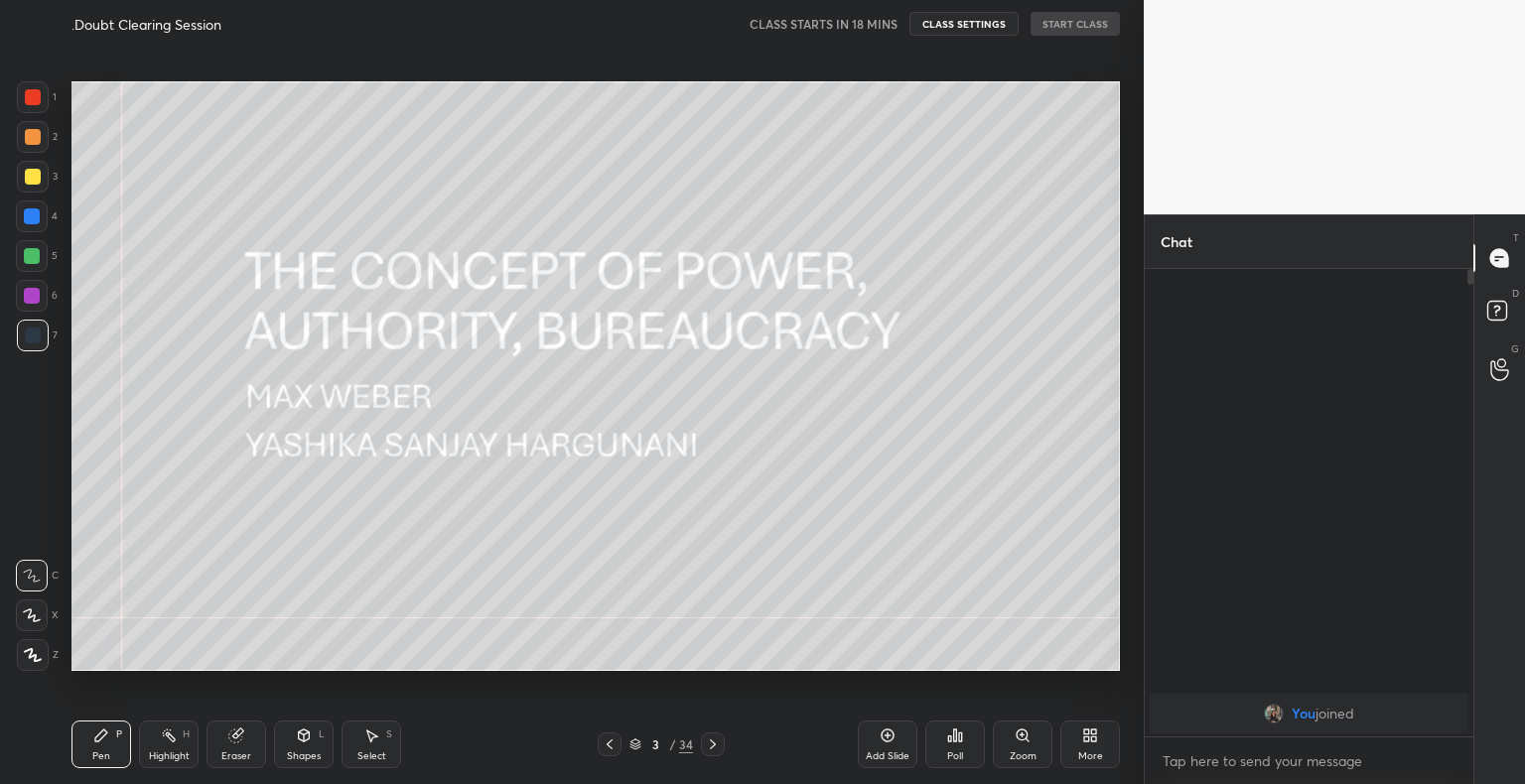 click 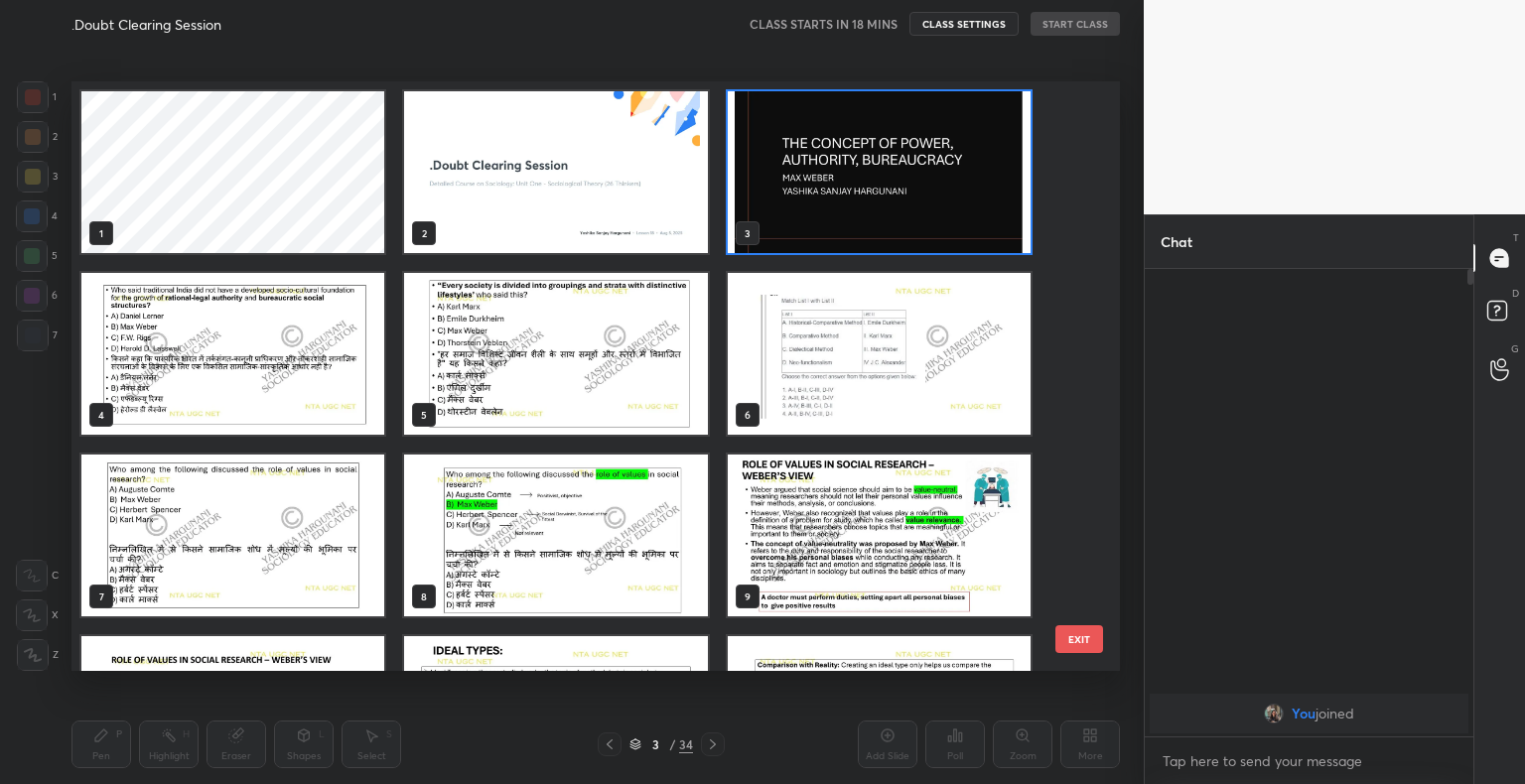 scroll, scrollTop: 6, scrollLeft: 10, axis: both 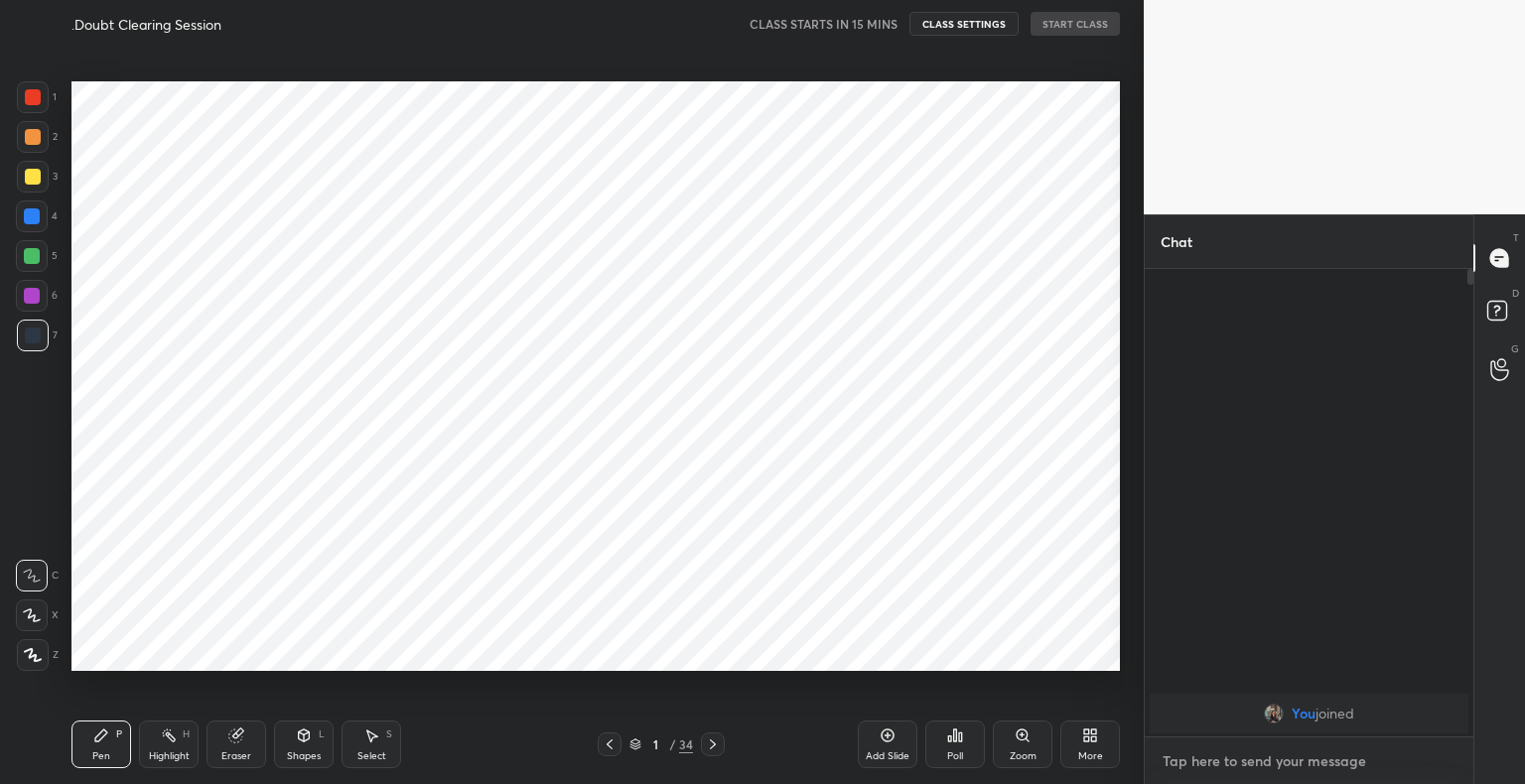 type on "x" 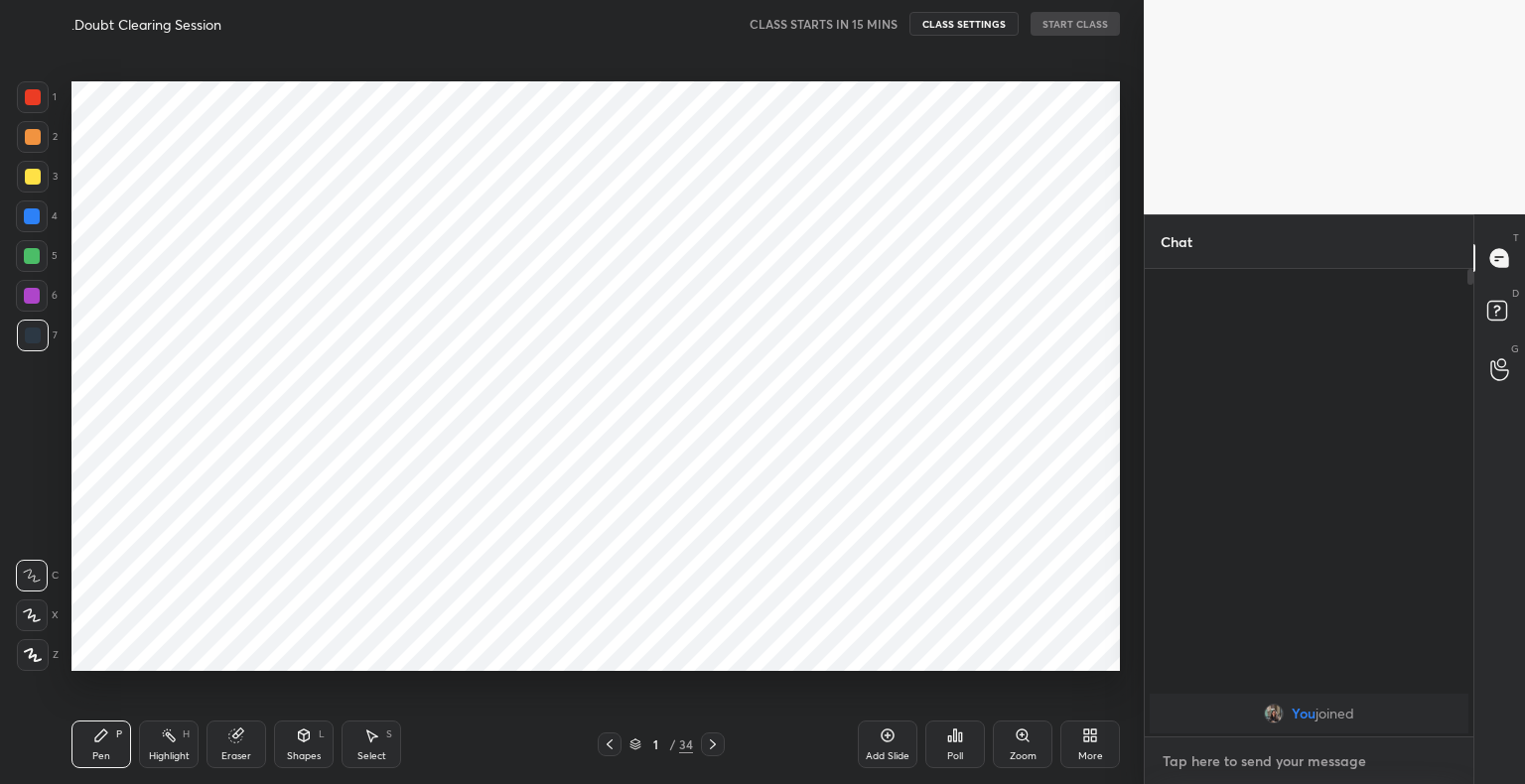 click at bounding box center (1309, 761) 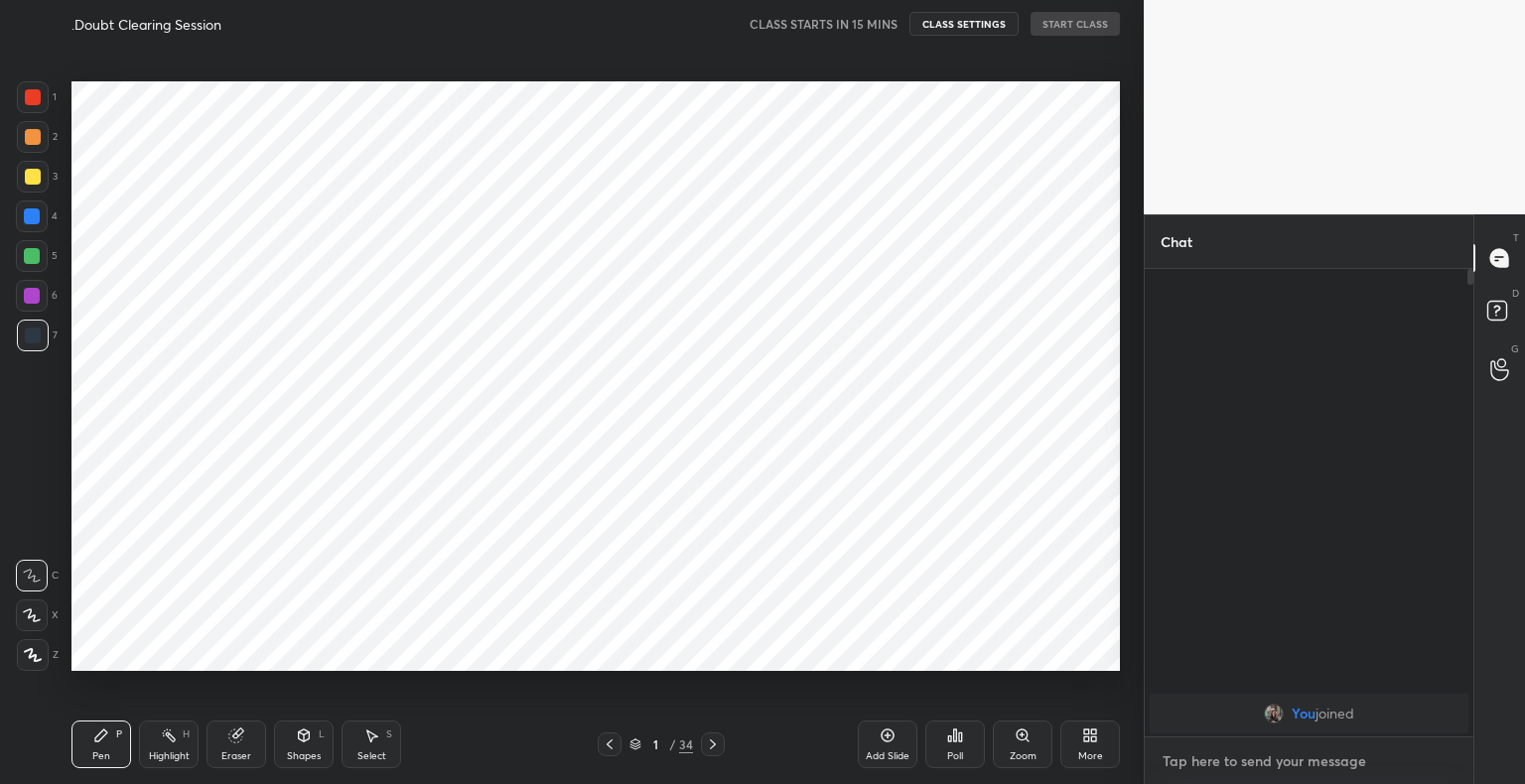 type on "J" 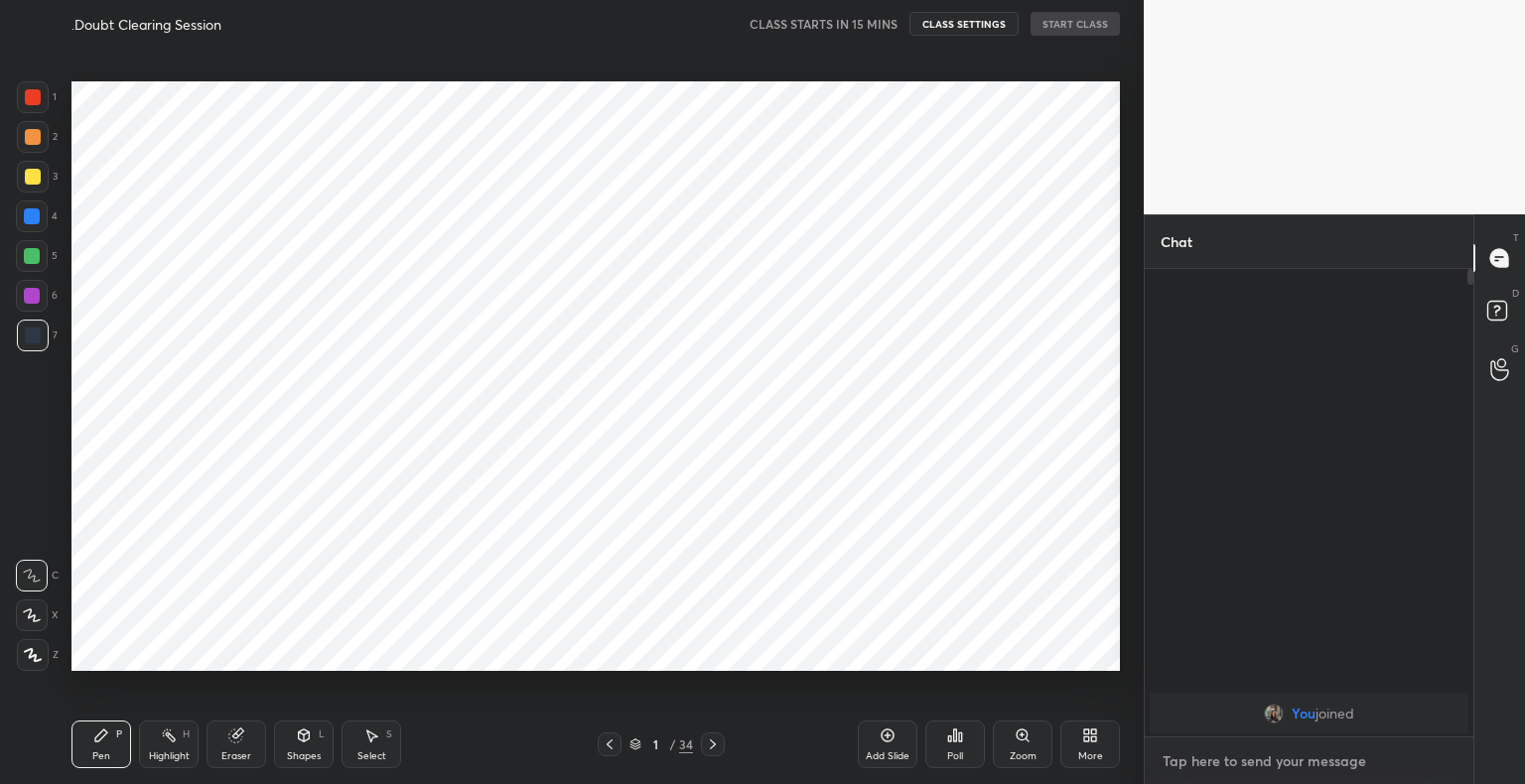 type on "x" 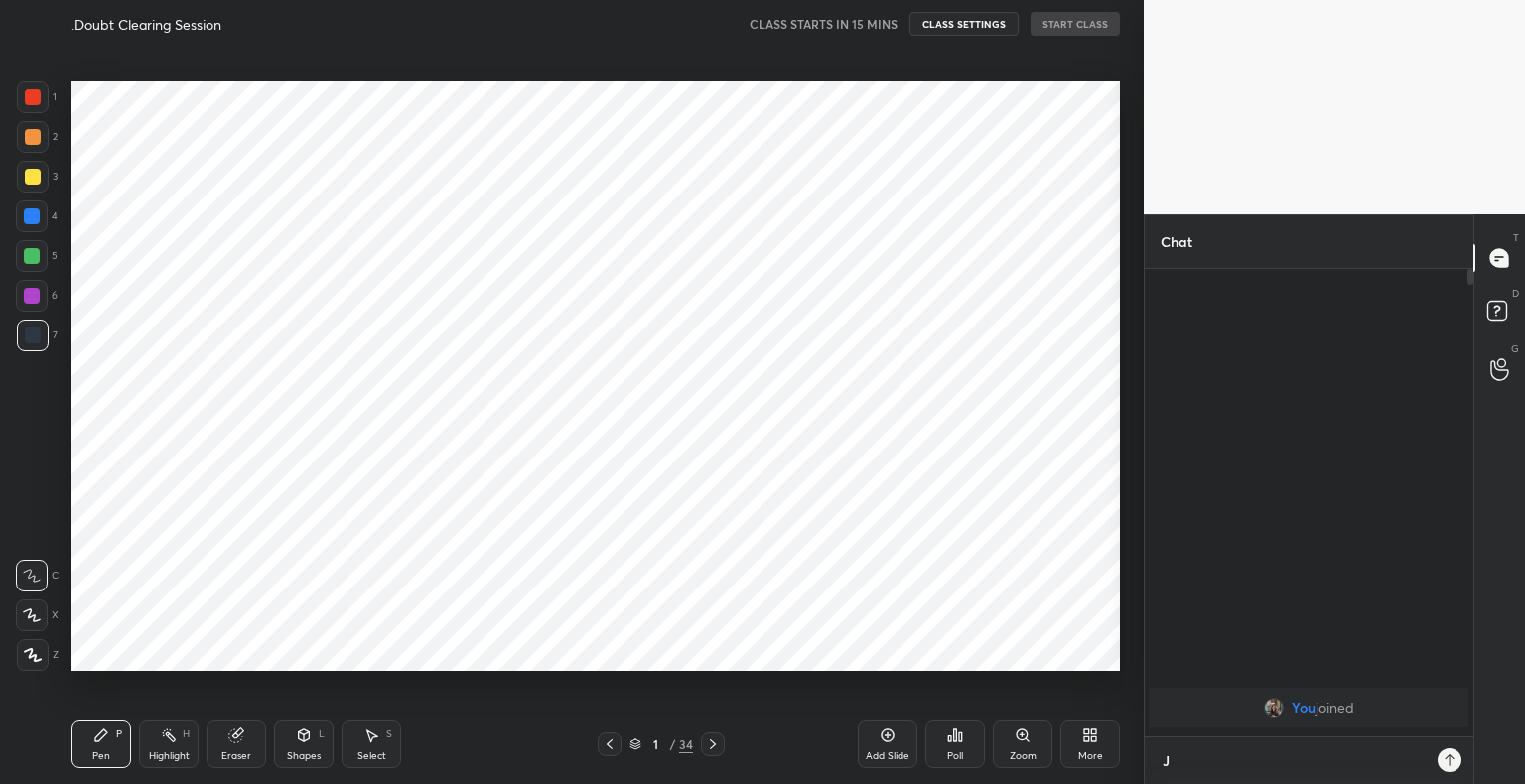 scroll, scrollTop: 461, scrollLeft: 323, axis: both 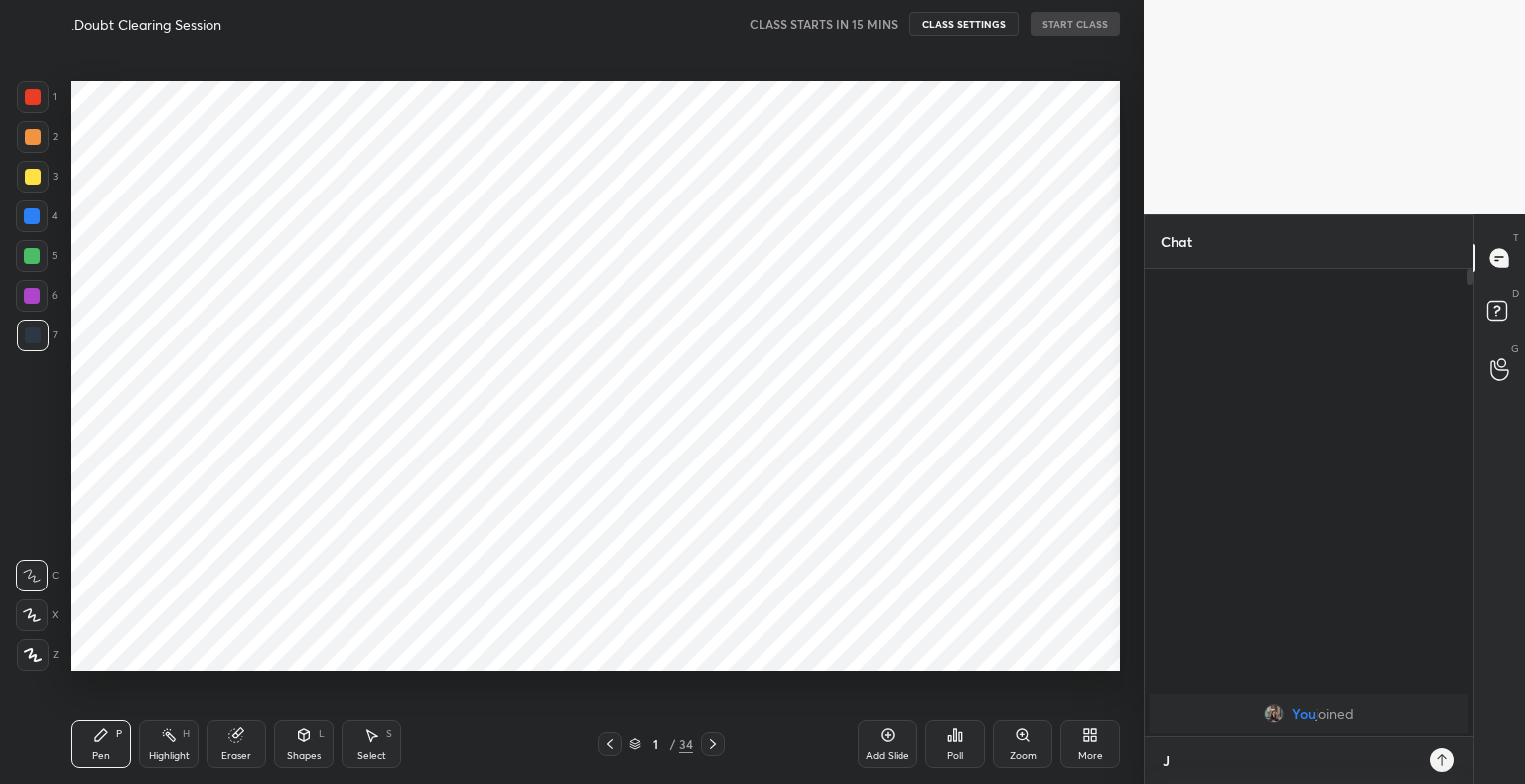 type on "Jo" 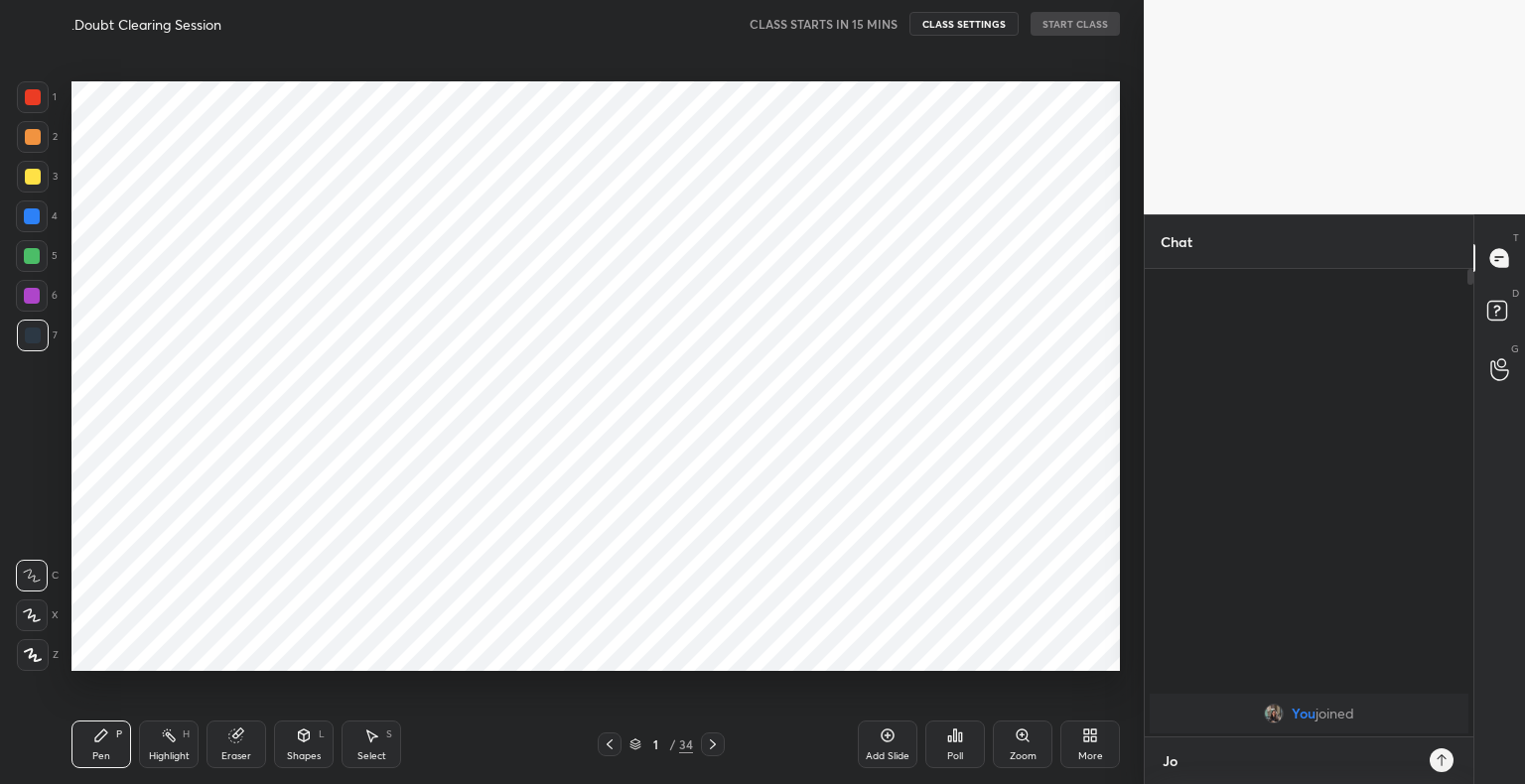 type on "Joi" 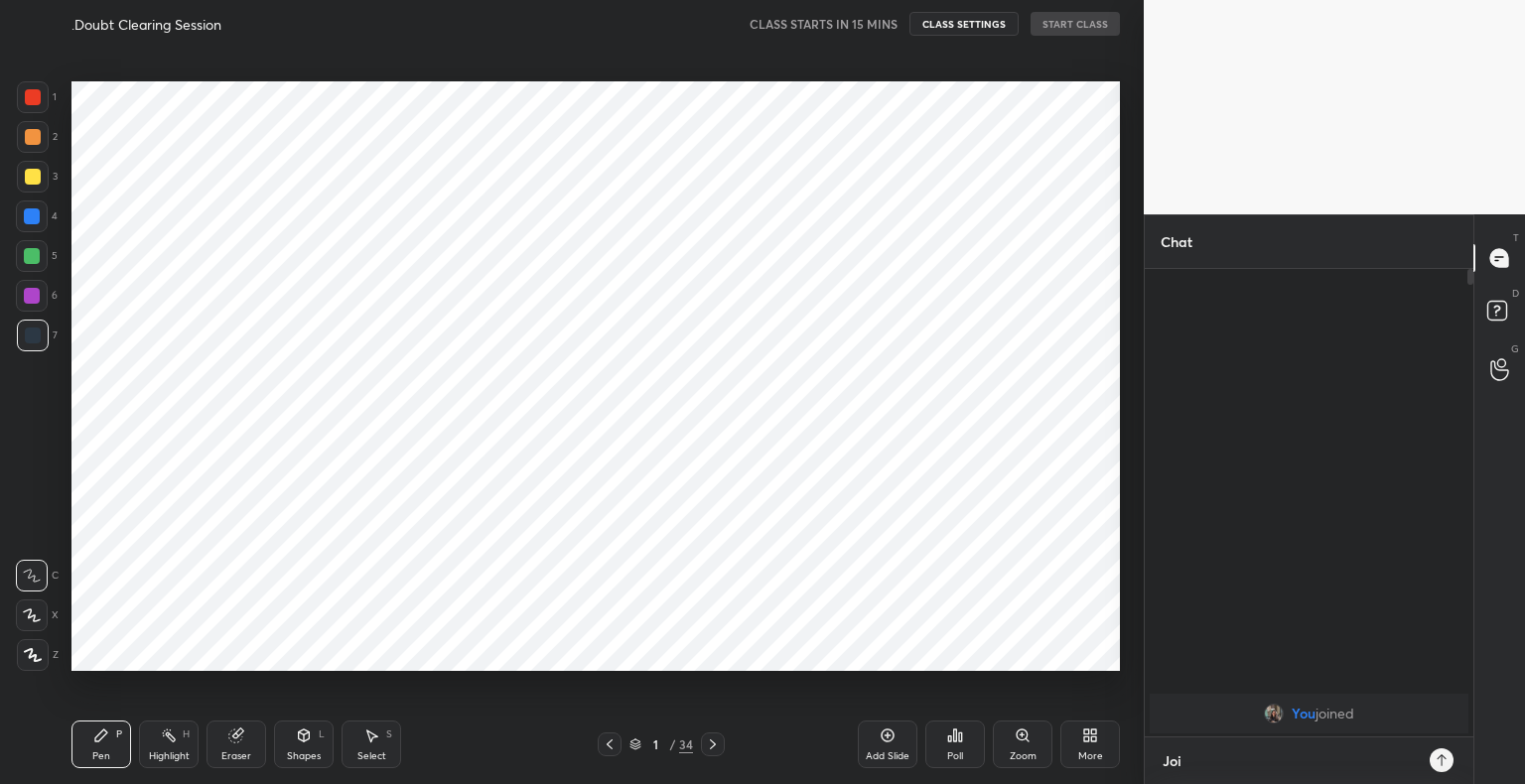 type on "Join" 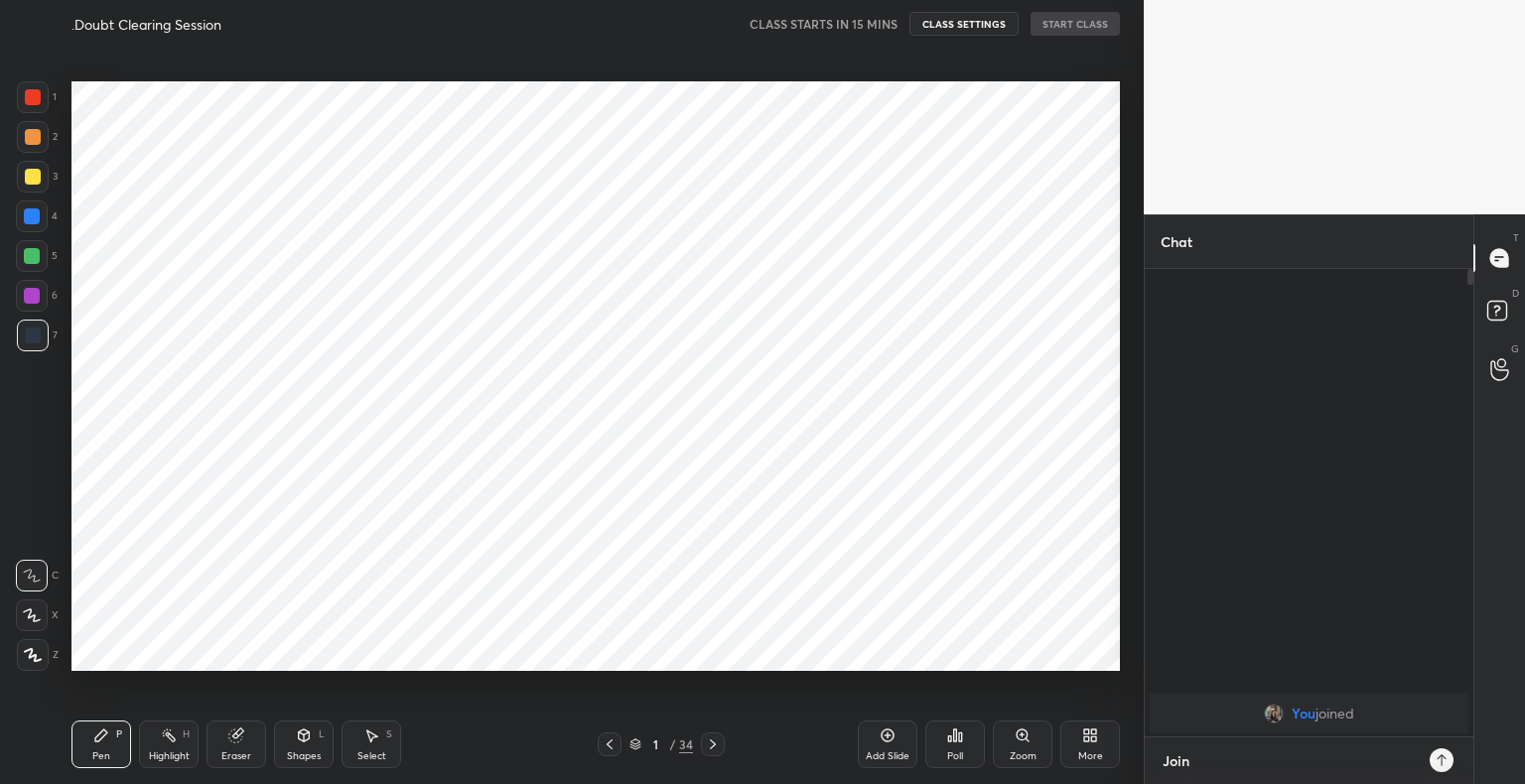 type on "Join" 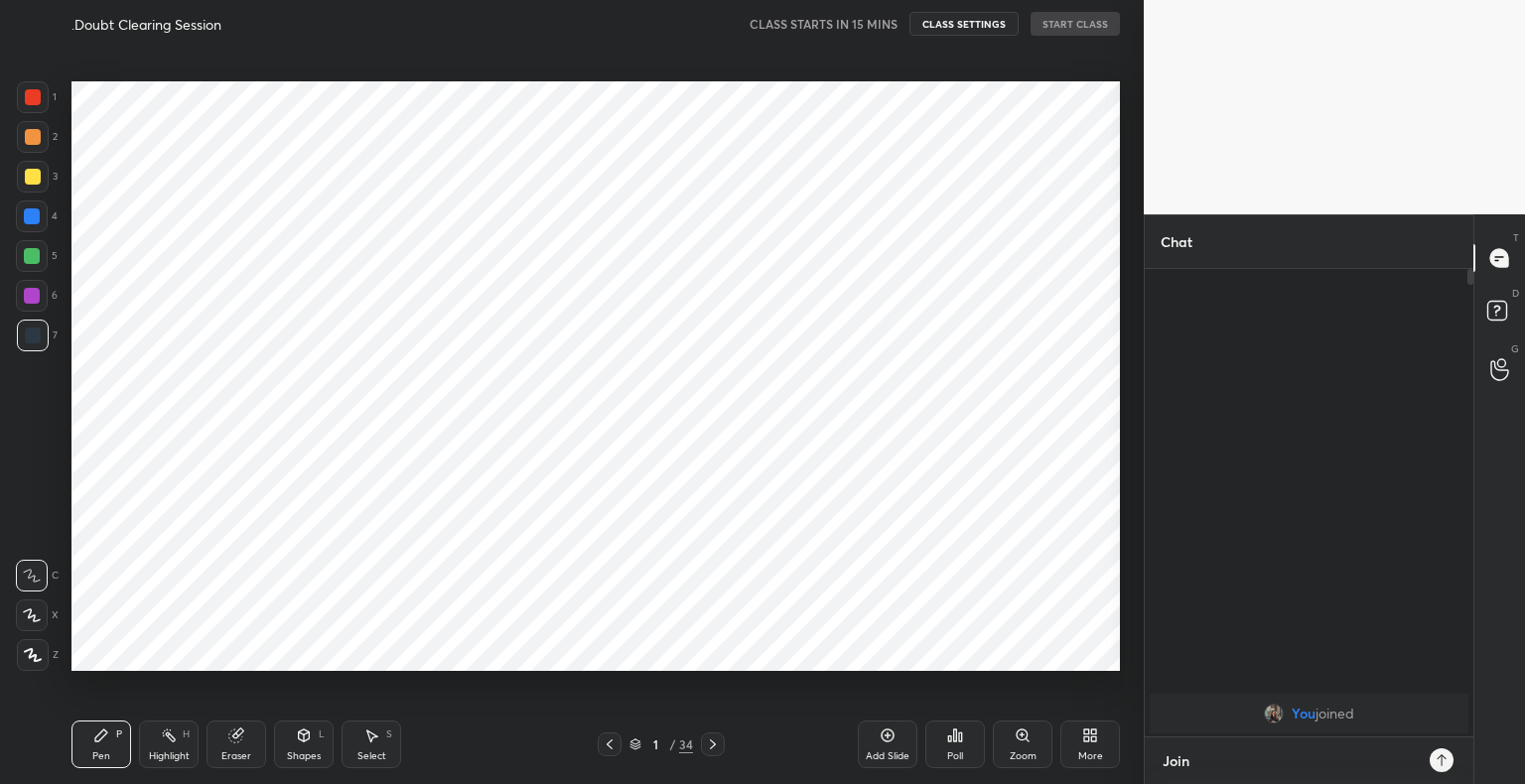 type on "x" 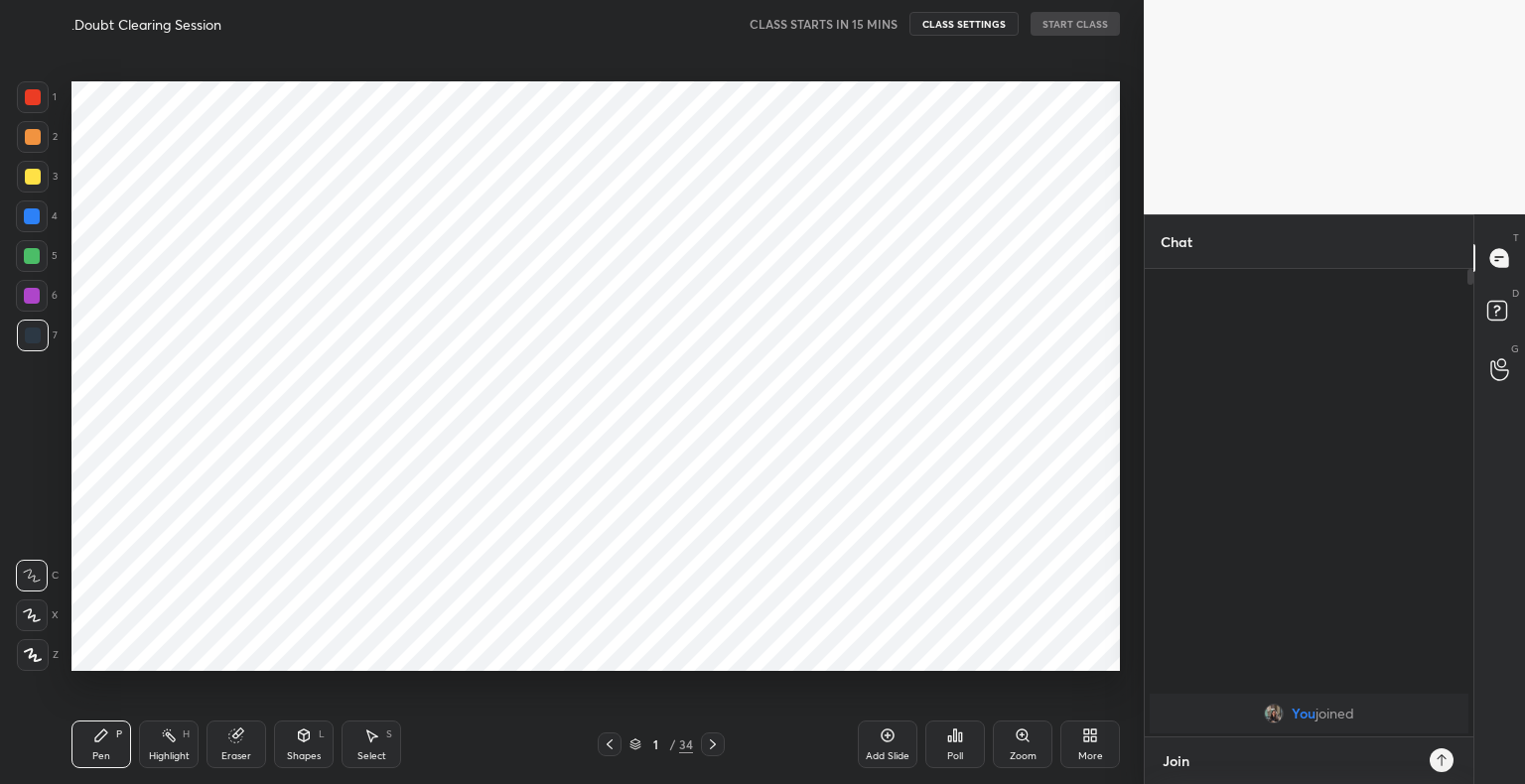 type on "Join P" 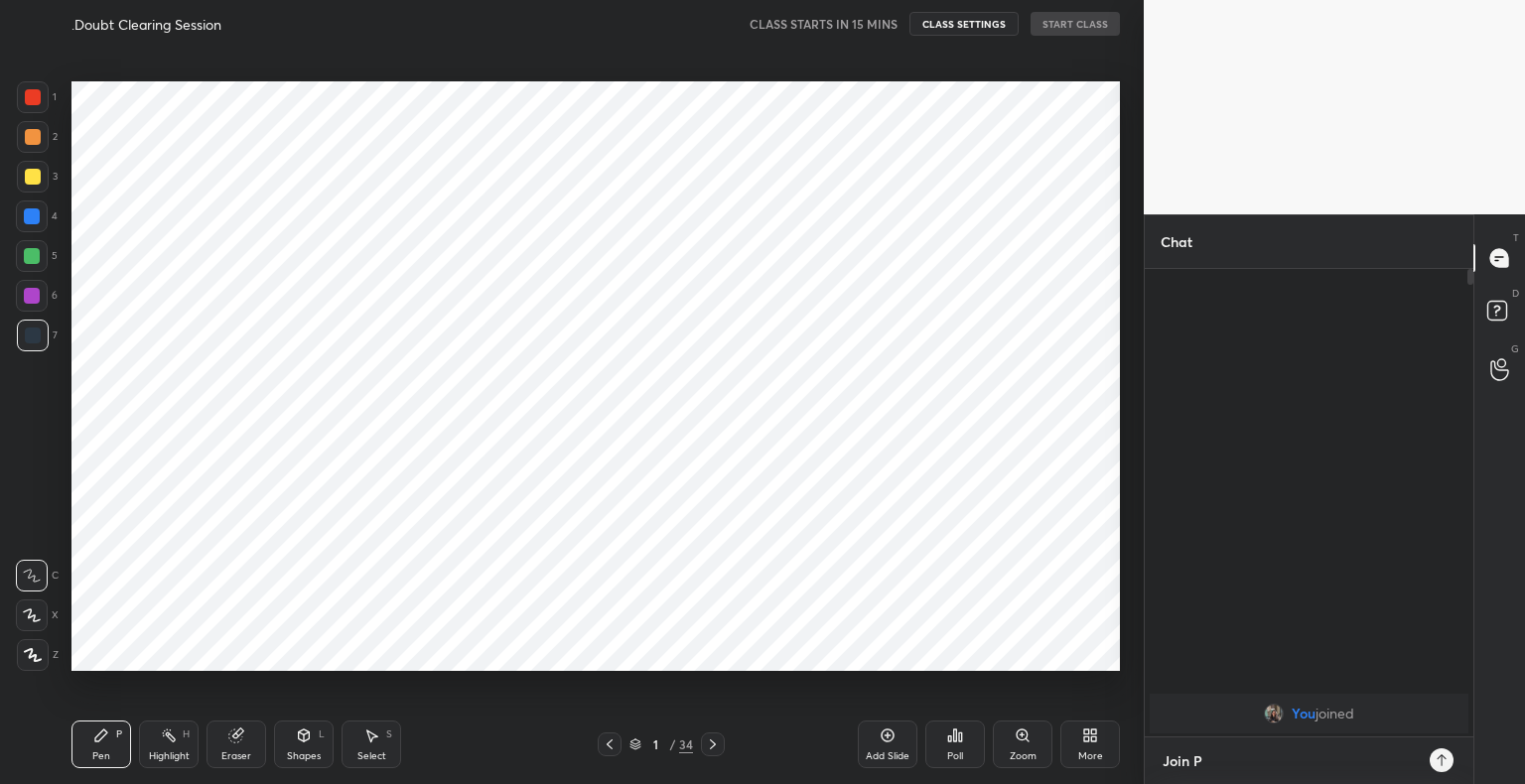 type on "Join Pl" 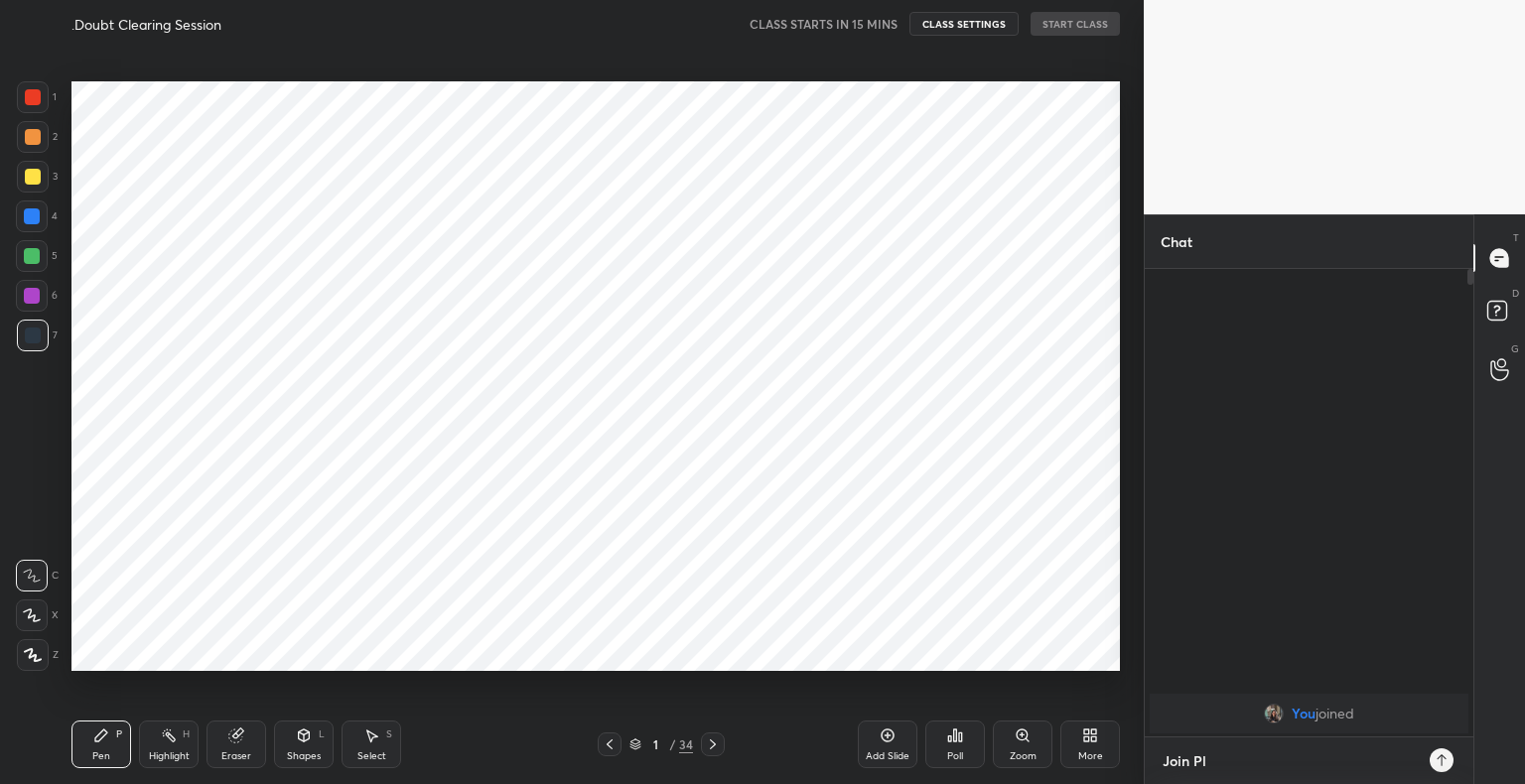 type on "Join Plu" 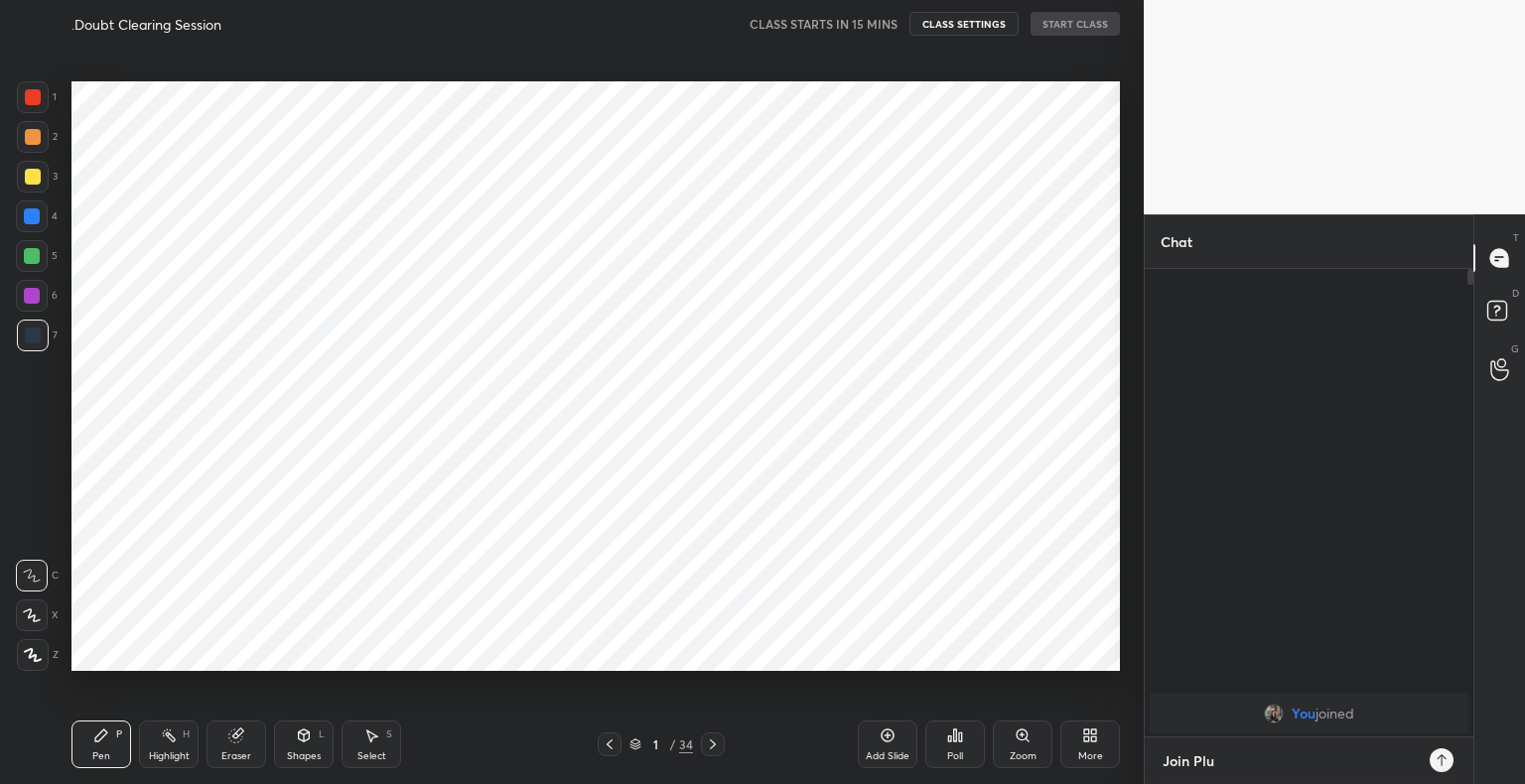 type on "Join Plus" 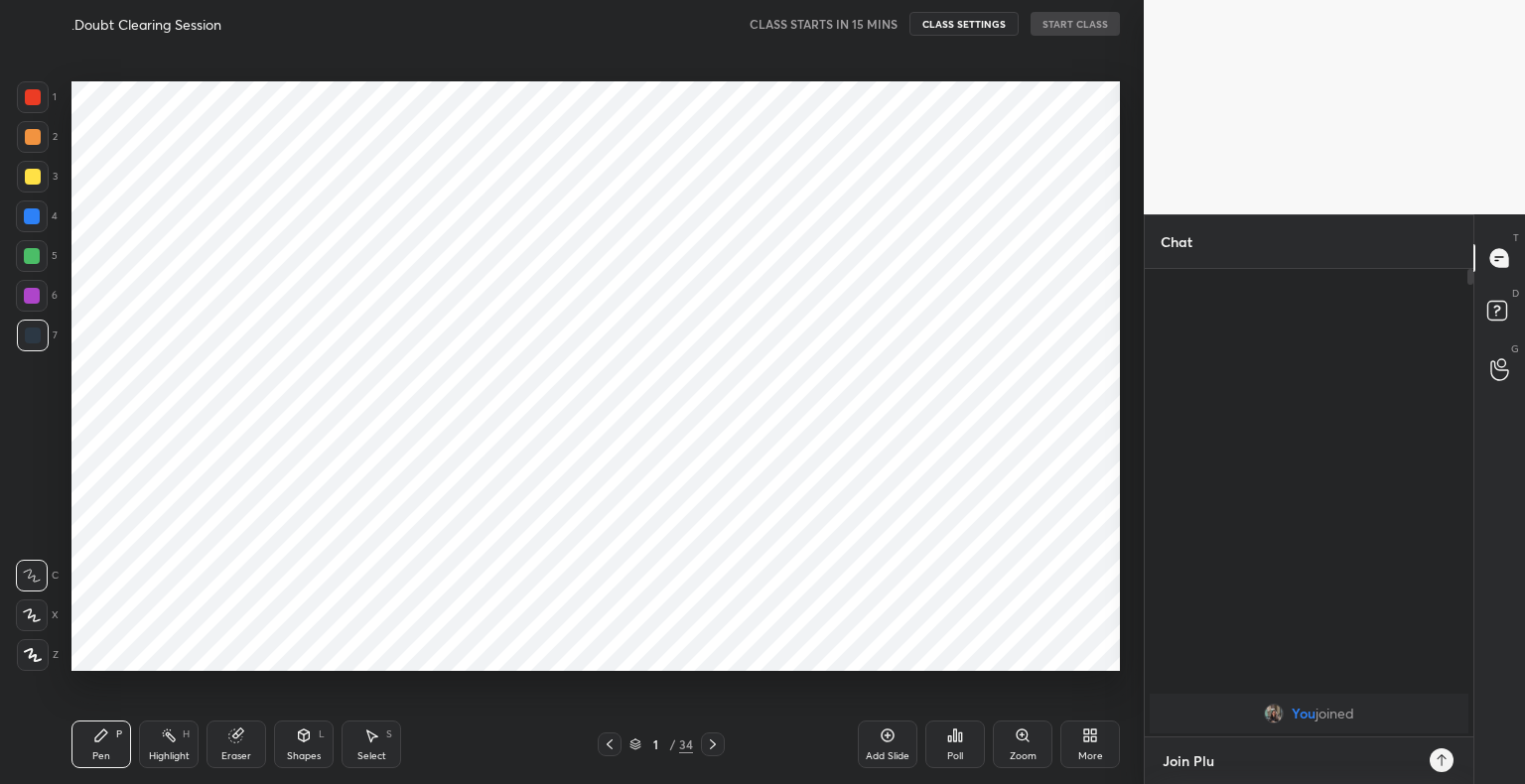 type on "x" 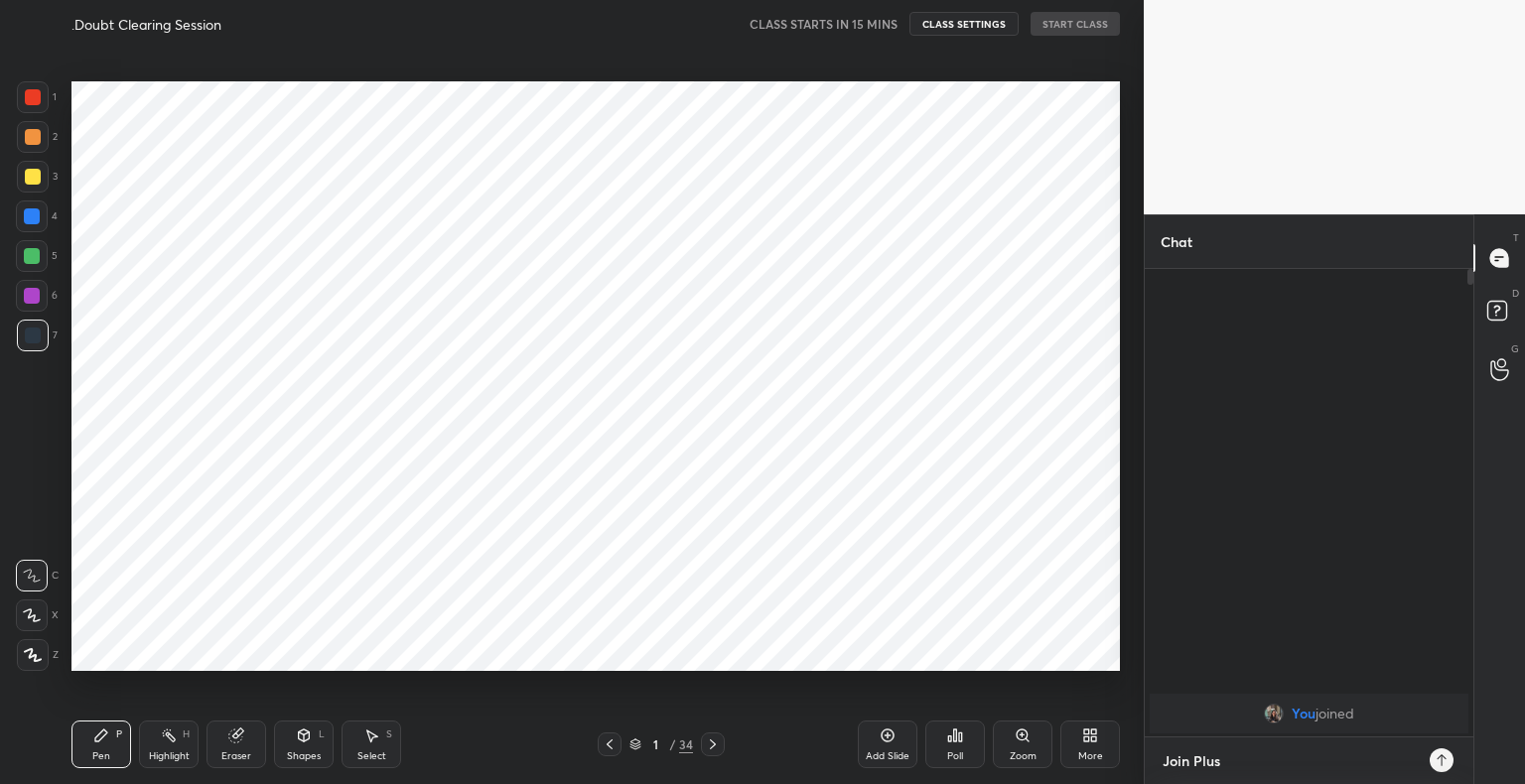 type on "Join Plus" 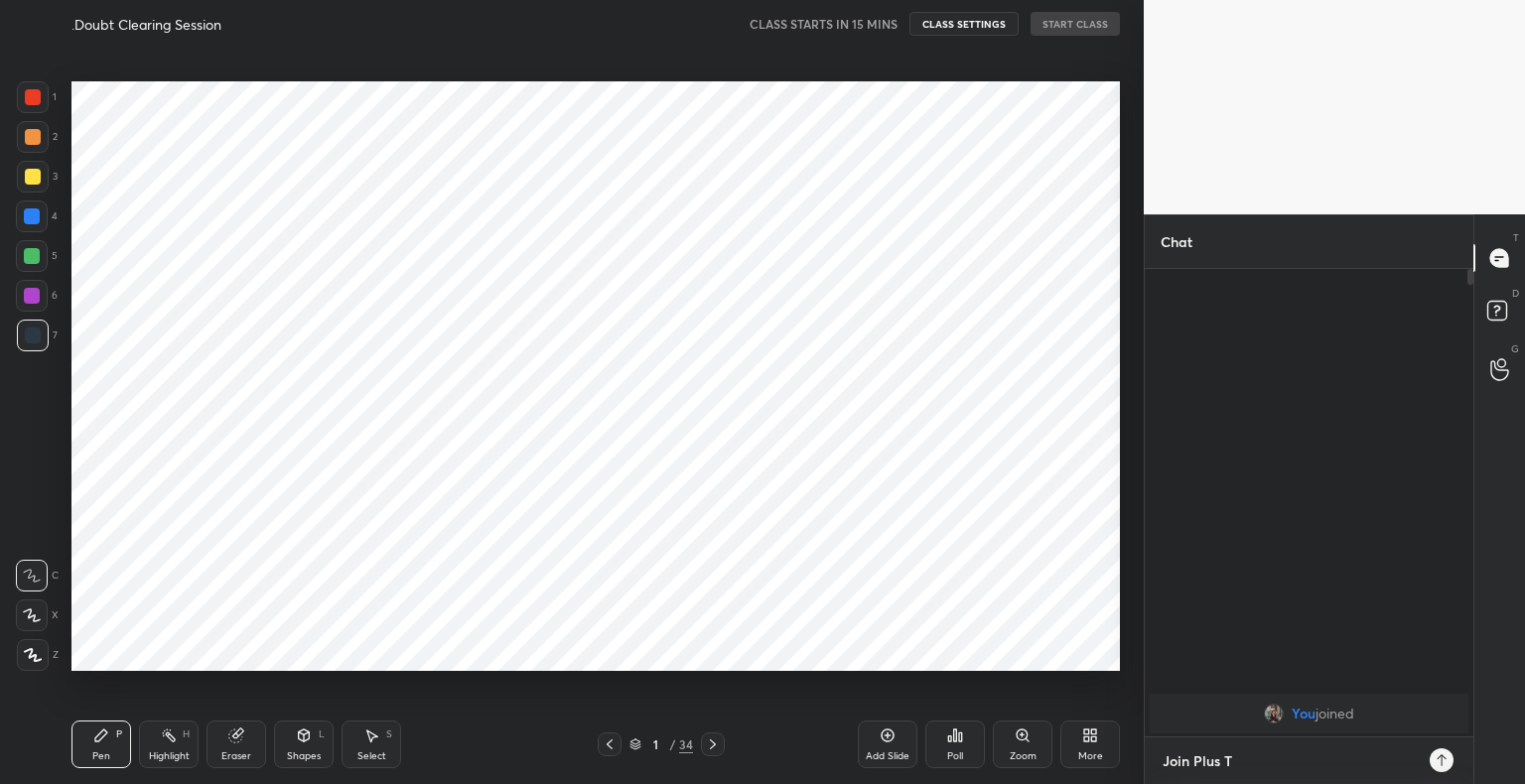 type on "Join Plus Te" 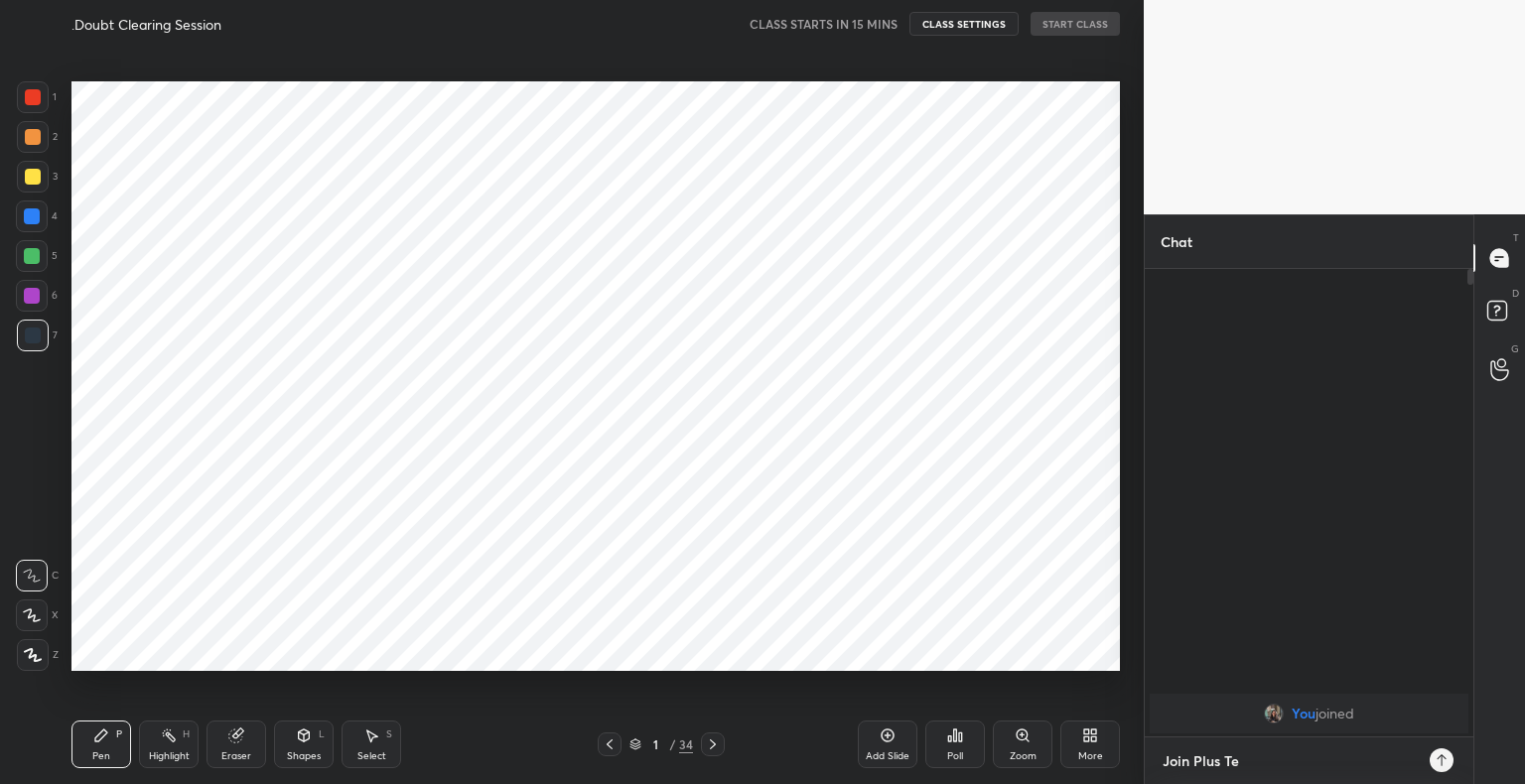 type on "Join Plus Tel" 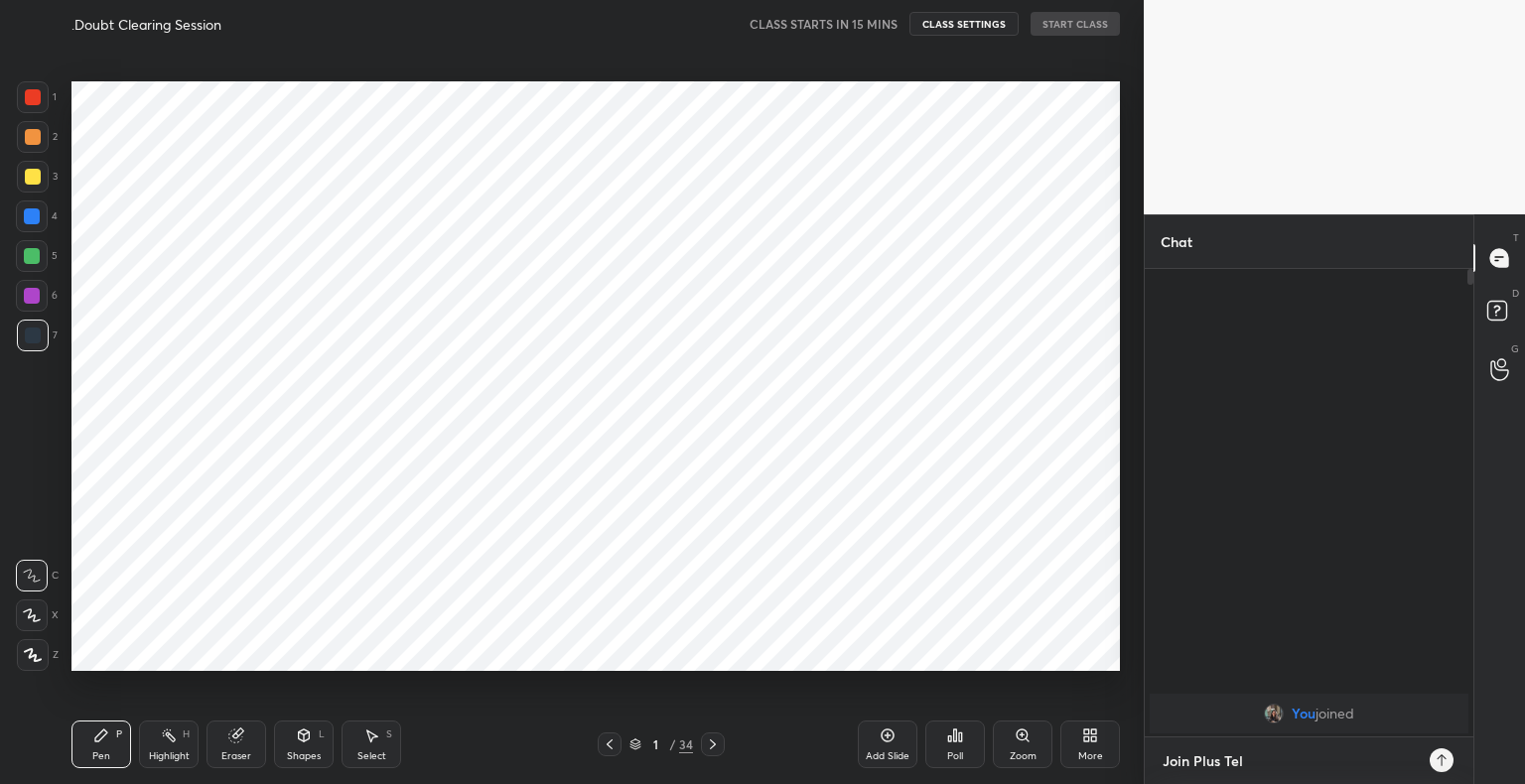 type on "Join Plus Tele" 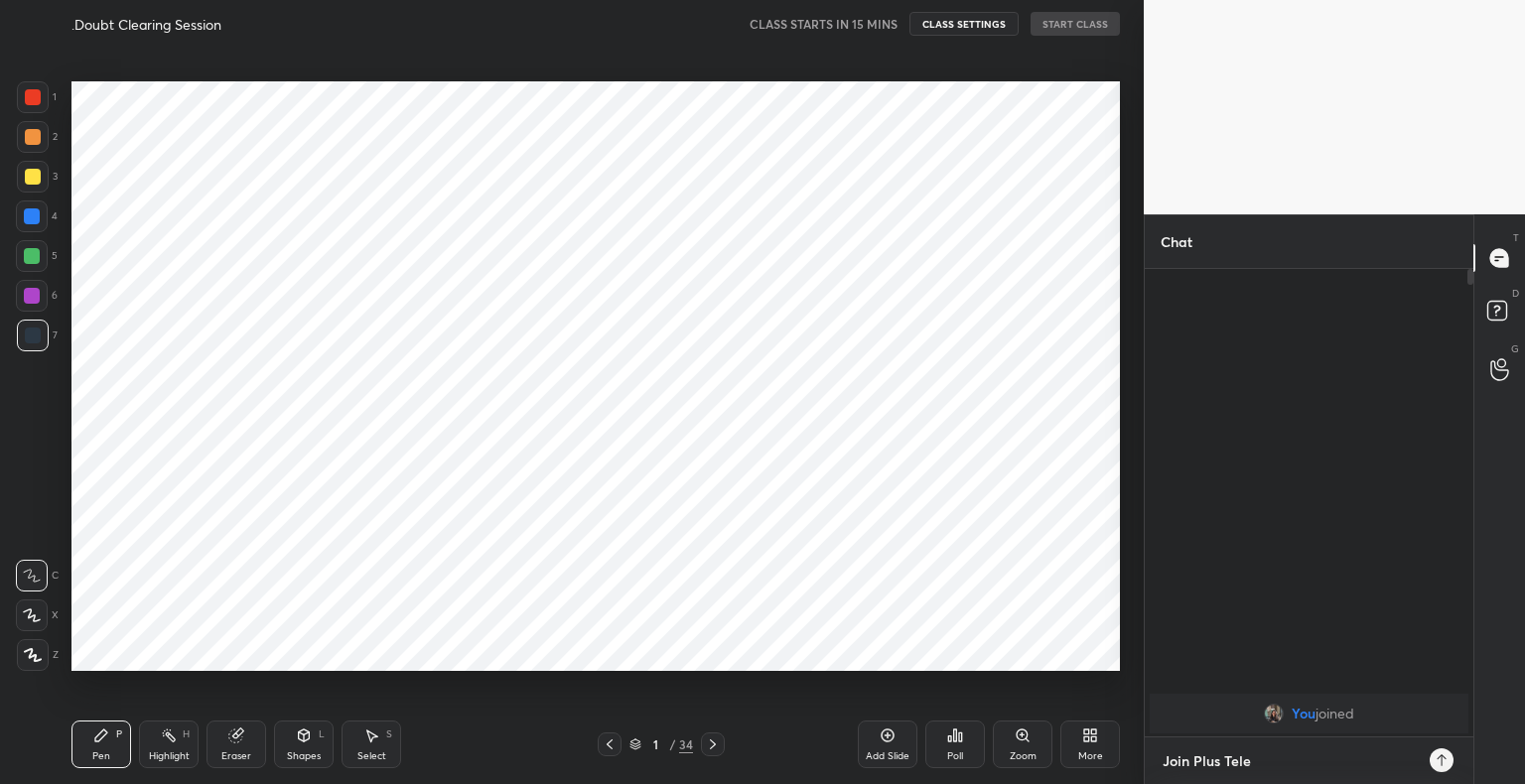 type on "Join Plus Teleg" 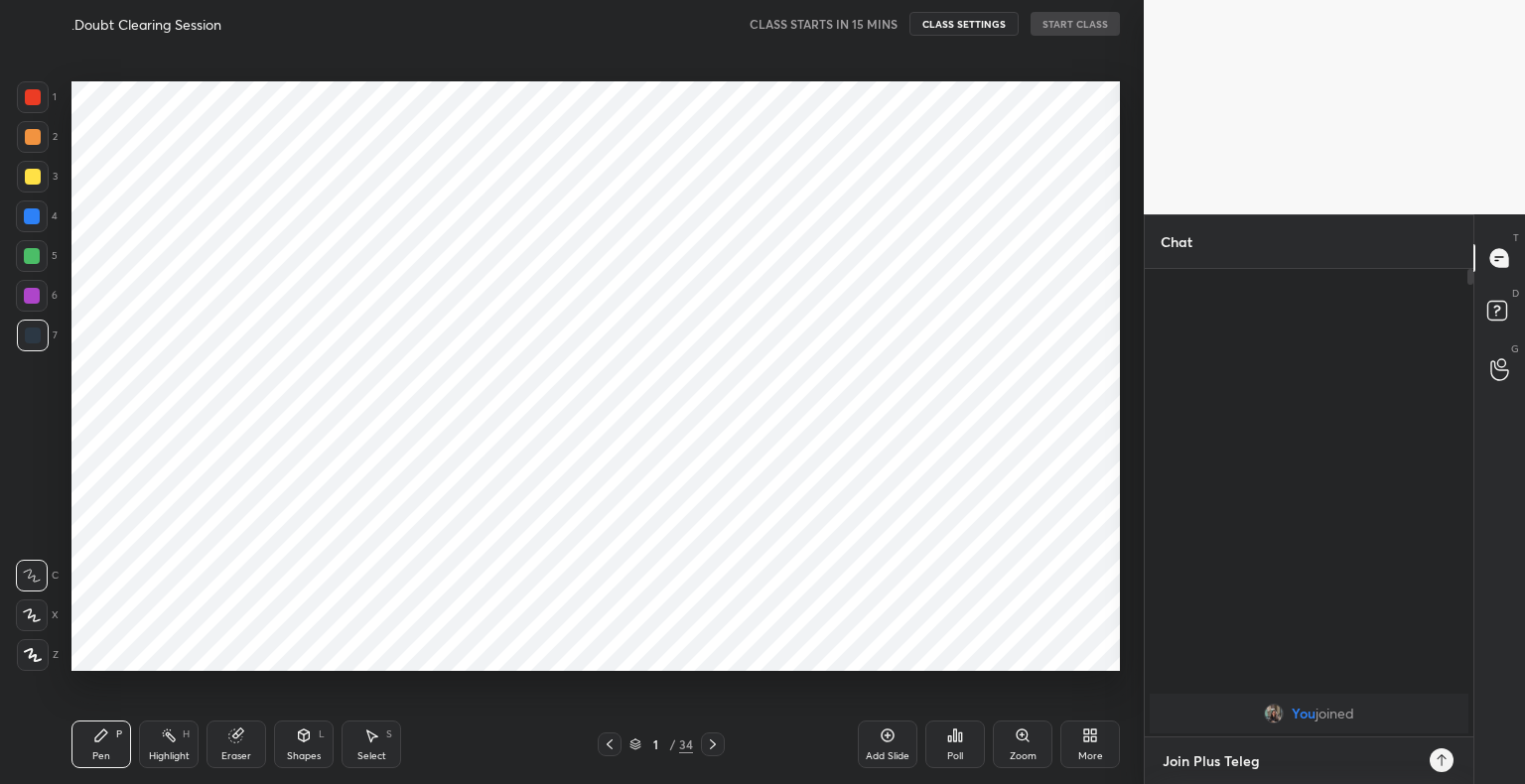 type on "Join Plus Telegr" 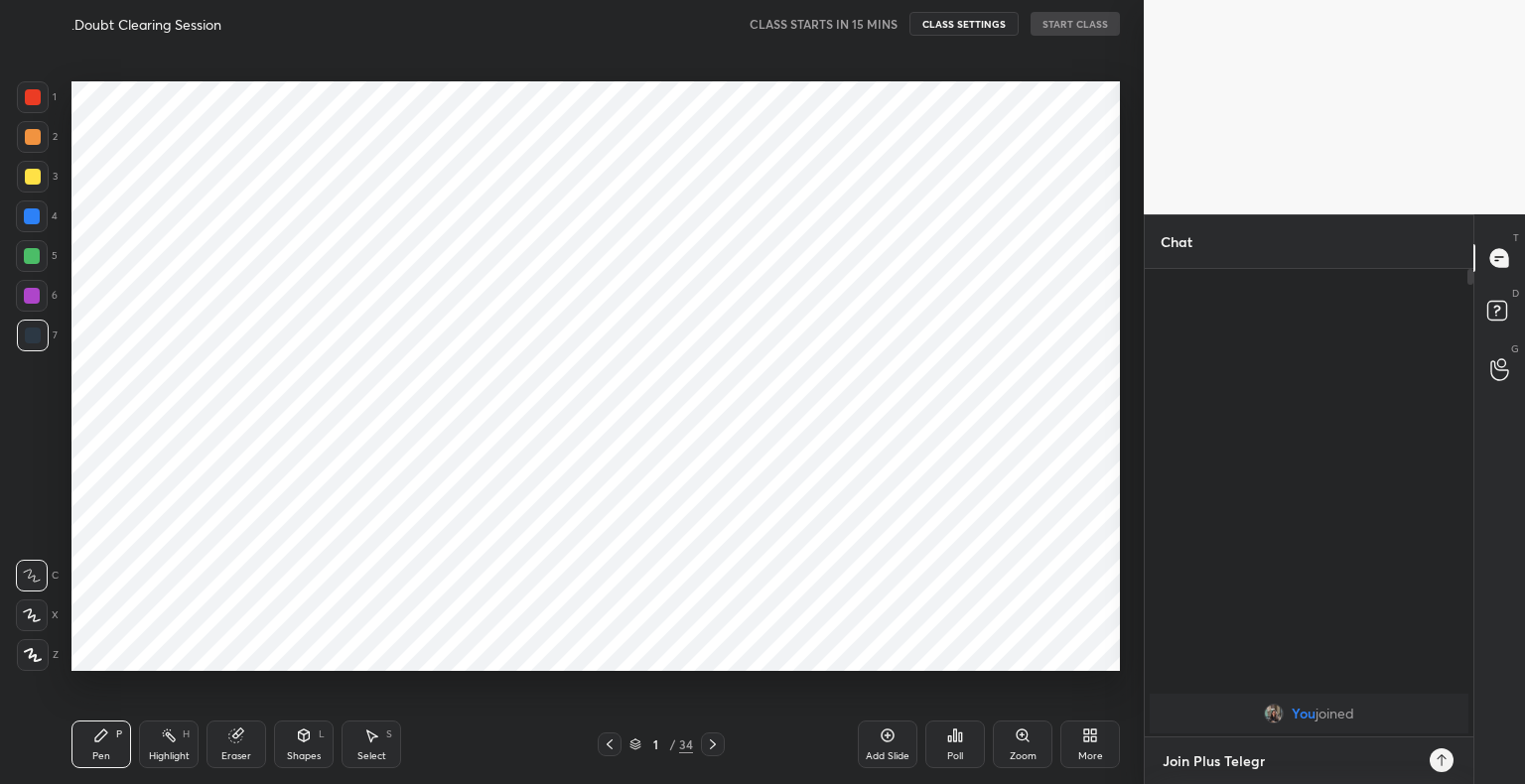 type on "Join Plus Telegra" 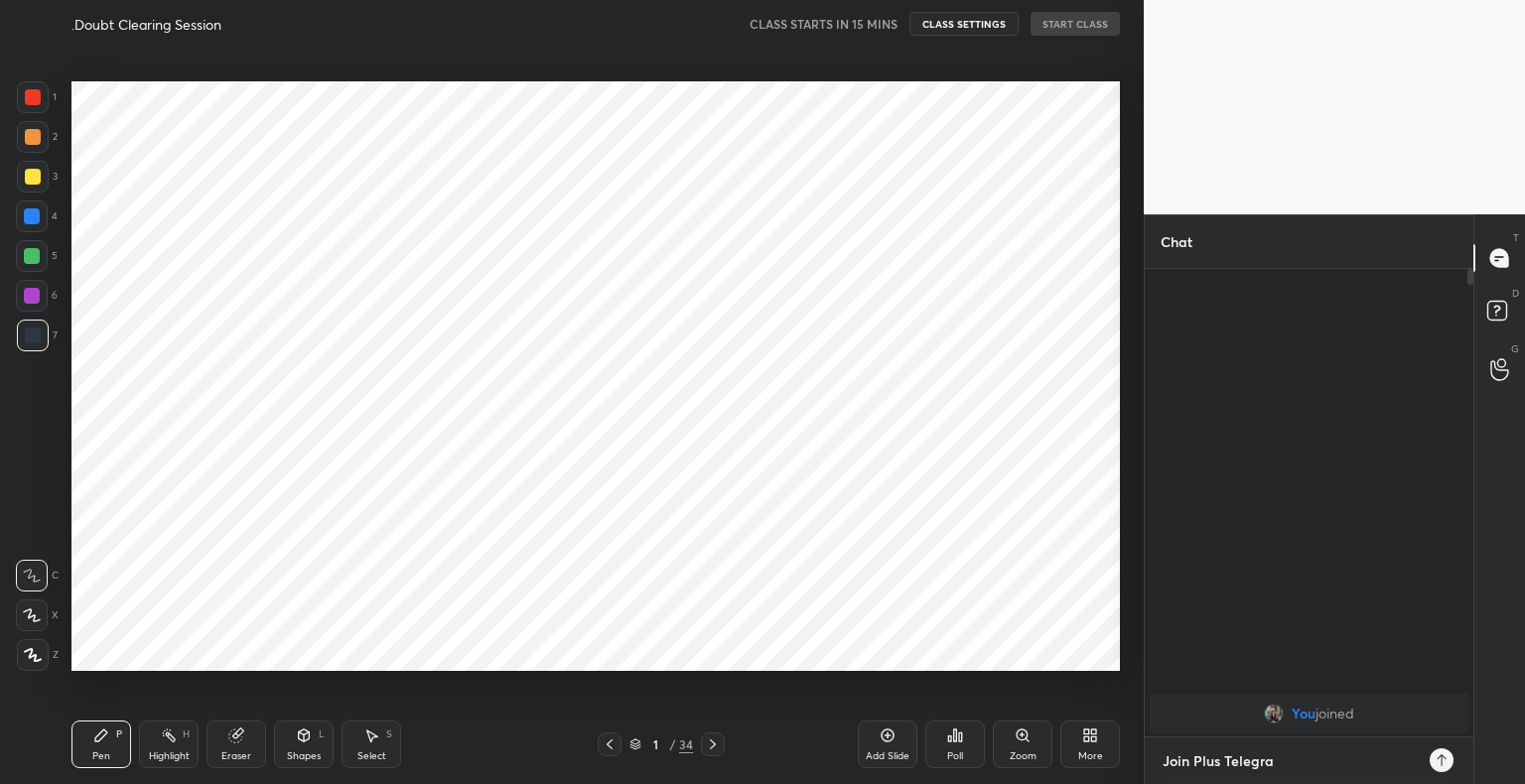 type on "Join Plus Telegram" 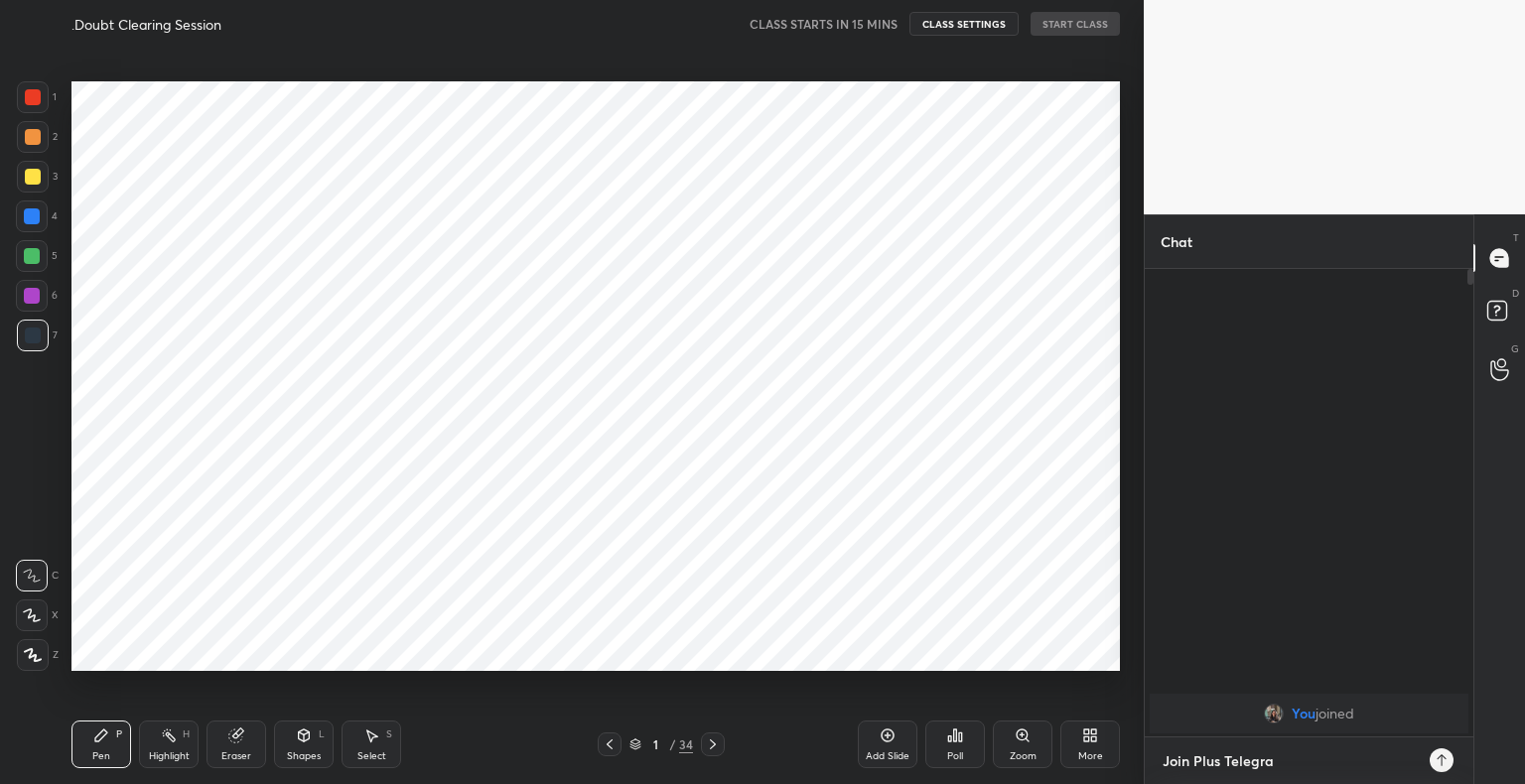 type on "x" 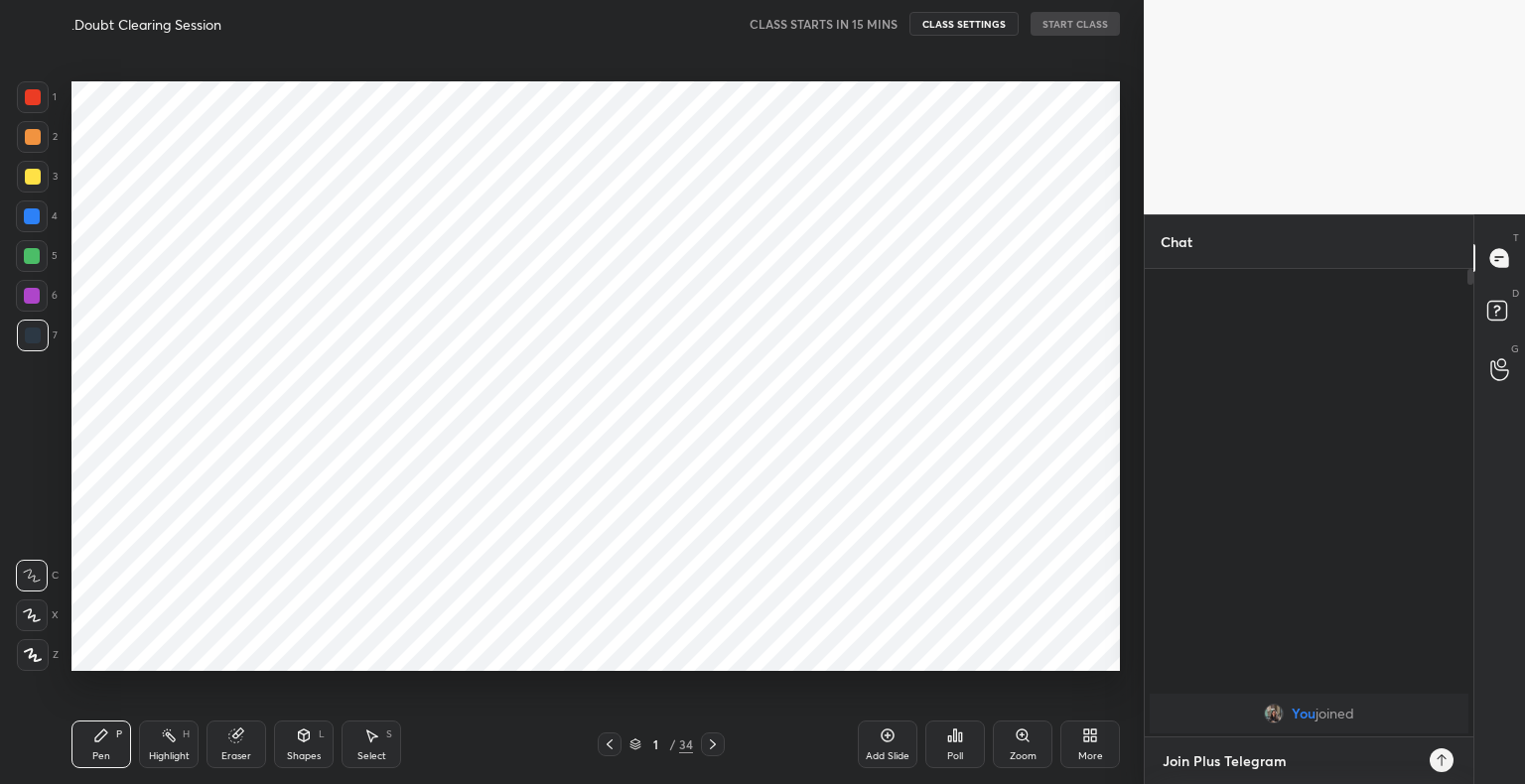 type on "Join Plus Telegram" 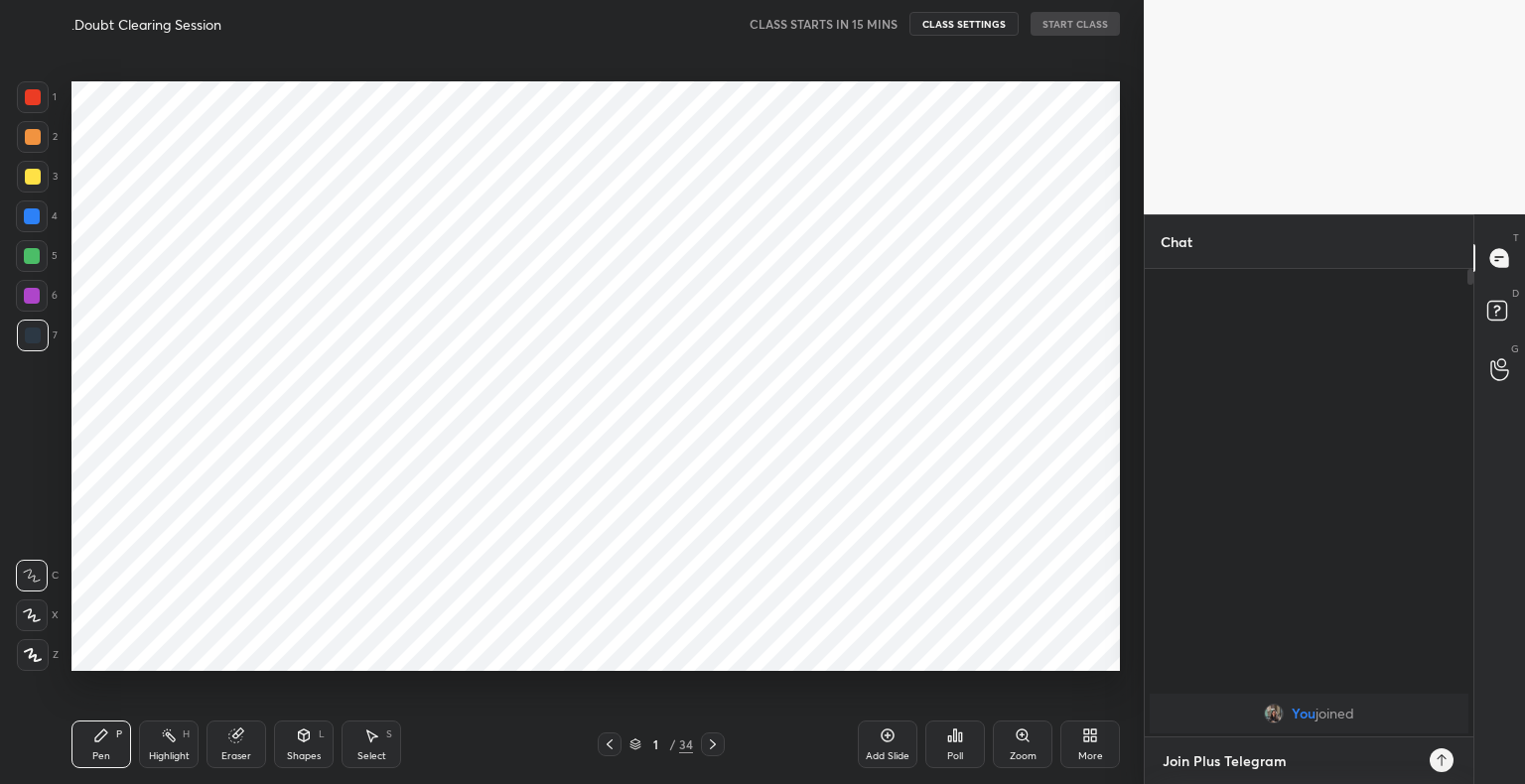 type on "Join Plus Telegram G" 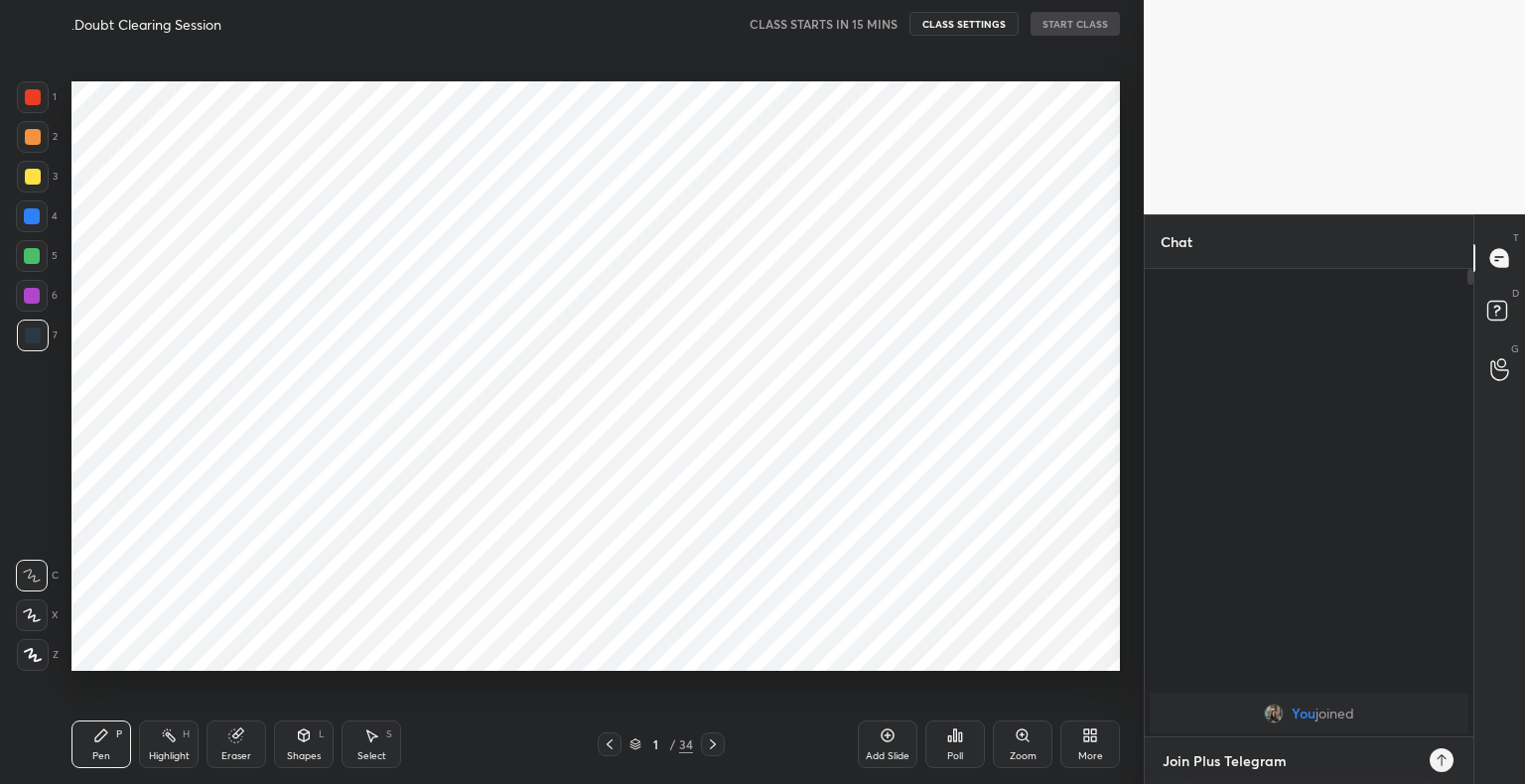type on "x" 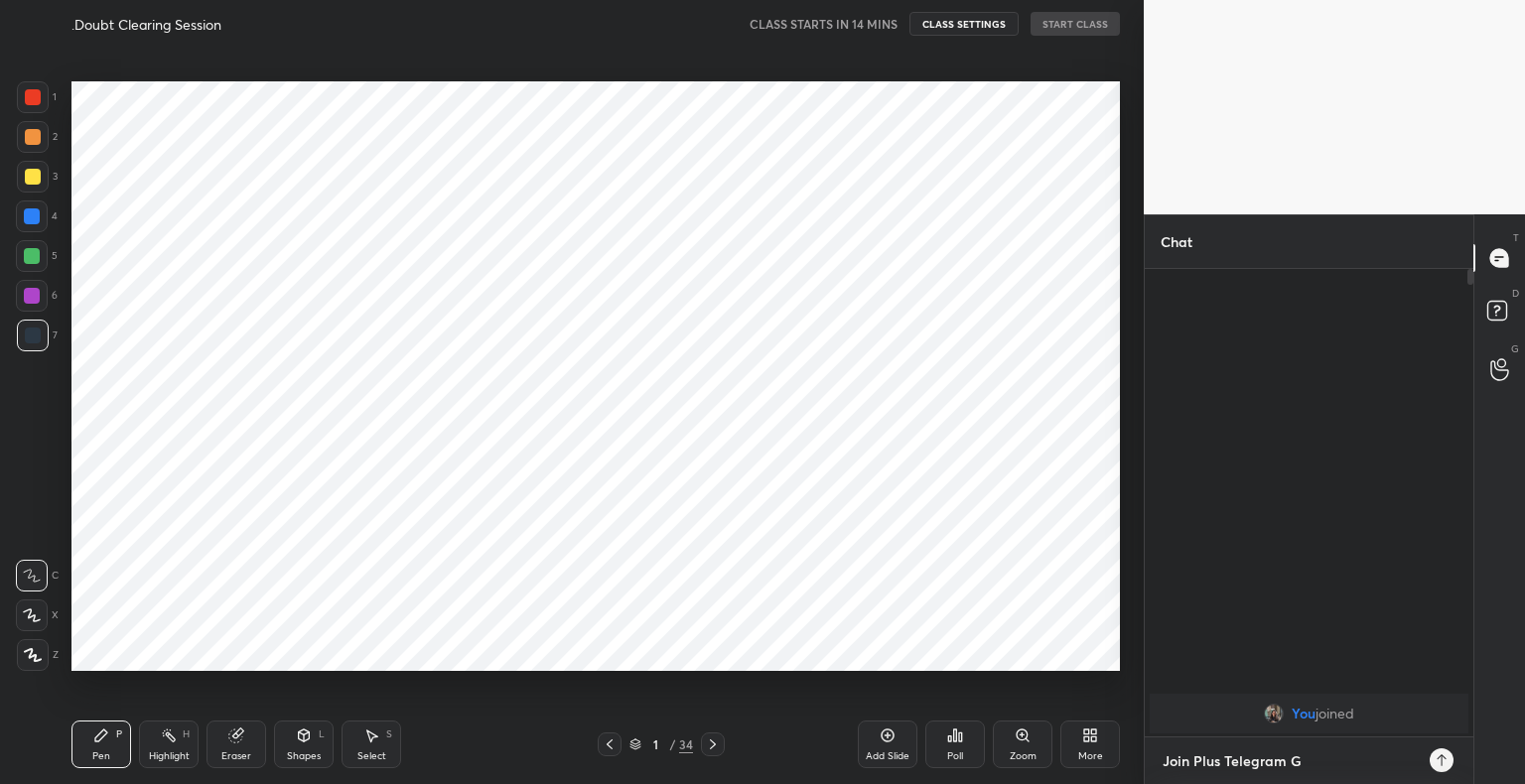 type on "Join Plus Telegram Gr" 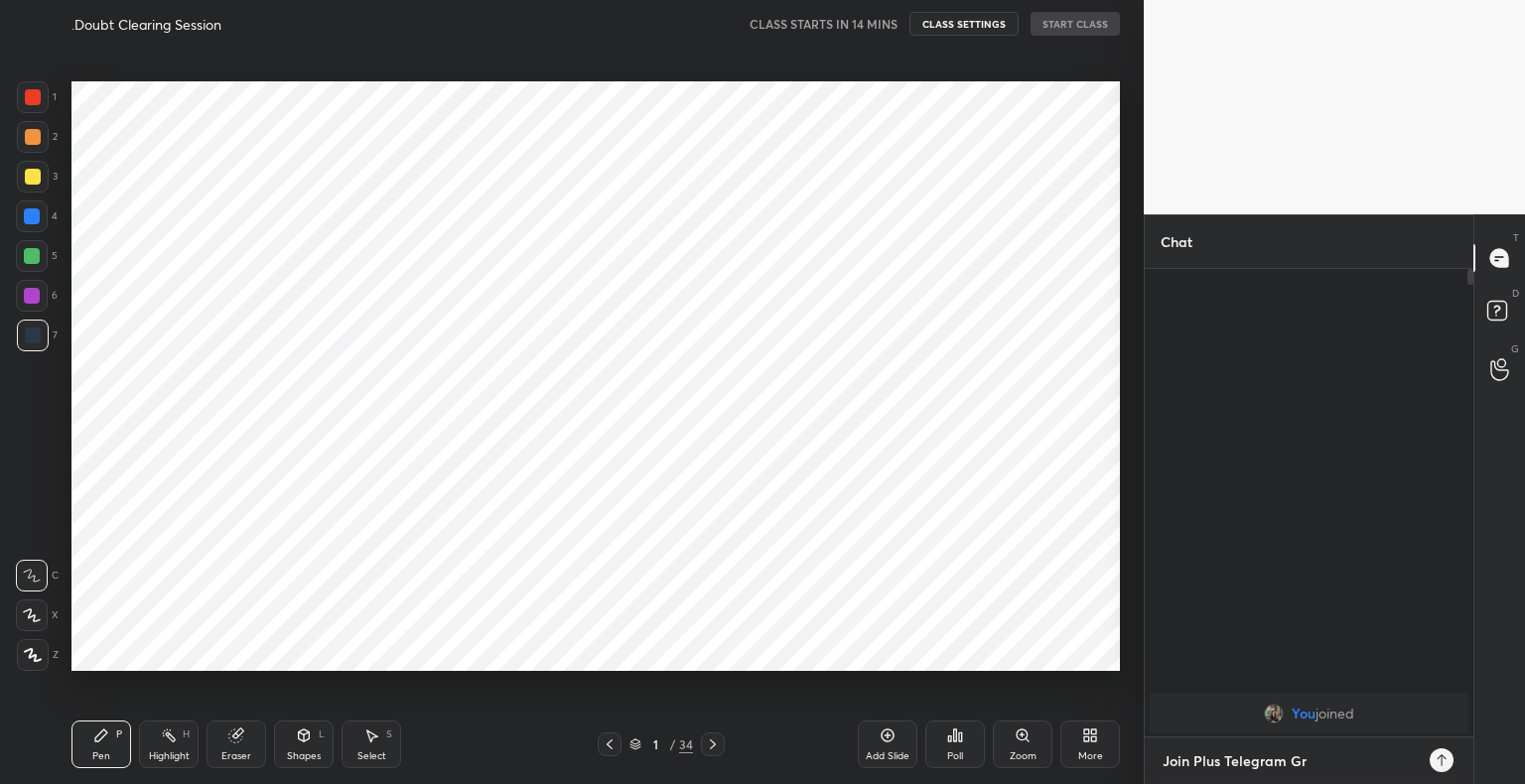 type on "Join Plus Telegram Gro" 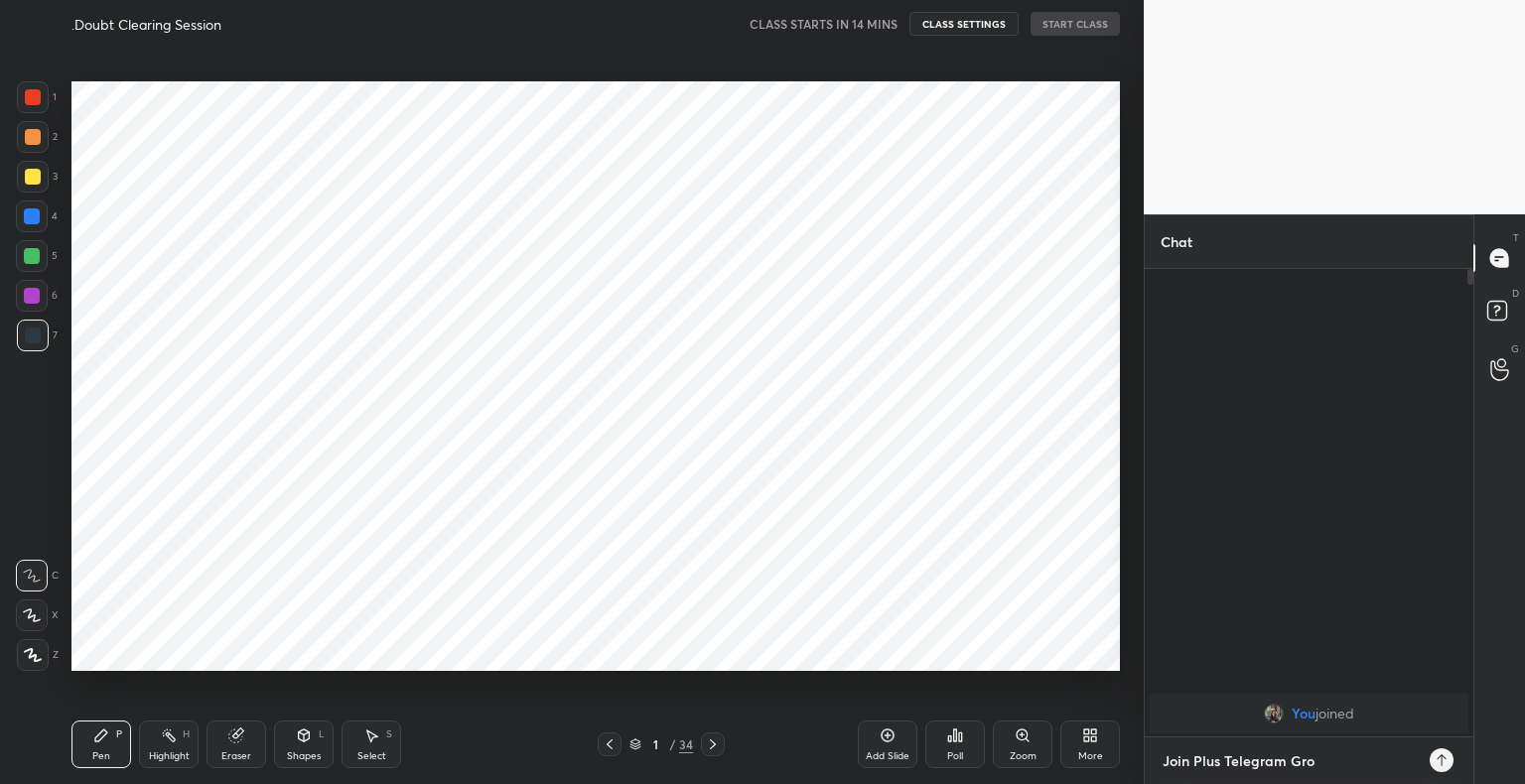 type on "Join Plus Telegram Grou" 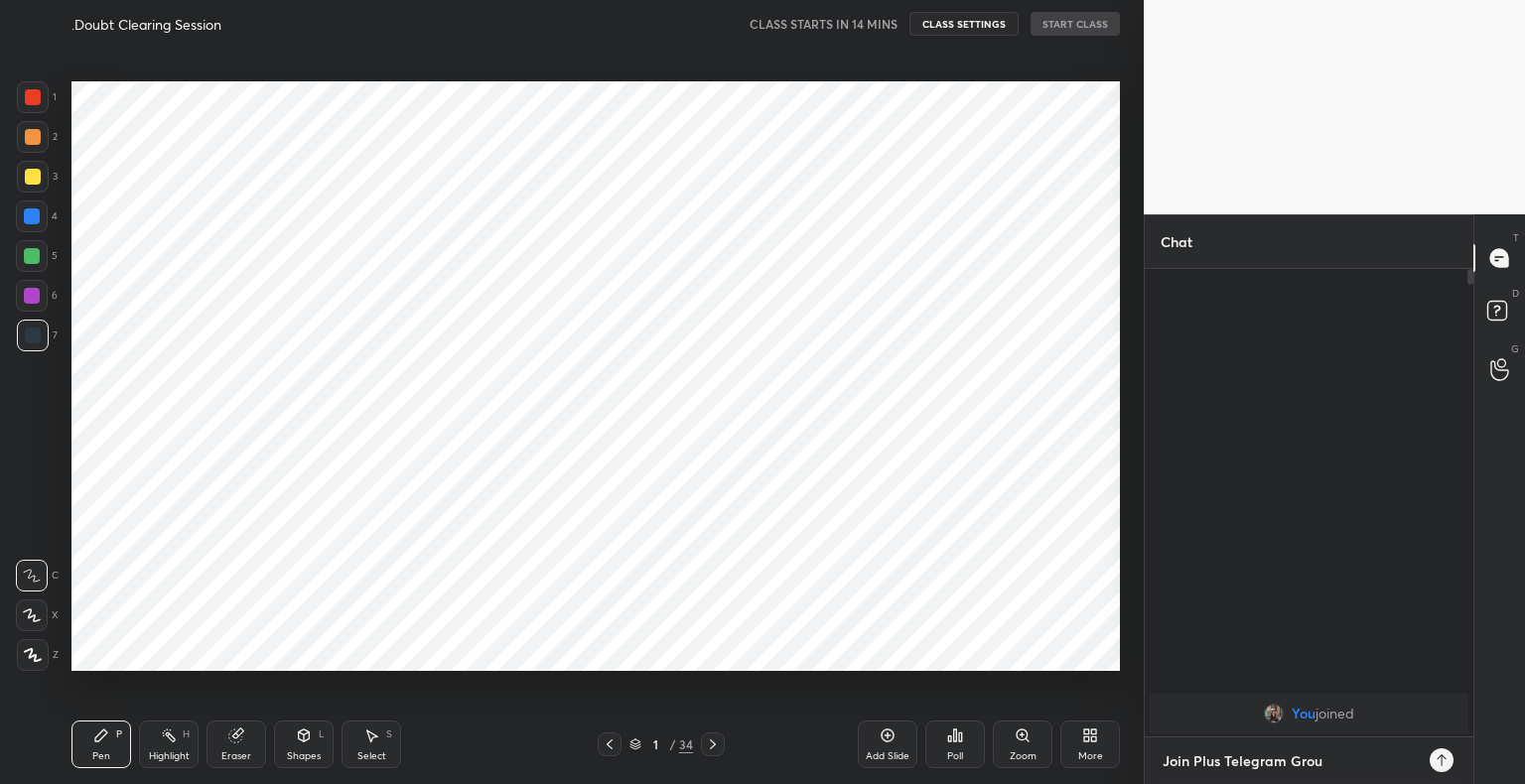 type on "Join Plus Telegram Group" 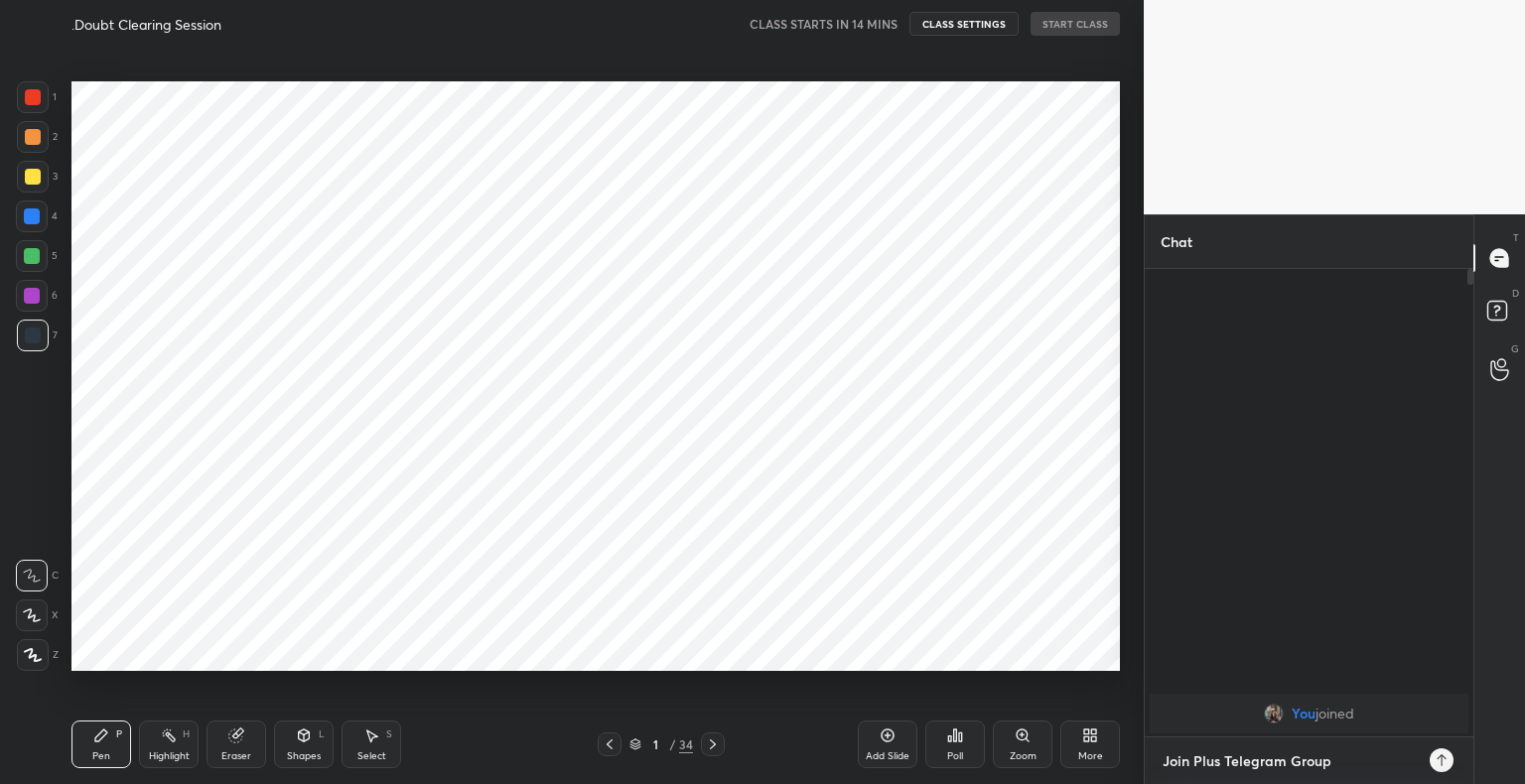 type on "Join Plus Telegram Group" 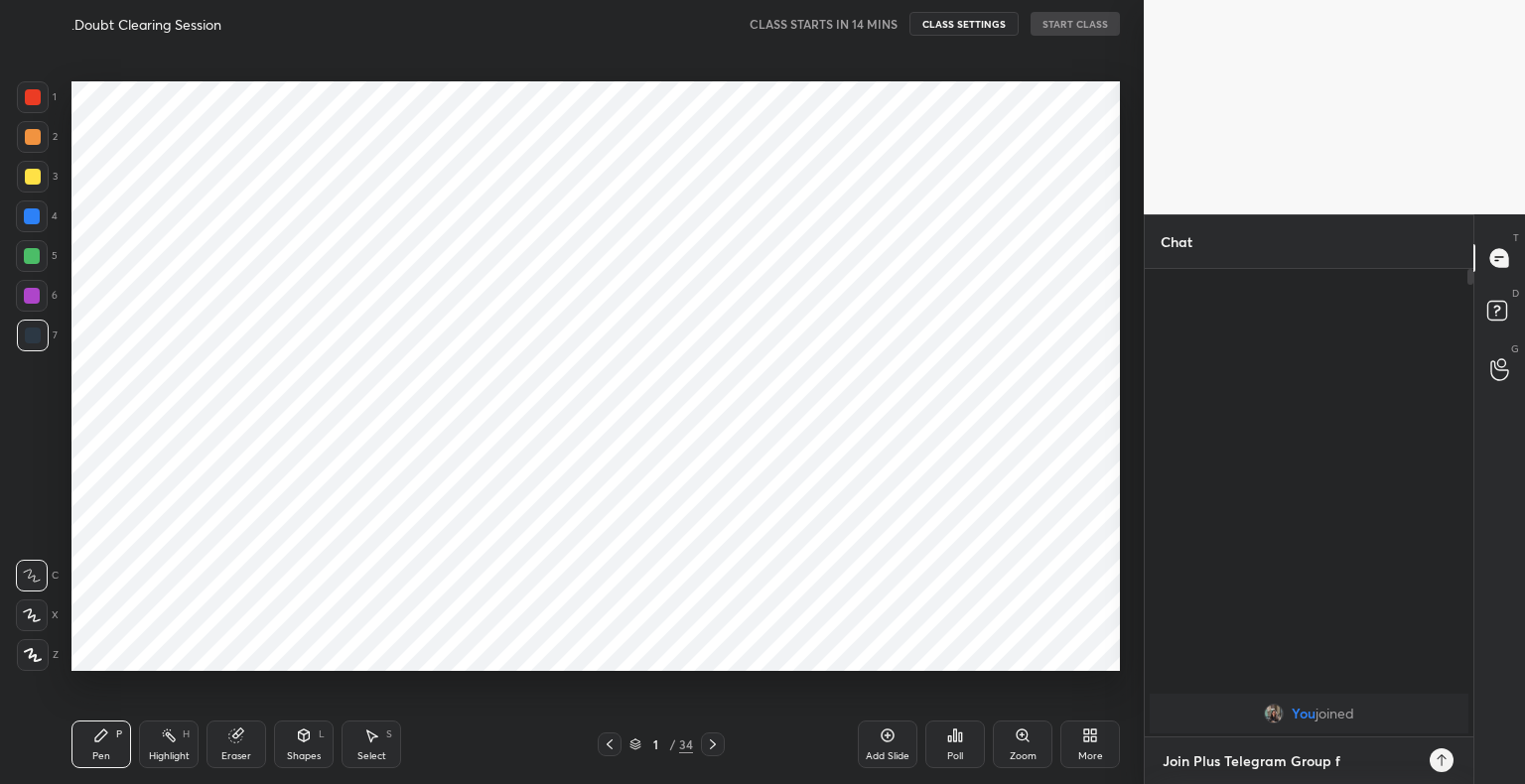 type on "x" 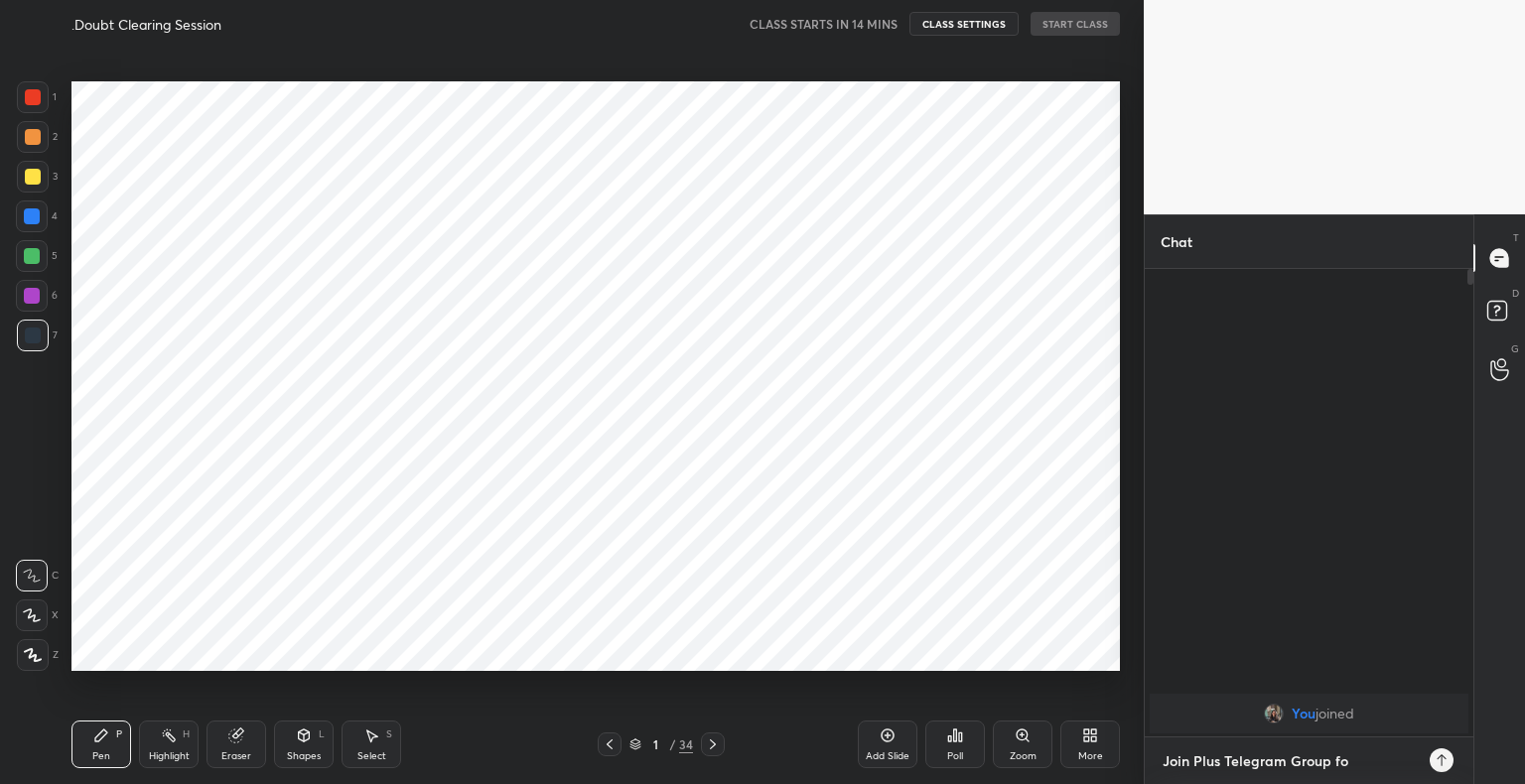 type on "Join Plus Telegram Group for" 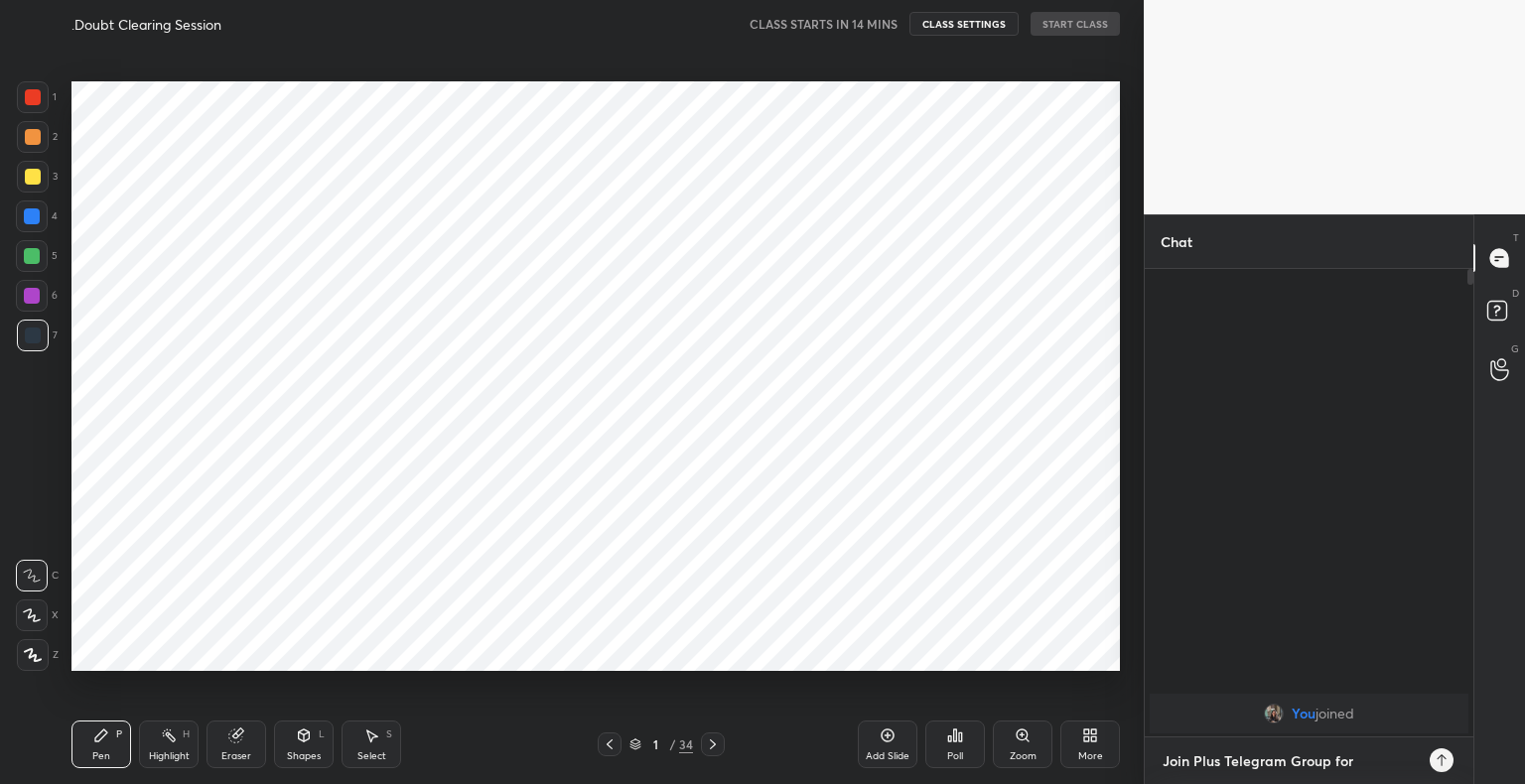 type on "x" 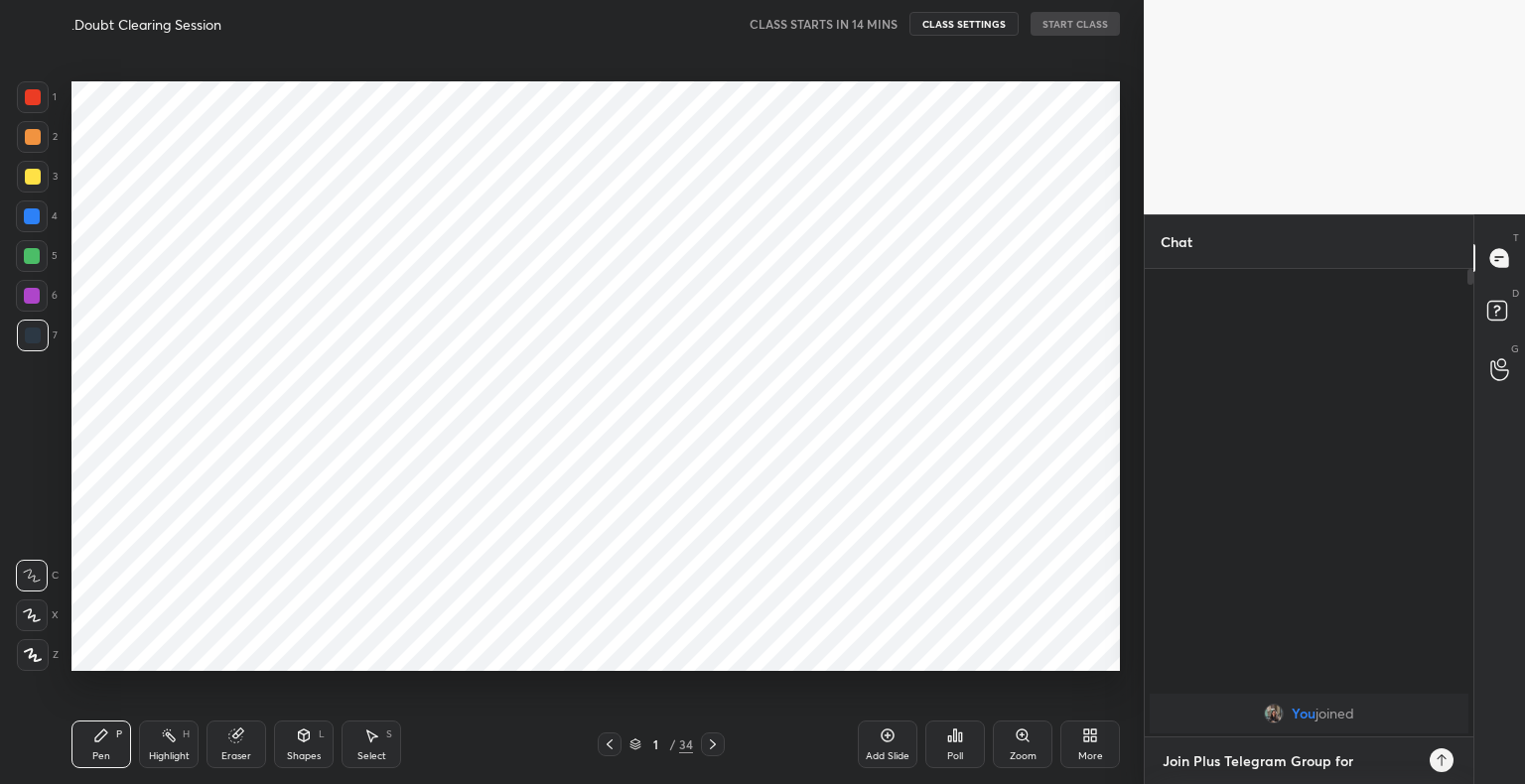 type on "x" 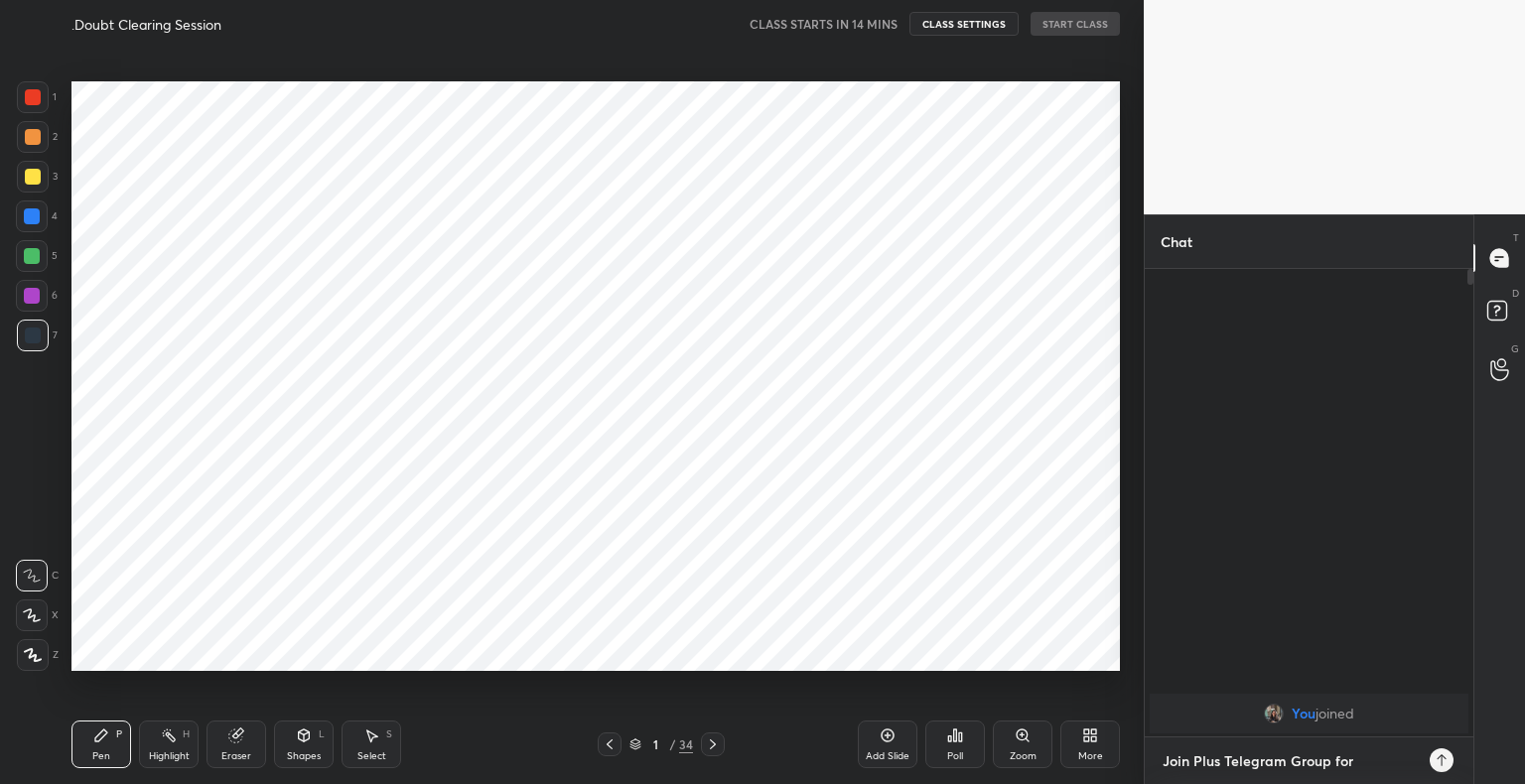 type on "Join Plus Telegram Group for a" 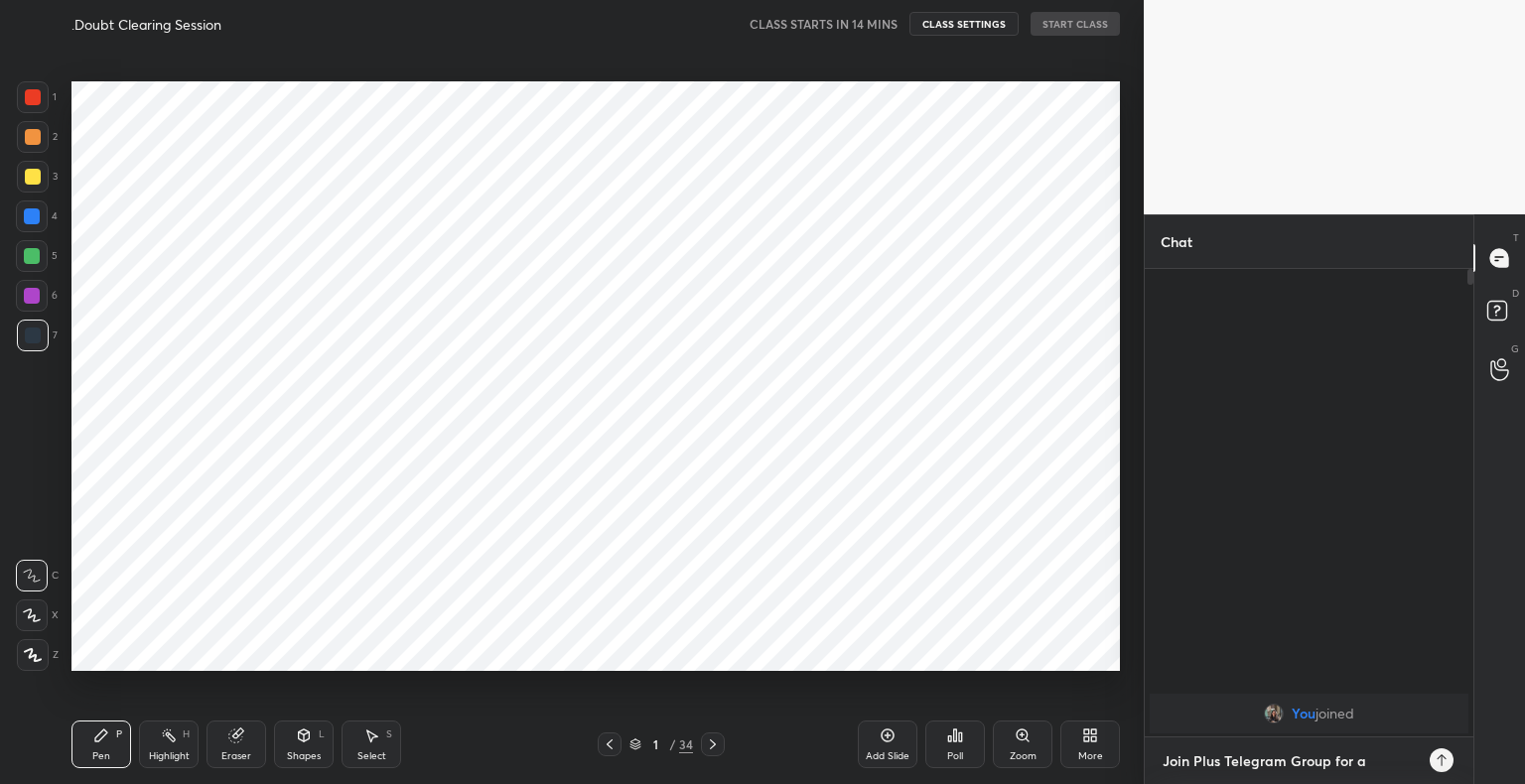 type on "Join Plus Telegram Group for al" 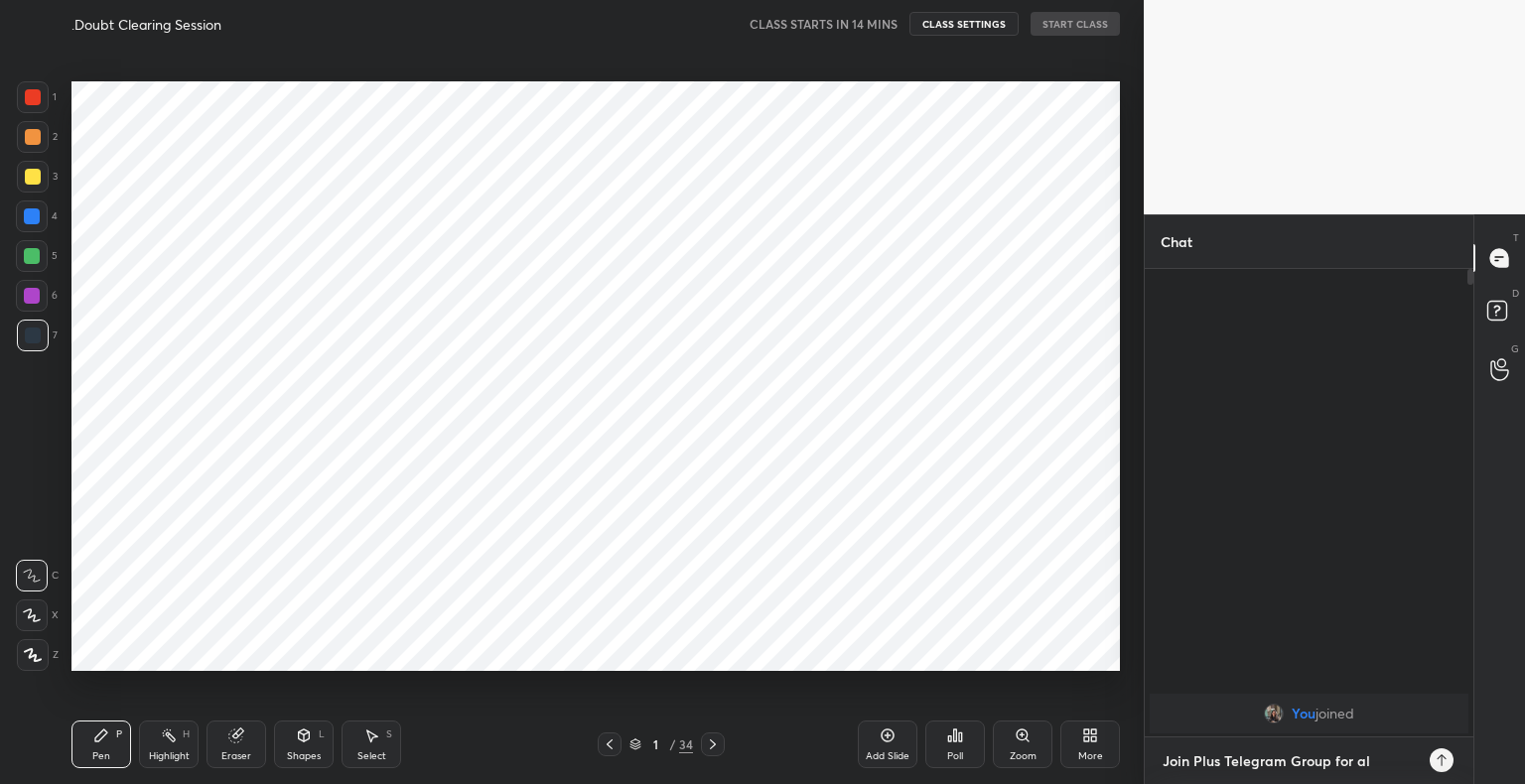 type on "Join Plus Telegram Group for all" 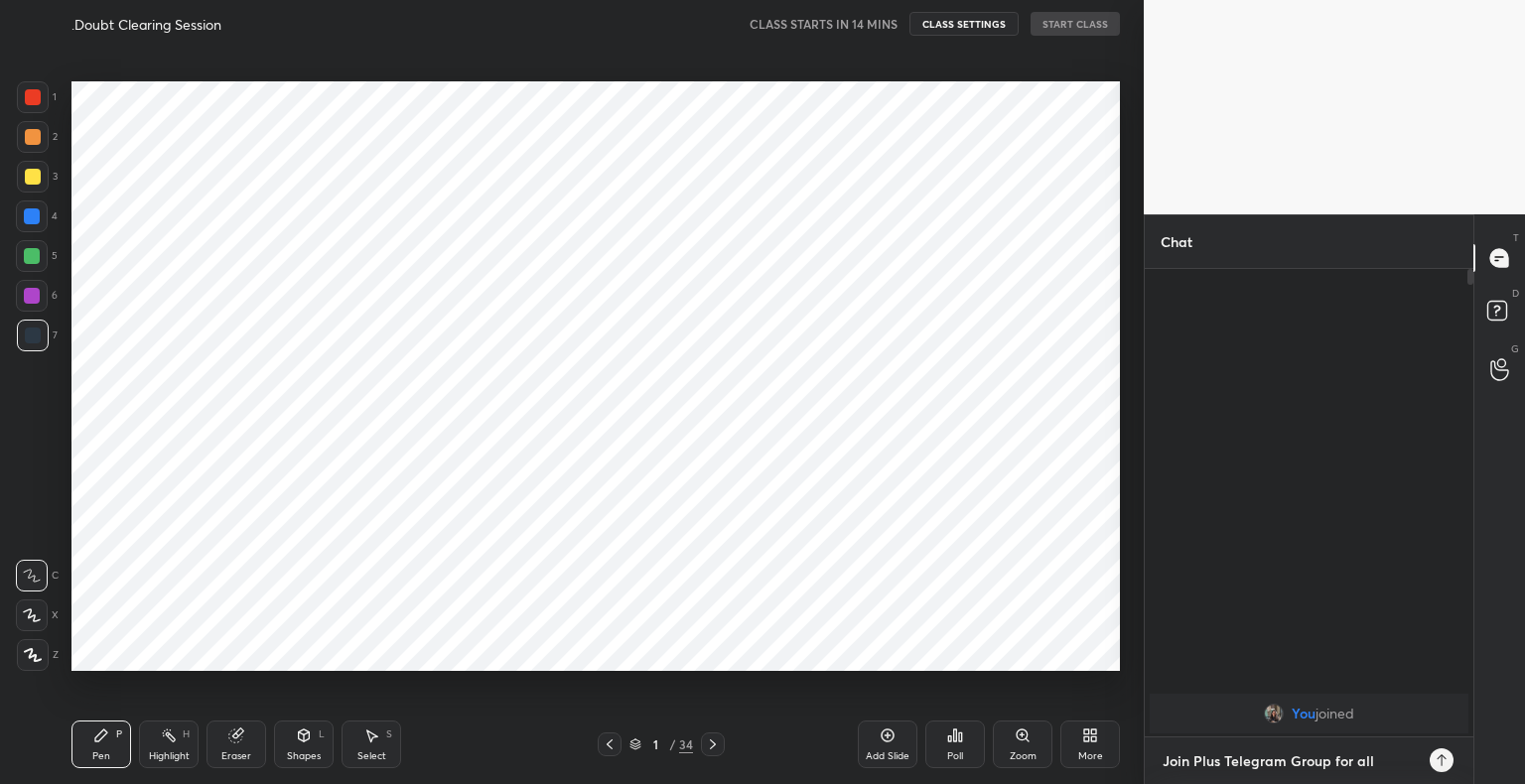 type on "Join Plus Telegram Group for all" 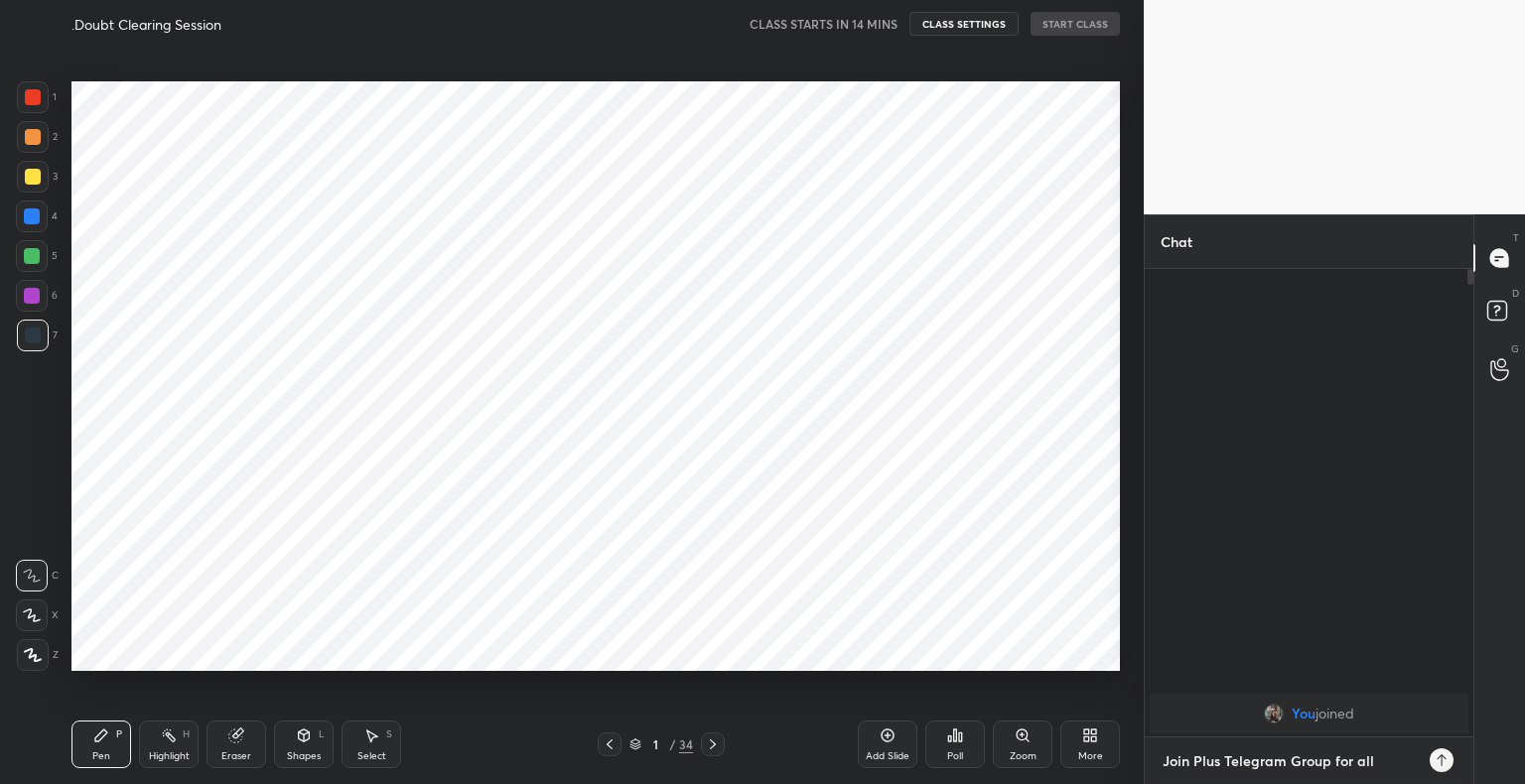 type on "Join Plus Telegram Group for all u" 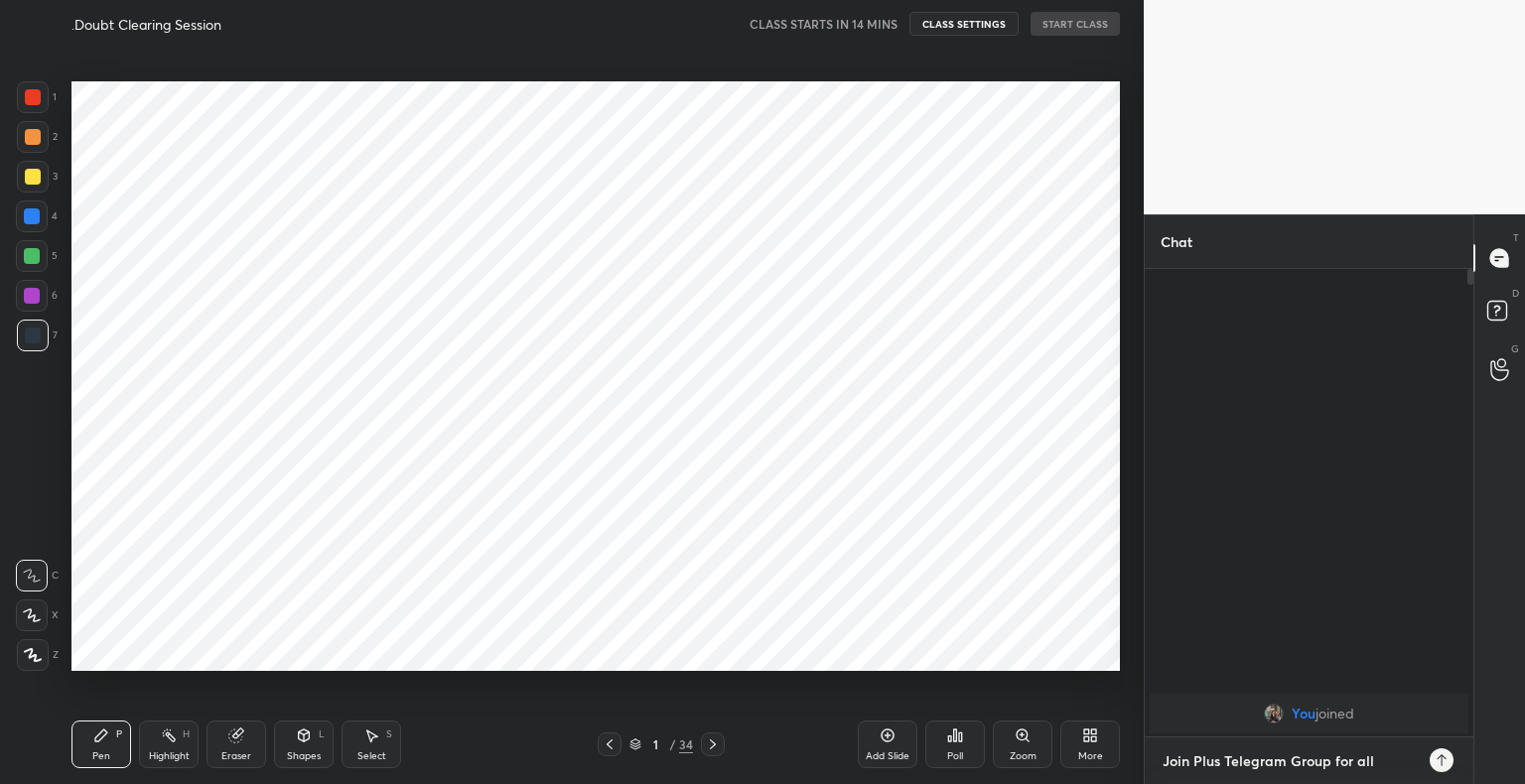 type on "x" 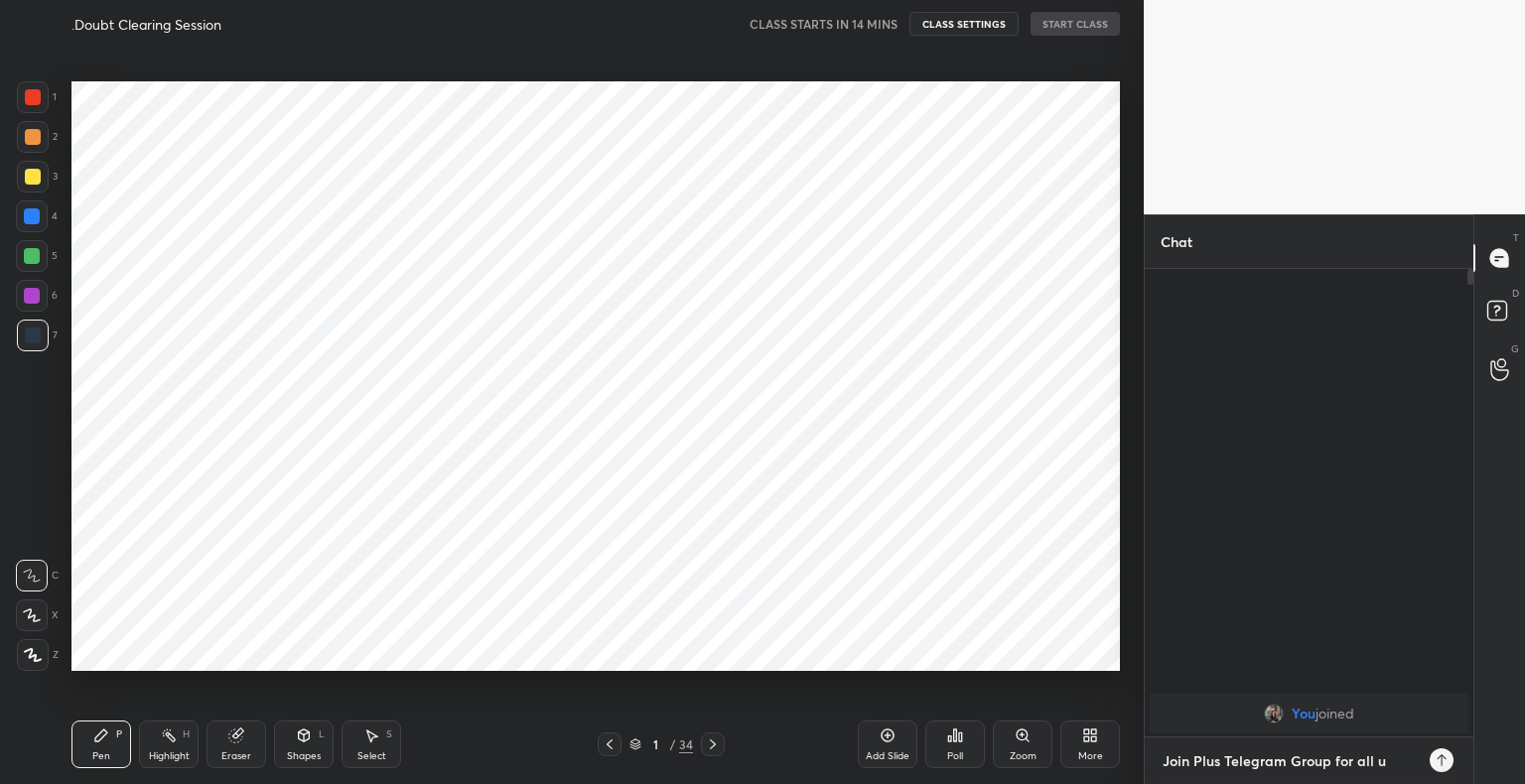 type on "Join Plus Telegram Group for all up" 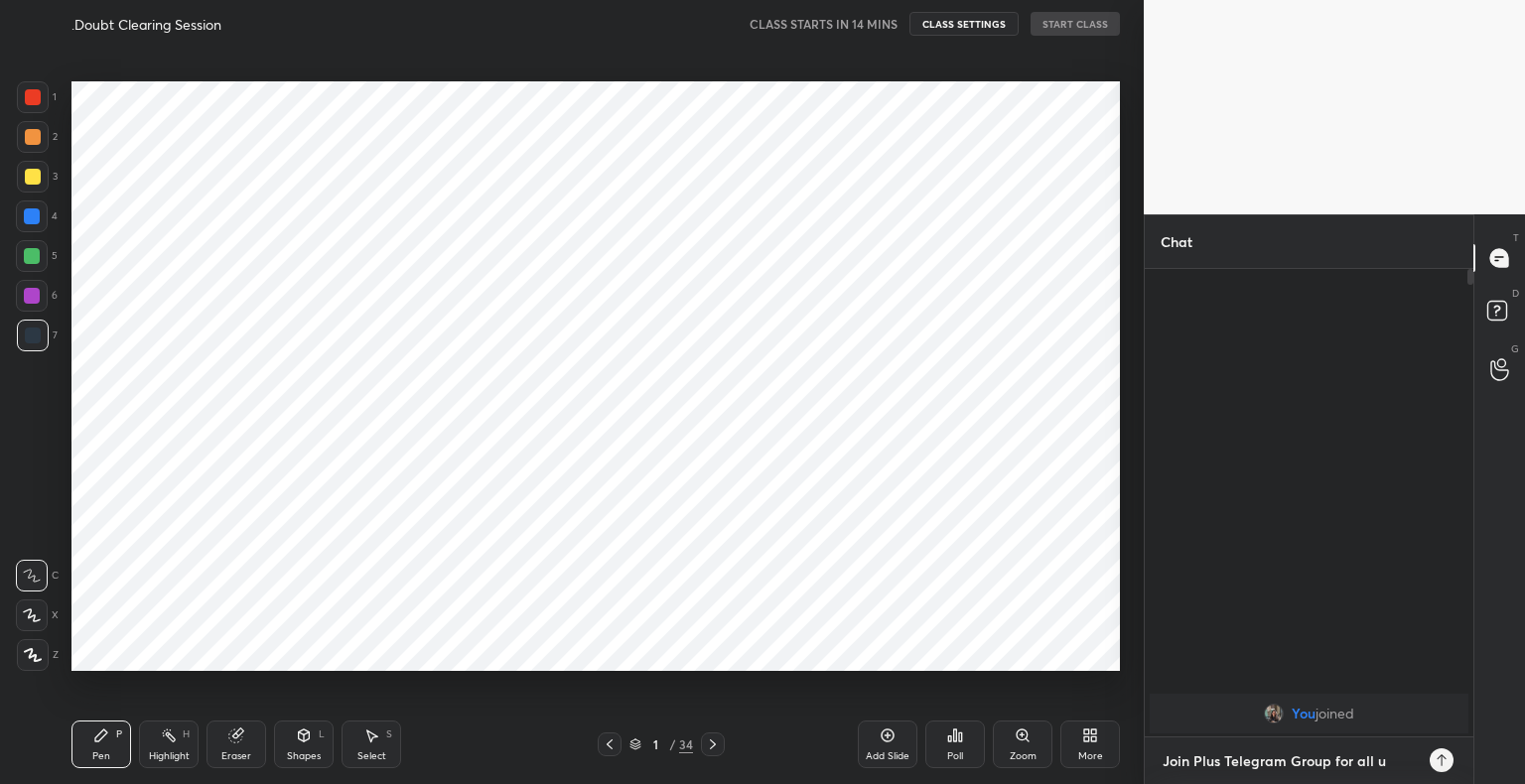 type on "x" 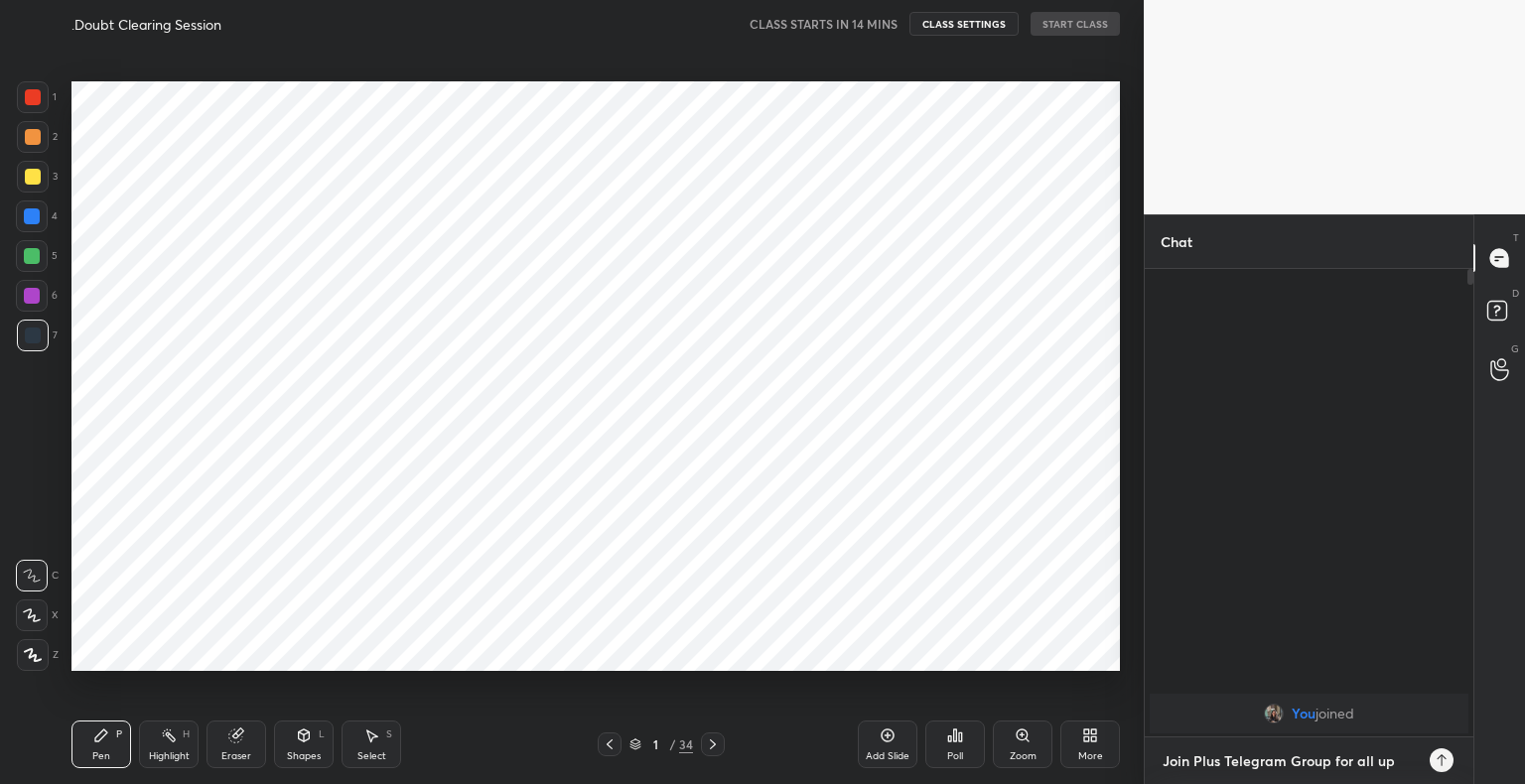 type on "Join Plus Telegram Group for all upd" 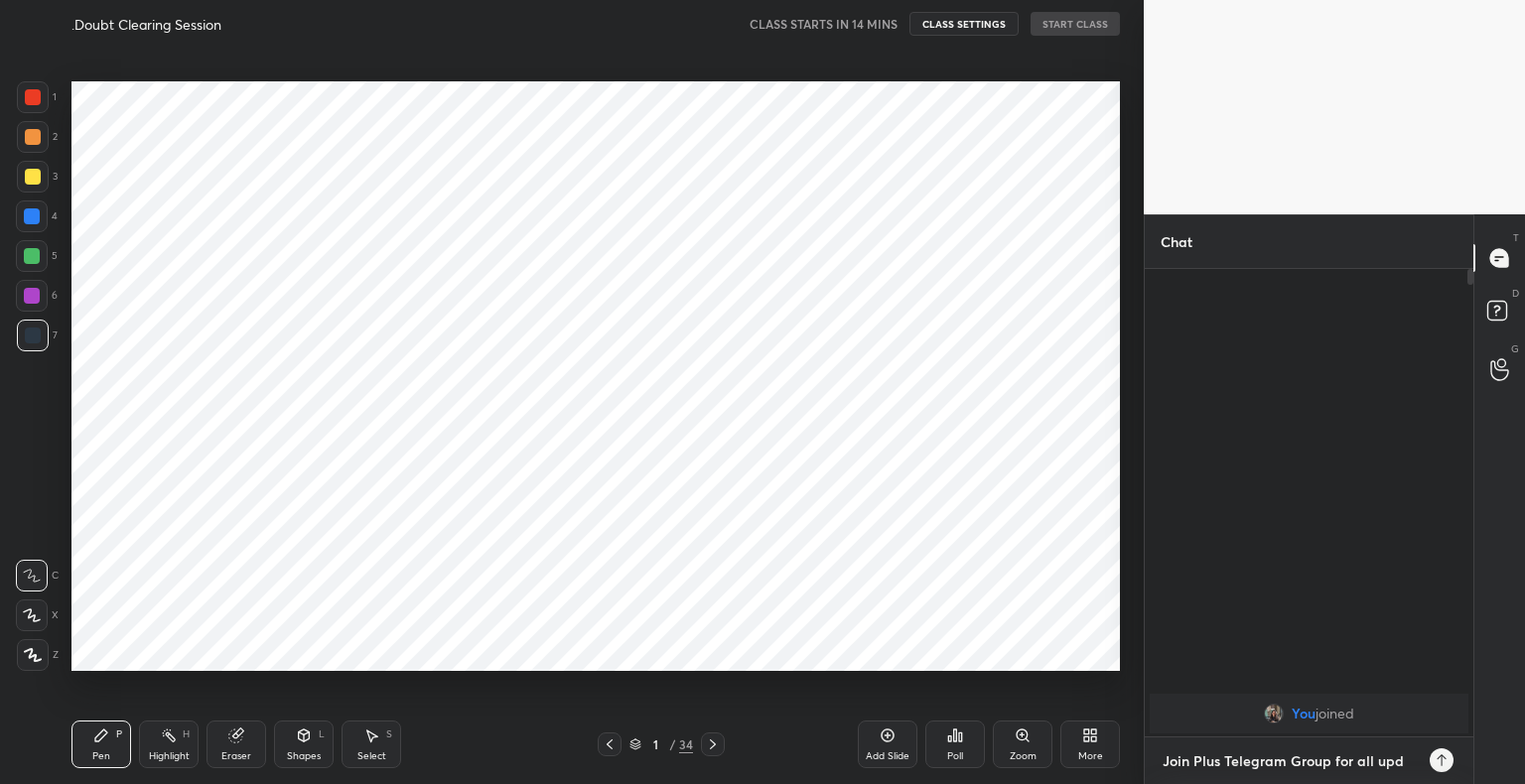 type on "Join Plus Telegram Group for all upda" 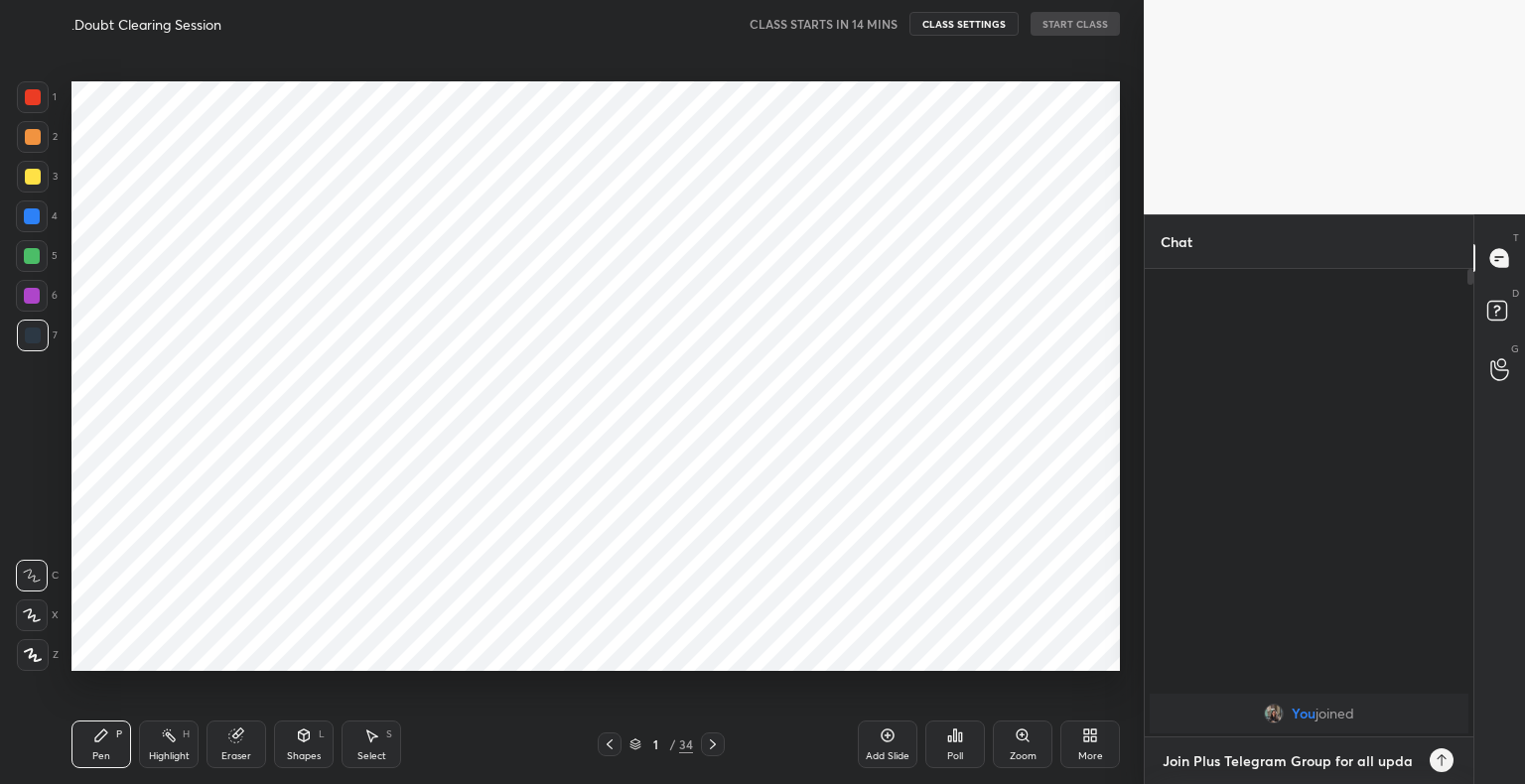 type on "Join Plus Telegram Group for all updat" 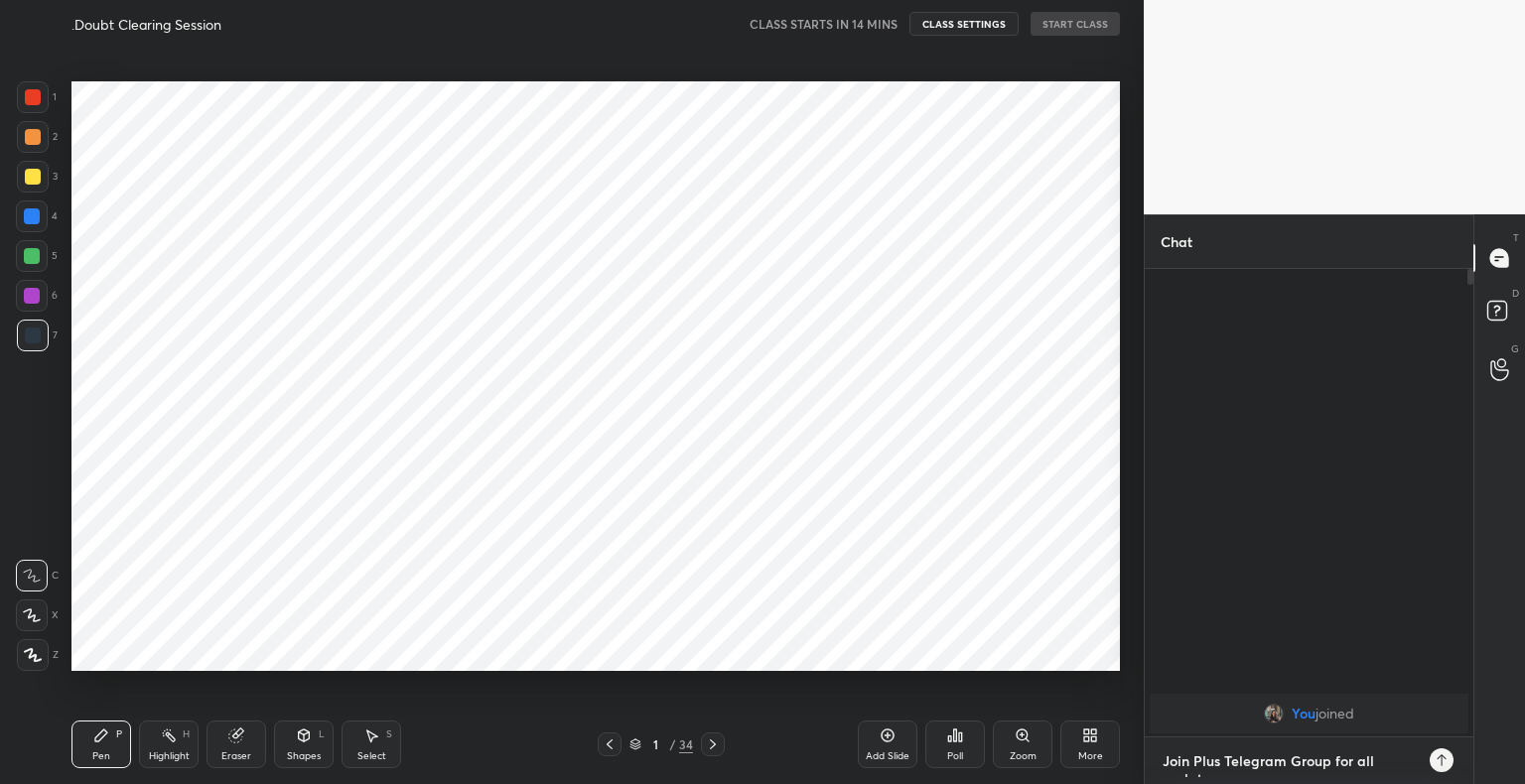 type on "Join Plus Telegram Group for all update" 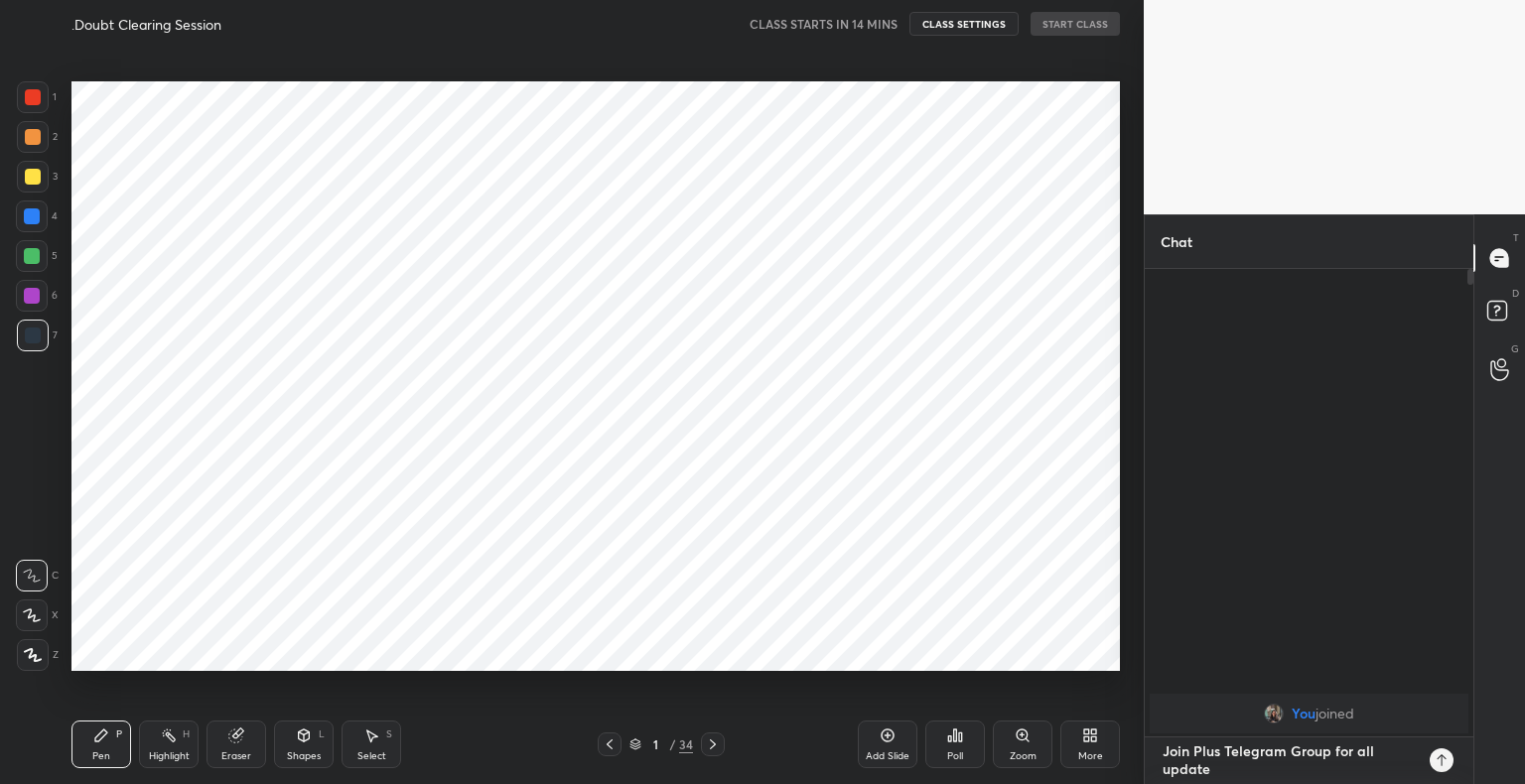 type on "Join Plus Telegram Group for all updates" 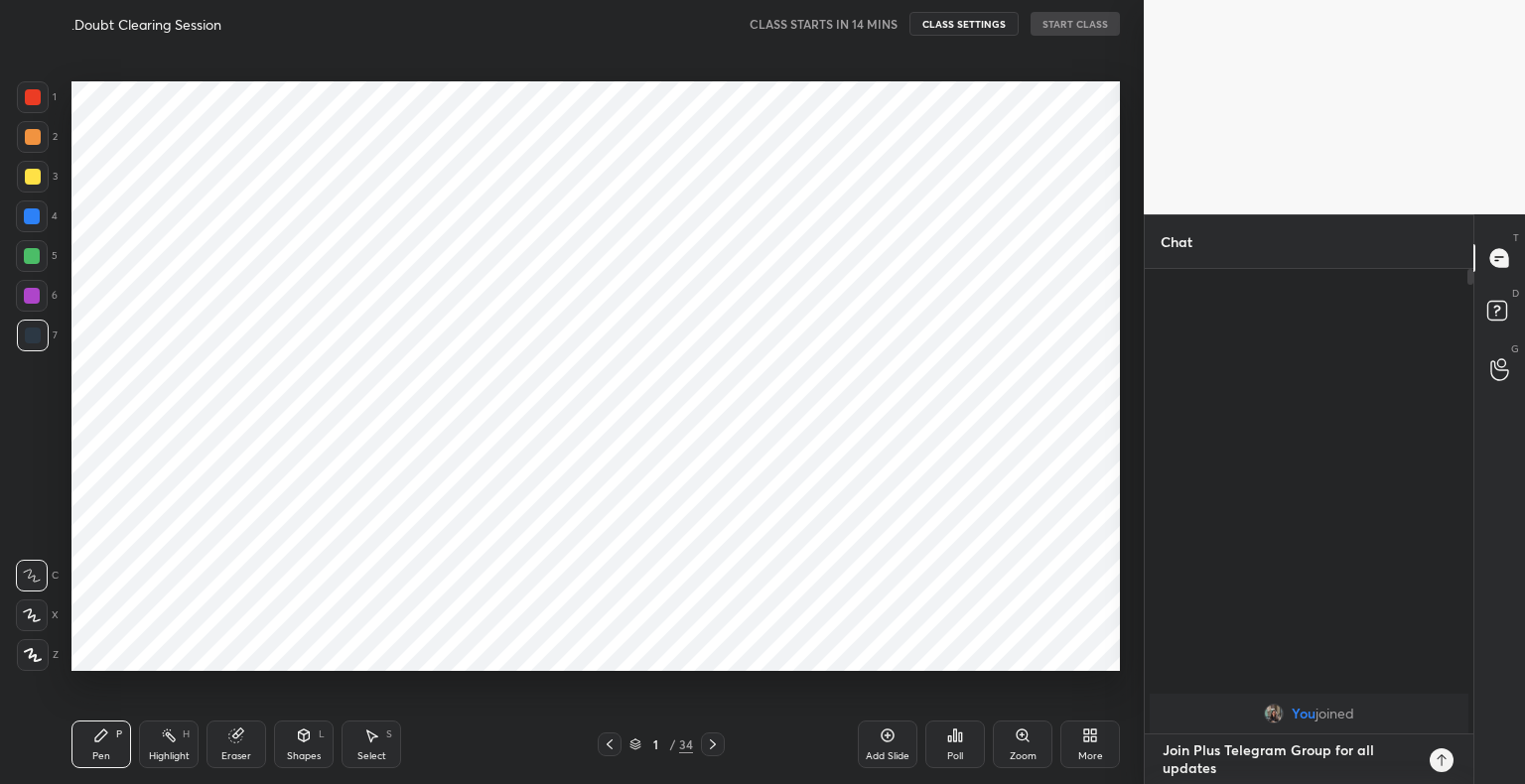 scroll, scrollTop: 0, scrollLeft: 0, axis: both 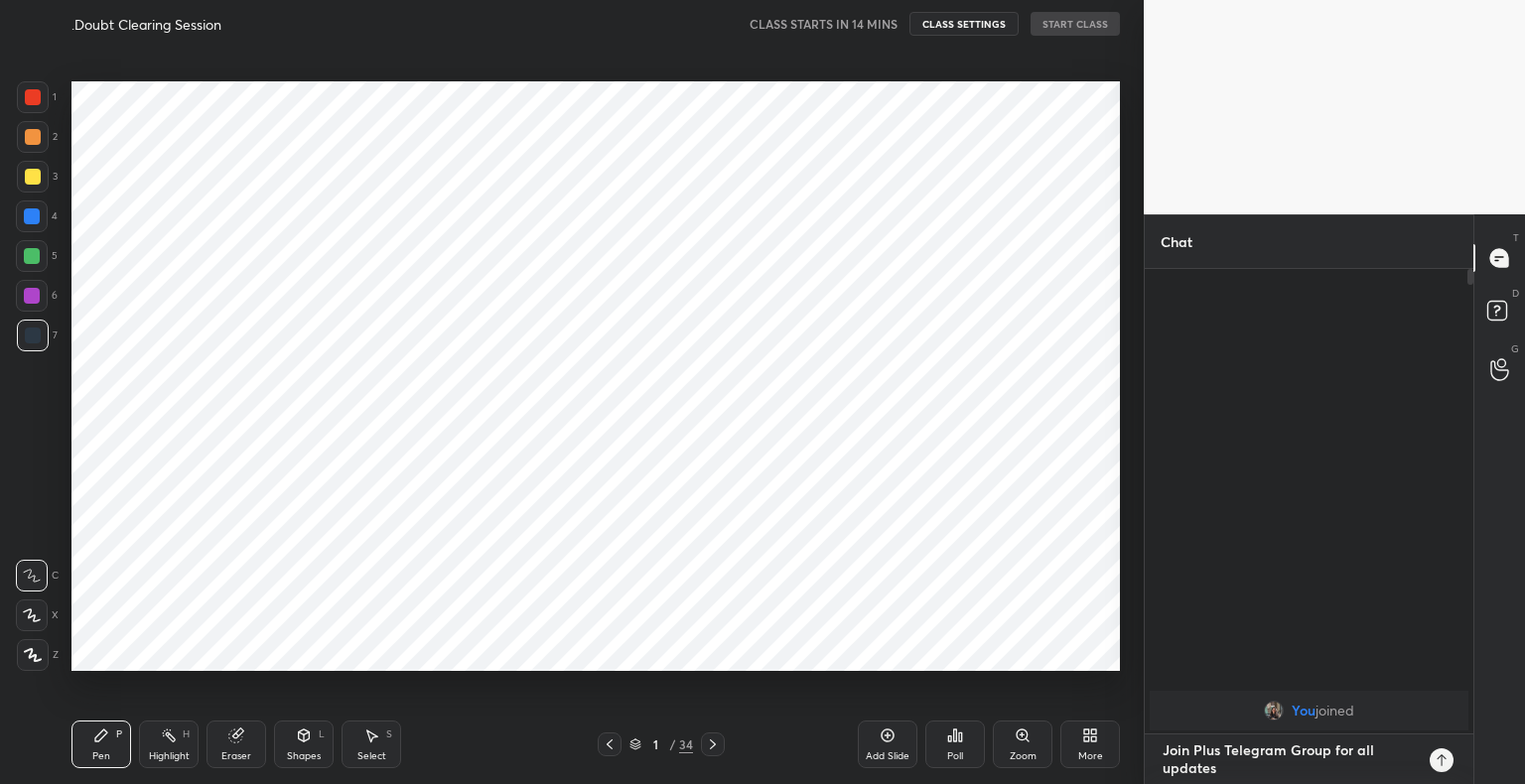 type on "Join Plus Telegram Group for all updates:" 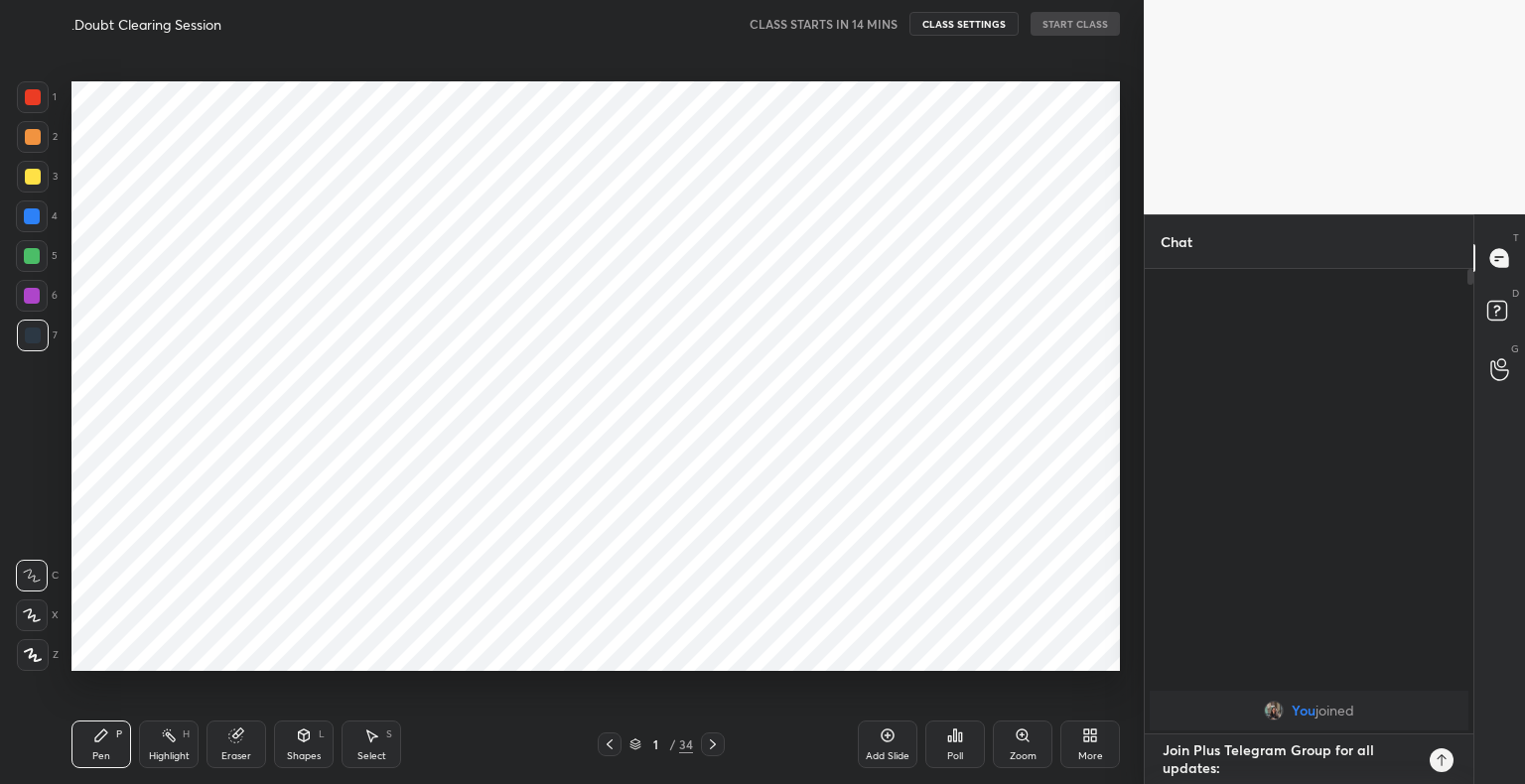 type on "Join Plus Telegram Group for all updates:" 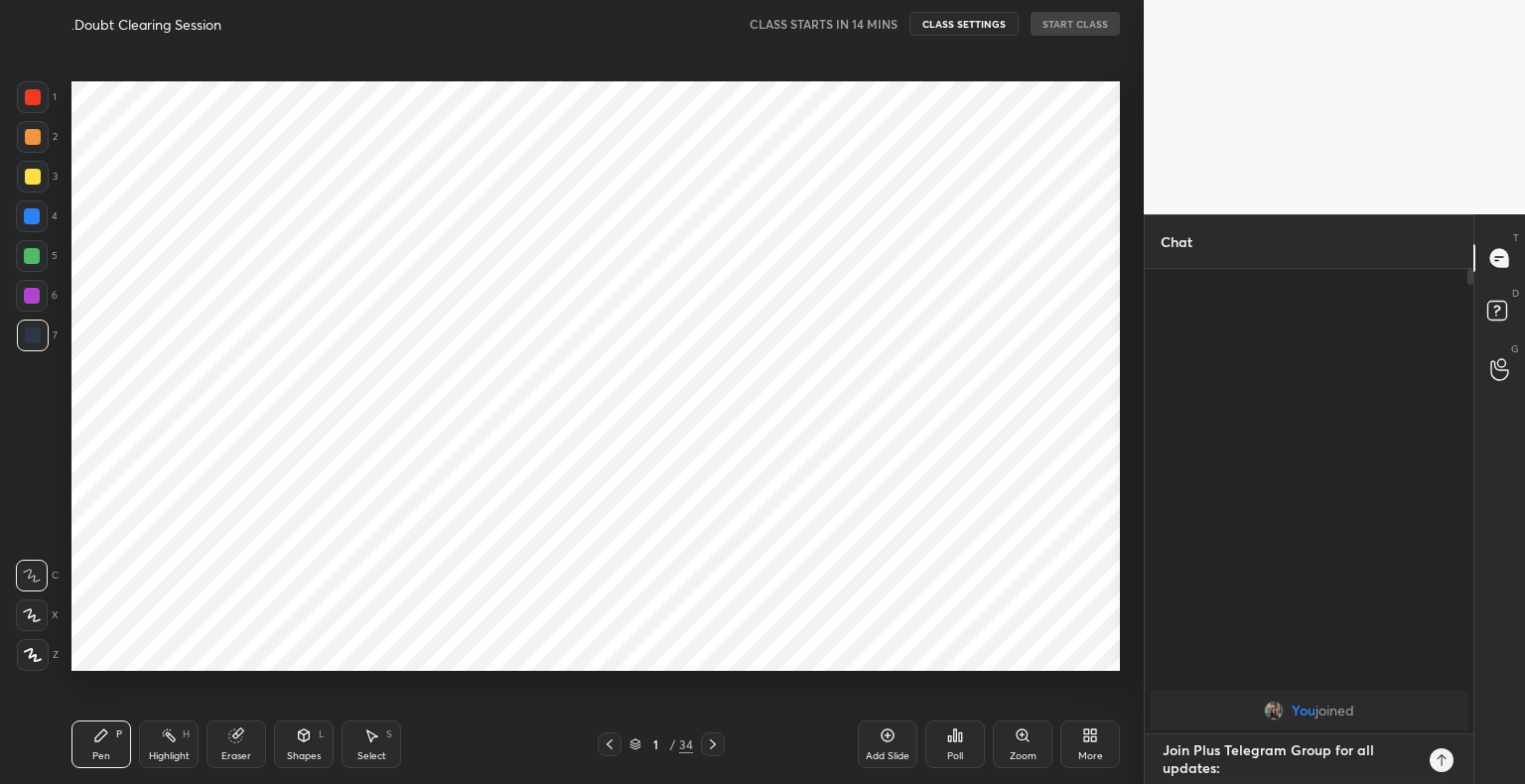 type on "x" 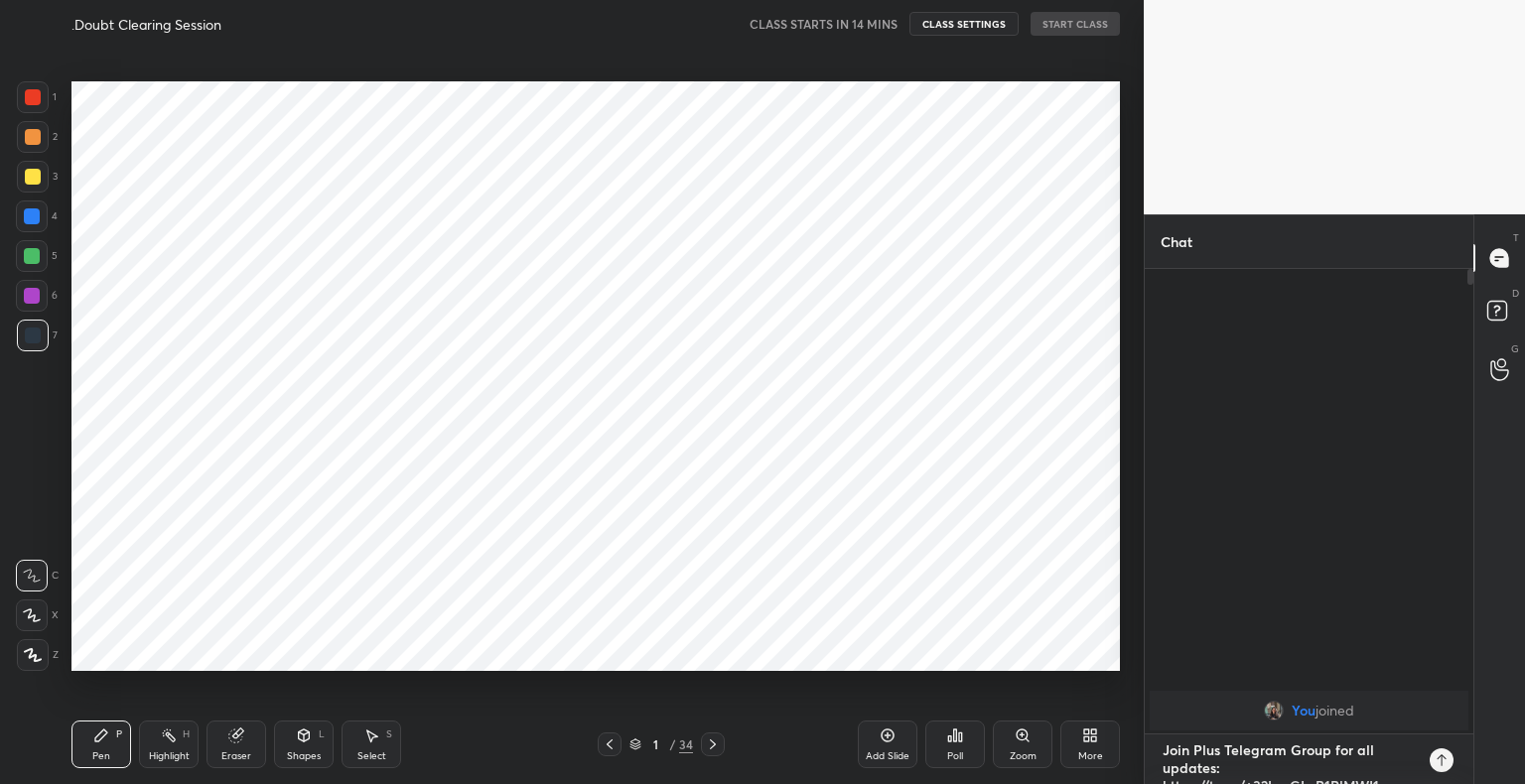 scroll, scrollTop: 0, scrollLeft: 0, axis: both 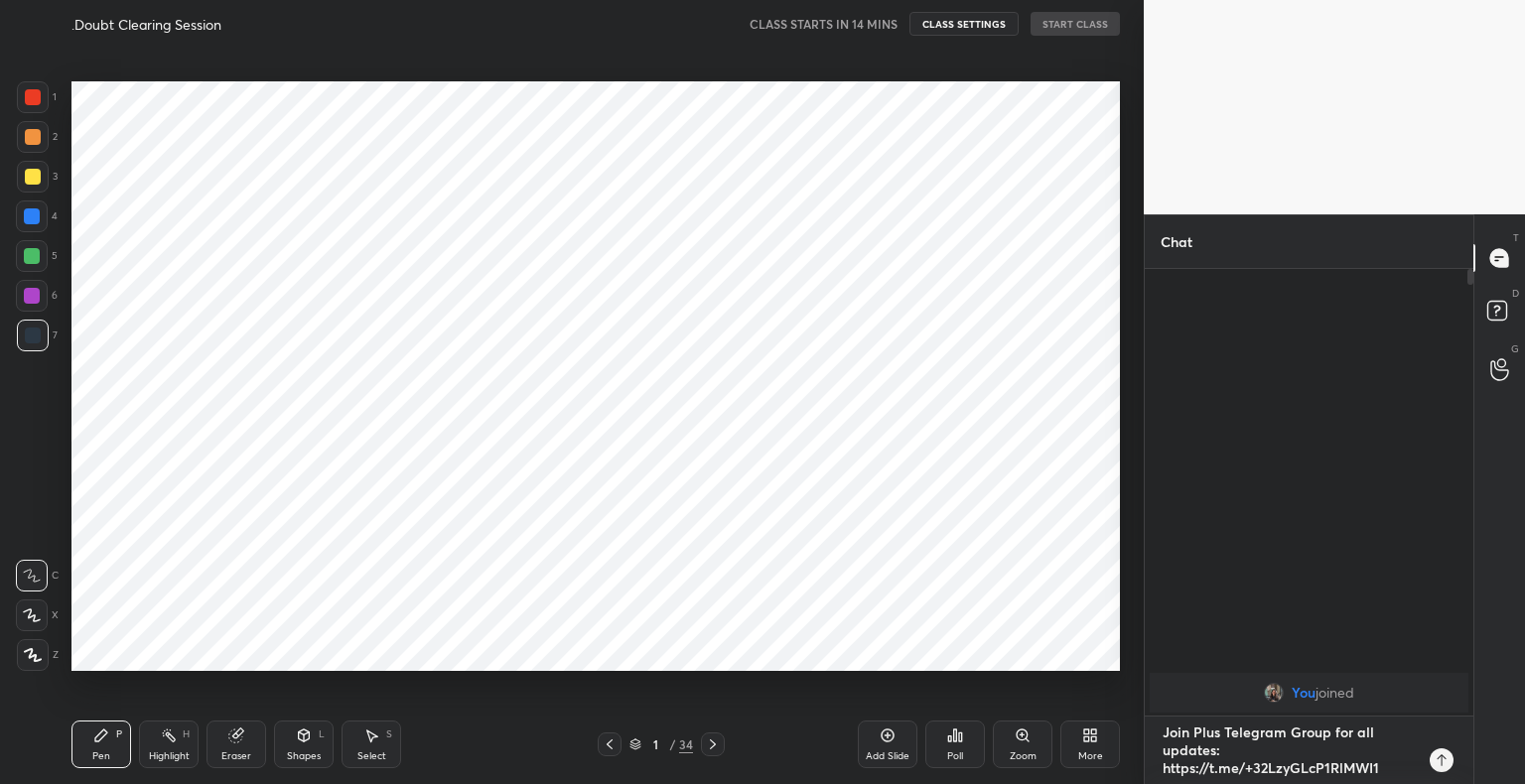 type on "Join Plus Telegram Group for all updates: https://t.me/+32LzyGLcP1RlMWI1" 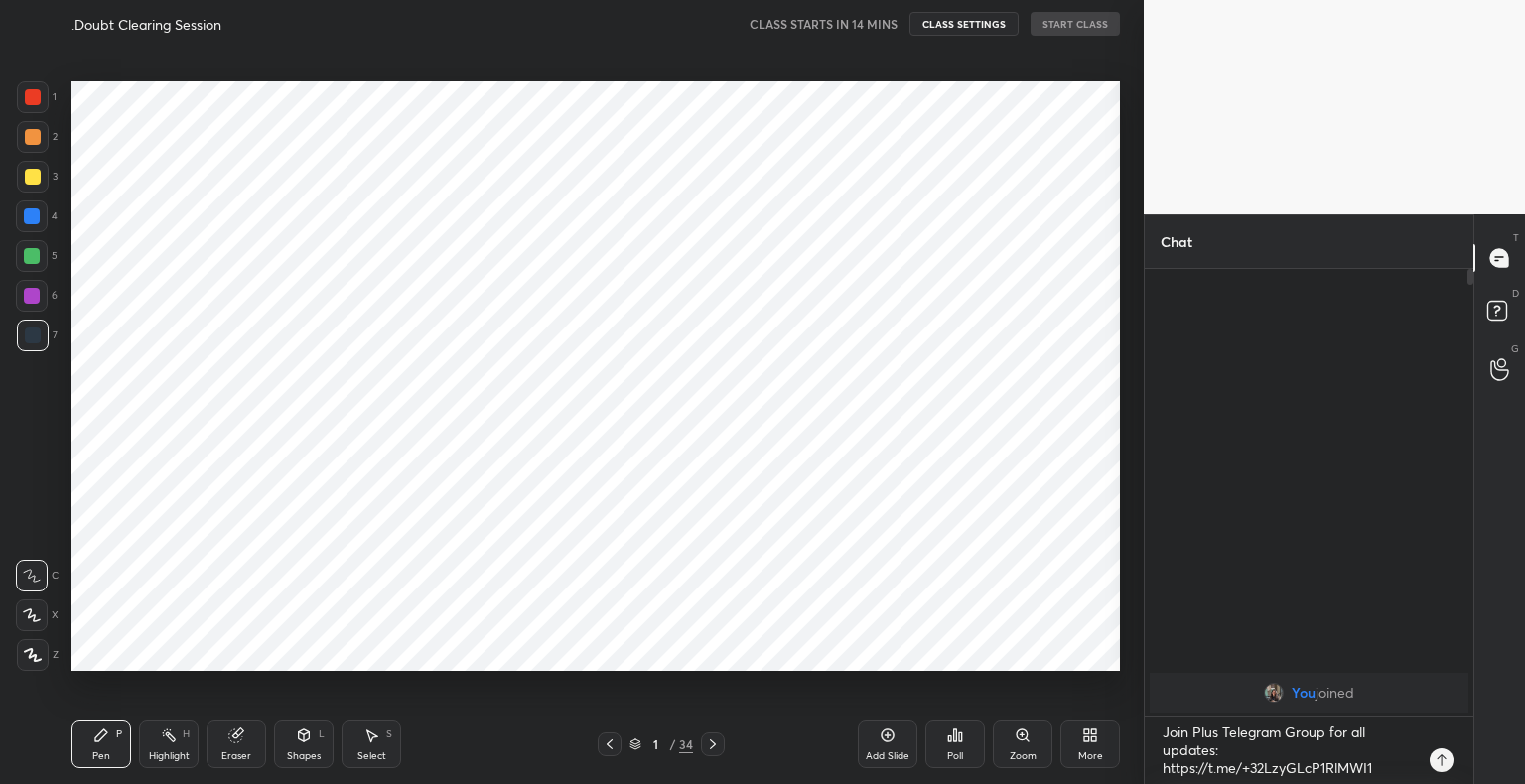 type on "x" 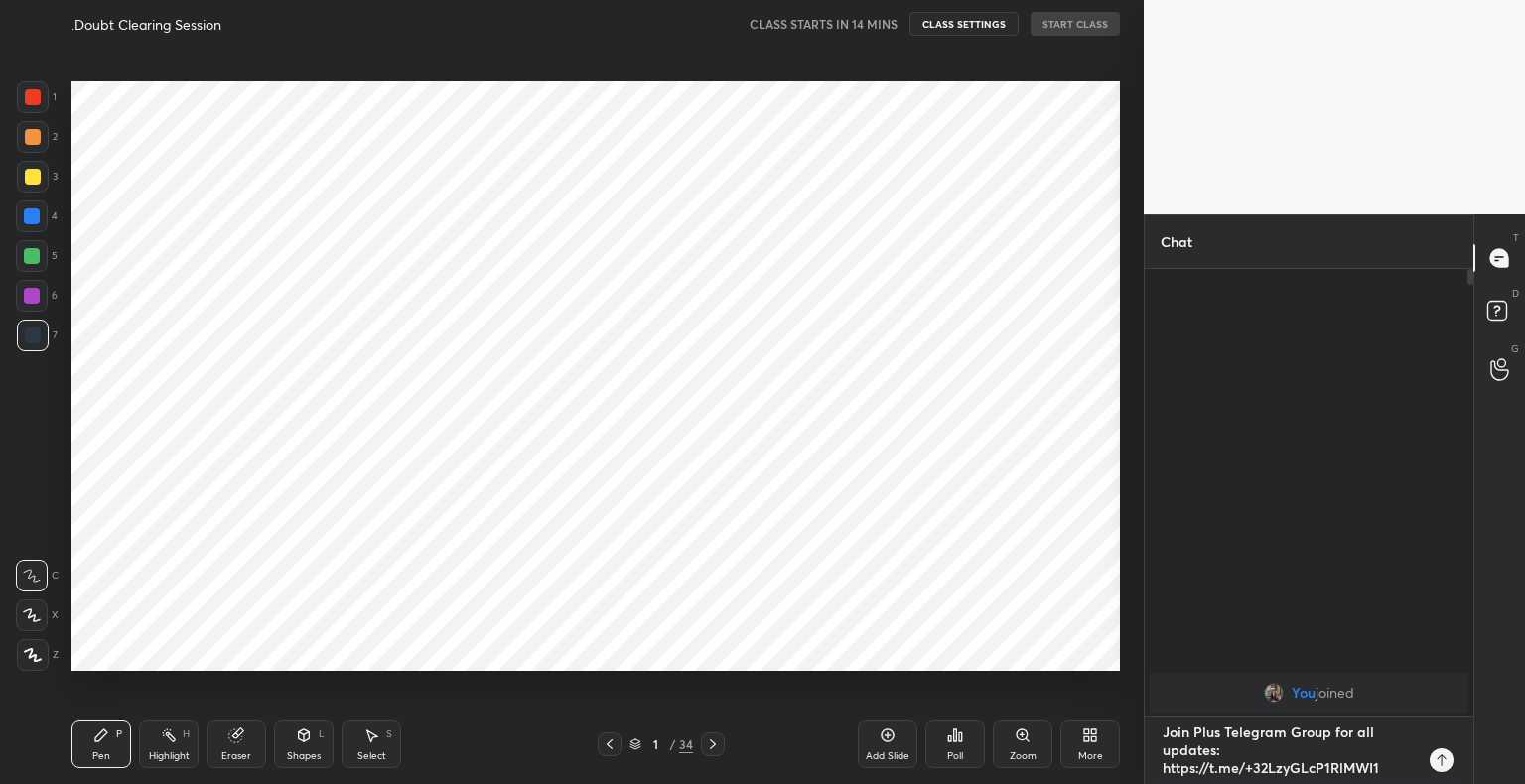 type 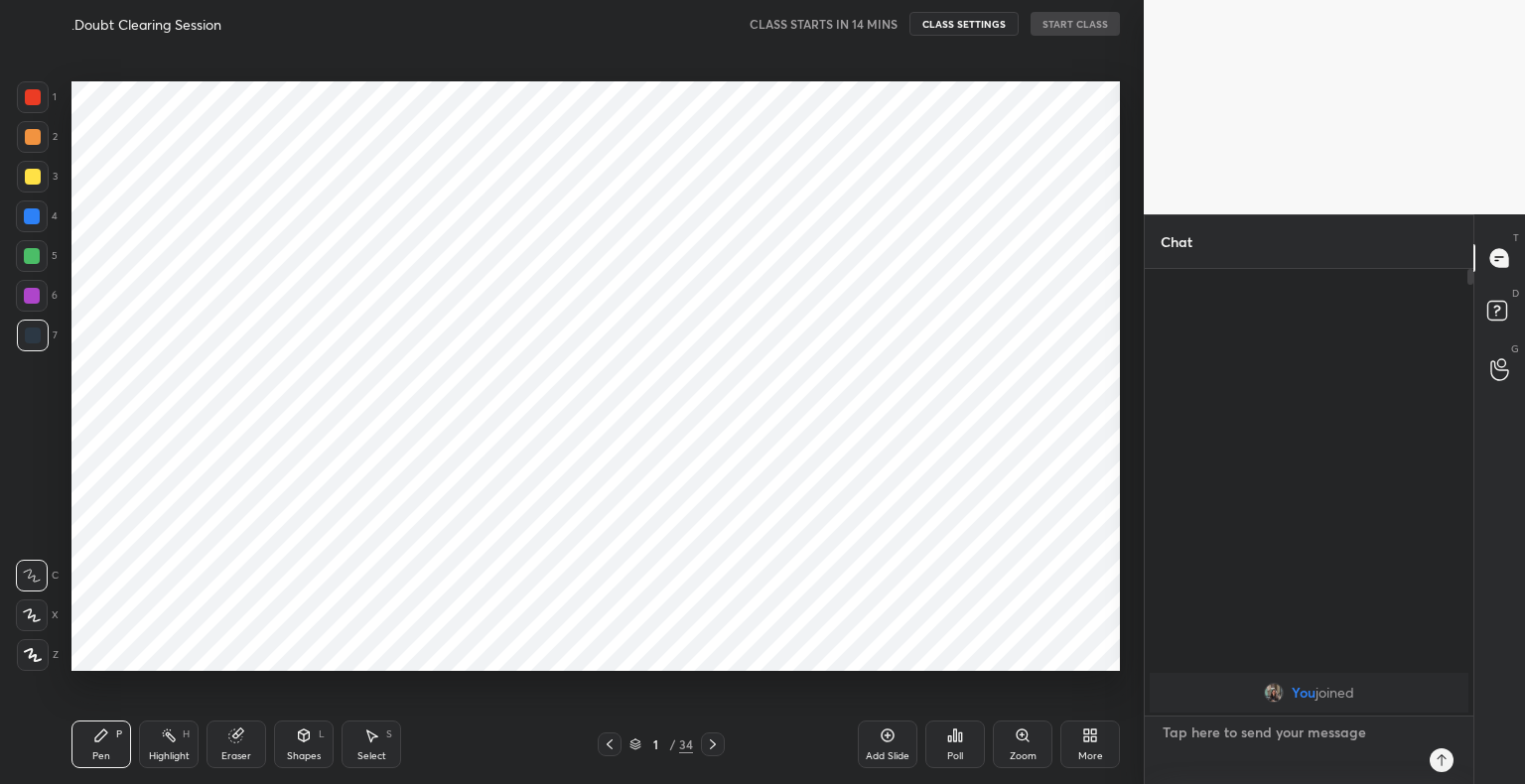 scroll, scrollTop: 6, scrollLeft: 6, axis: both 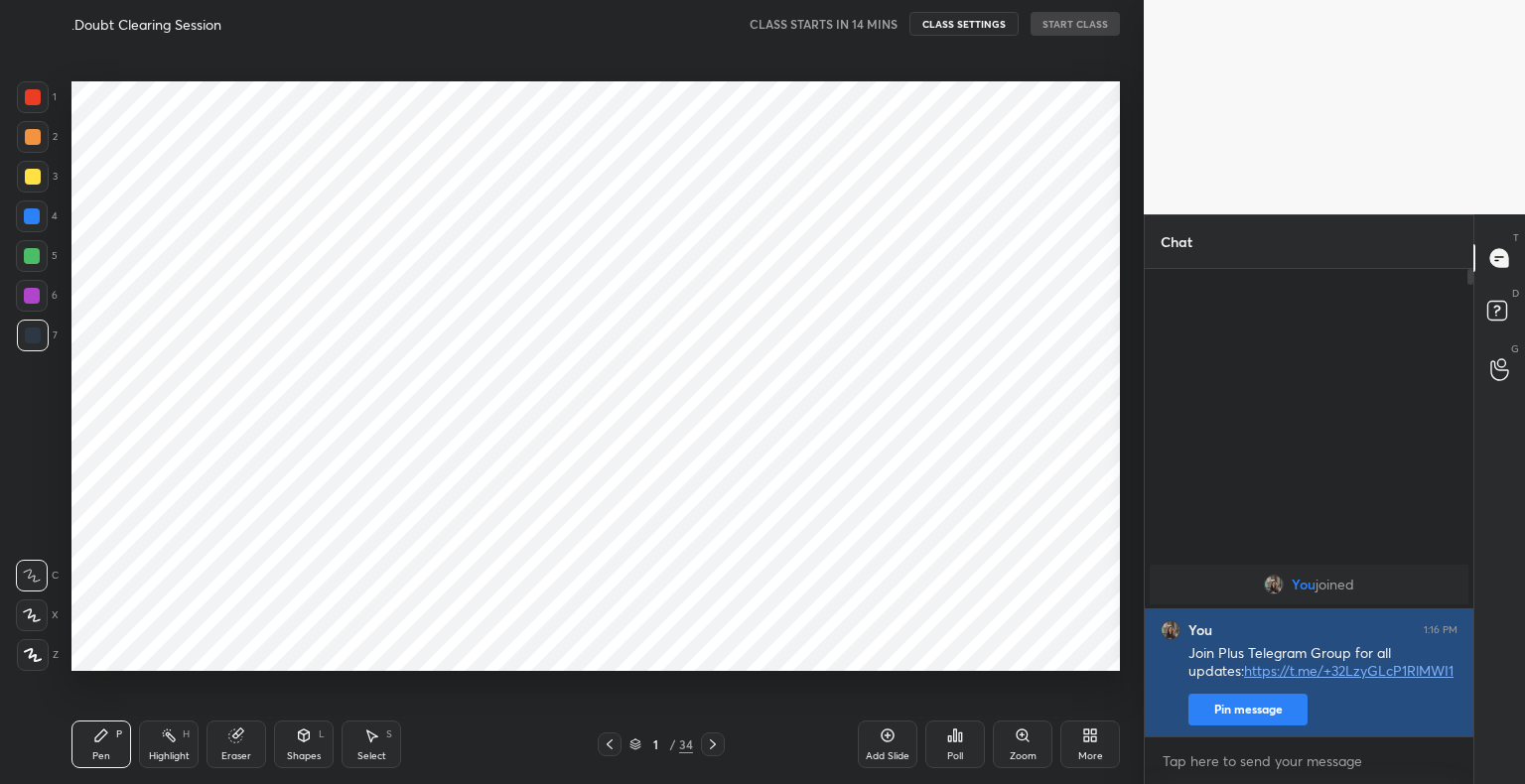 click on "Pin message" at bounding box center (1248, 710) 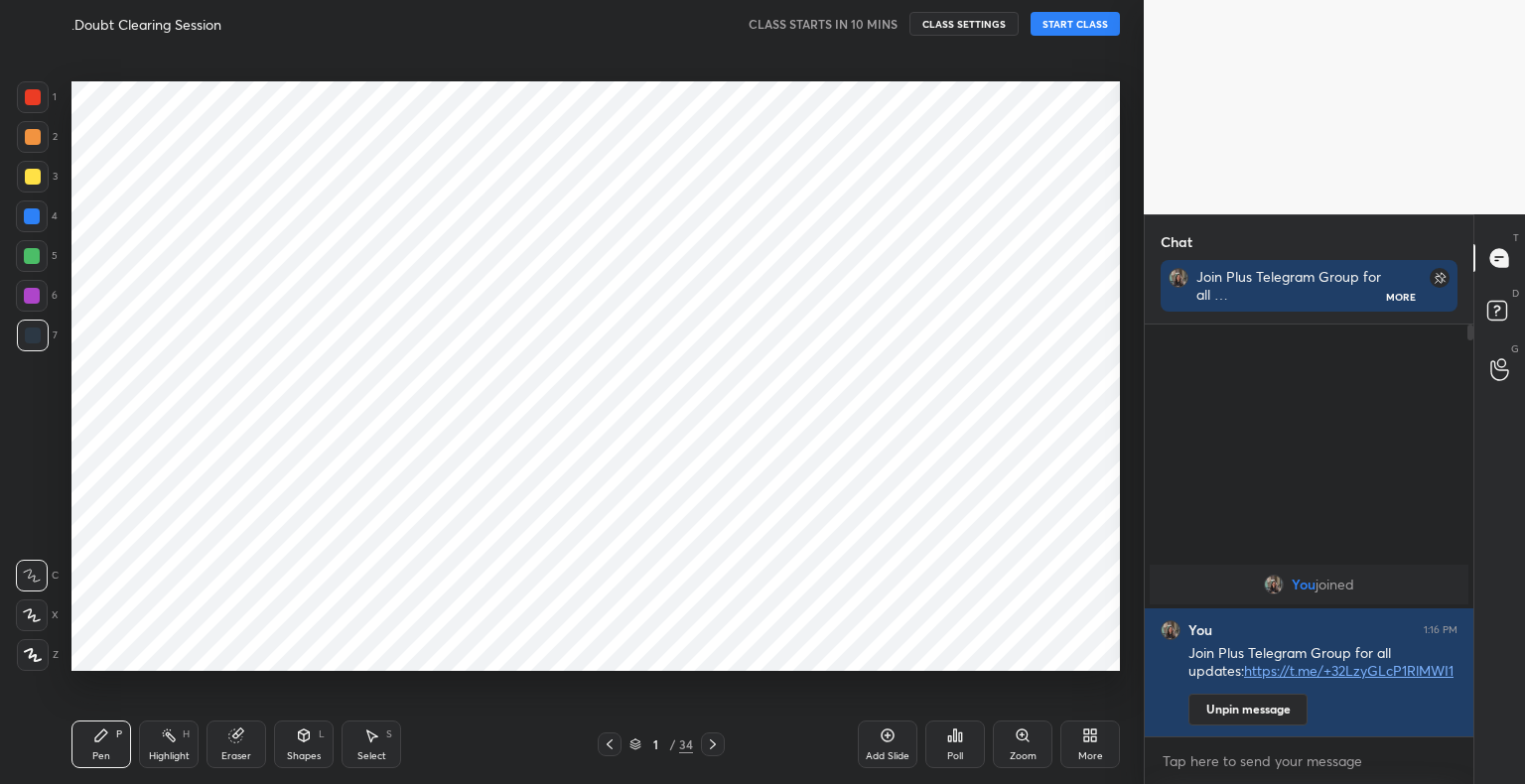 click at bounding box center [33, 97] 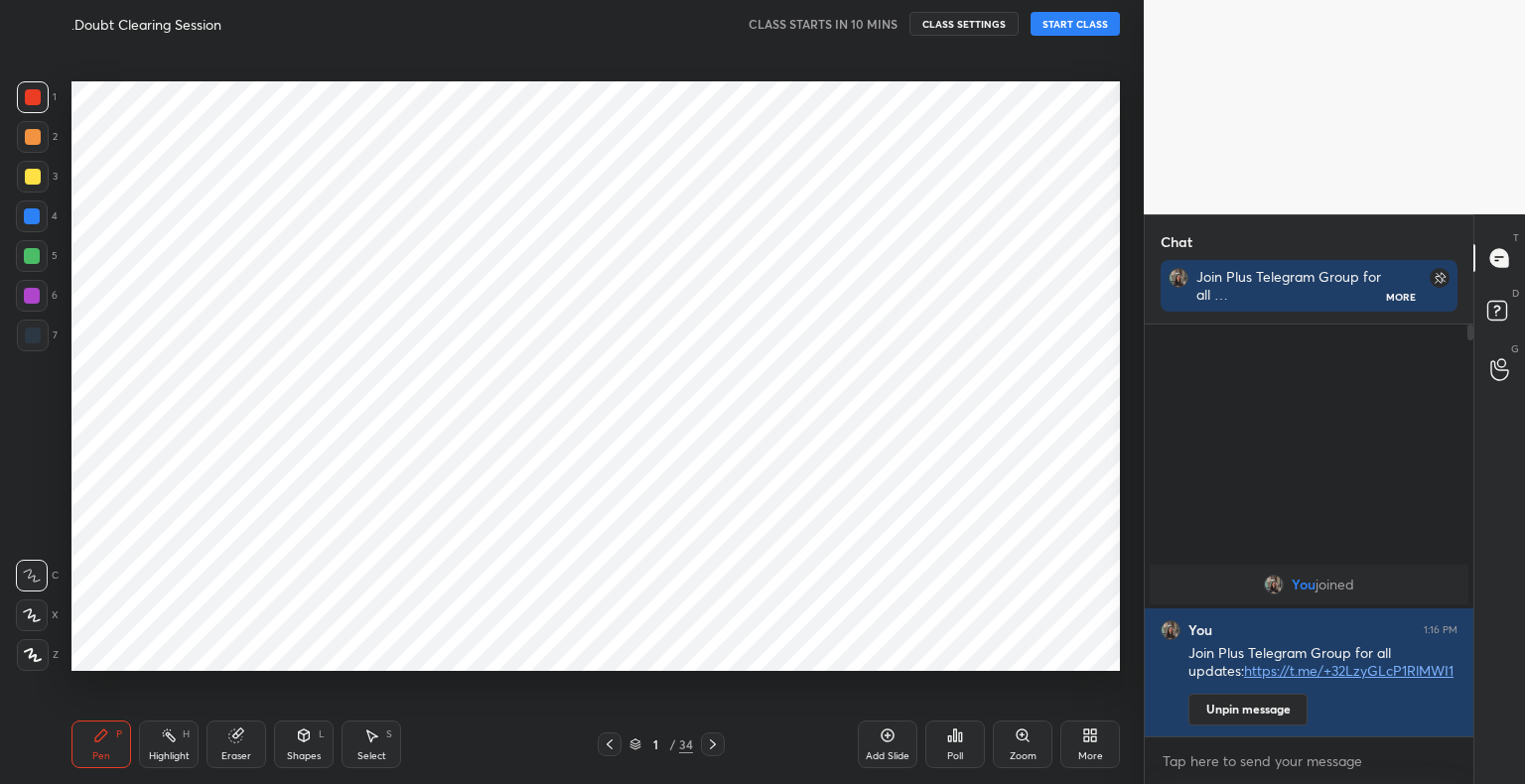 click on "Eraser" at bounding box center (236, 744) 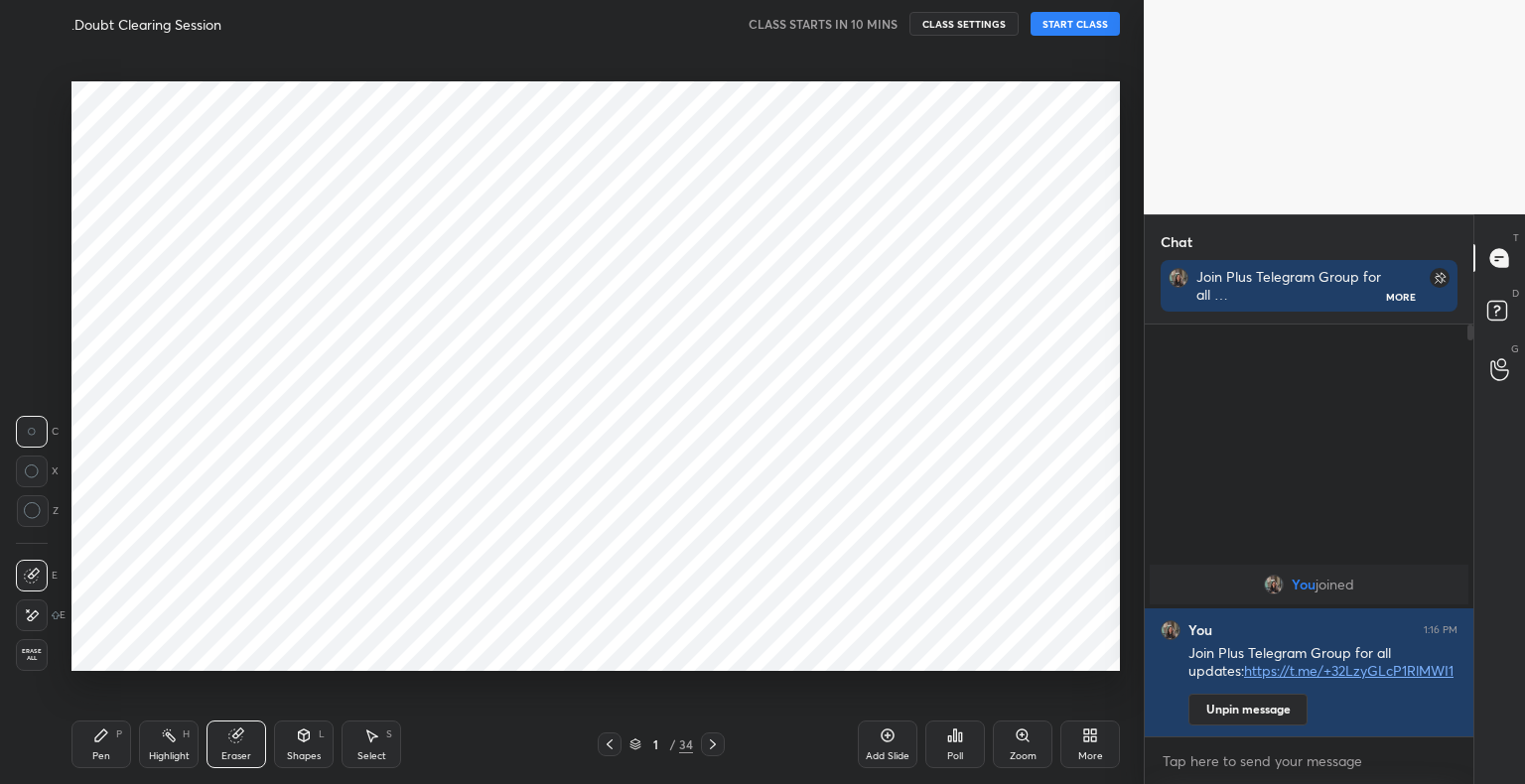 click on "Erase all" at bounding box center (32, 655) 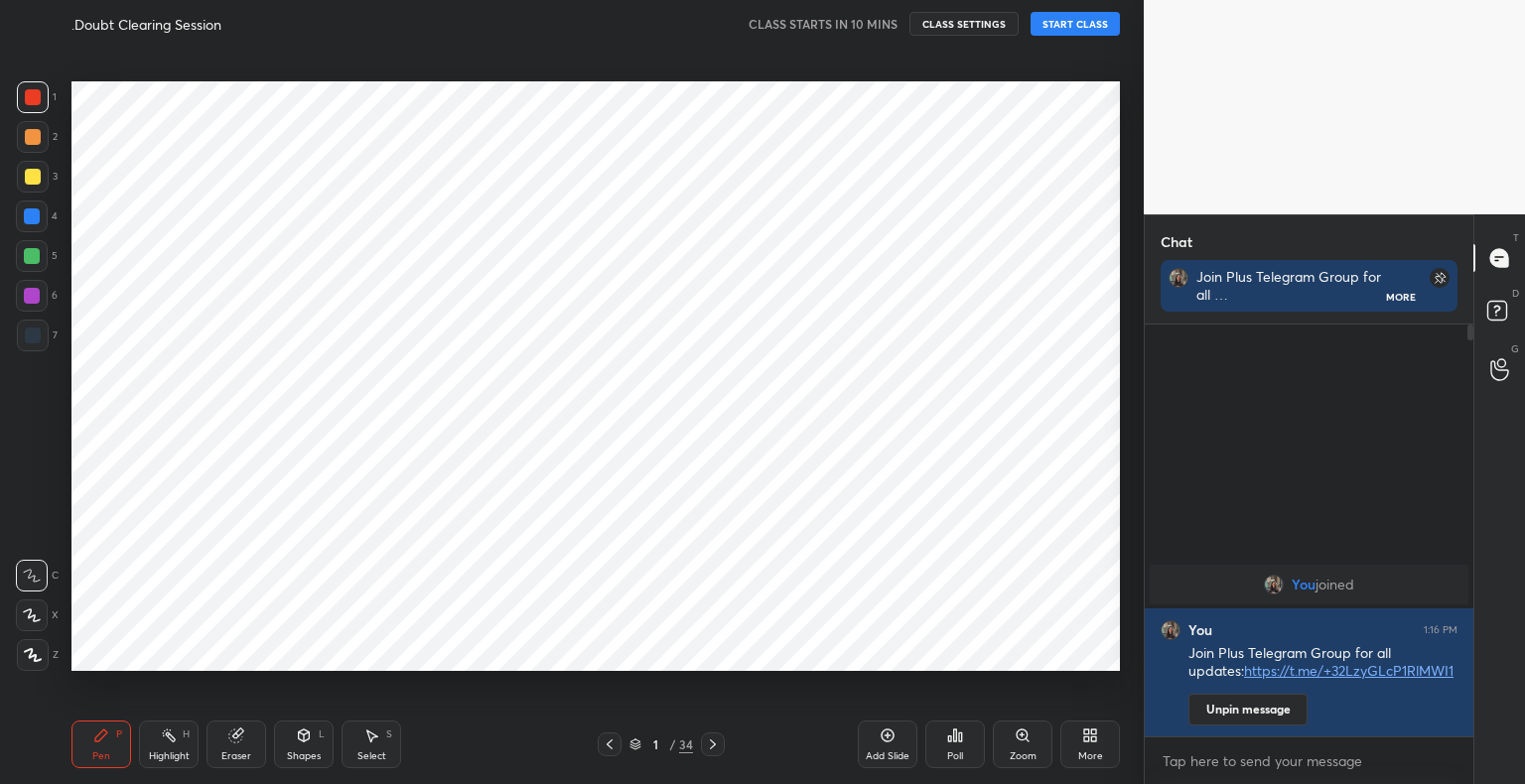 click 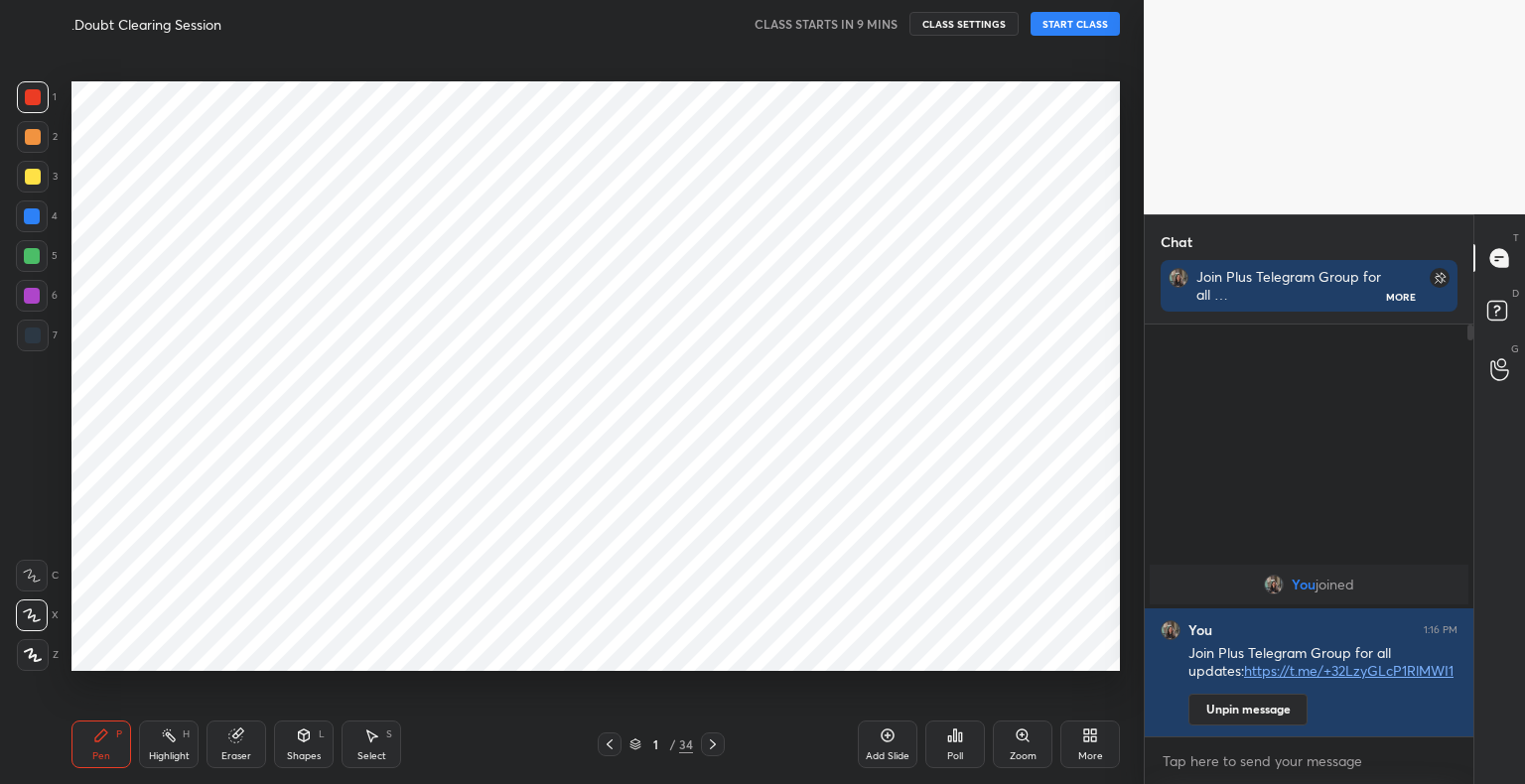 click on "Eraser" at bounding box center (236, 756) 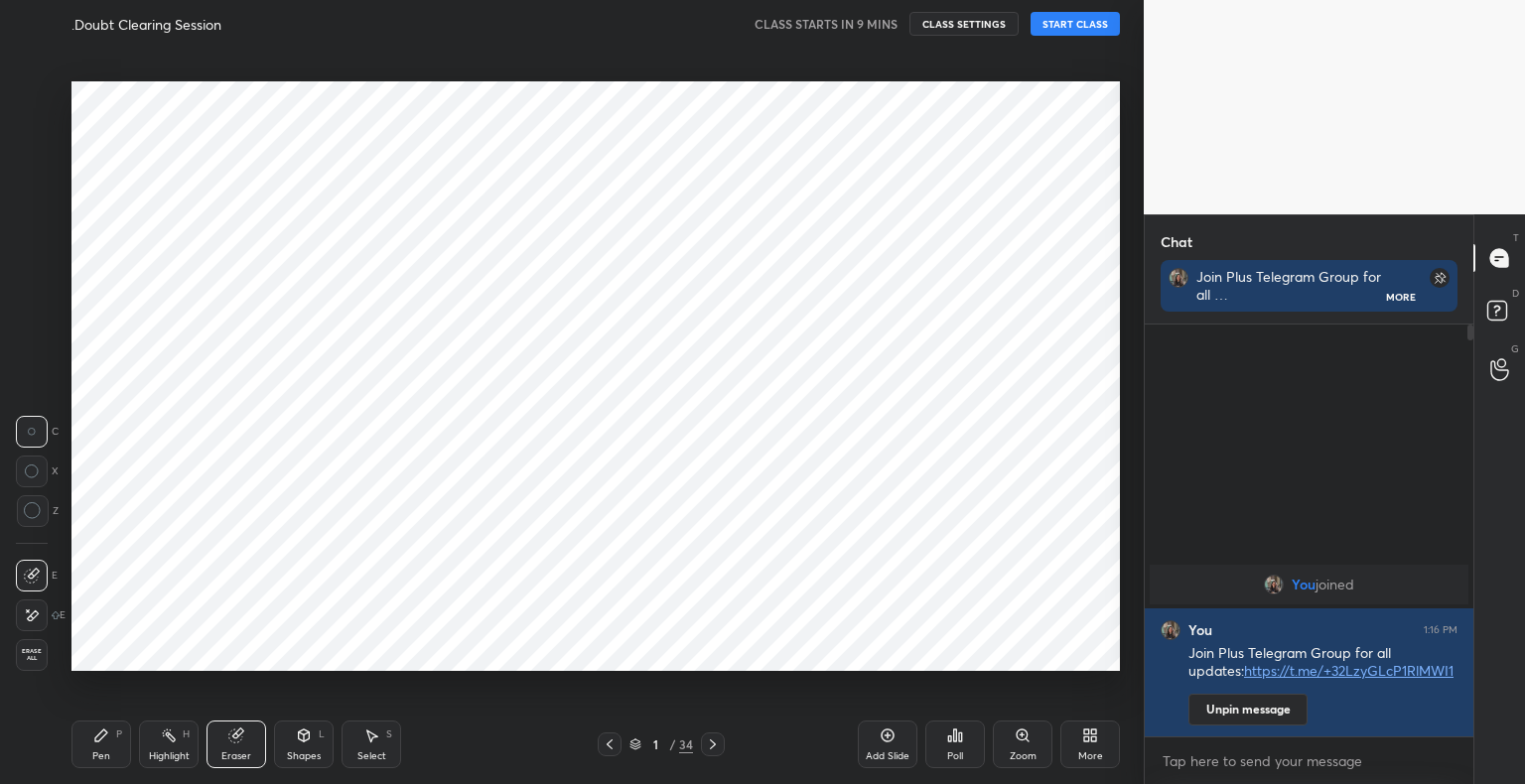 click 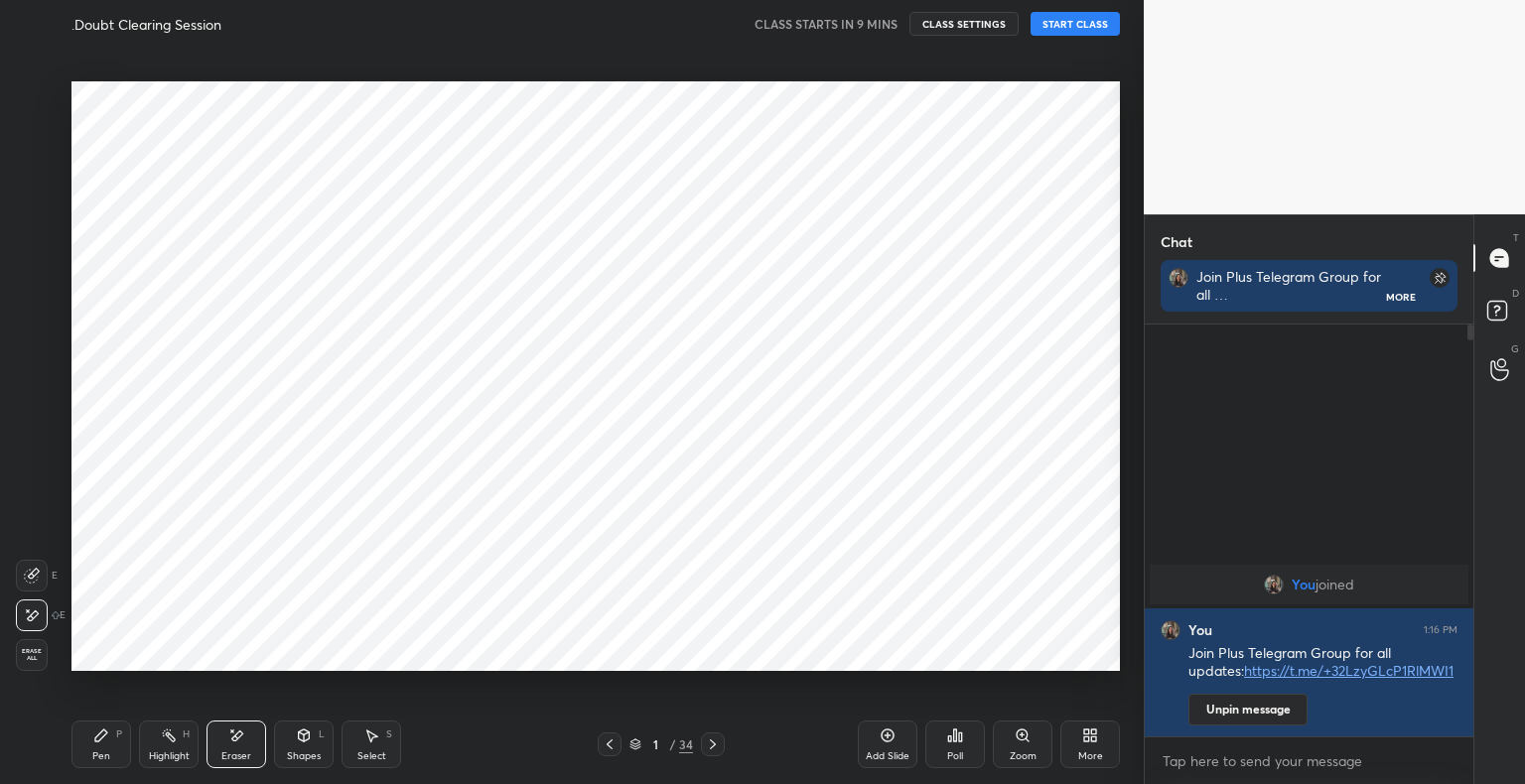 click 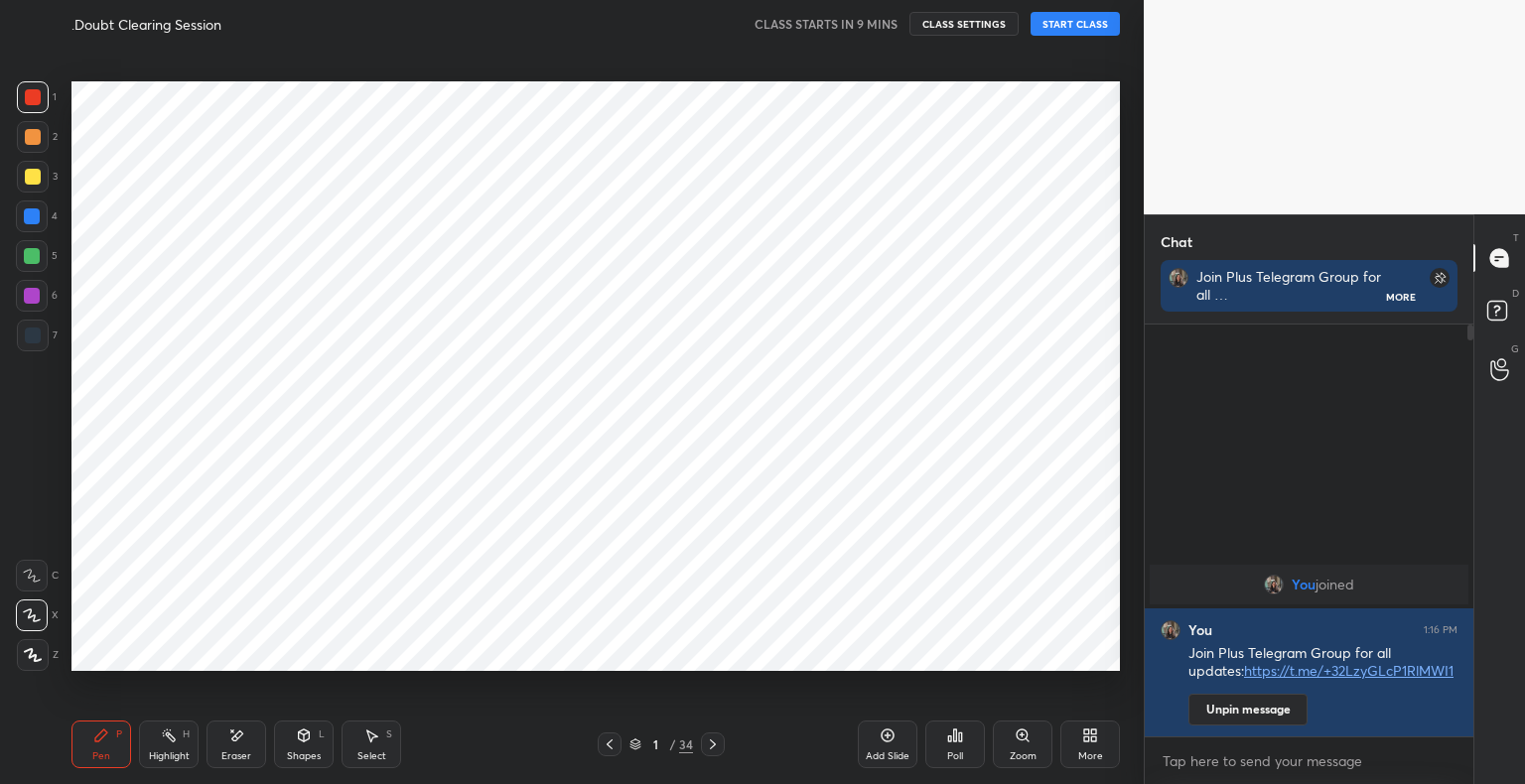 click on "7" at bounding box center (37, 335) 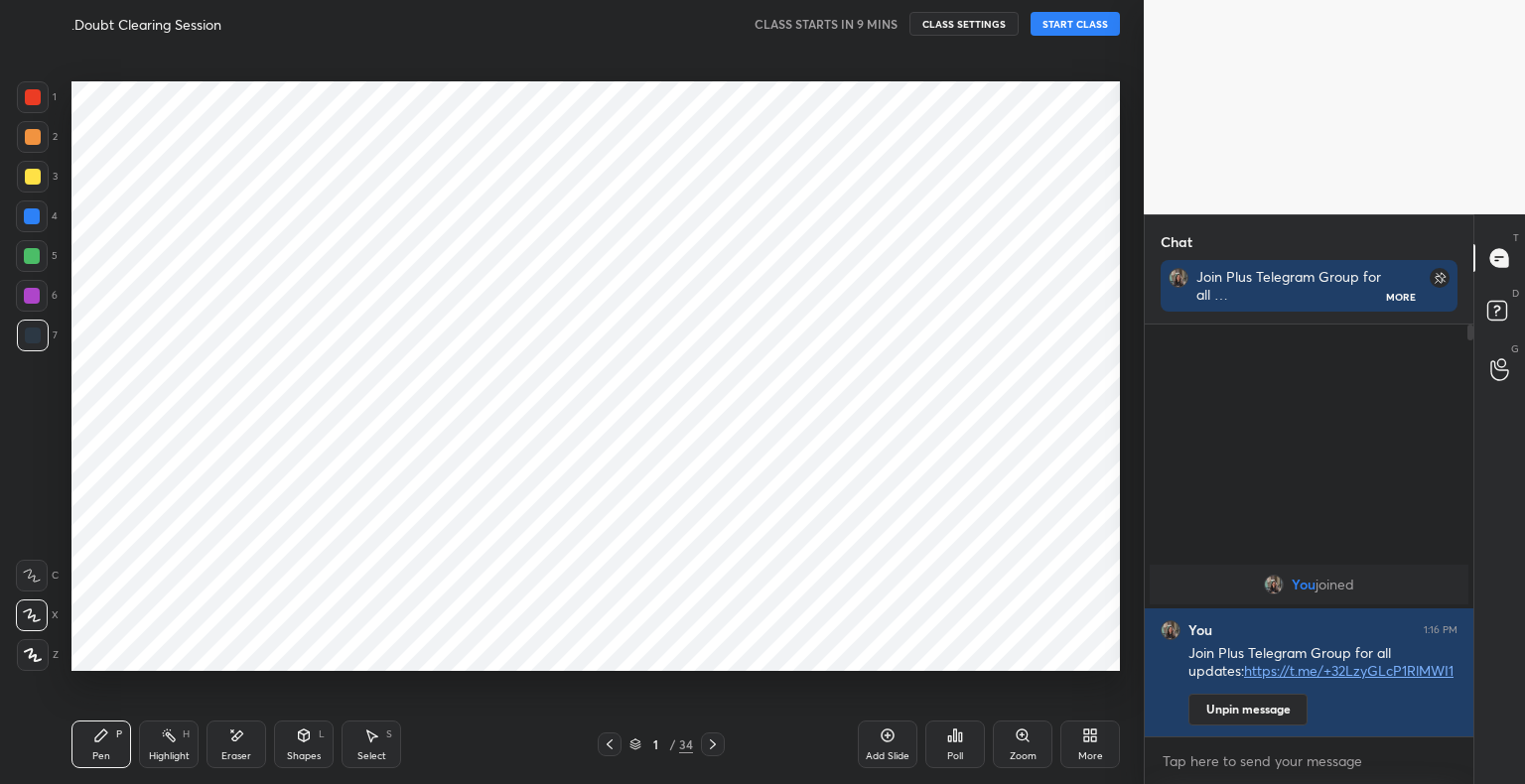 click 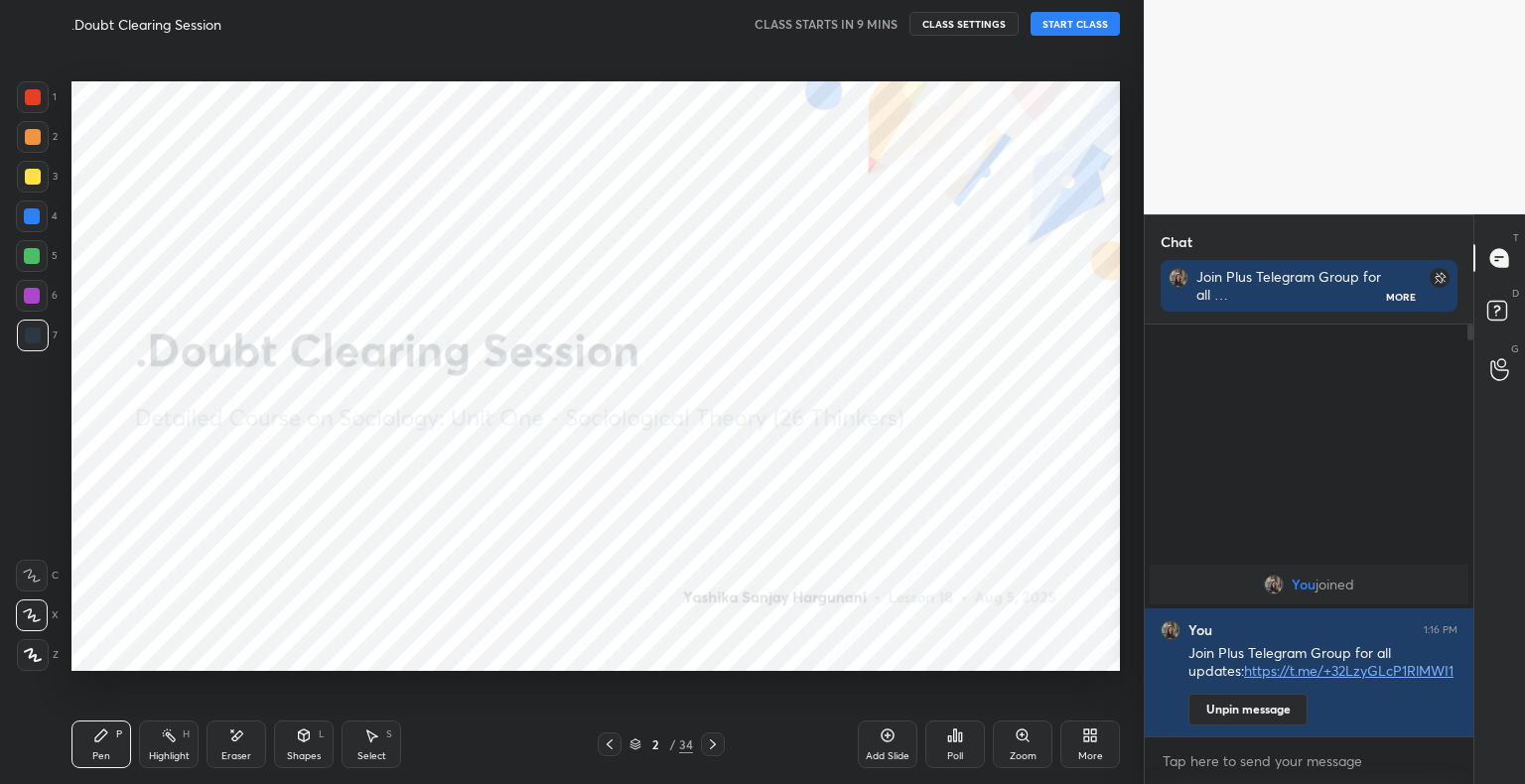 click 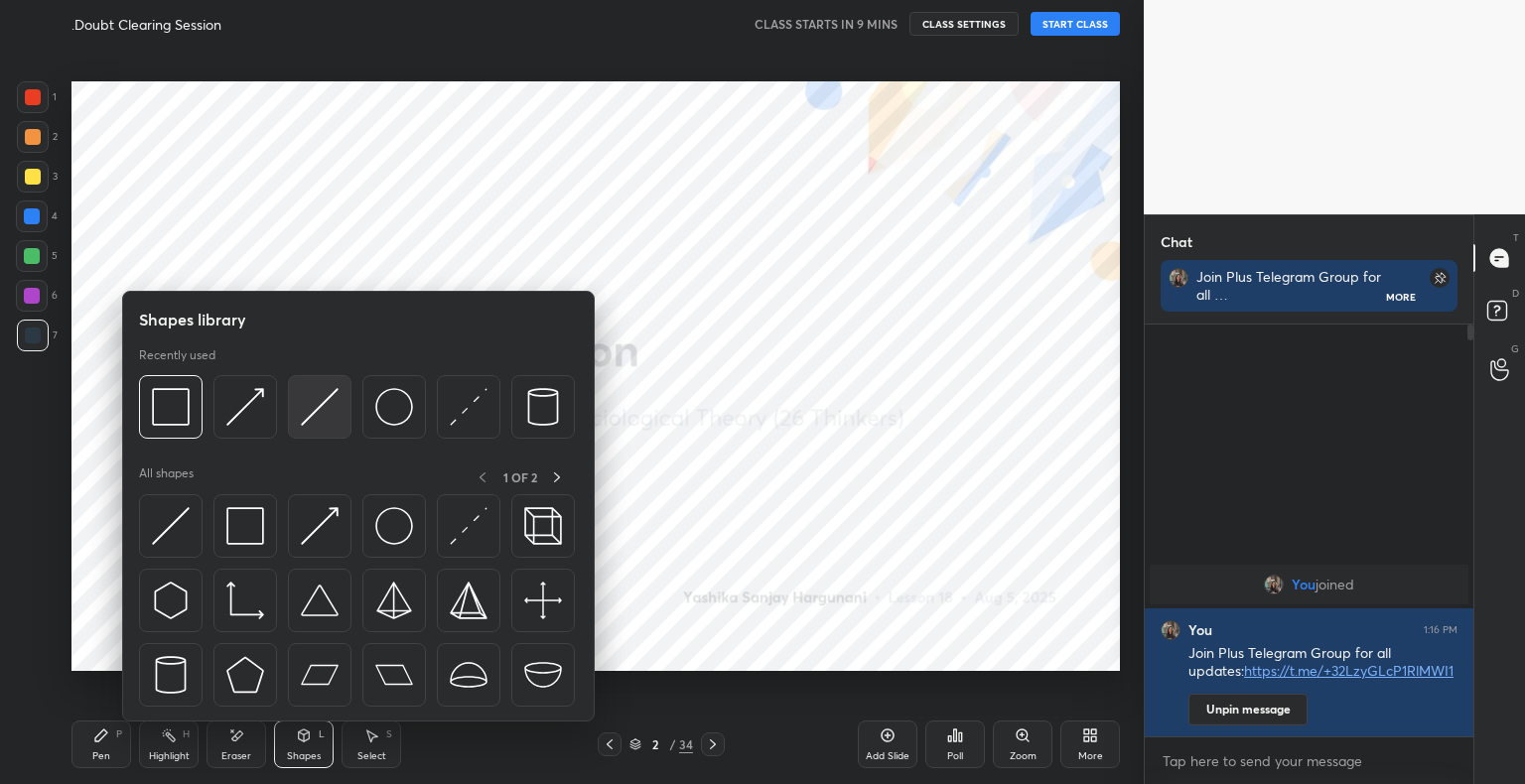 click at bounding box center [320, 407] 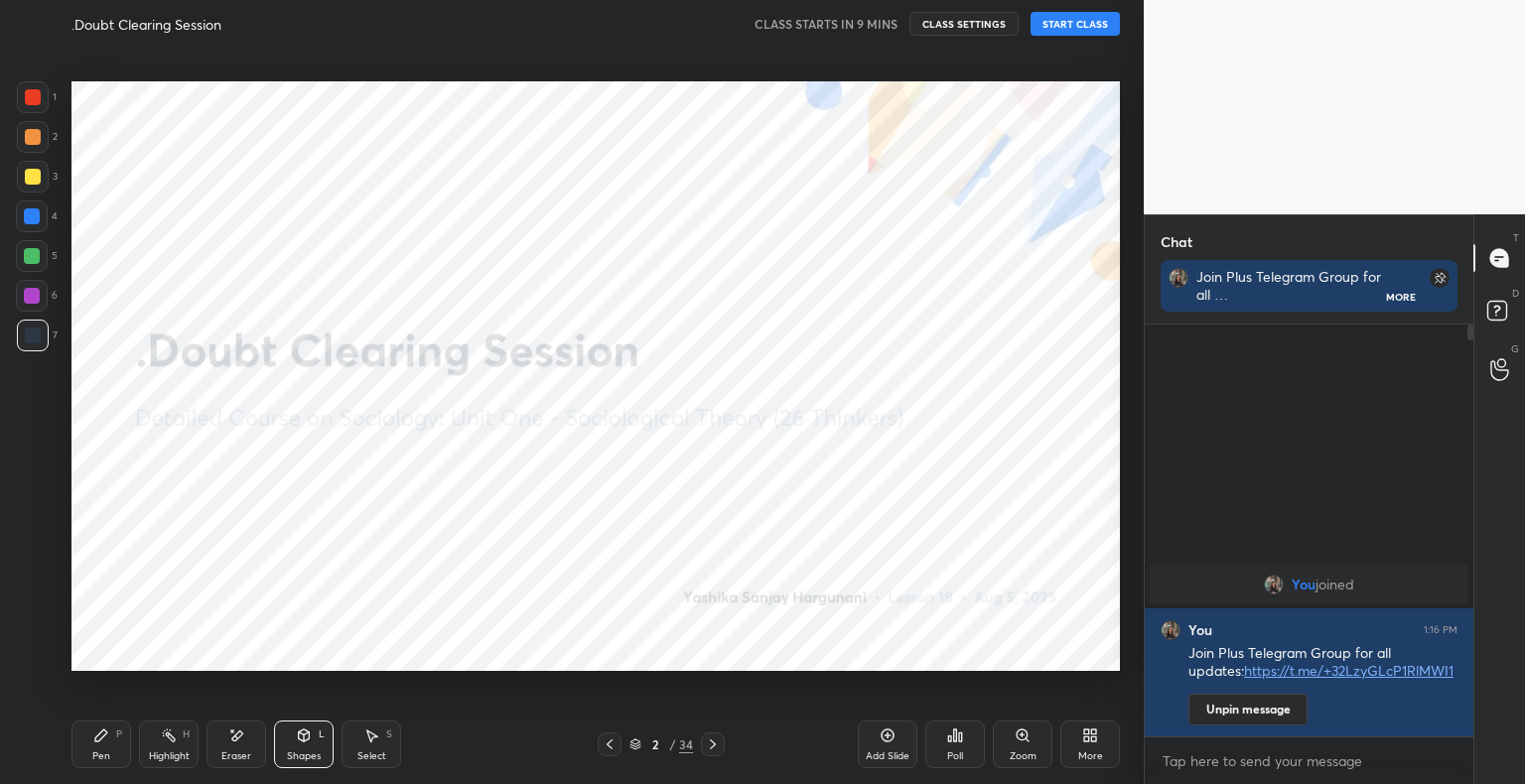 click at bounding box center [33, 97] 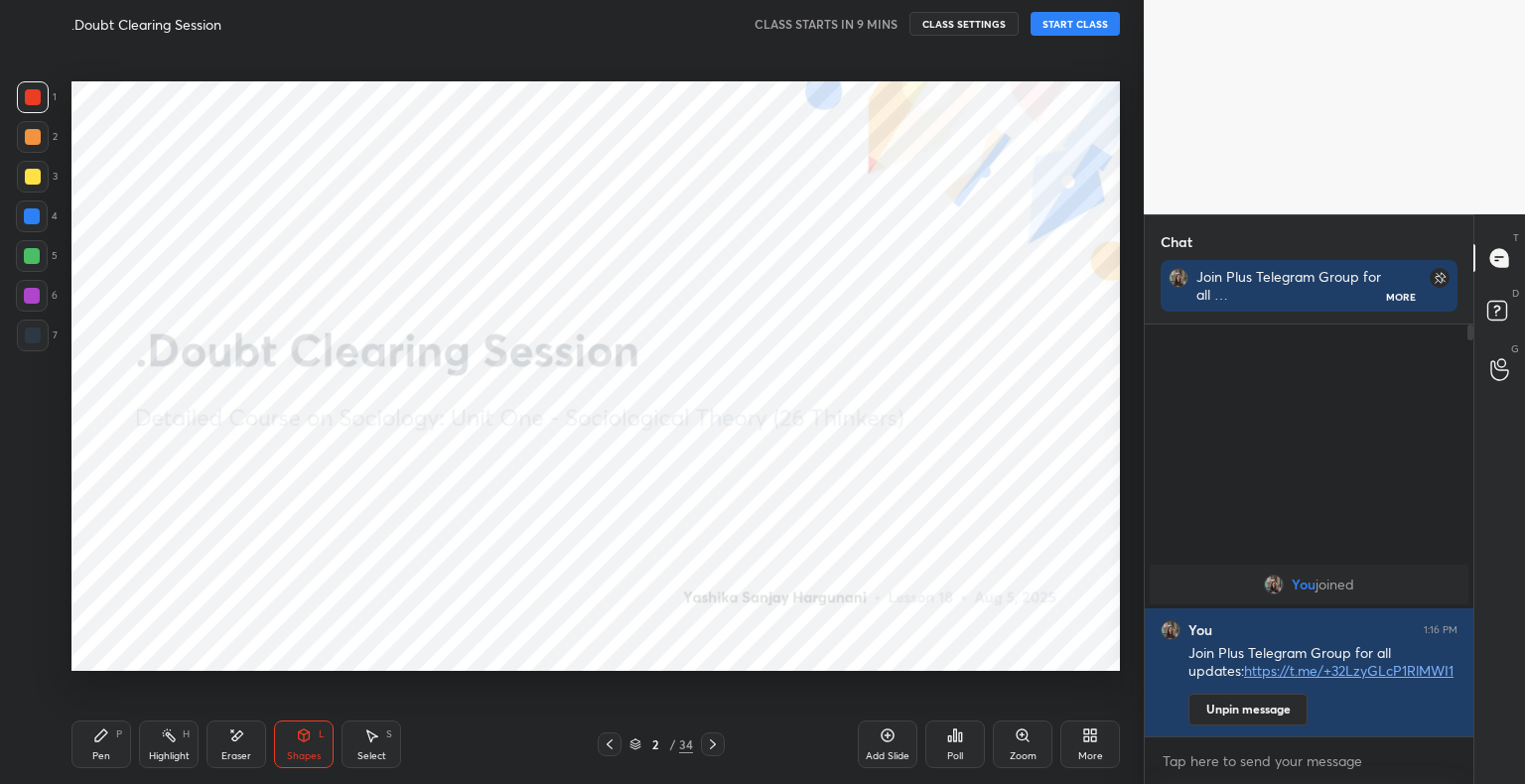 click on "Pen P" at bounding box center (101, 744) 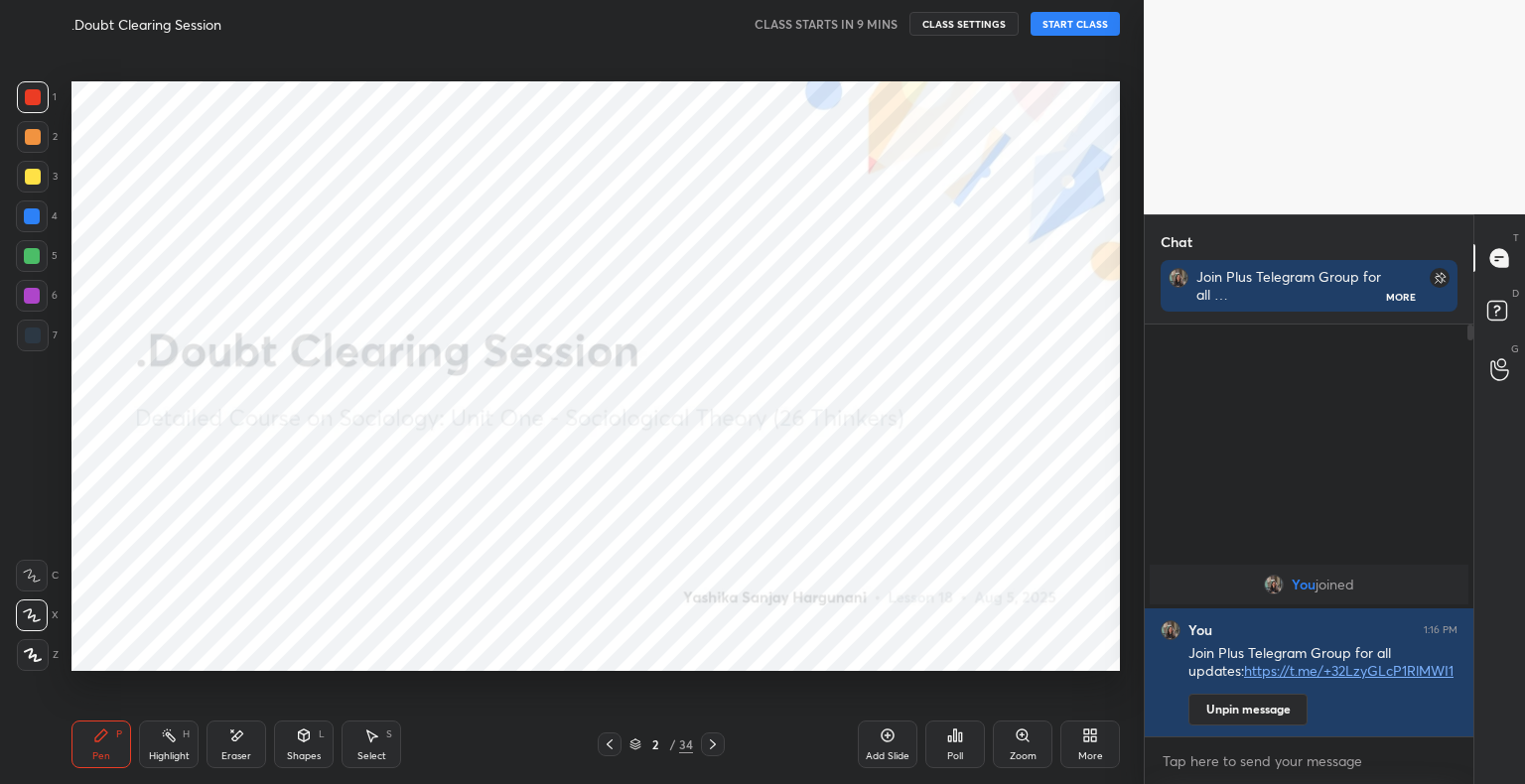 click at bounding box center (33, 335) 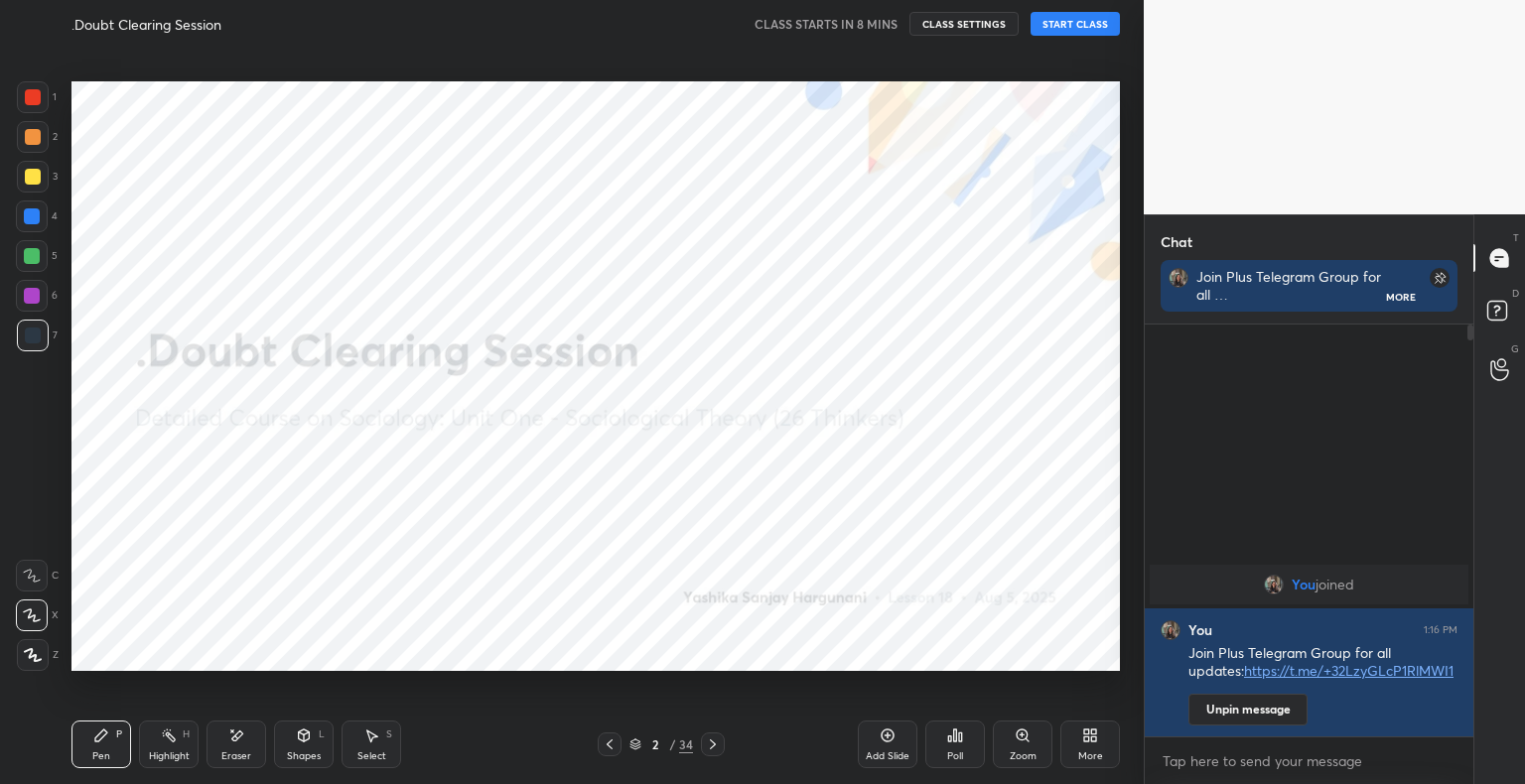click 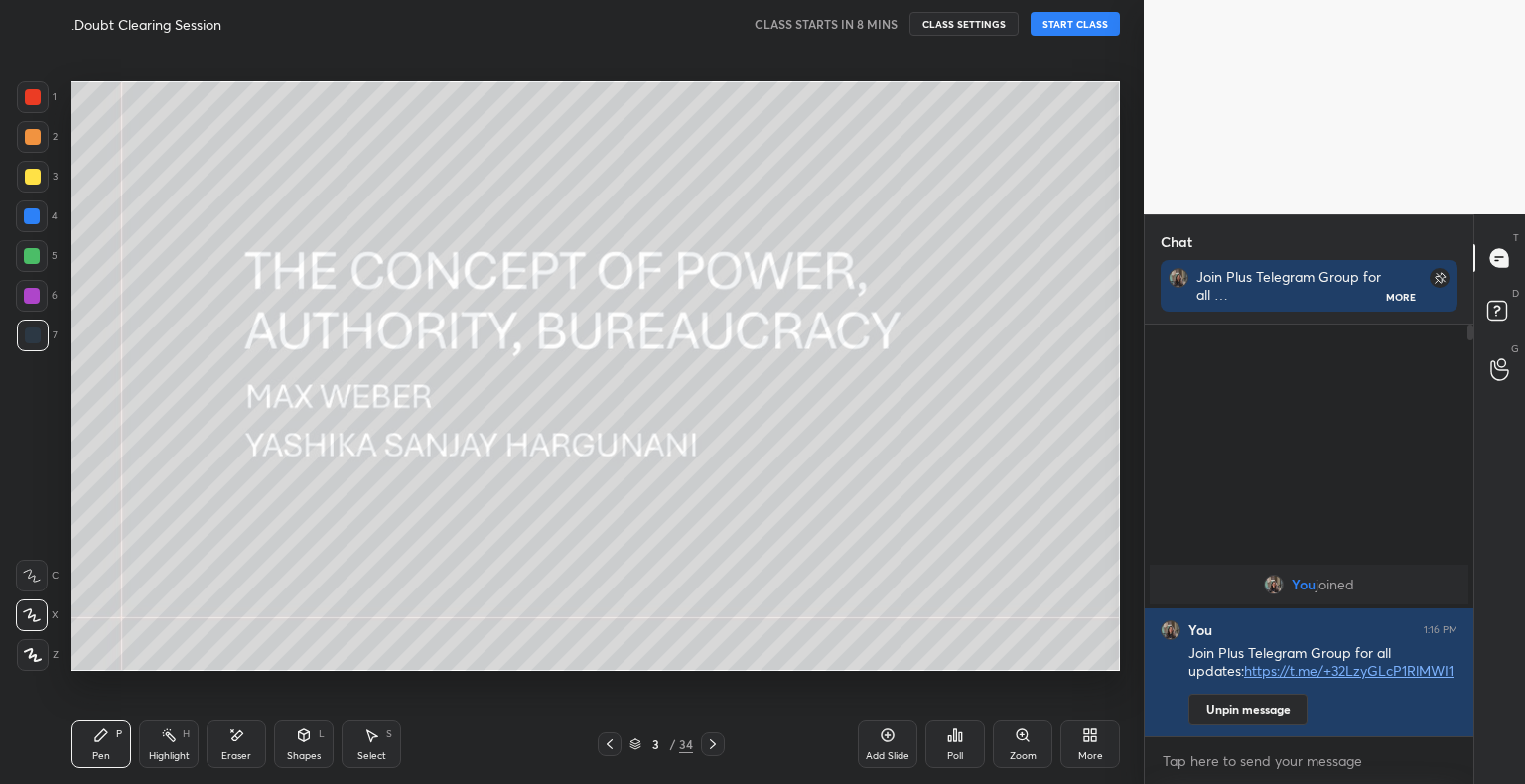 click 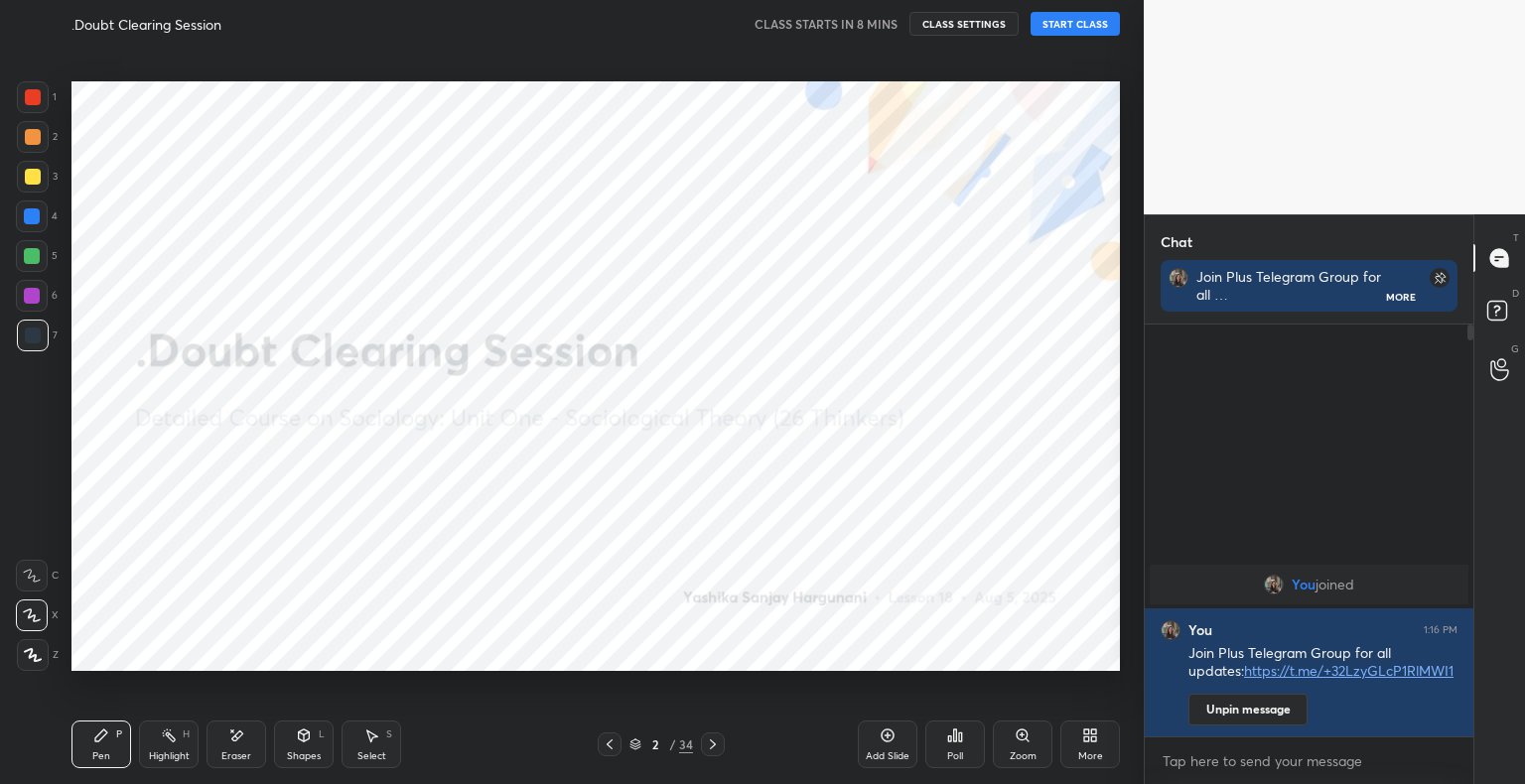 click on "Add Slide" at bounding box center [888, 744] 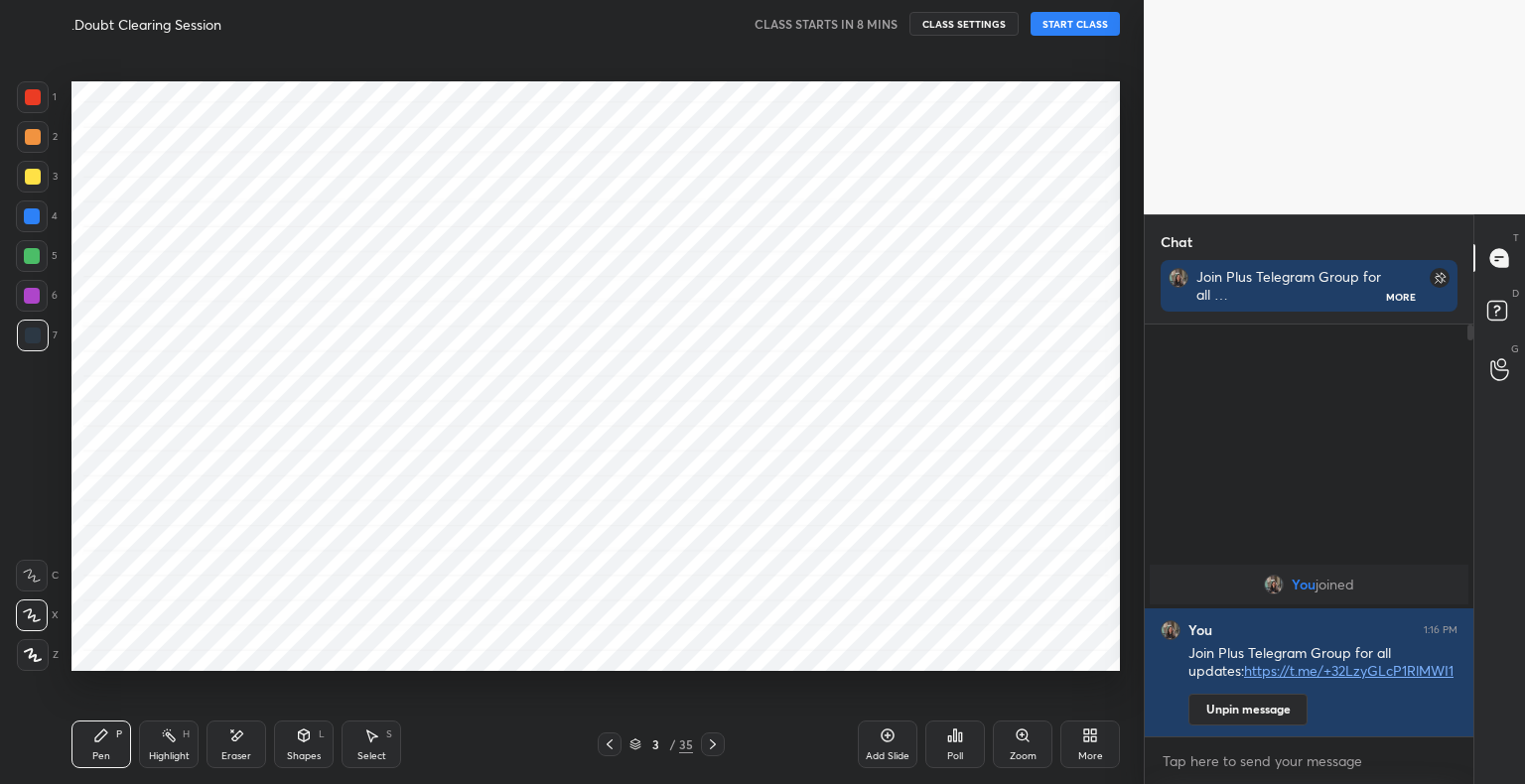 click on "Shapes L" at bounding box center [304, 744] 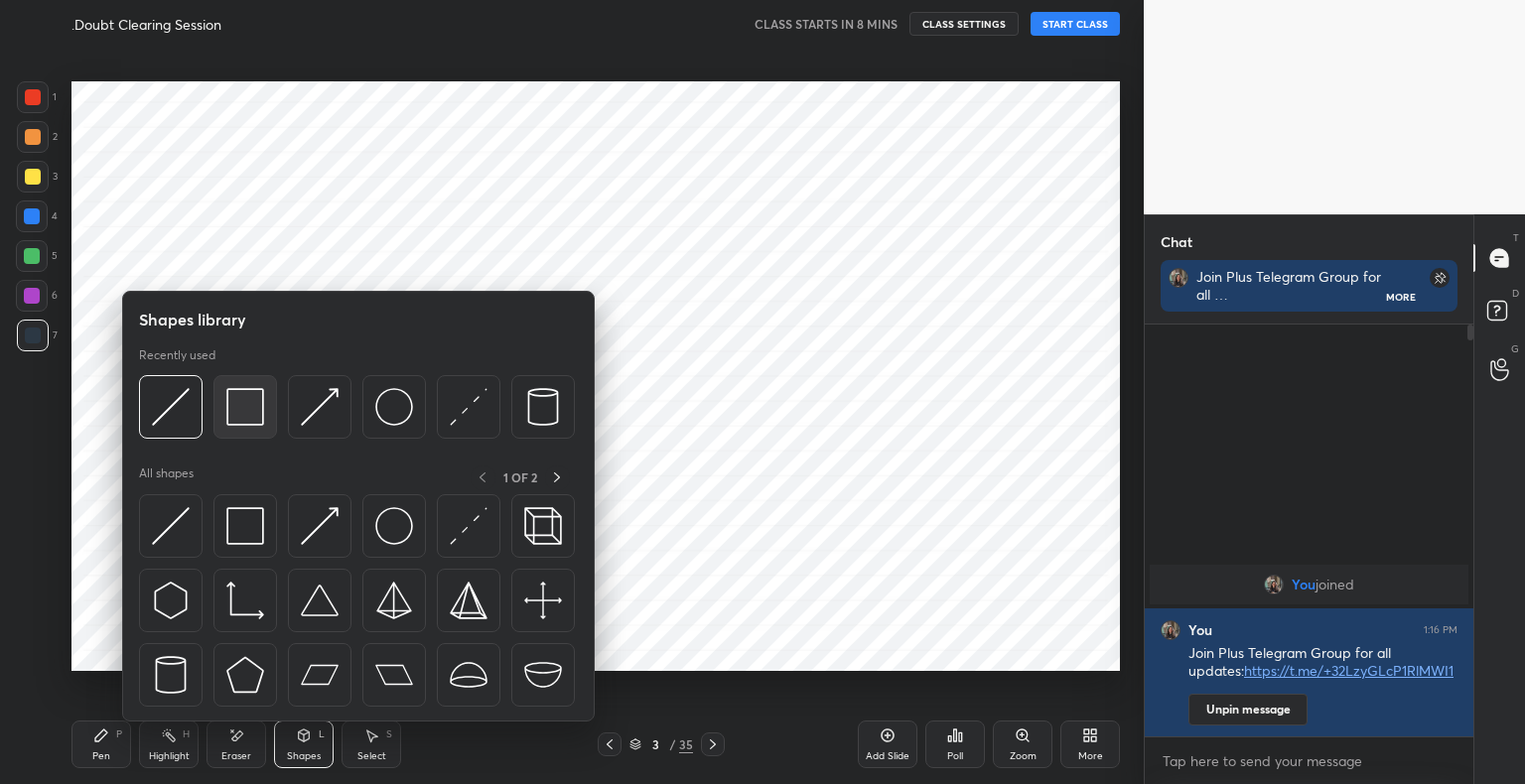 click at bounding box center (245, 407) 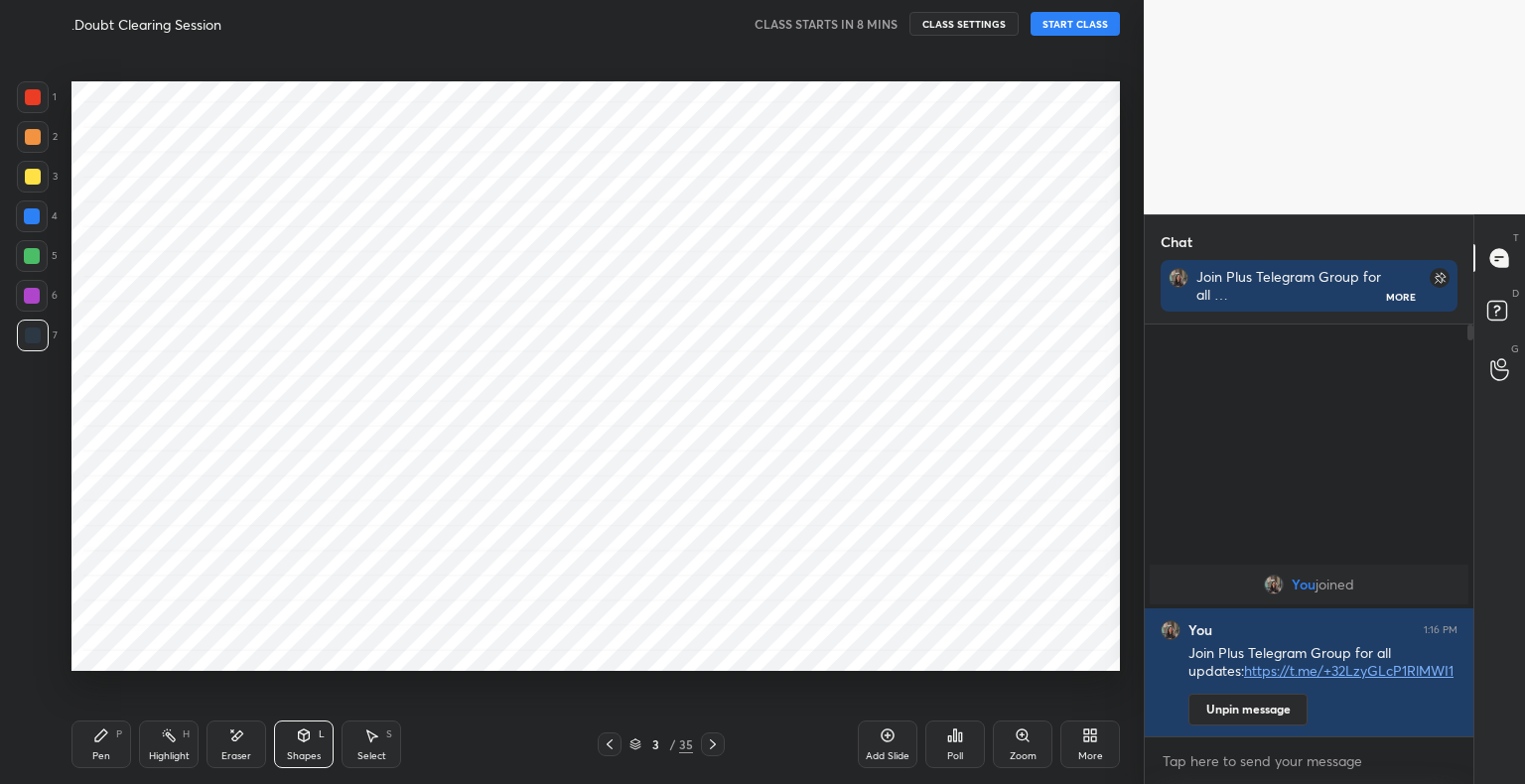 click at bounding box center [32, 296] 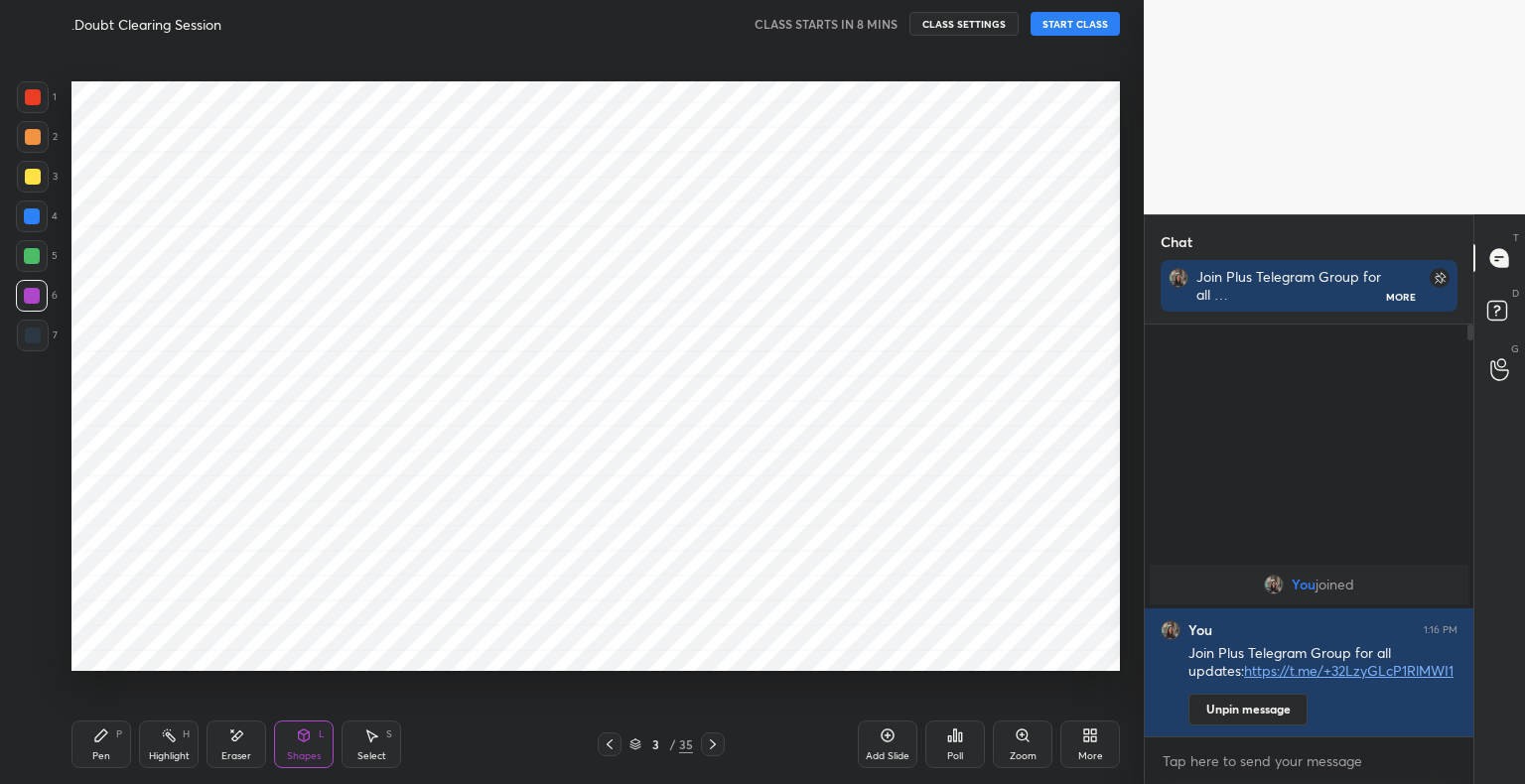 click on "Pen P" at bounding box center (101, 744) 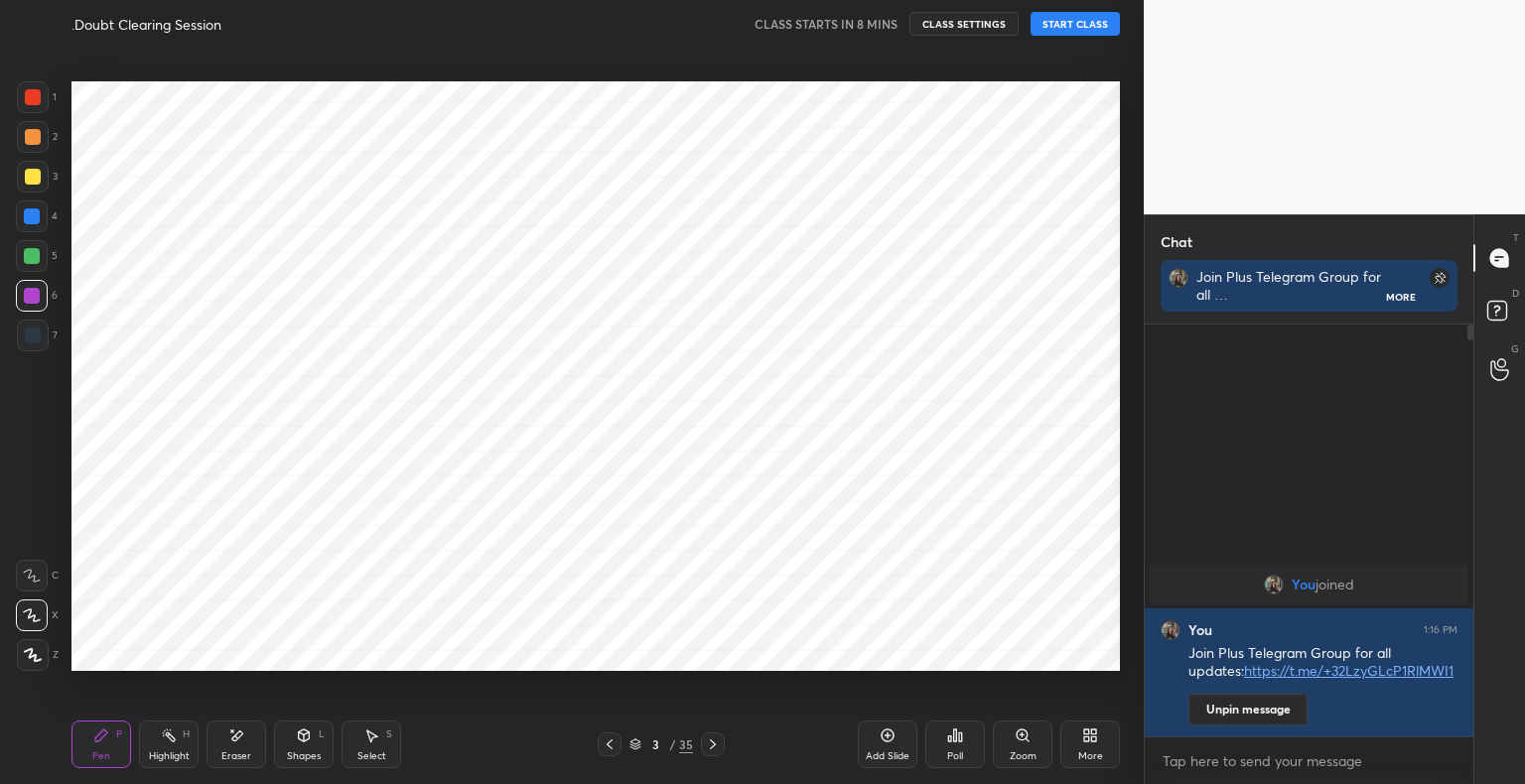 click at bounding box center [33, 97] 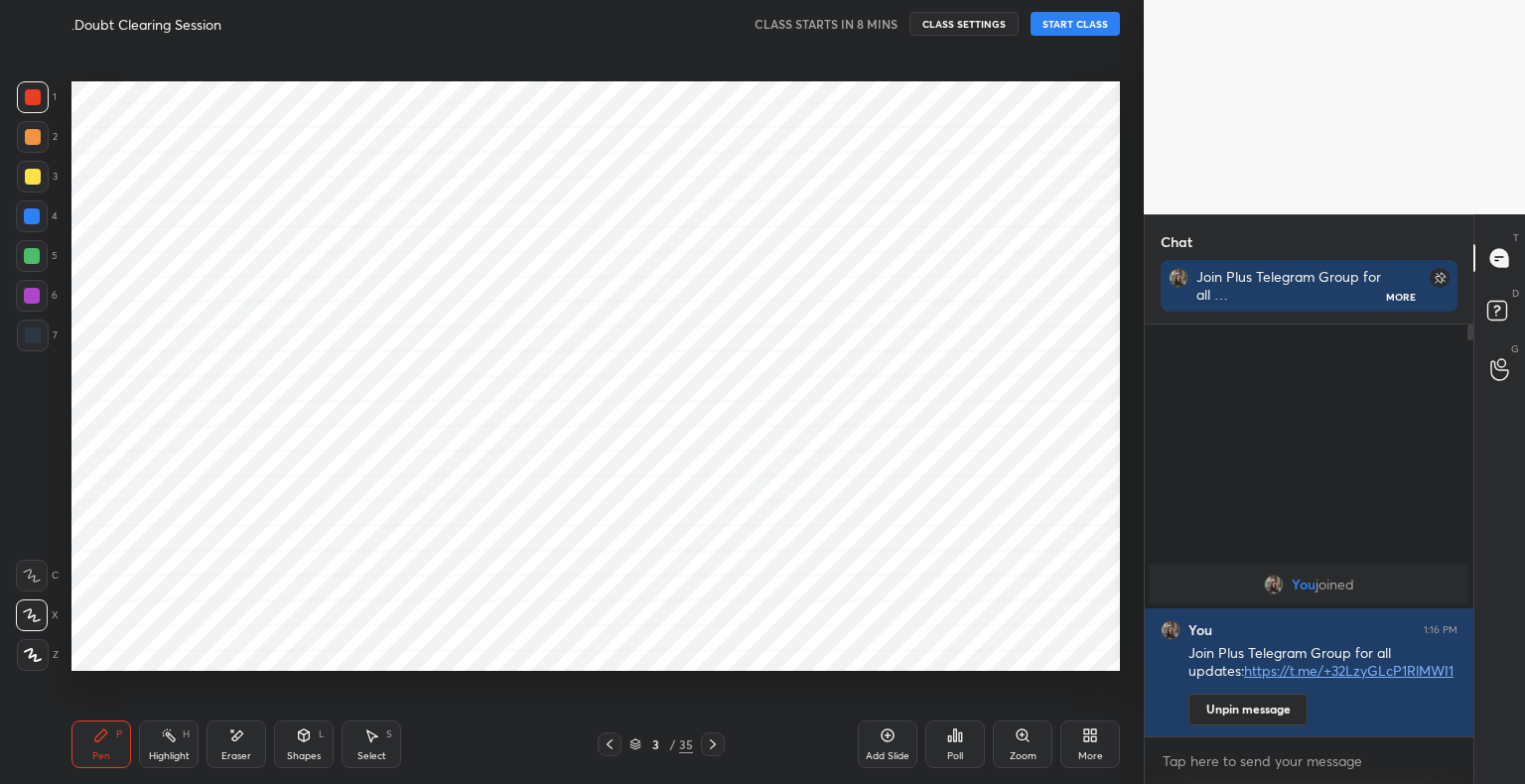 click at bounding box center [33, 335] 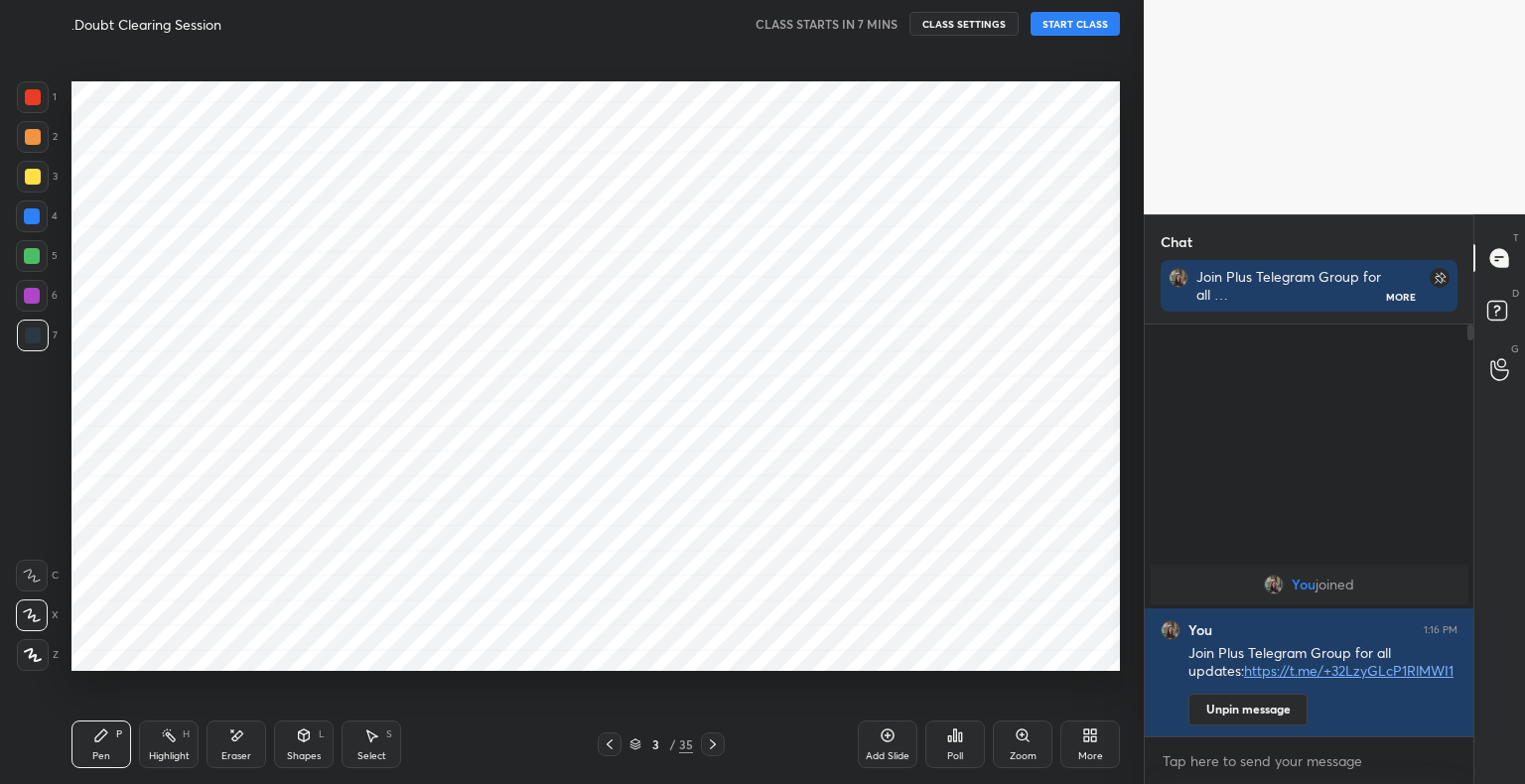 click at bounding box center [33, 97] 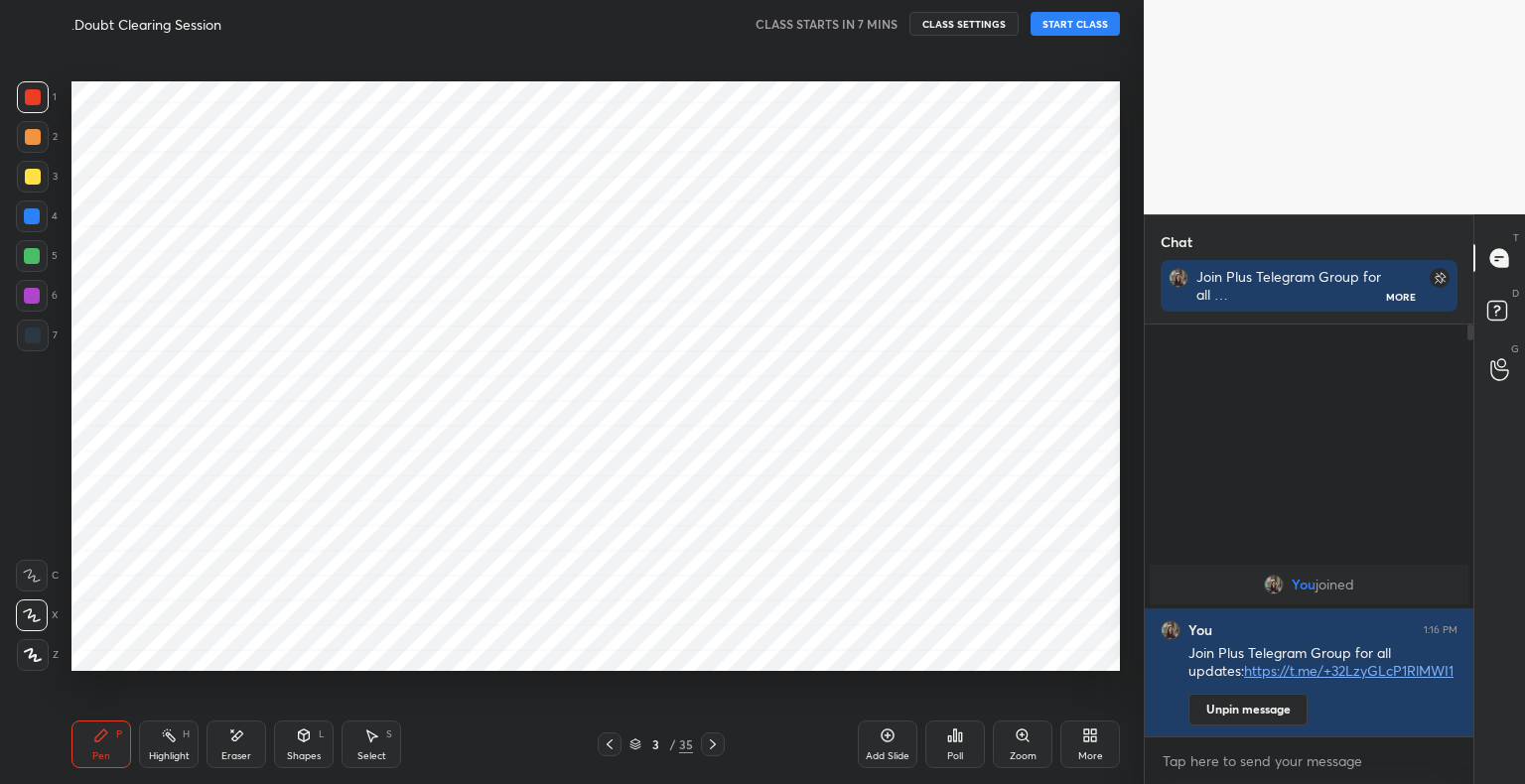 click at bounding box center (33, 335) 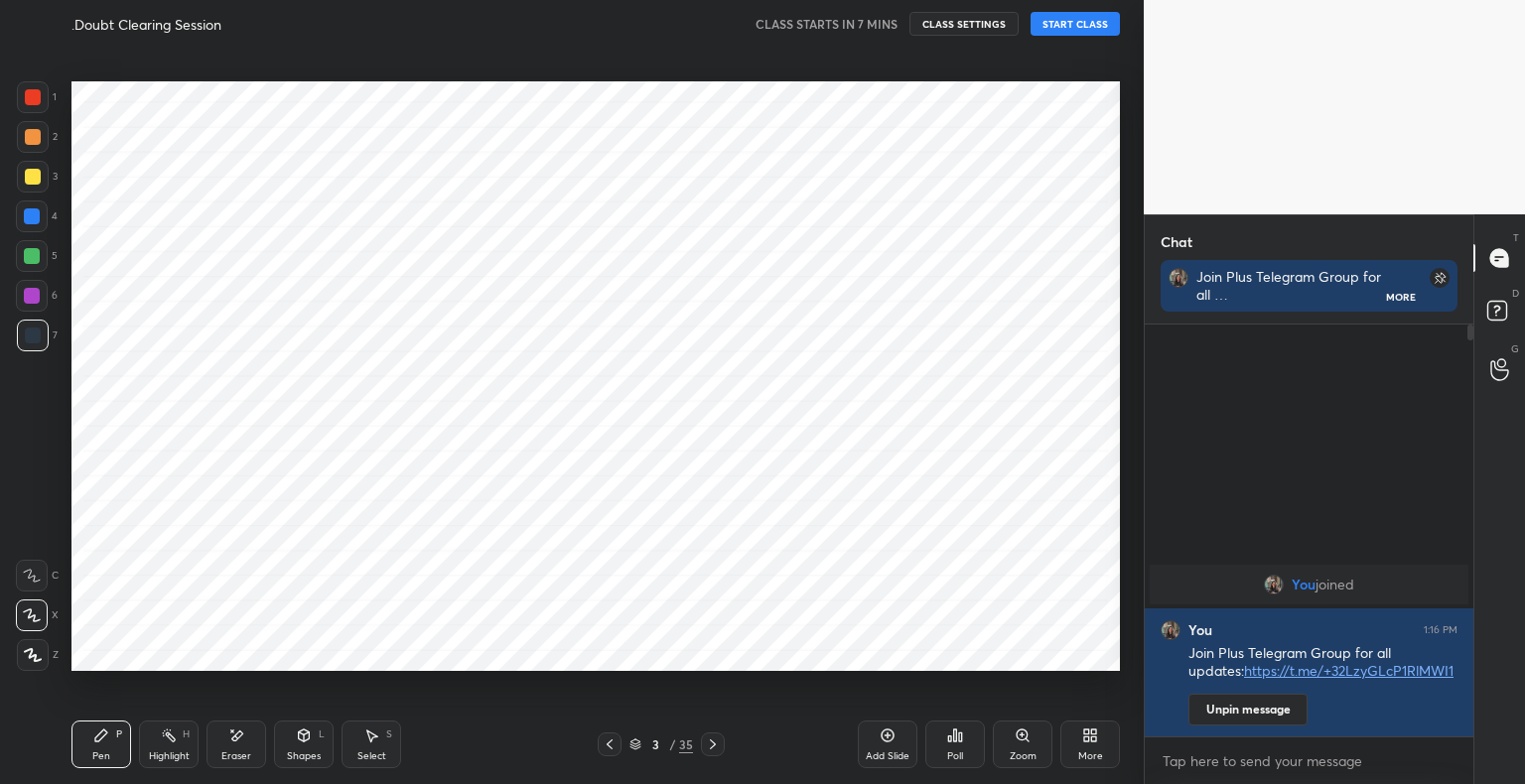 click at bounding box center [33, 97] 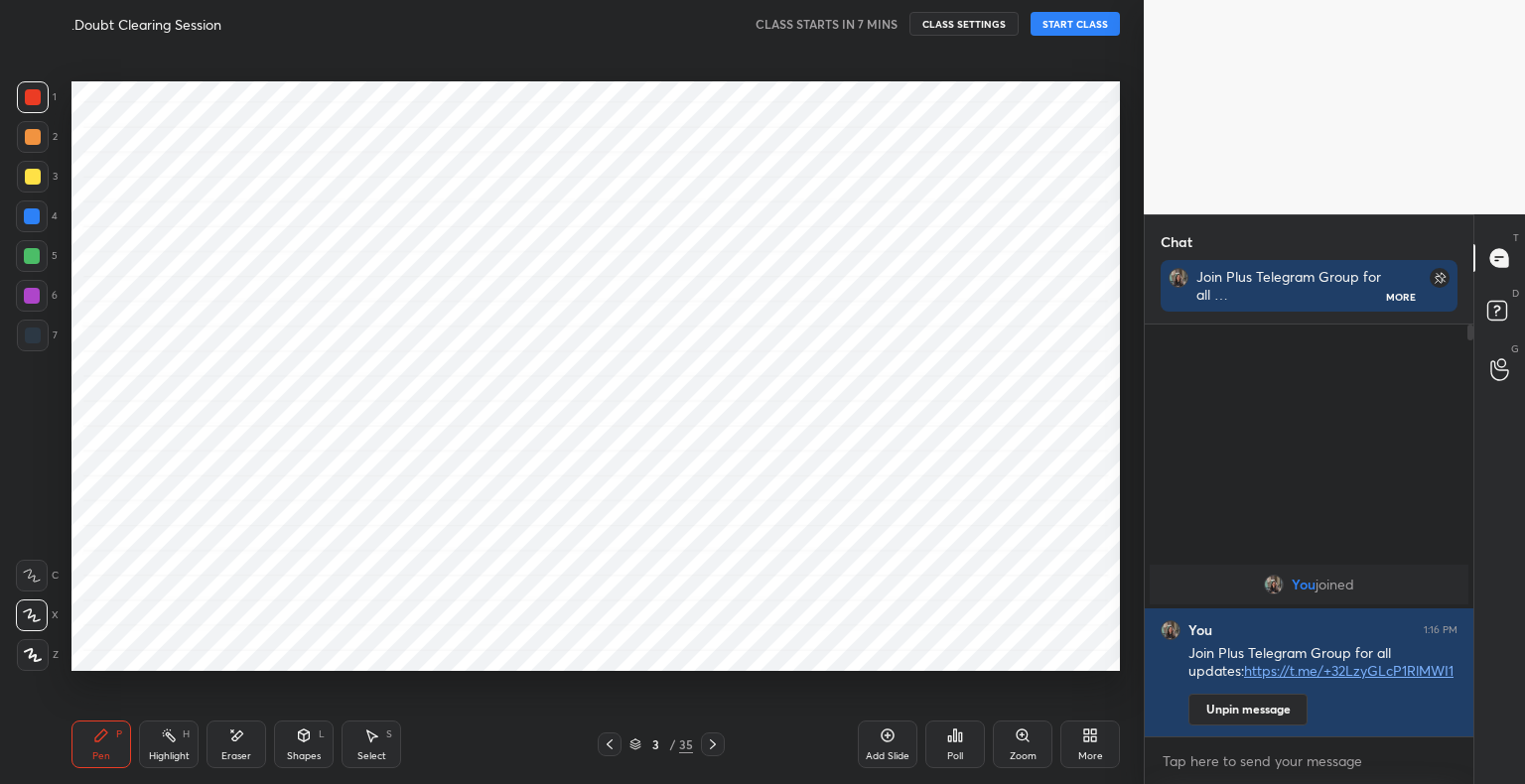 click at bounding box center [33, 335] 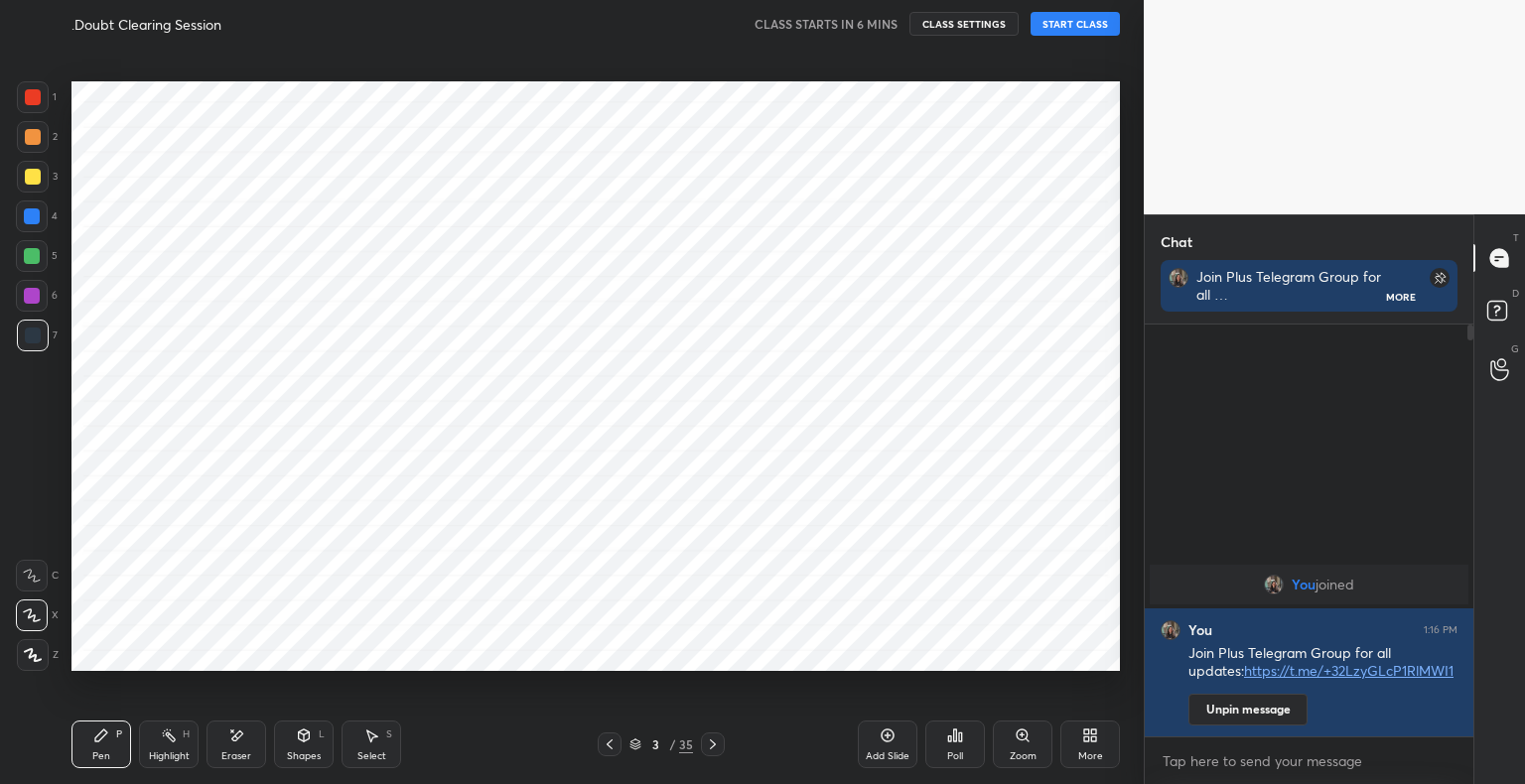 click at bounding box center (33, 97) 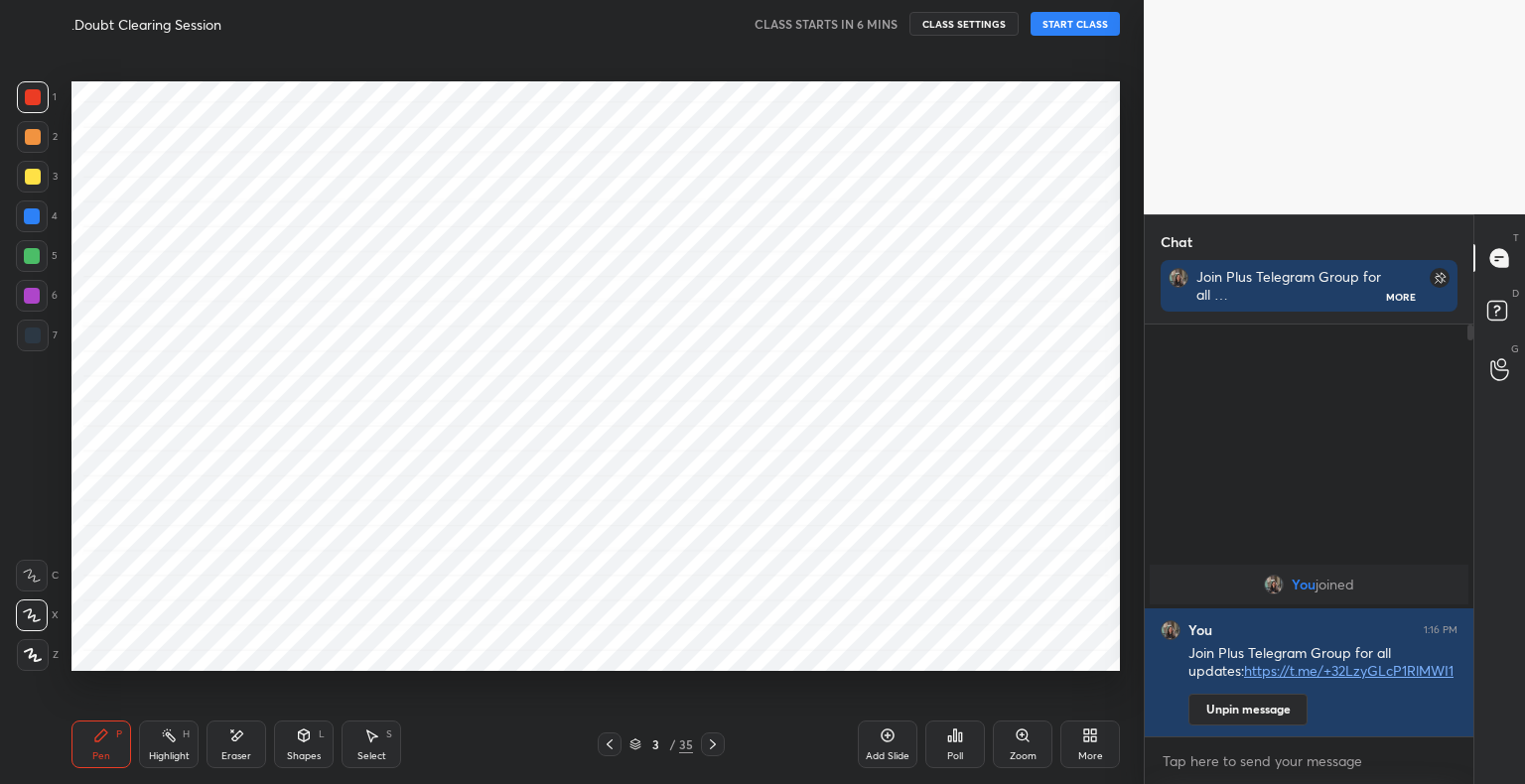click on "Shapes L" at bounding box center [304, 744] 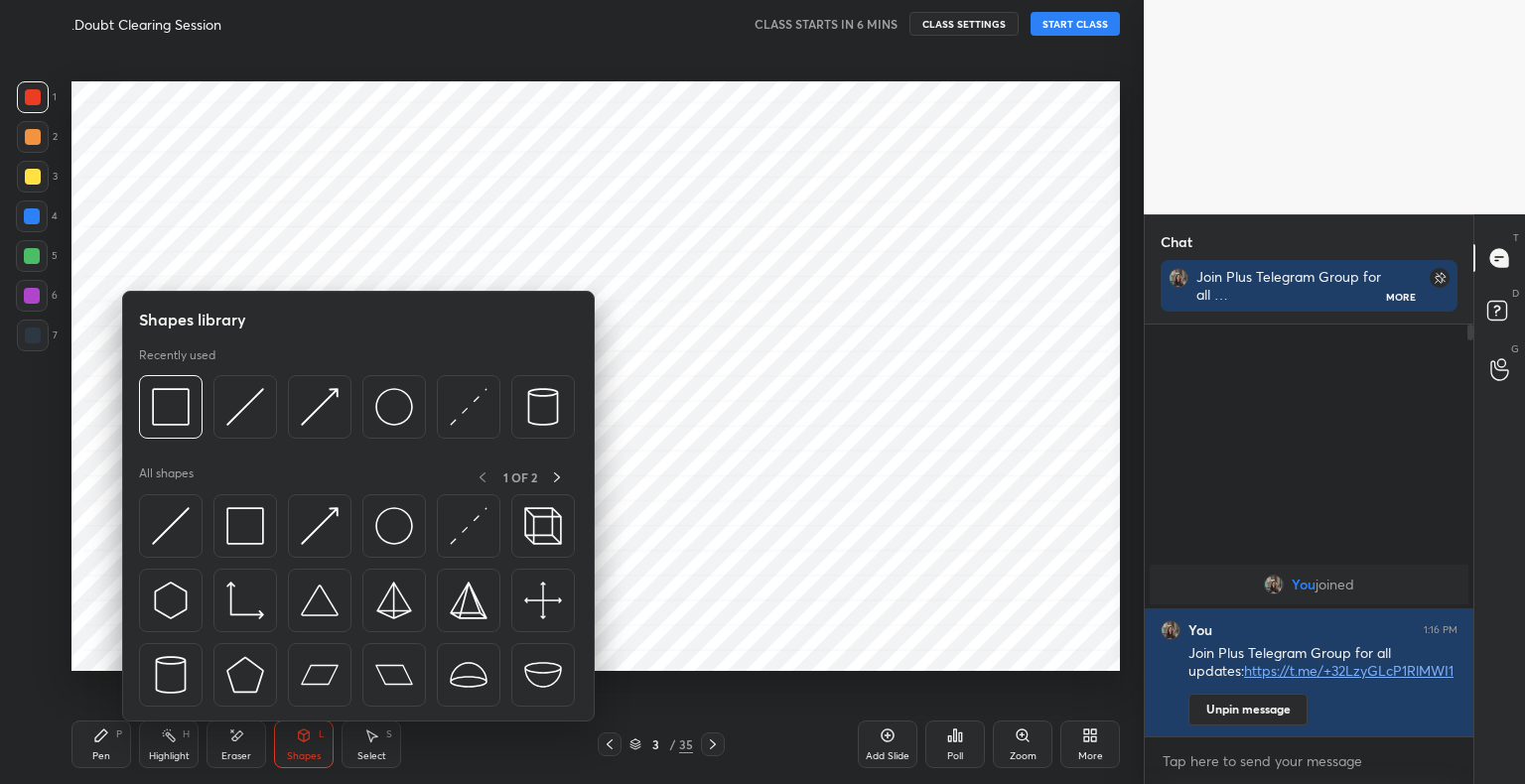 click at bounding box center (356, 412) 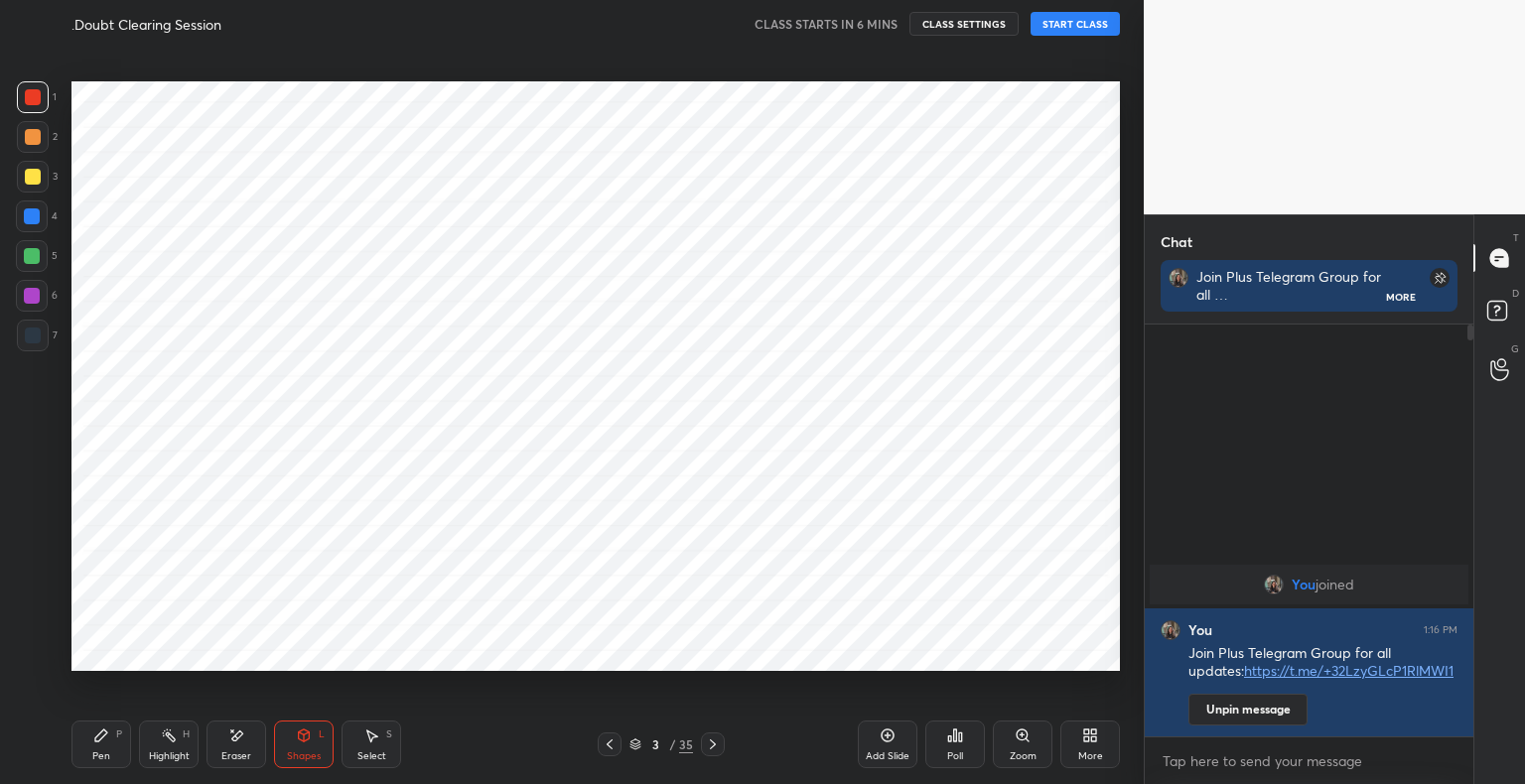 click at bounding box center (32, 256) 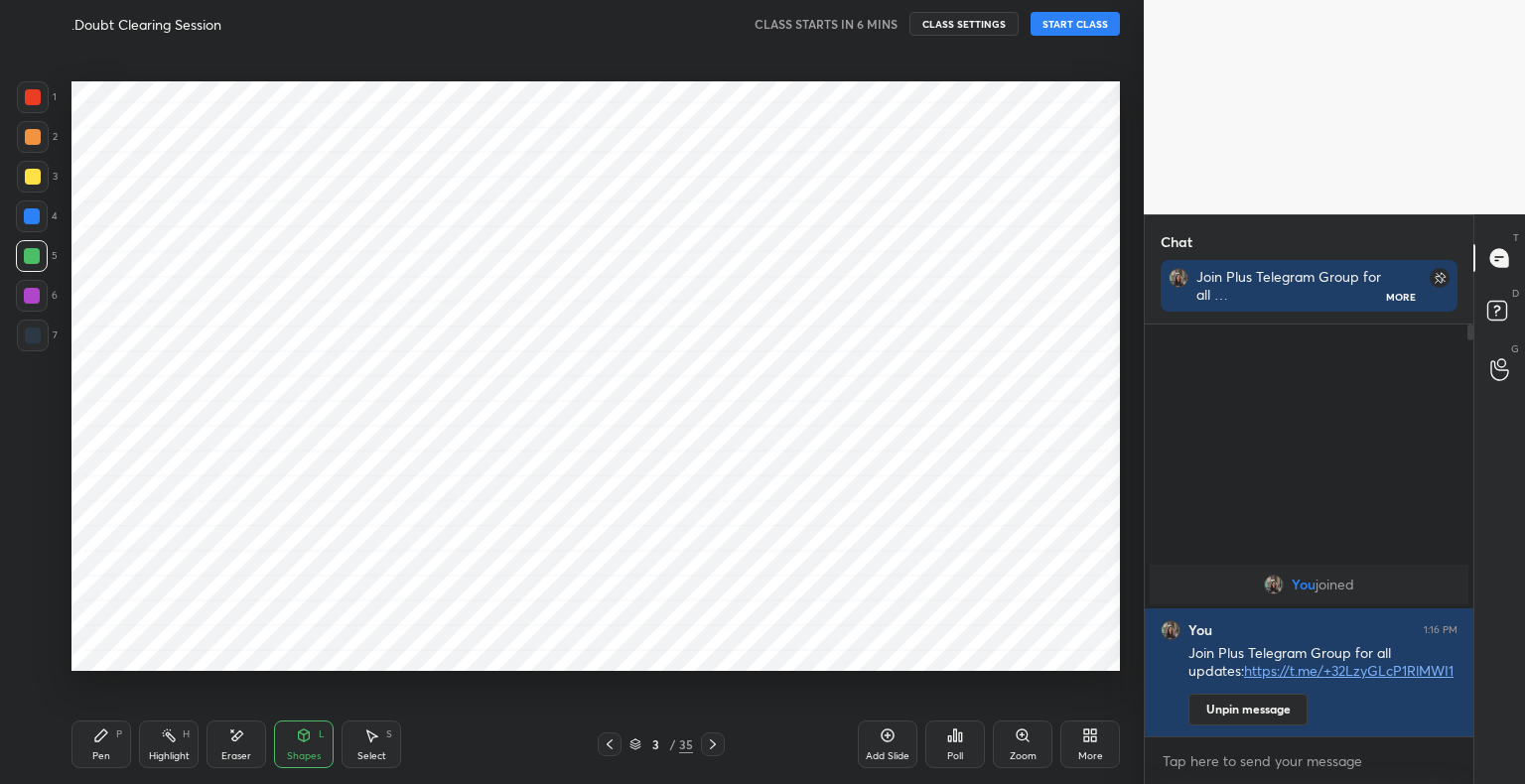 click on "Pen P" at bounding box center [101, 744] 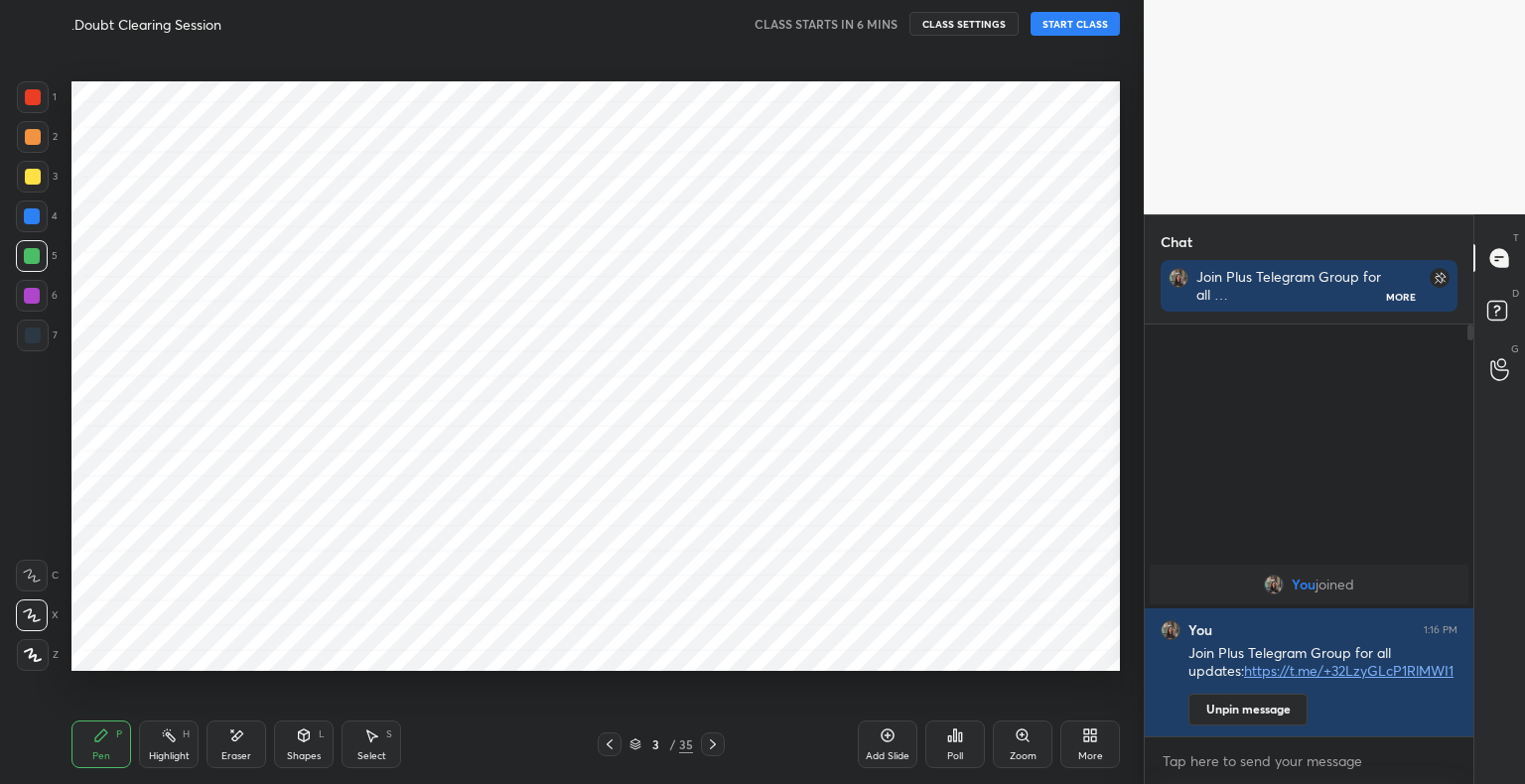 click at bounding box center (33, 335) 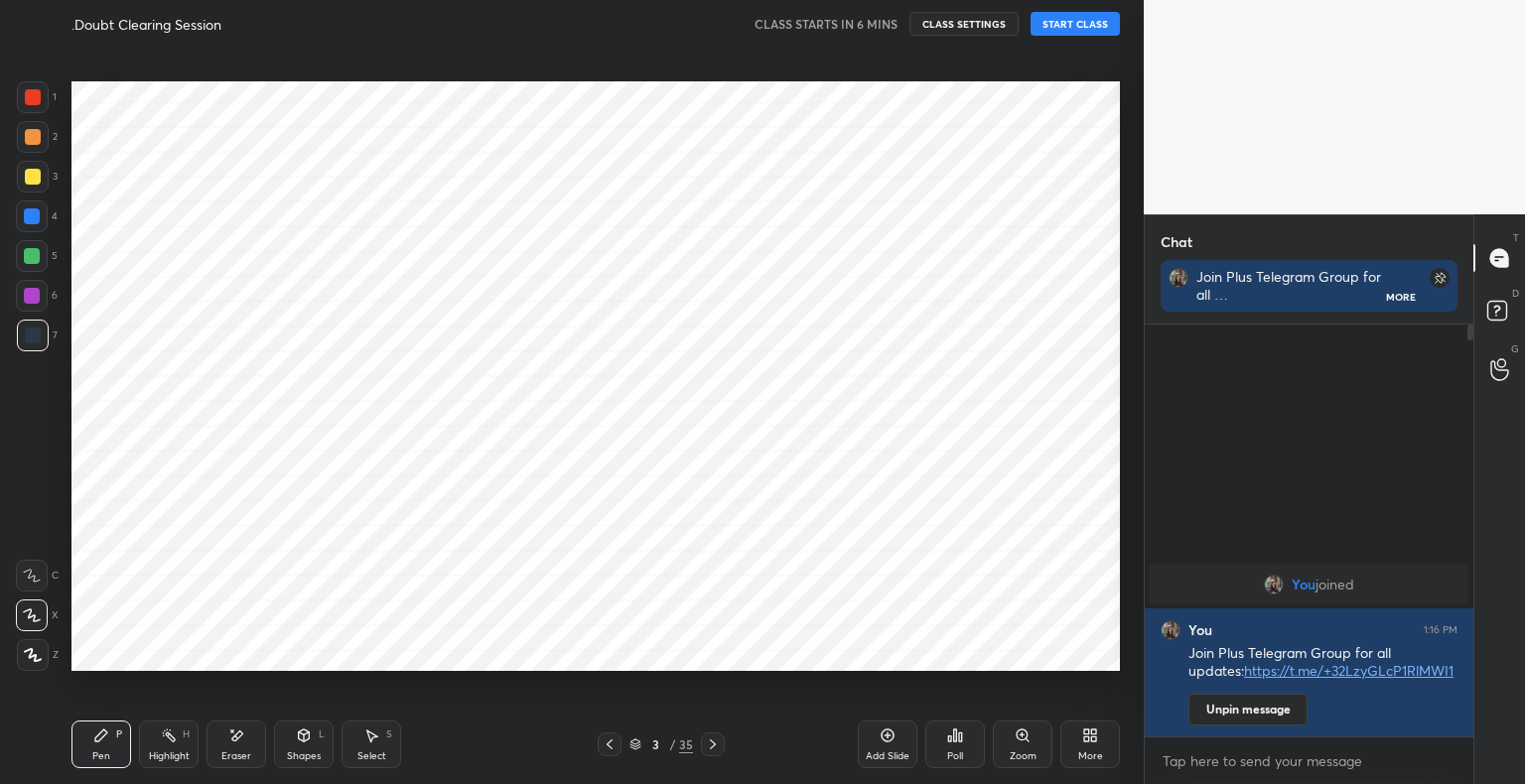 click 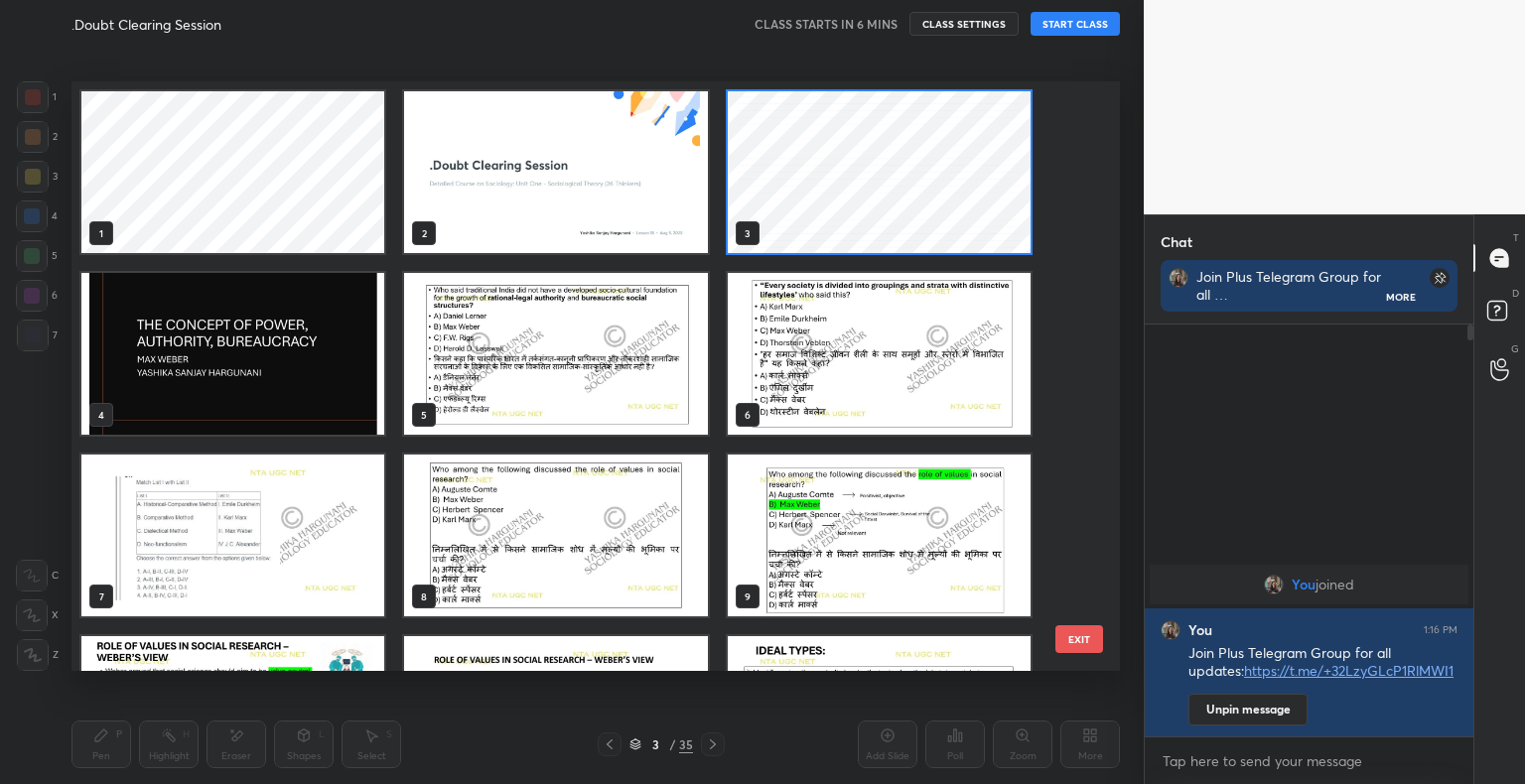 scroll, scrollTop: 6, scrollLeft: 10, axis: both 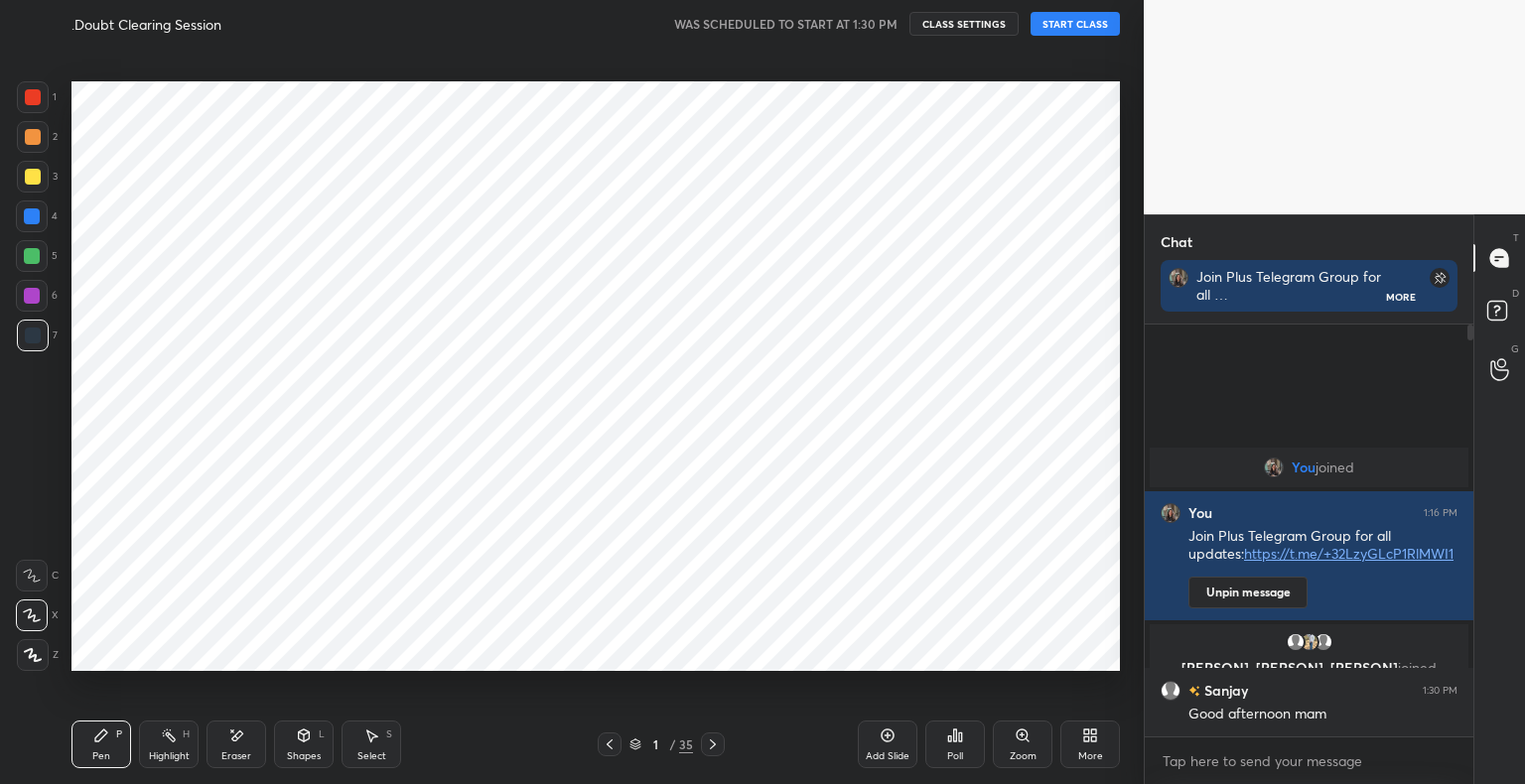click on "START CLASS" at bounding box center (1075, 24) 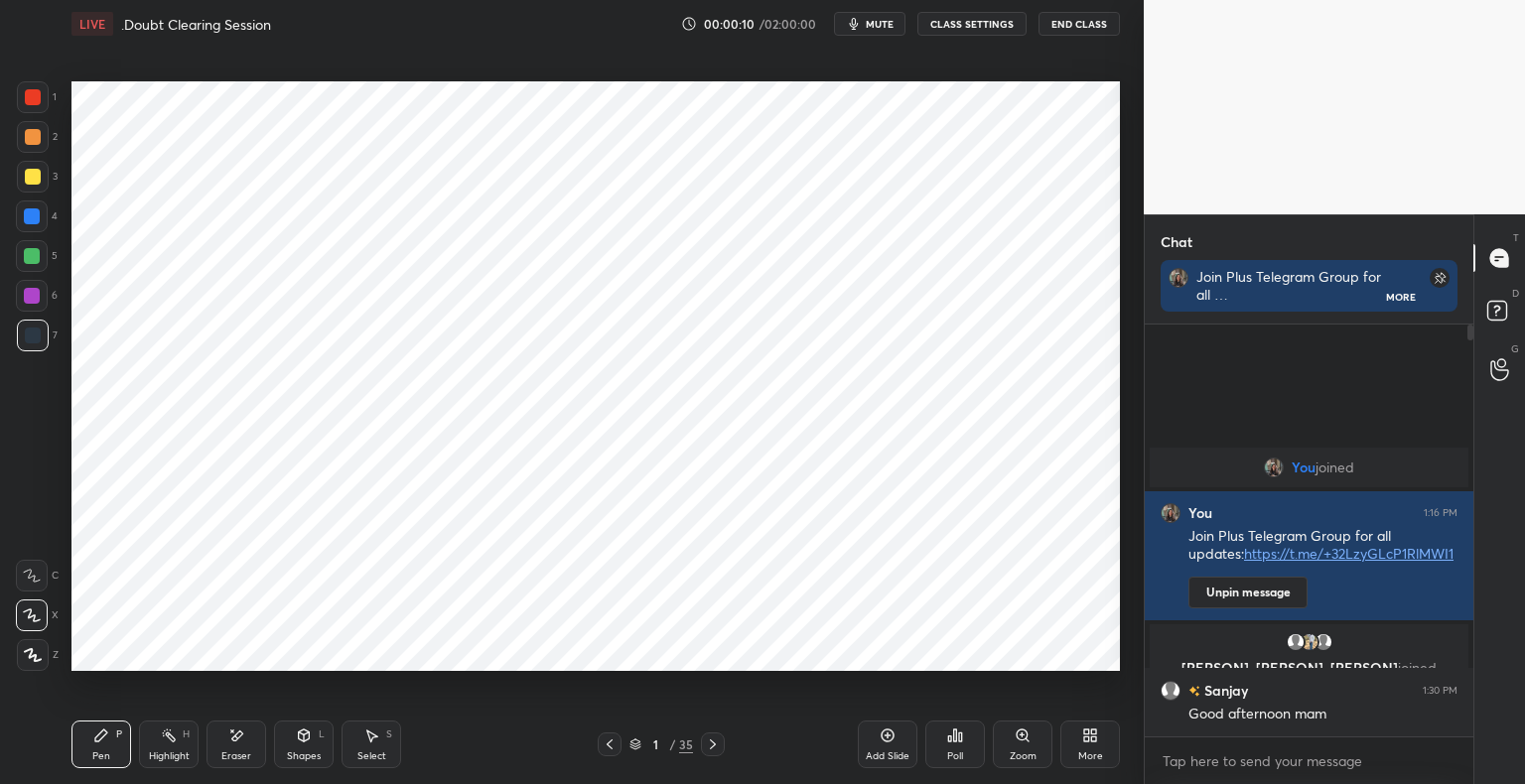 scroll, scrollTop: 6, scrollLeft: 6, axis: both 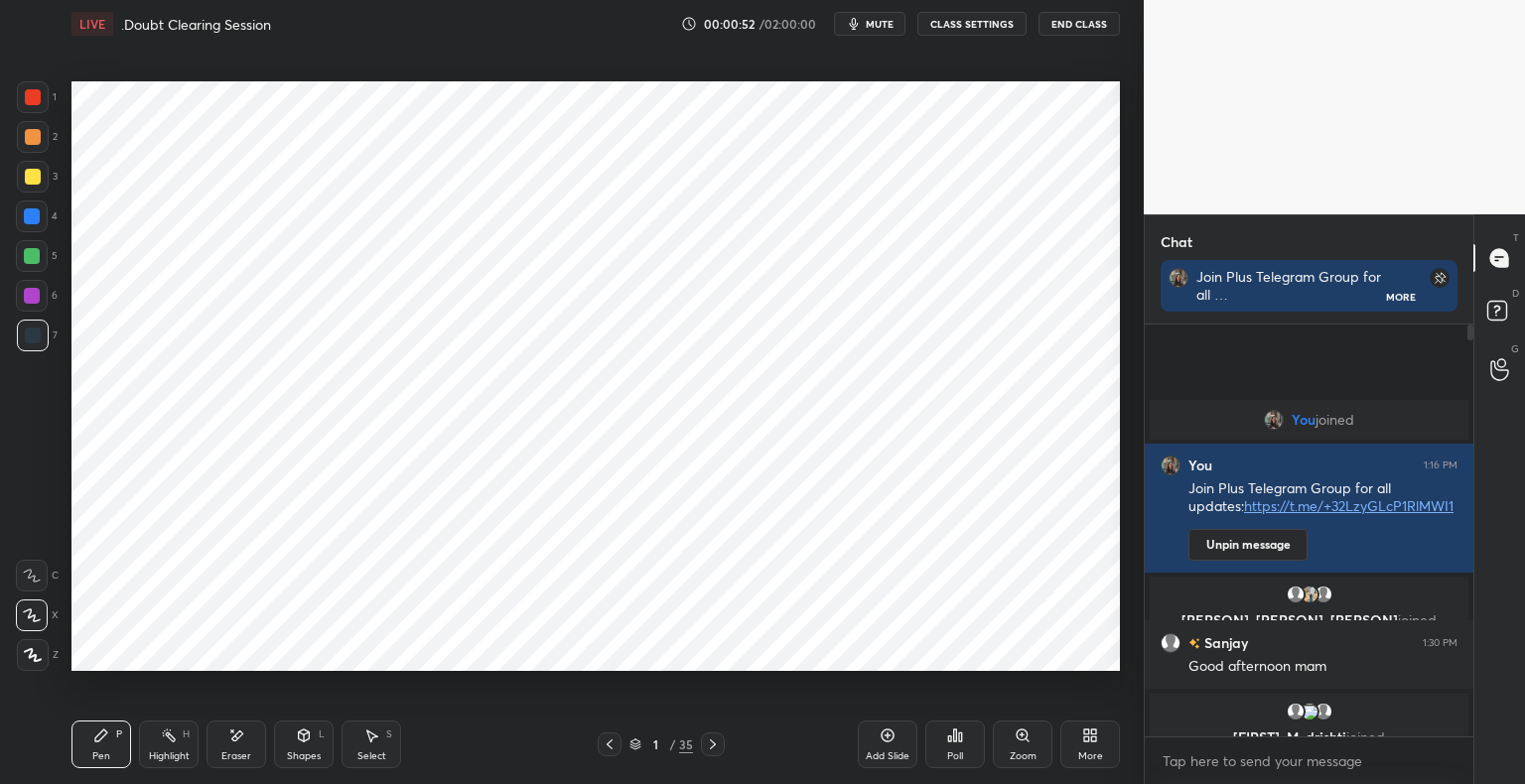 click on "More" at bounding box center (1090, 756) 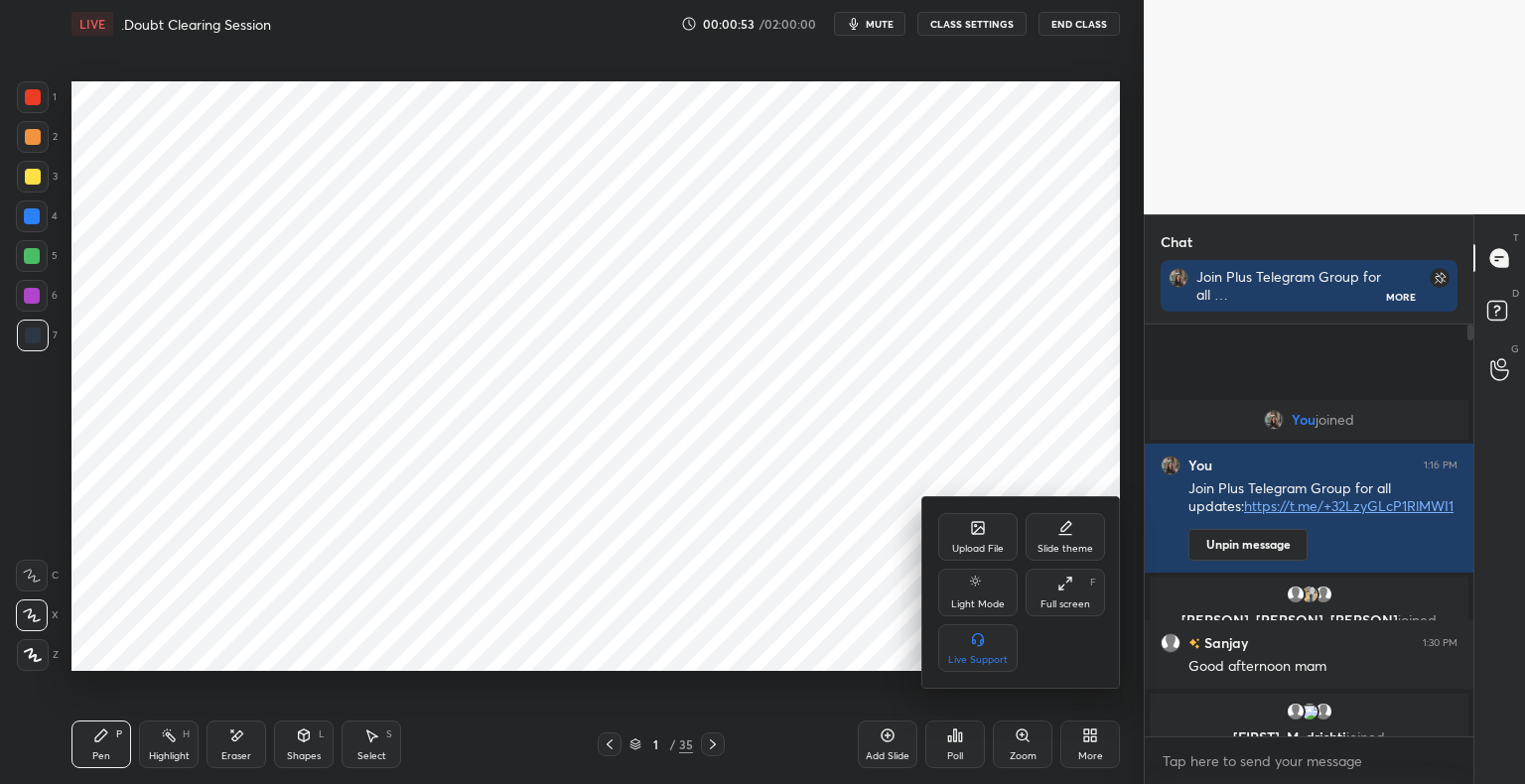 click 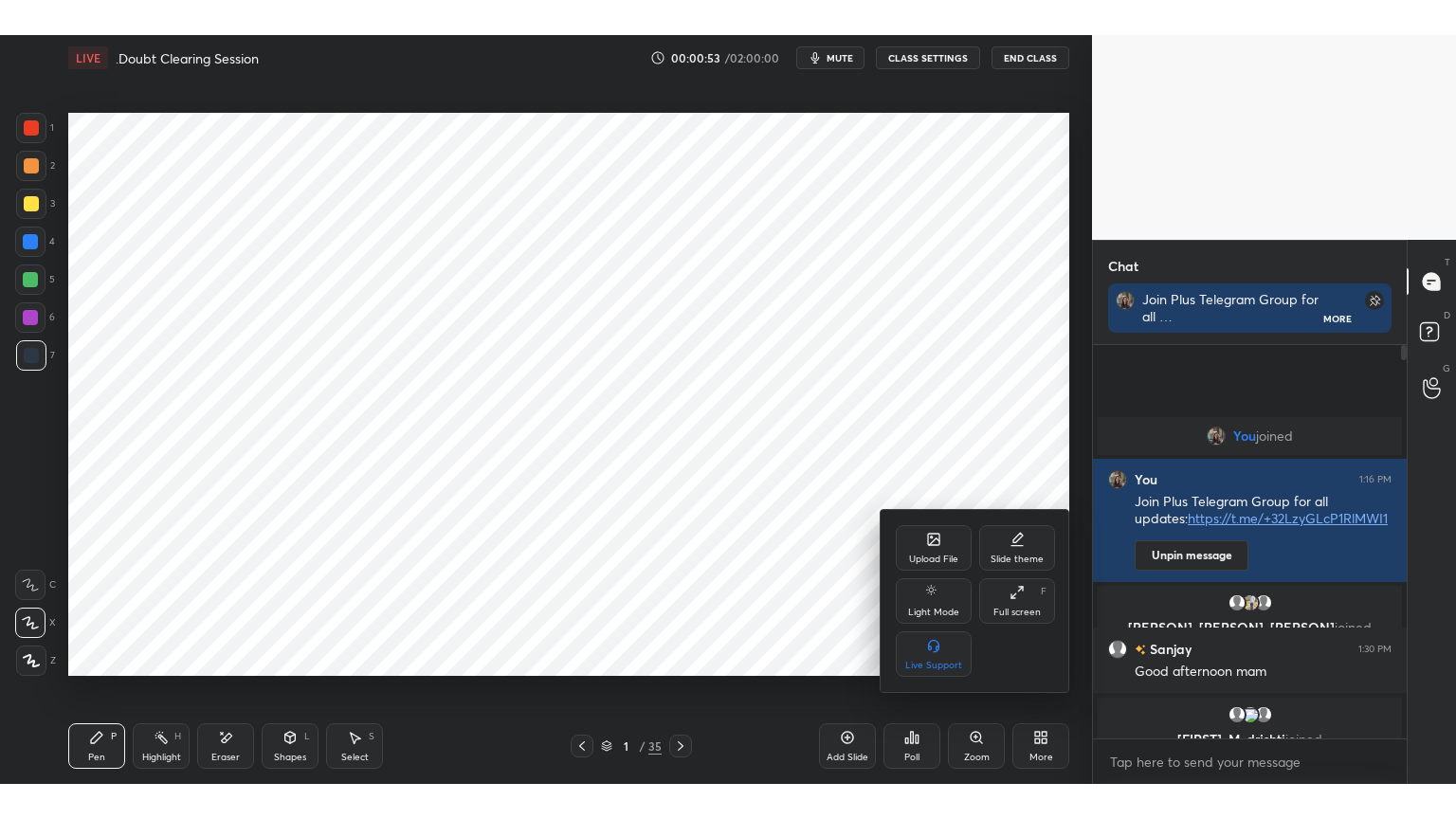 scroll, scrollTop: 94094, scrollLeft: 93776, axis: both 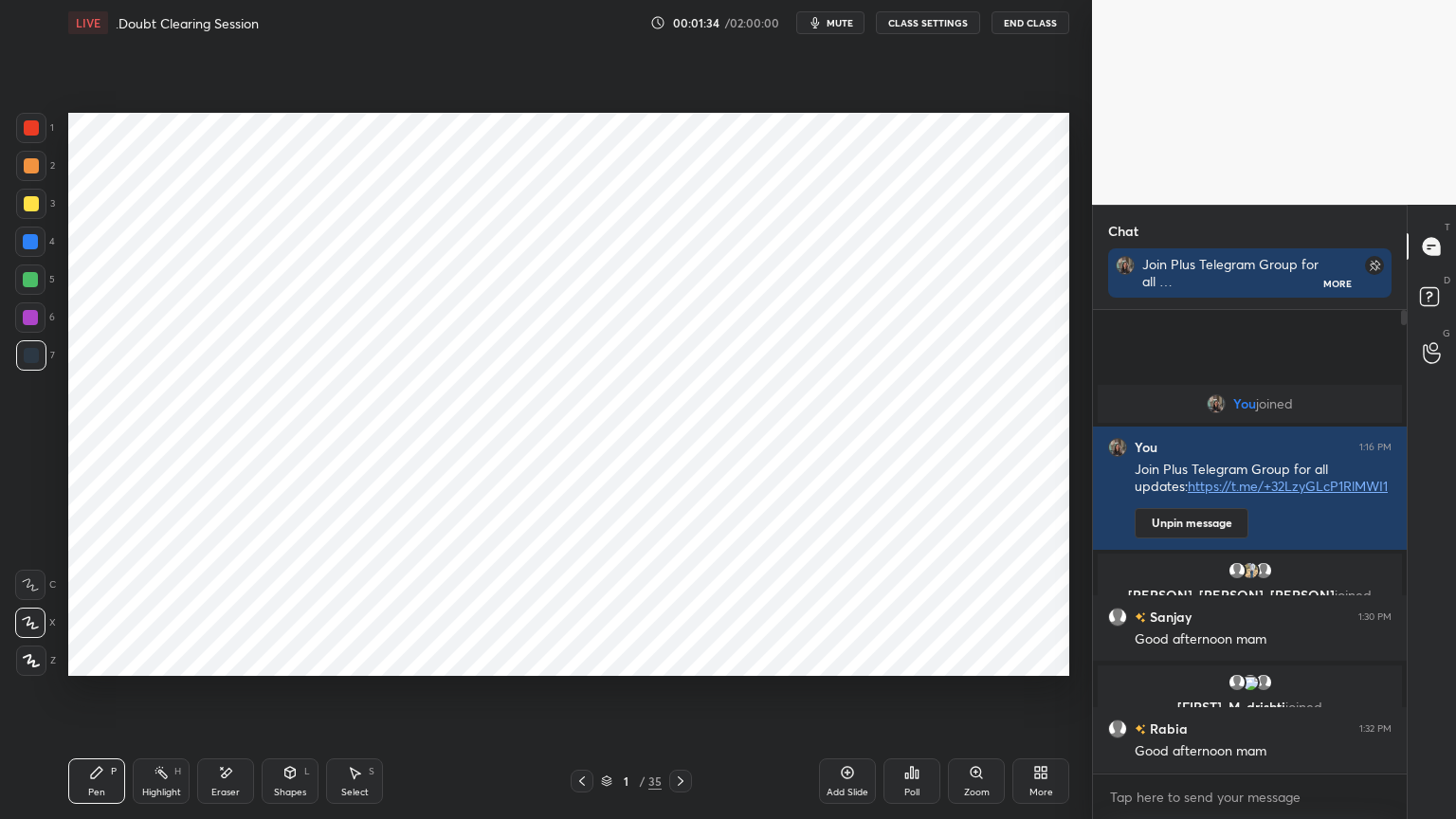 click at bounding box center [31, 355] 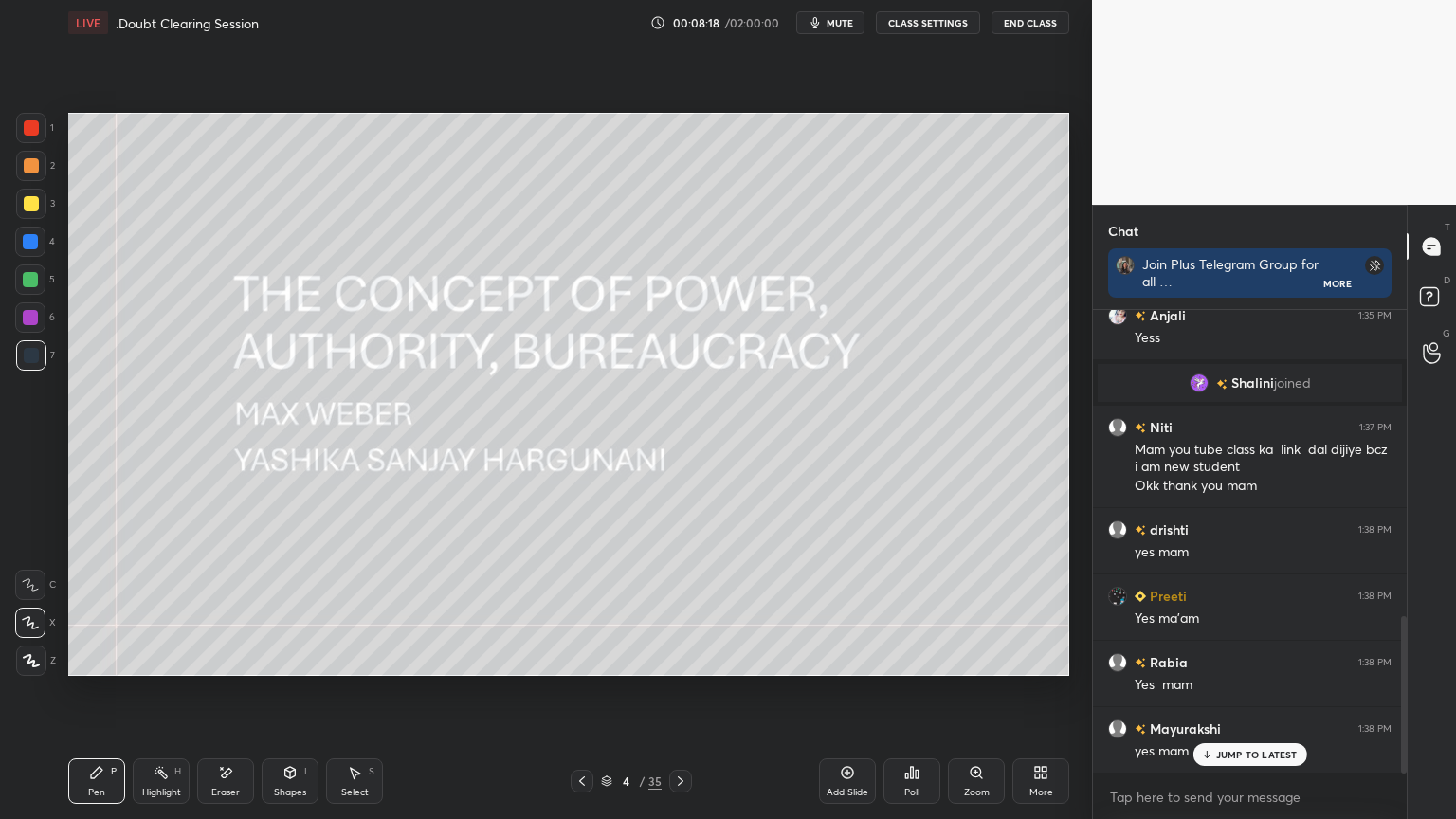 scroll, scrollTop: 899, scrollLeft: 0, axis: vertical 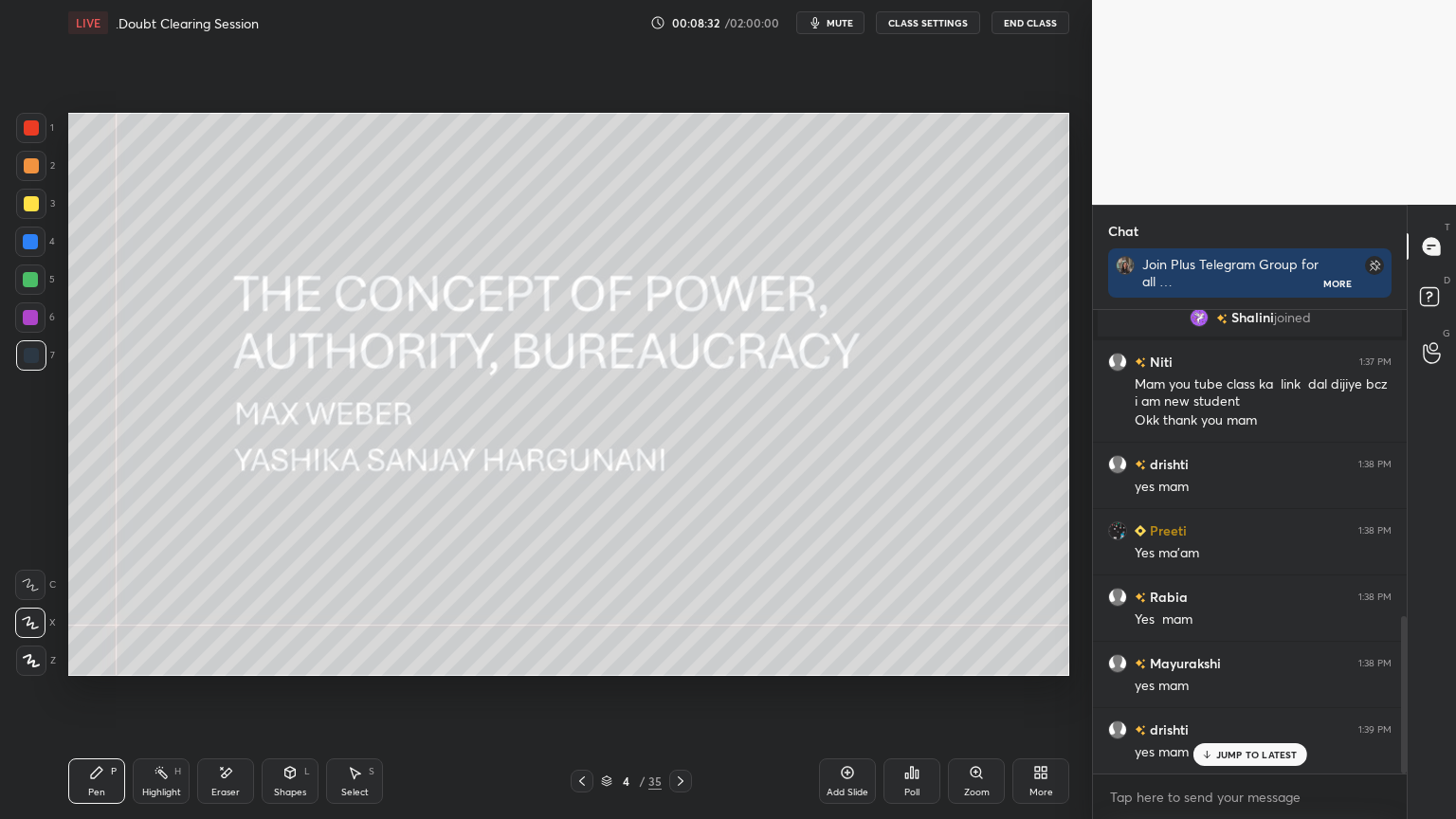 click on "JUMP TO LATEST" at bounding box center (1257, 755) 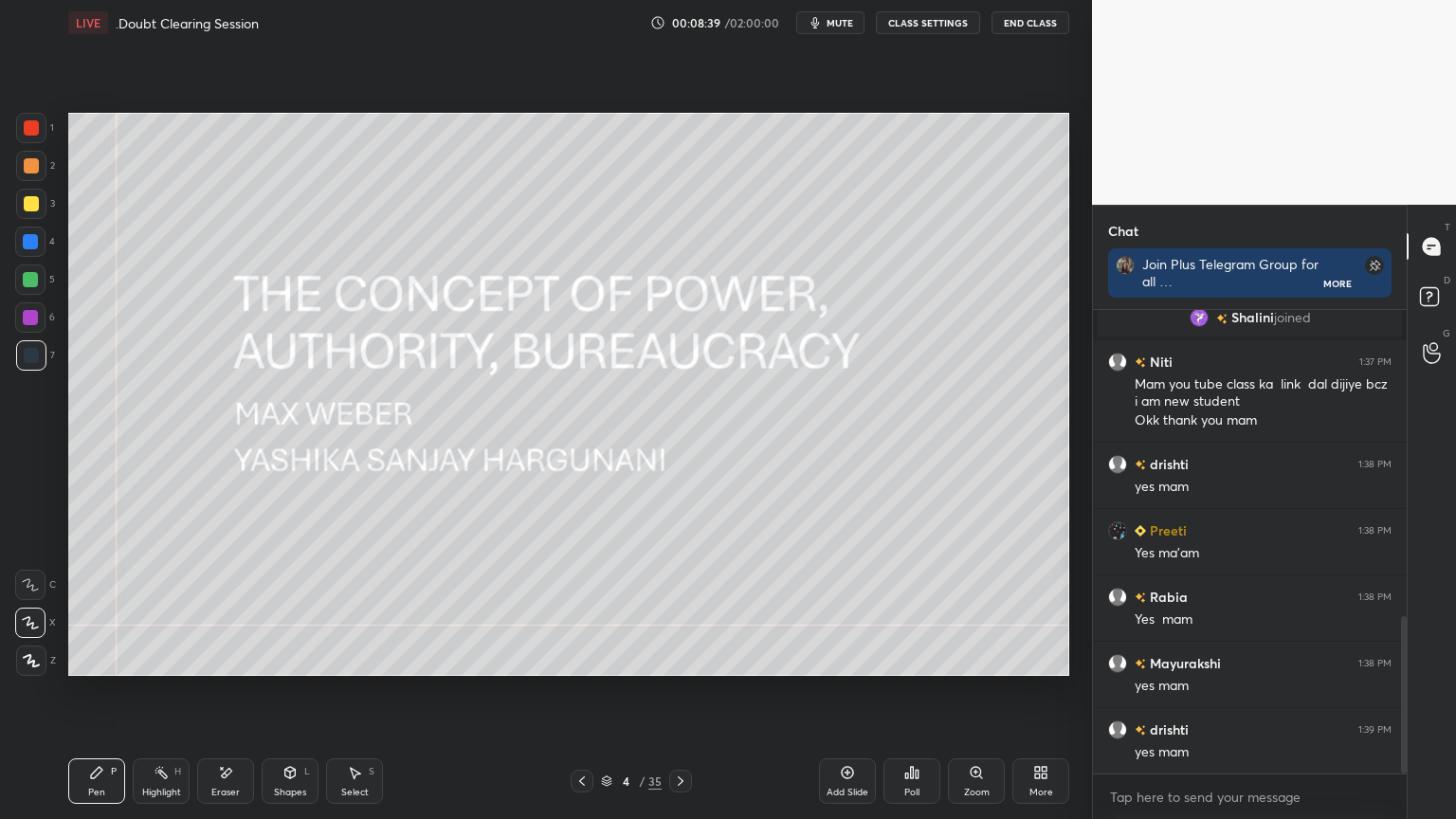 click 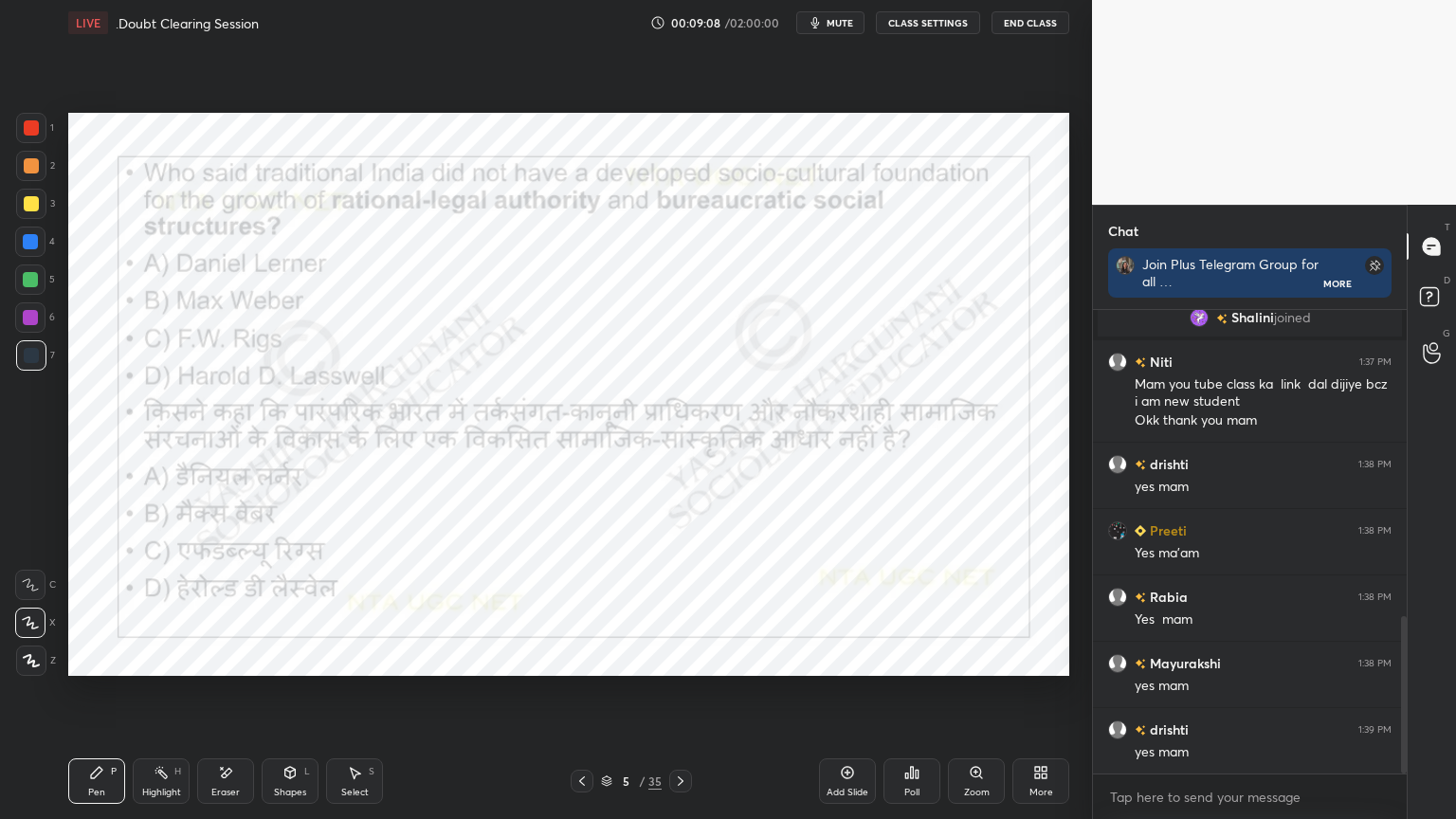 click on "Poll" at bounding box center (912, 781) 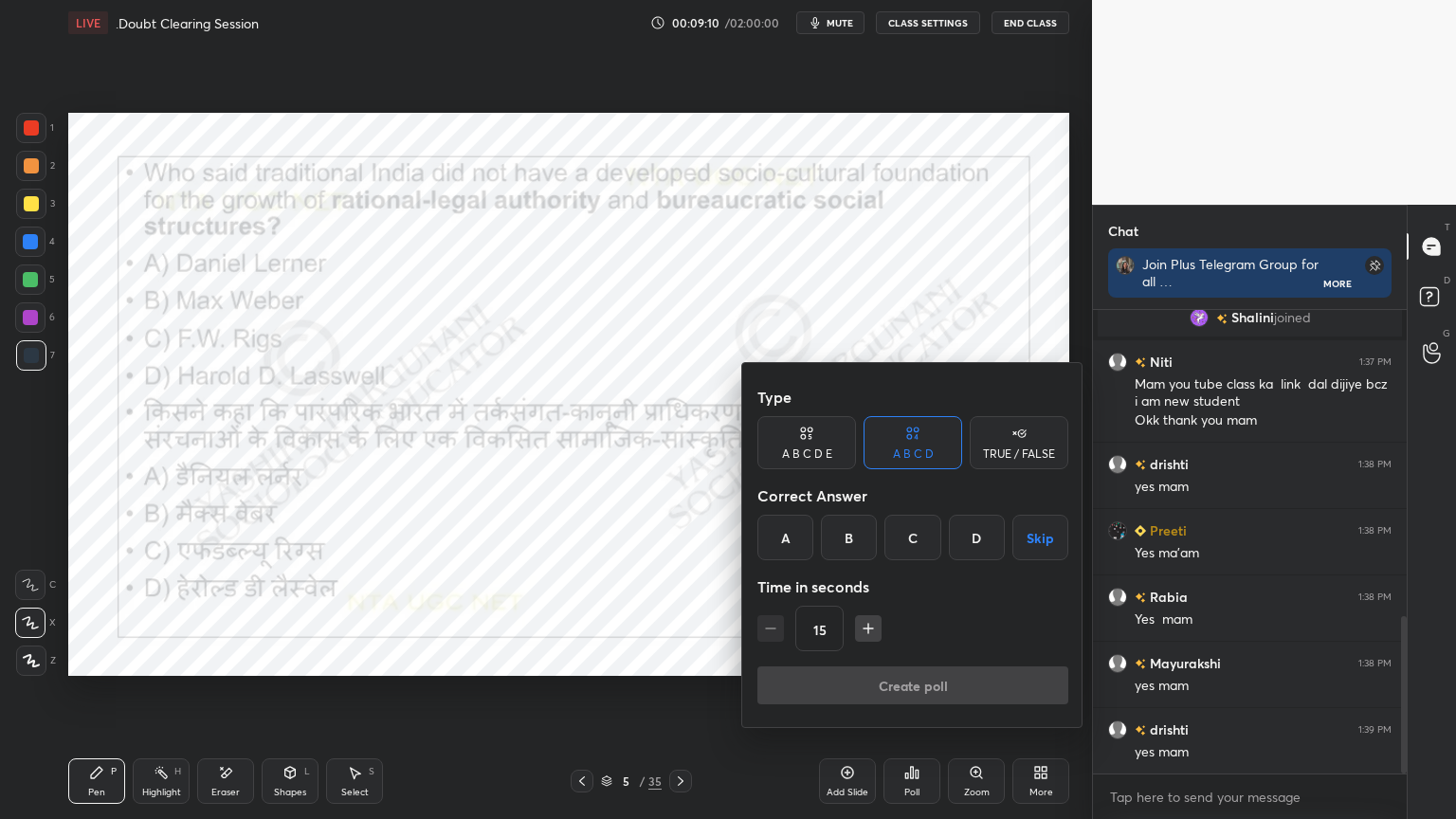 click on "B" at bounding box center (848, 537) 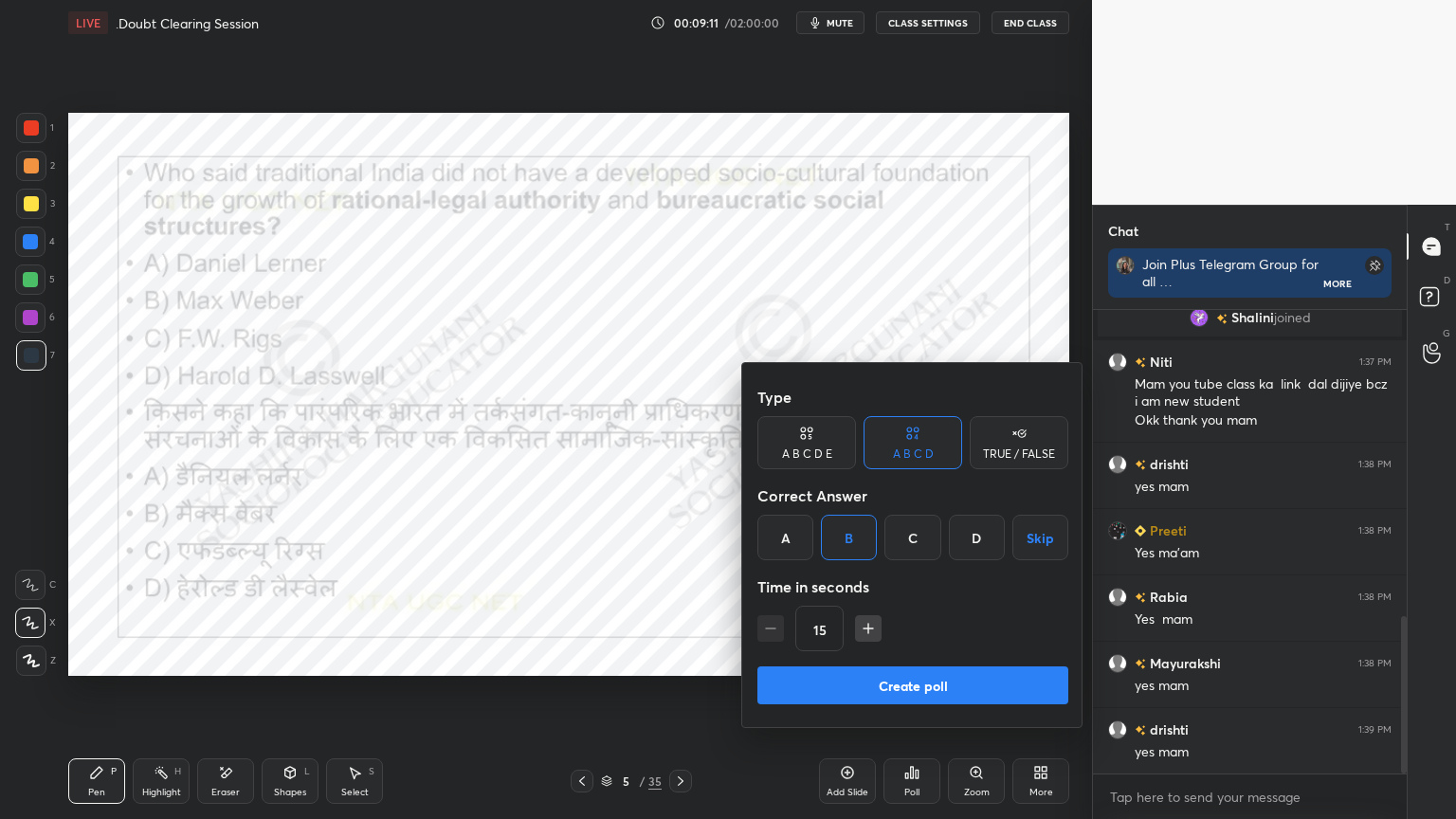 click on "Create poll" at bounding box center (913, 685) 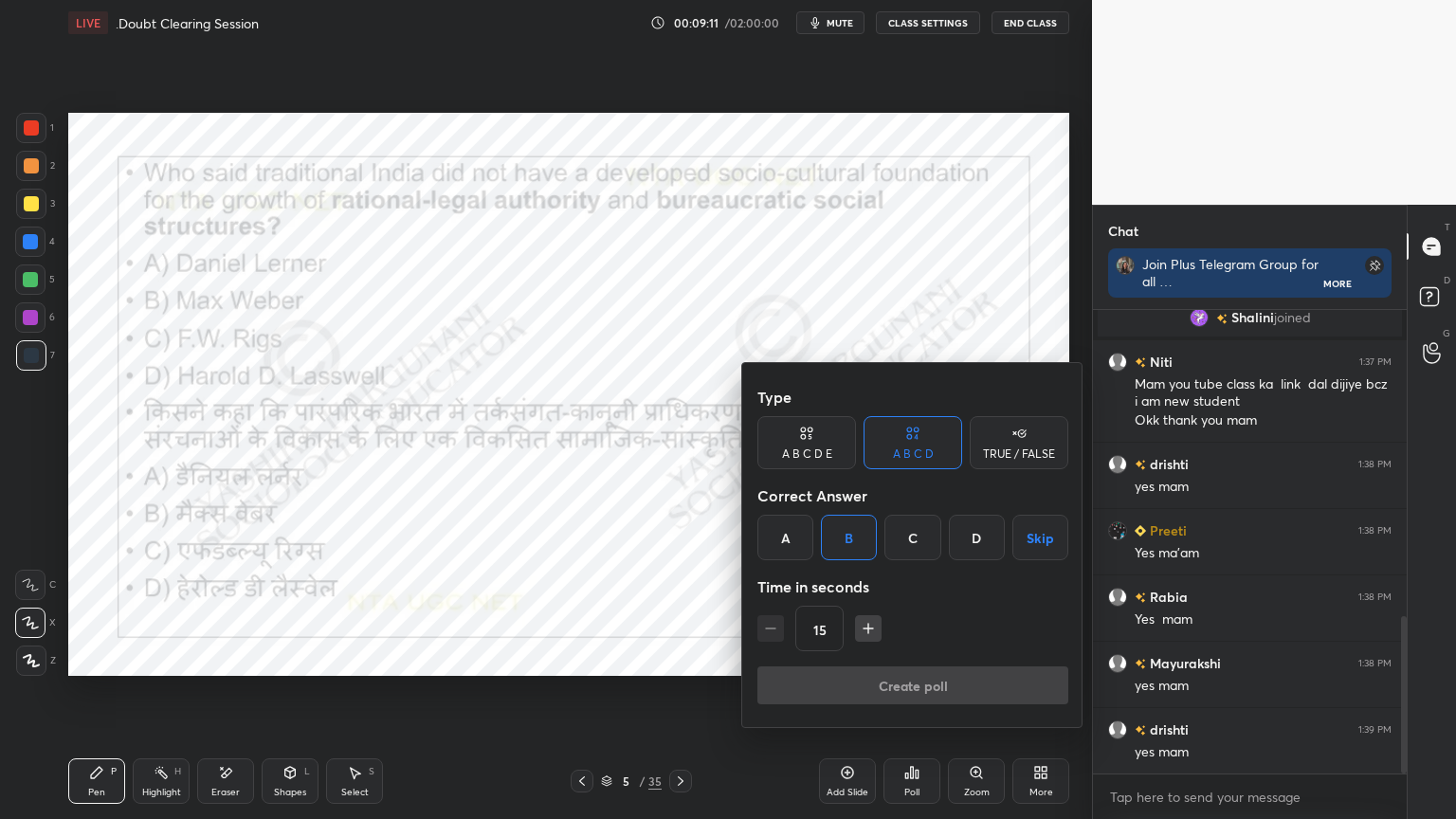 scroll, scrollTop: 391, scrollLeft: 308, axis: both 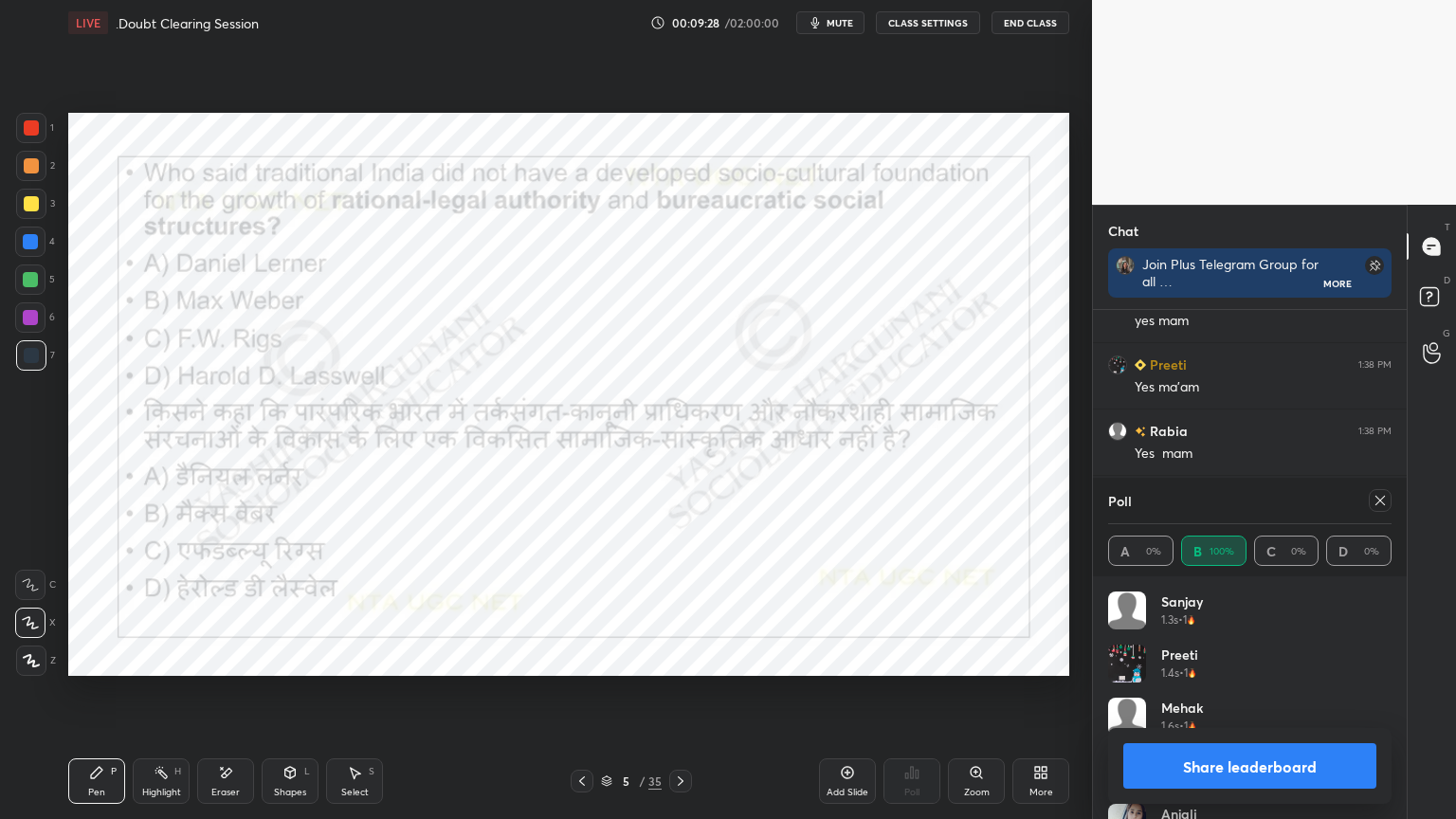 click on "Share leaderboard" at bounding box center [1249, 766] 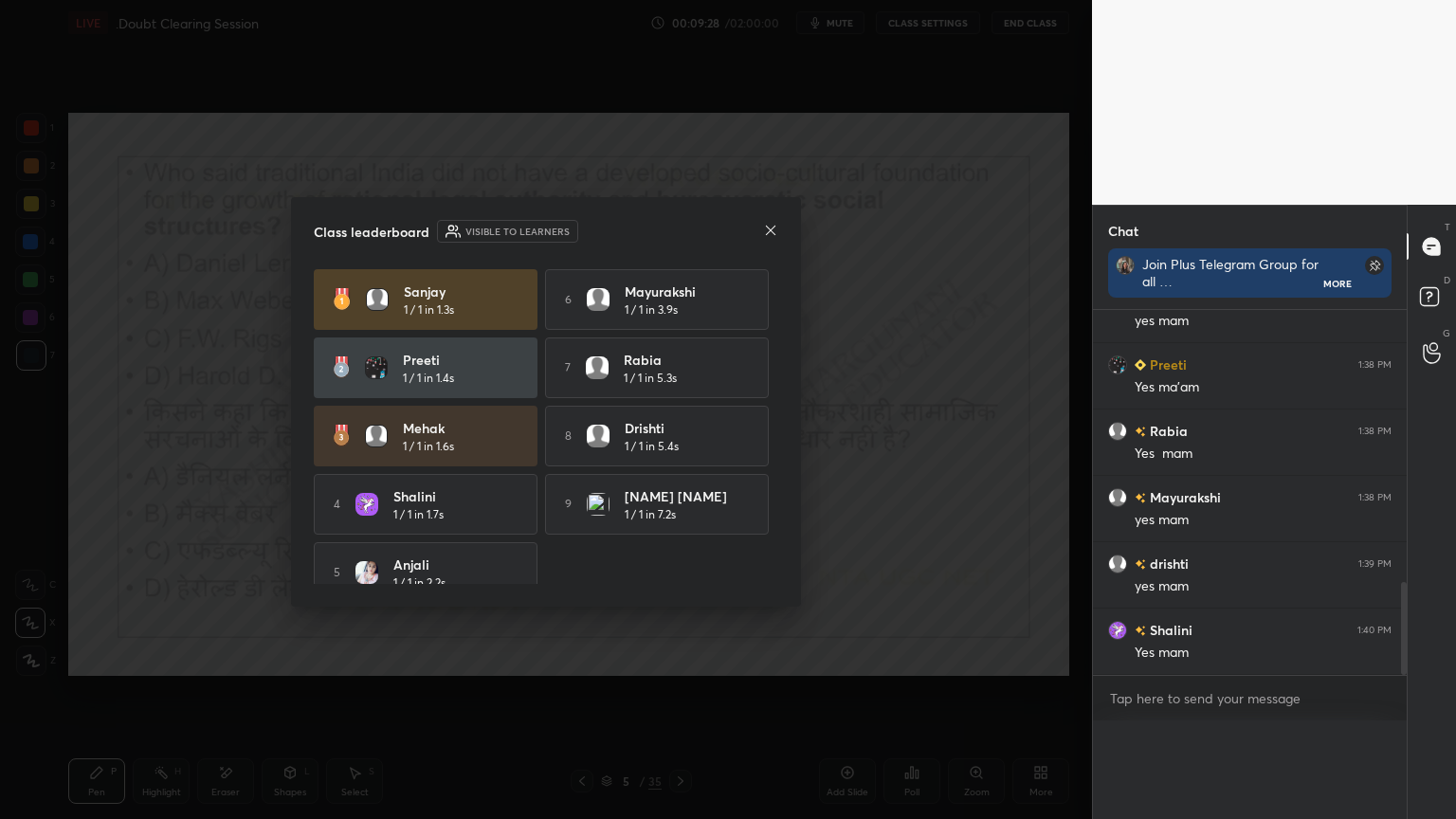 scroll, scrollTop: 0, scrollLeft: 0, axis: both 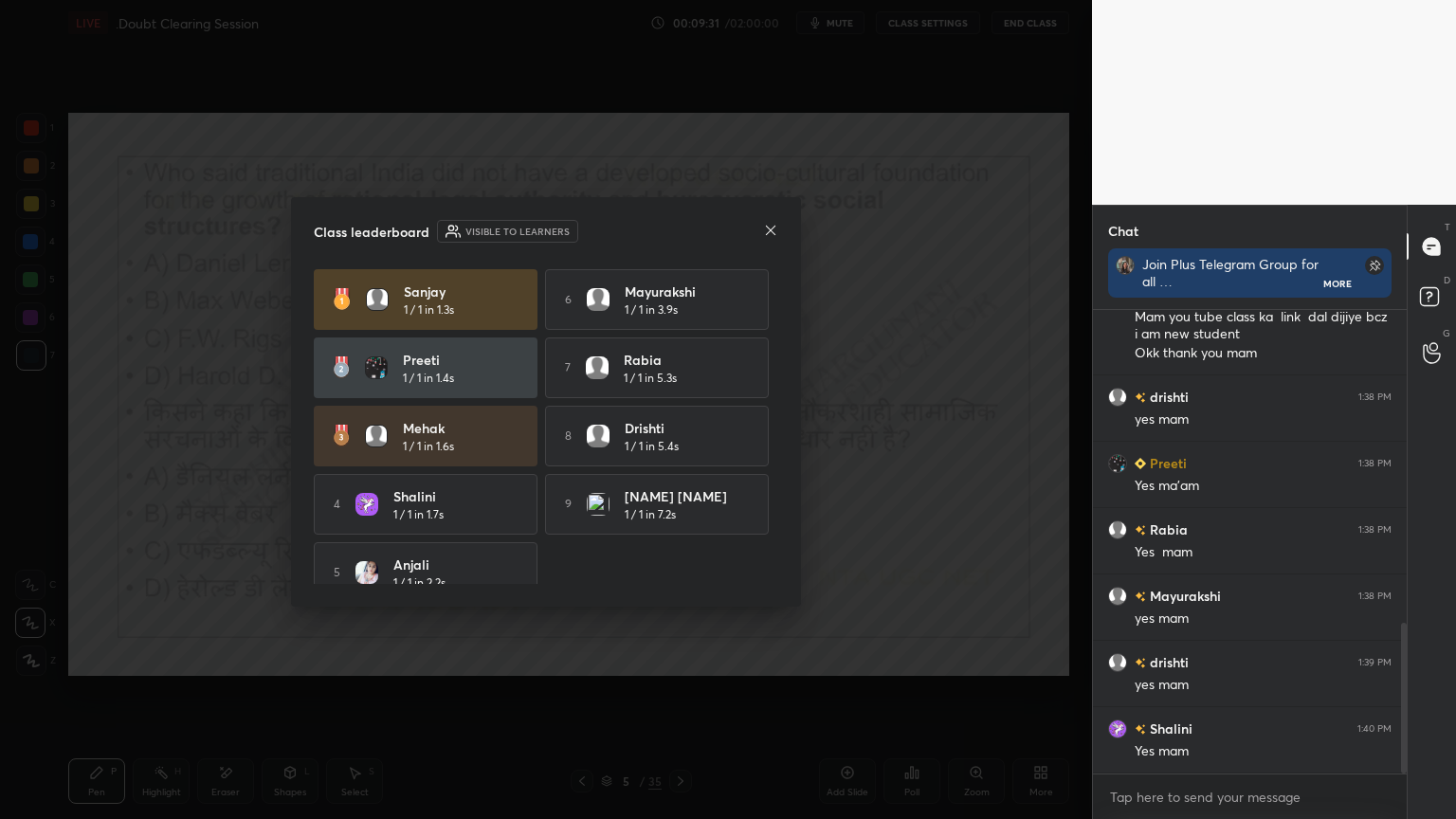 click 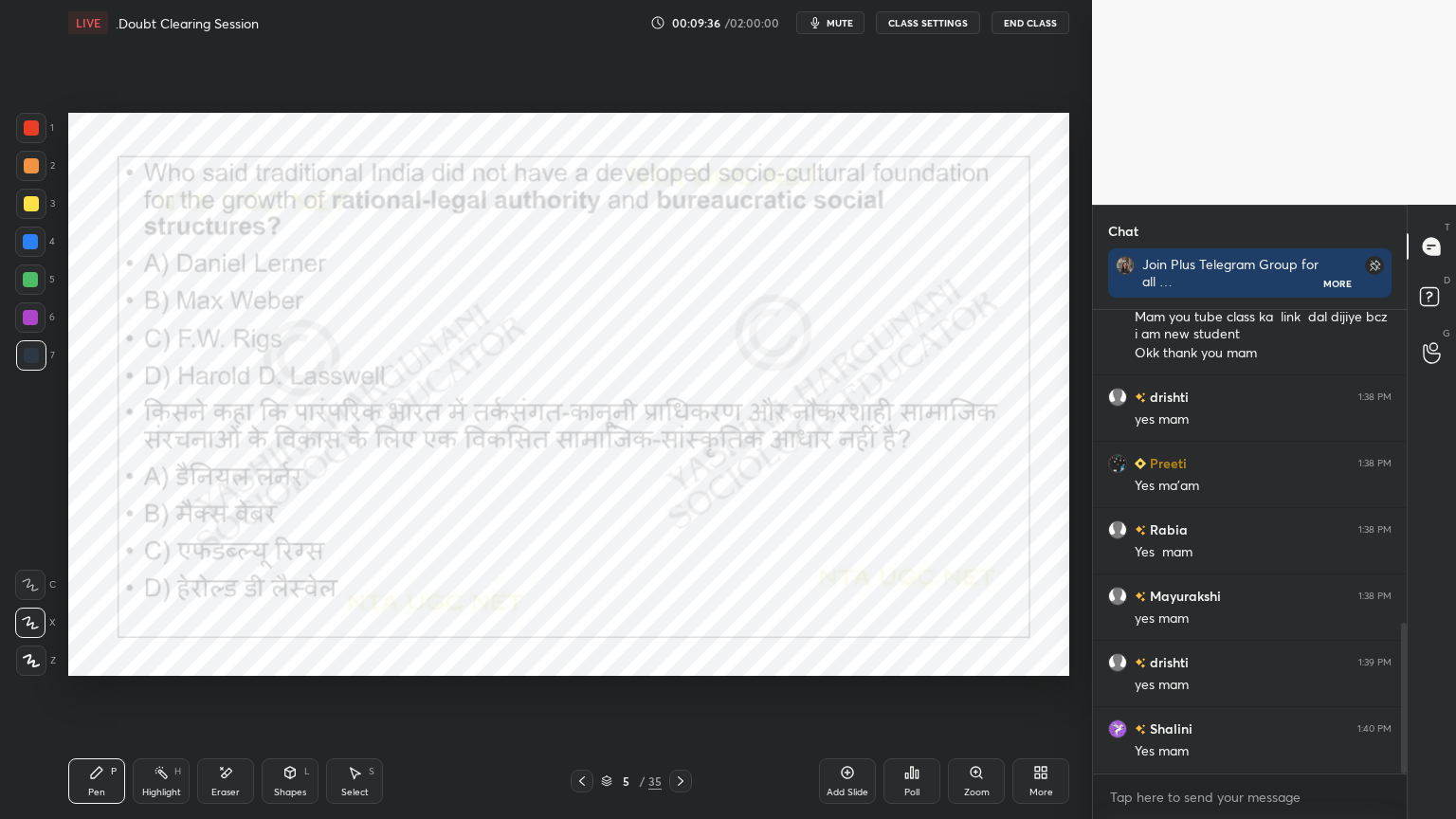 click on "Shapes L" at bounding box center [290, 781] 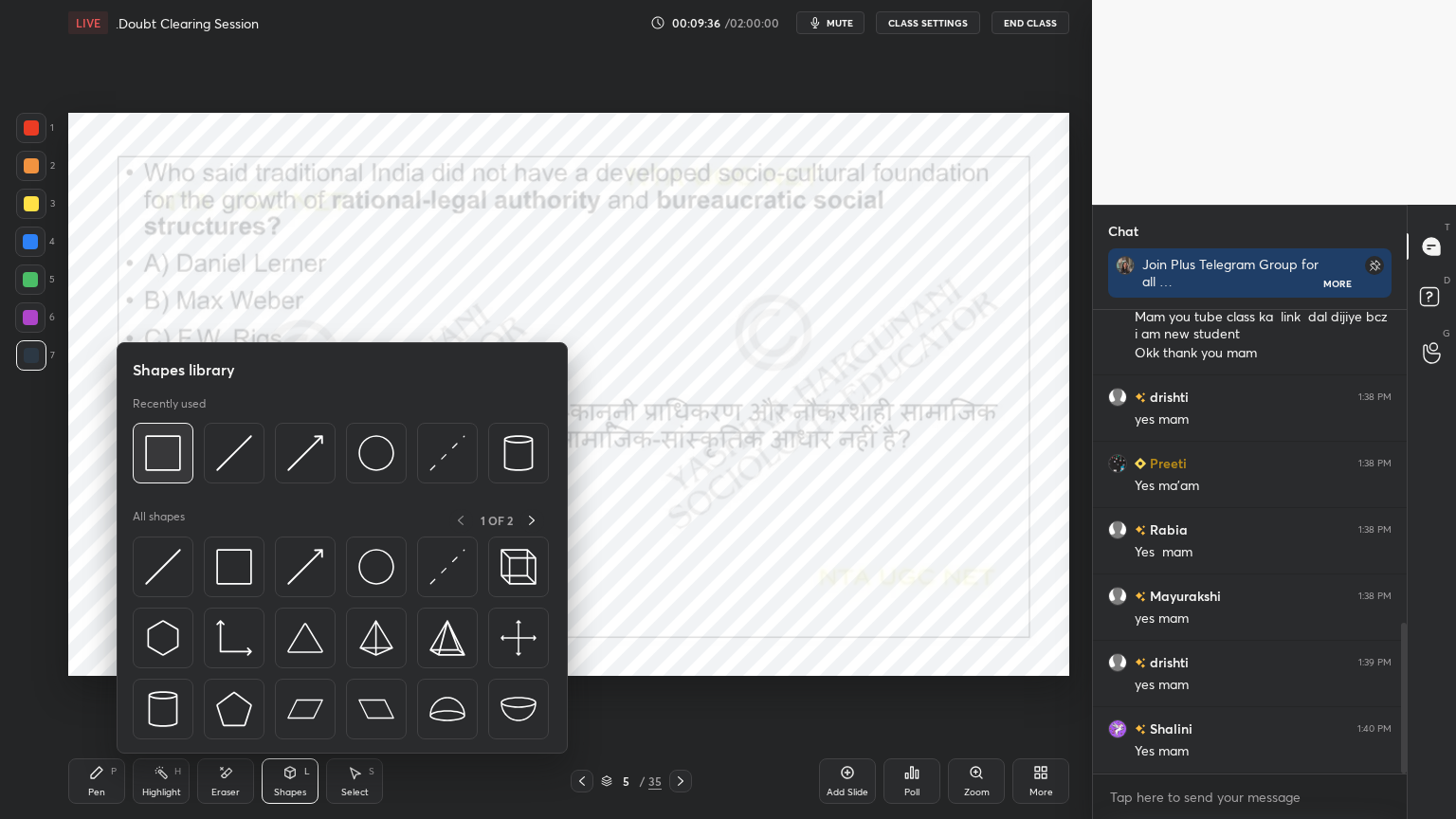 click at bounding box center (163, 453) 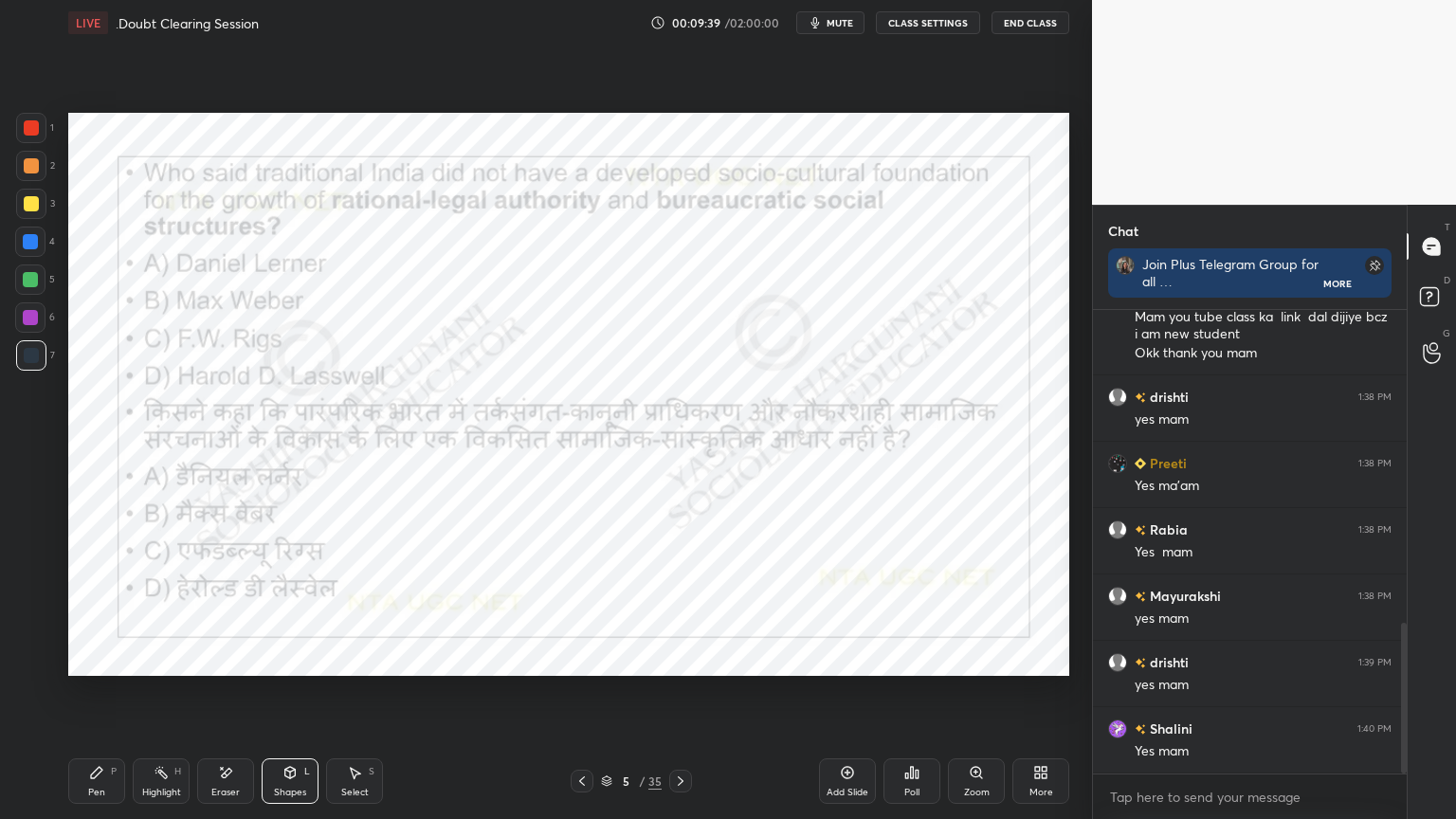 click on "Pen P" at bounding box center (97, 781) 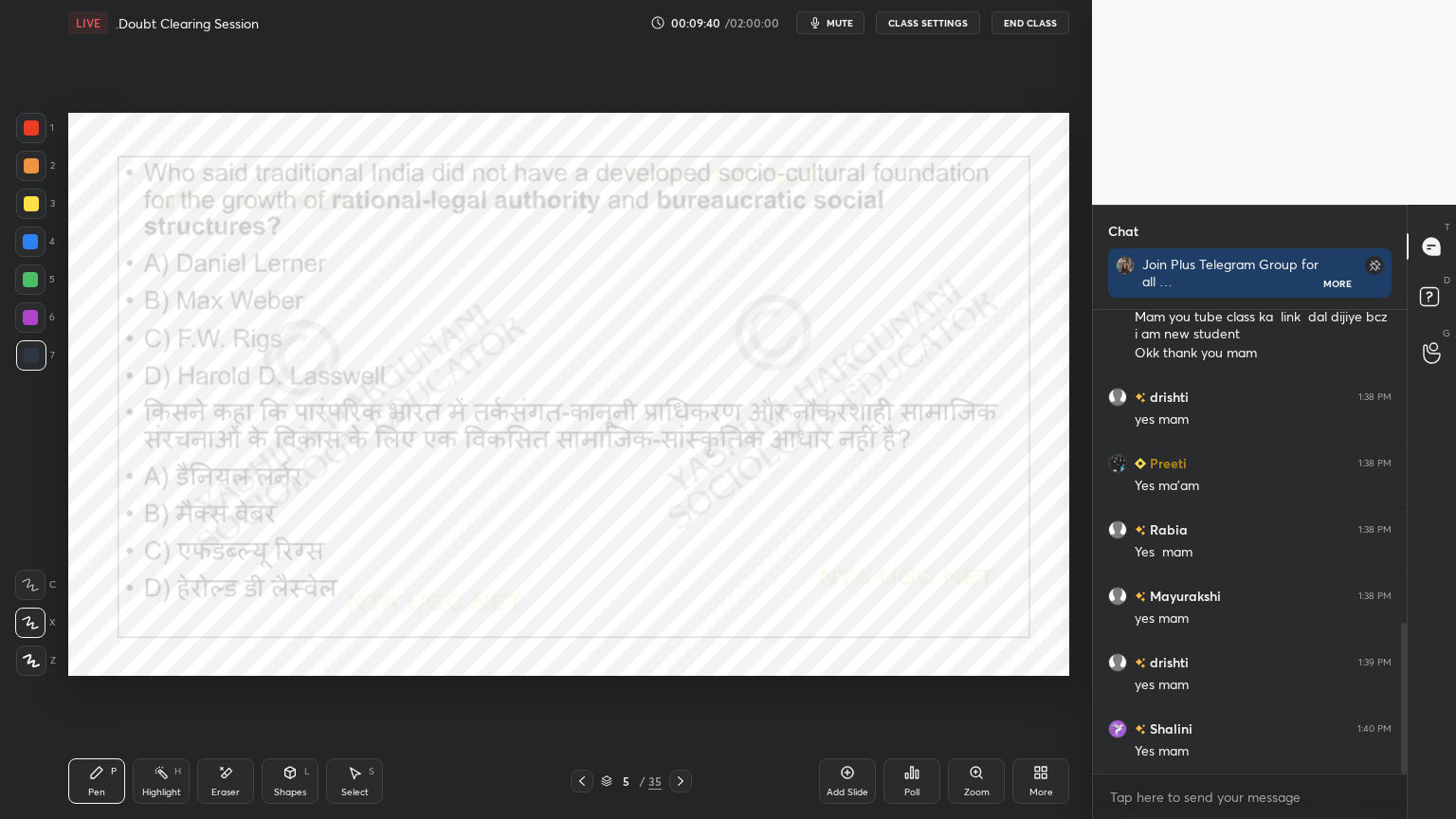 scroll, scrollTop: 1011, scrollLeft: 0, axis: vertical 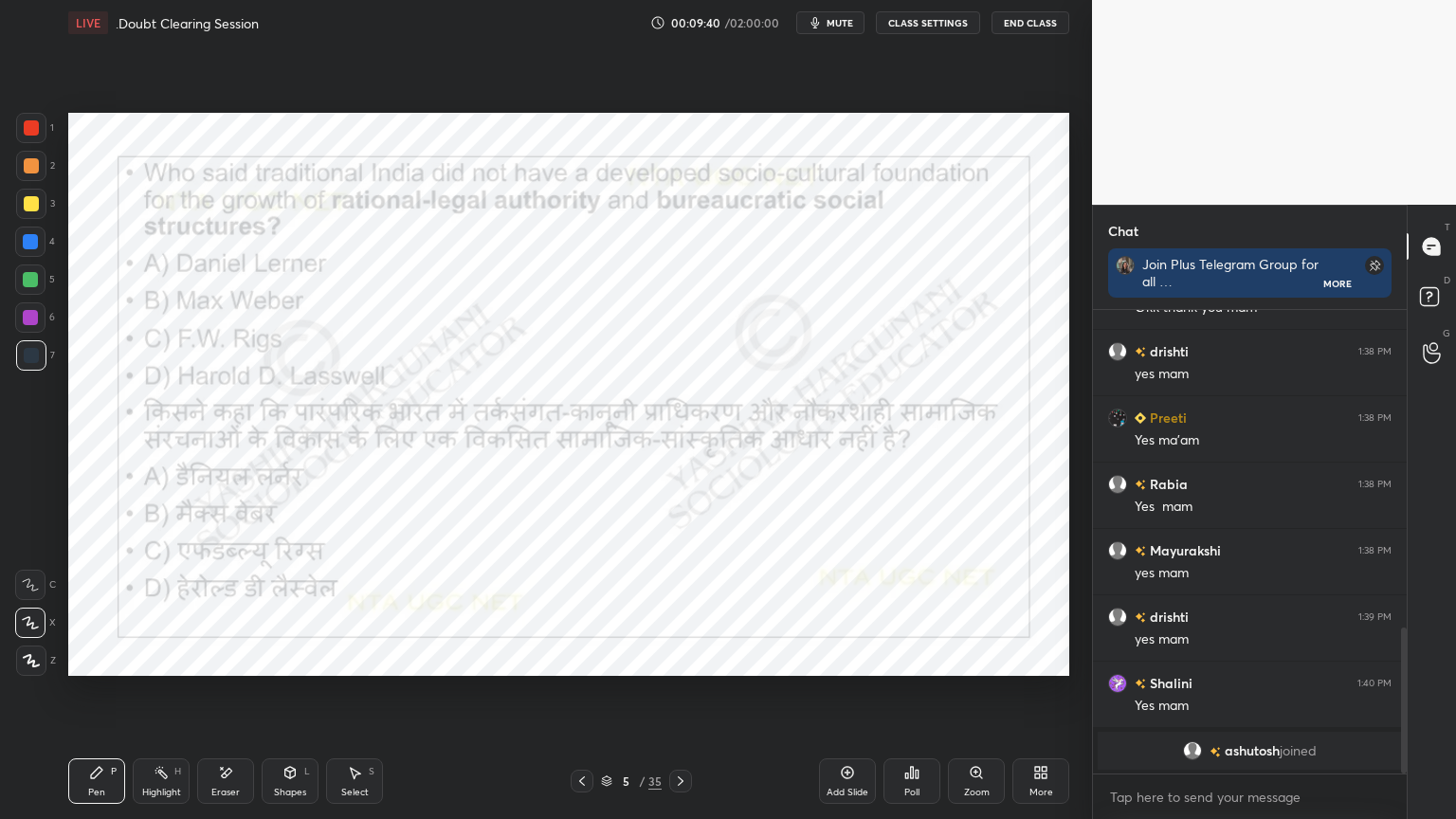 click at bounding box center [31, 128] 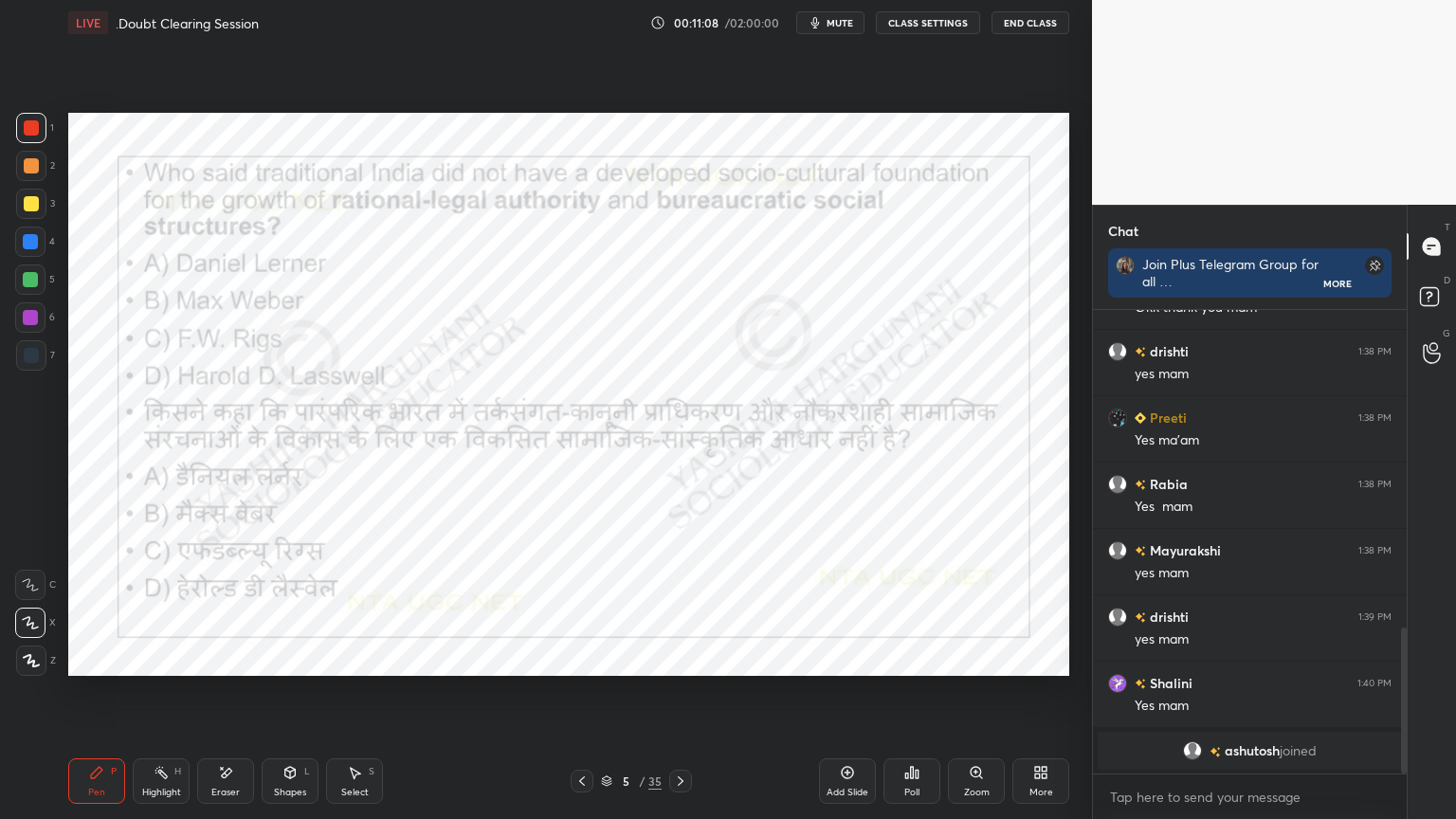 click 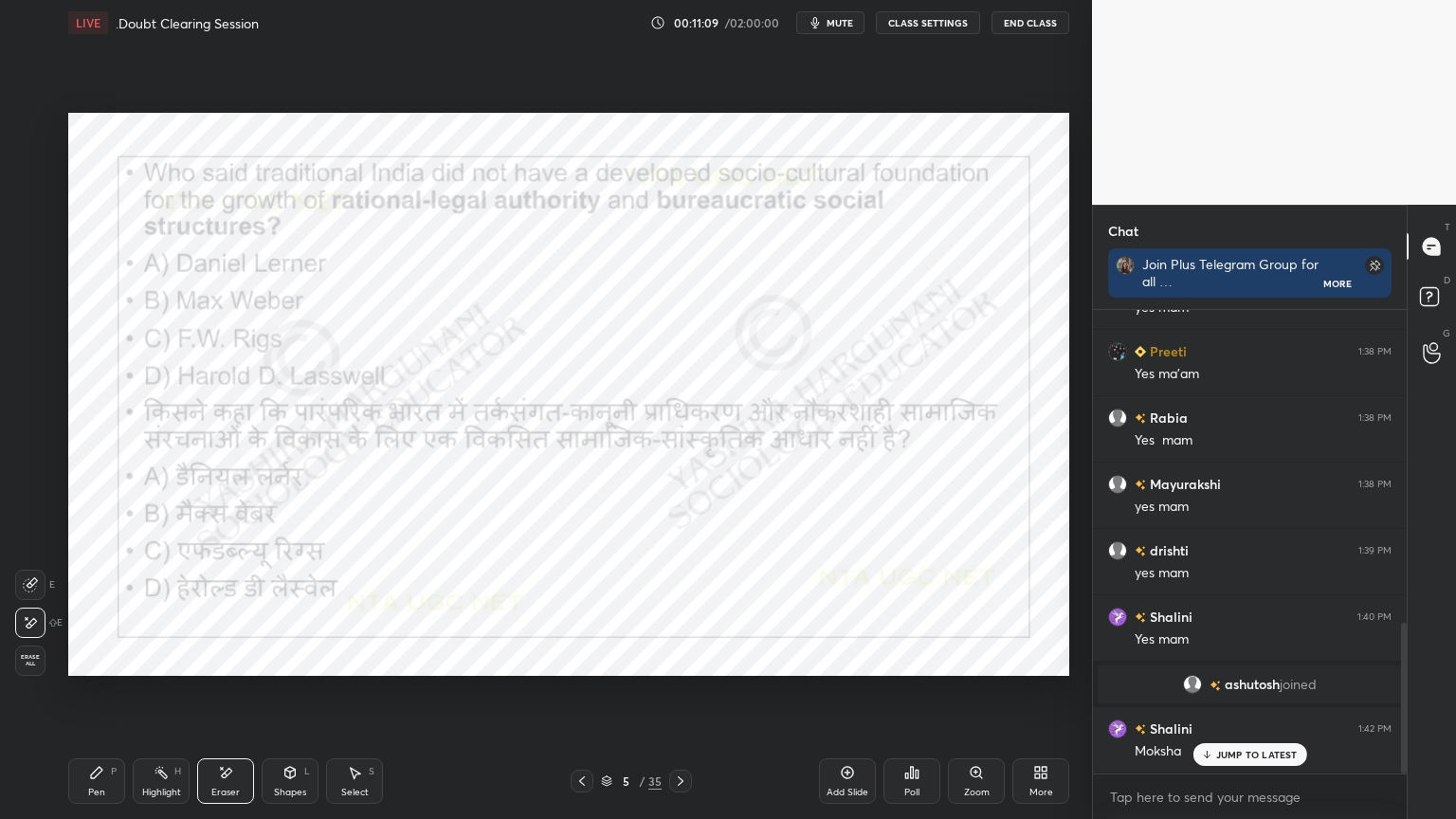 scroll, scrollTop: 963, scrollLeft: 0, axis: vertical 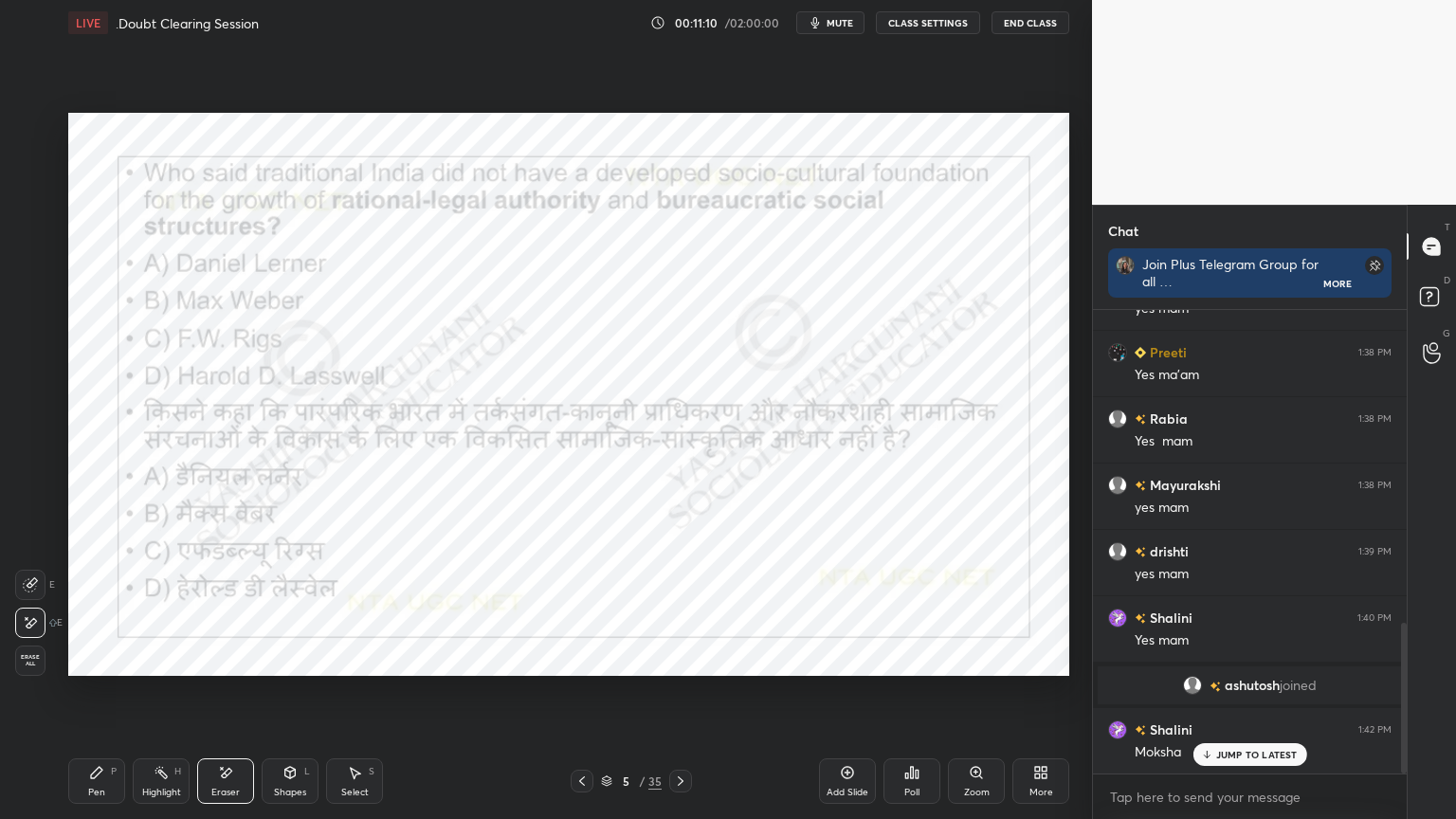 click 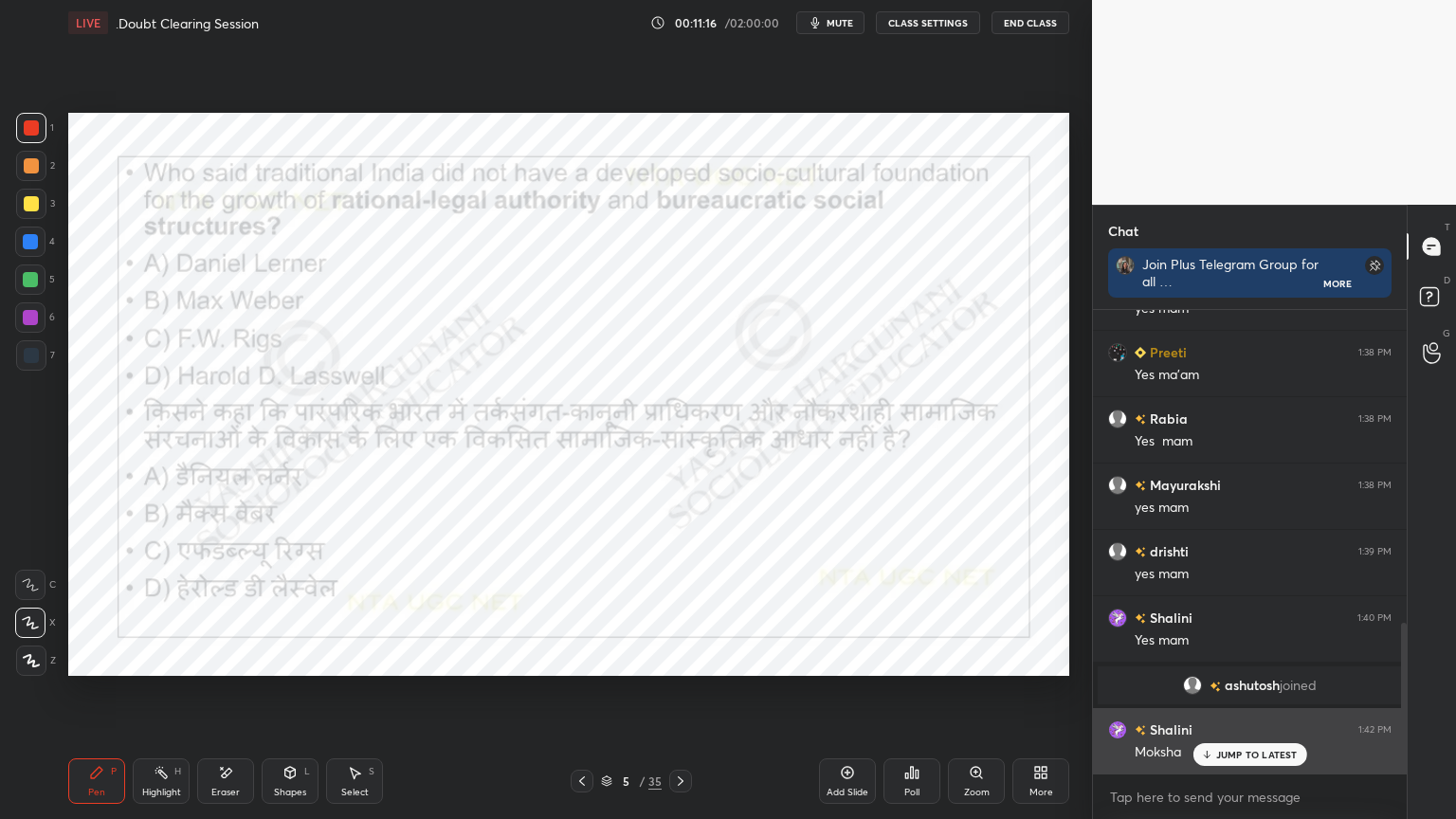 click on "JUMP TO LATEST" at bounding box center [1257, 755] 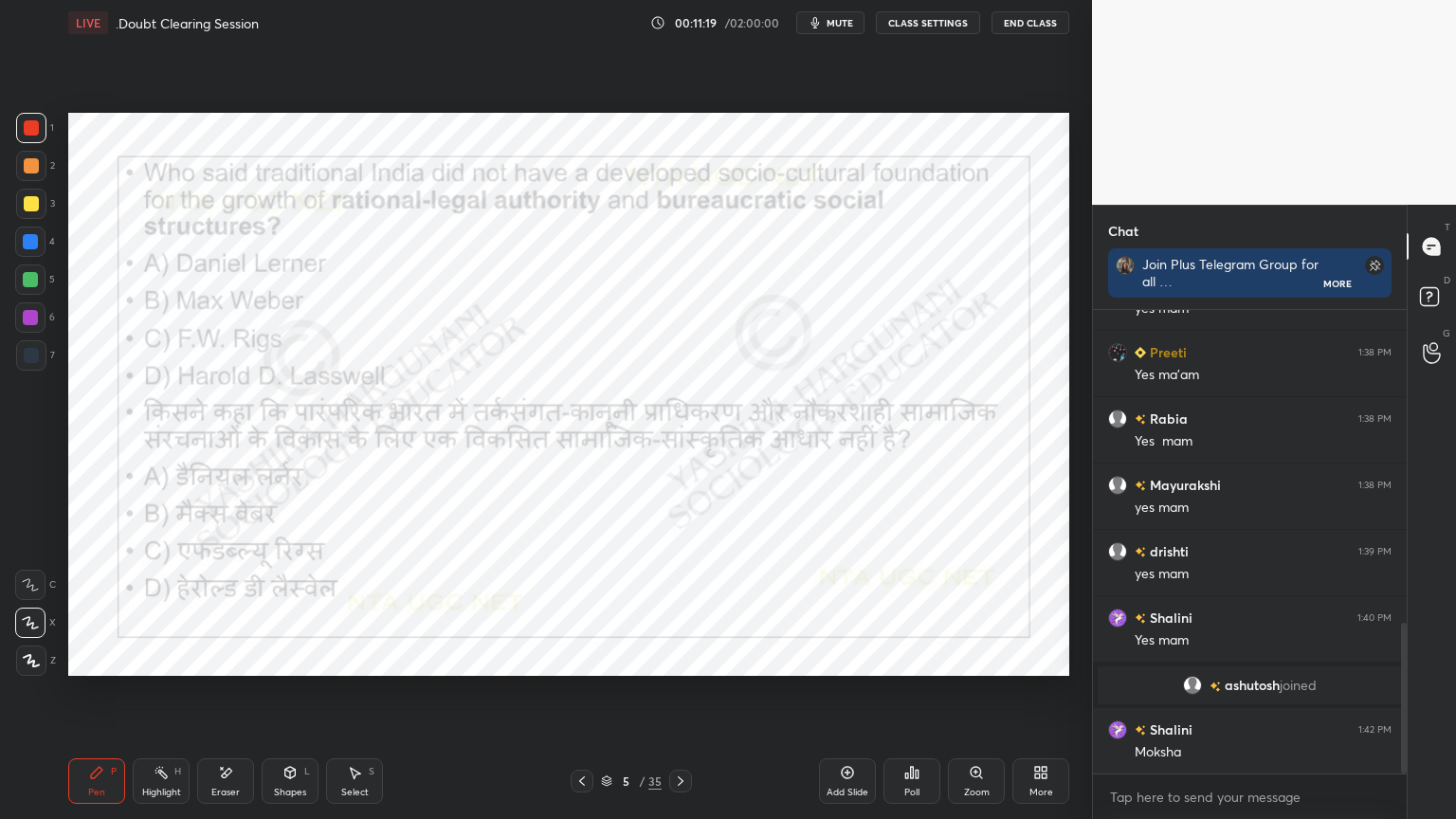click 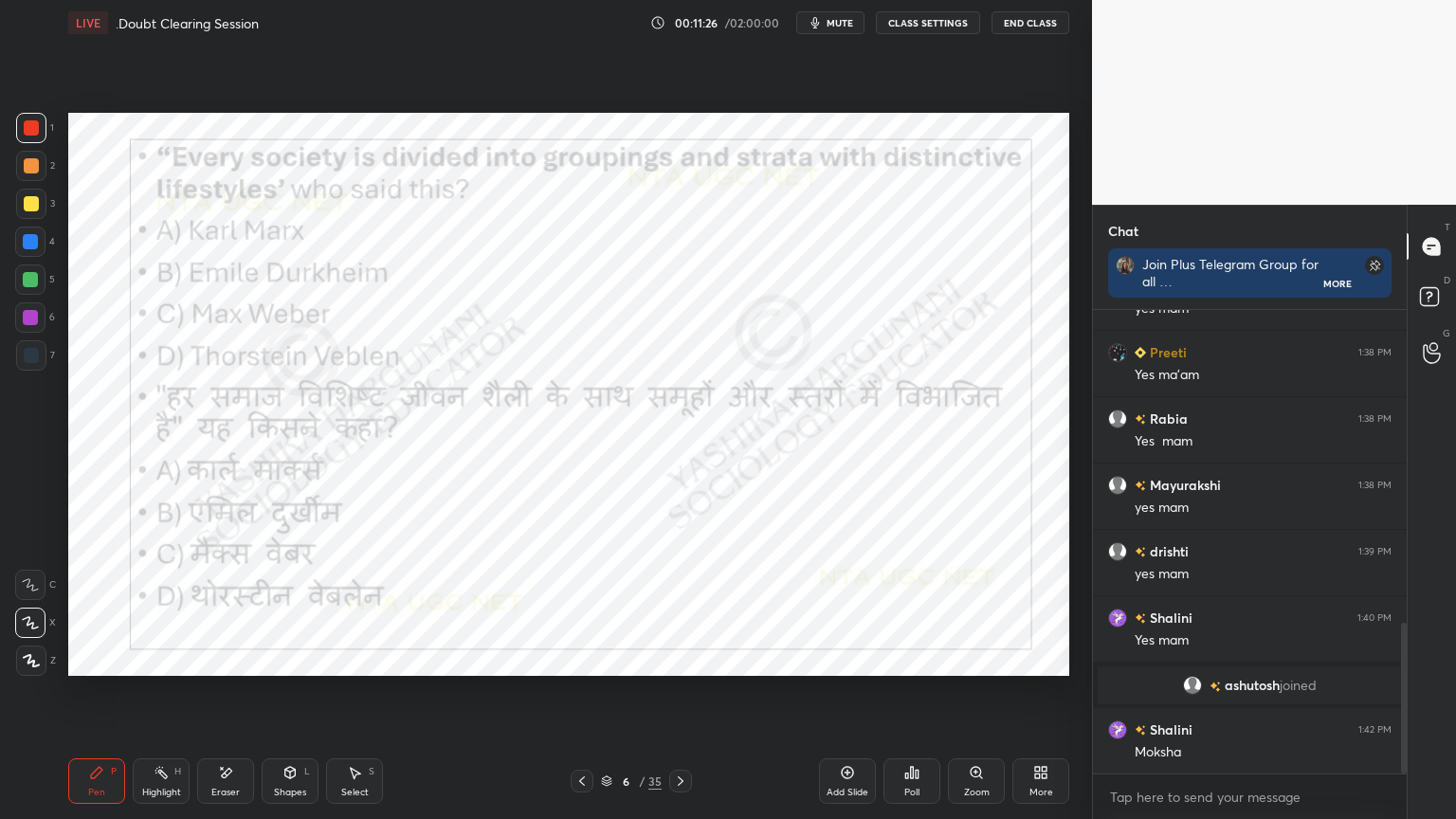 scroll, scrollTop: 1030, scrollLeft: 0, axis: vertical 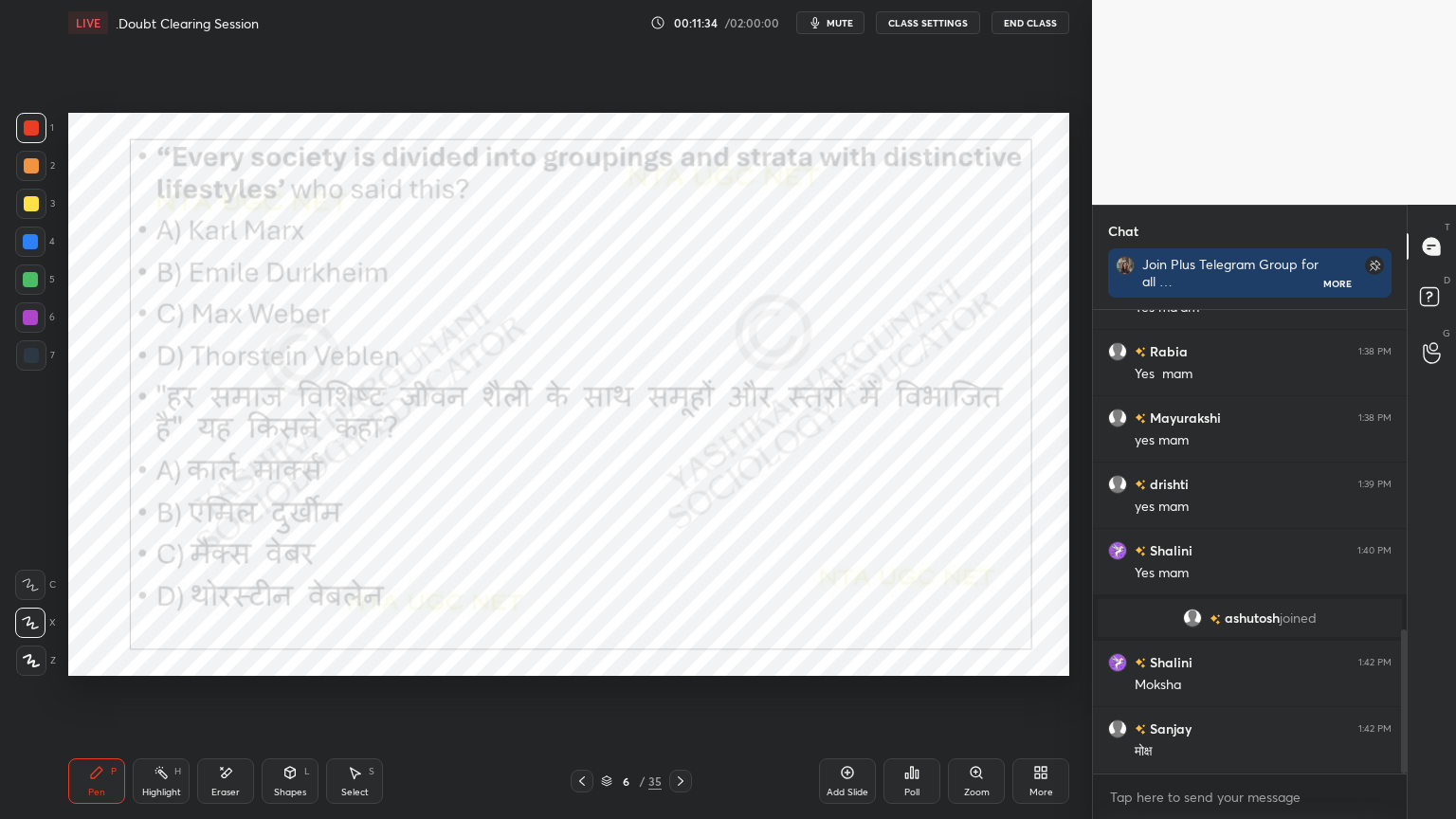 click on "Poll" at bounding box center (912, 781) 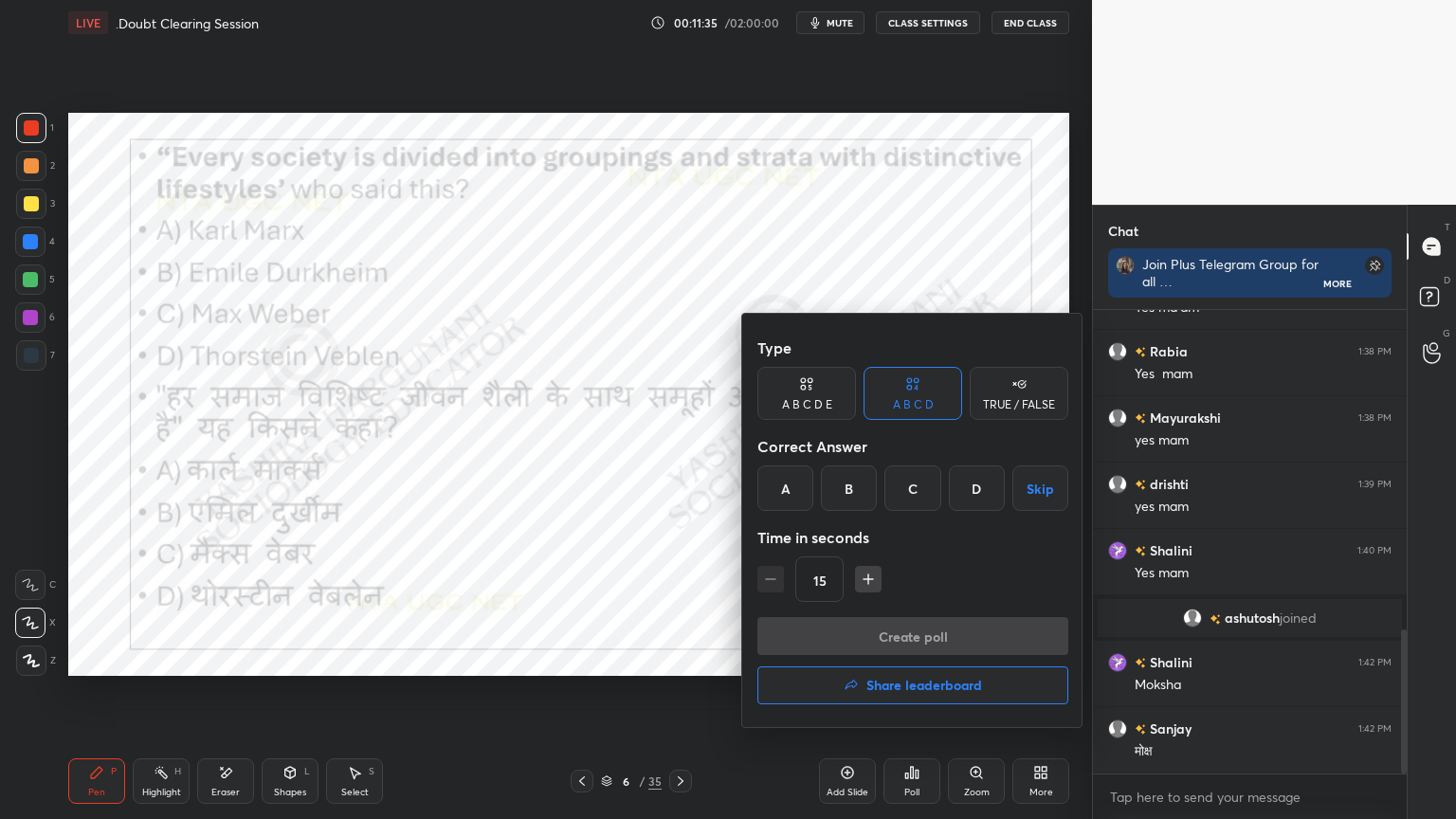 click on "C" at bounding box center (912, 488) 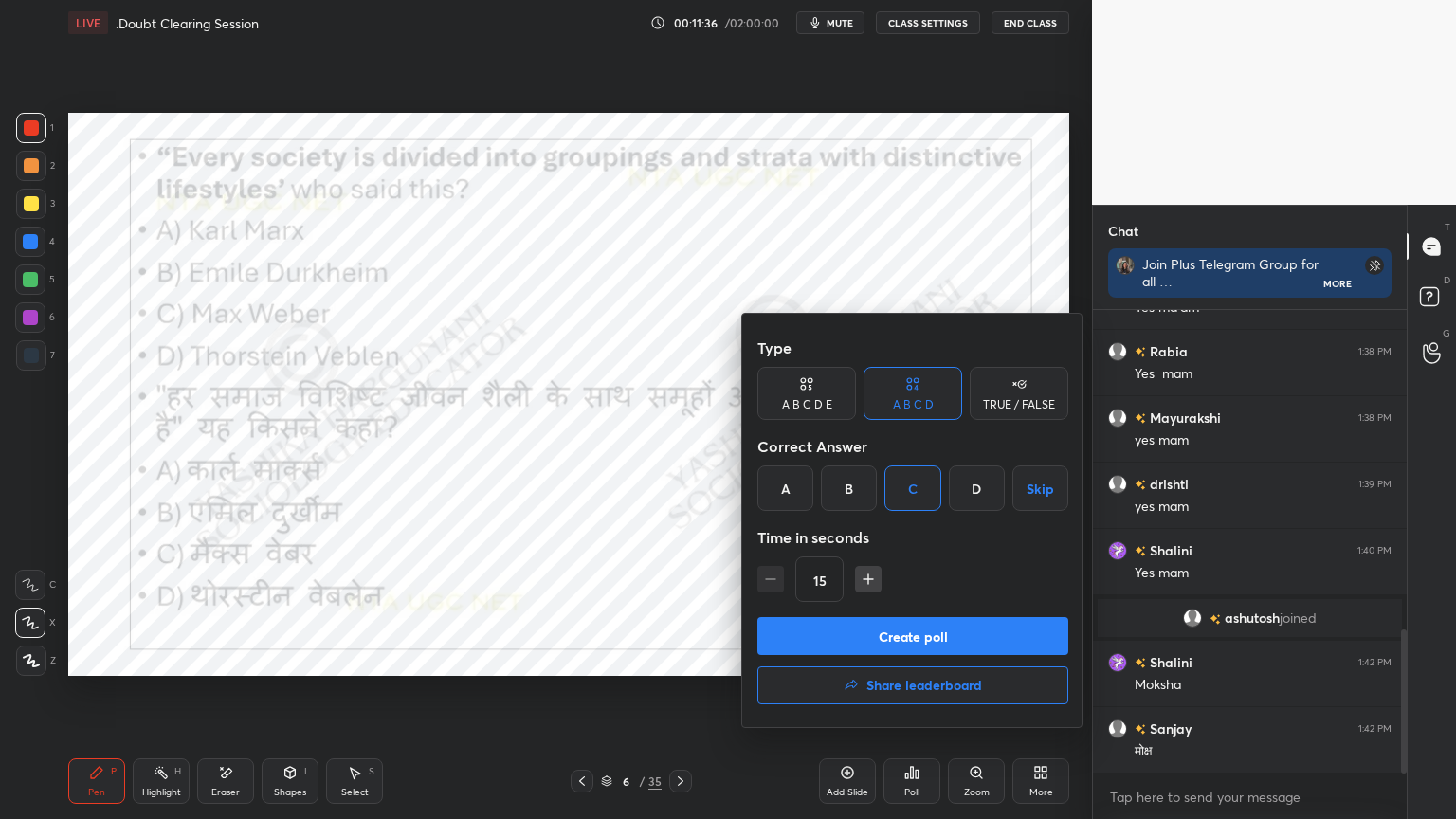 click on "Create poll" at bounding box center (913, 636) 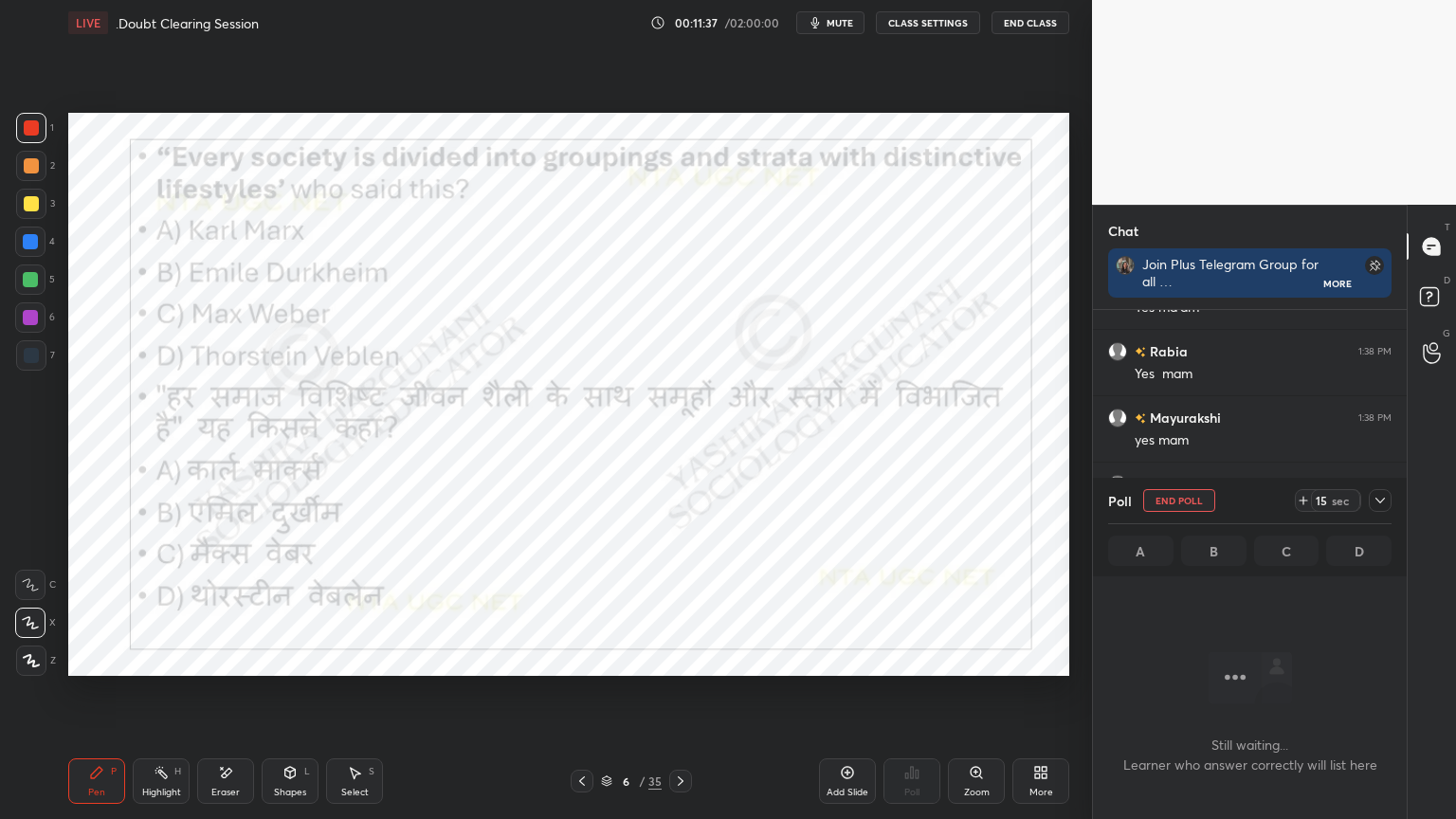 scroll, scrollTop: 410, scrollLeft: 308, axis: both 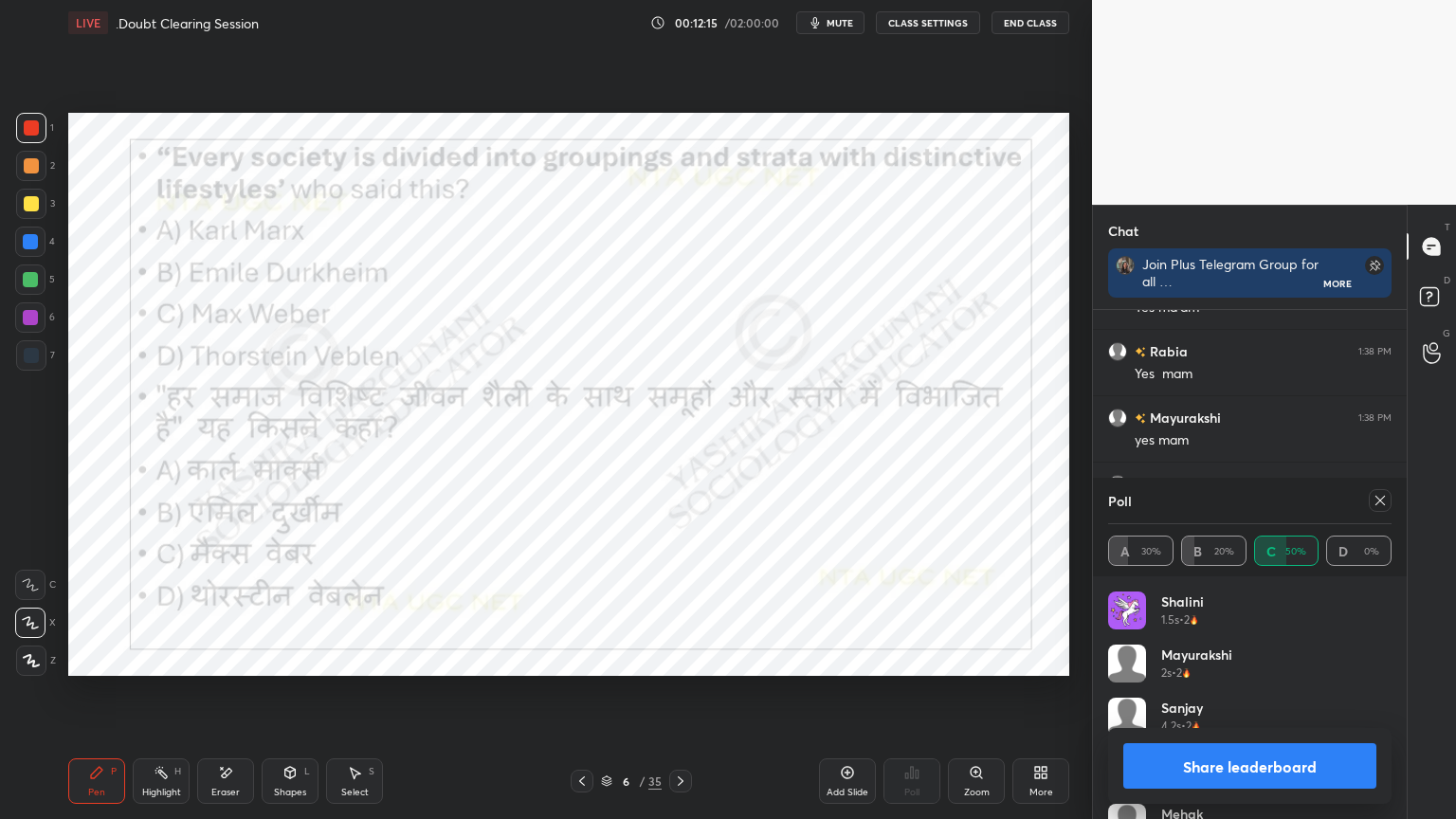 click on "Share leaderboard" at bounding box center [1249, 766] 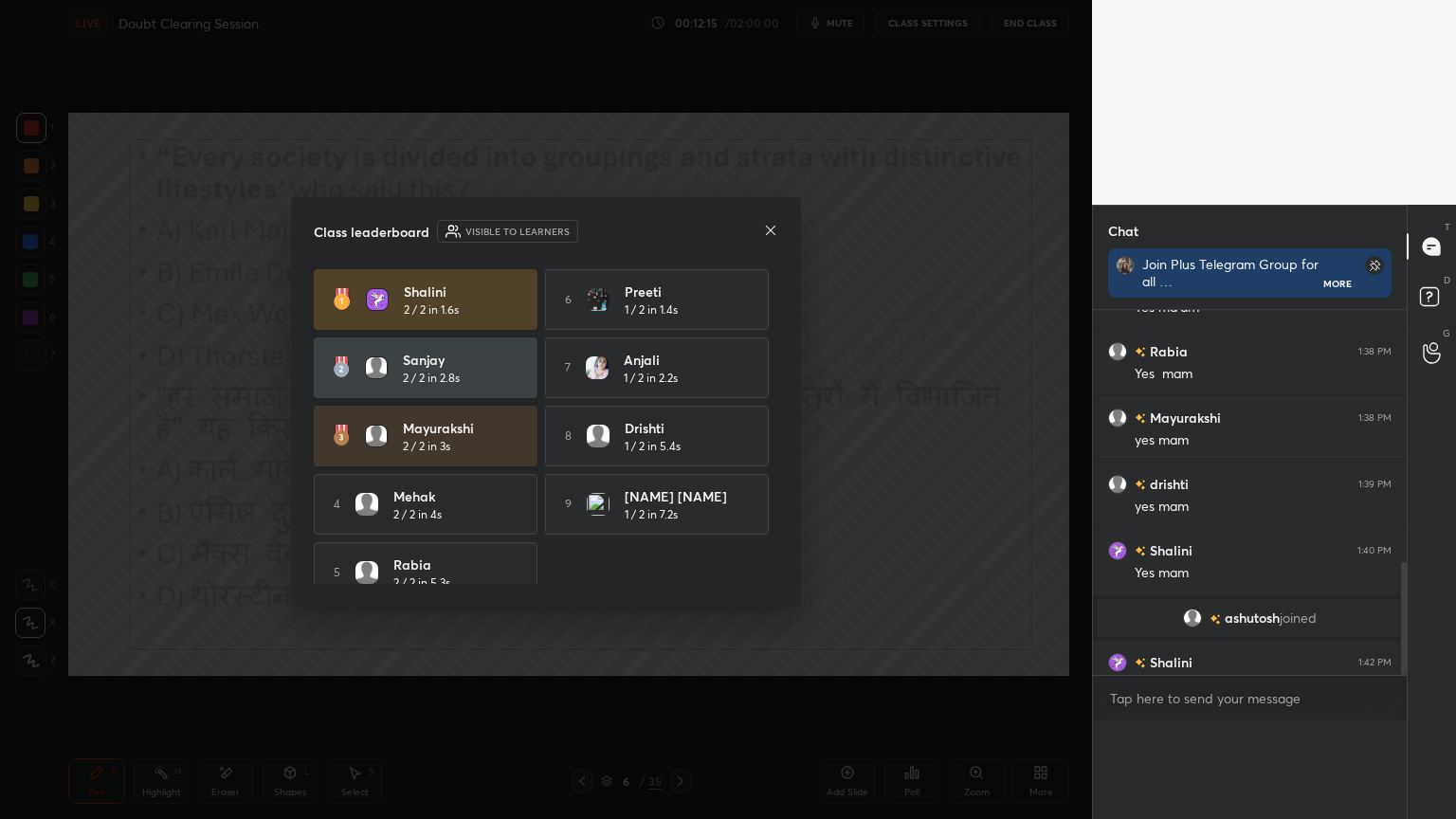 scroll, scrollTop: 0, scrollLeft: 0, axis: both 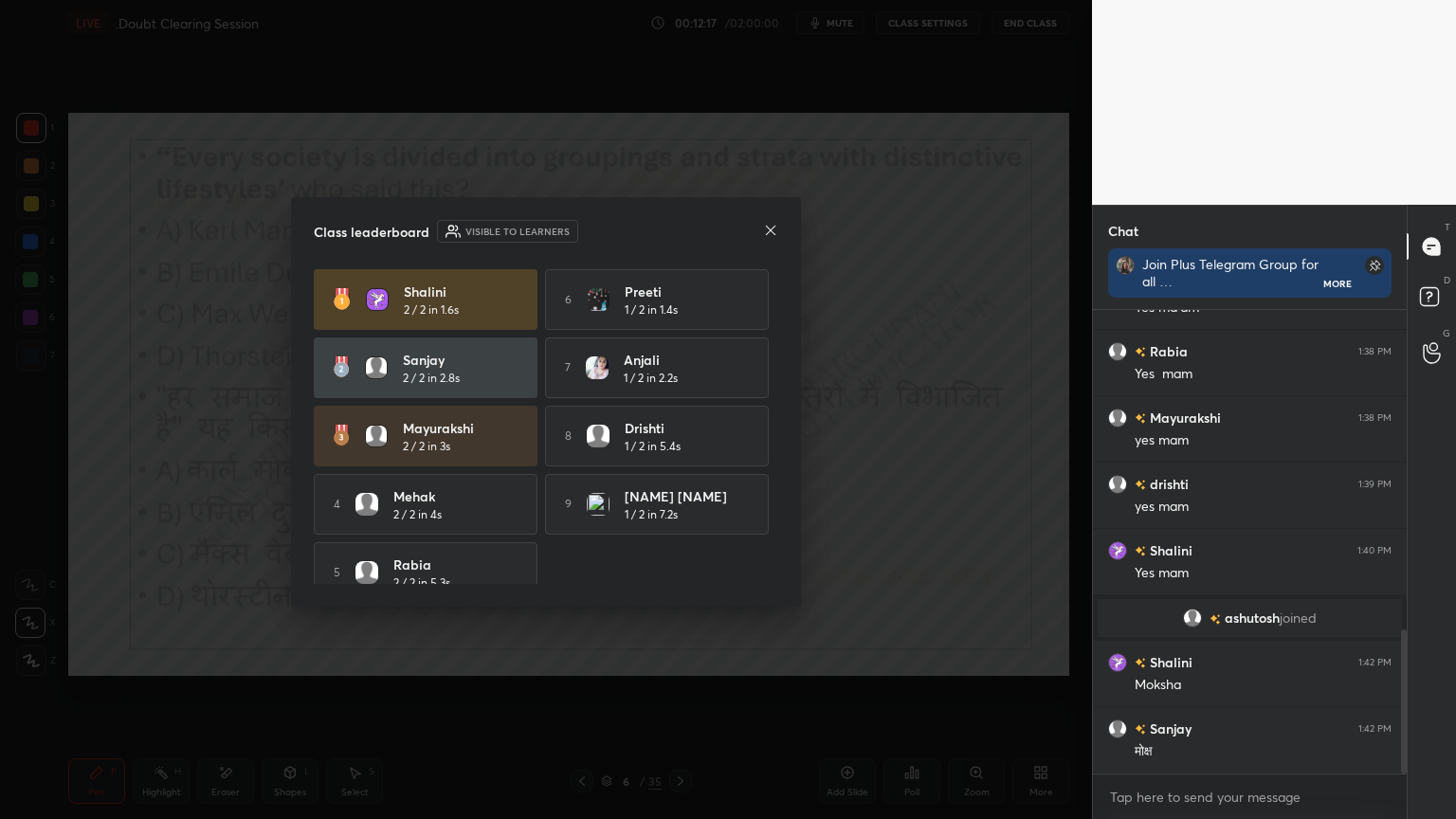 click 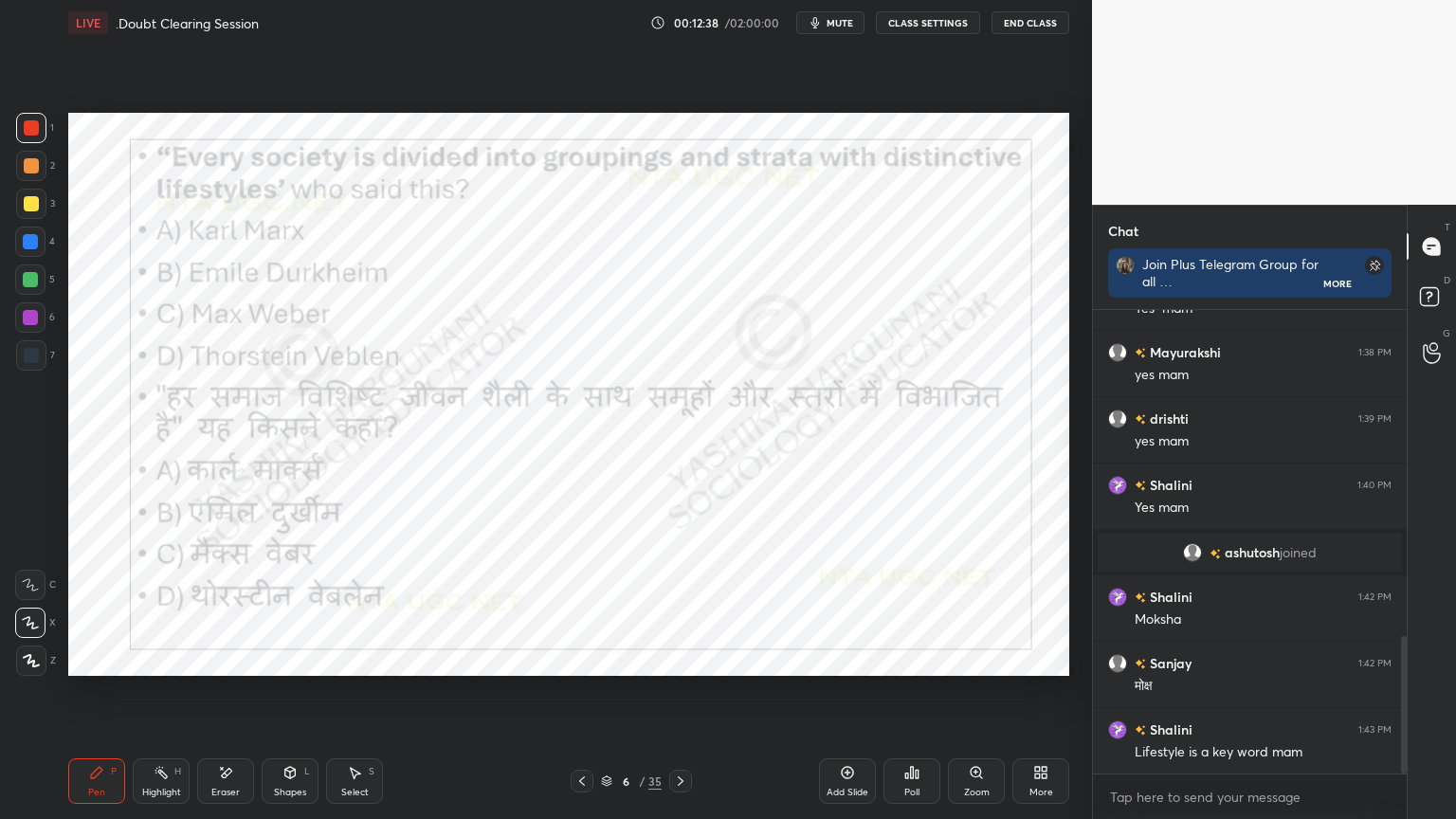 click 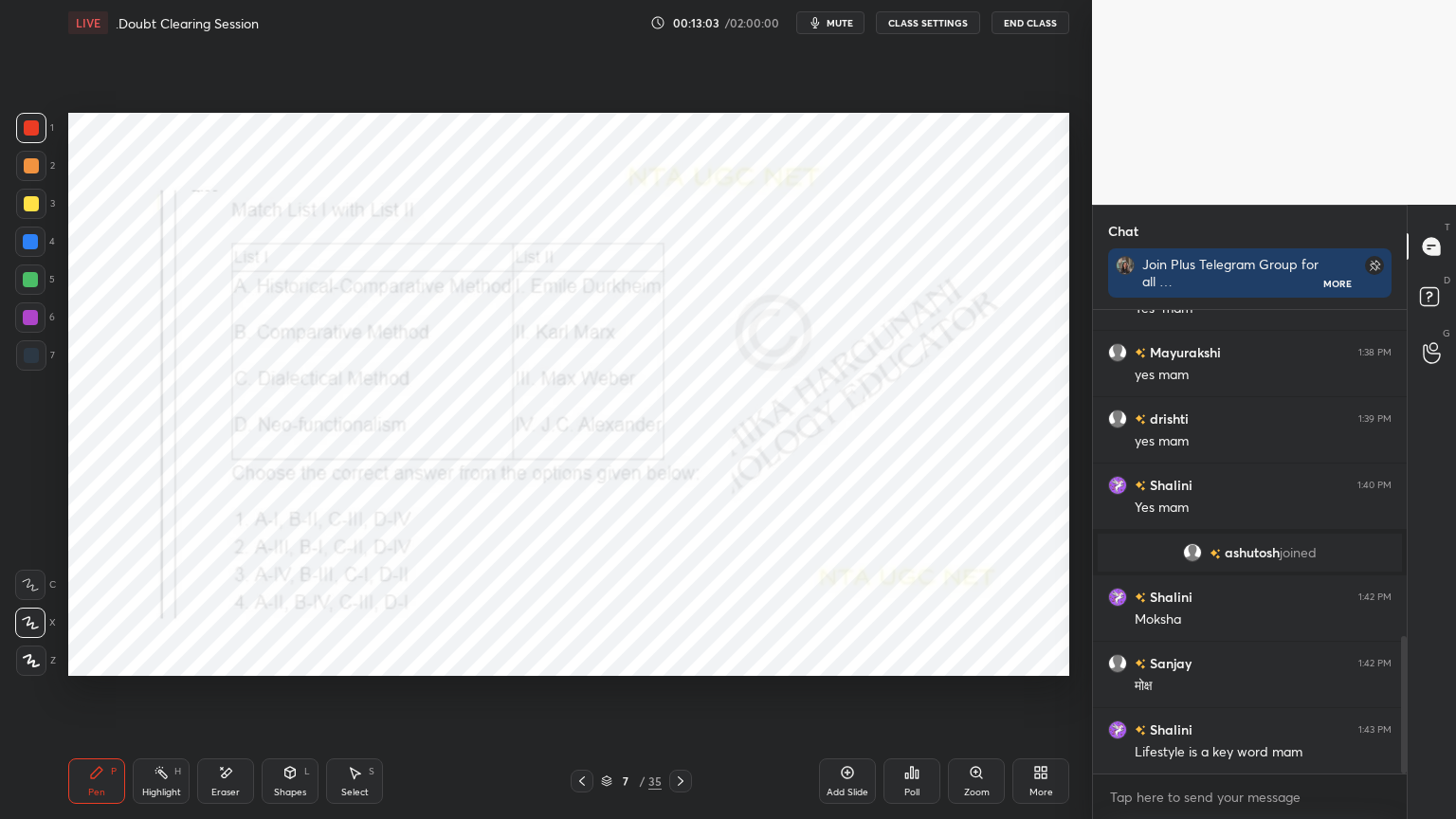 click 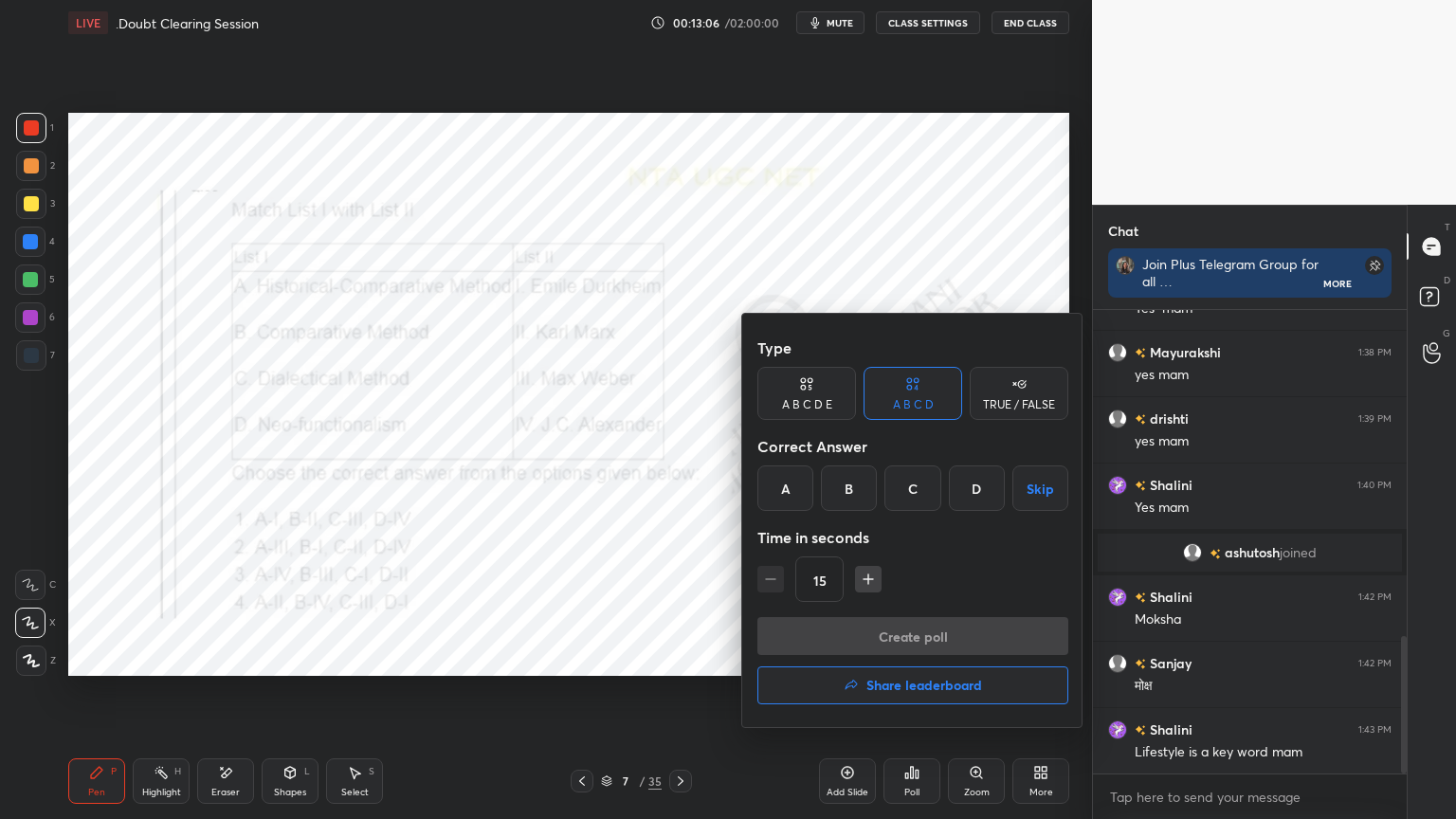 click on "B" at bounding box center [848, 488] 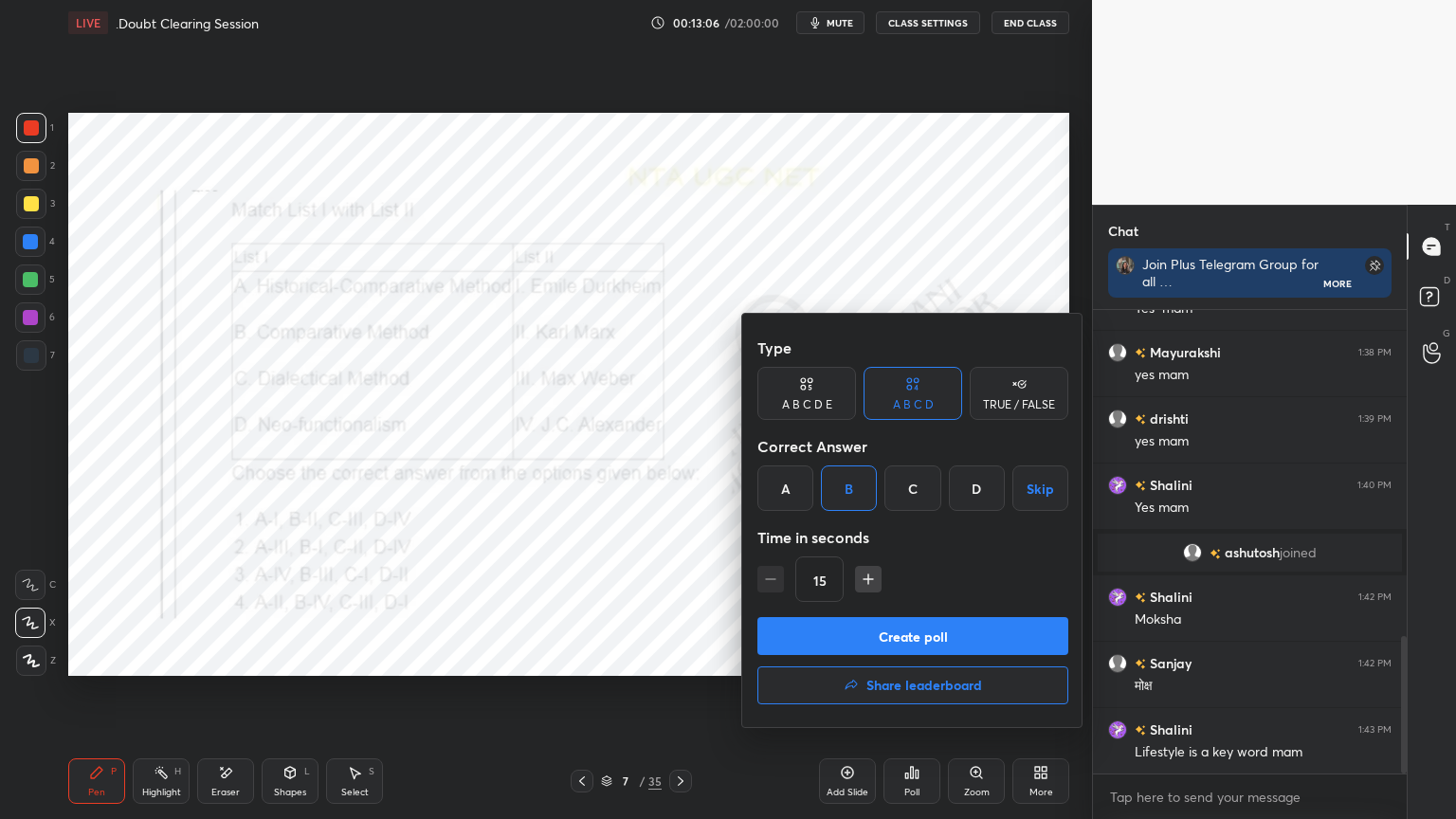 click on "Create poll" at bounding box center [913, 636] 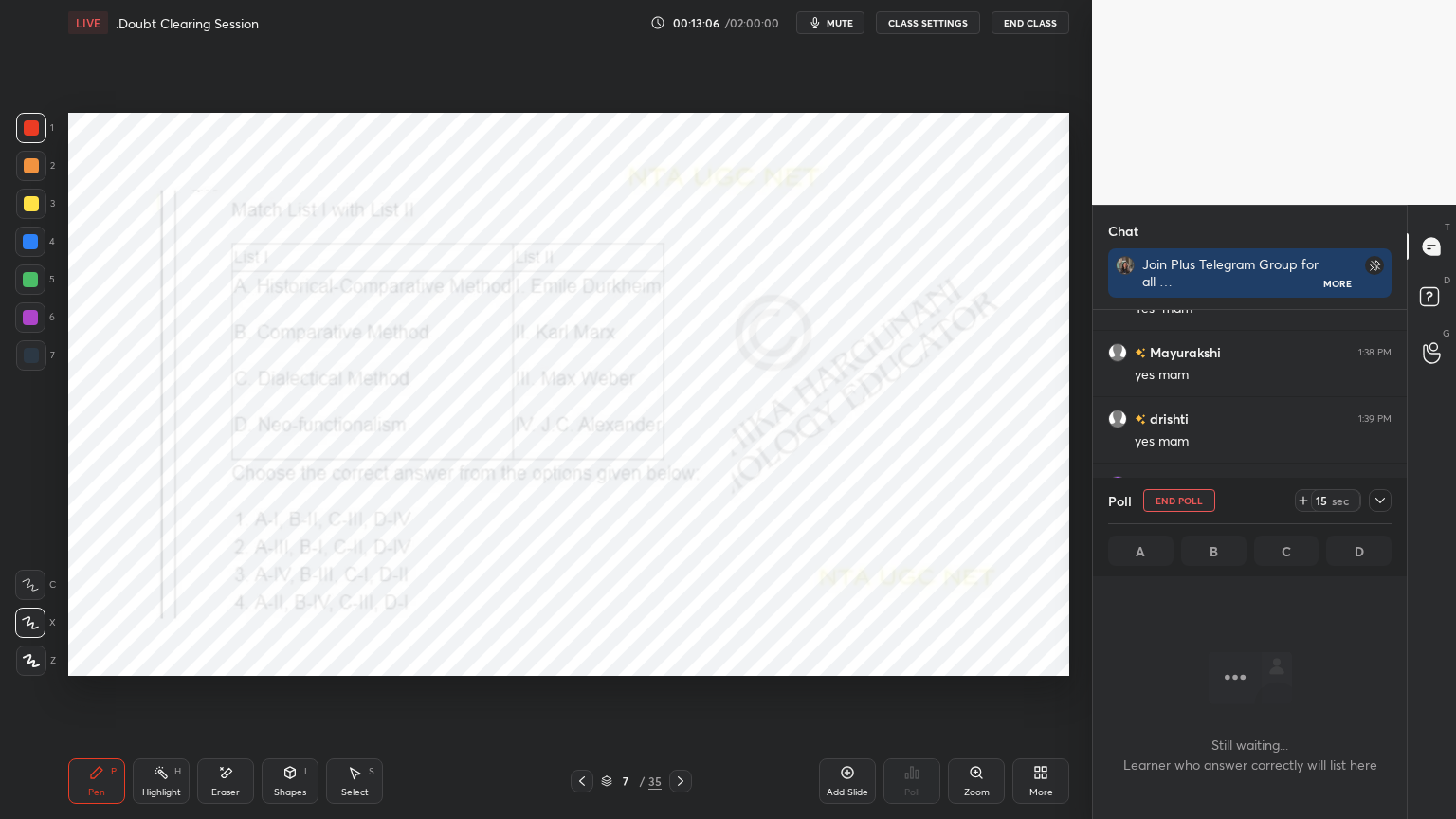 scroll, scrollTop: 6, scrollLeft: 6, axis: both 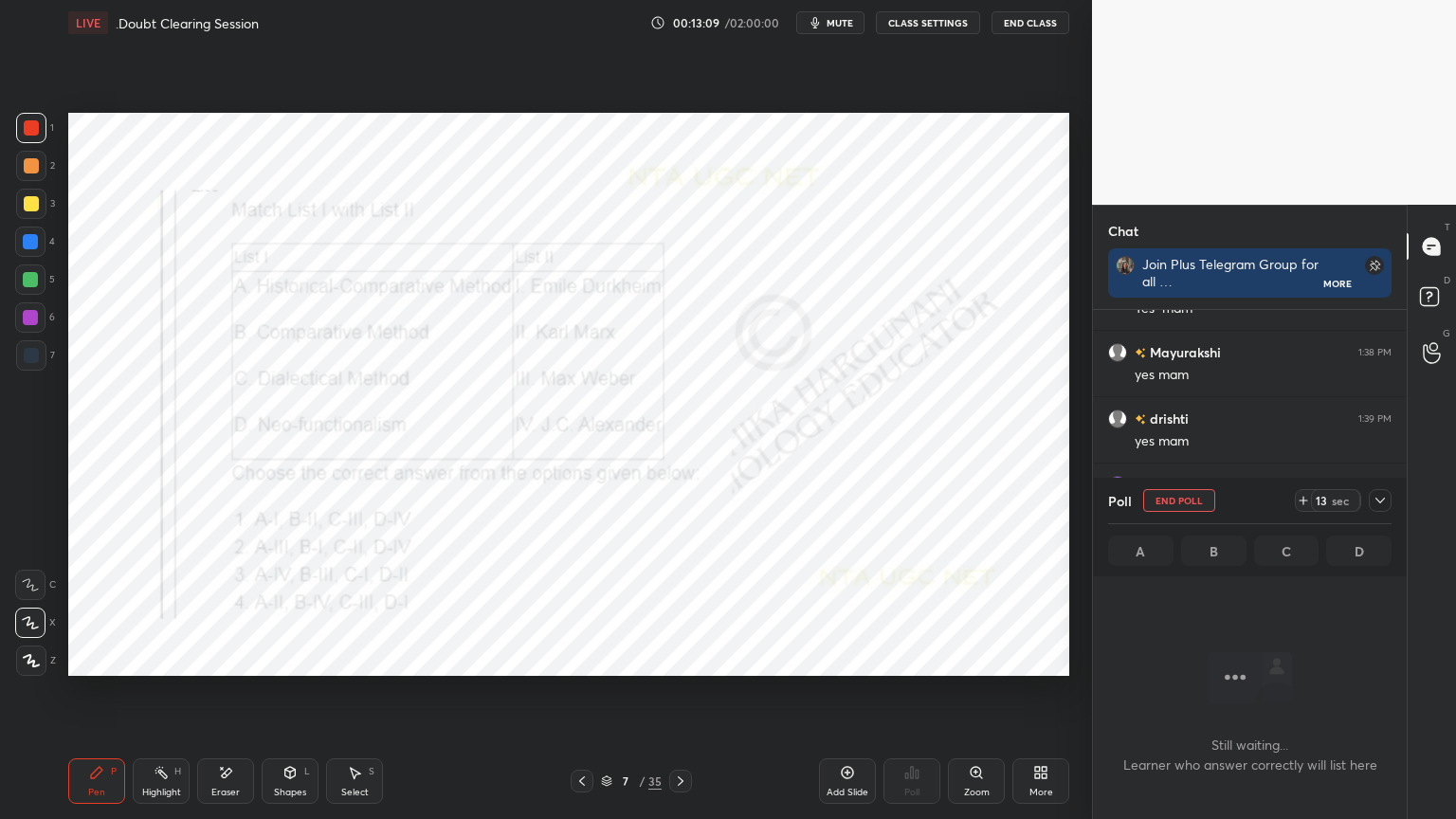 click on "Shapes L" at bounding box center [290, 781] 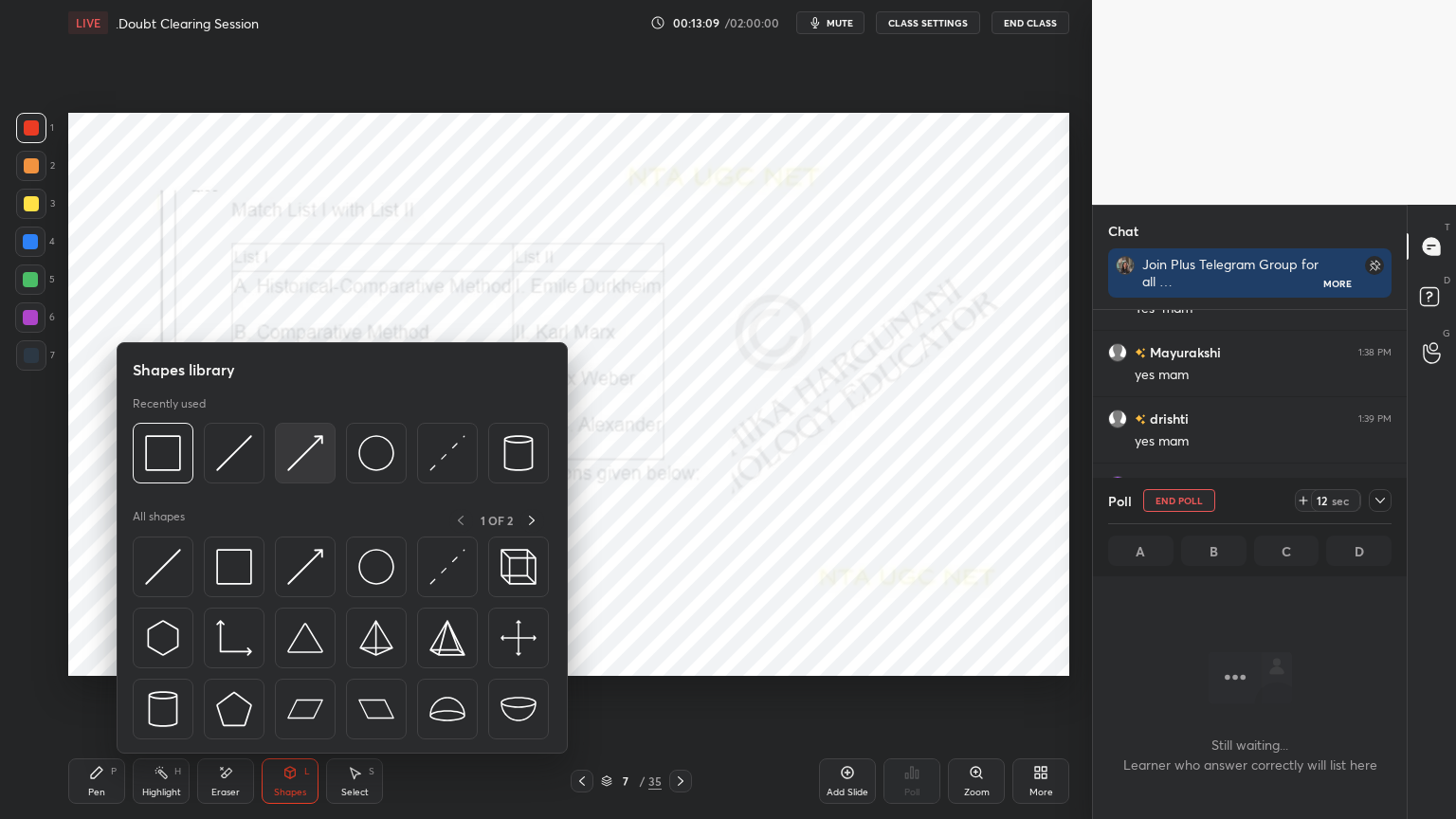 click at bounding box center [305, 453] 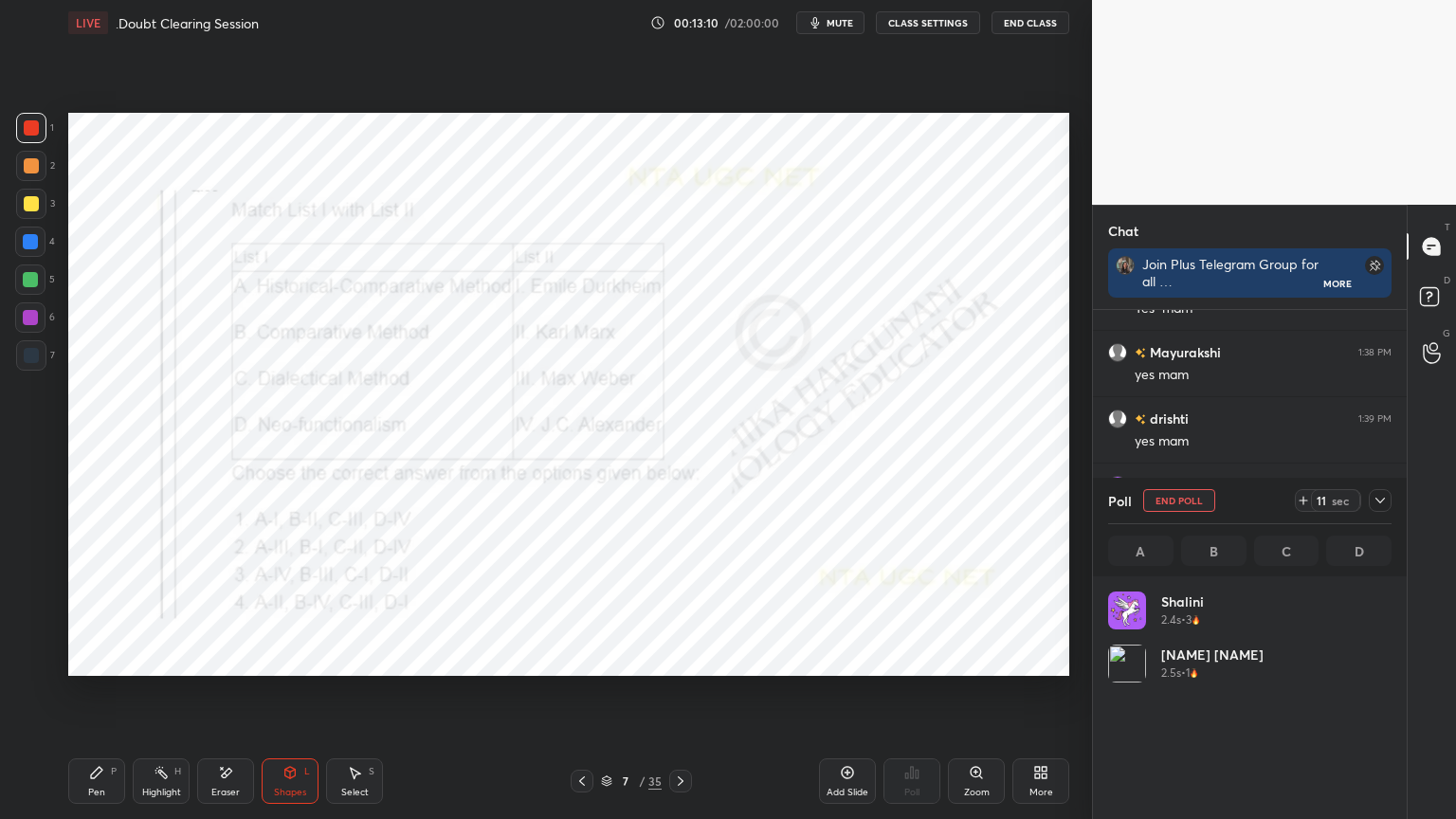scroll, scrollTop: 6, scrollLeft: 6, axis: both 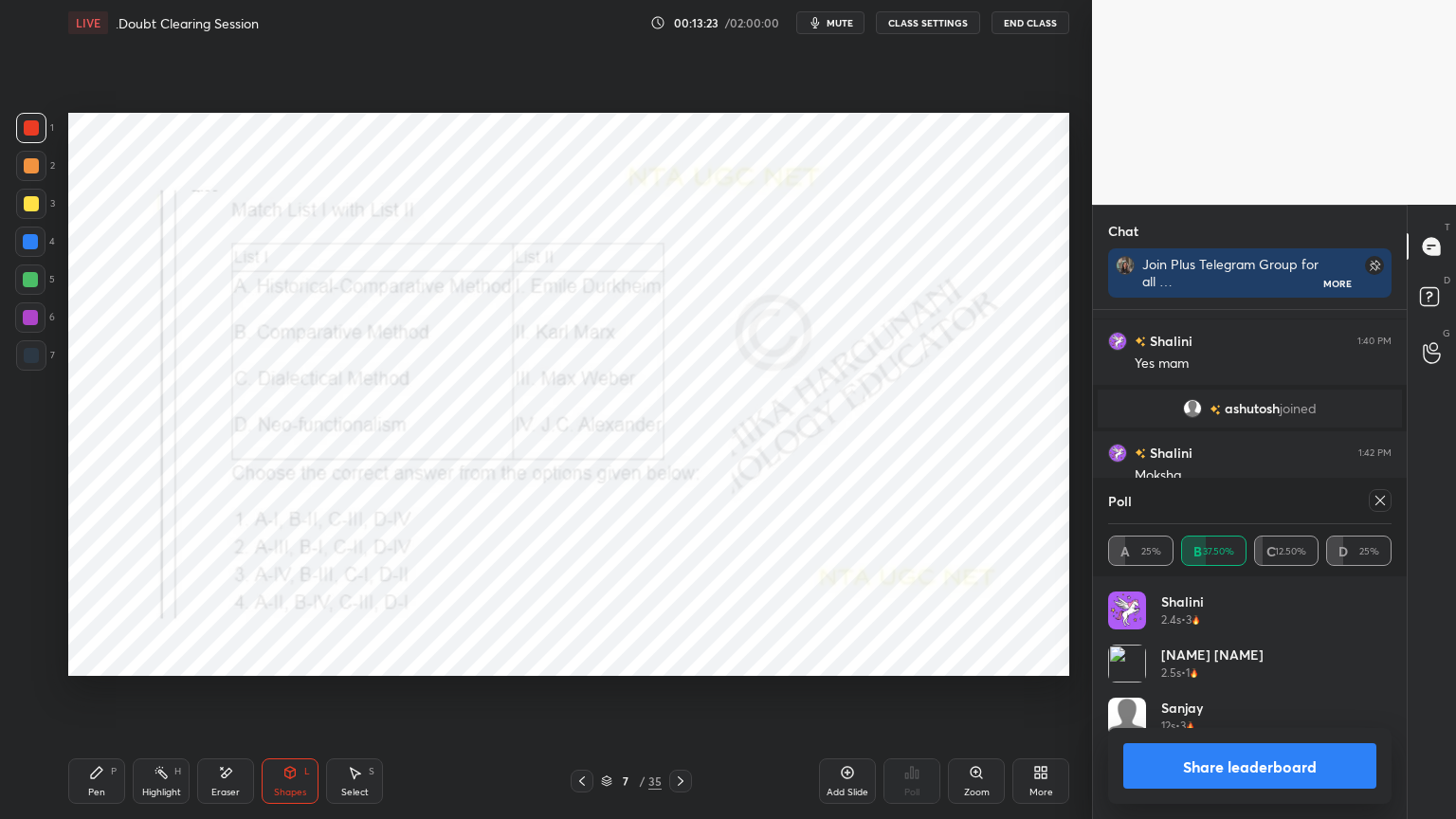 click on "Share leaderboard" at bounding box center (1249, 766) 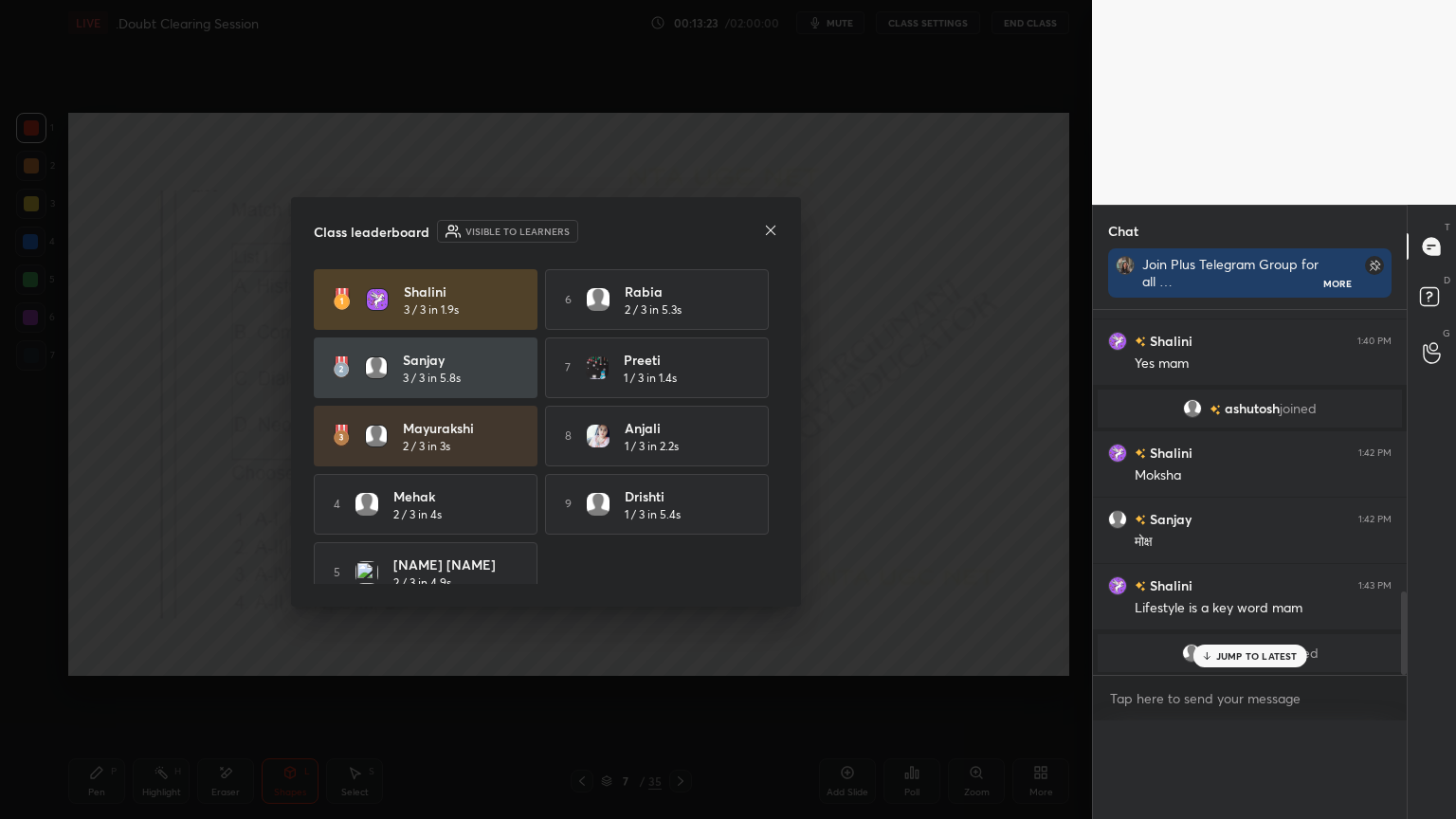 scroll, scrollTop: 422, scrollLeft: 308, axis: both 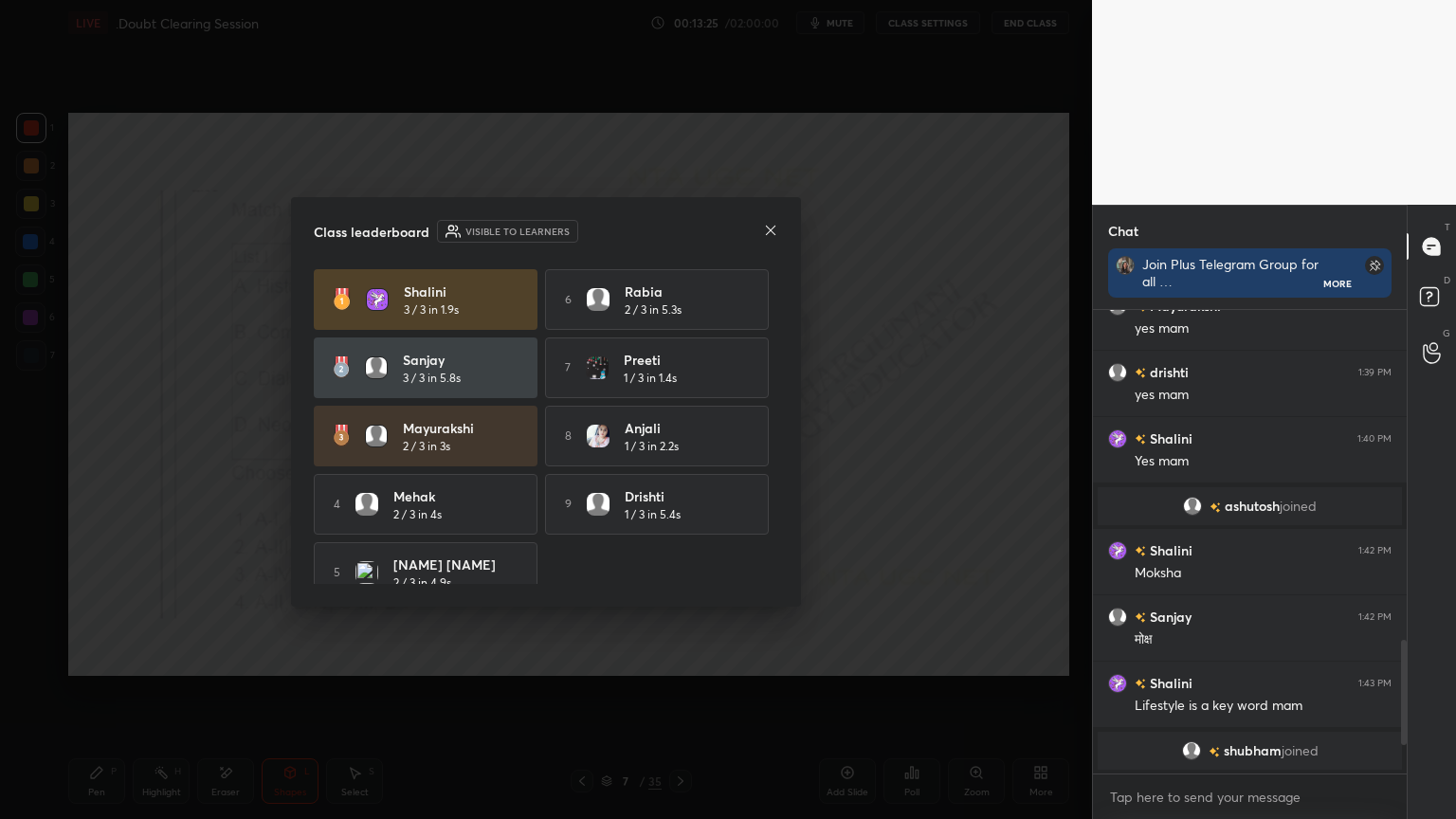 click 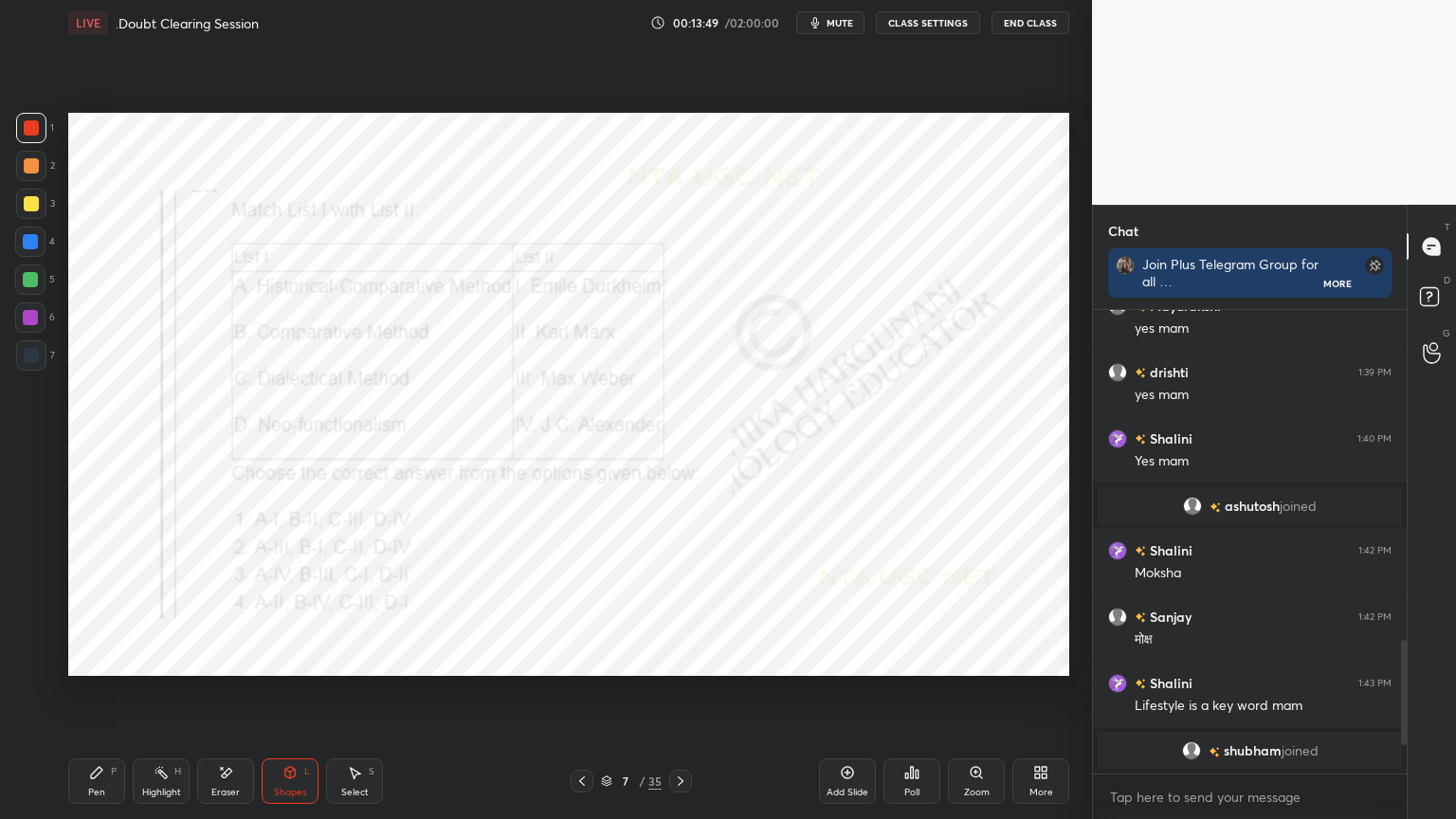 click on "Shapes L" at bounding box center (290, 781) 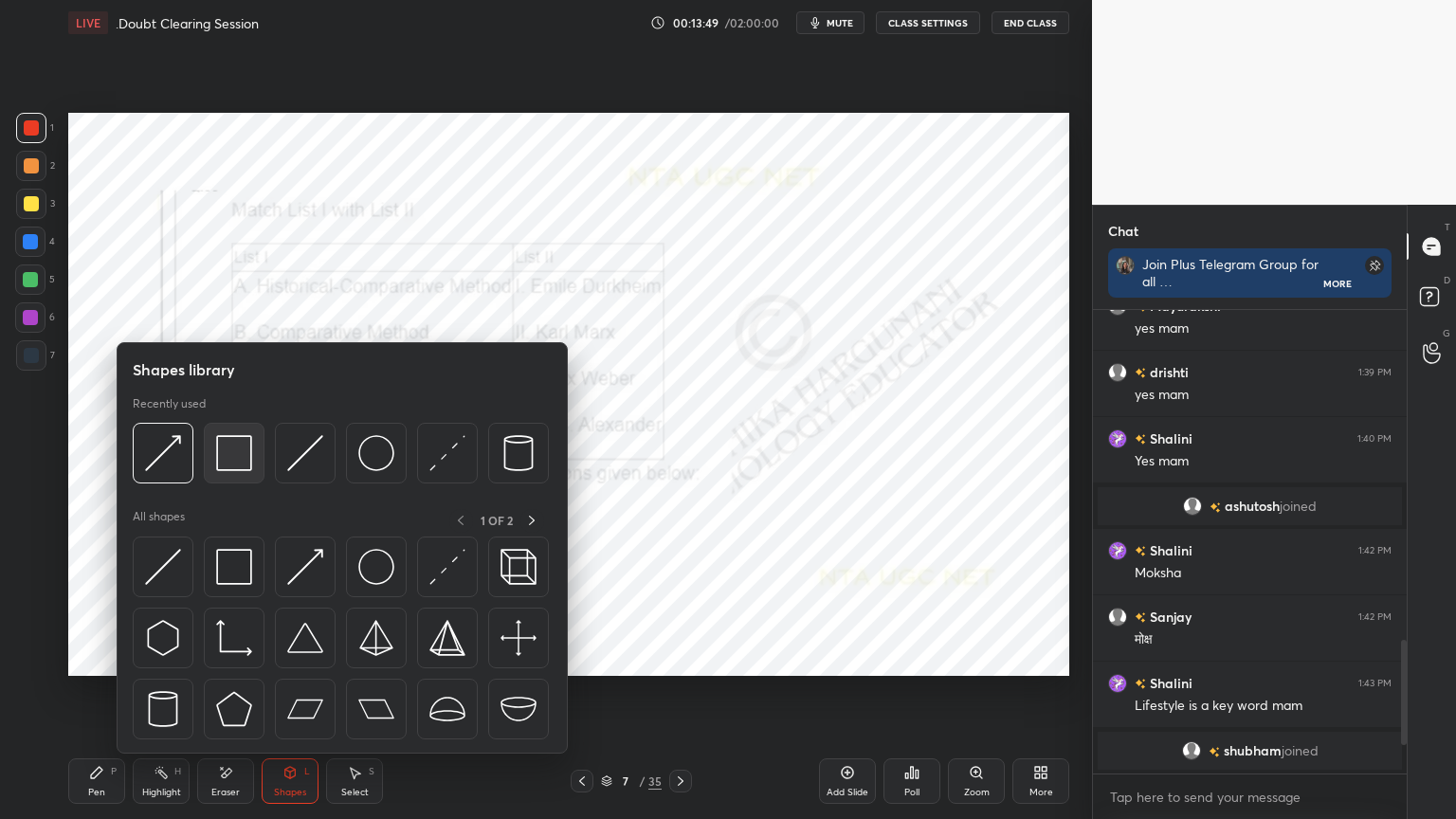 click at bounding box center [234, 453] 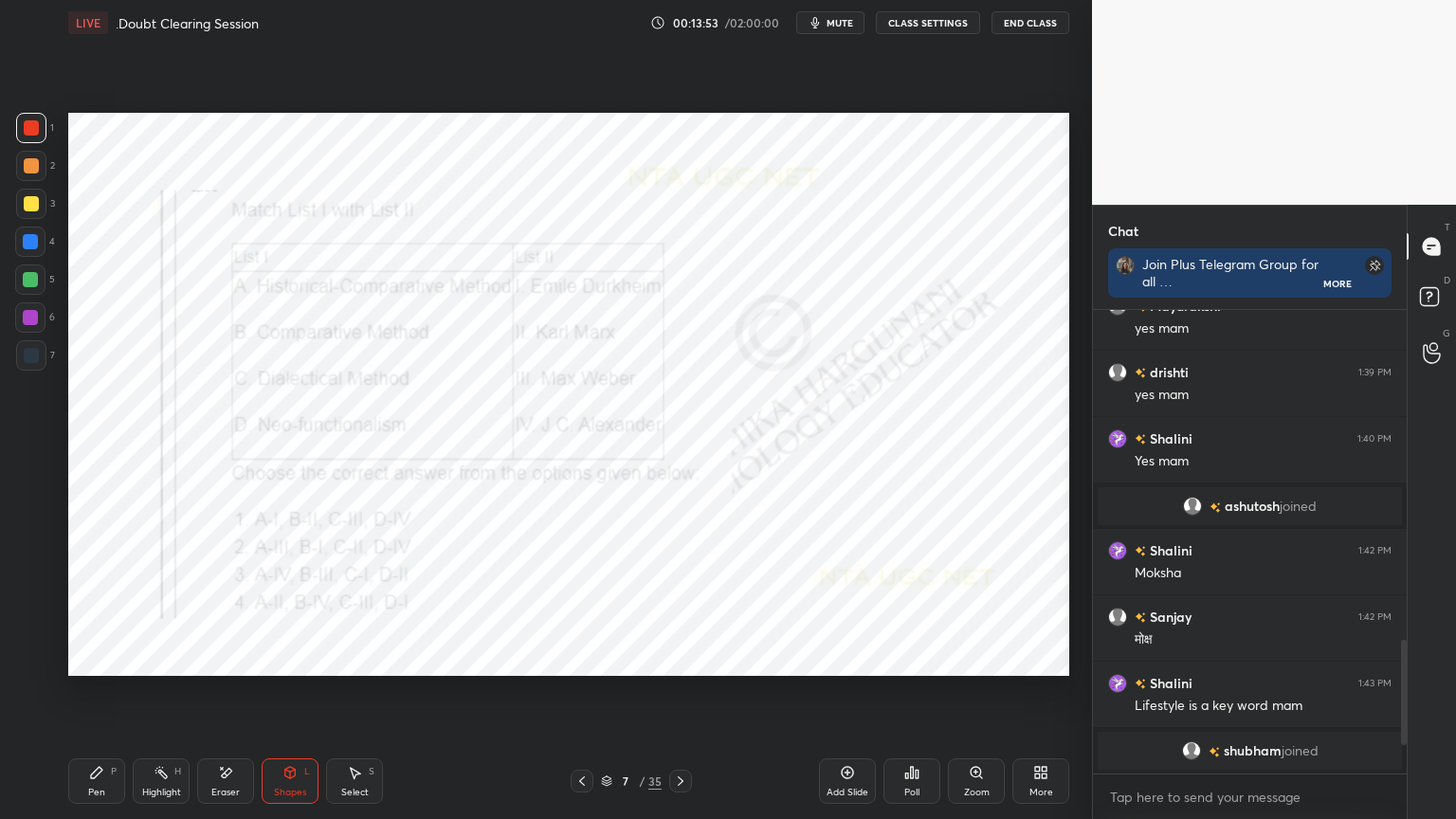 click on "Shapes L" at bounding box center [290, 781] 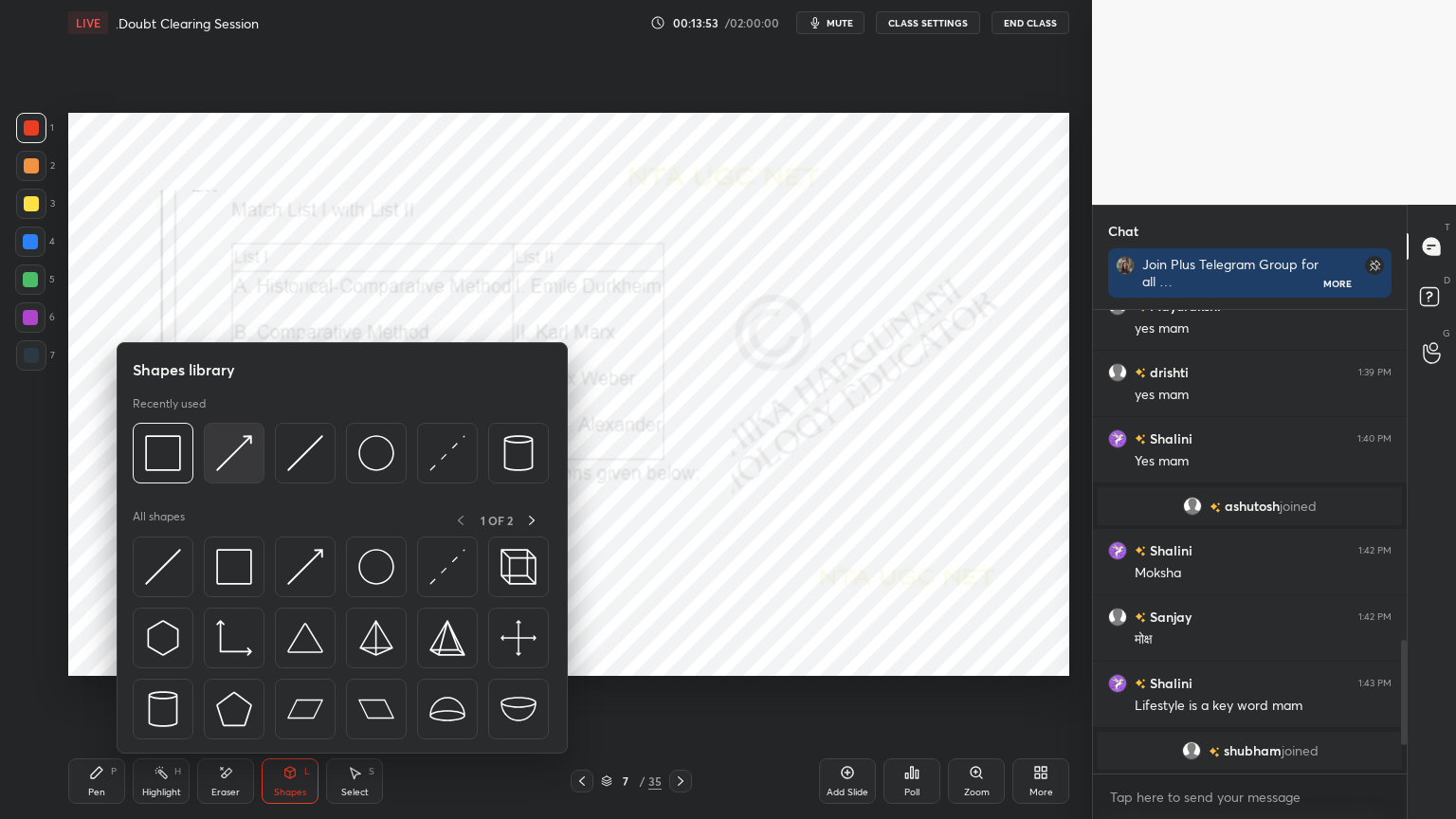 click at bounding box center [234, 453] 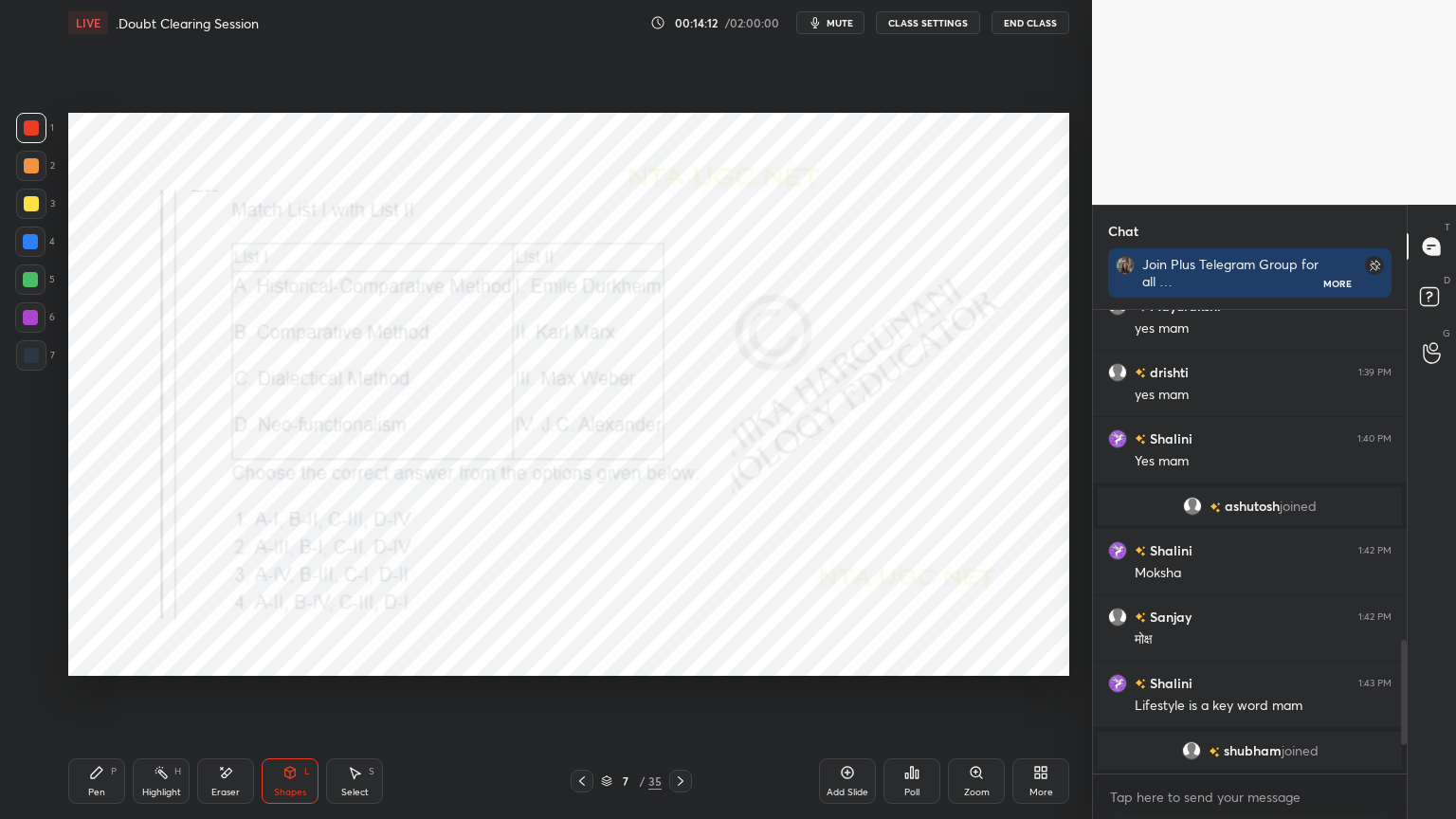 click on "Shapes L" at bounding box center (290, 781) 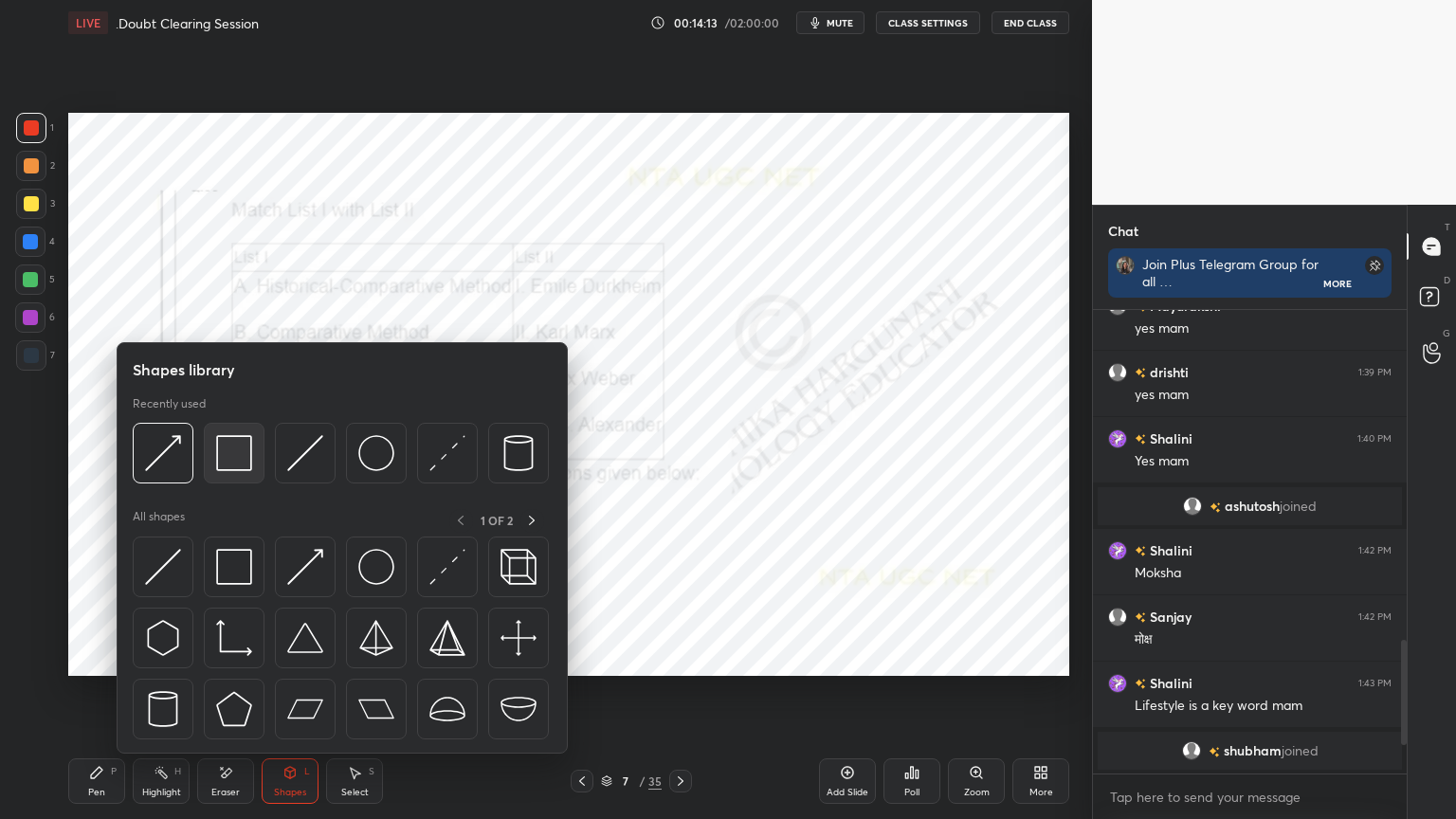 click at bounding box center [234, 453] 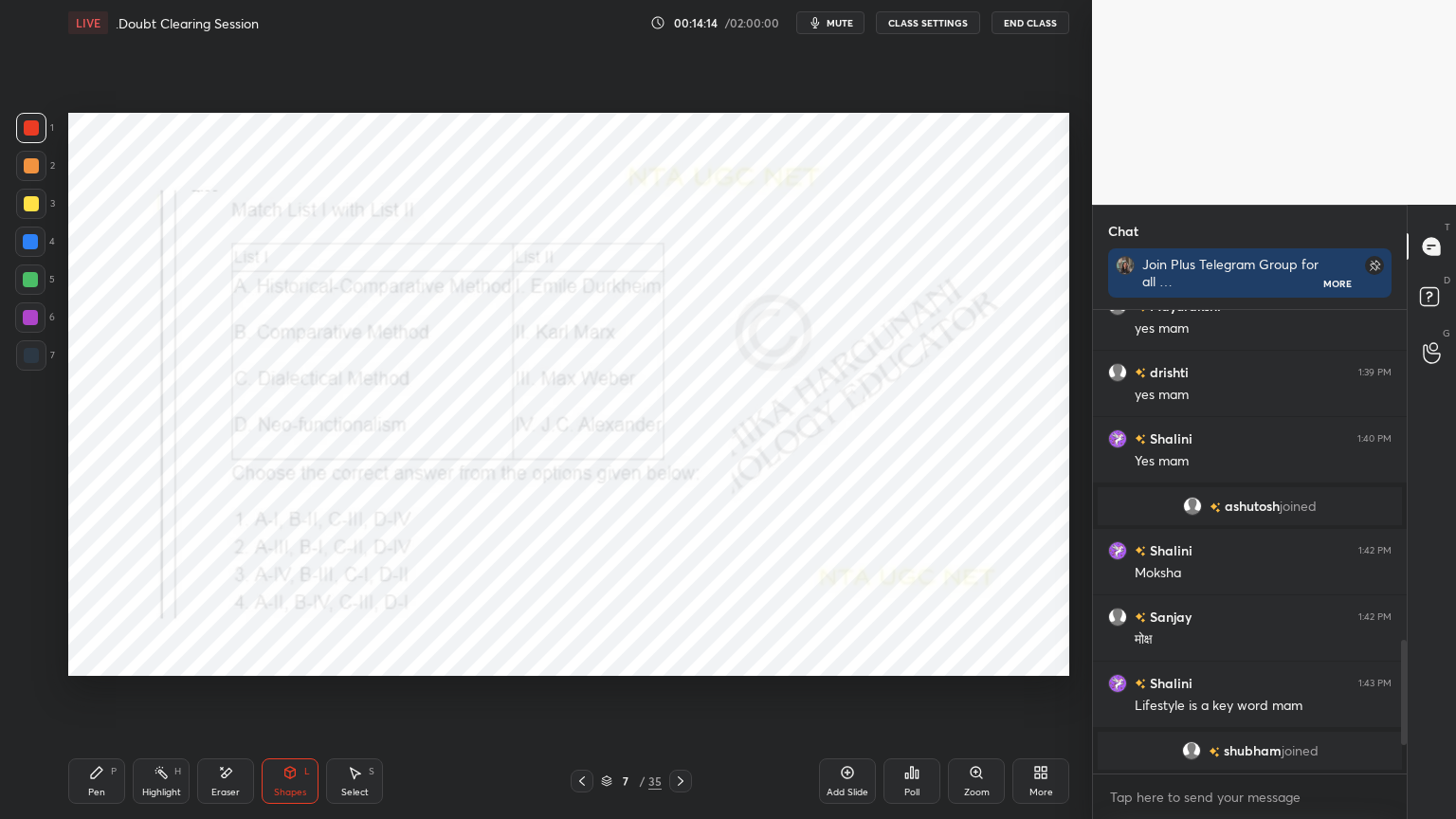 click 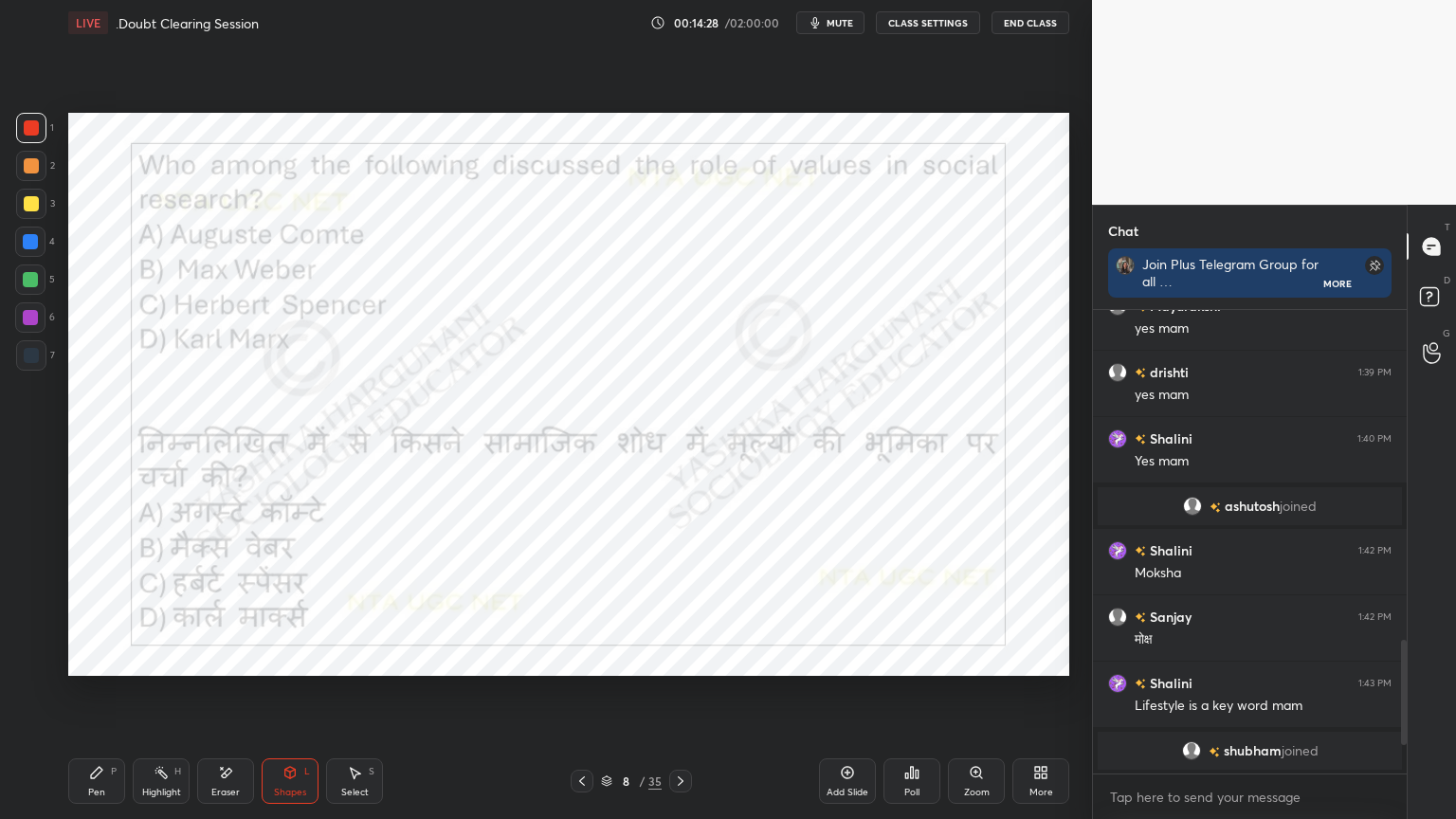 click 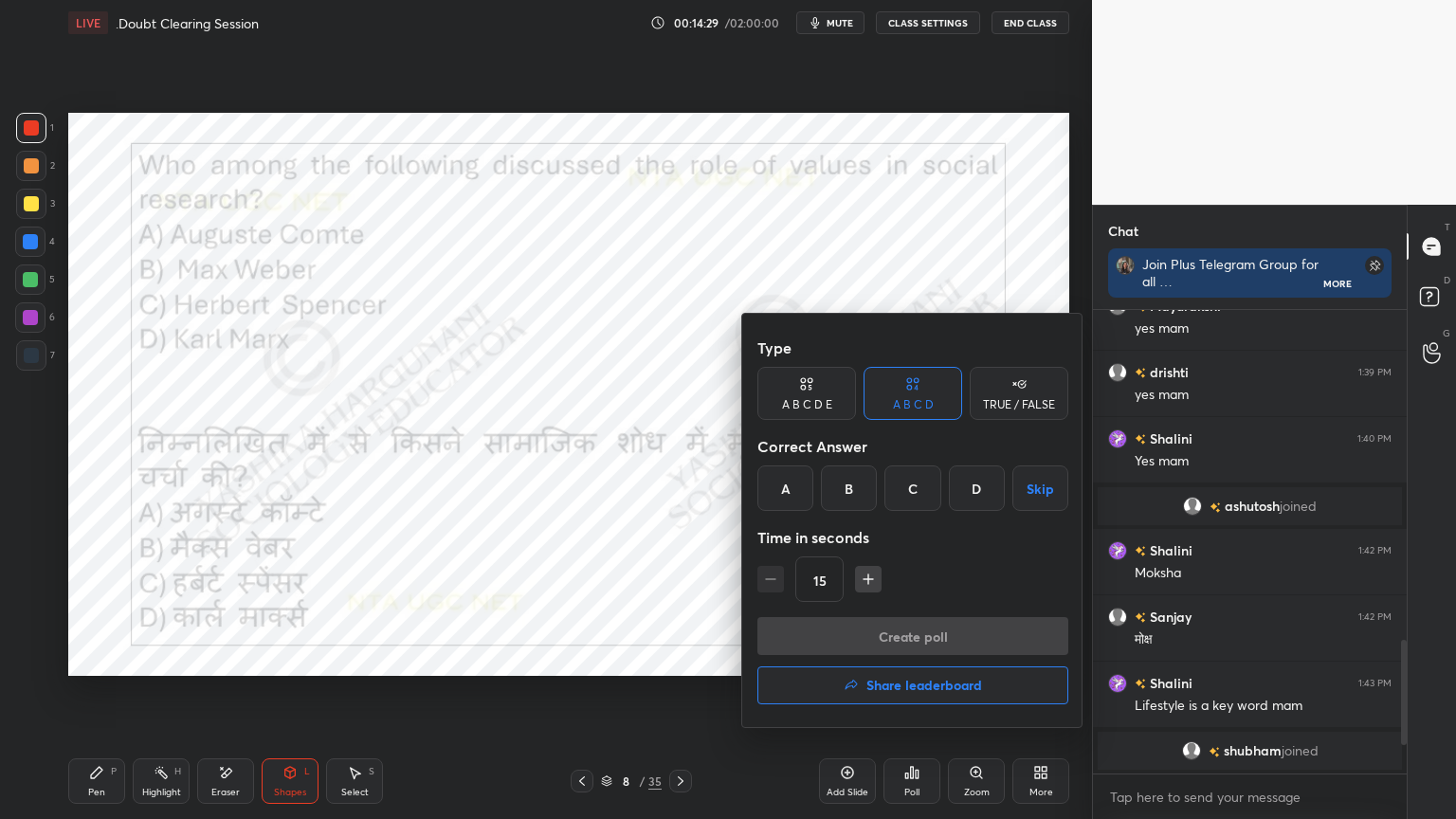 click on "B" at bounding box center [848, 488] 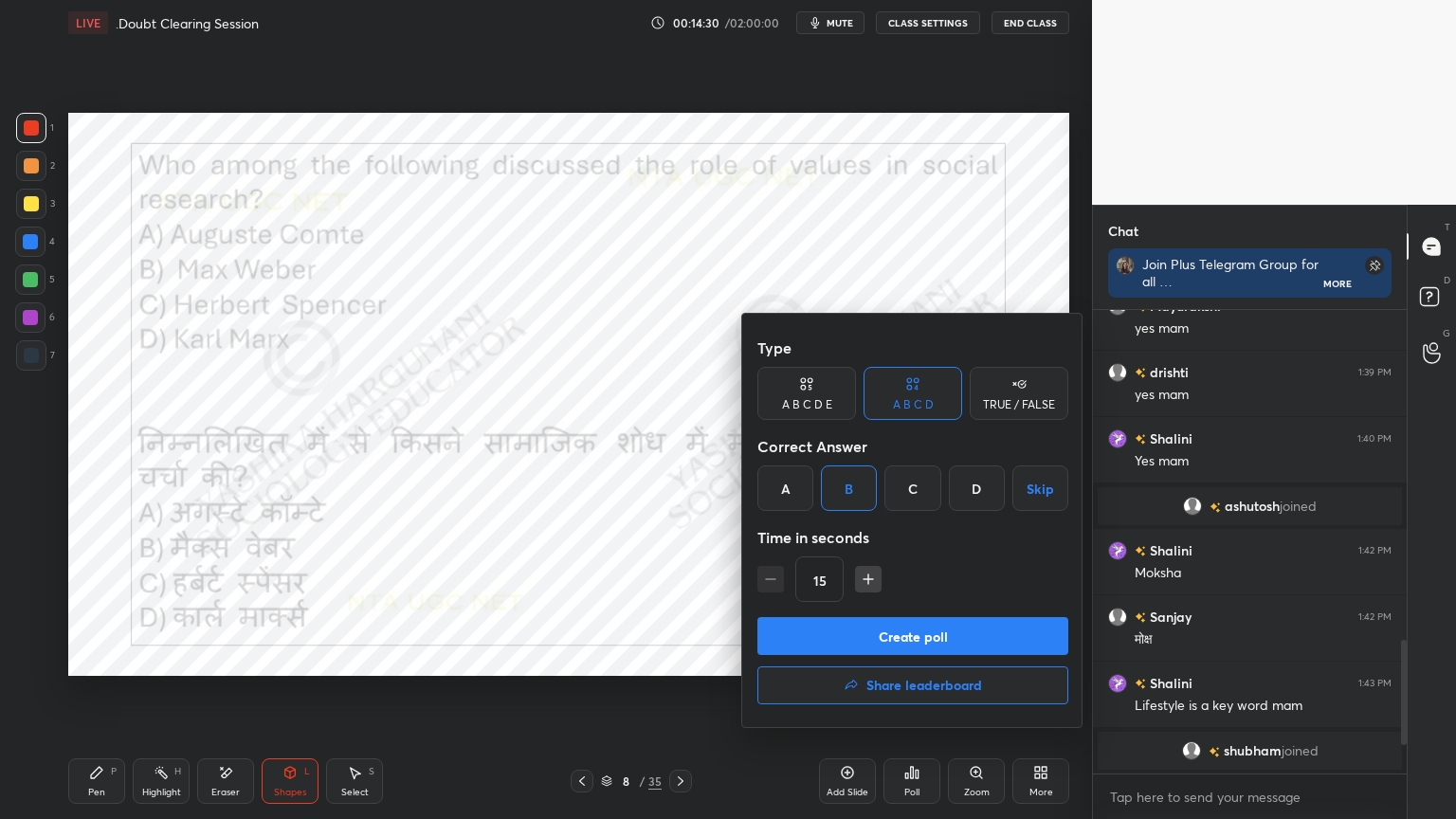 click on "Create poll" at bounding box center [913, 636] 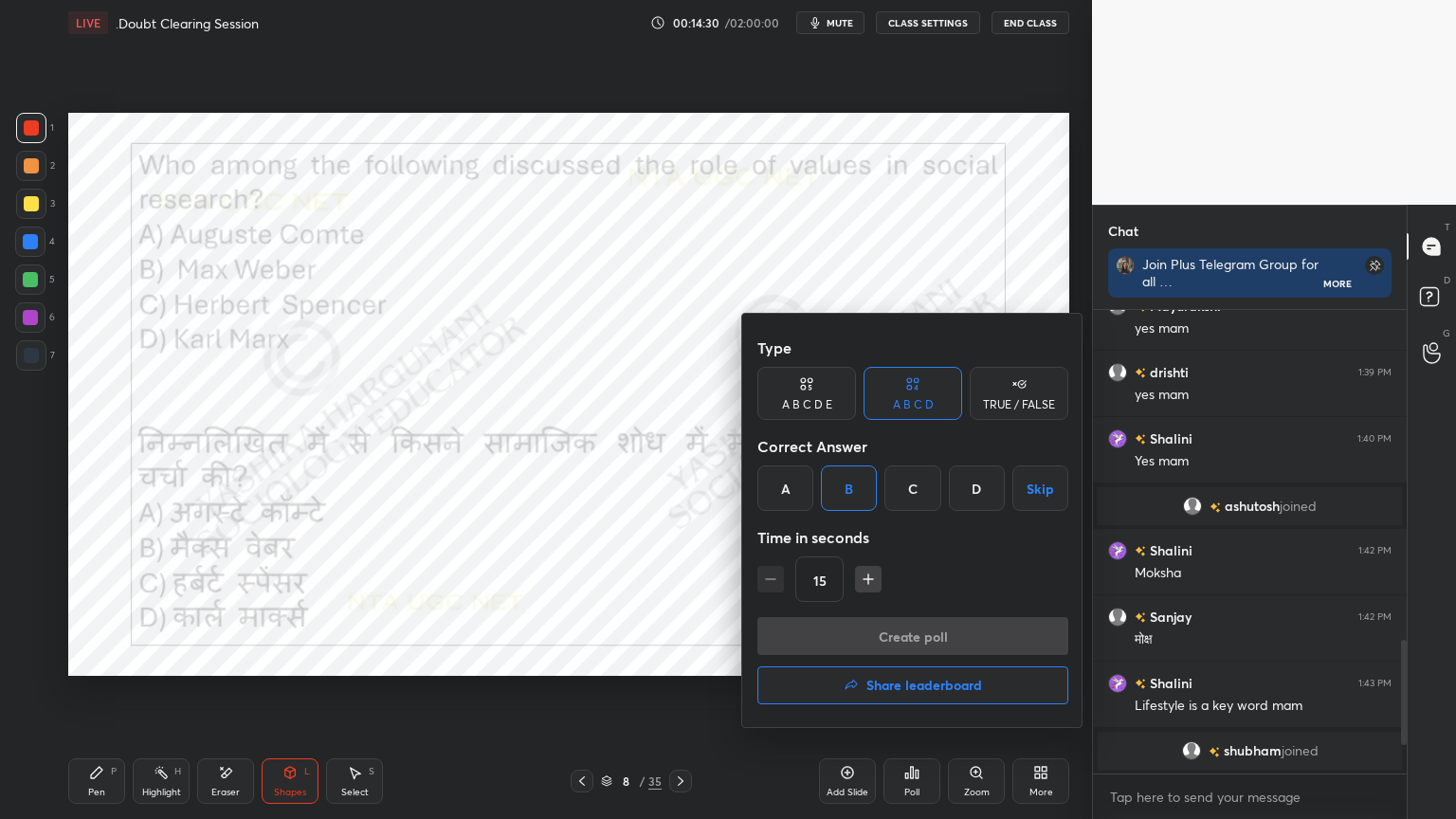 scroll, scrollTop: 7, scrollLeft: 6, axis: both 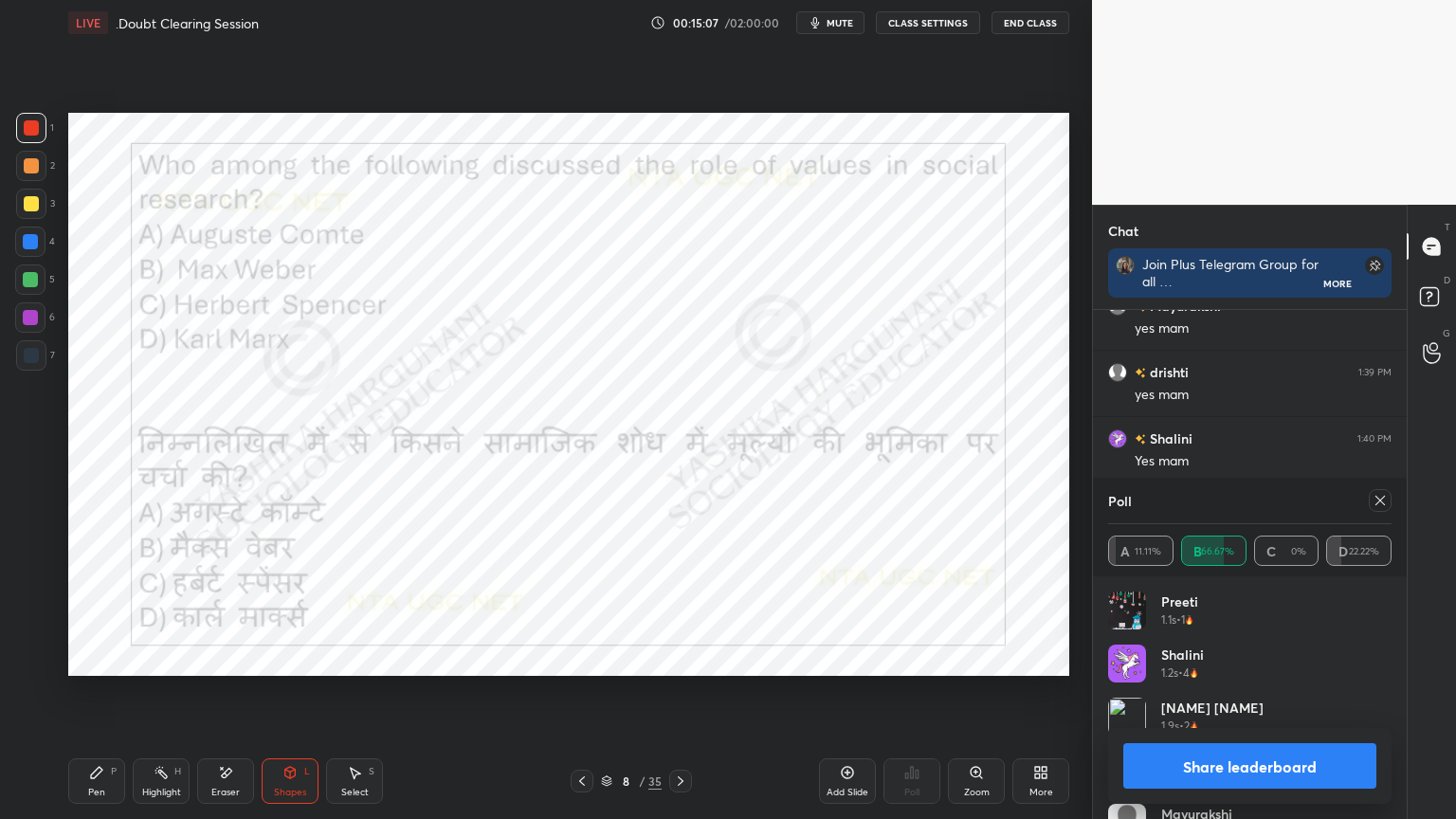 click on "Share leaderboard" at bounding box center [1249, 766] 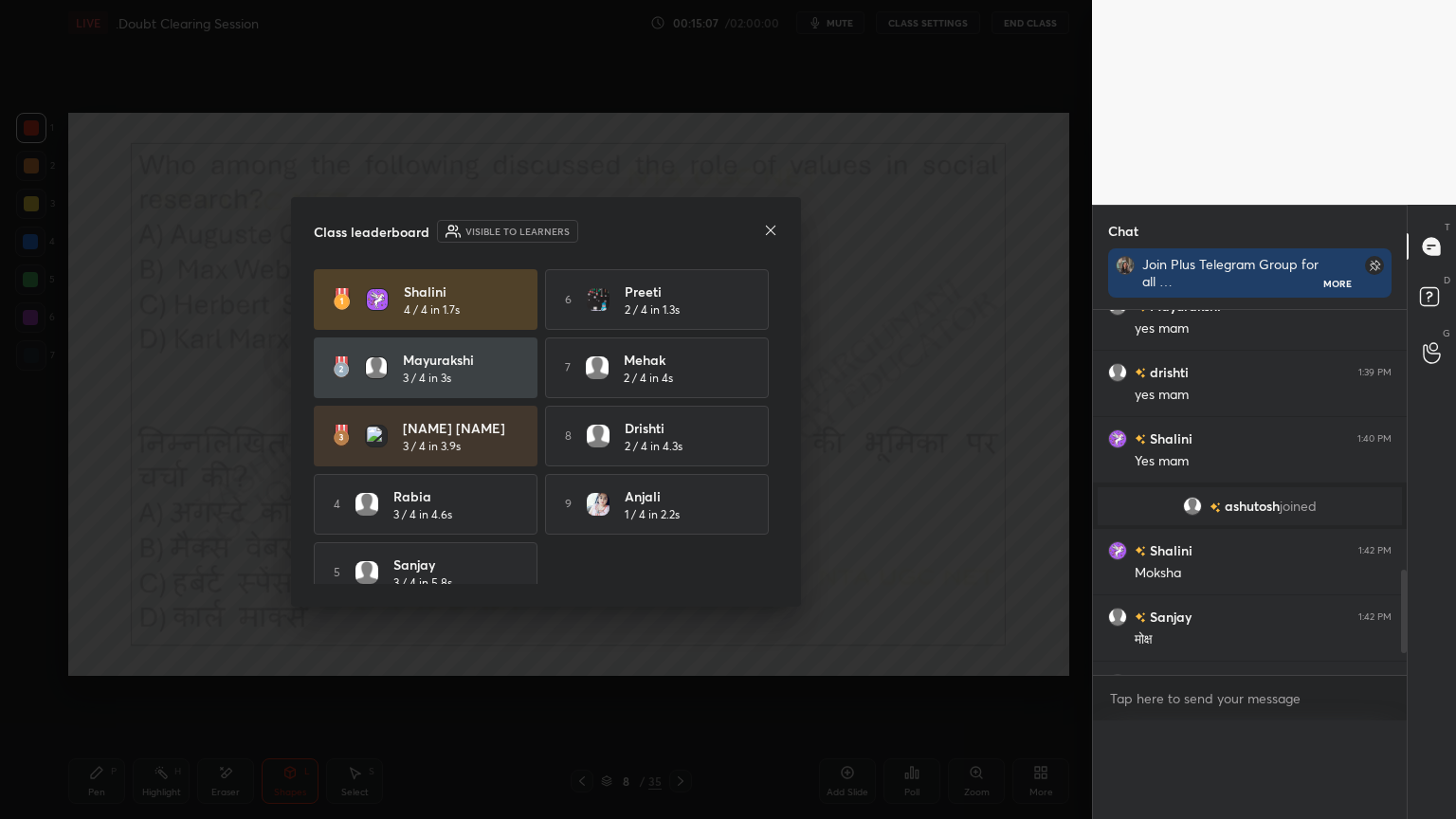 scroll, scrollTop: 0, scrollLeft: 0, axis: both 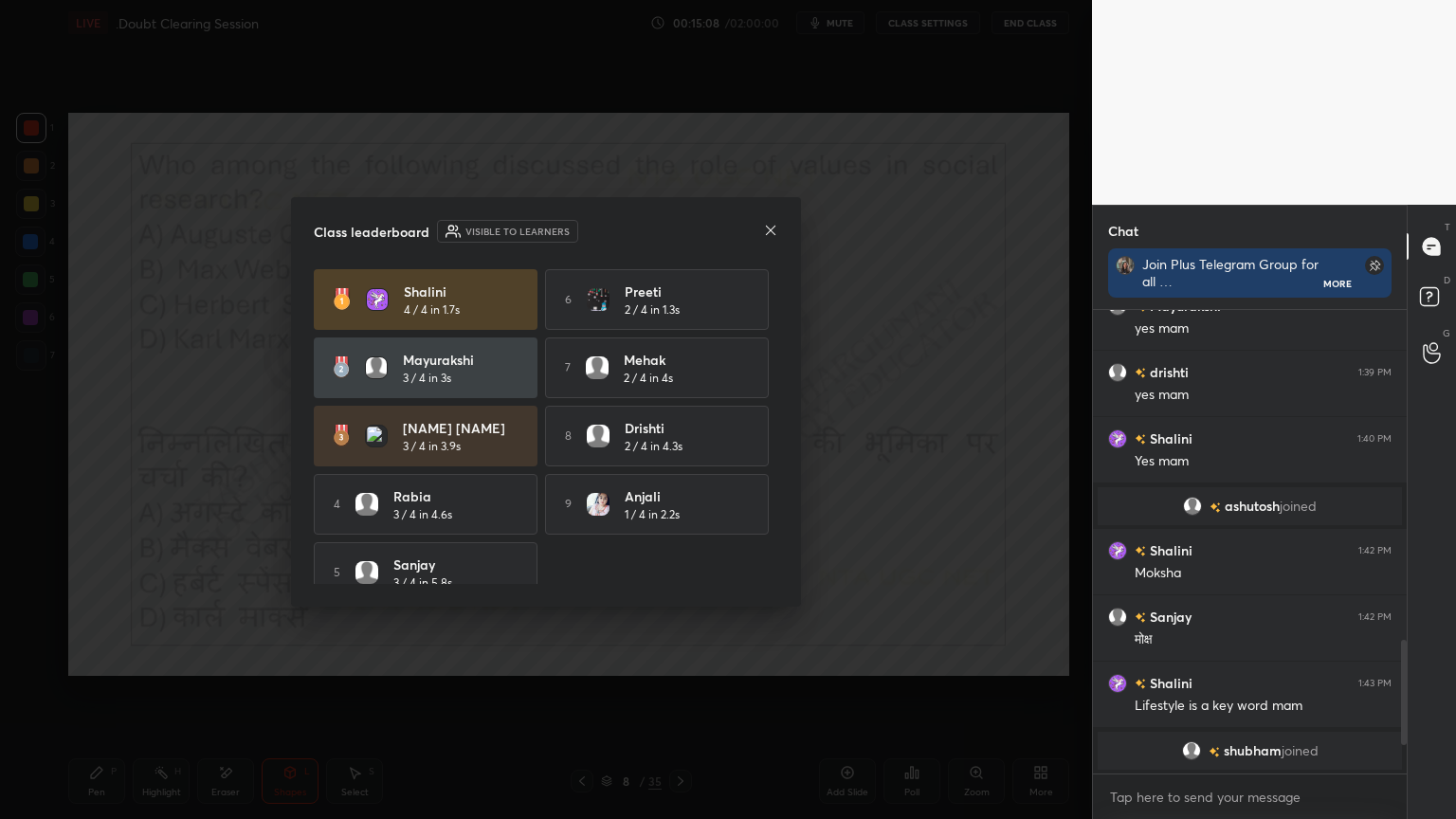 click 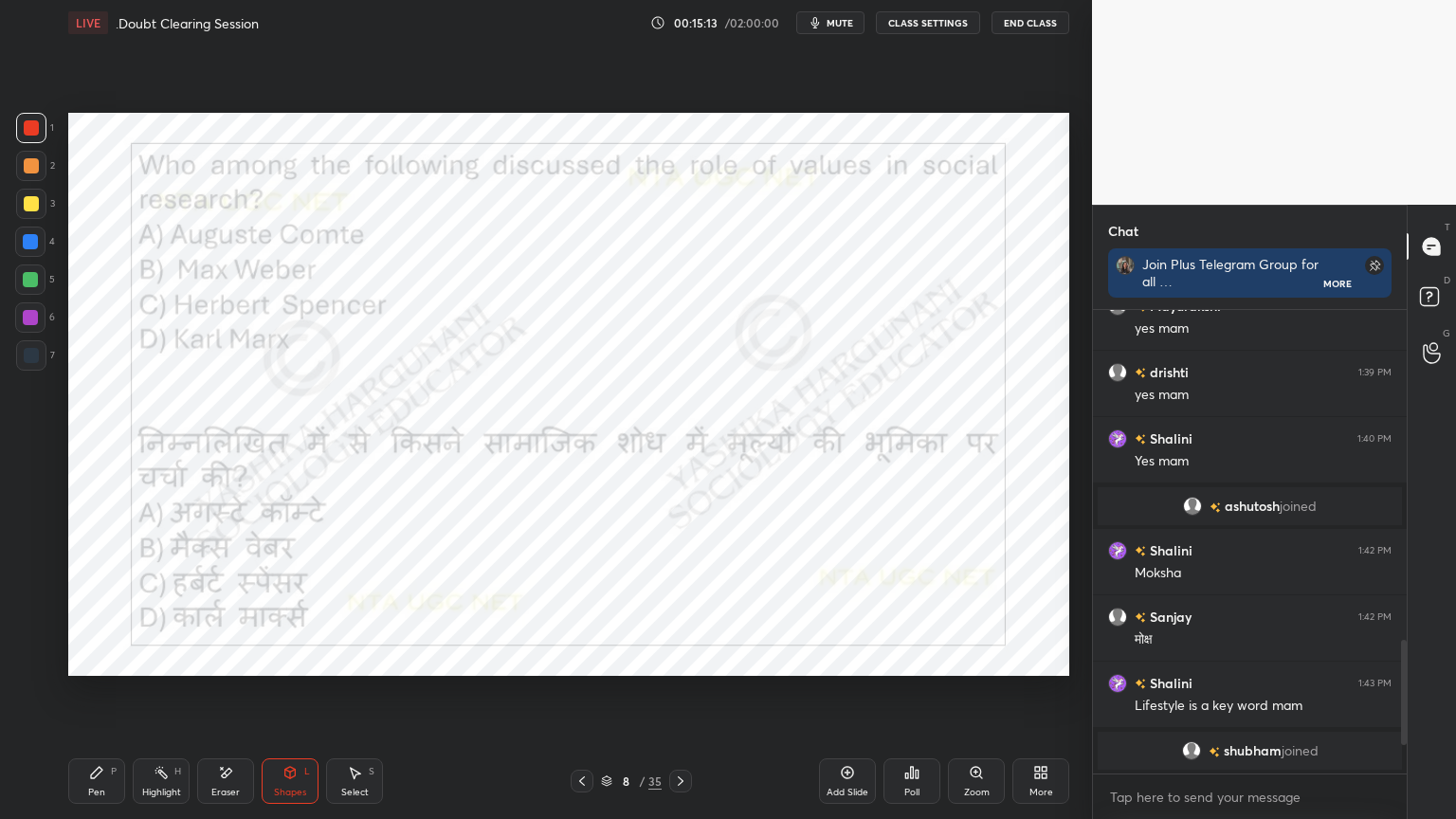 click on "Pen P" at bounding box center (97, 781) 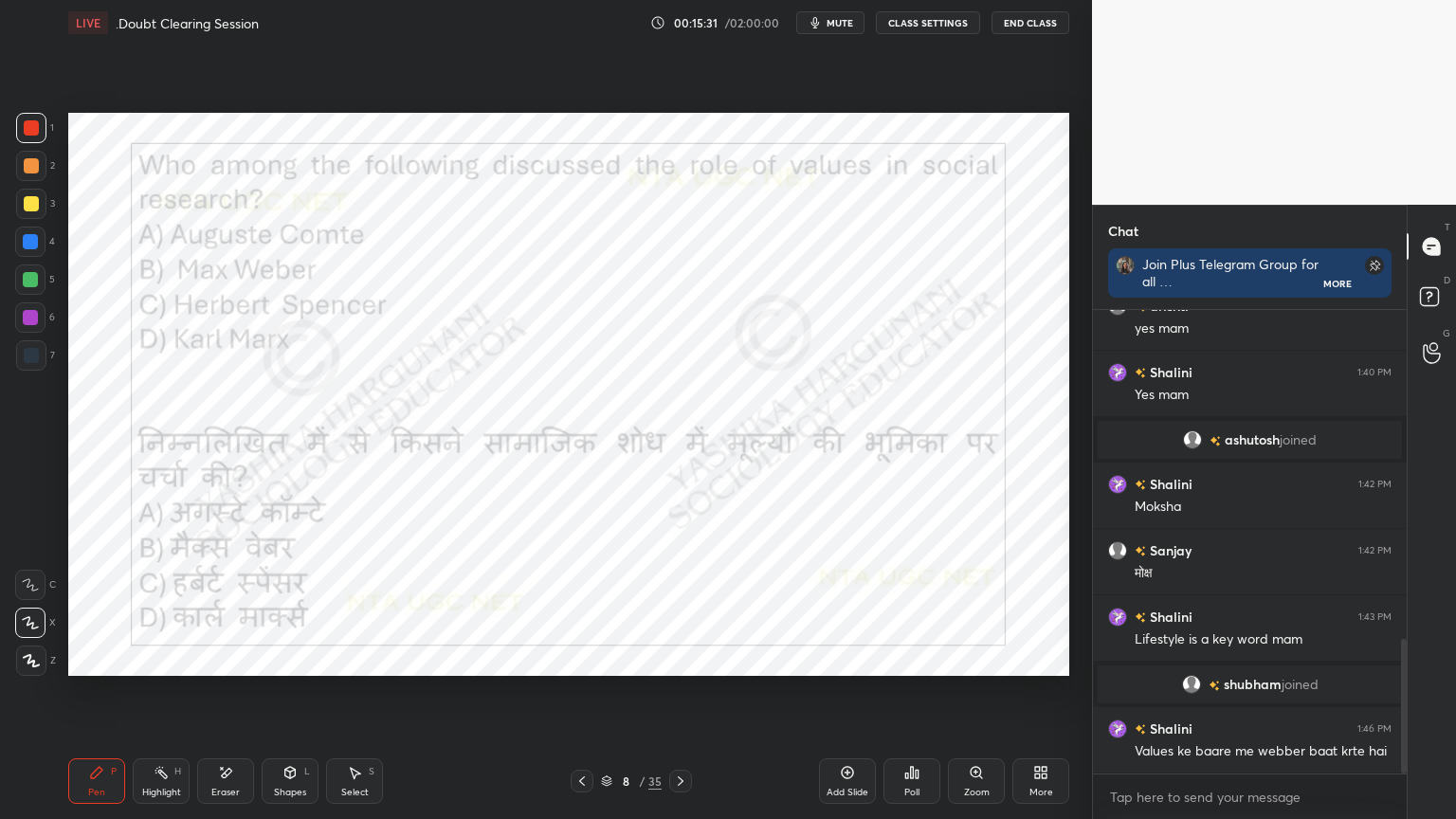 click 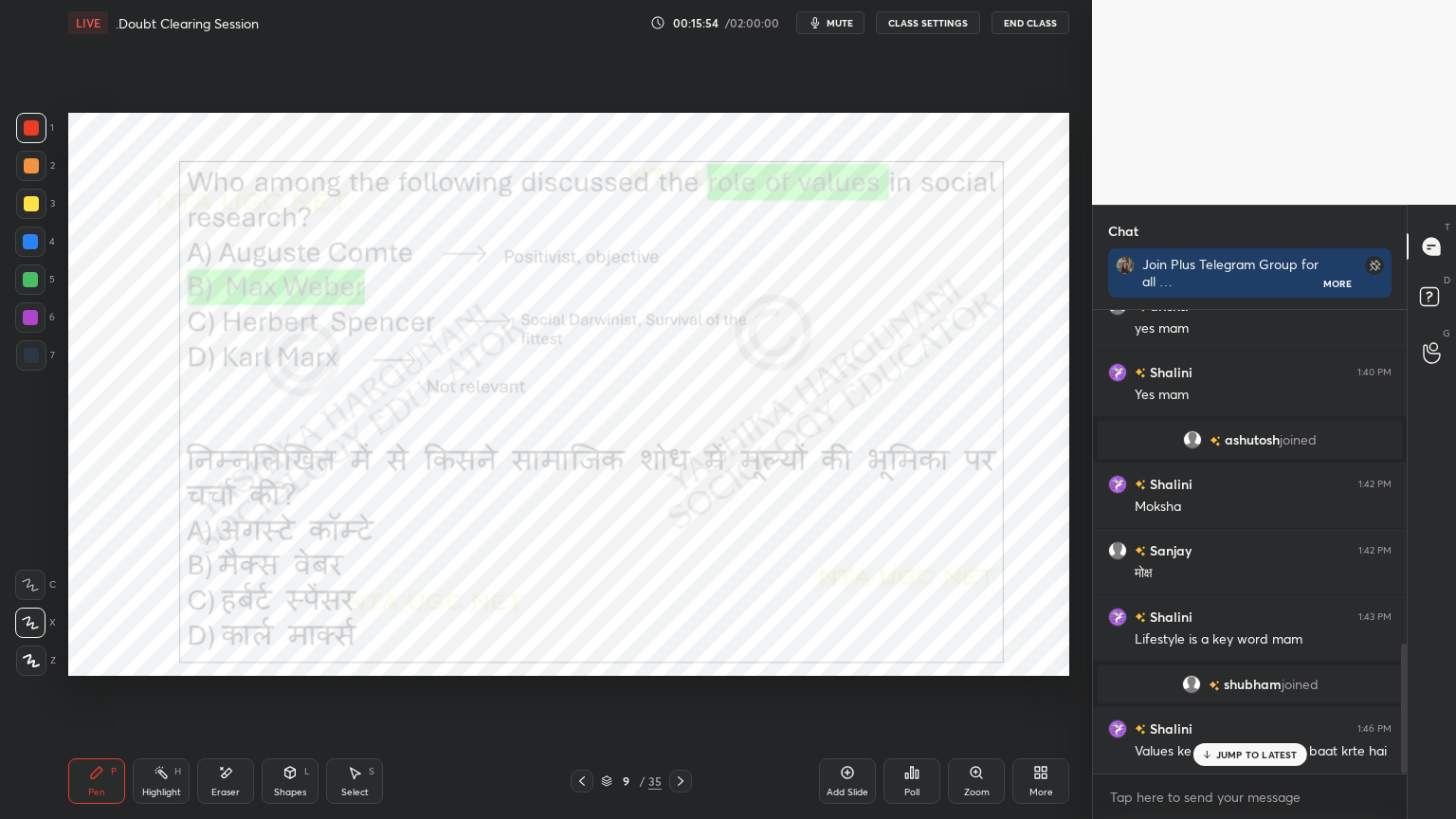 scroll, scrollTop: 1194, scrollLeft: 0, axis: vertical 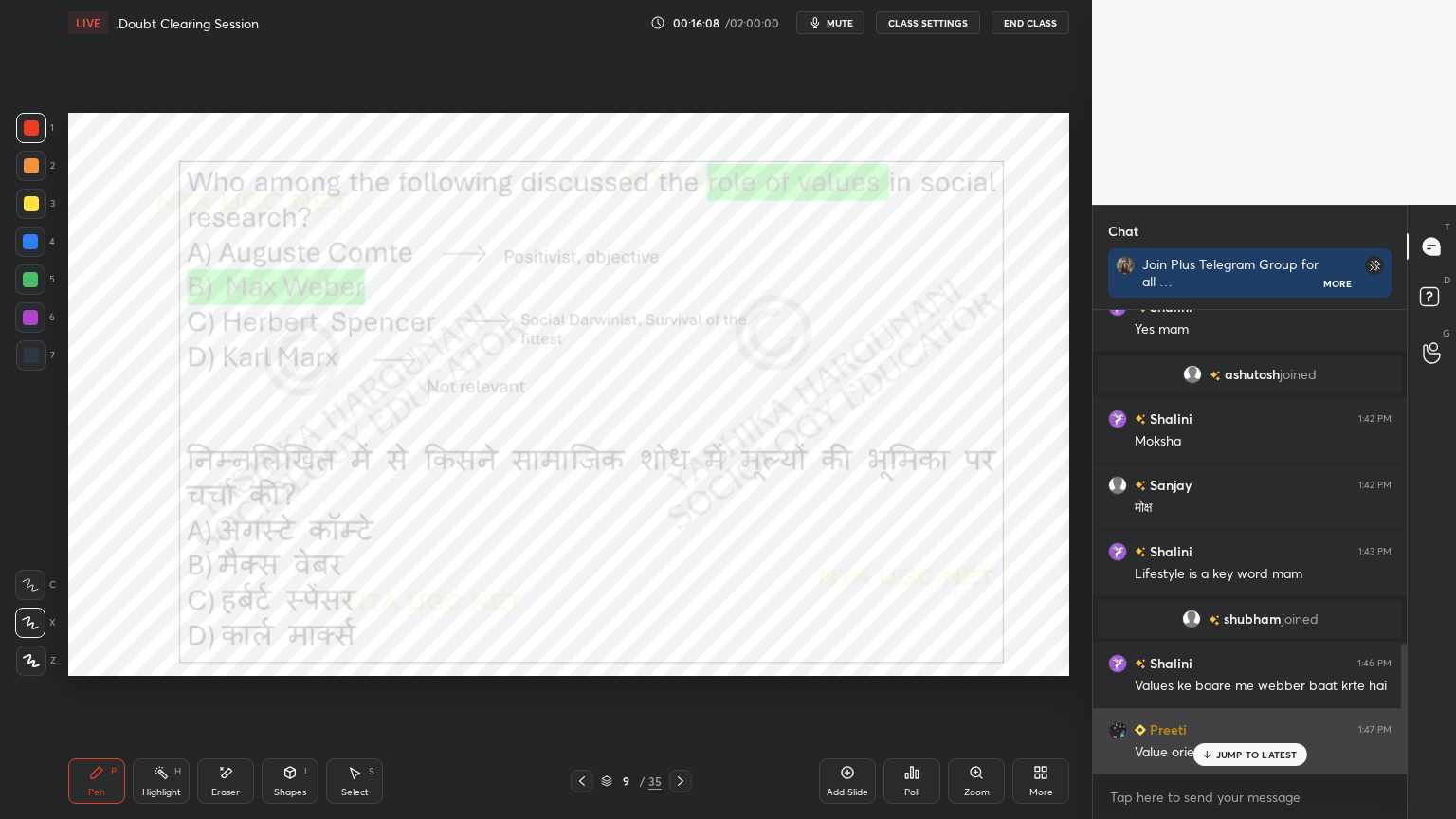 click on "JUMP TO LATEST" at bounding box center (1257, 755) 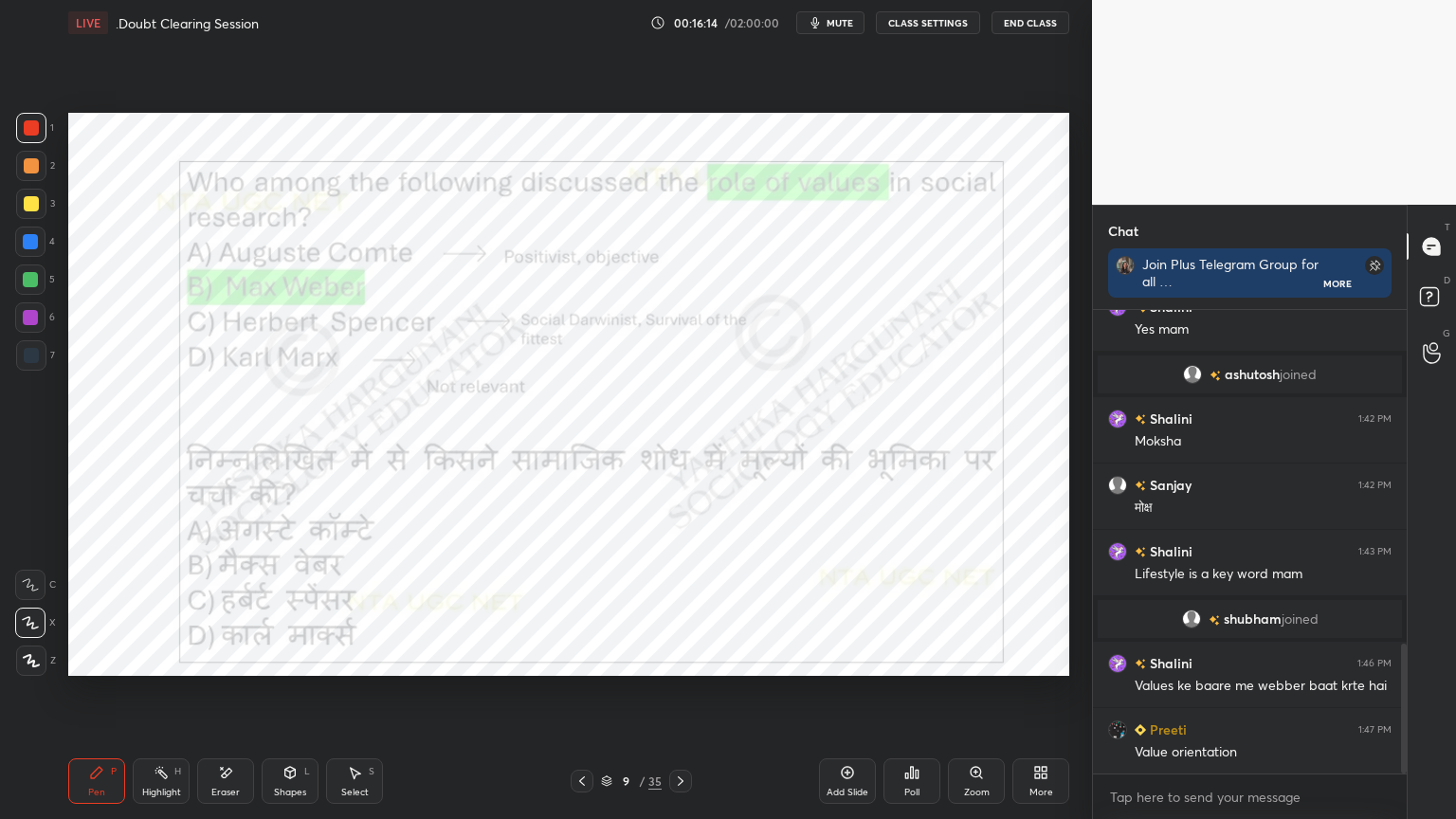 click on "Shapes L" at bounding box center [290, 781] 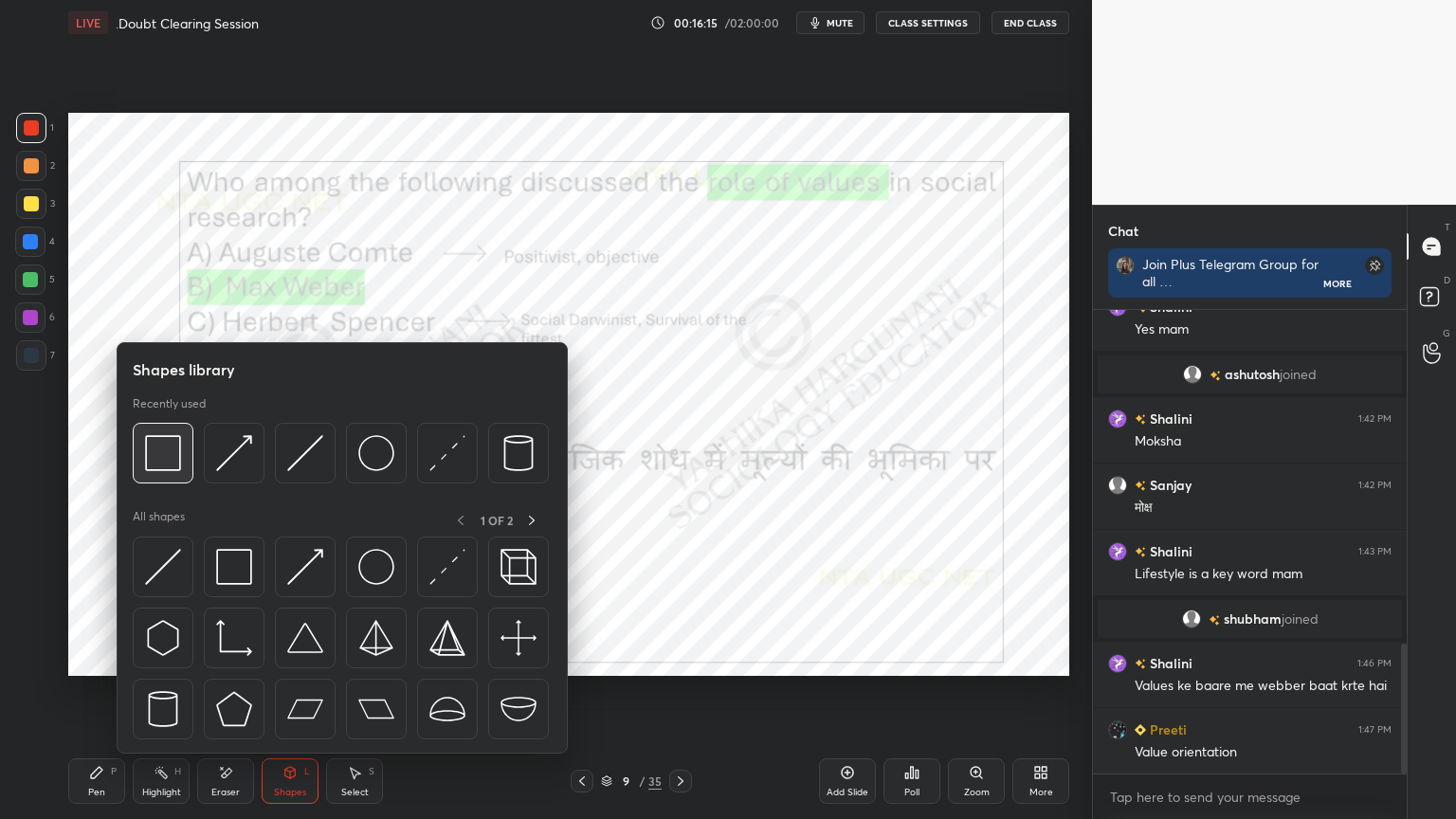 click at bounding box center [163, 453] 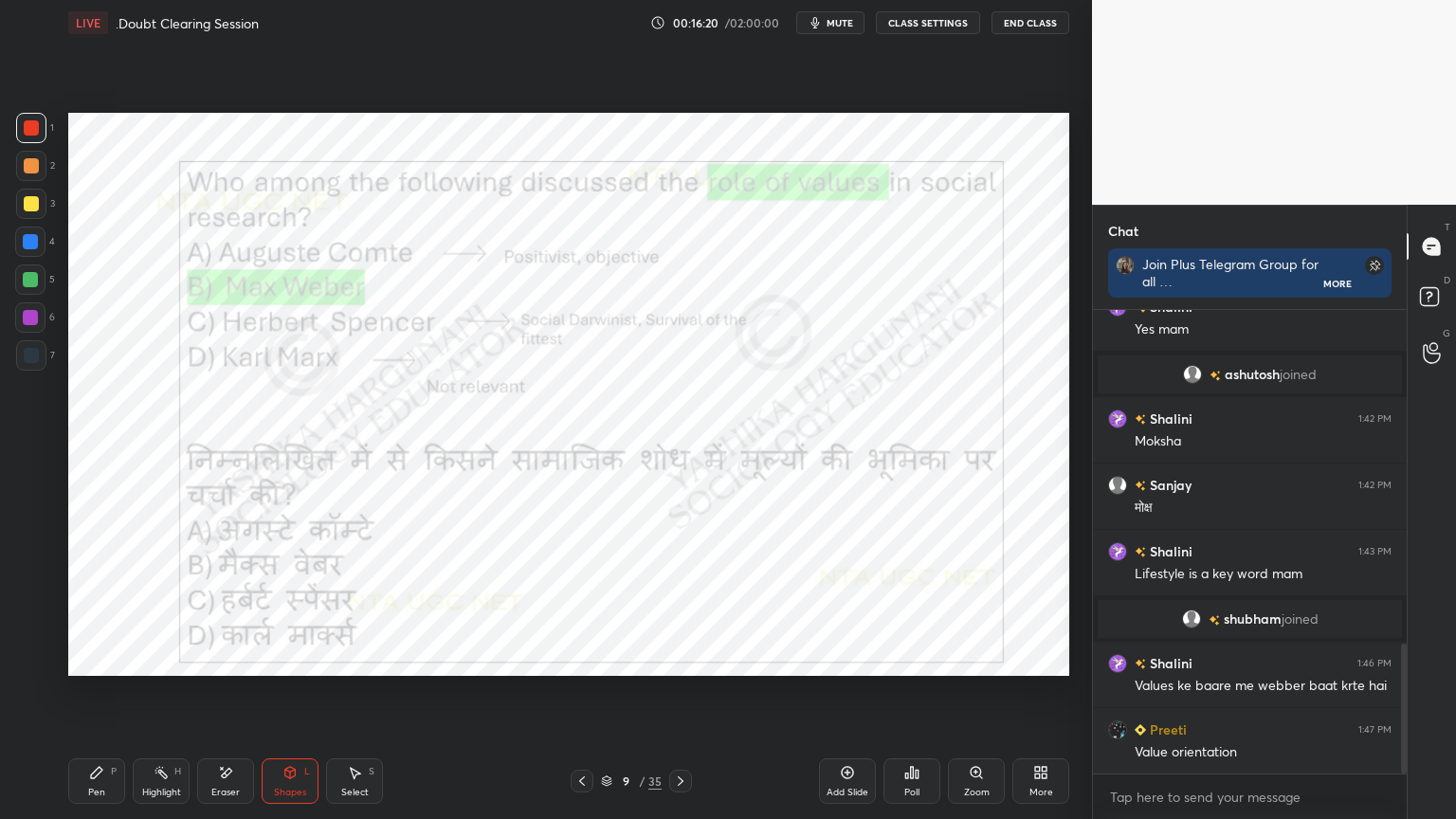 scroll, scrollTop: 1262, scrollLeft: 0, axis: vertical 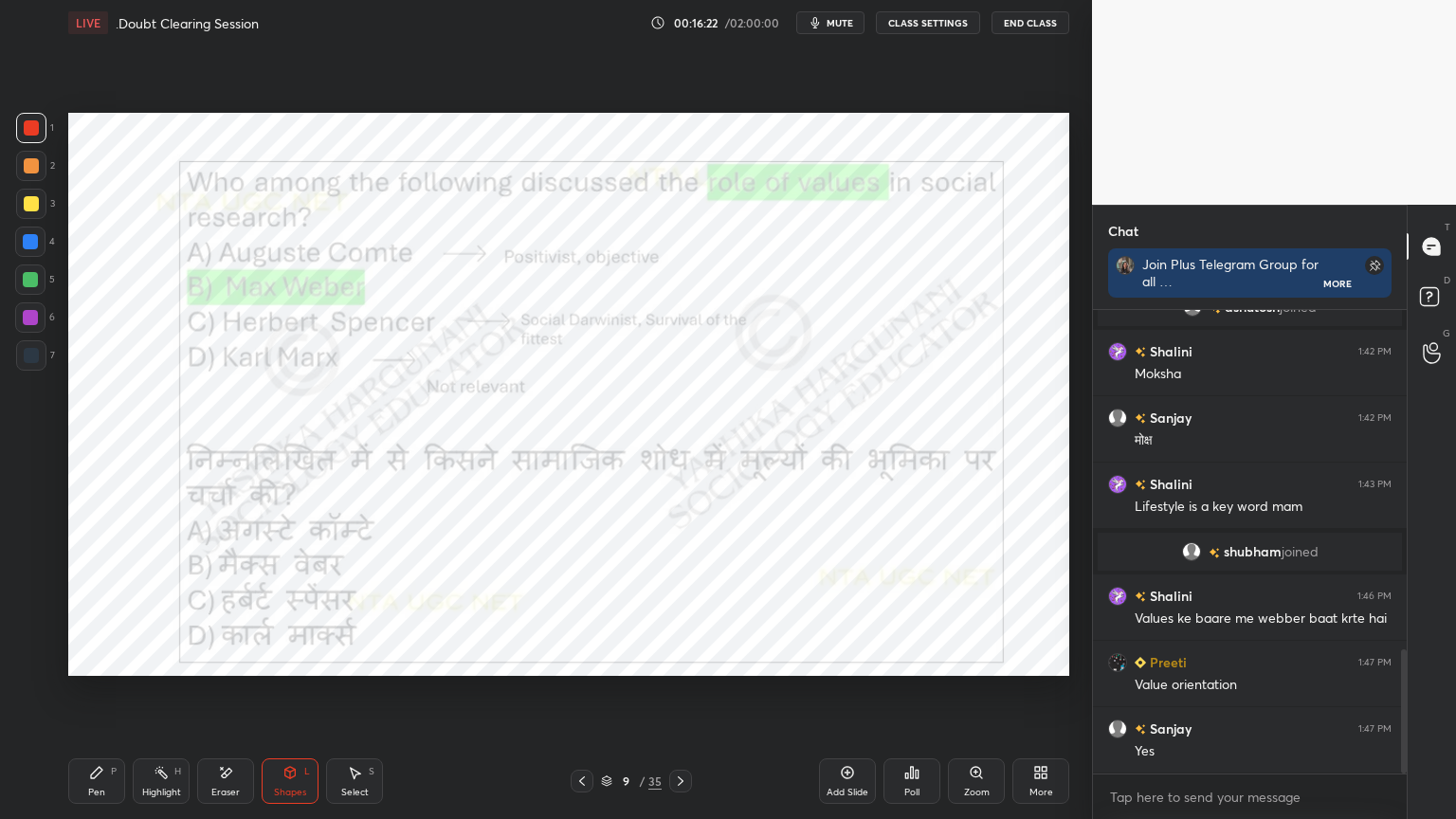 click 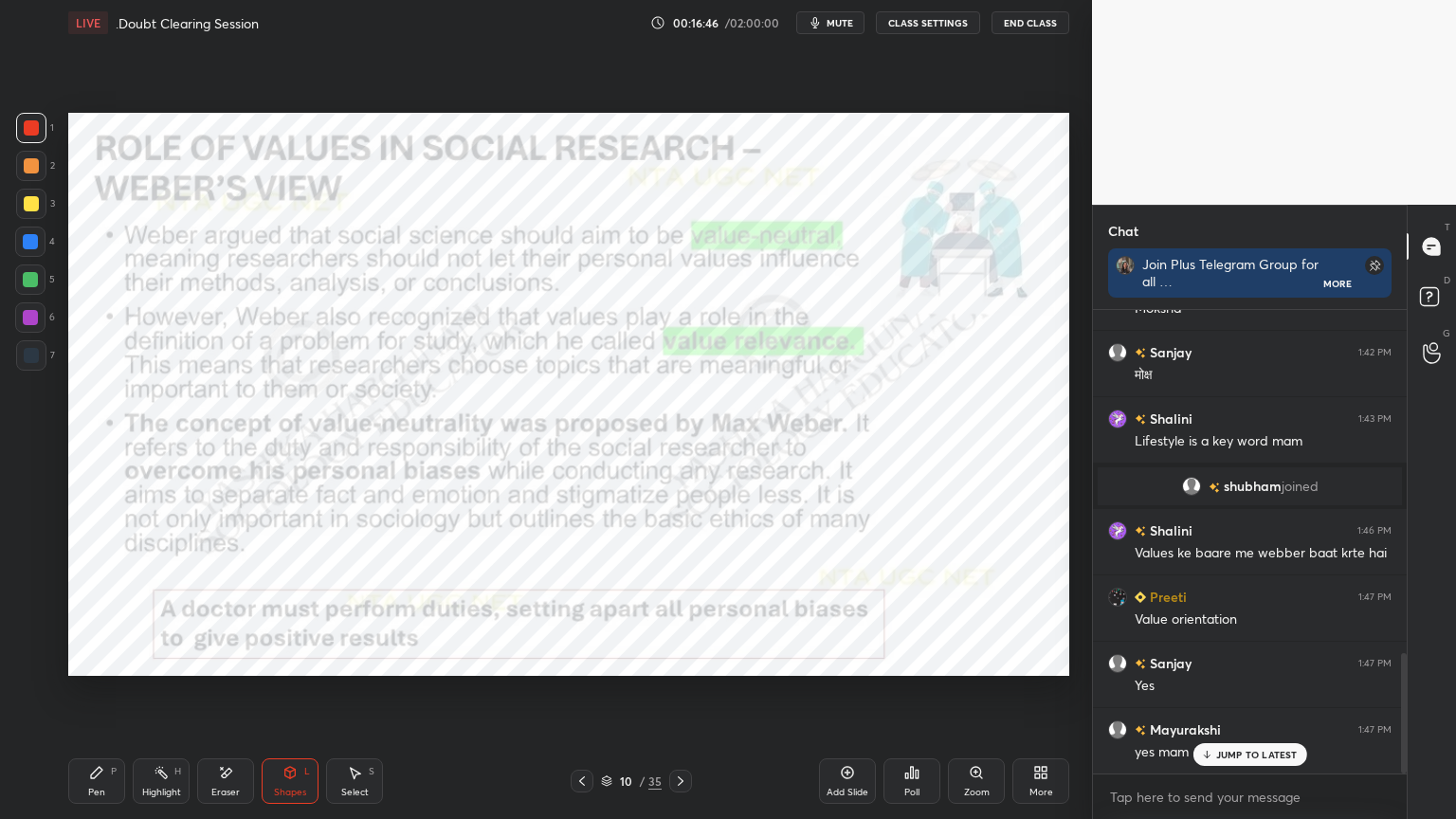 scroll, scrollTop: 1394, scrollLeft: 0, axis: vertical 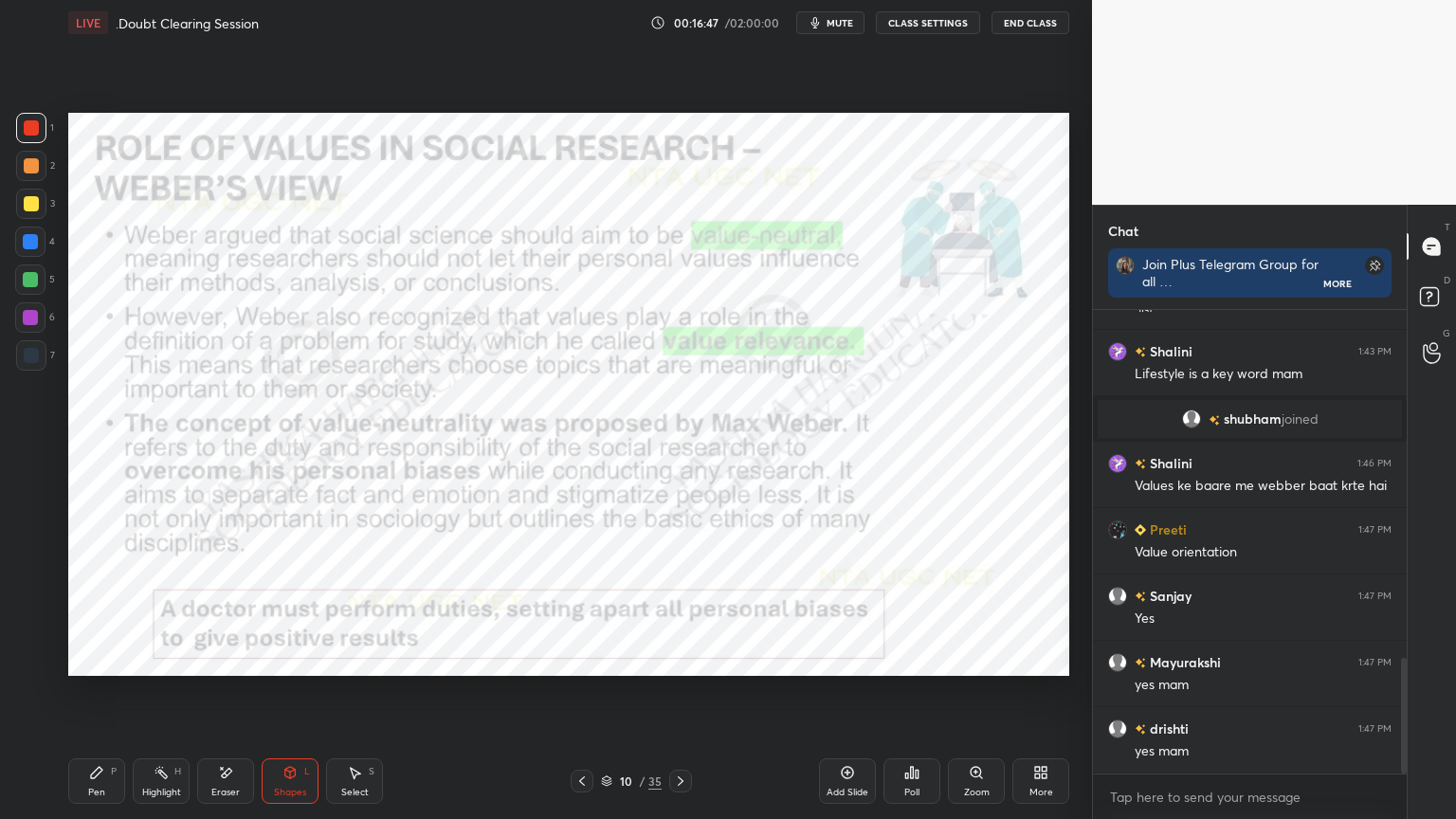 click on "Shapes L" at bounding box center (290, 781) 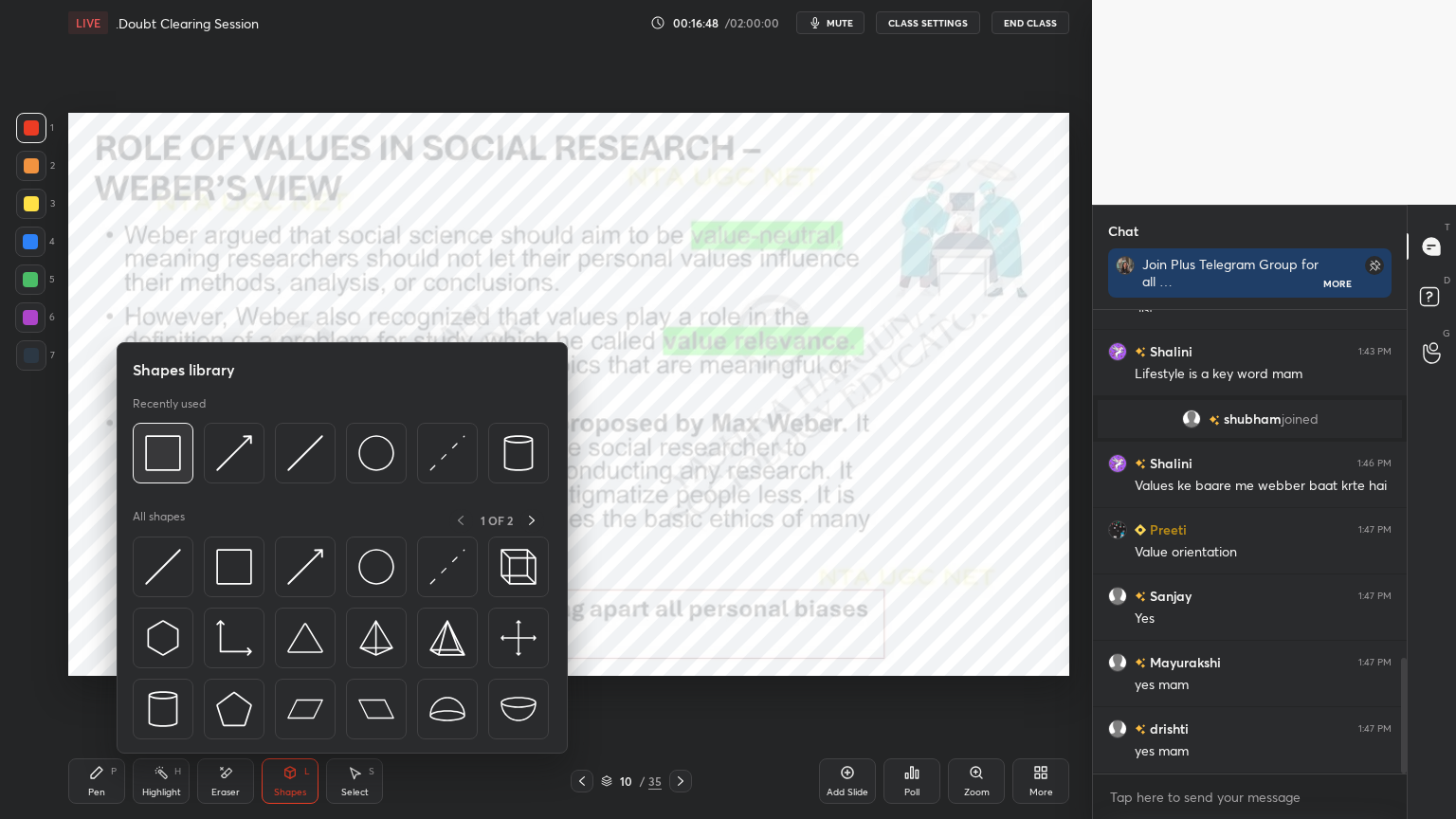 click at bounding box center [163, 453] 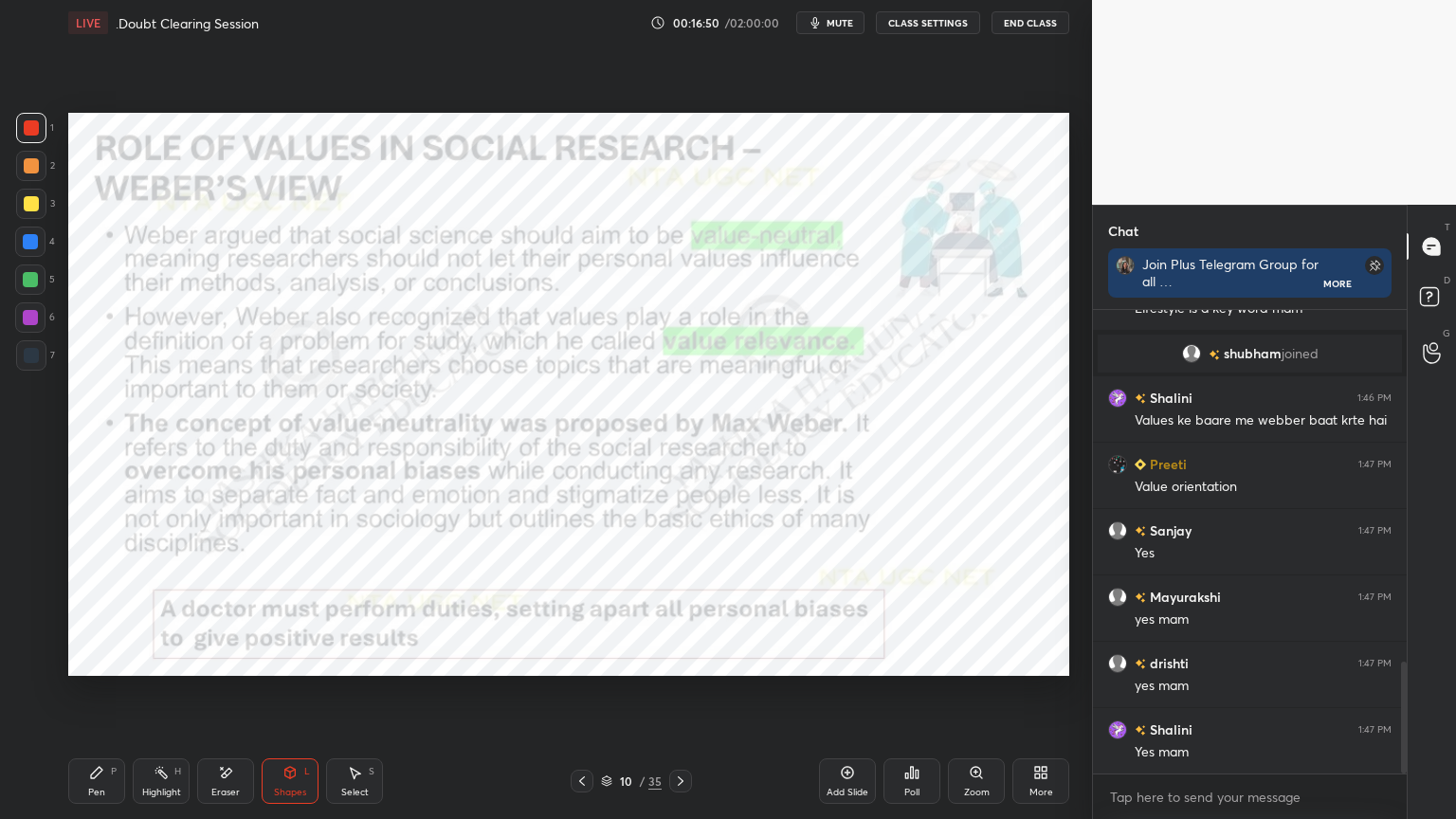 scroll, scrollTop: 1527, scrollLeft: 0, axis: vertical 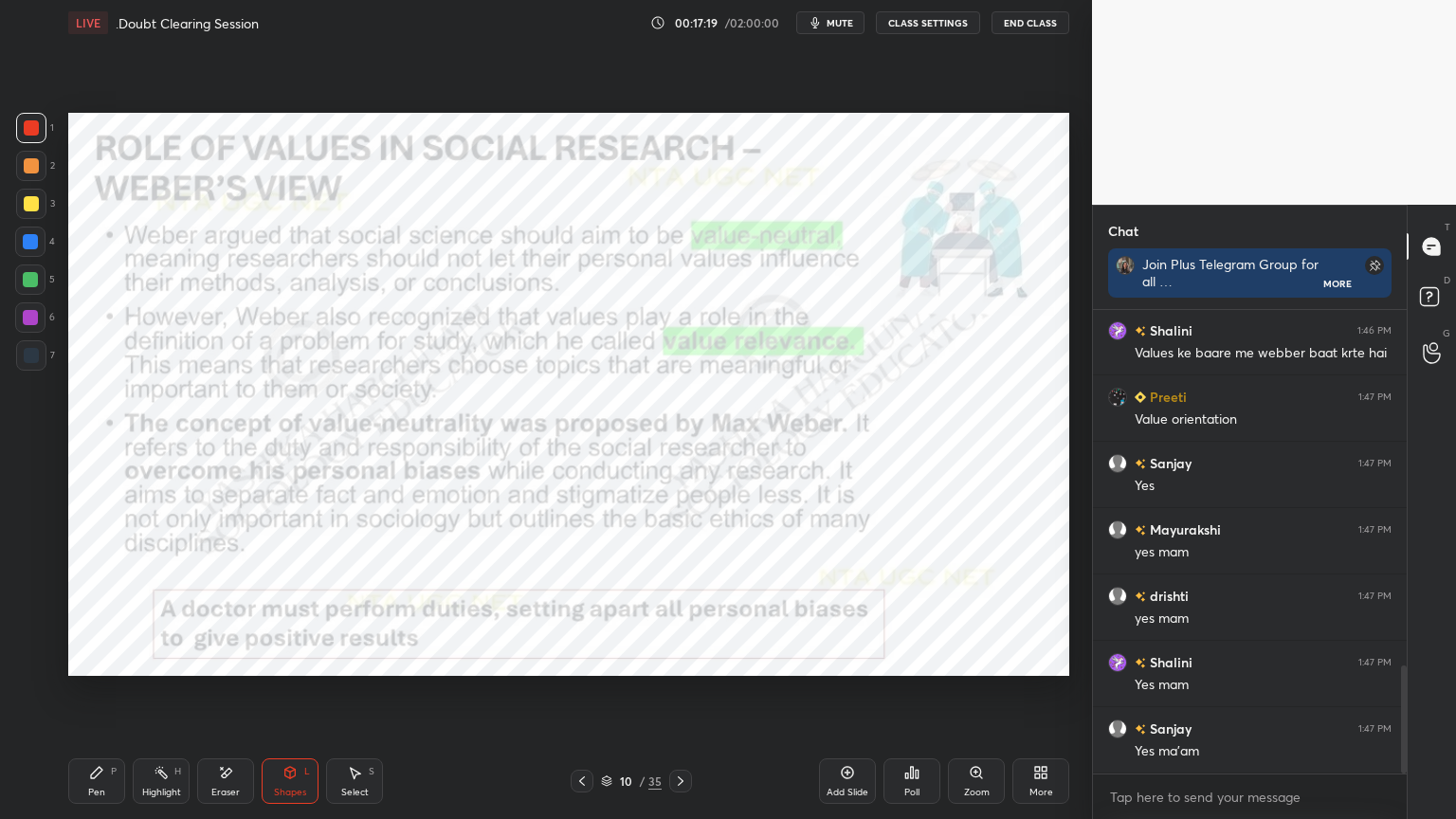 click 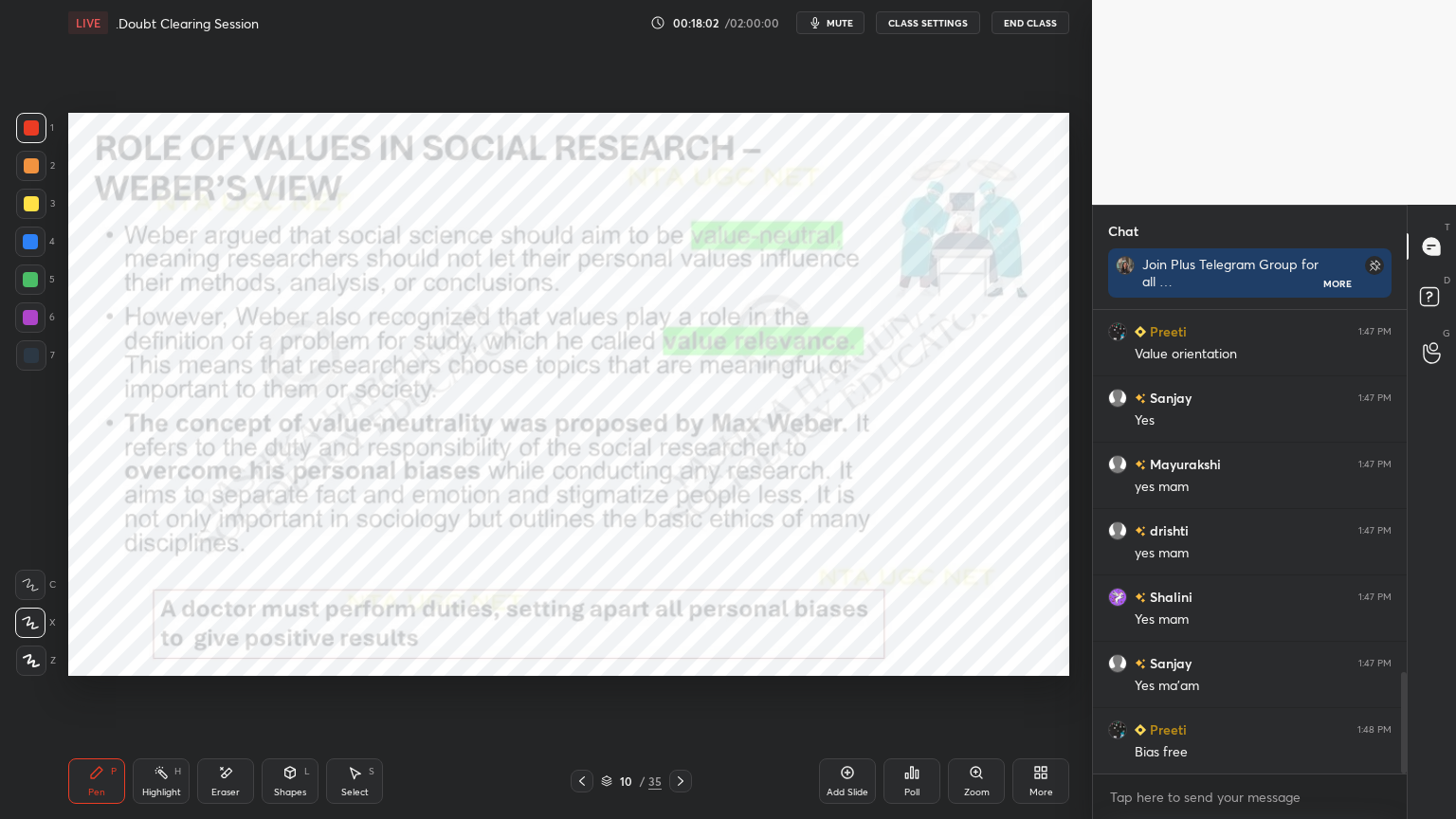 scroll, scrollTop: 1660, scrollLeft: 0, axis: vertical 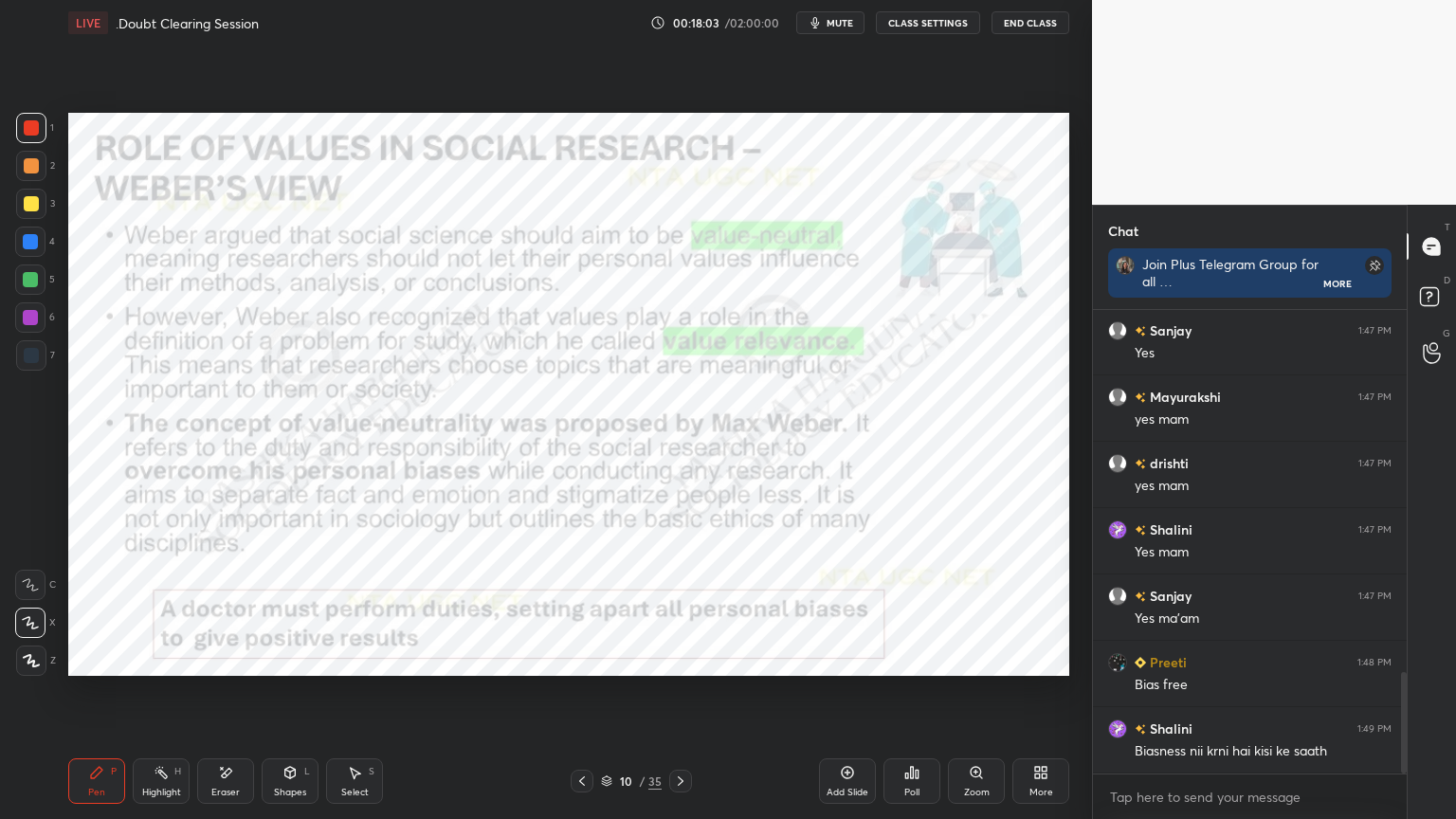 click on "Shapes" at bounding box center (290, 792) 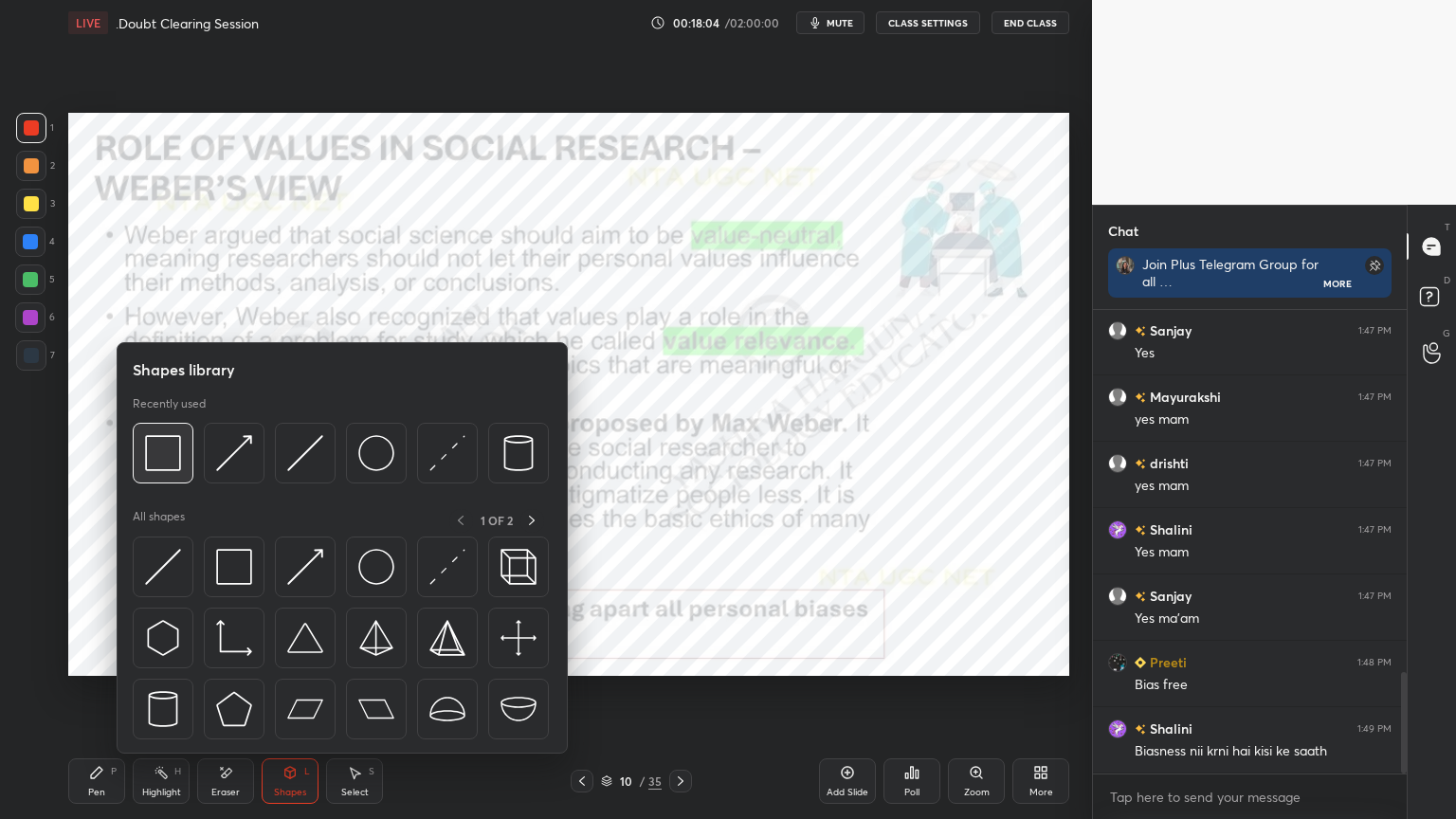click at bounding box center (163, 453) 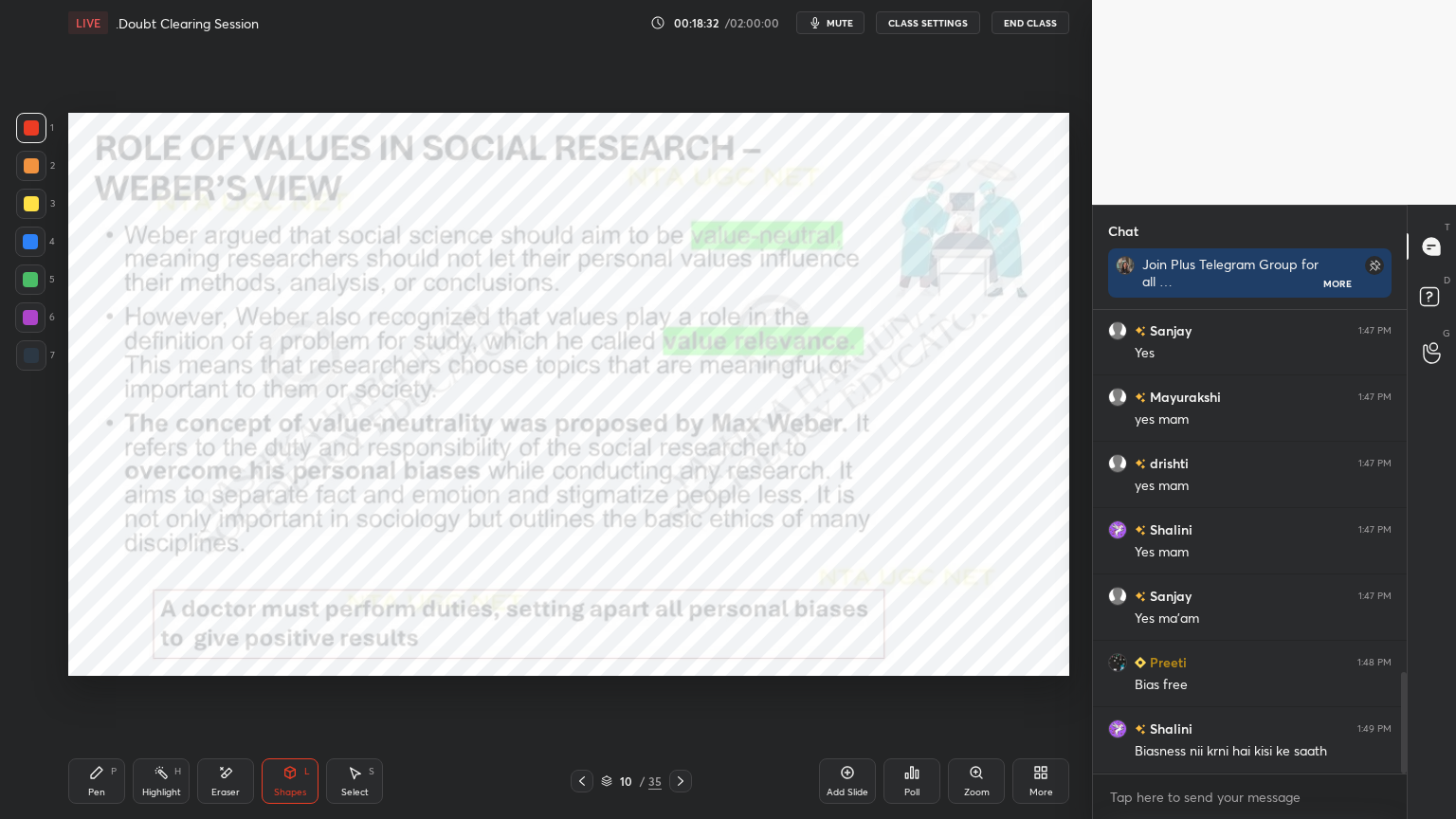 scroll, scrollTop: 1705, scrollLeft: 0, axis: vertical 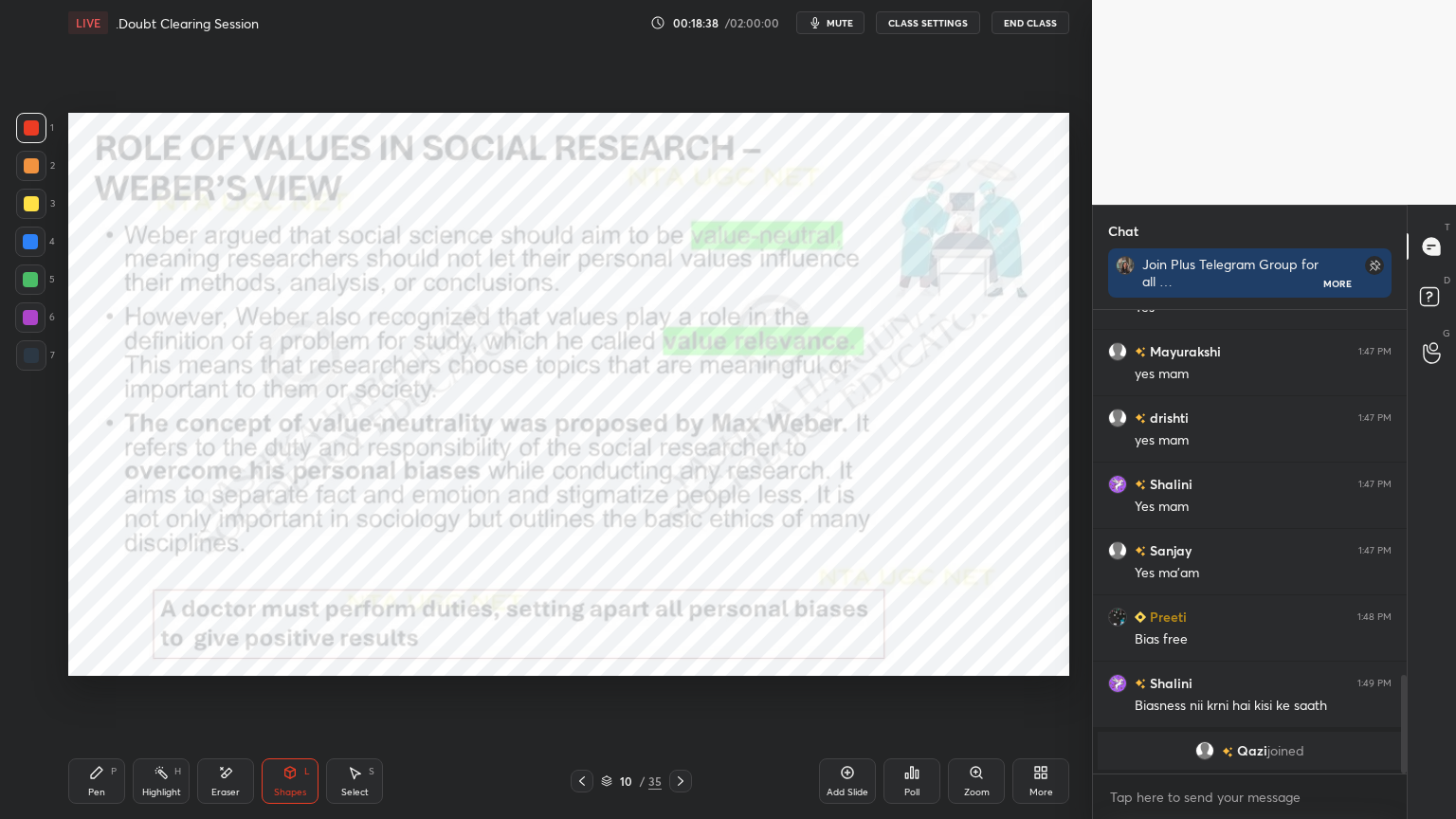 click on "Pen P" at bounding box center (97, 781) 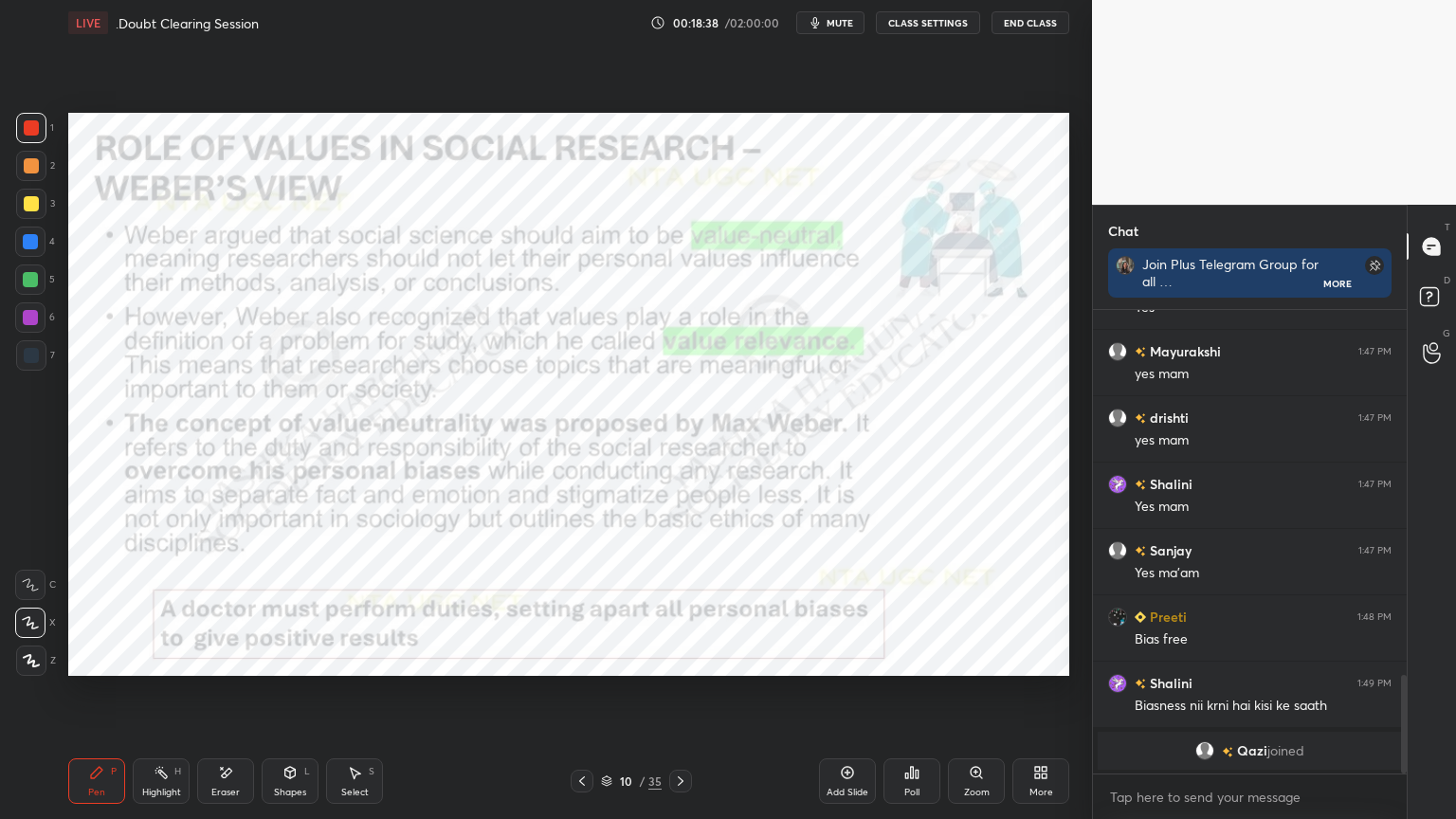 scroll, scrollTop: 6, scrollLeft: 6, axis: both 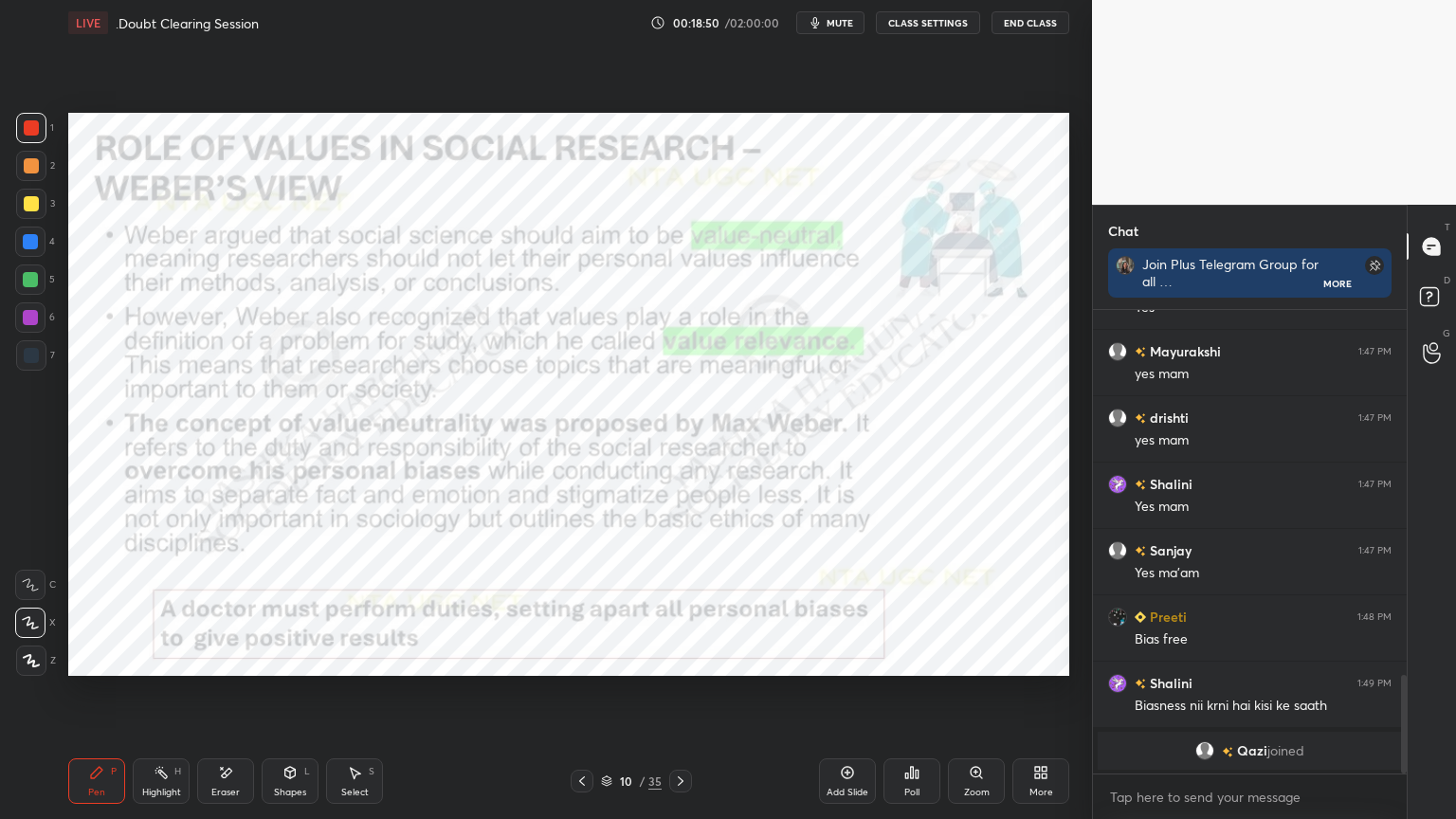 click on "Shapes" at bounding box center [290, 792] 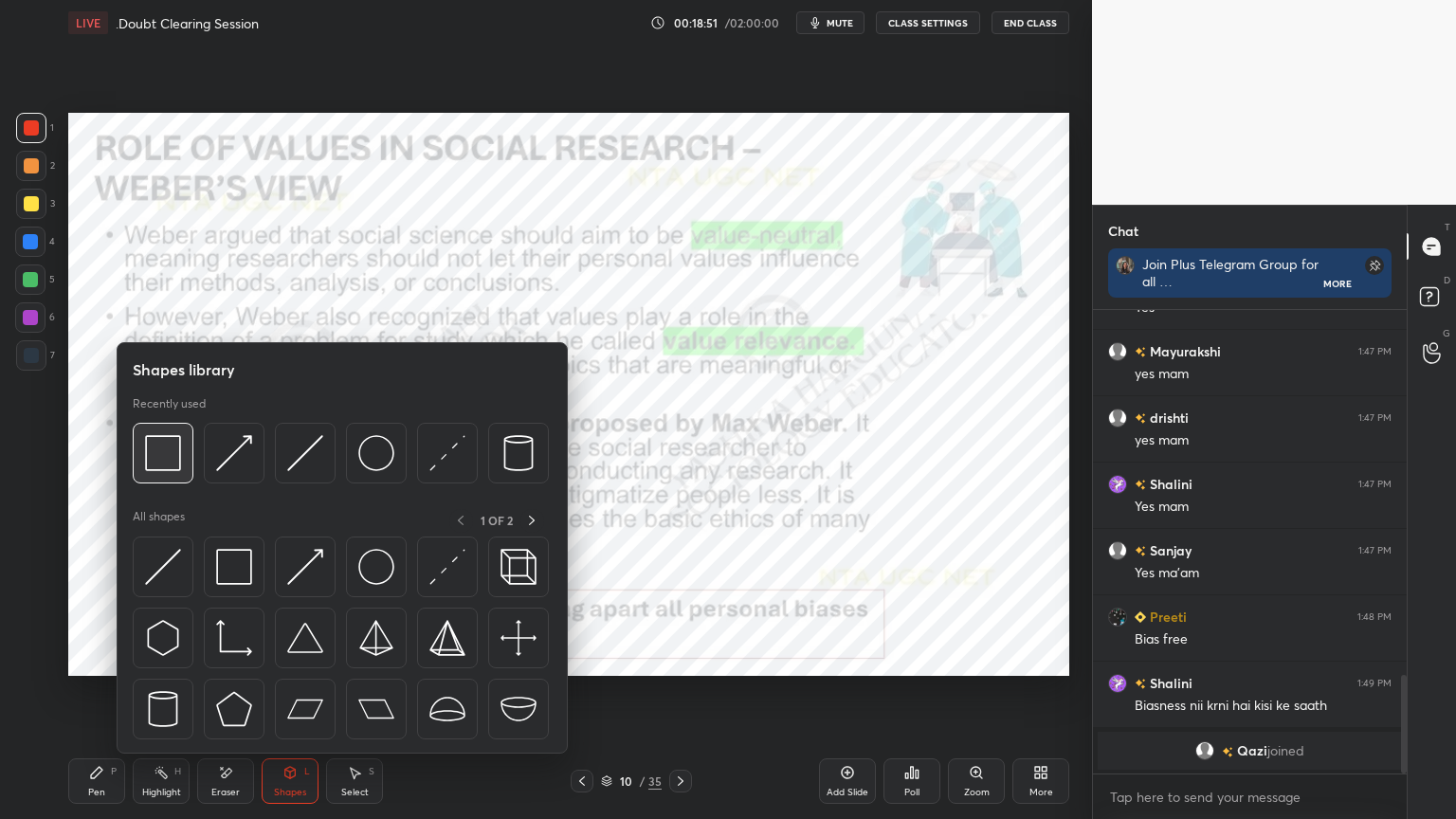 click at bounding box center [163, 453] 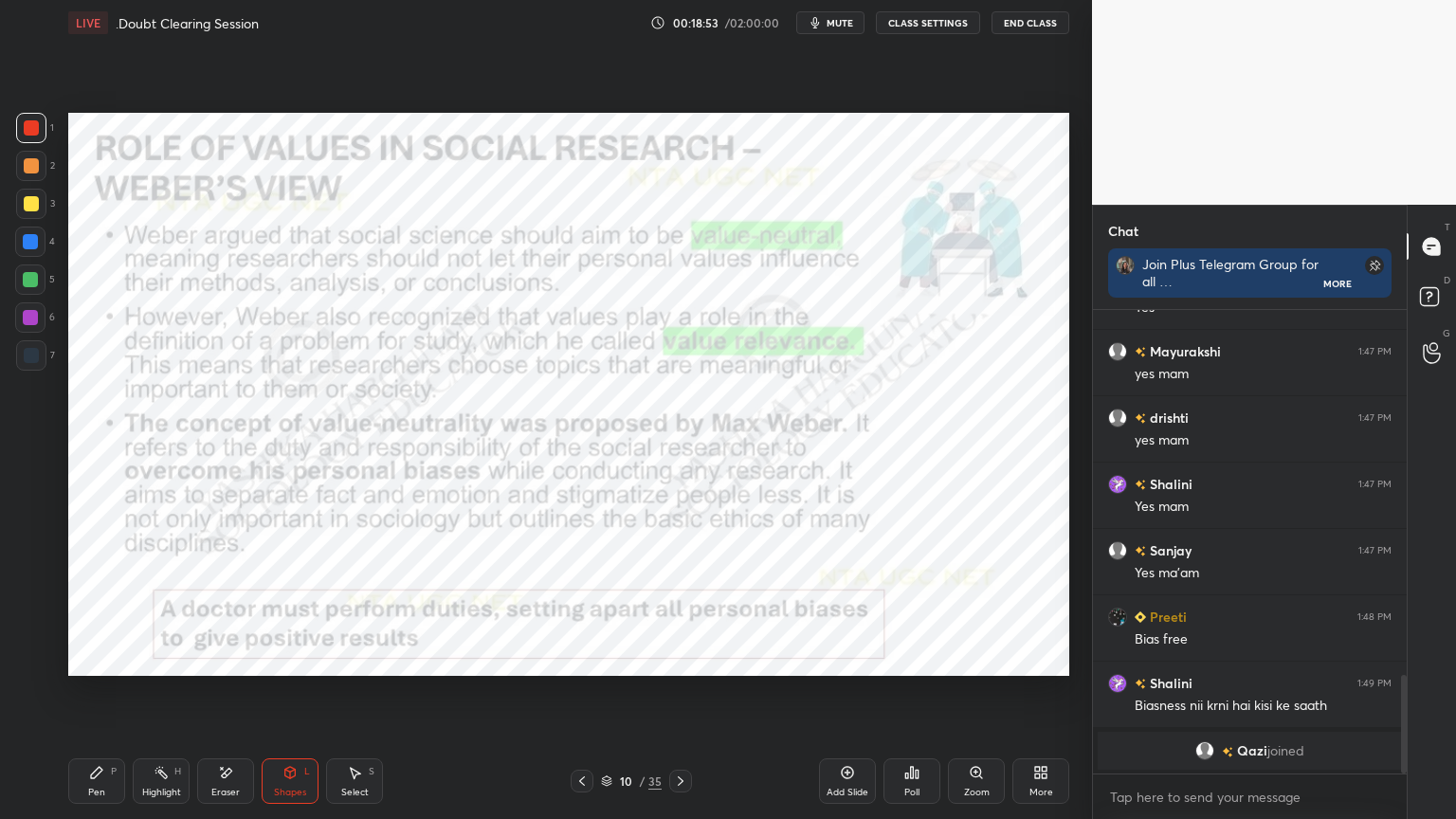 click at bounding box center [31, 355] 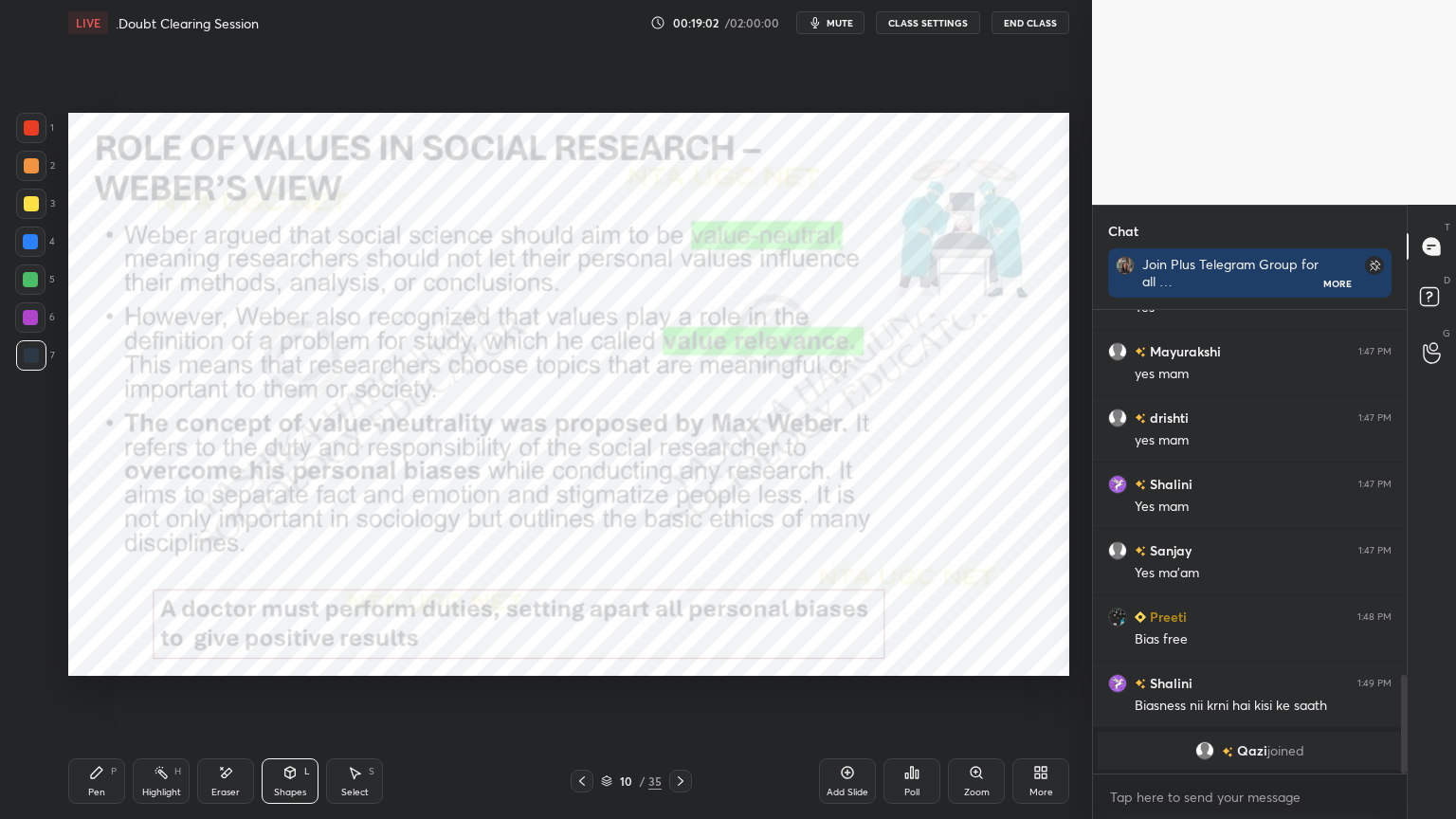 click on "Pen" at bounding box center (97, 792) 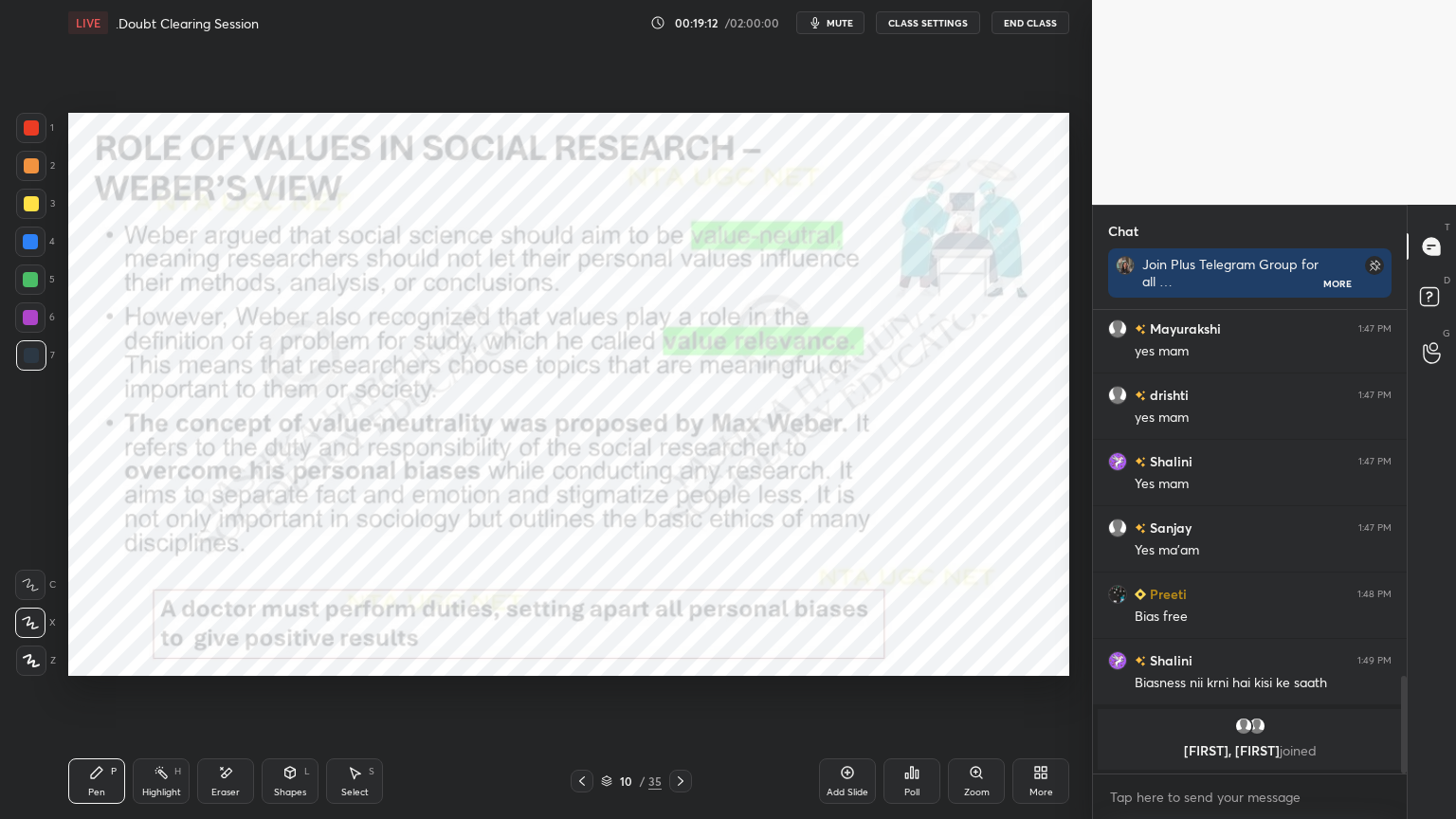 scroll, scrollTop: 1608, scrollLeft: 0, axis: vertical 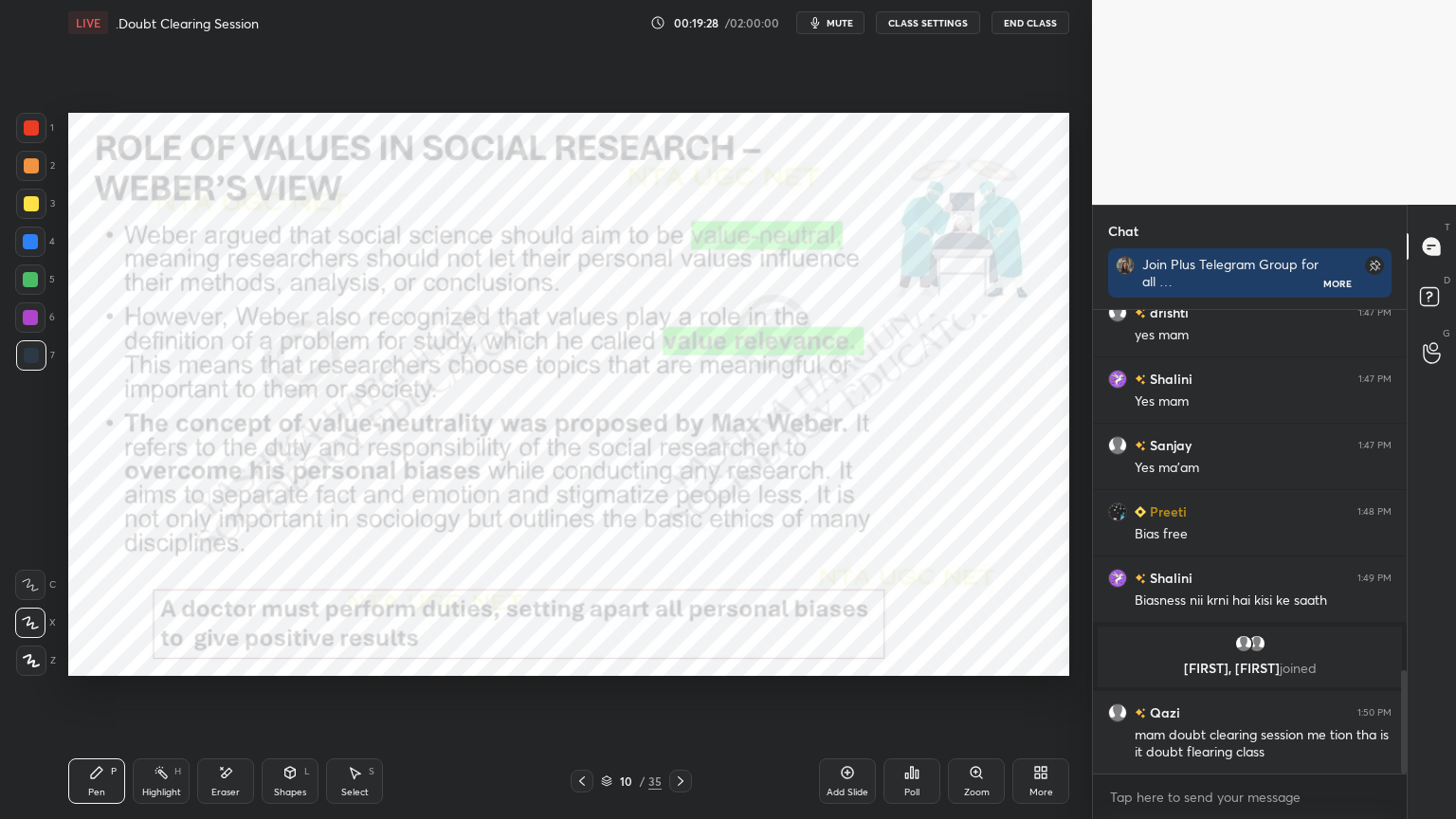 click 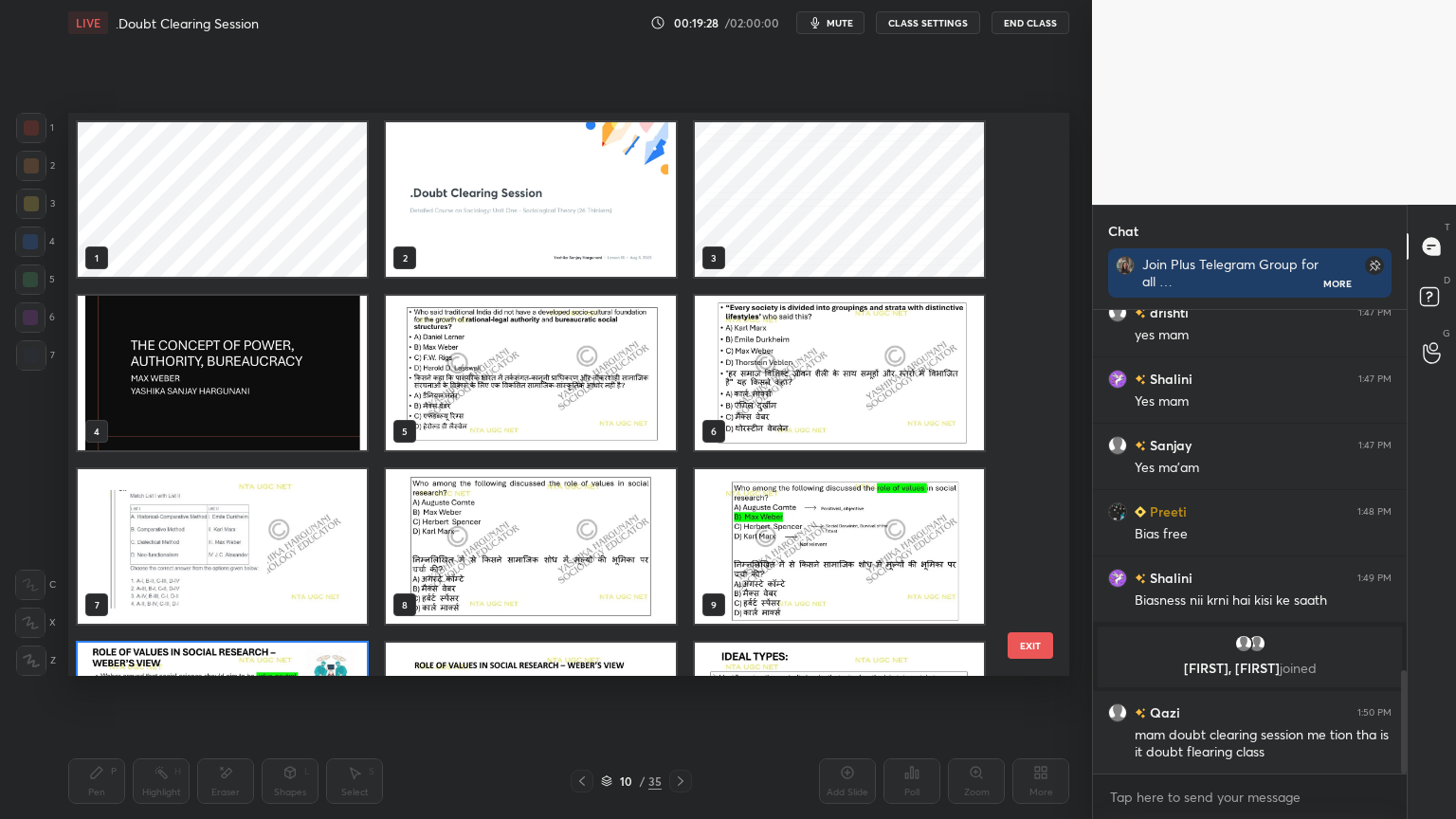 scroll, scrollTop: 131, scrollLeft: 0, axis: vertical 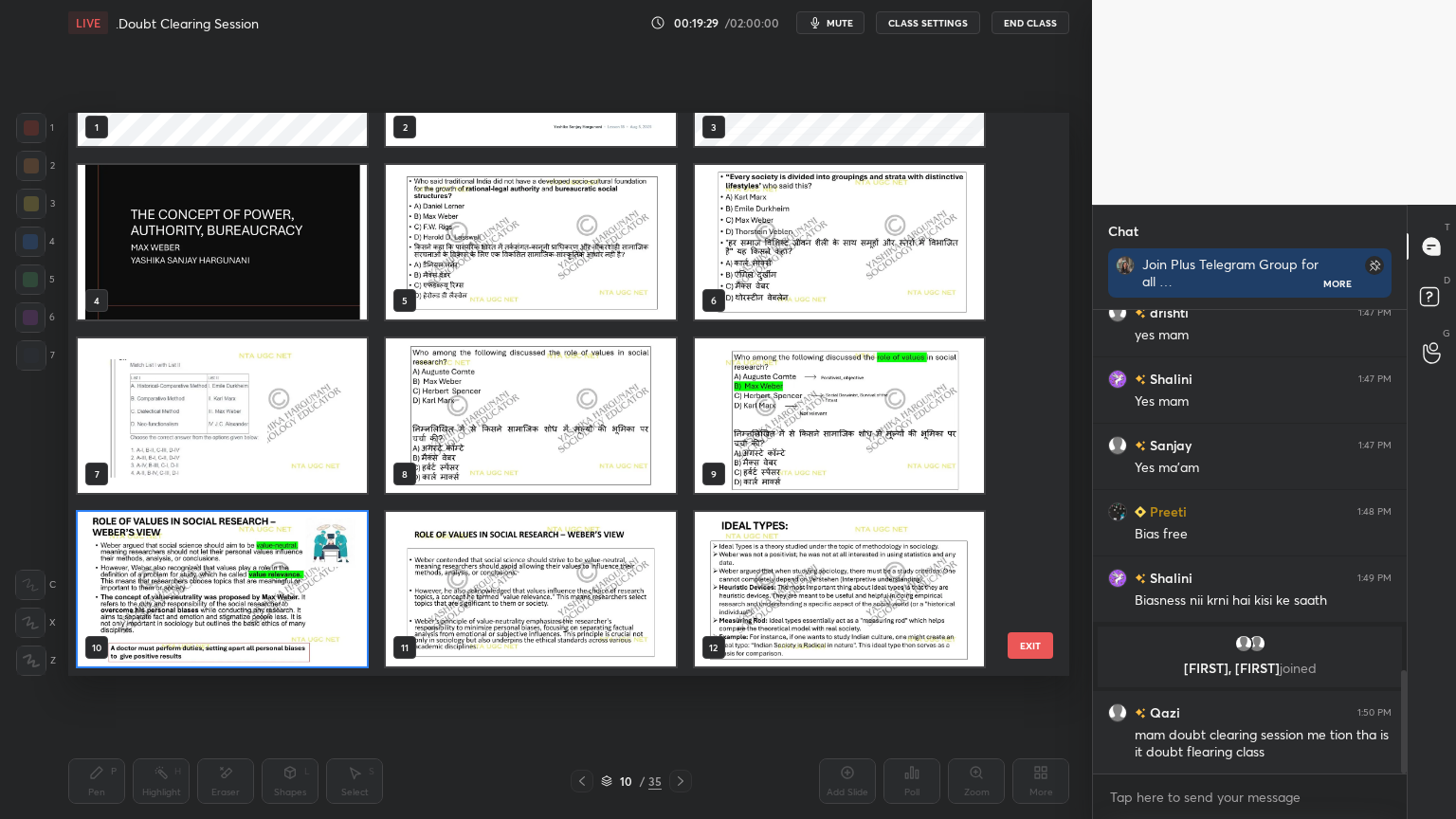 click at bounding box center (222, 242) 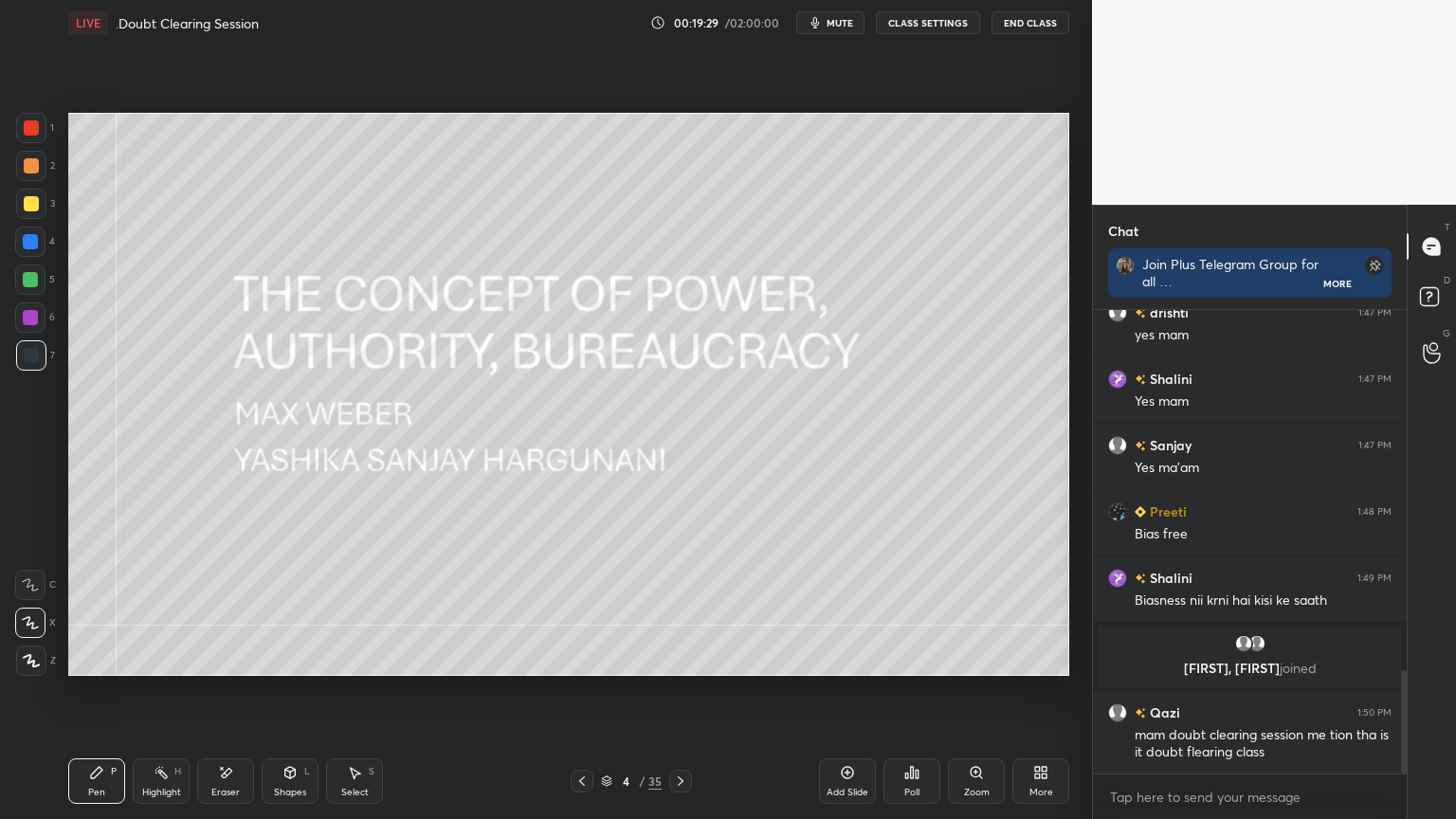 click at bounding box center [222, 242] 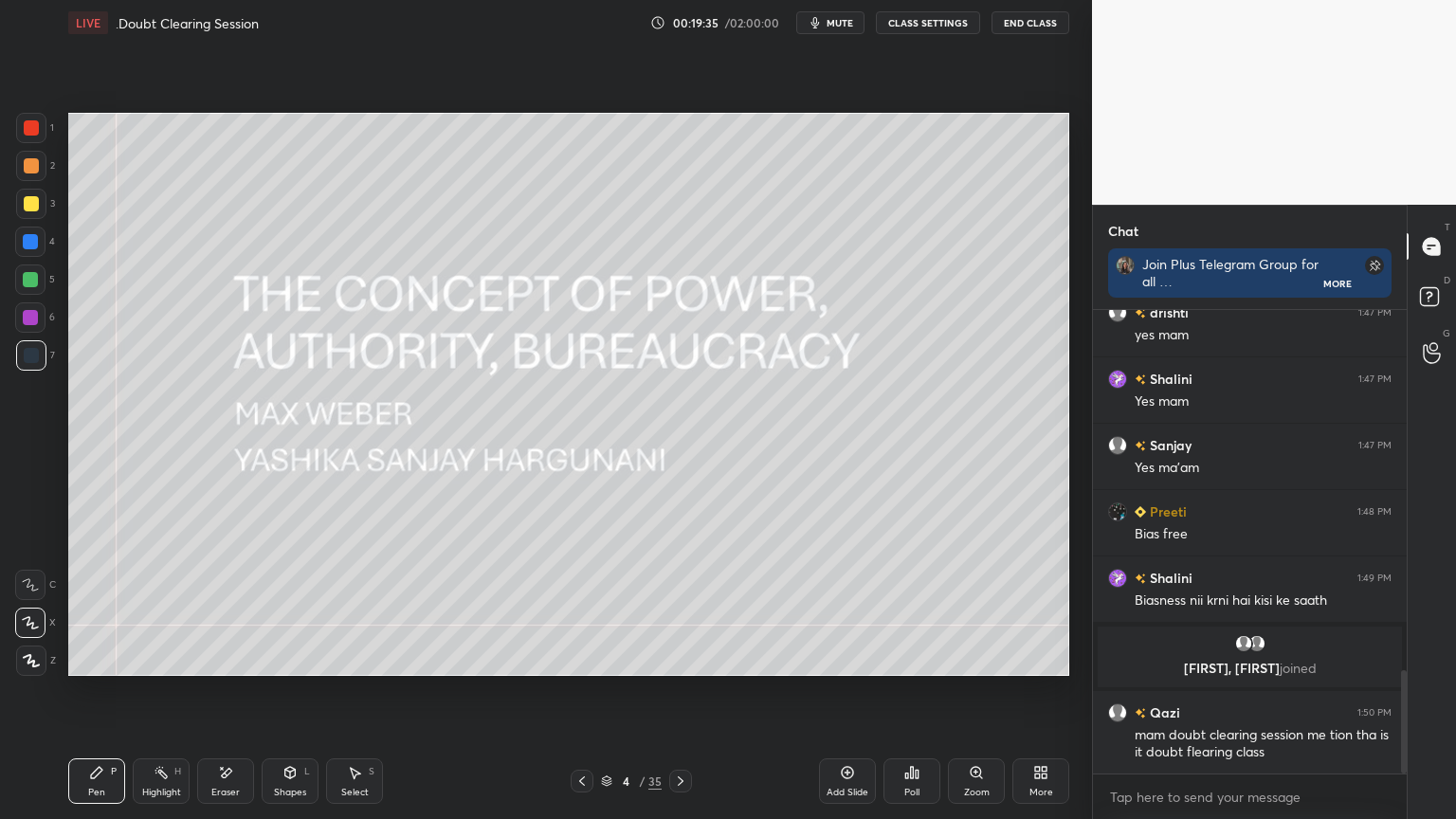 click on "Shapes L" at bounding box center (290, 781) 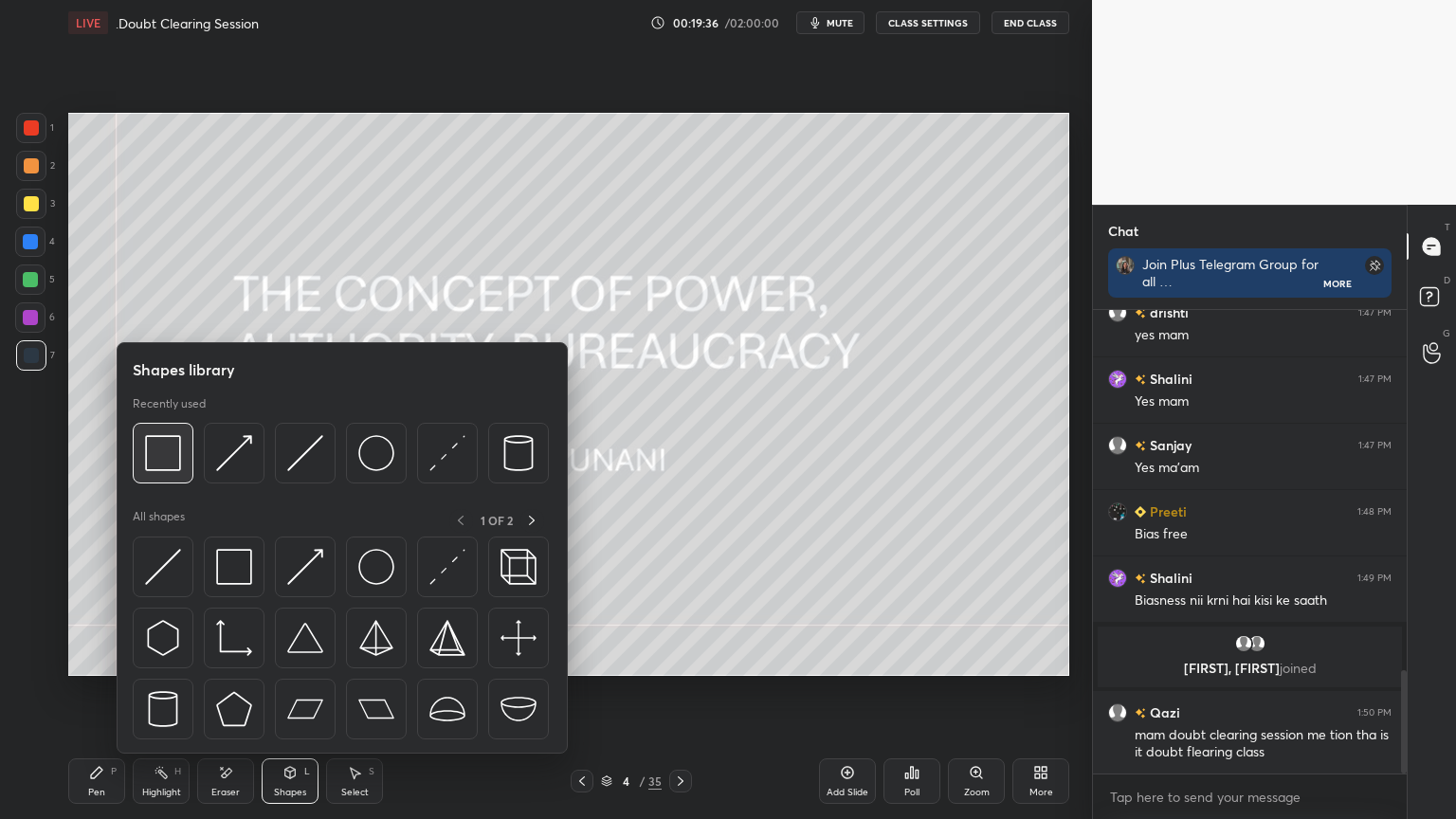 click at bounding box center (163, 453) 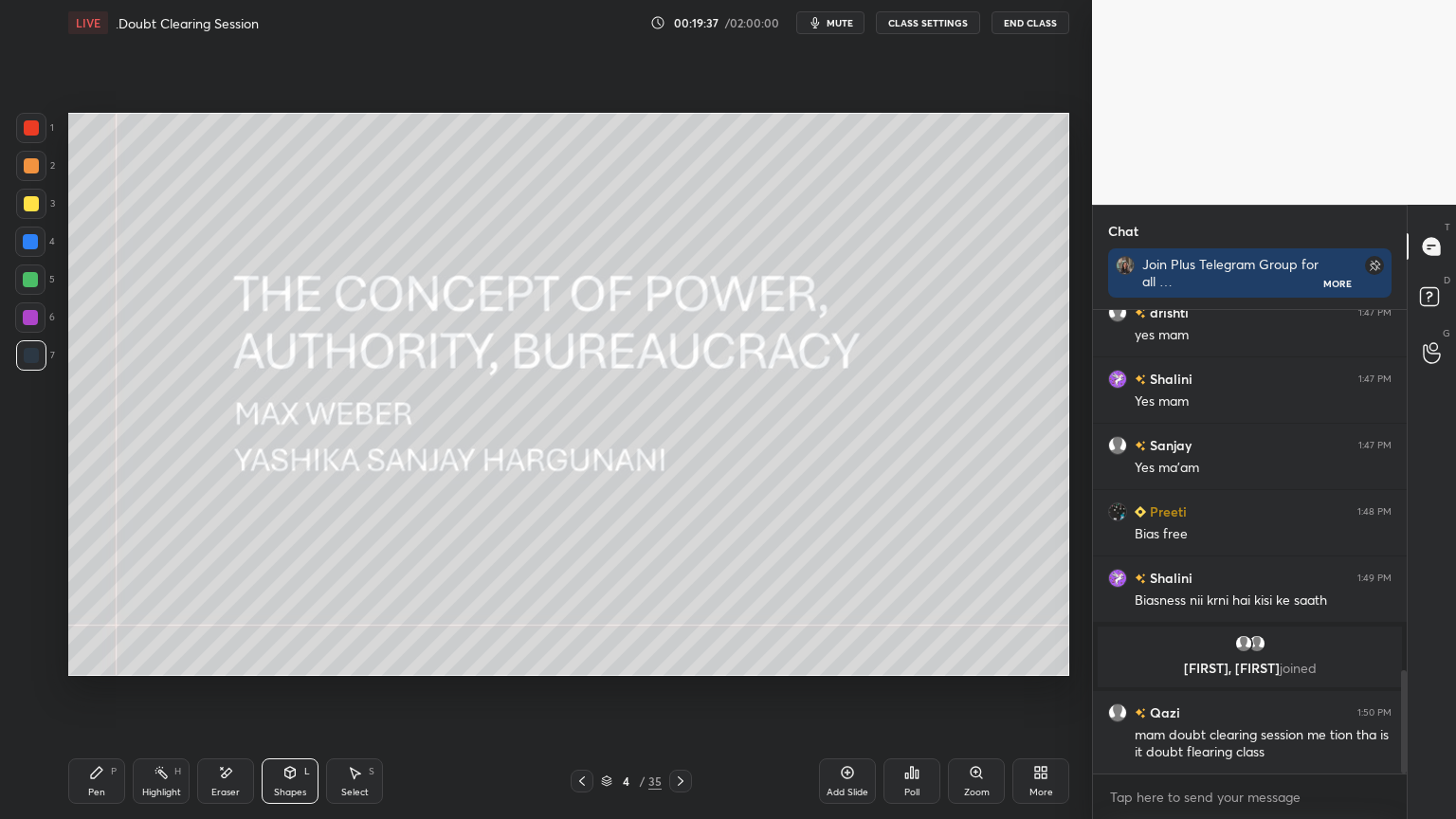 click at bounding box center [31, 128] 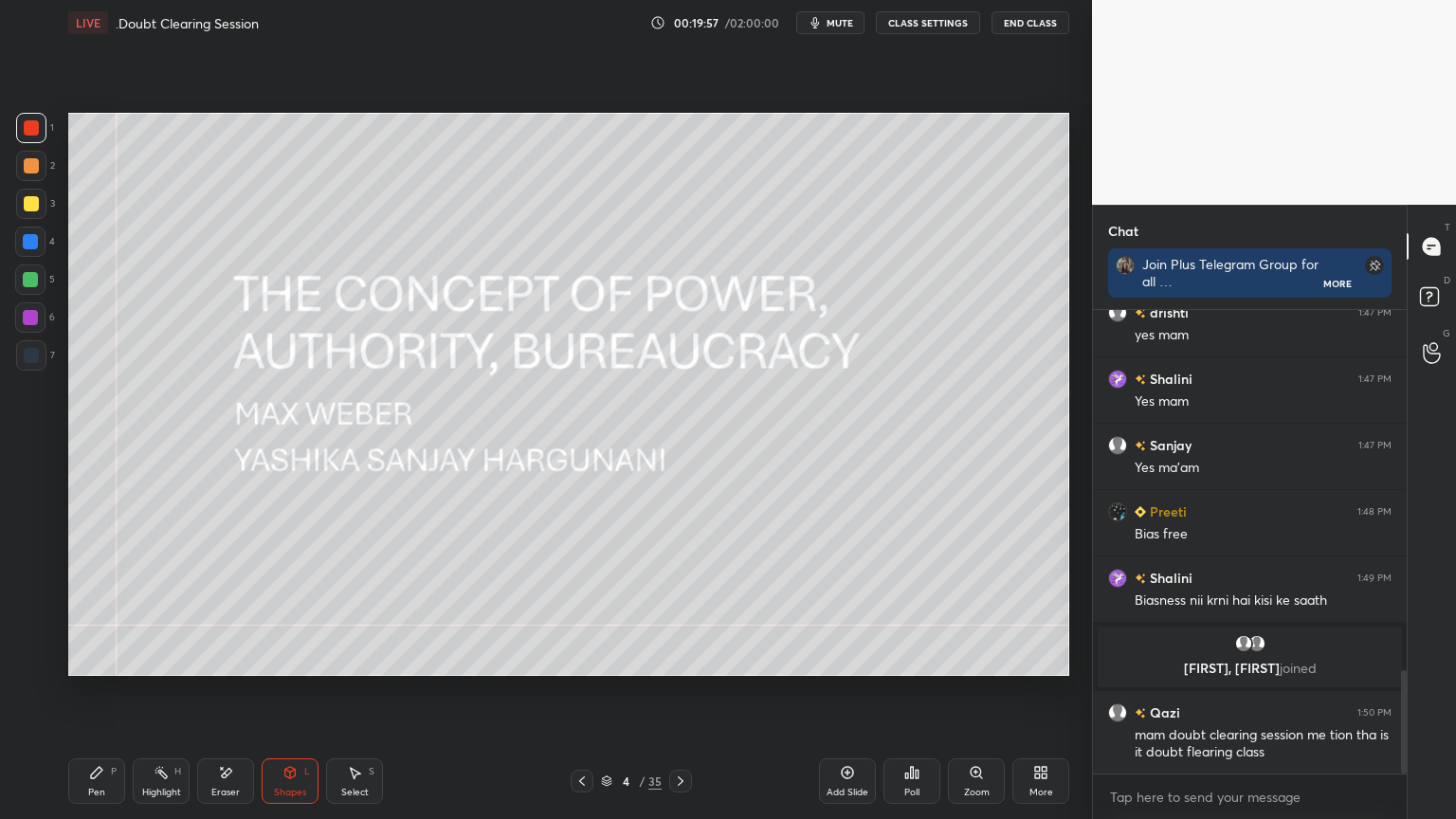 scroll, scrollTop: 1709, scrollLeft: 0, axis: vertical 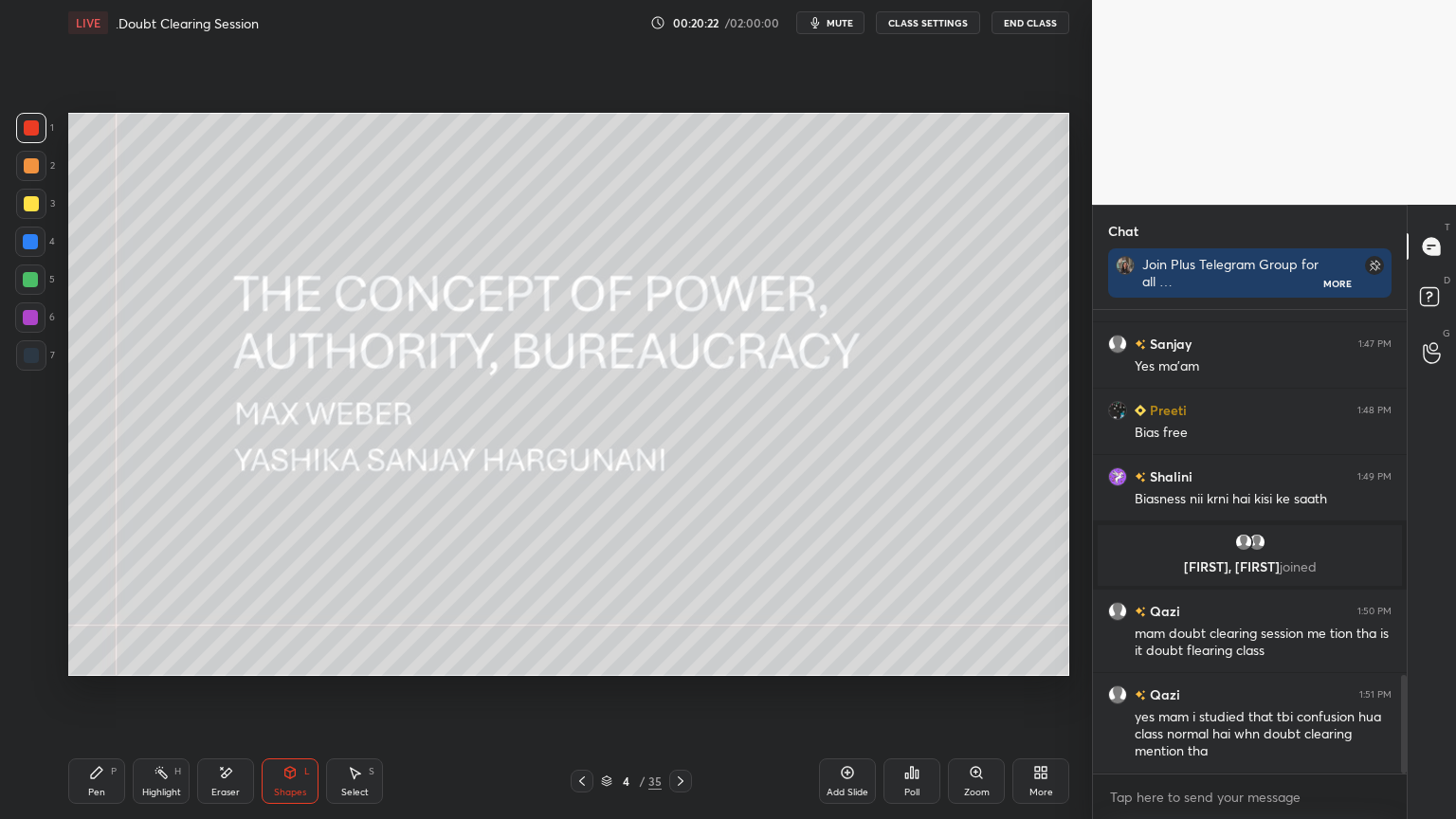 click on "4 / 35" at bounding box center [631, 781] 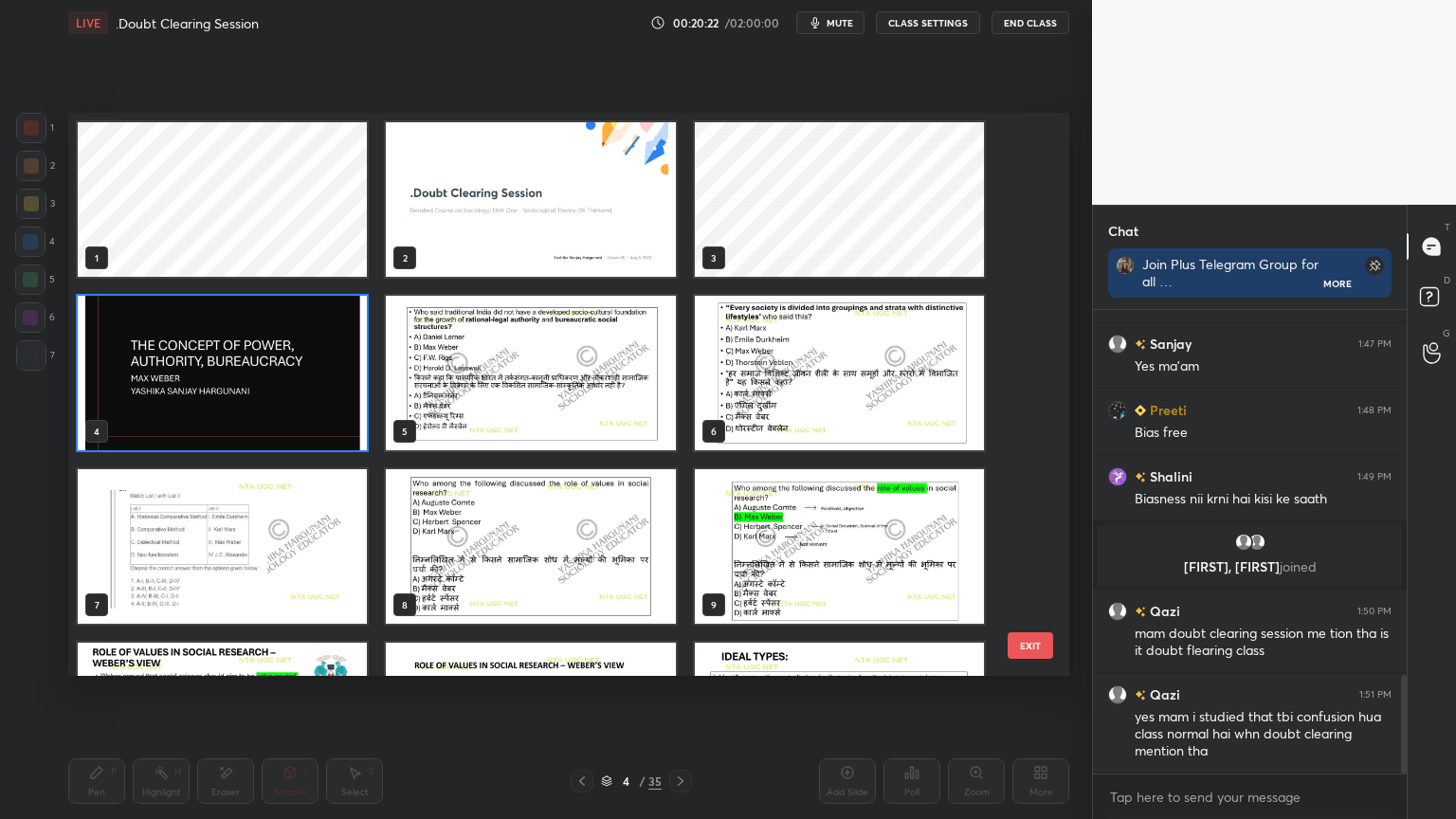scroll, scrollTop: 6, scrollLeft: 9, axis: both 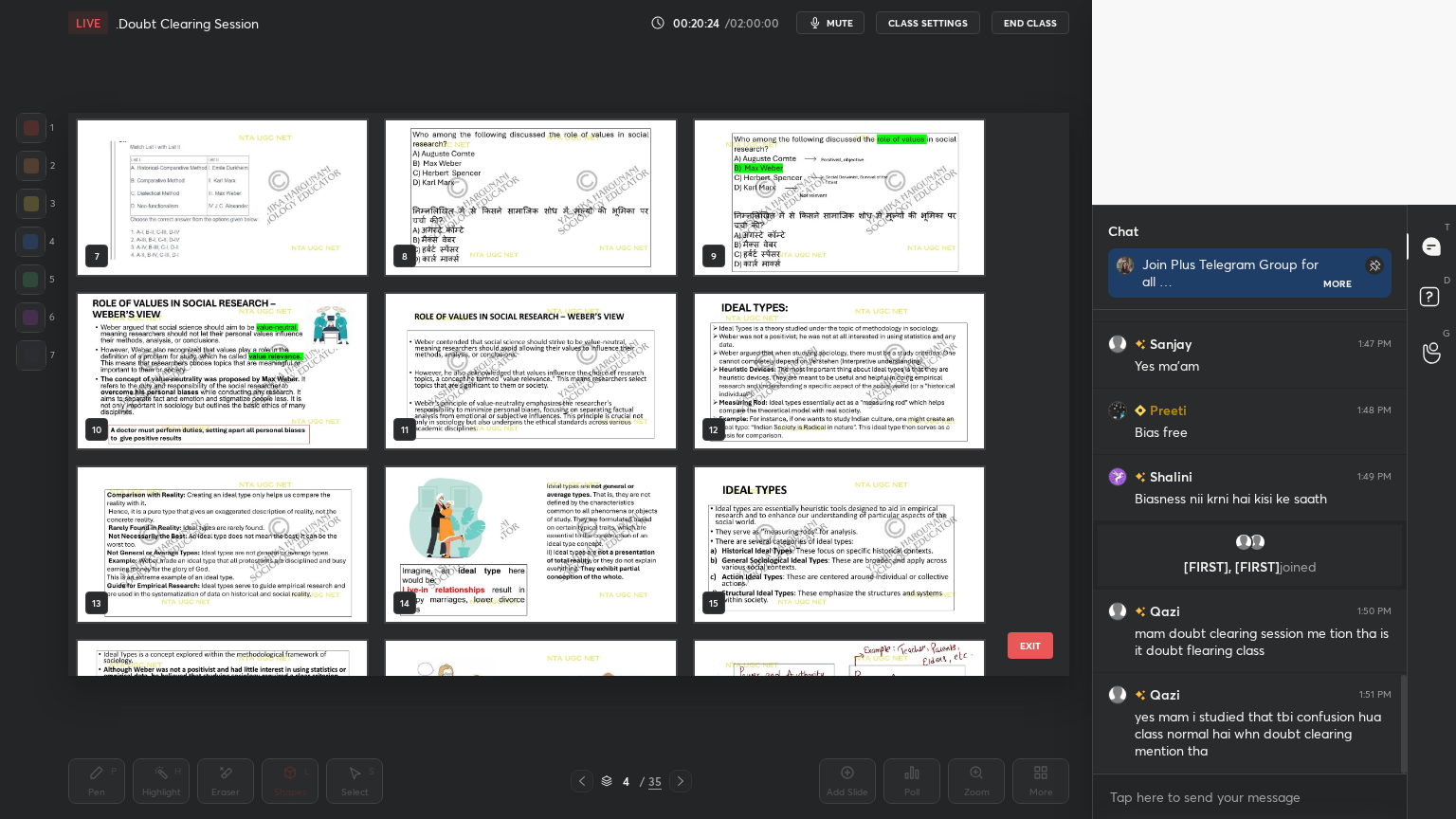 click at bounding box center (222, 371) 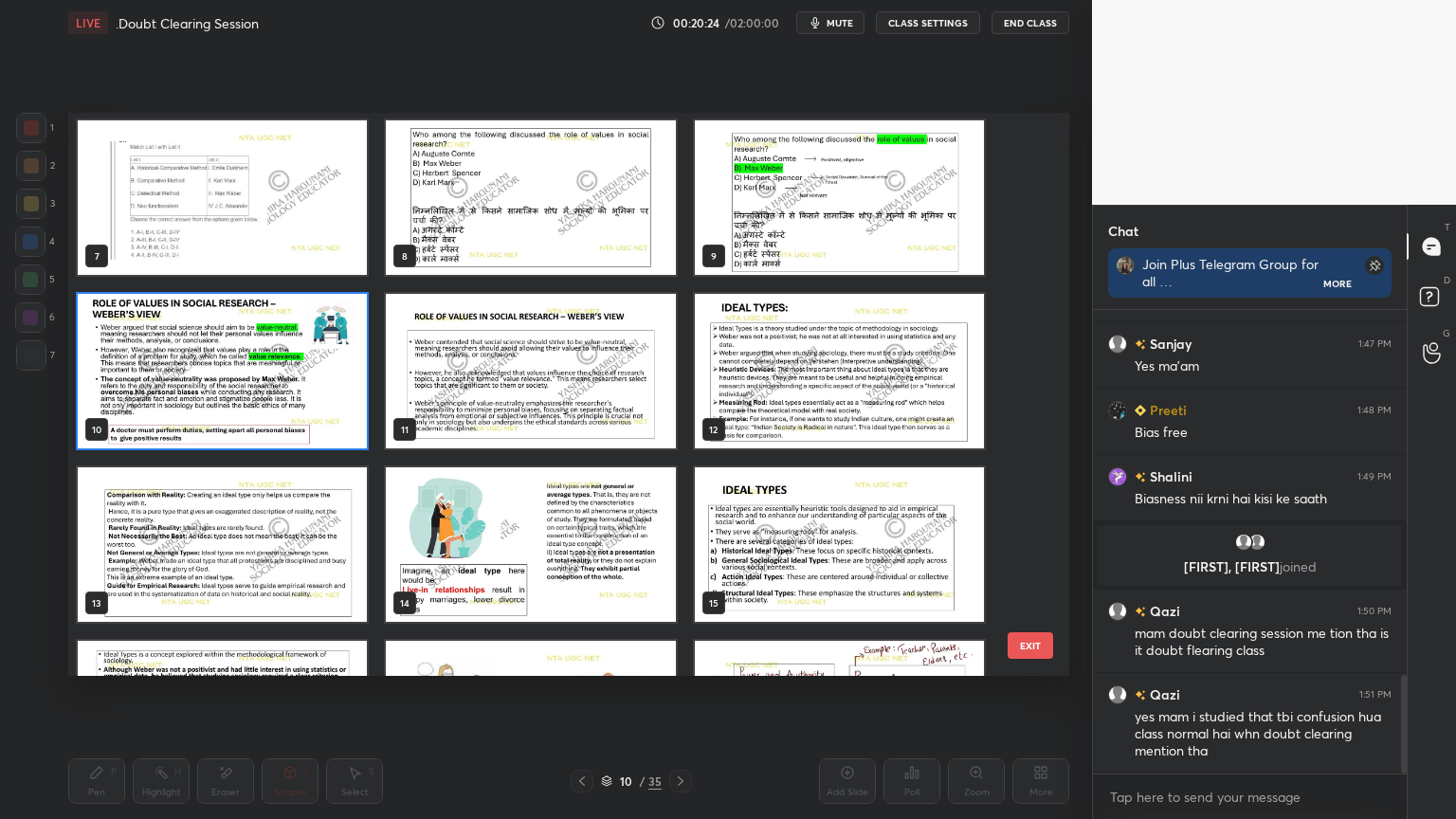 click at bounding box center [222, 371] 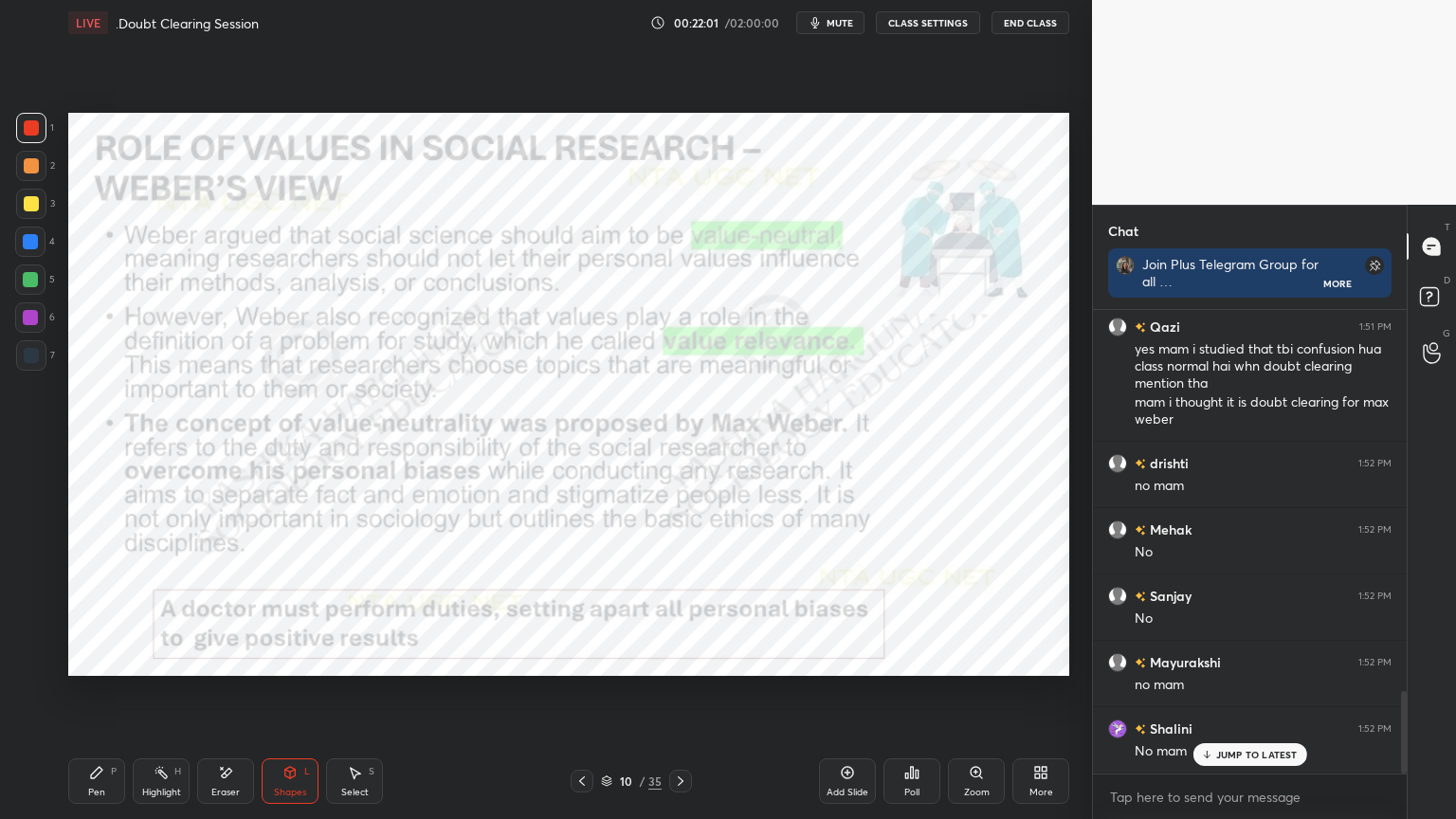 scroll, scrollTop: 2142, scrollLeft: 0, axis: vertical 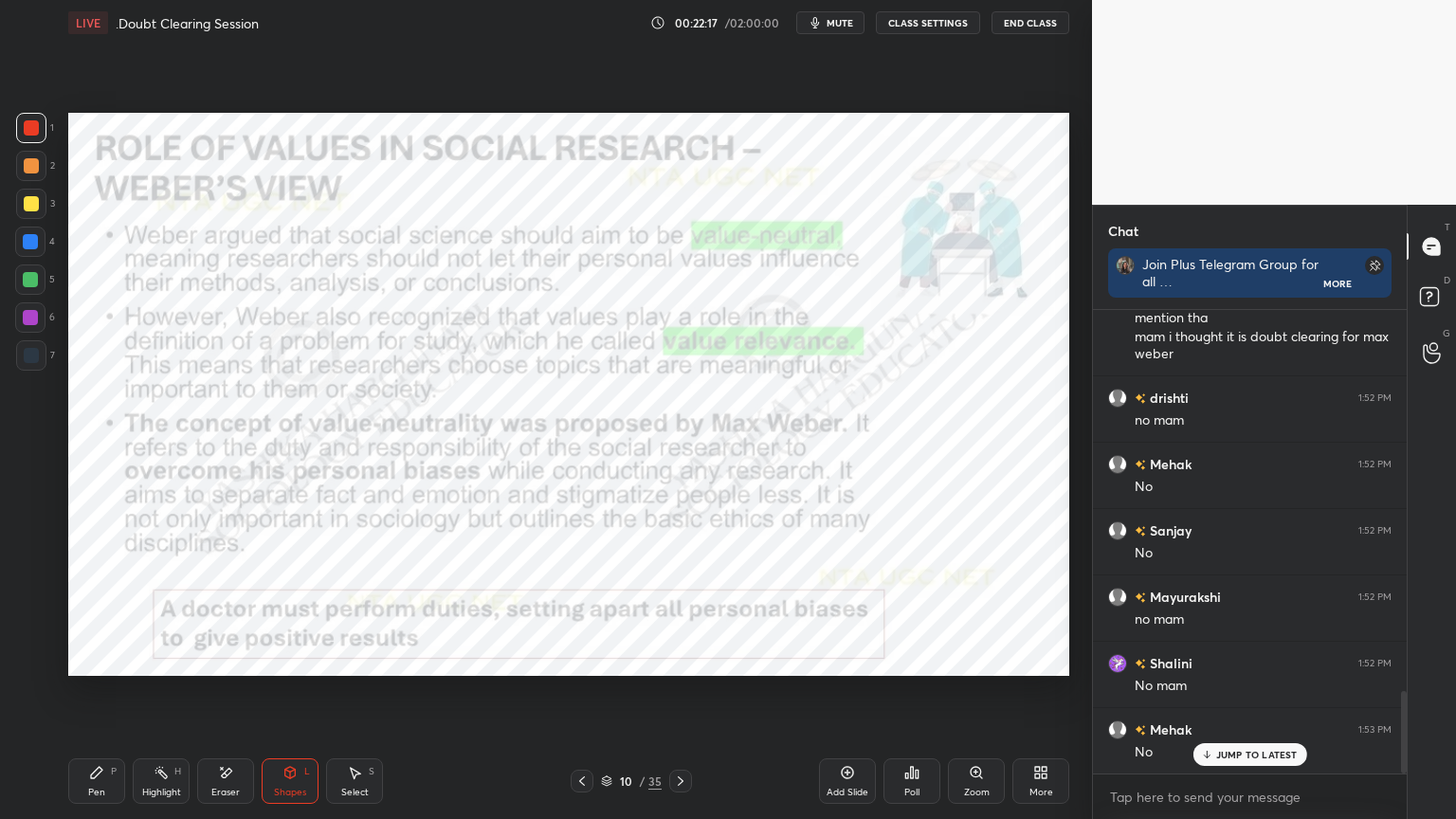 click 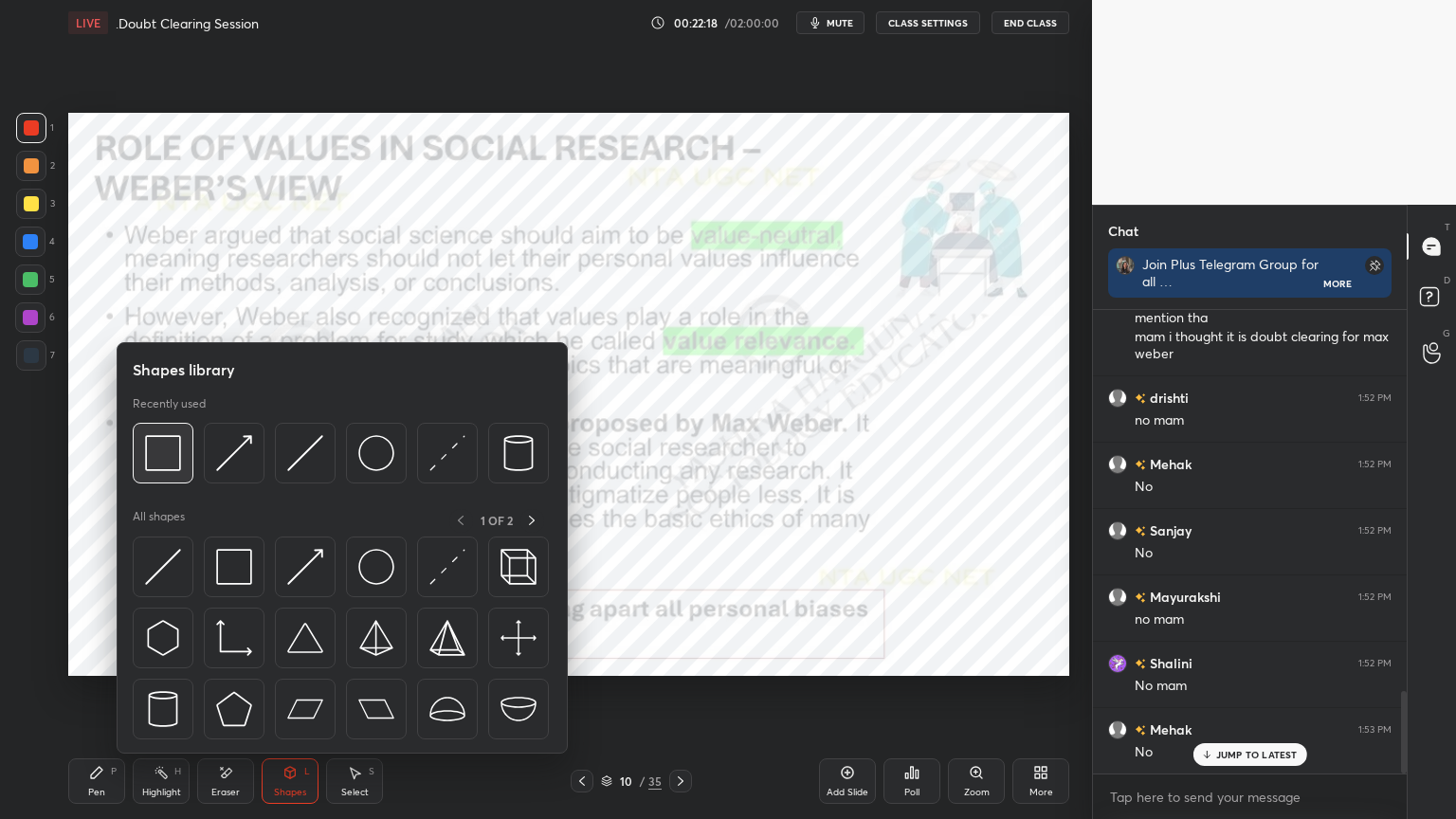 click at bounding box center [163, 453] 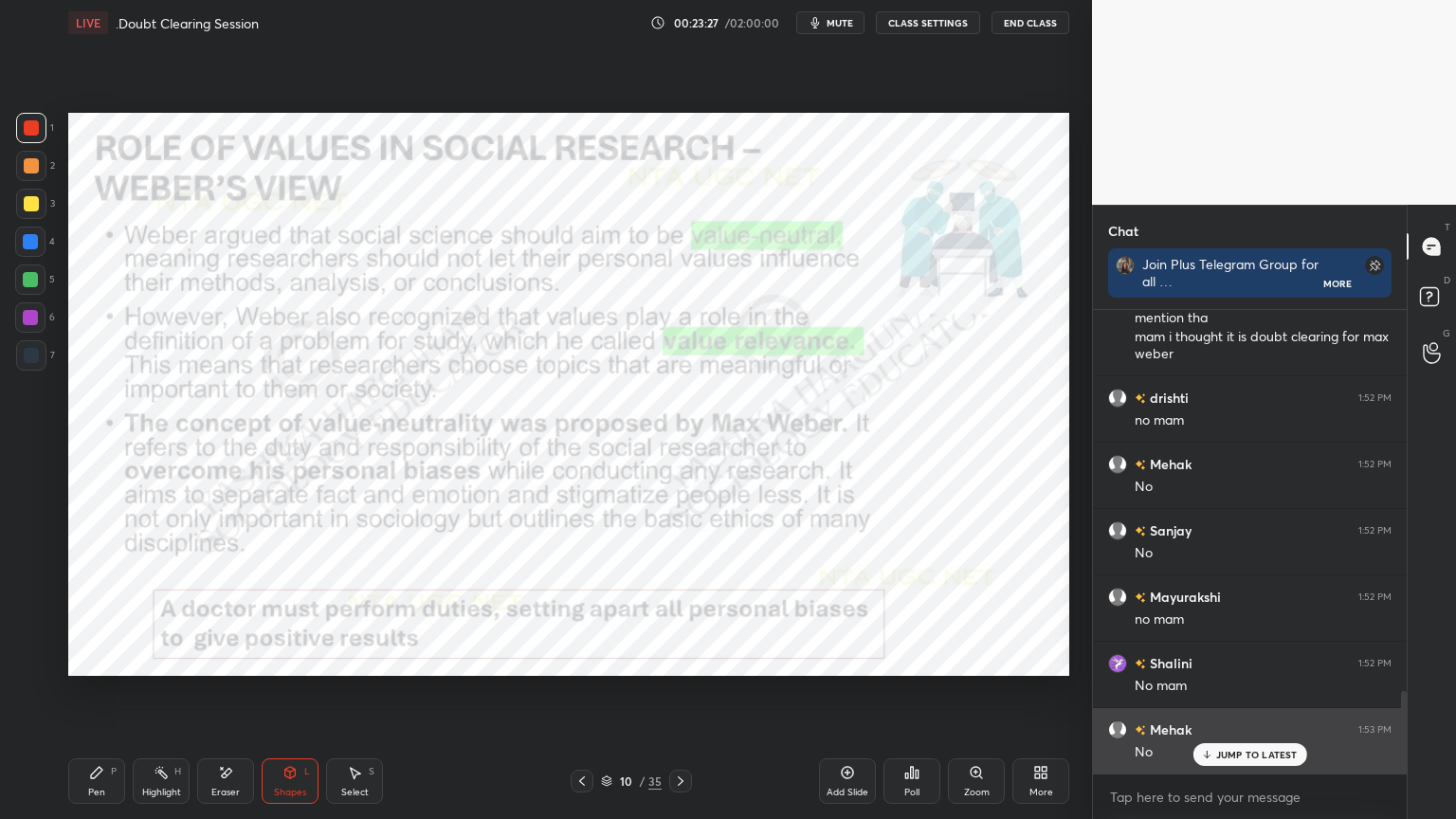 click on "JUMP TO LATEST" at bounding box center (1257, 755) 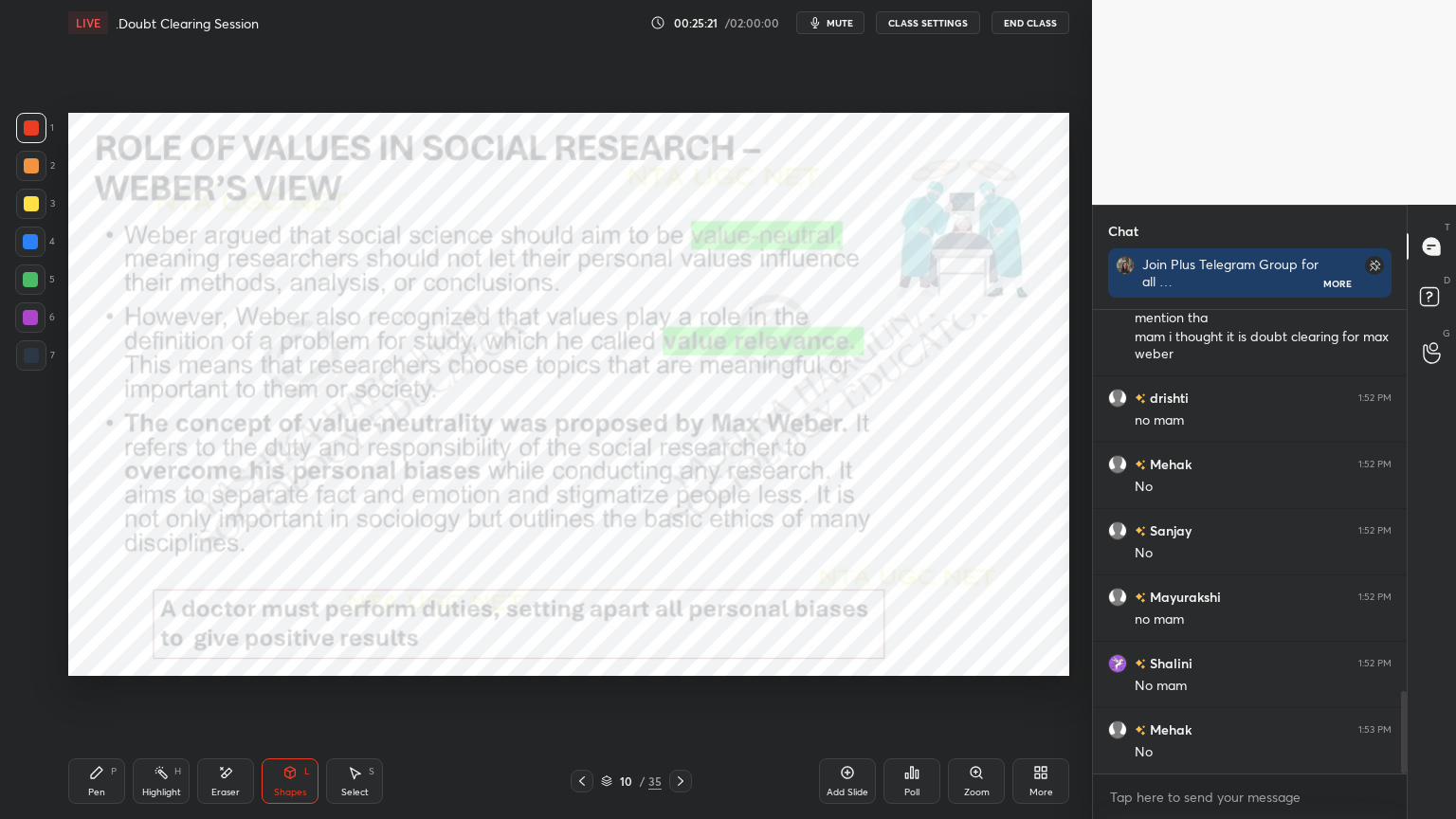 click 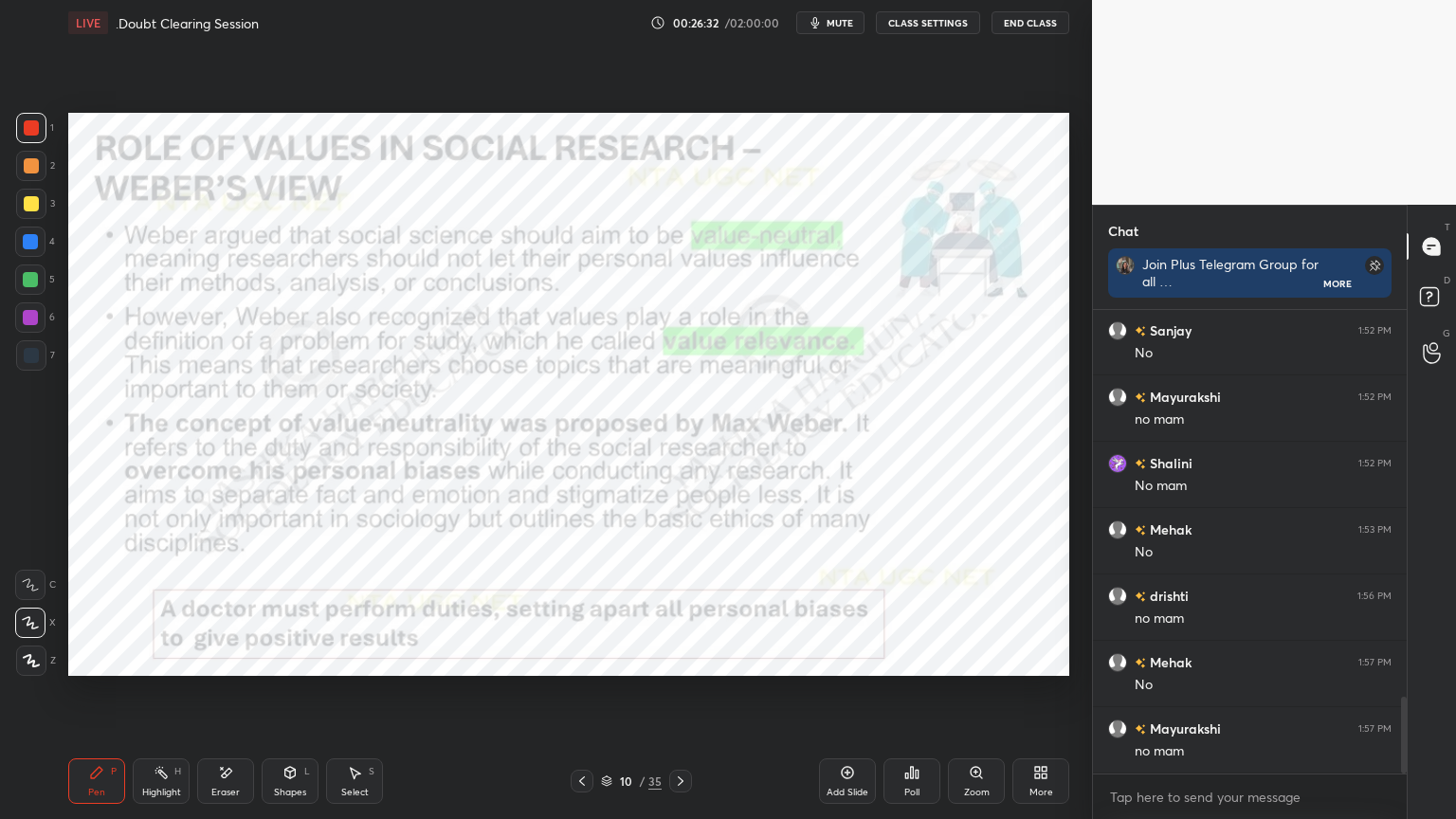 scroll, scrollTop: 2408, scrollLeft: 0, axis: vertical 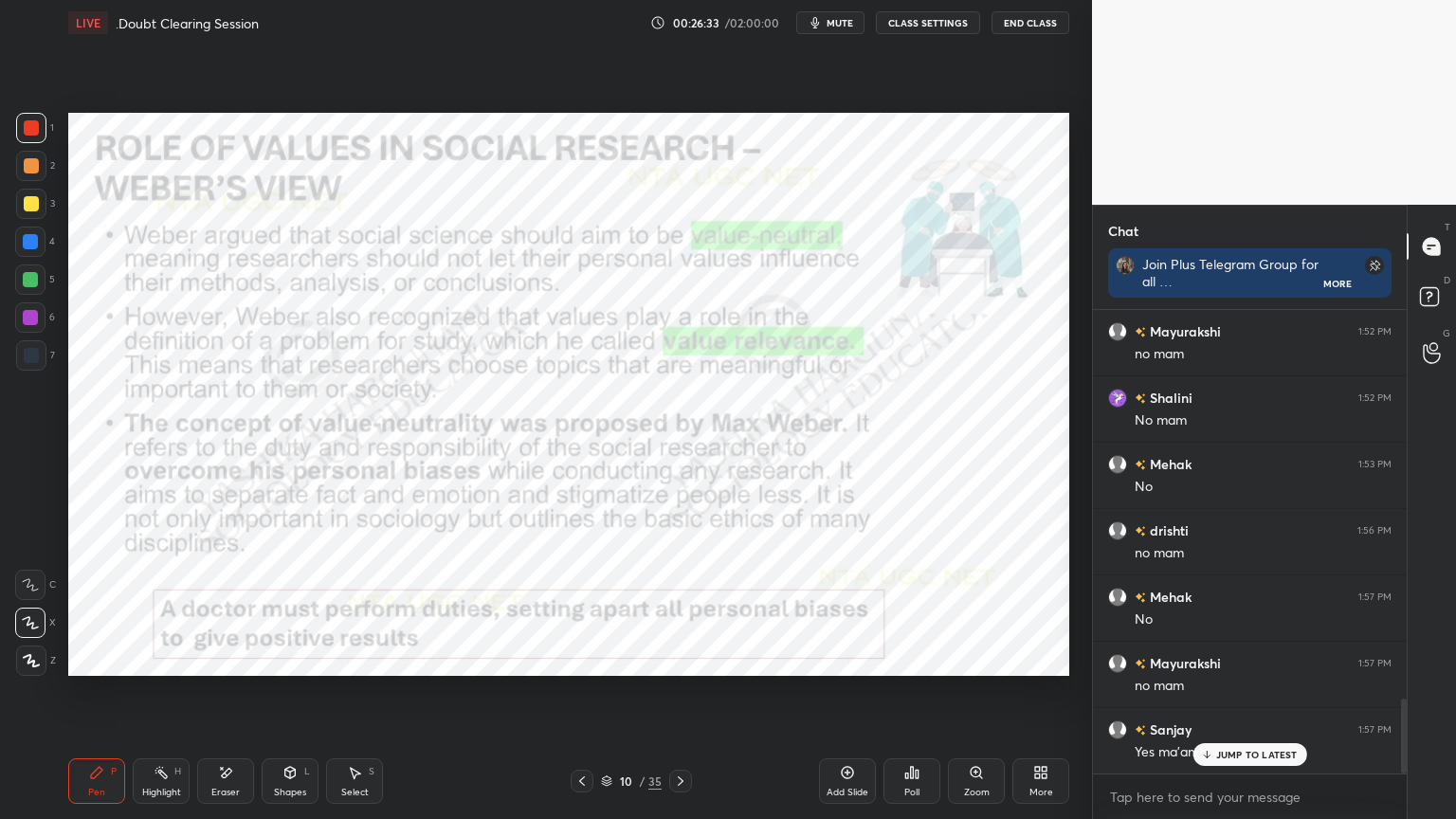 click at bounding box center (681, 781) 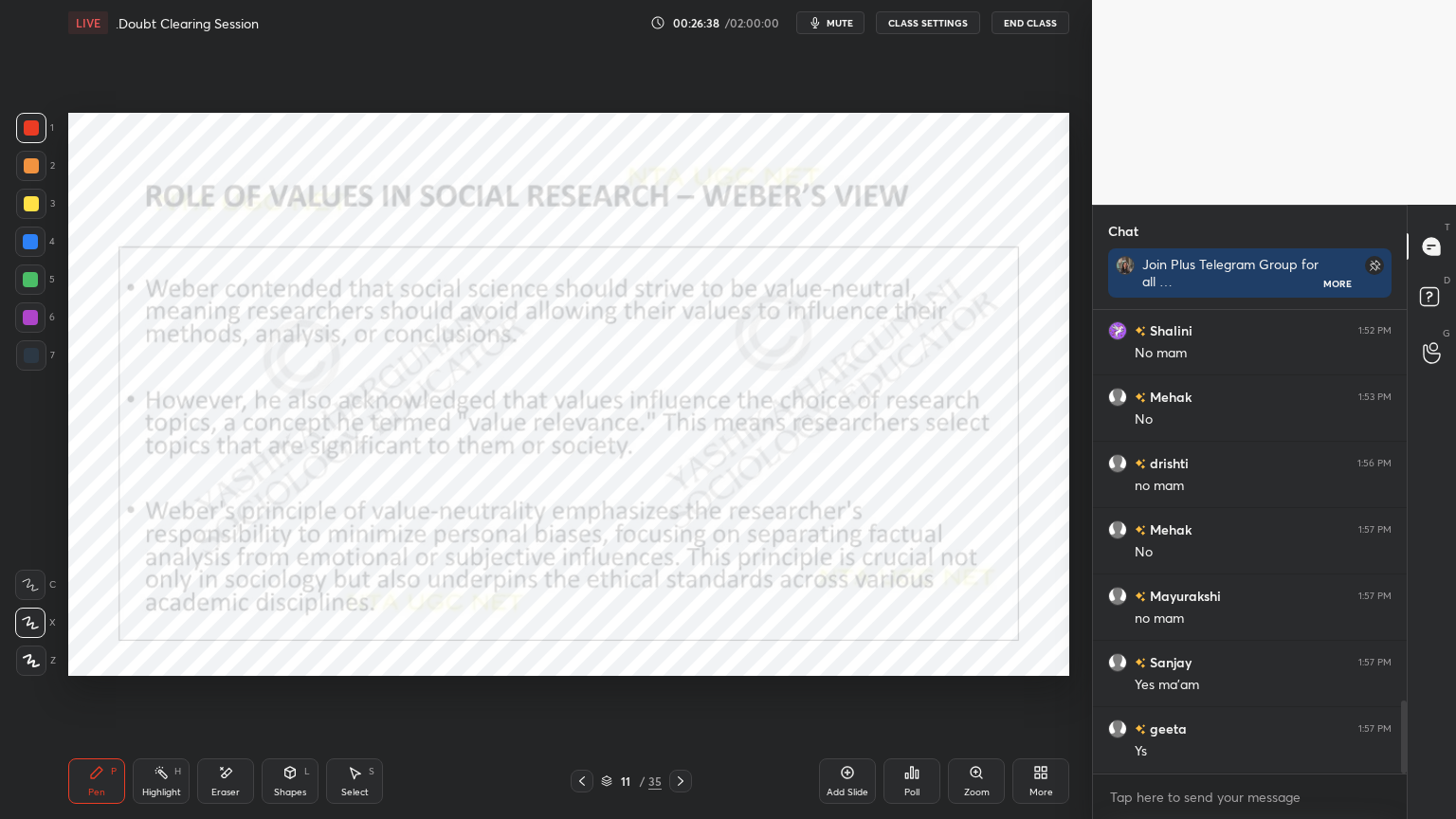 scroll, scrollTop: 2540, scrollLeft: 0, axis: vertical 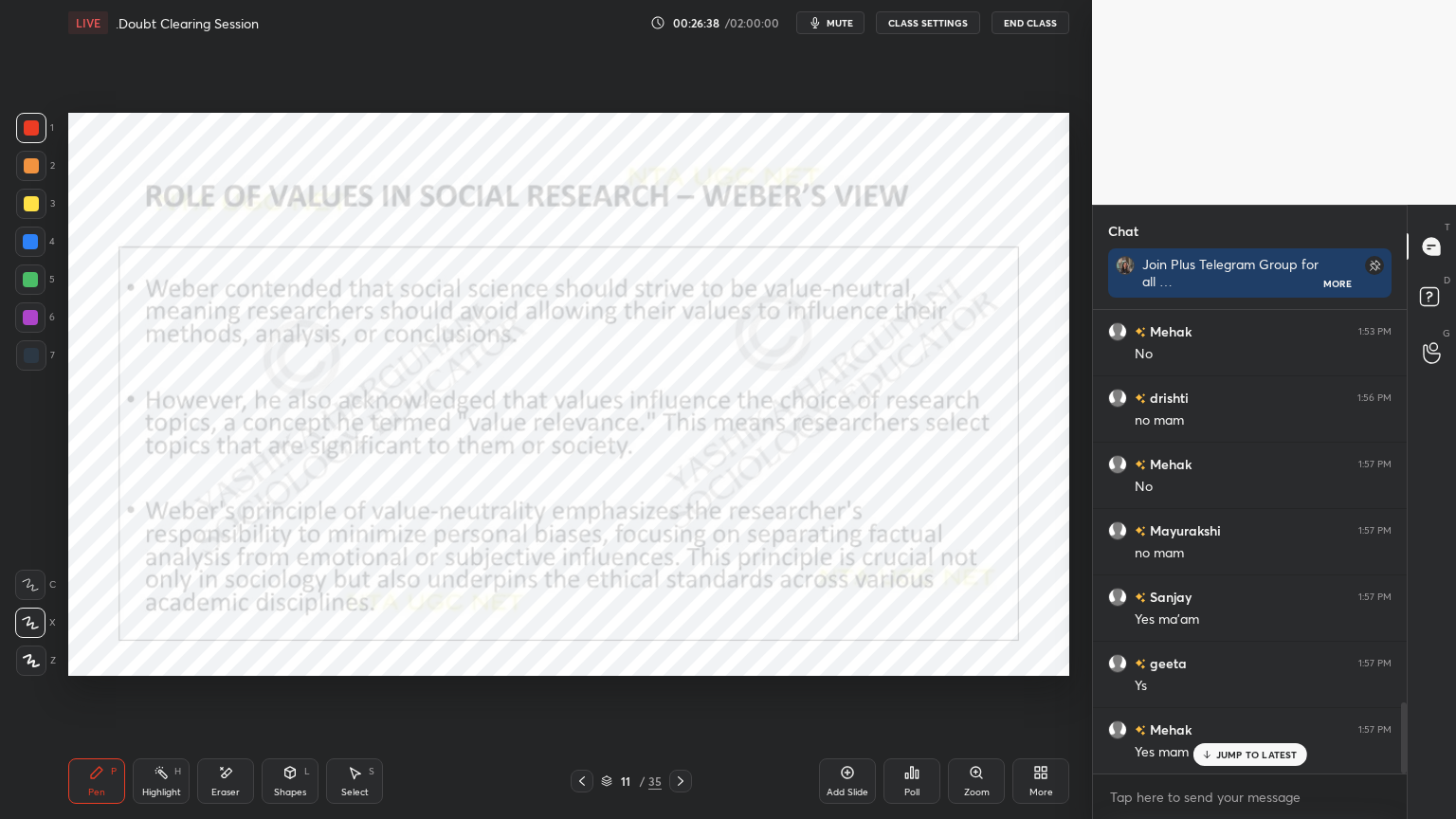 click on "Shapes L" at bounding box center [290, 781] 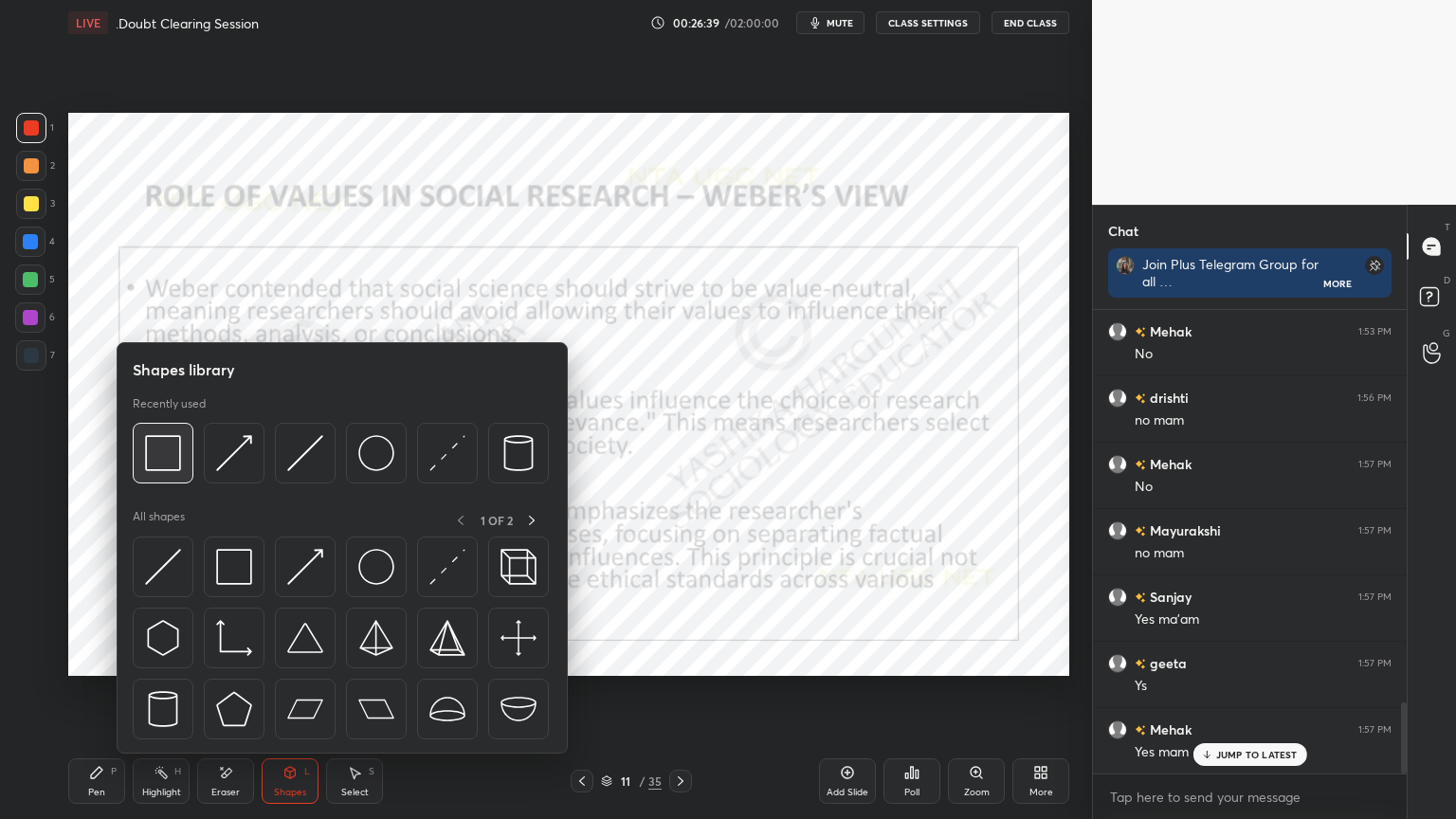 click at bounding box center [163, 453] 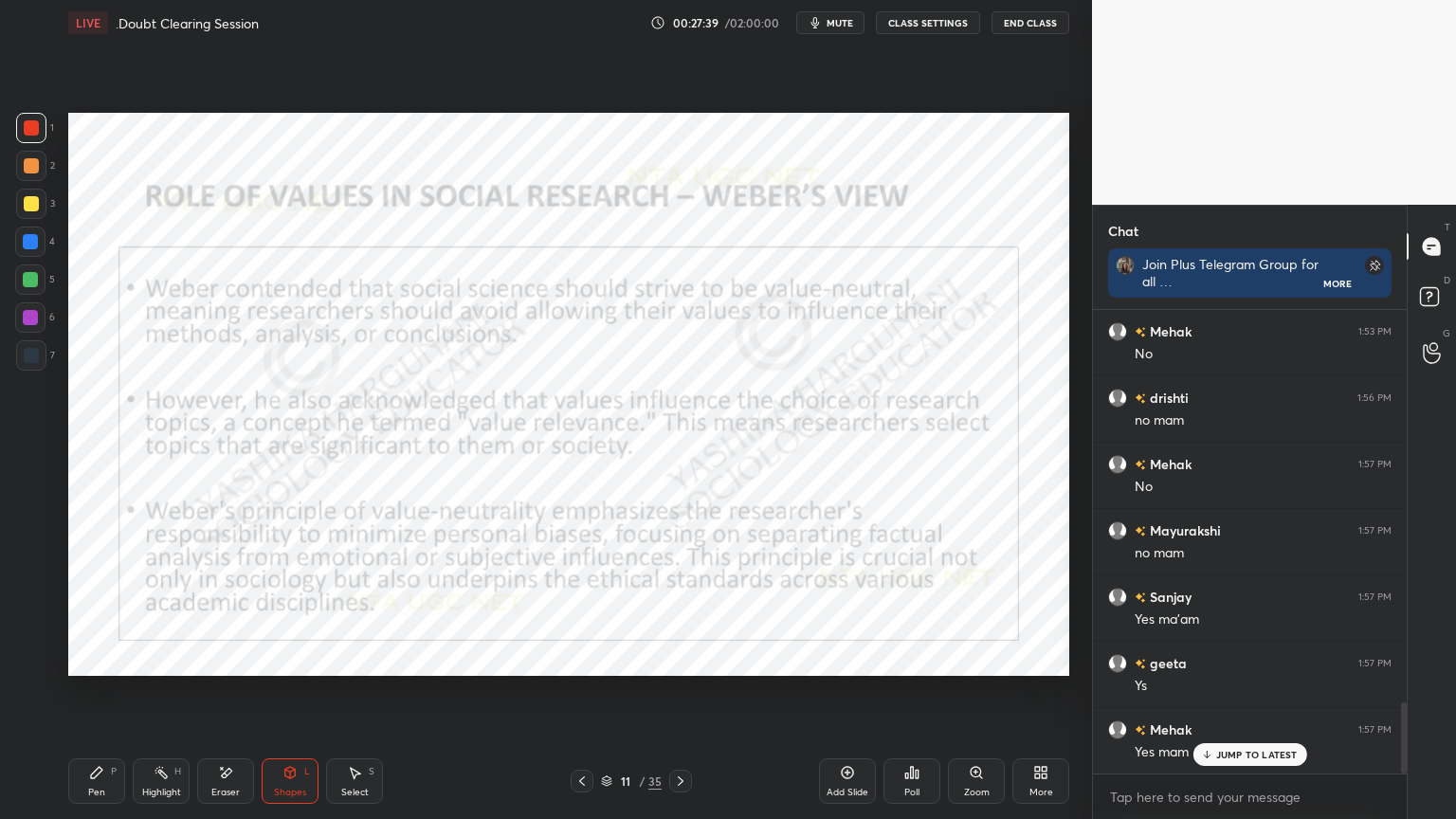 click 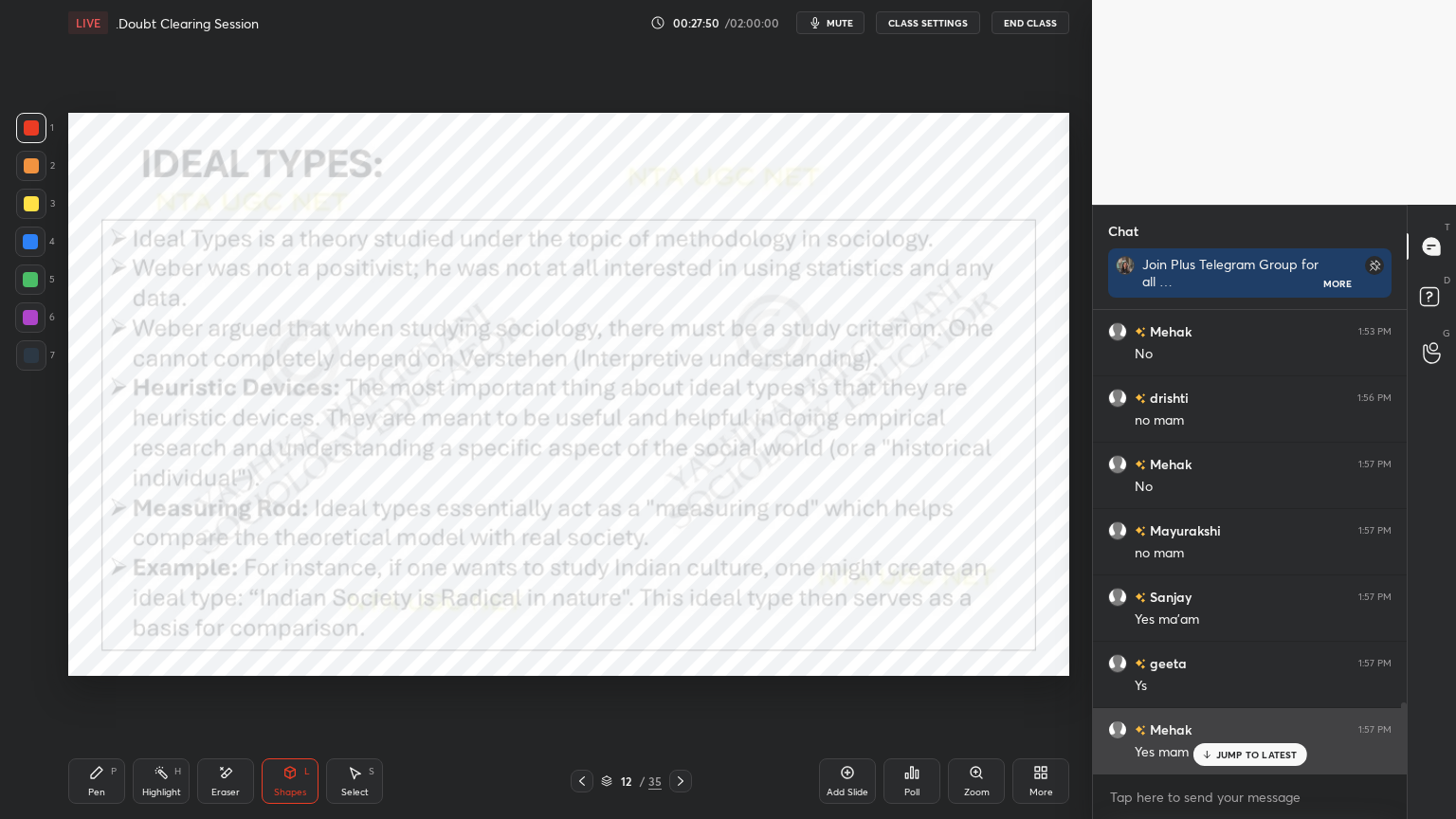 click on "JUMP TO LATEST" at bounding box center (1257, 755) 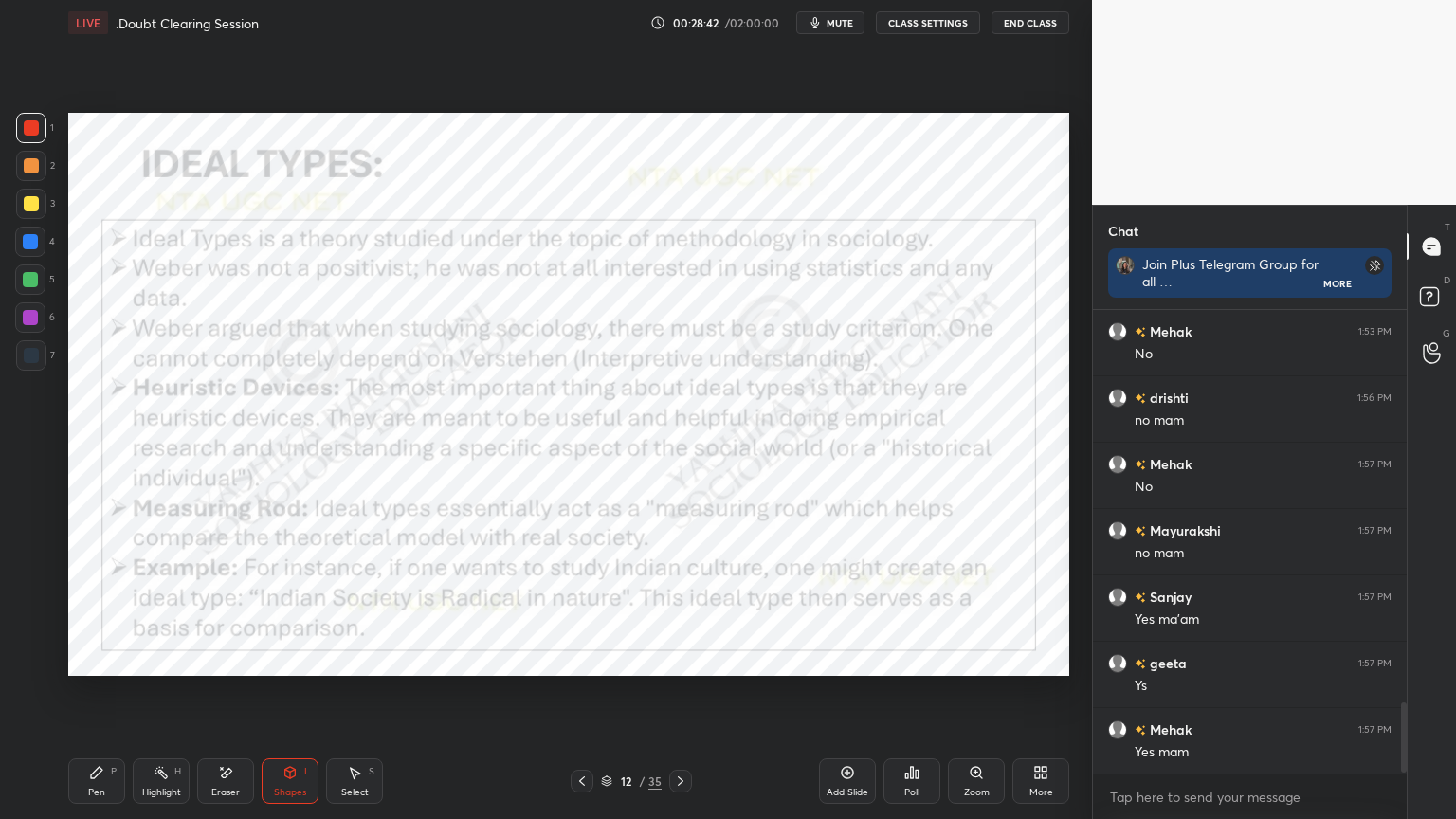 scroll, scrollTop: 2586, scrollLeft: 0, axis: vertical 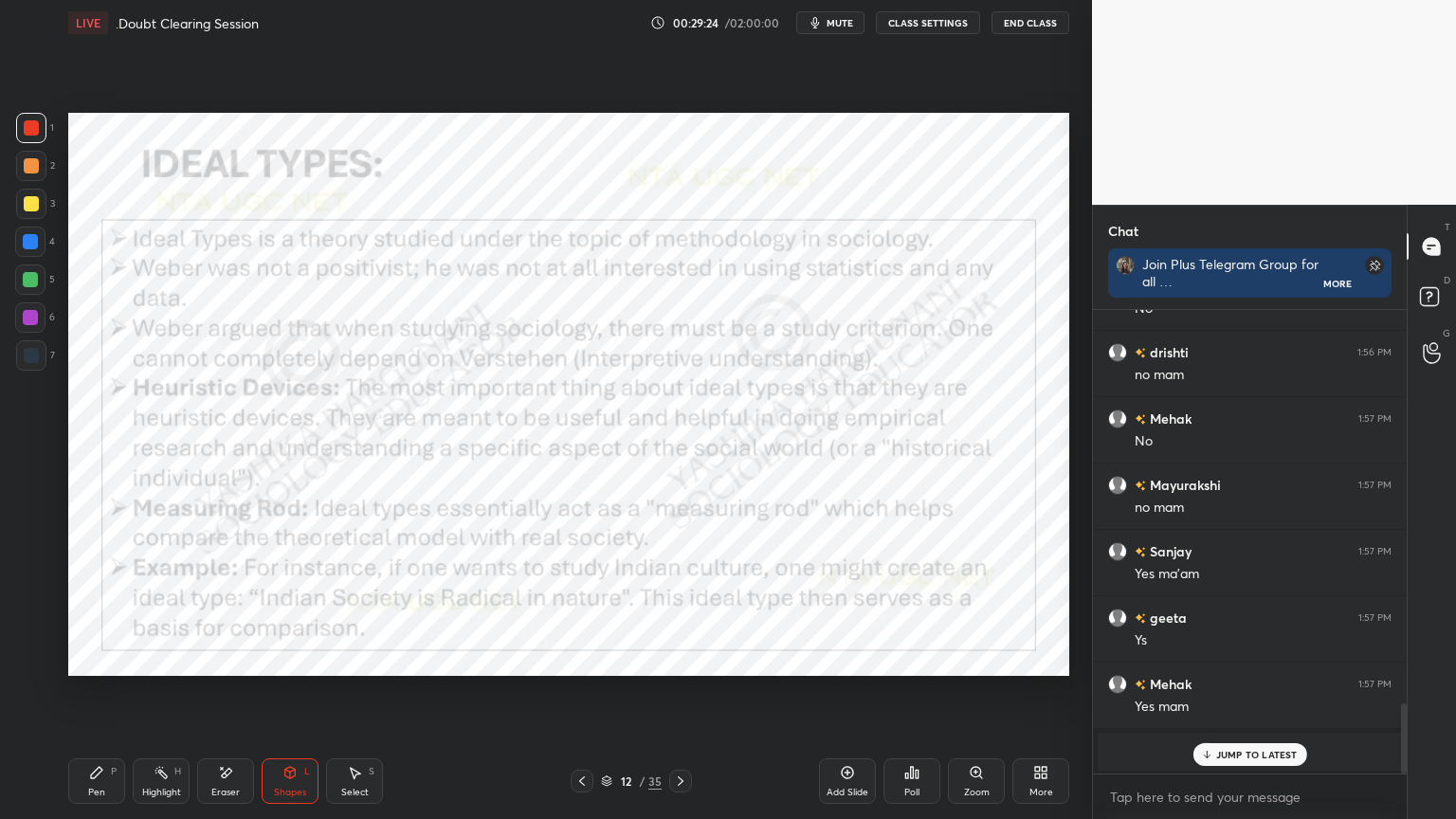 click on "JUMP TO LATEST" at bounding box center (1257, 755) 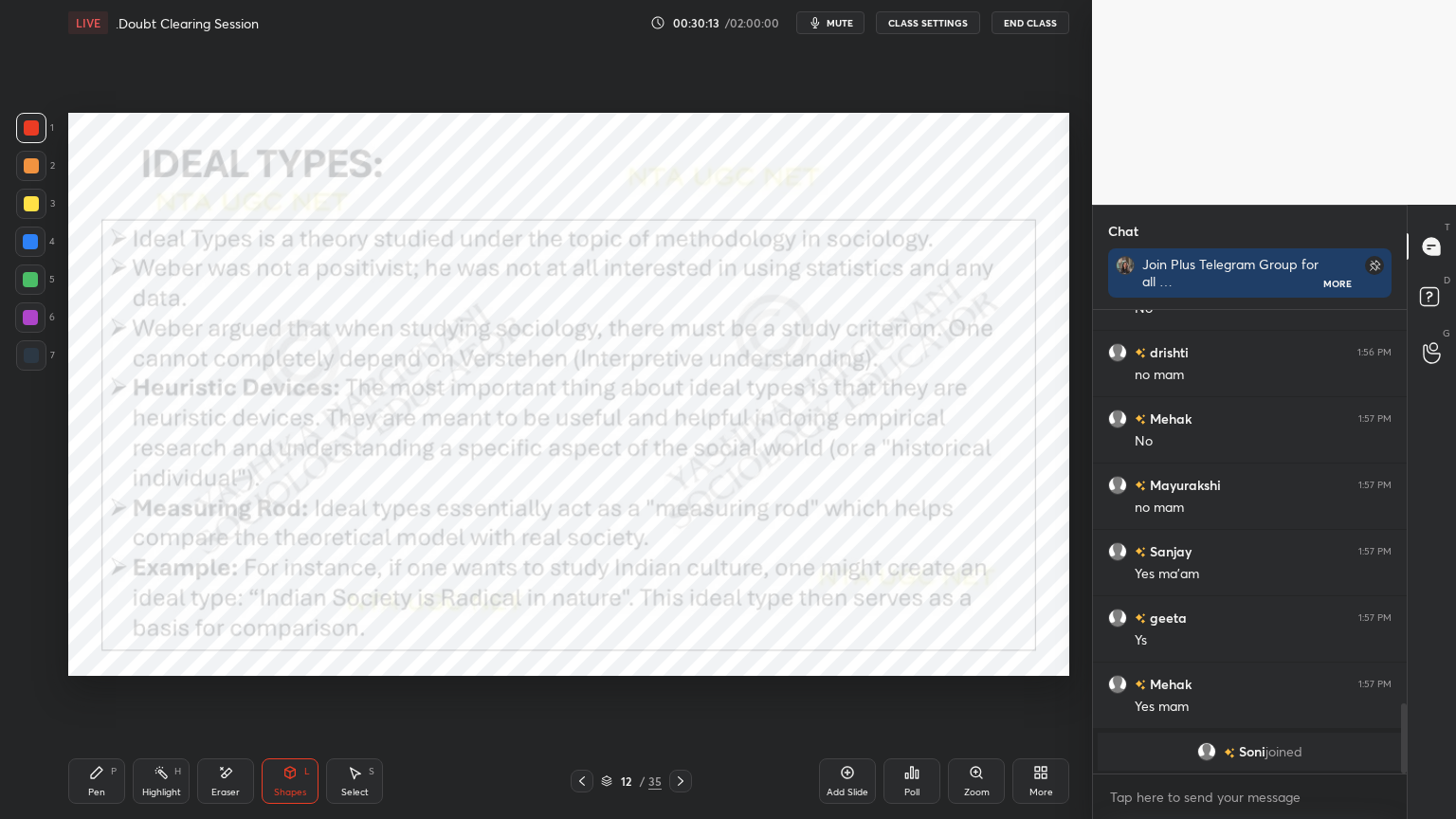 click on "Pen P" at bounding box center (97, 781) 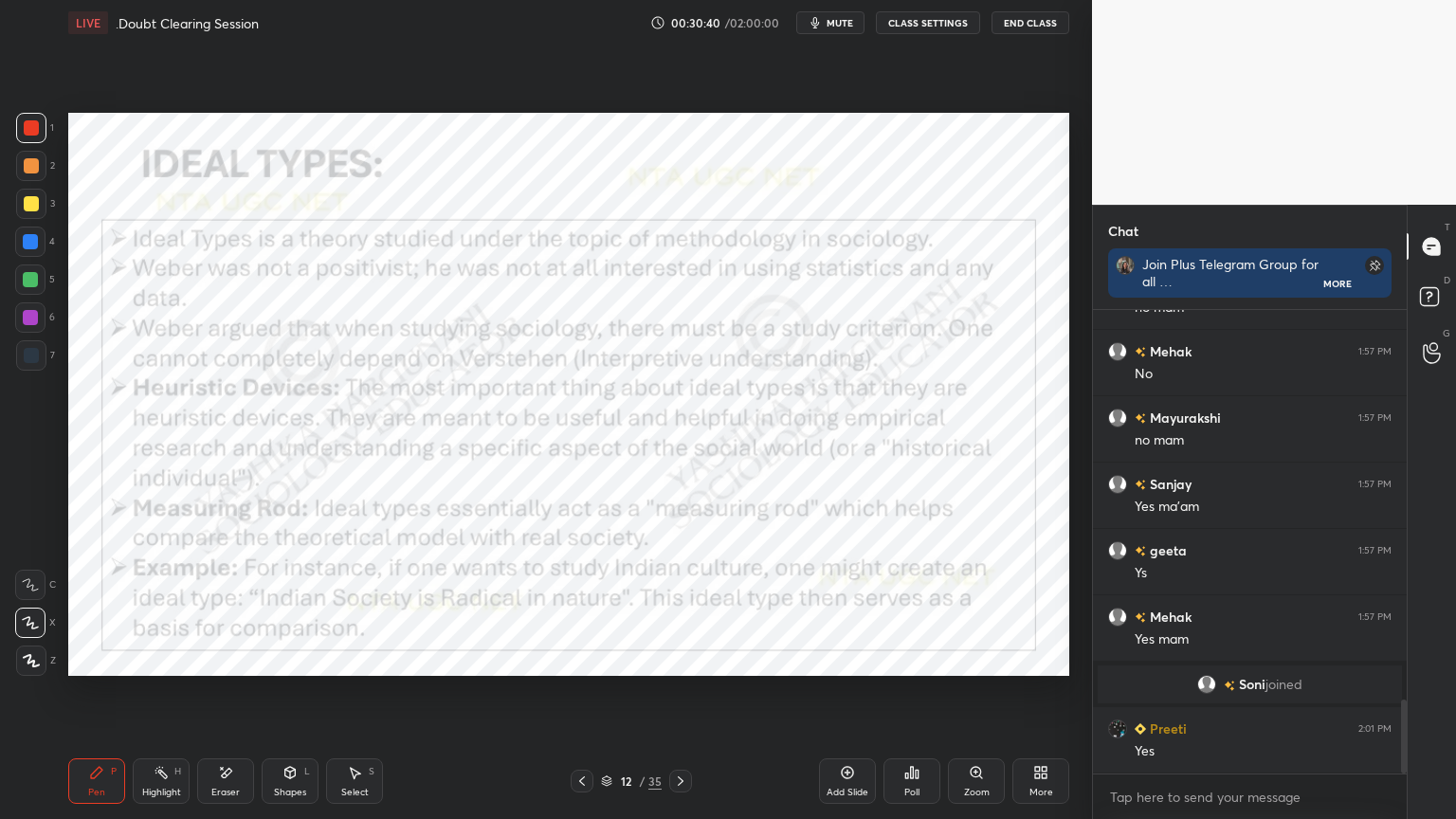 scroll, scrollTop: 2495, scrollLeft: 0, axis: vertical 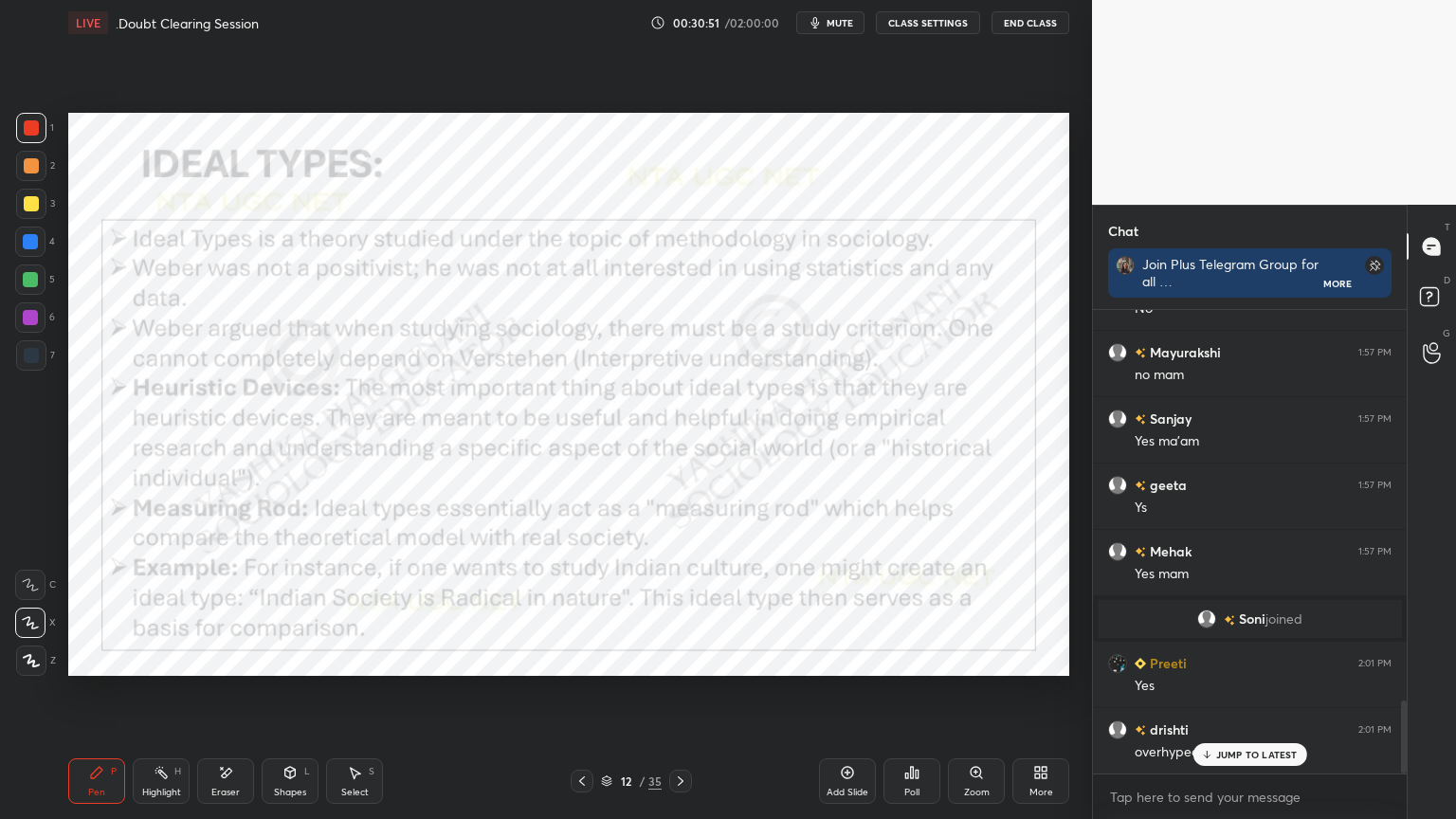click on "Shapes L" at bounding box center (290, 781) 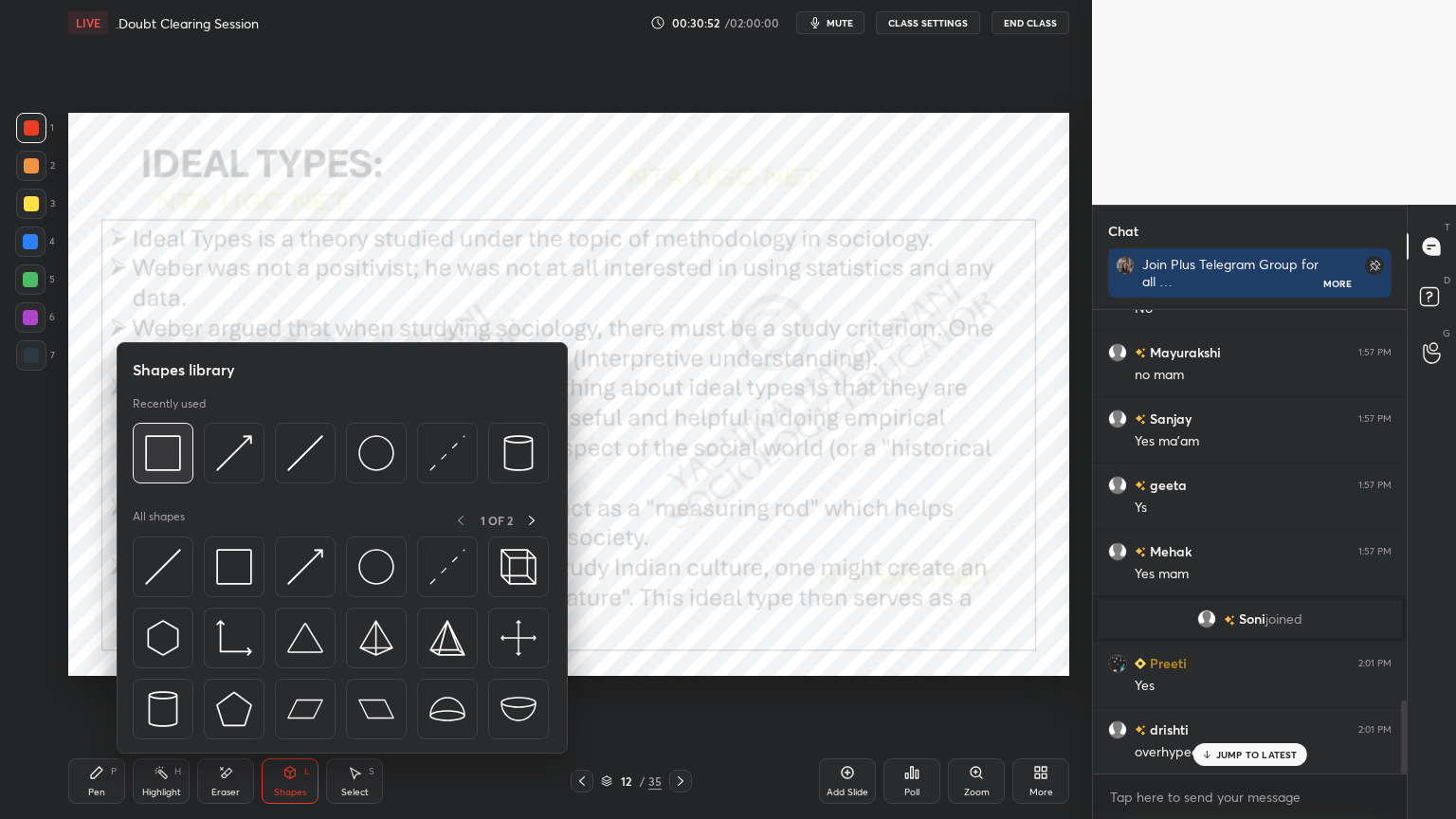 click at bounding box center [163, 453] 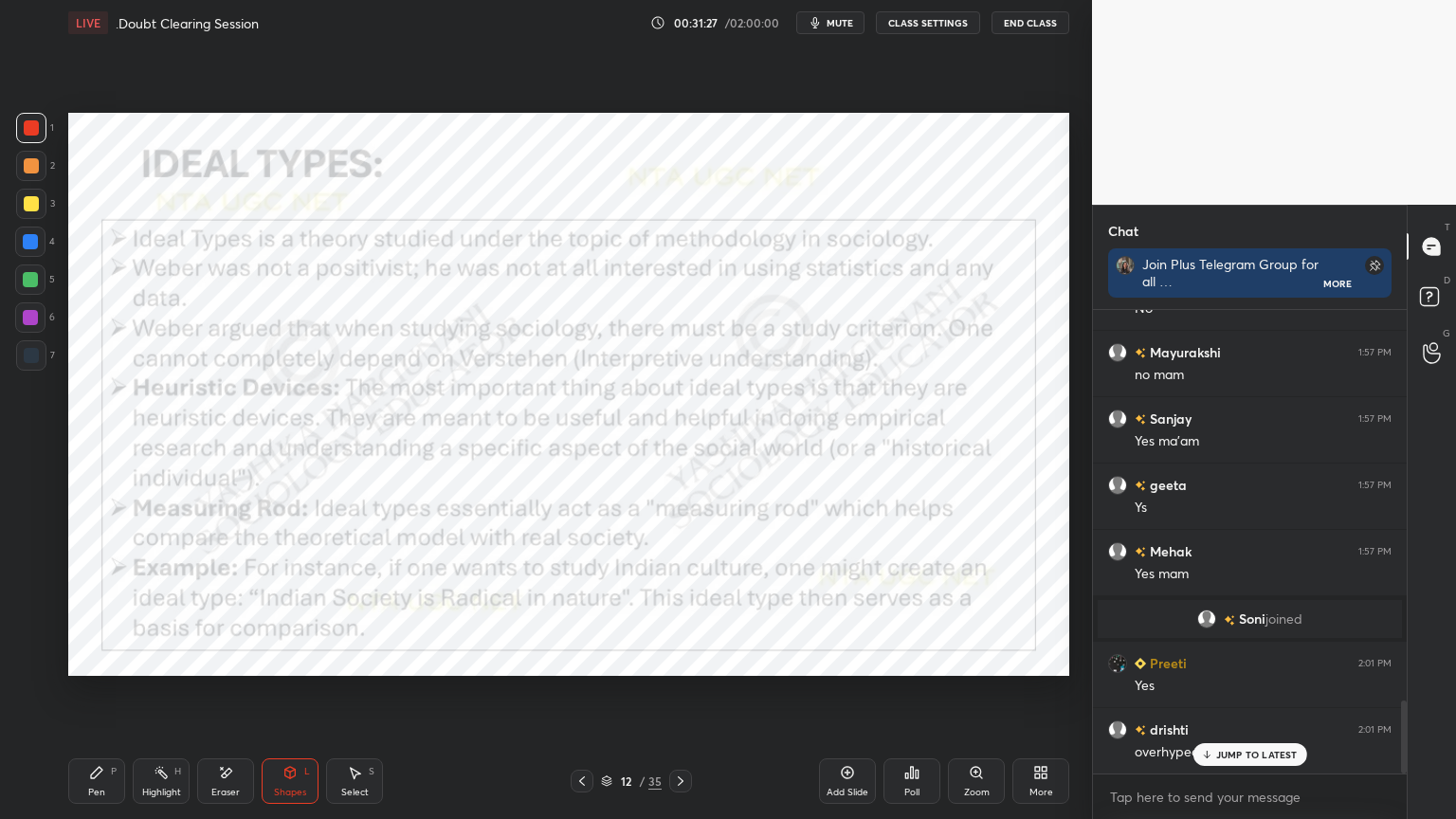 click 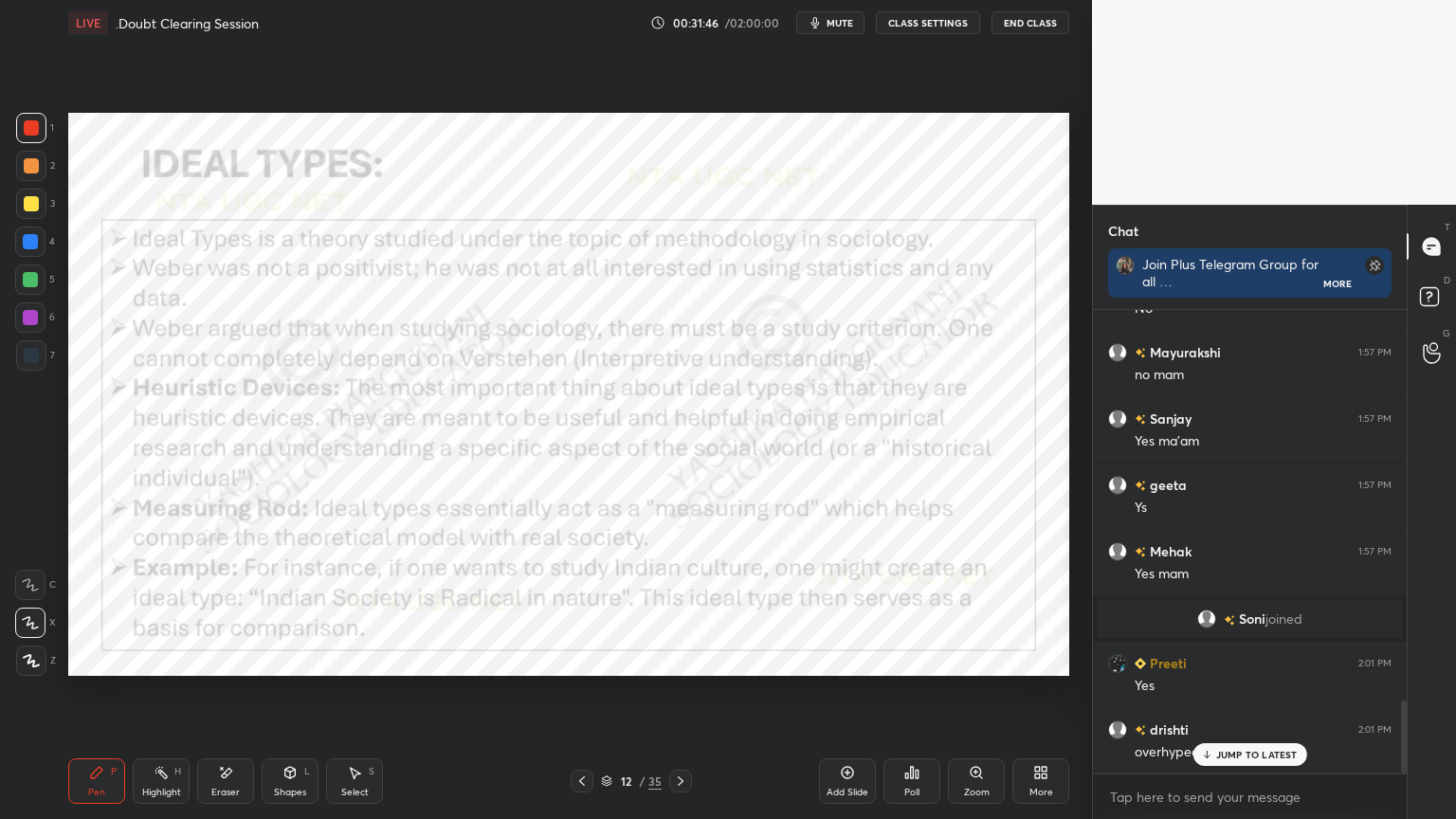 click on "Shapes L" at bounding box center [290, 781] 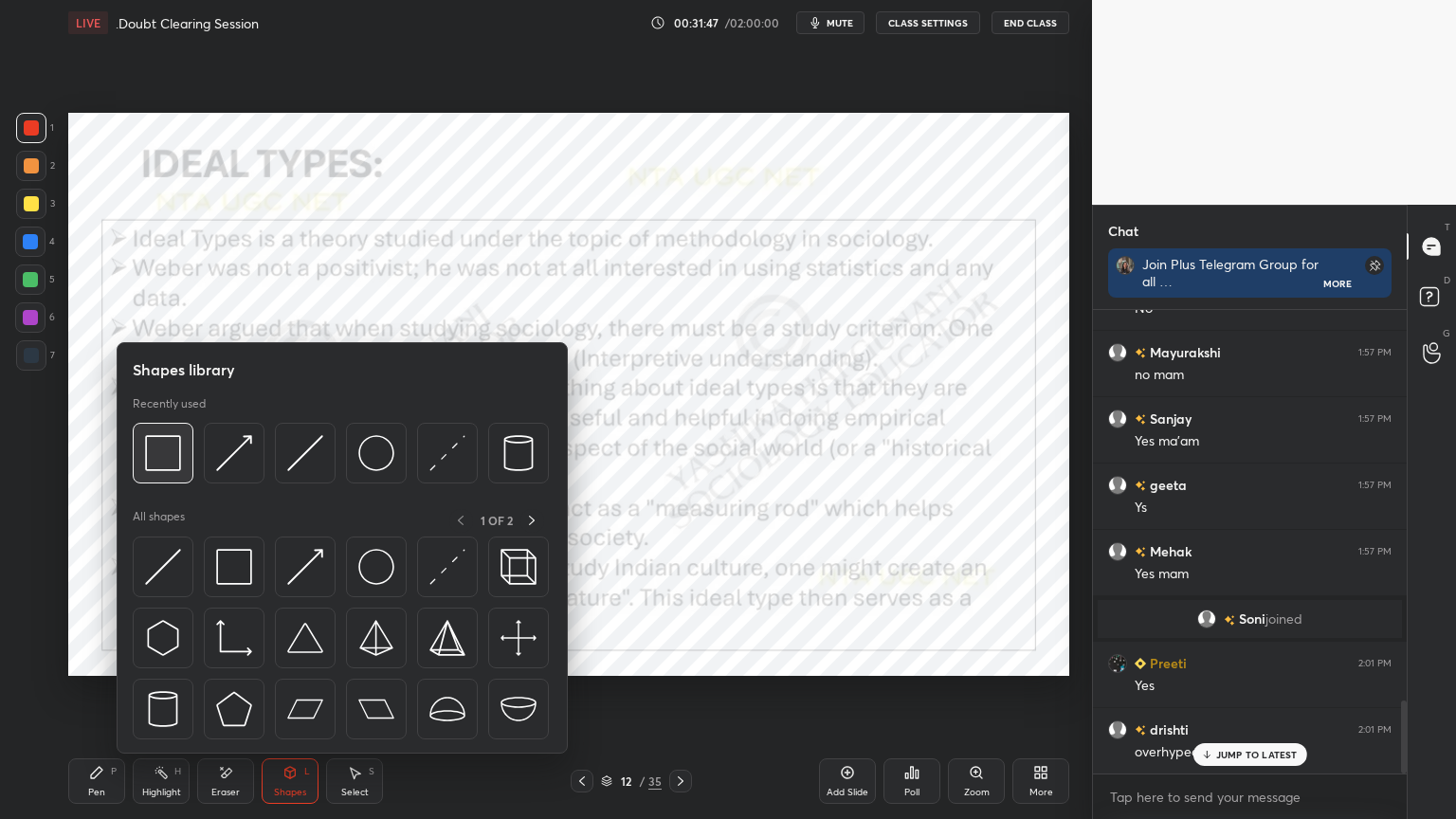 click at bounding box center [163, 453] 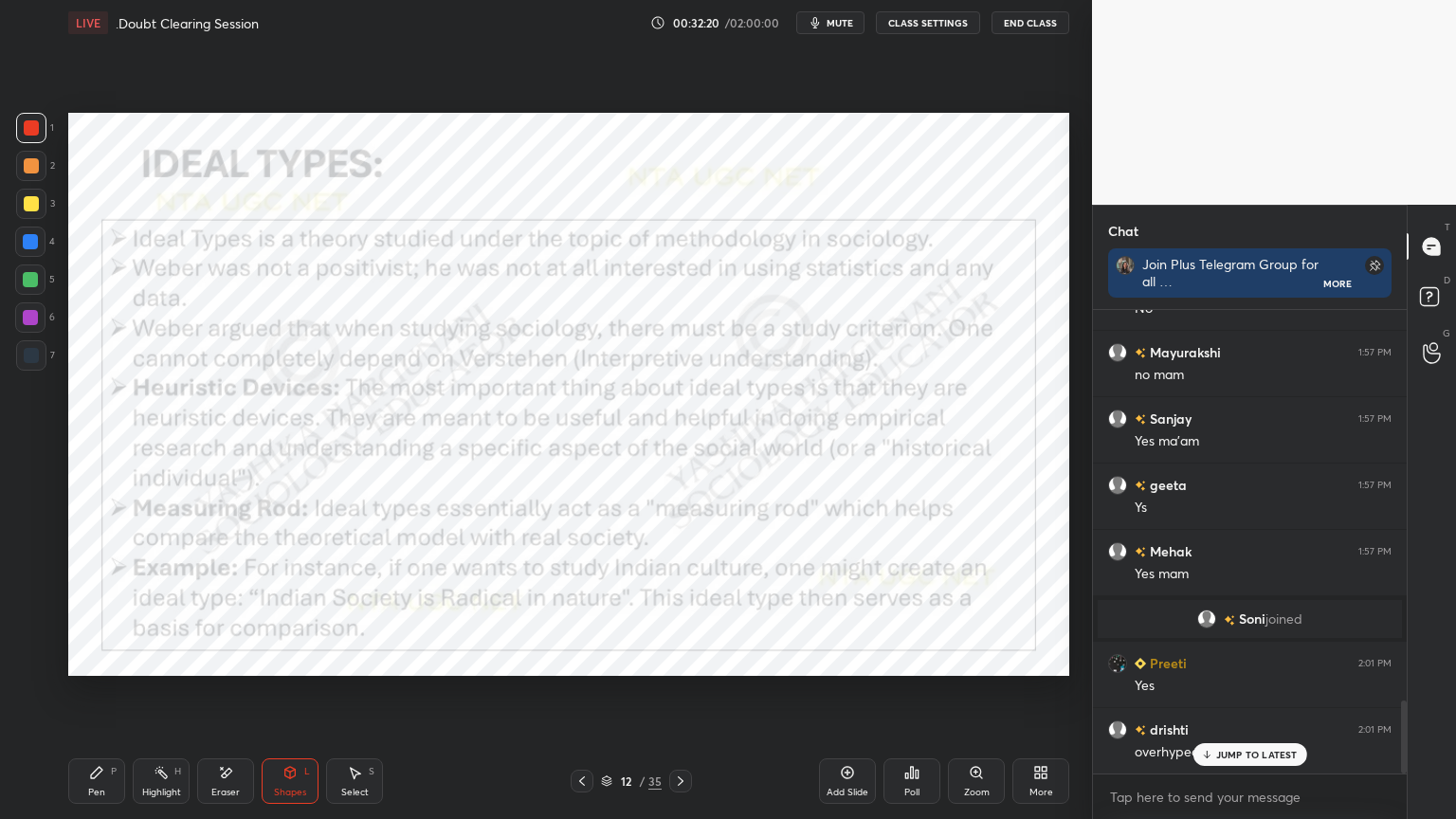 click on "Add Slide" at bounding box center [847, 781] 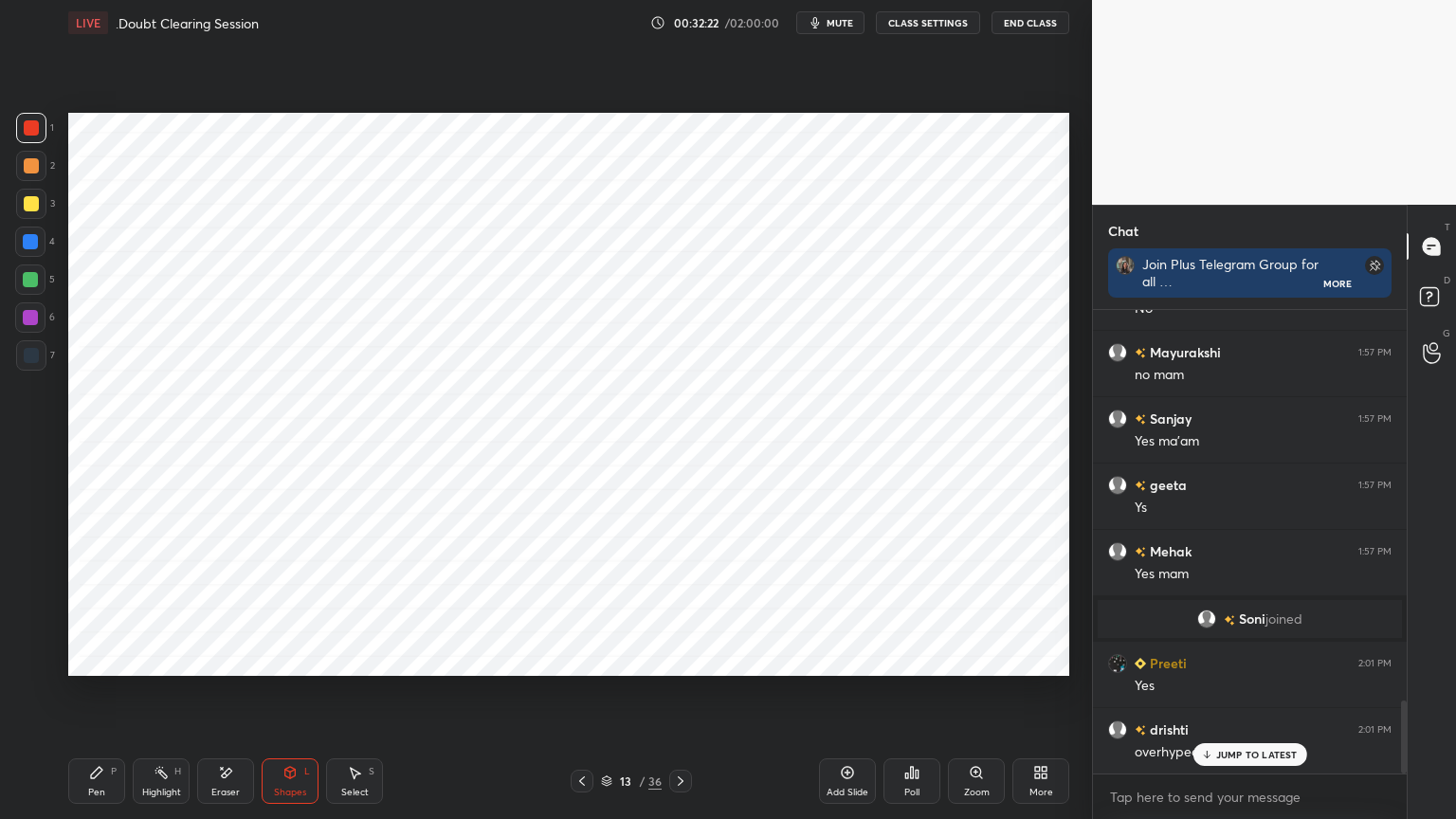 click 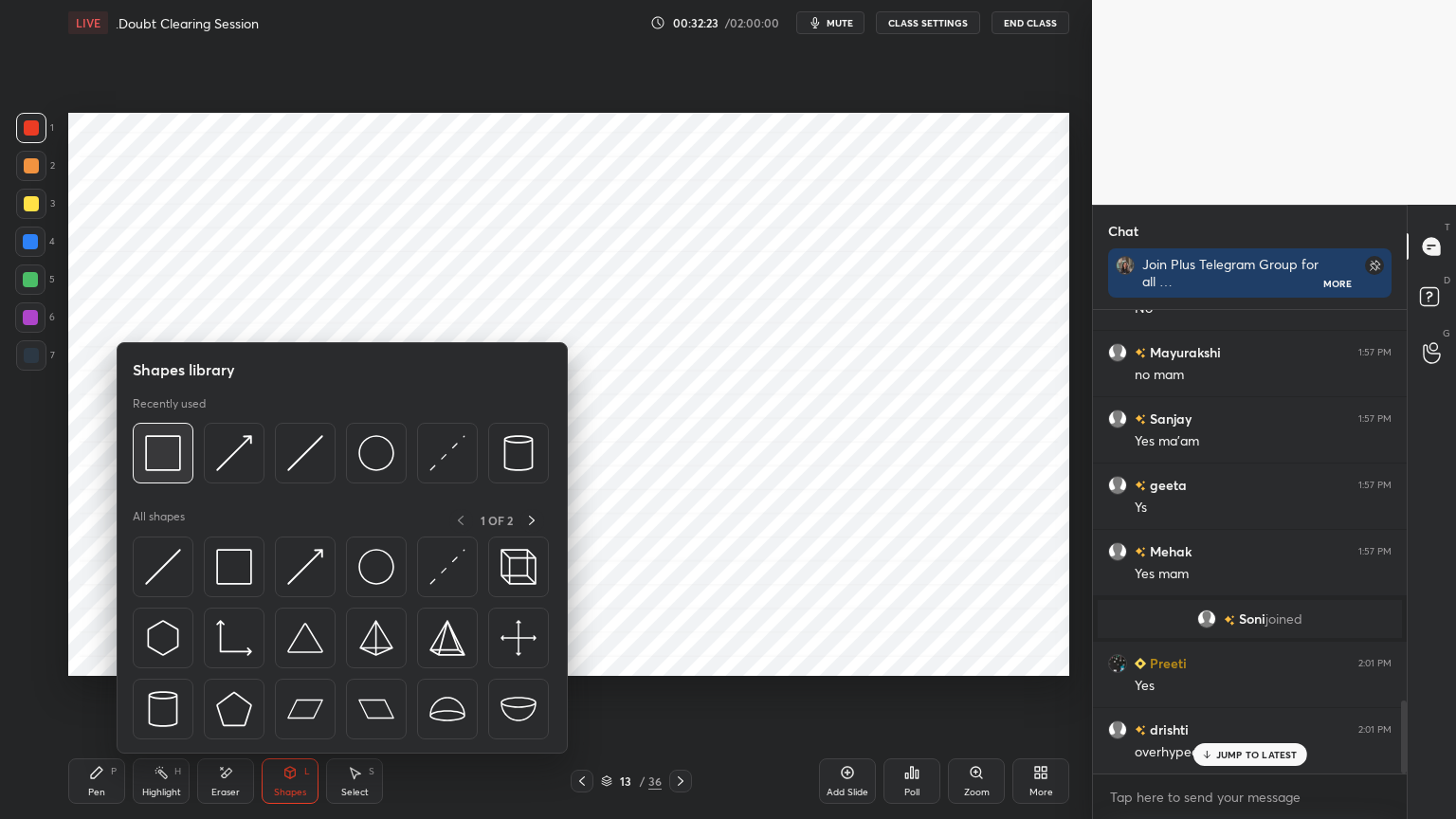 click at bounding box center (163, 453) 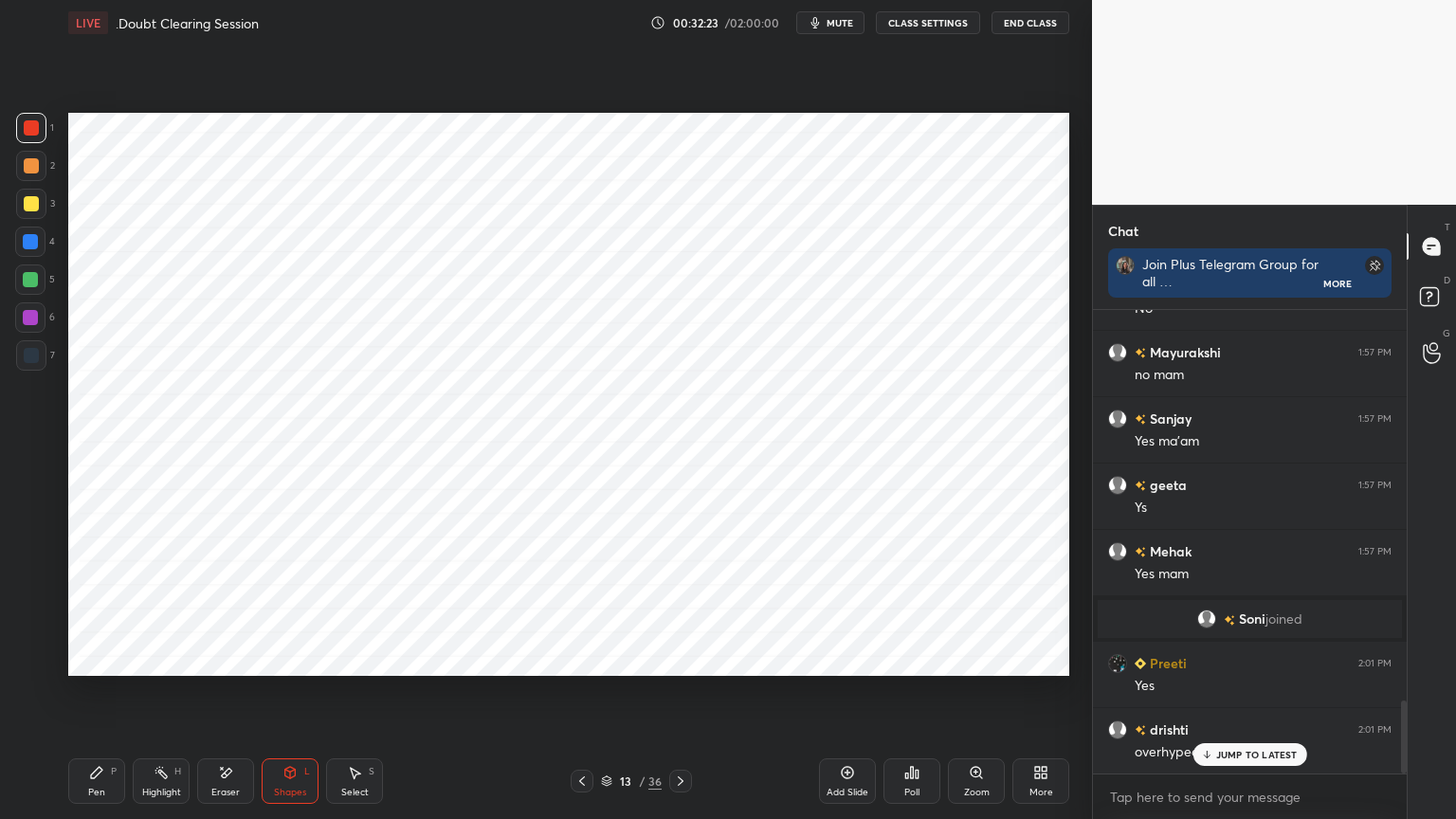 click at bounding box center (30, 242) 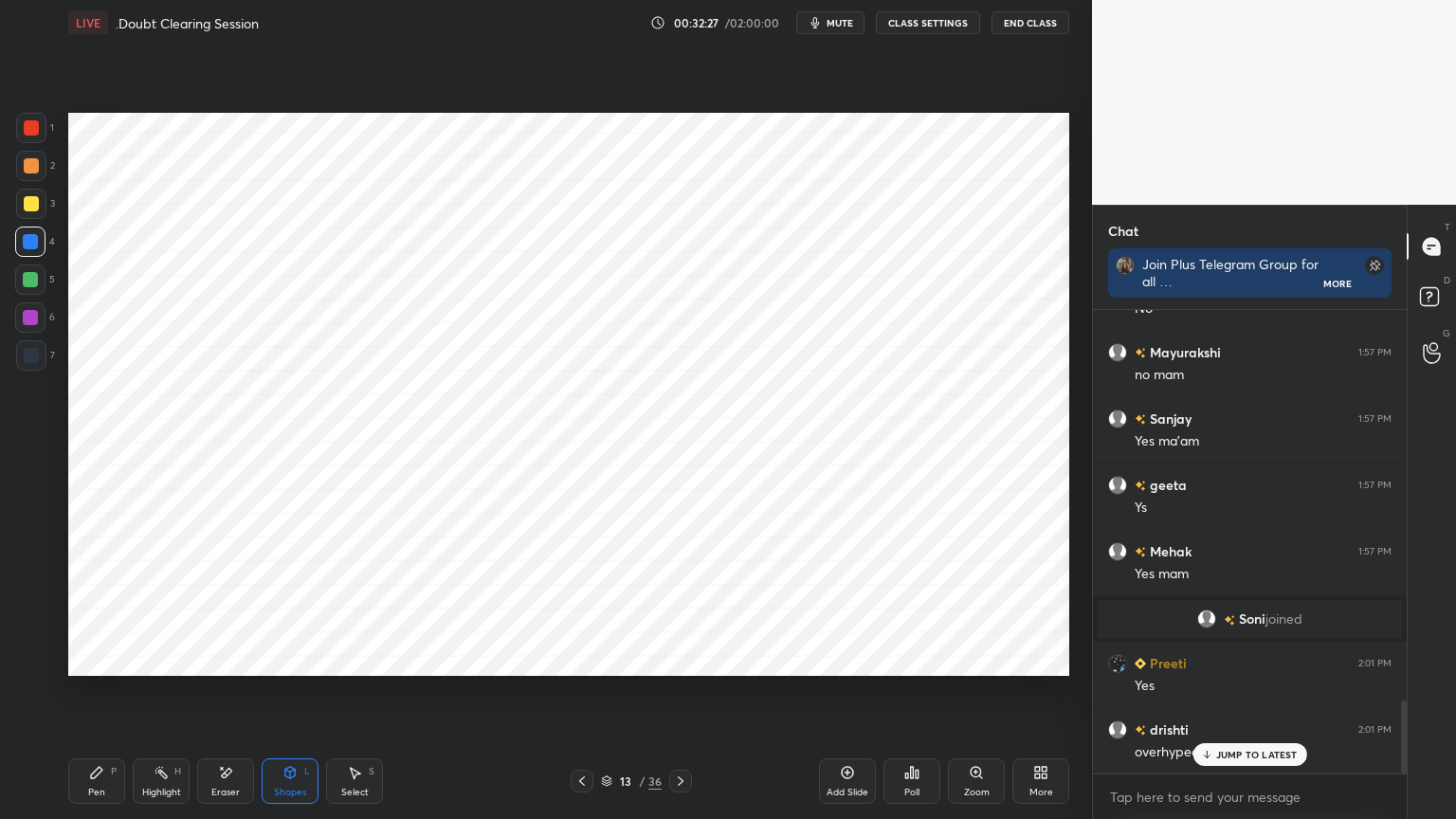 click on "Pen P" at bounding box center [97, 781] 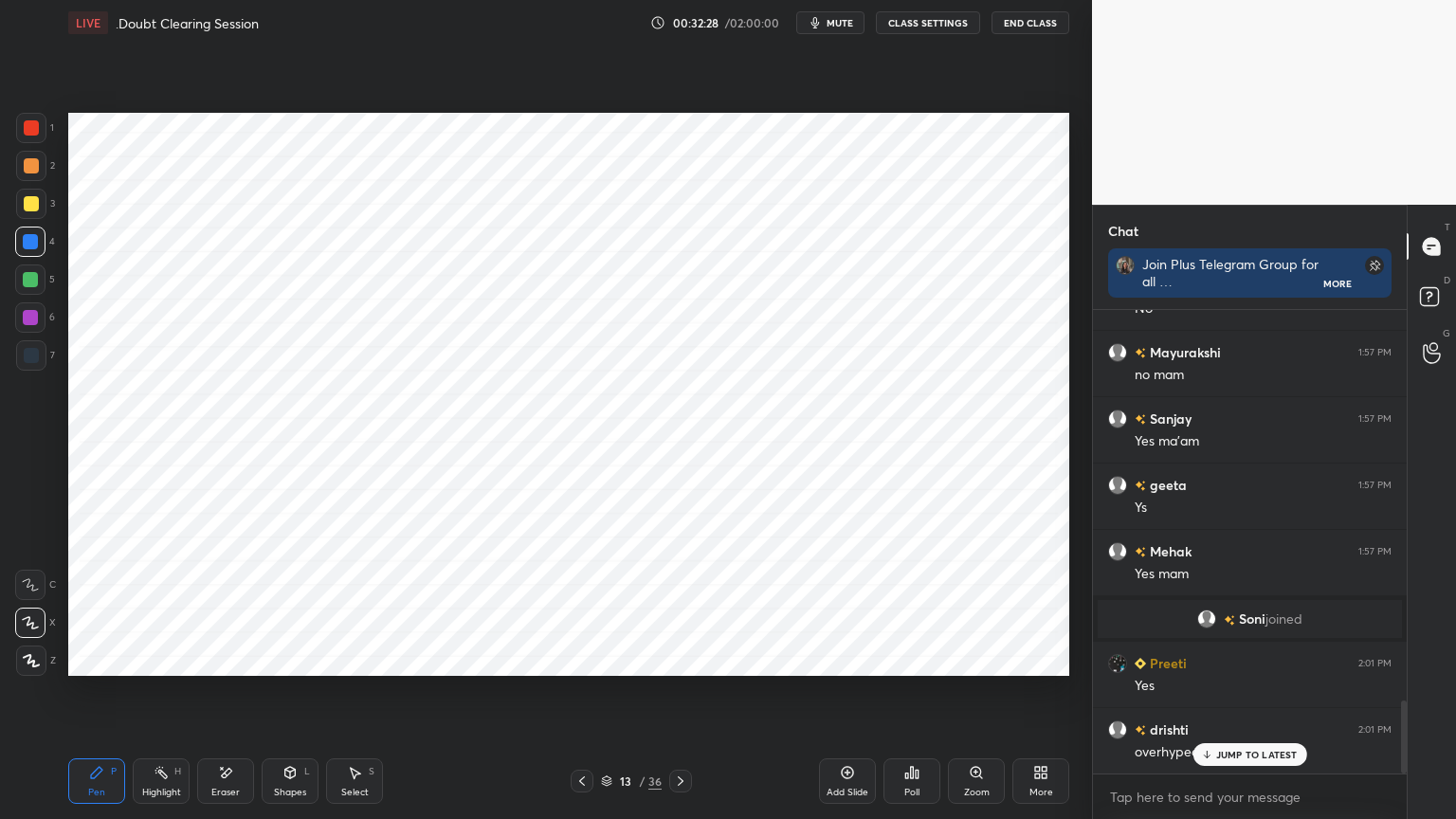 click on "7" at bounding box center [35, 359] 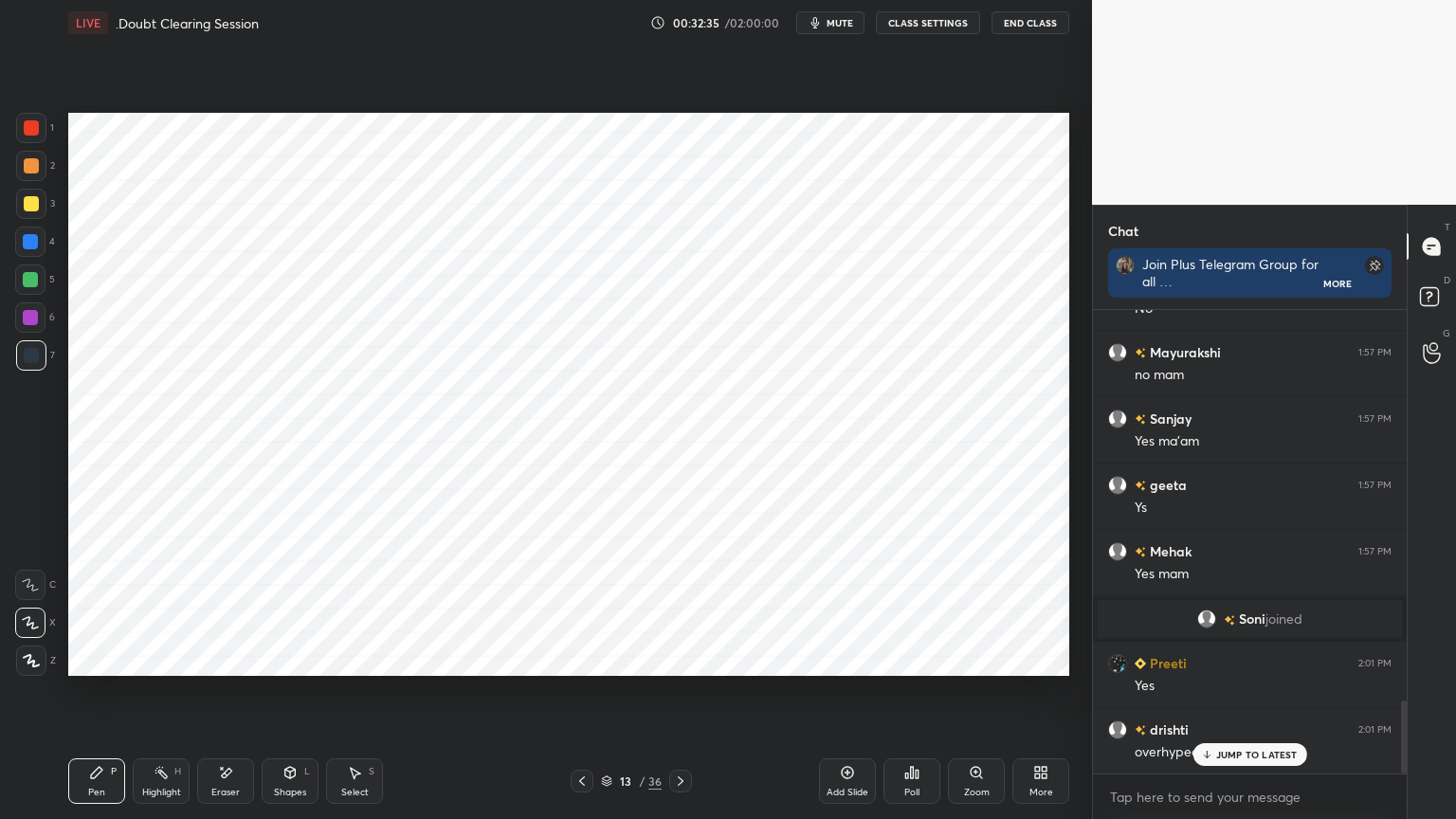 click on "Shapes L" at bounding box center (290, 781) 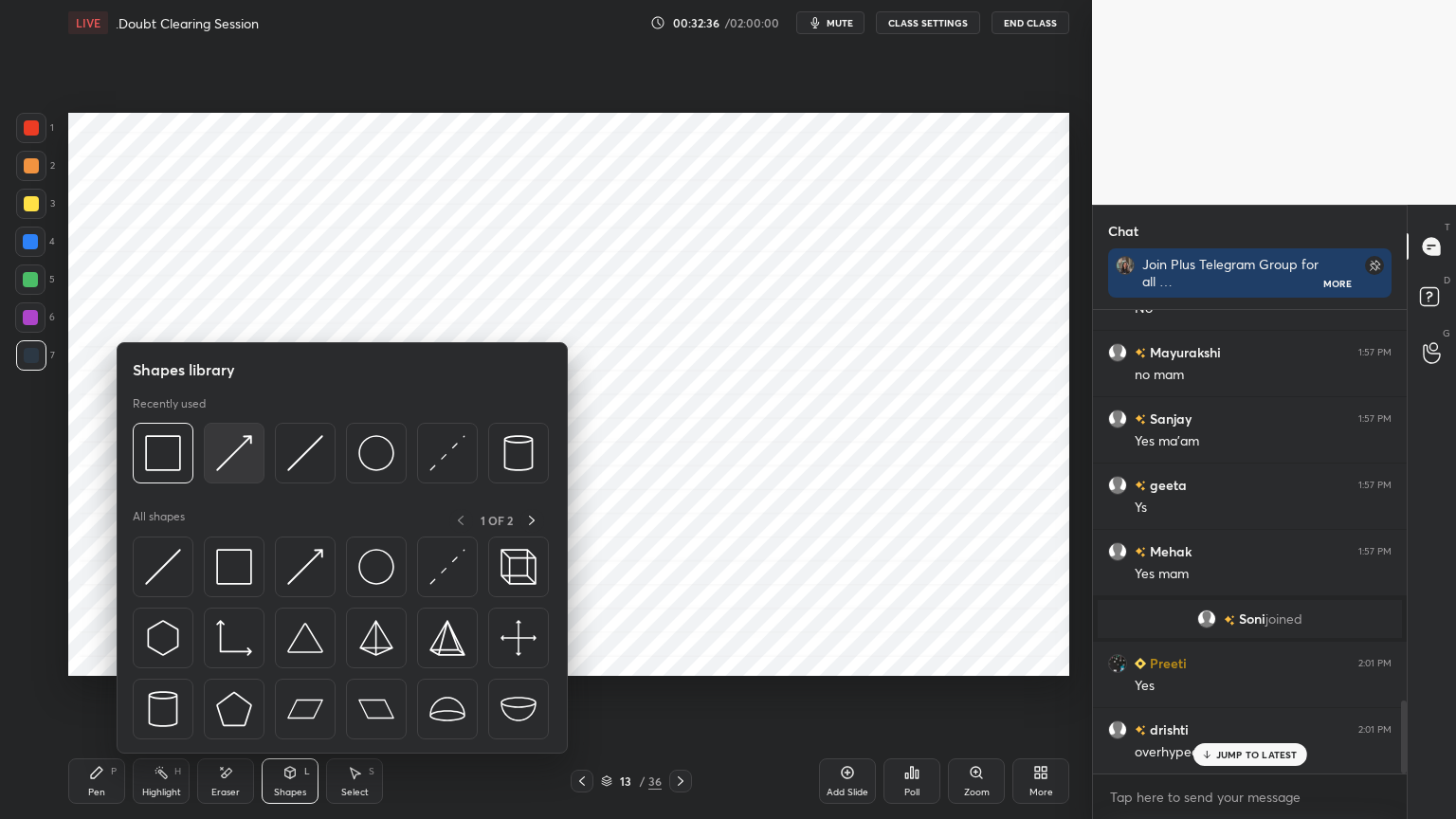 click at bounding box center (234, 453) 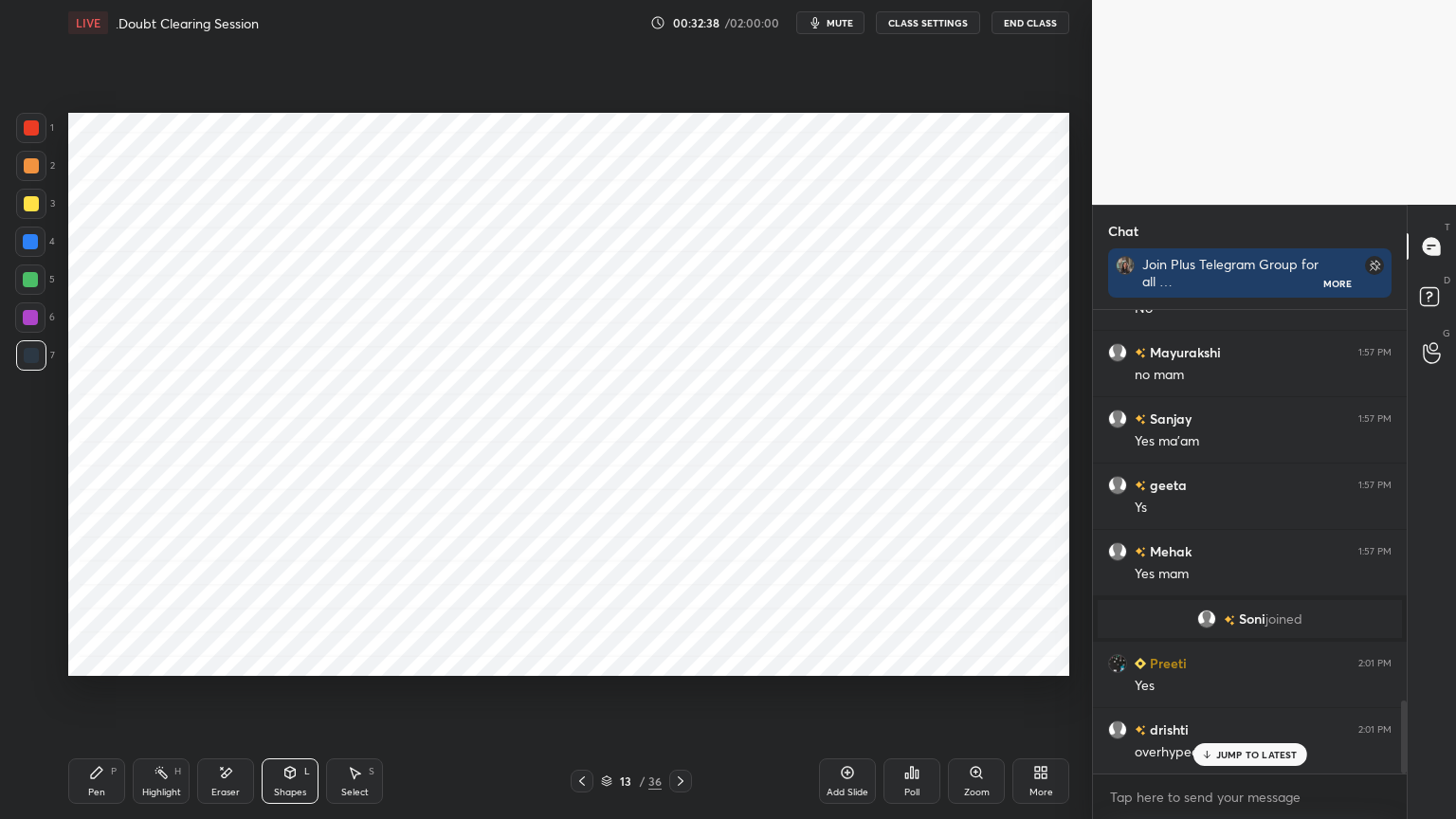 click at bounding box center [31, 128] 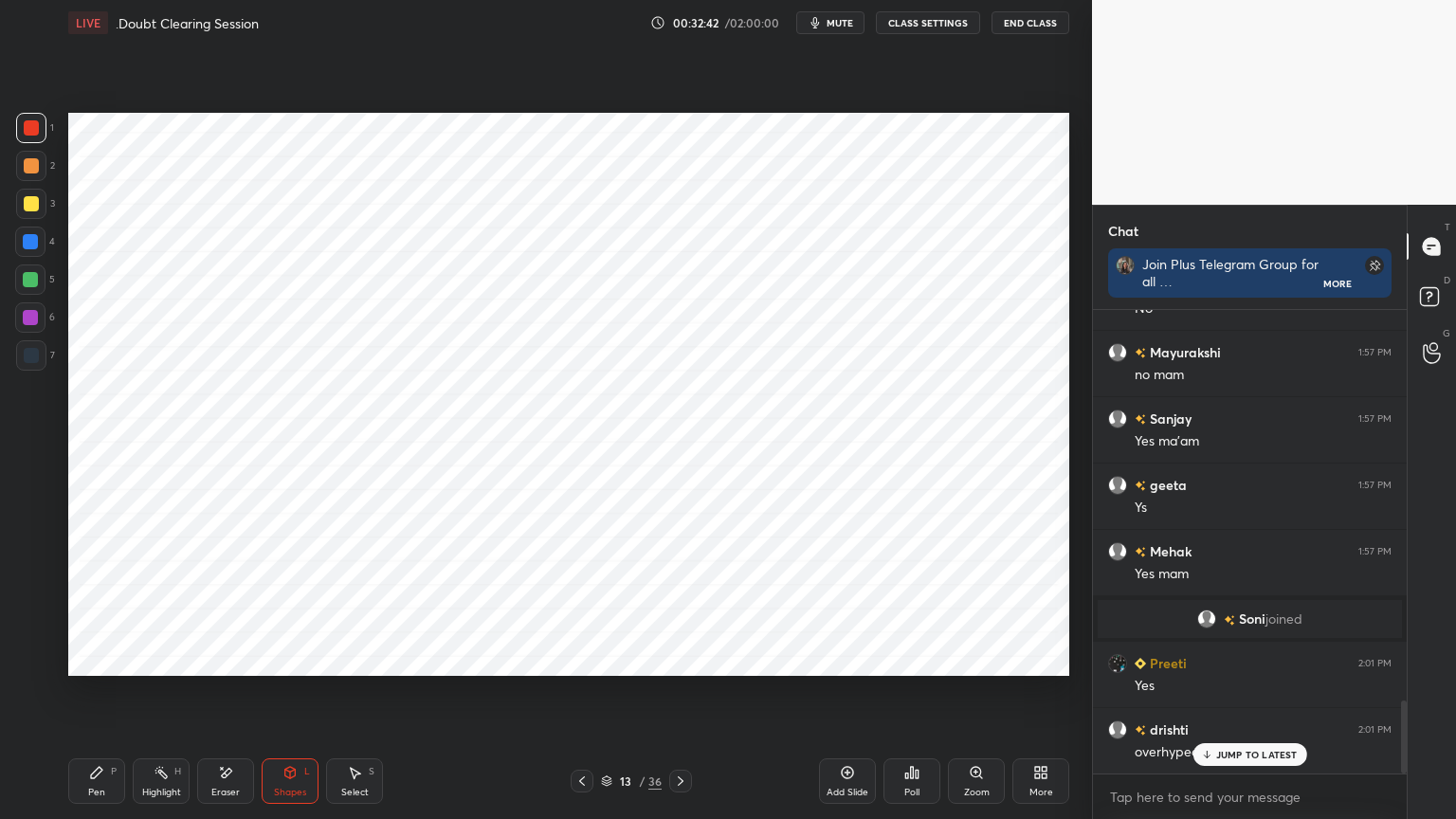 click 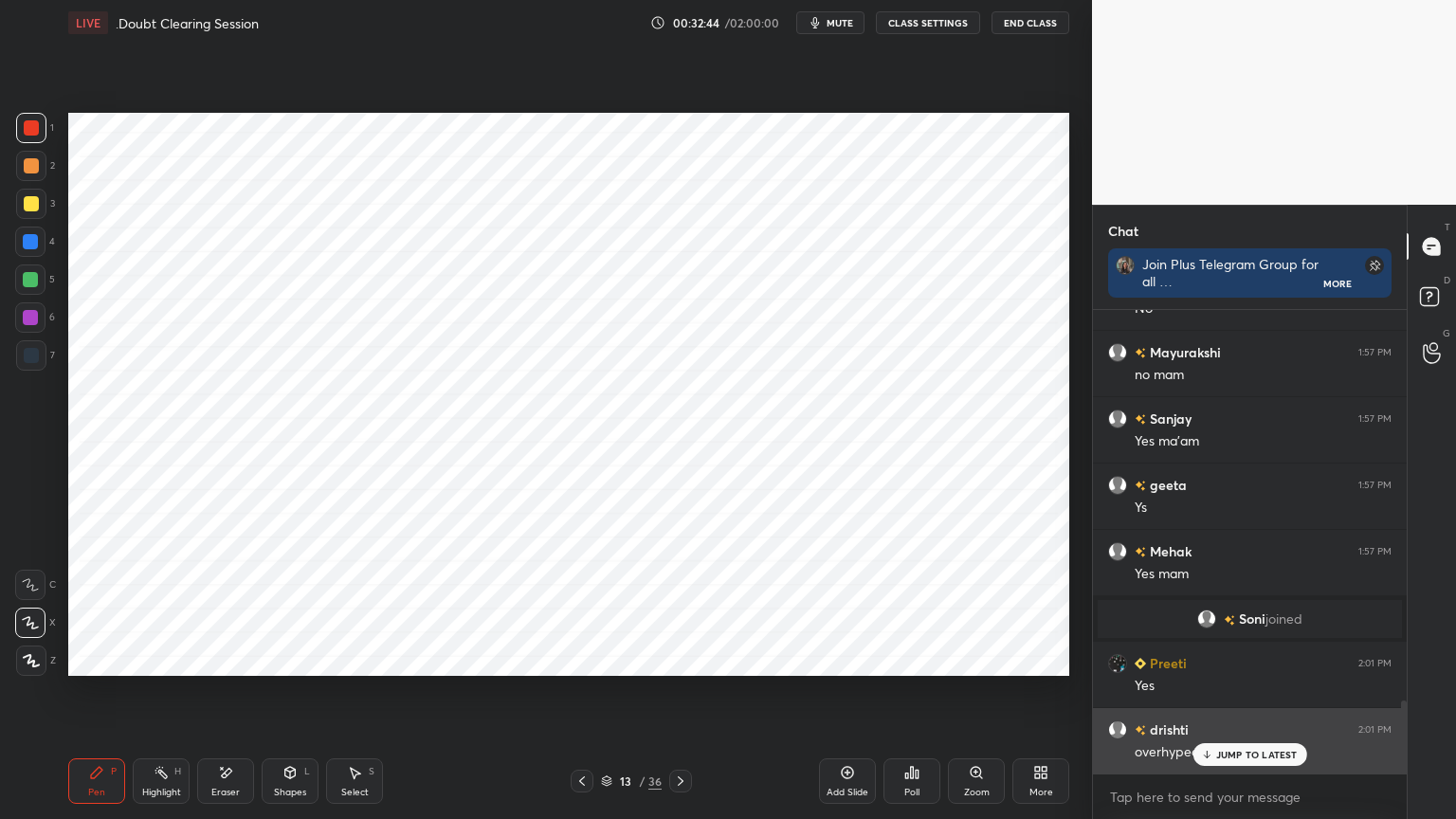 click on "JUMP TO LATEST" at bounding box center [1257, 755] 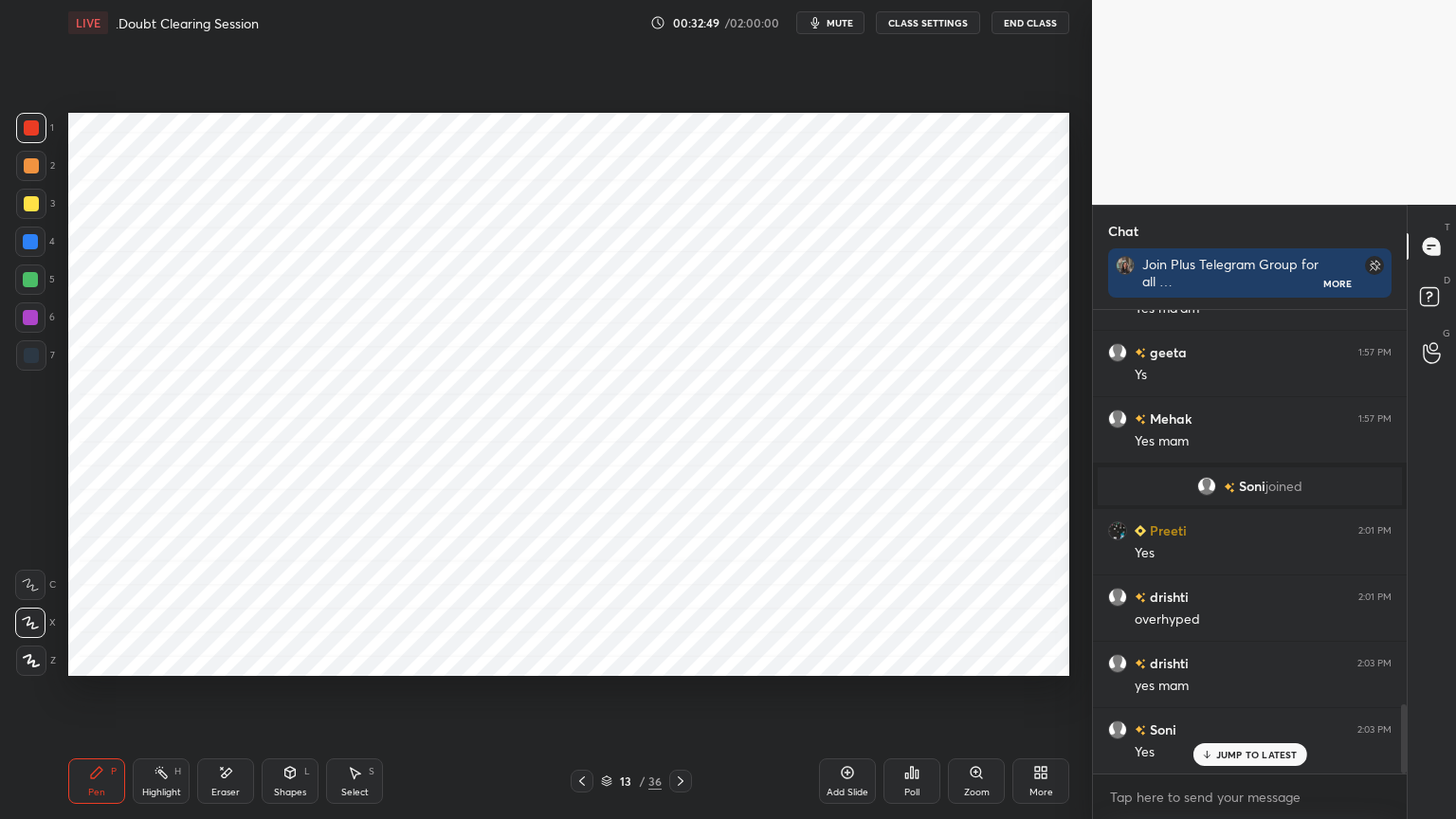 scroll, scrollTop: 2695, scrollLeft: 0, axis: vertical 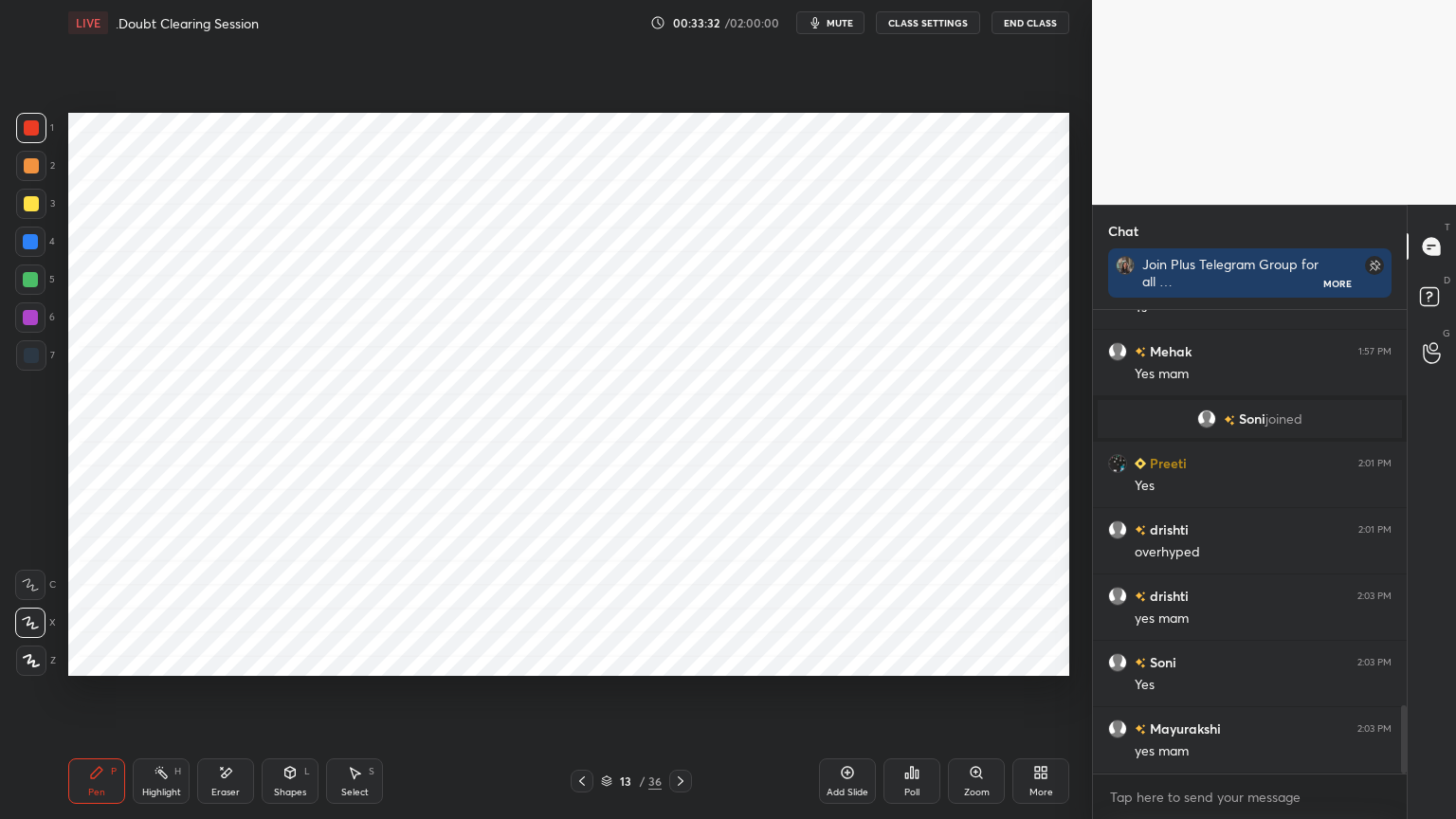 click at bounding box center (31, 355) 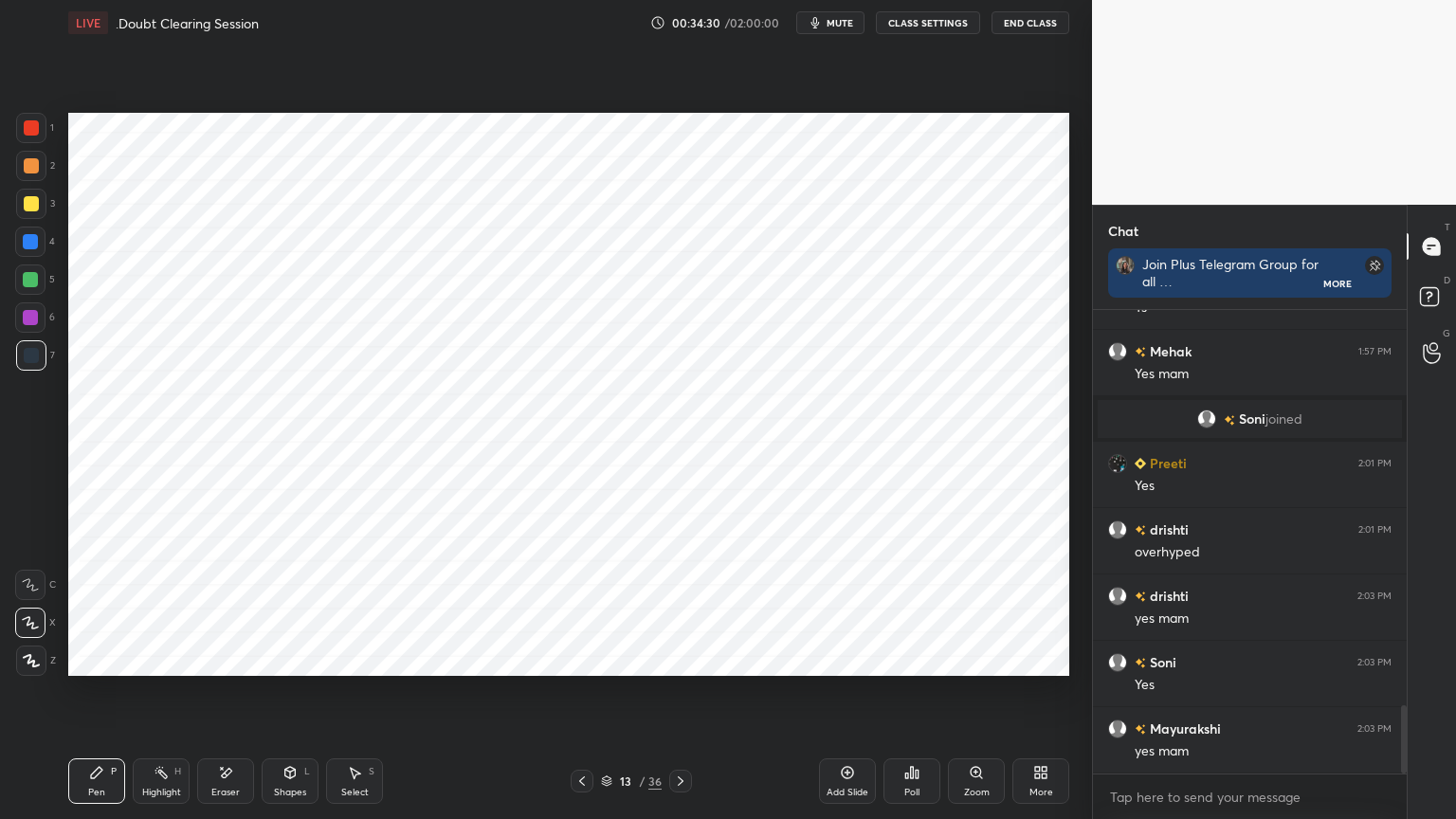click on "Shapes L" at bounding box center [290, 781] 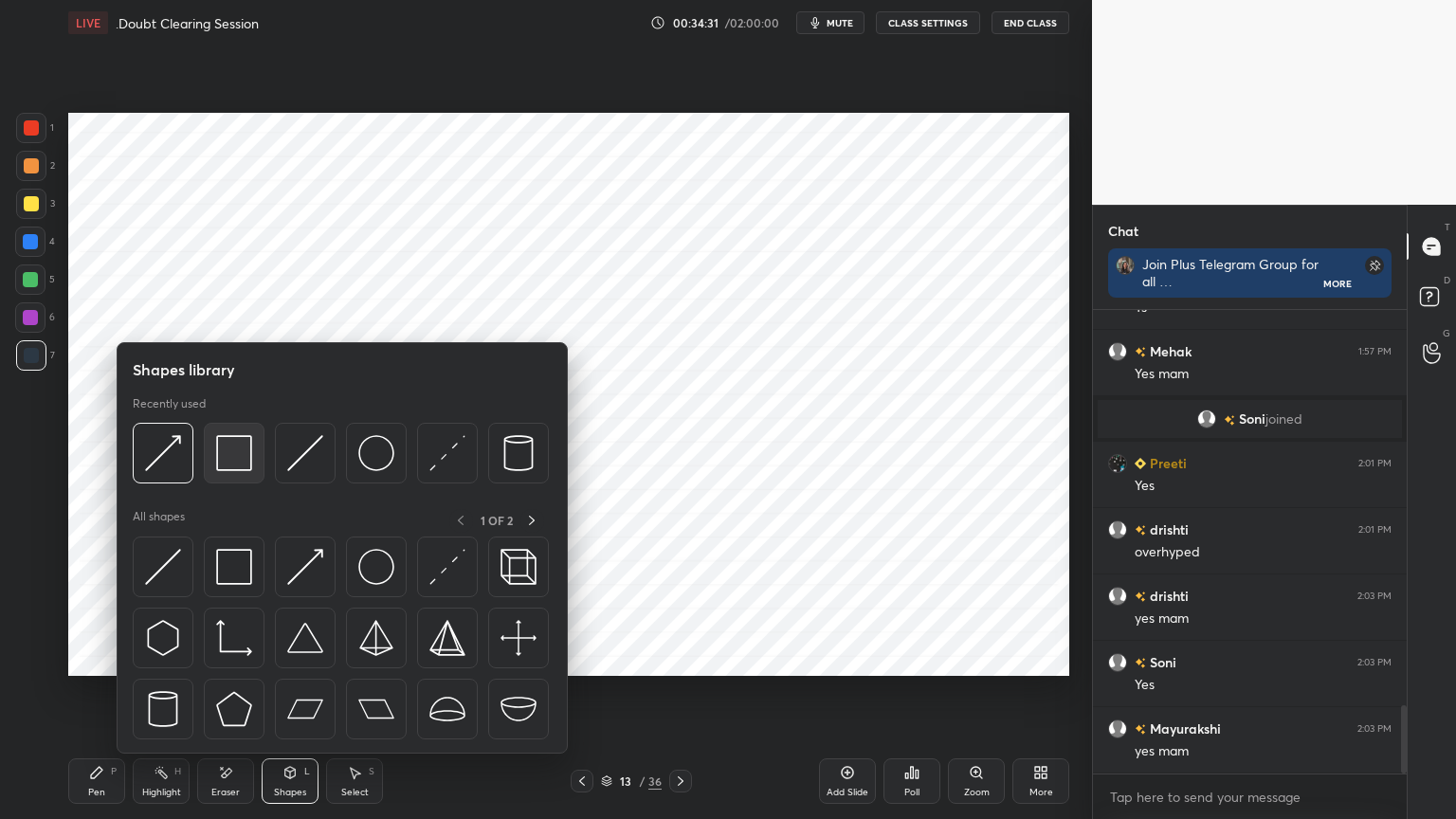 click at bounding box center (234, 453) 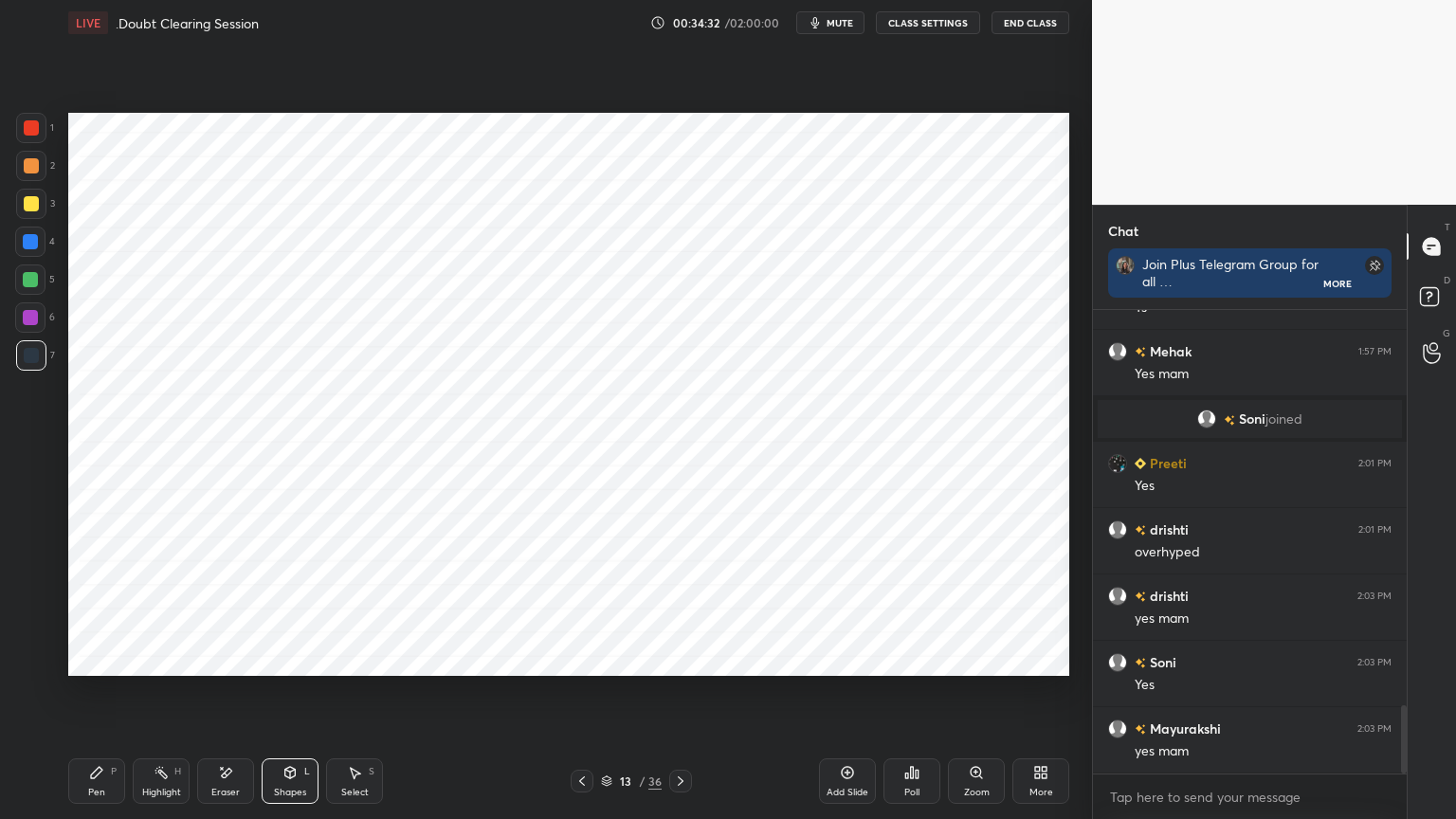 click at bounding box center [31, 128] 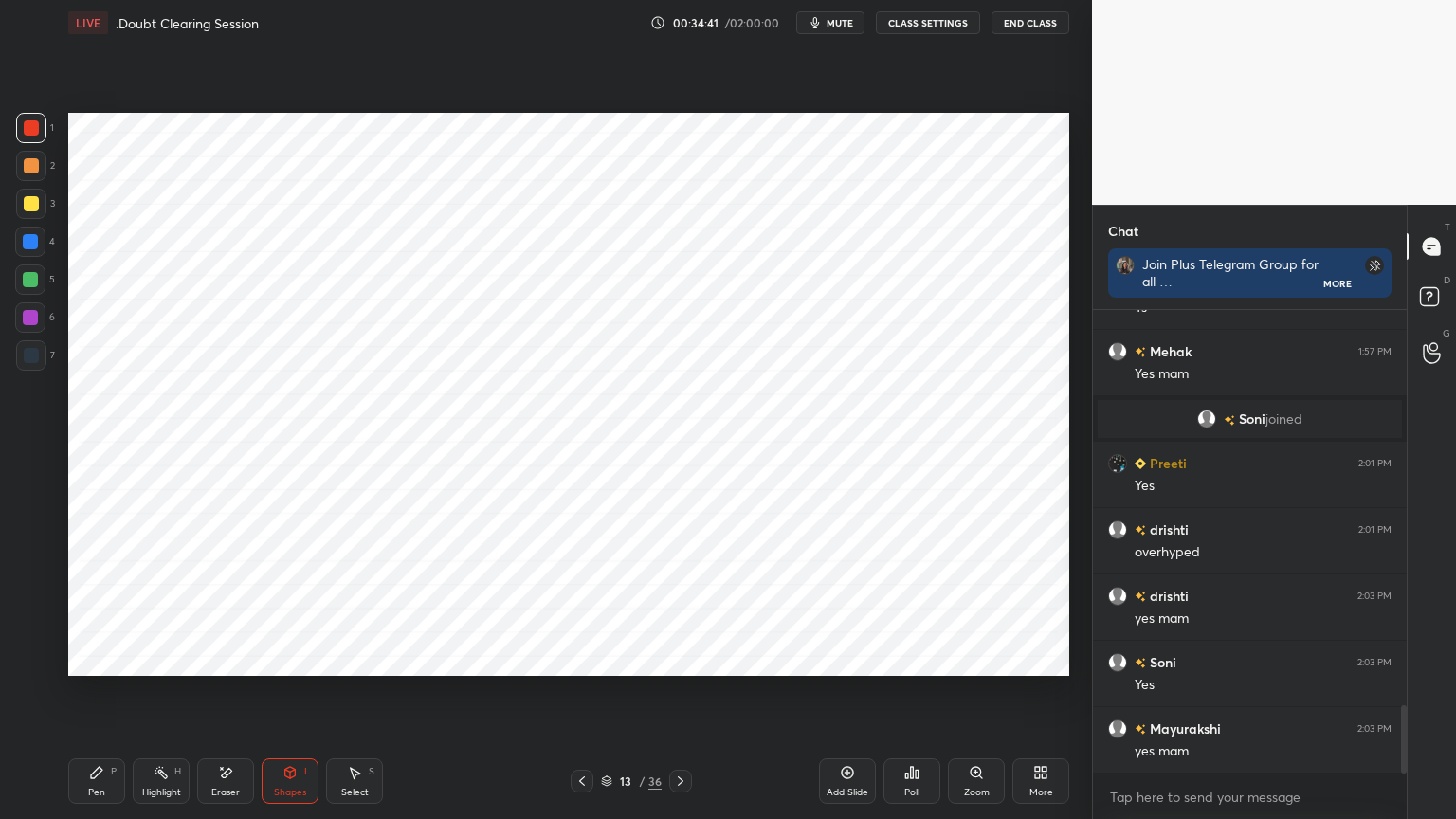 click 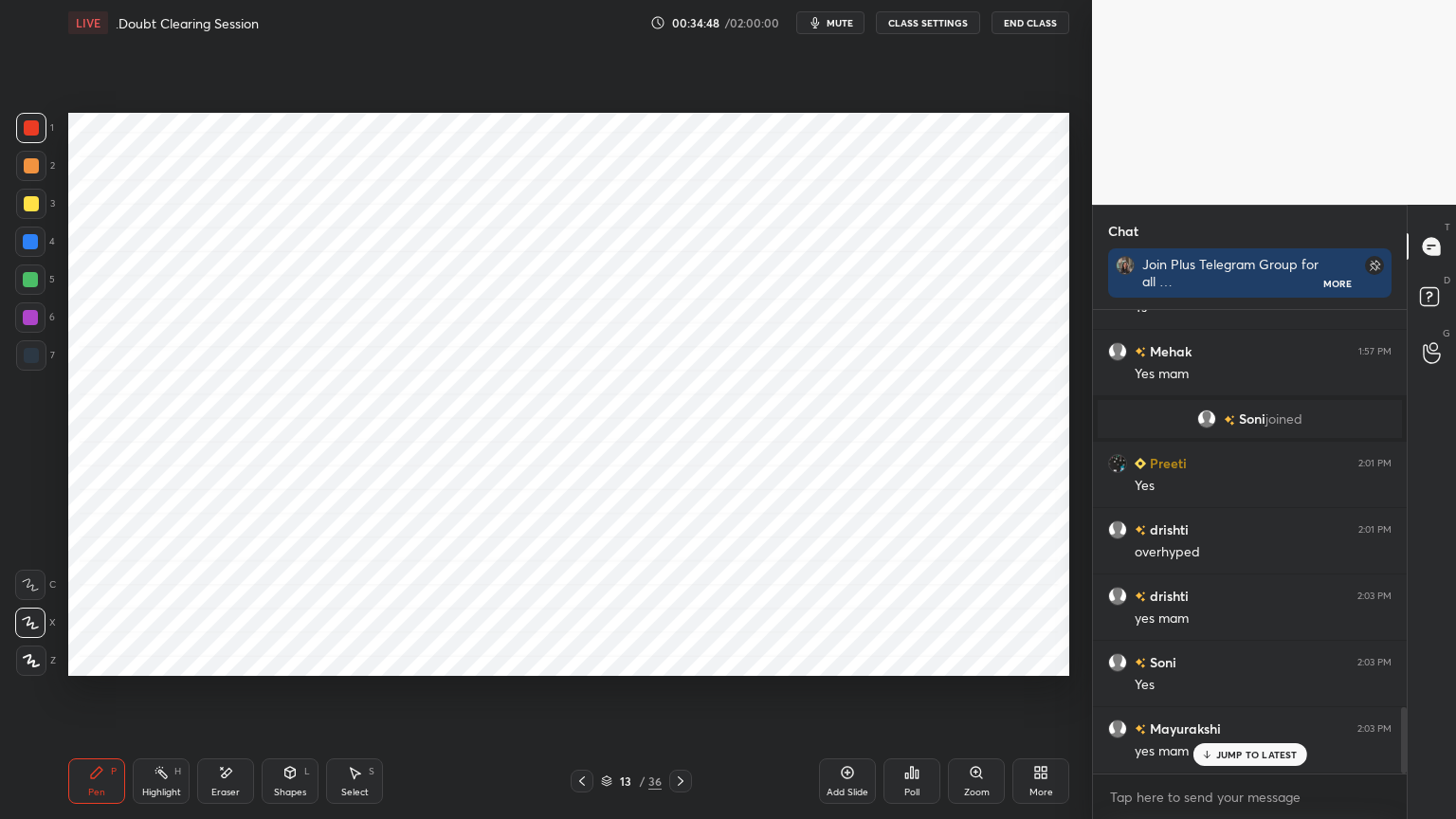 scroll, scrollTop: 2760, scrollLeft: 0, axis: vertical 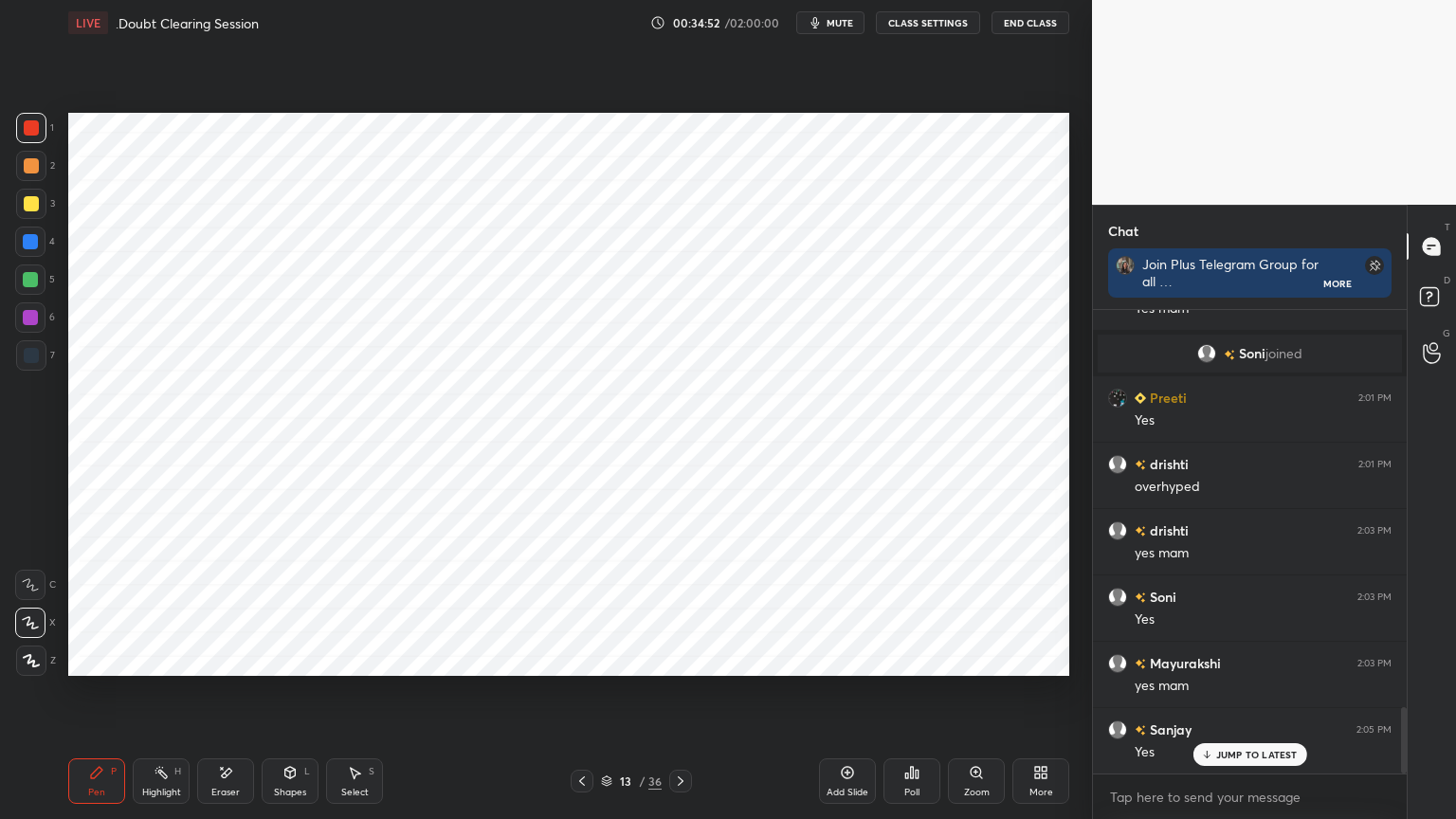 click on "Shapes L" at bounding box center [290, 781] 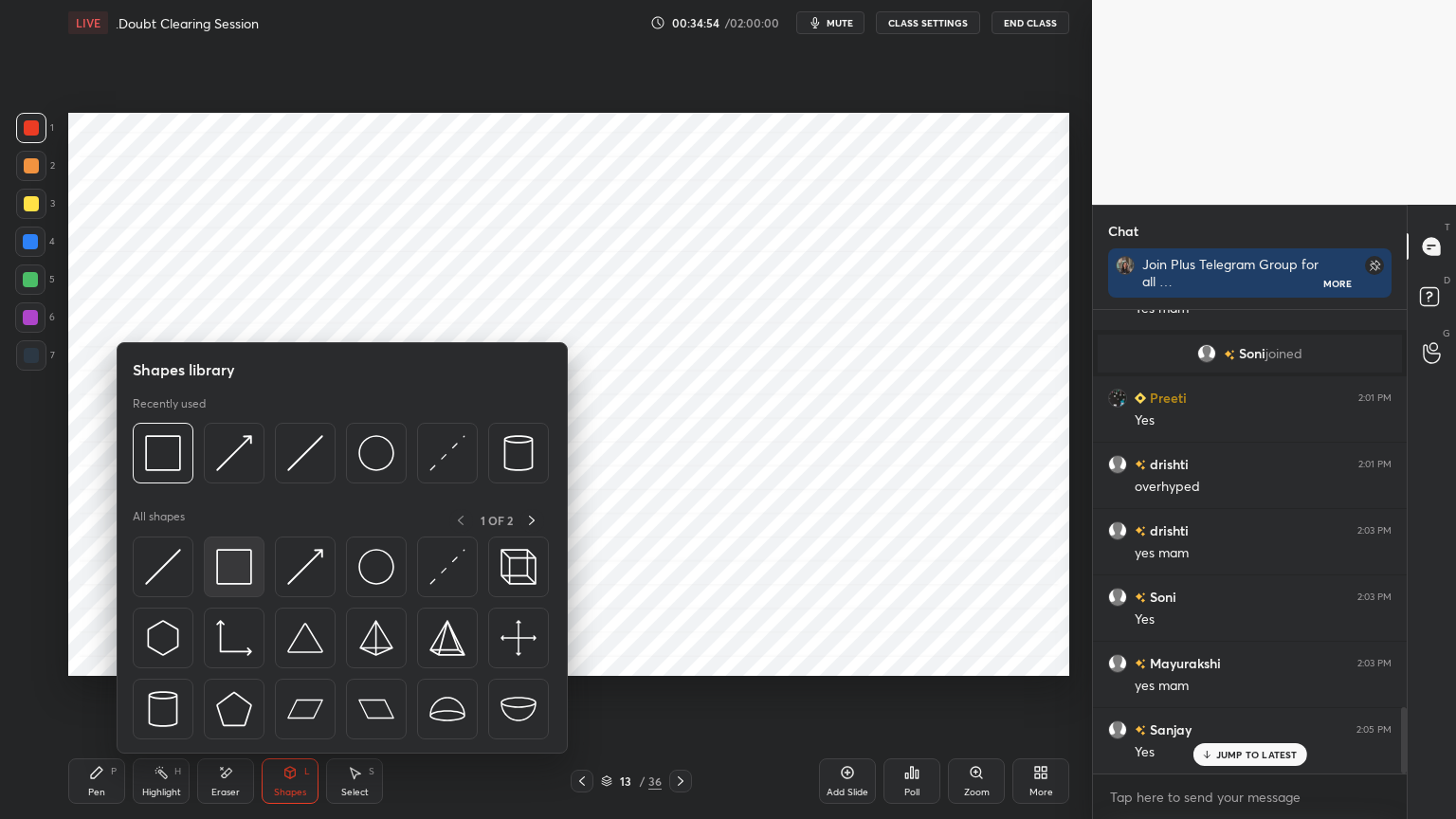 click at bounding box center [234, 567] 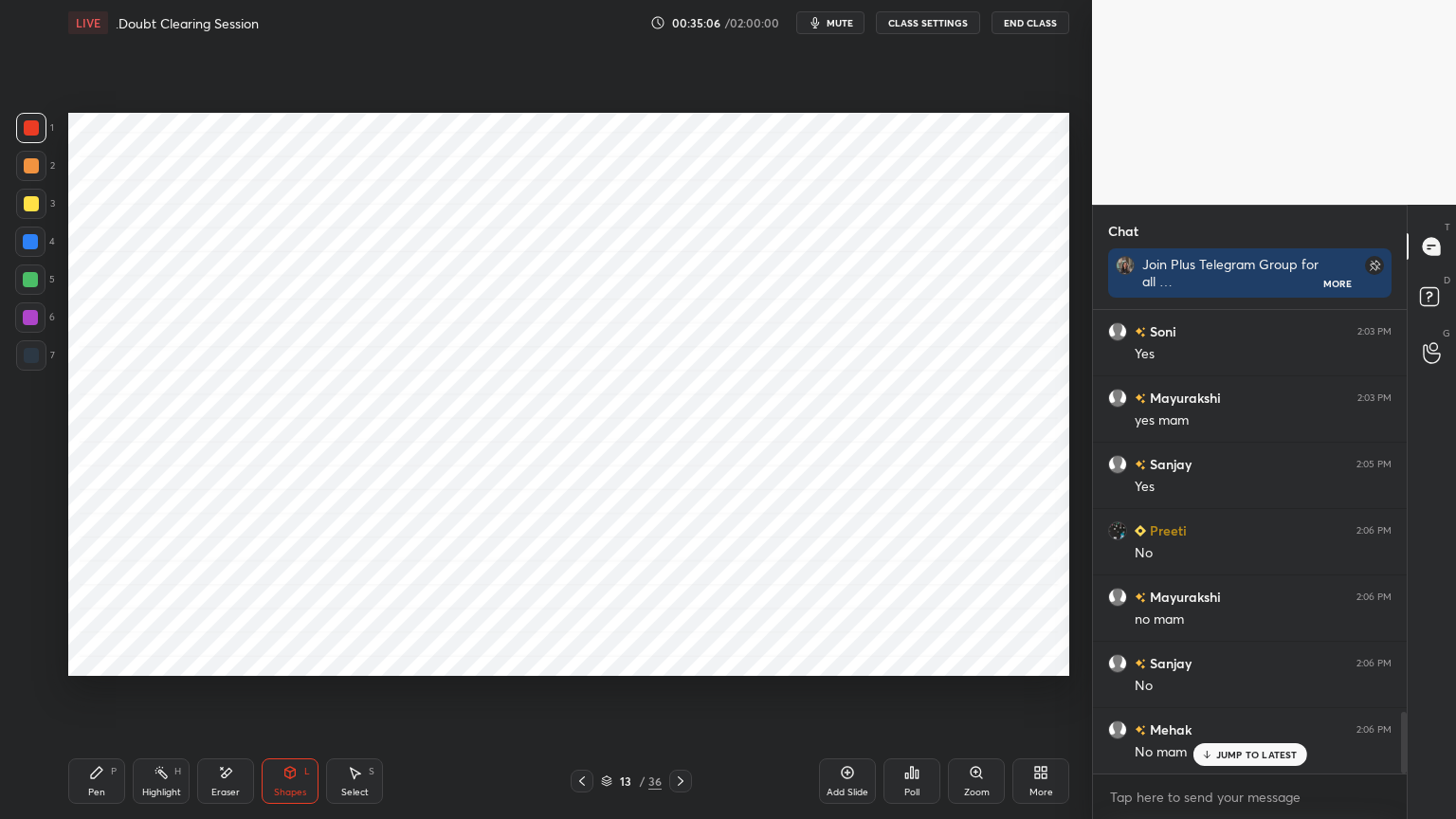 scroll, scrollTop: 3093, scrollLeft: 0, axis: vertical 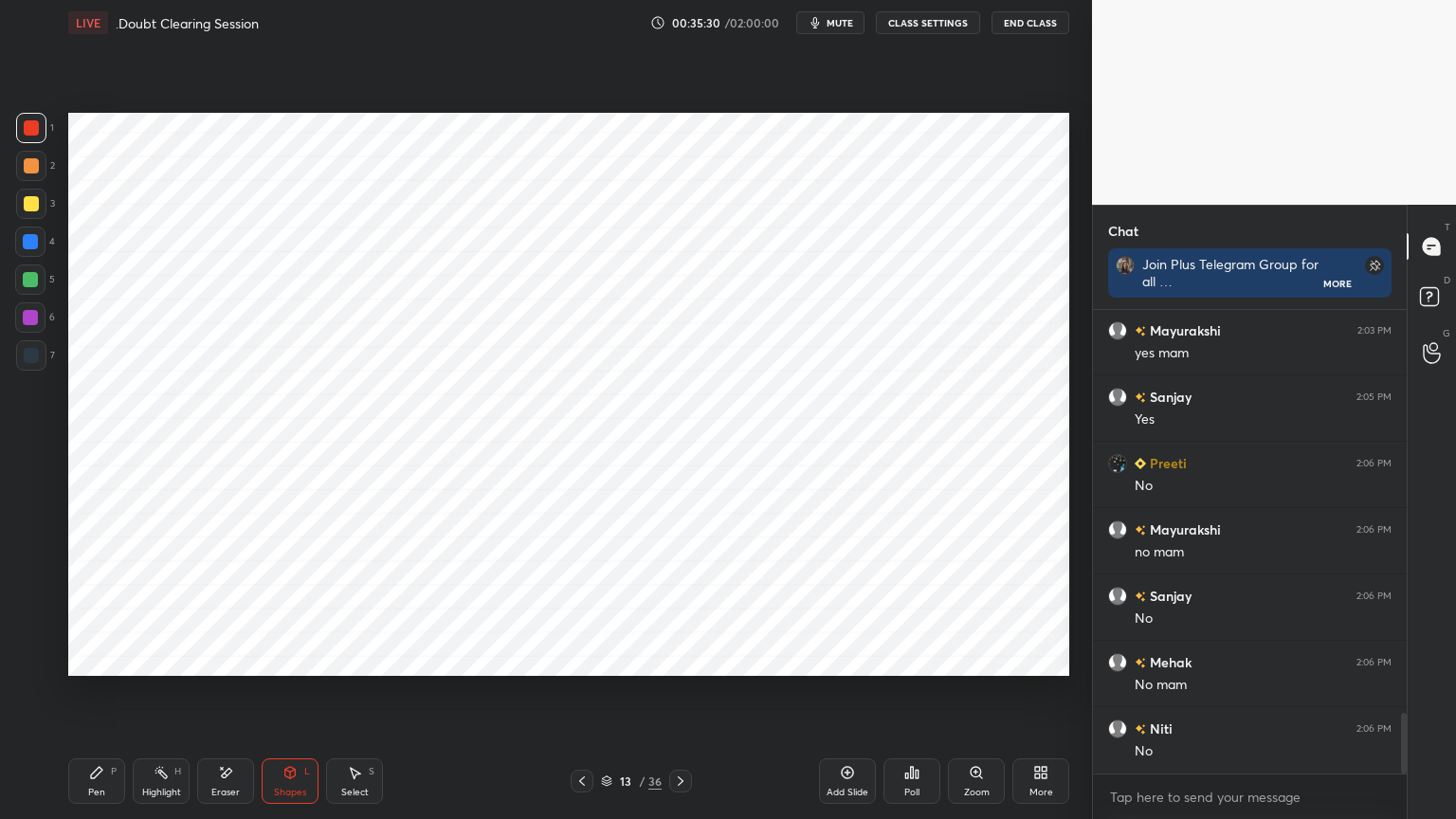 click on "Pen P" at bounding box center [97, 781] 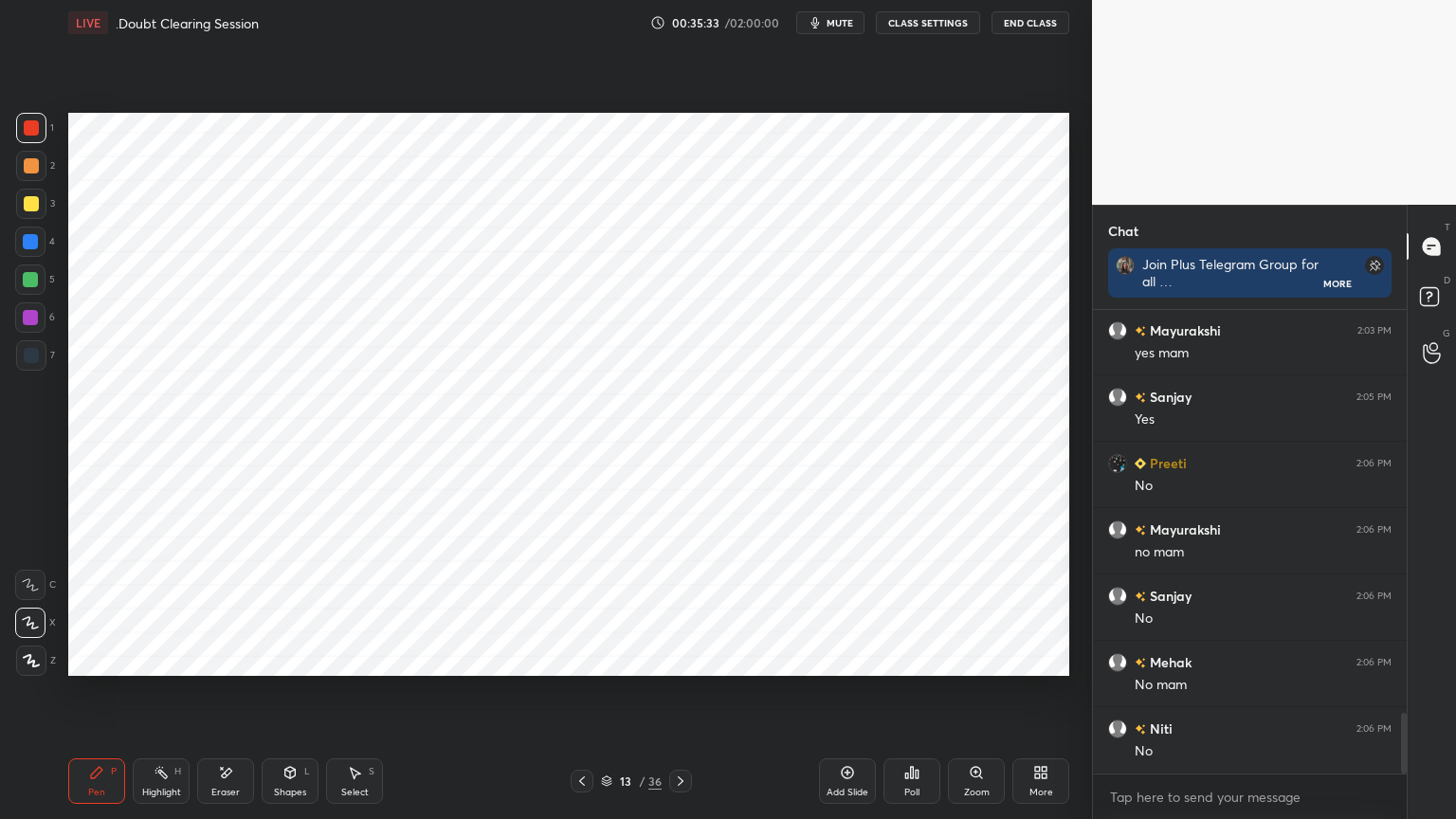 click at bounding box center [31, 355] 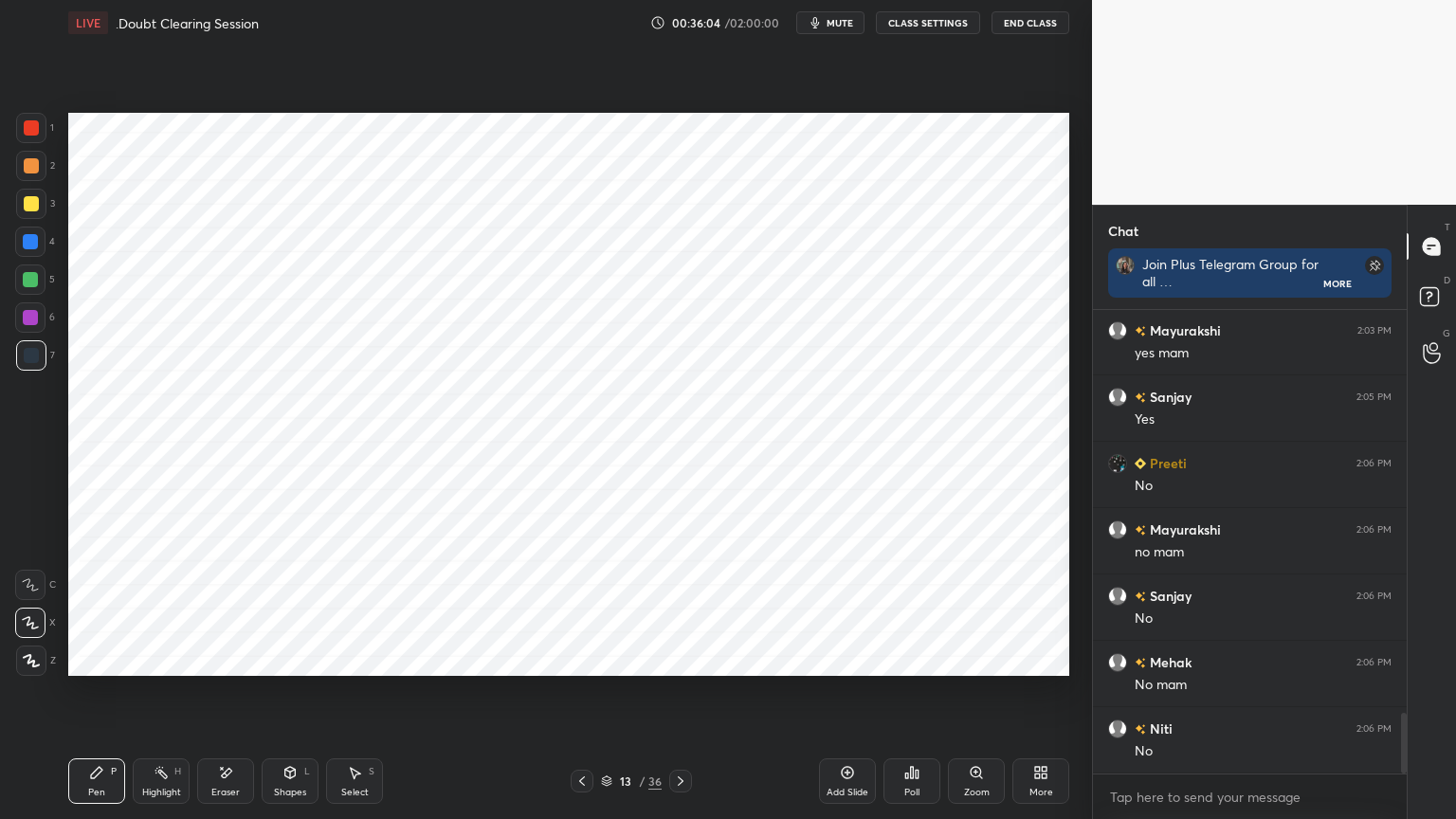 click 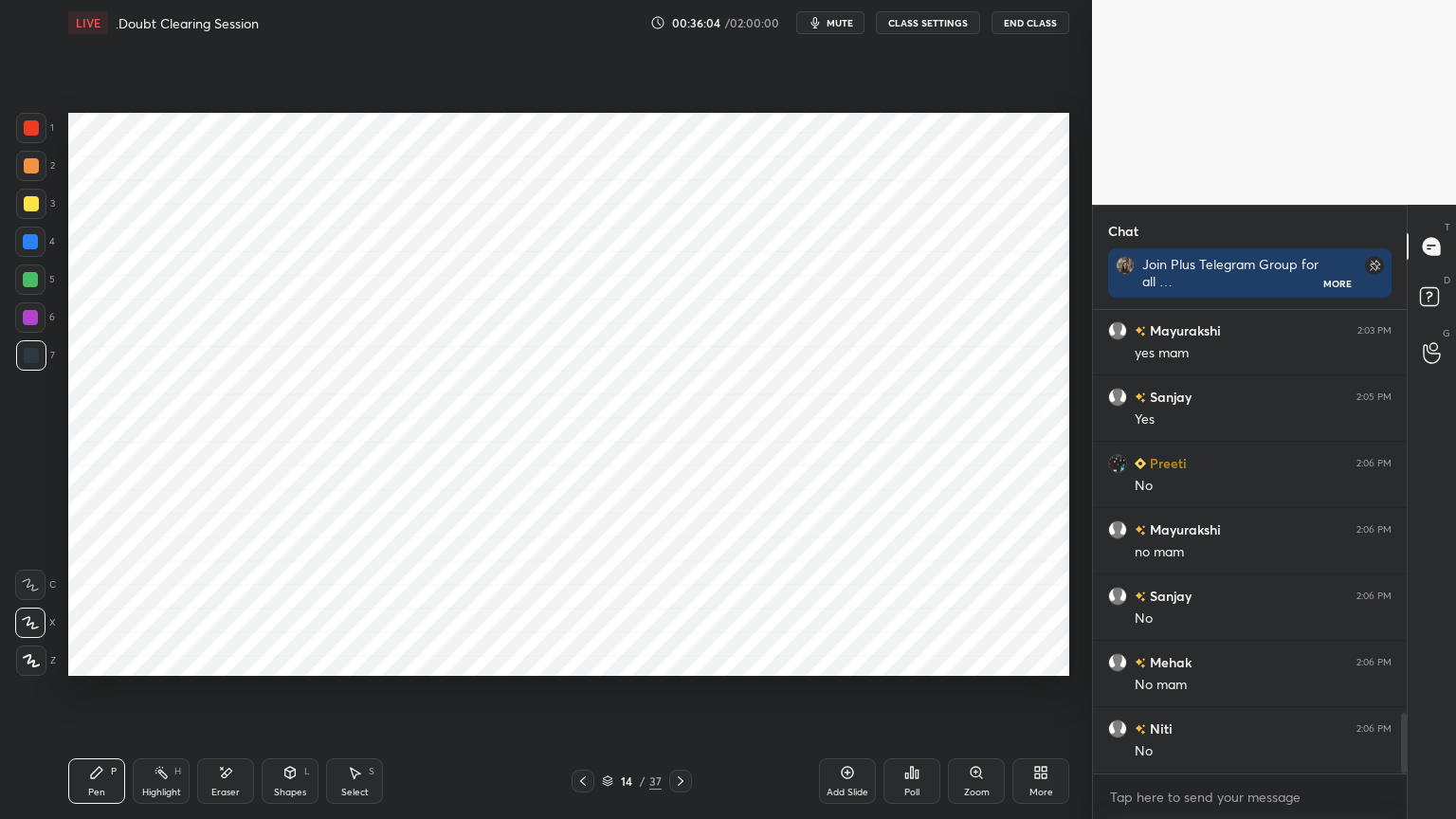 scroll, scrollTop: 3158, scrollLeft: 0, axis: vertical 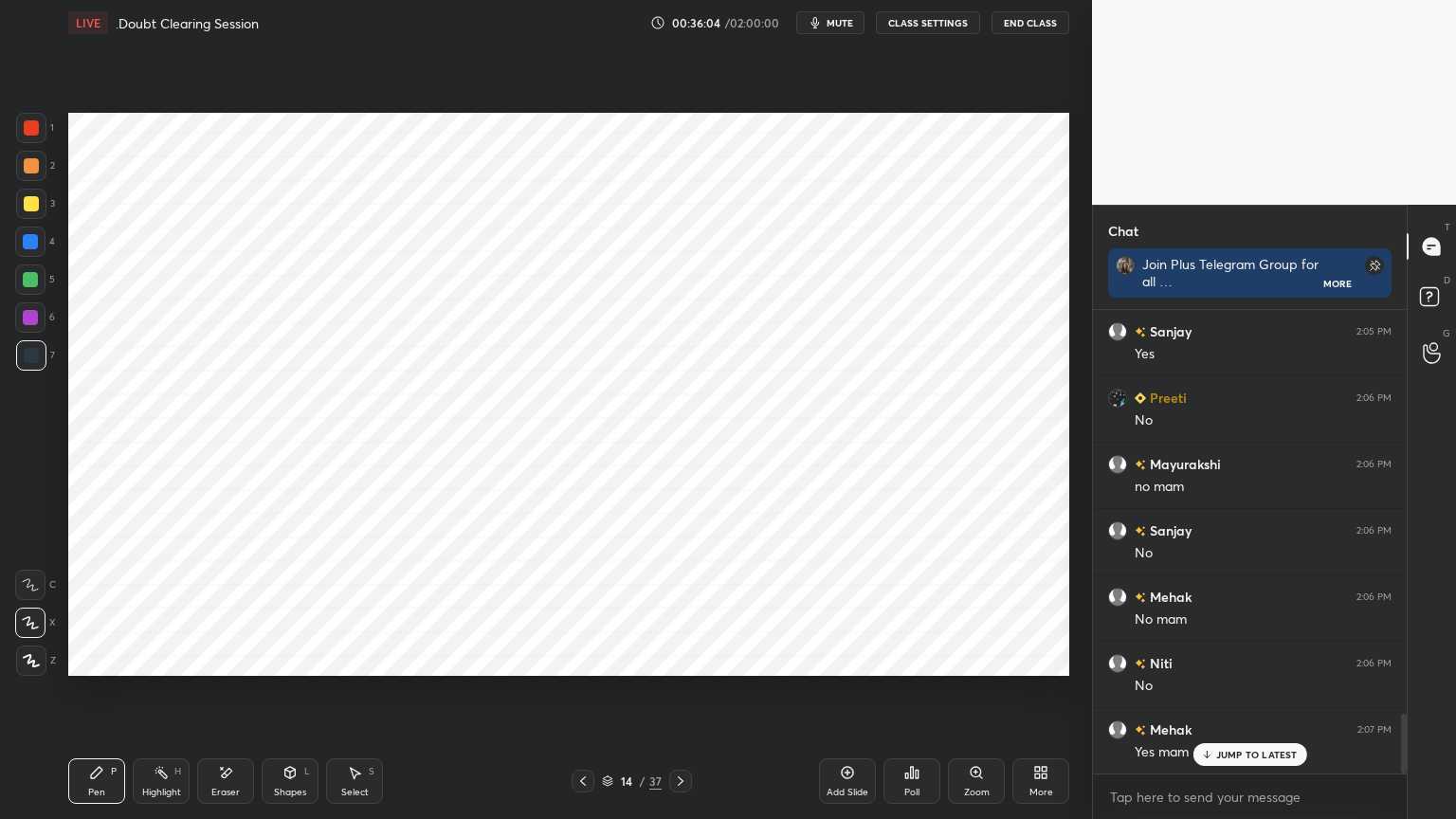 click 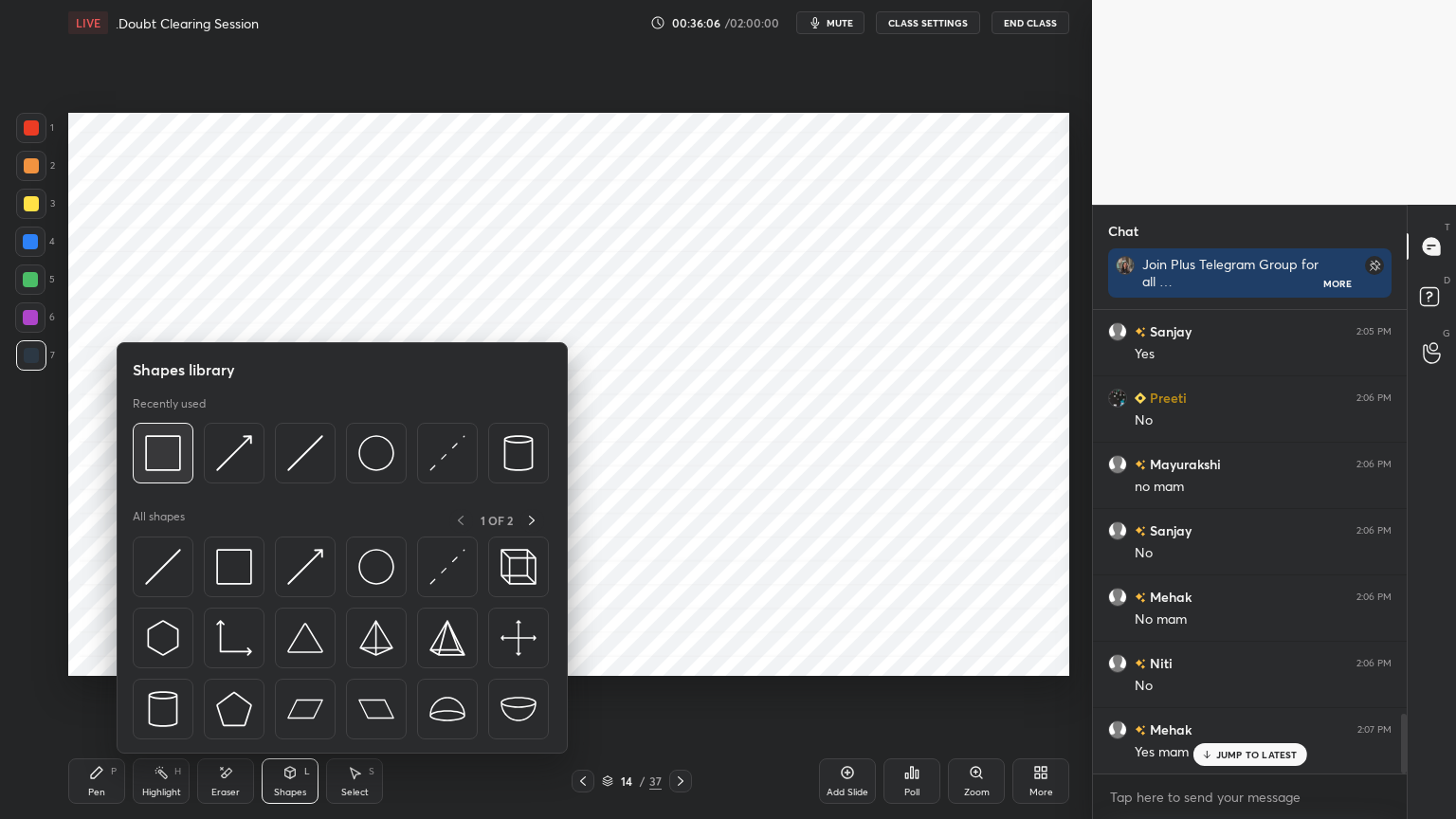 click at bounding box center [163, 453] 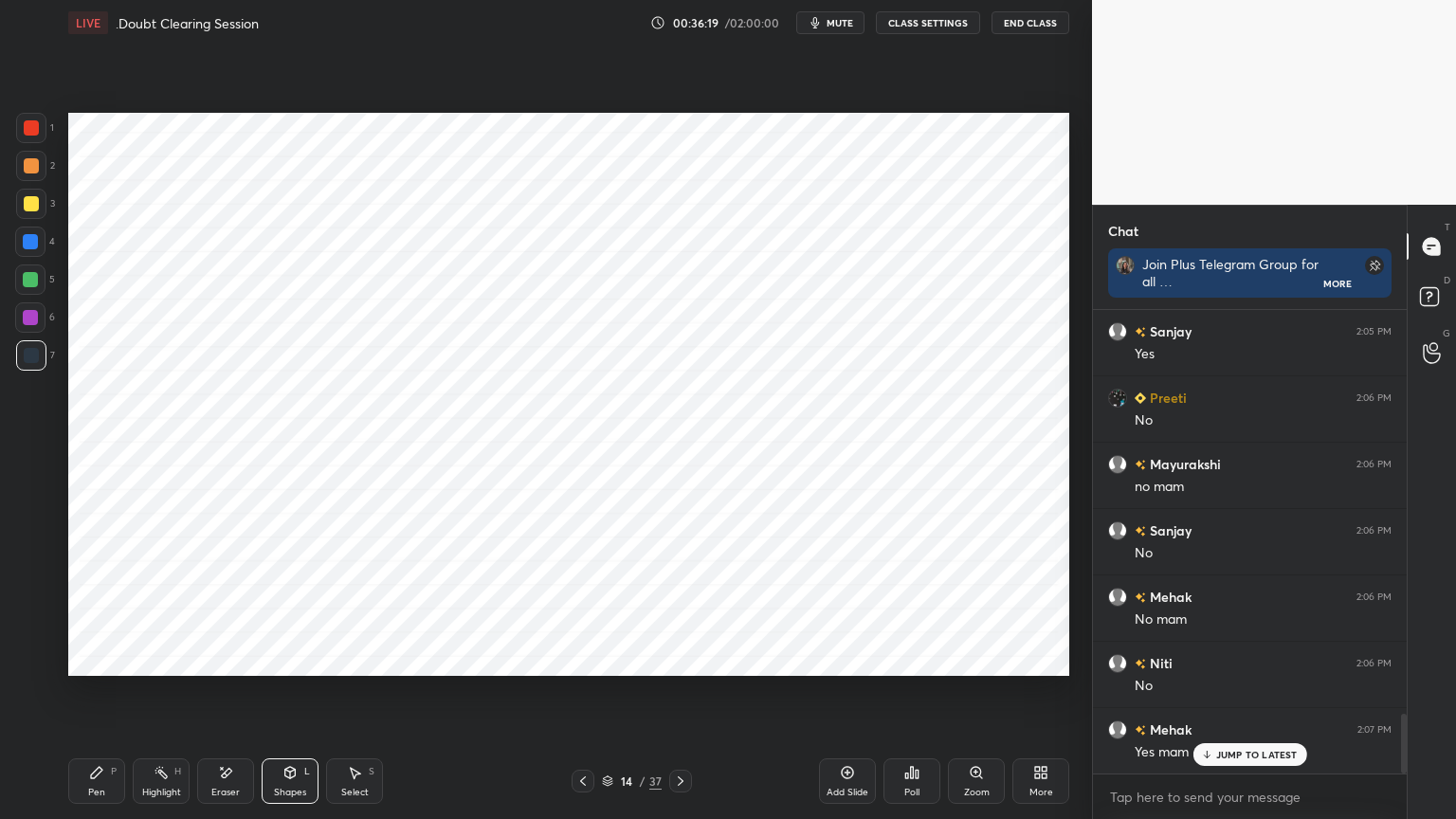 click on "Pen P" at bounding box center (97, 781) 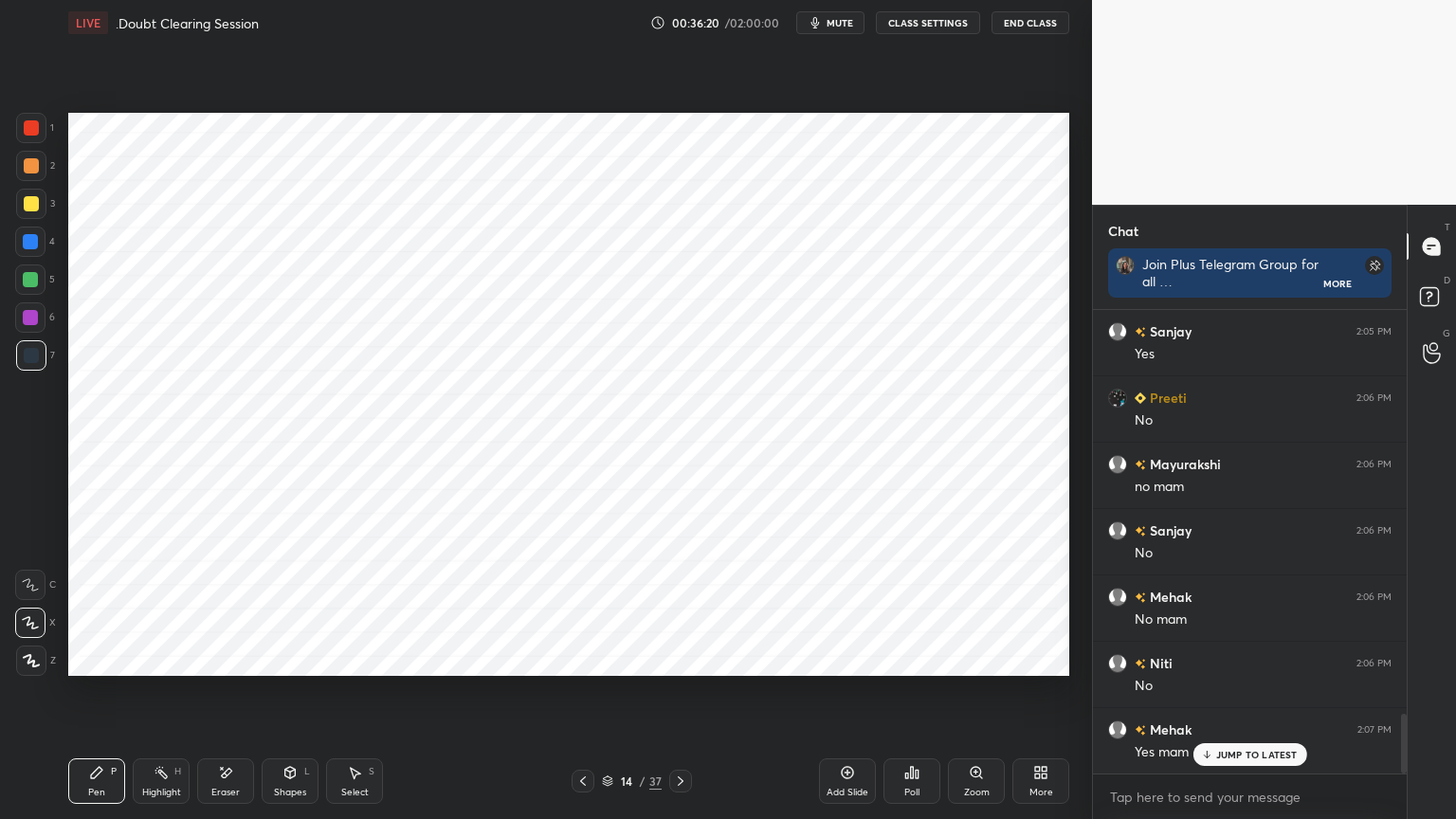 click at bounding box center [31, 128] 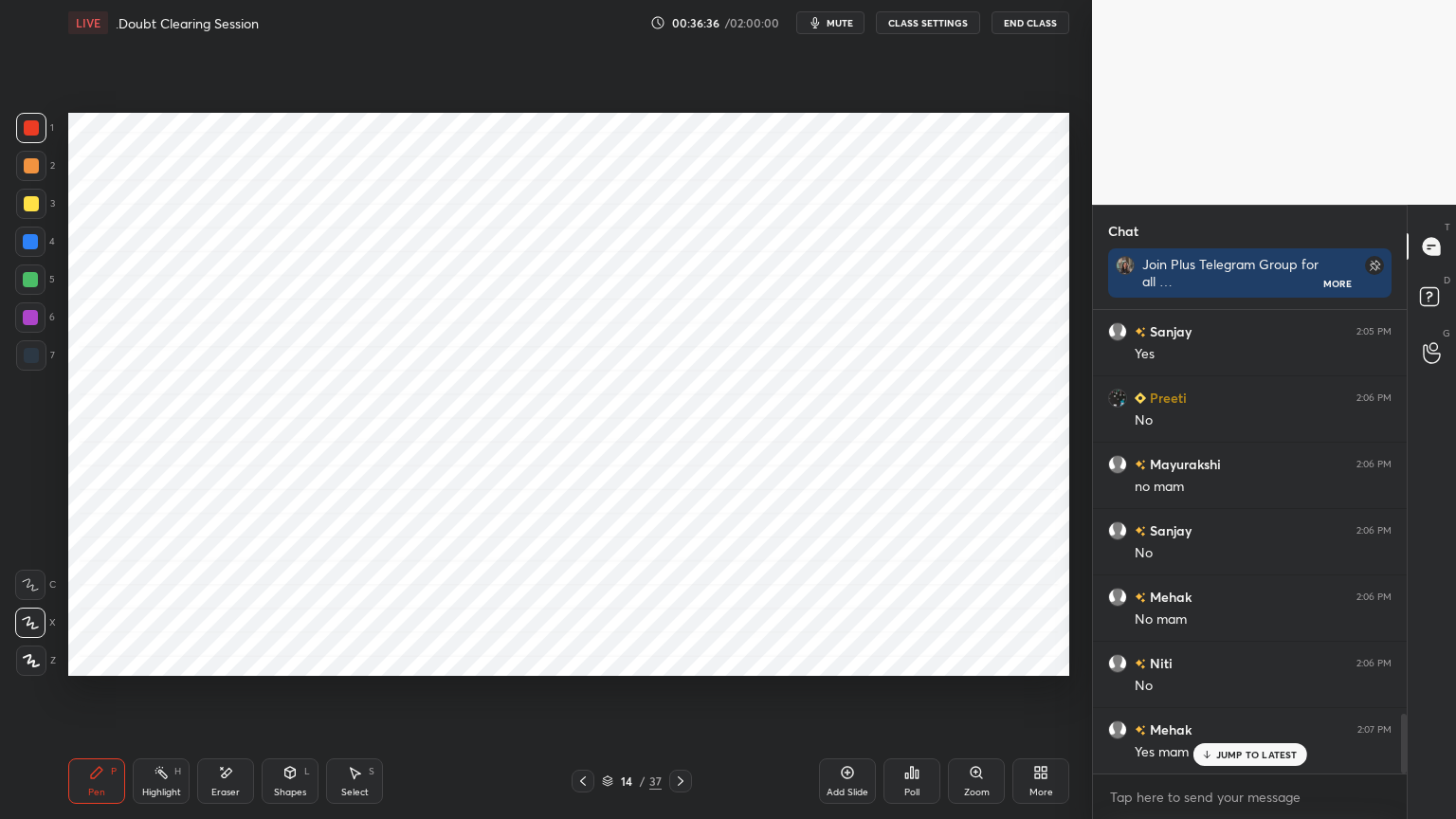 click at bounding box center [31, 355] 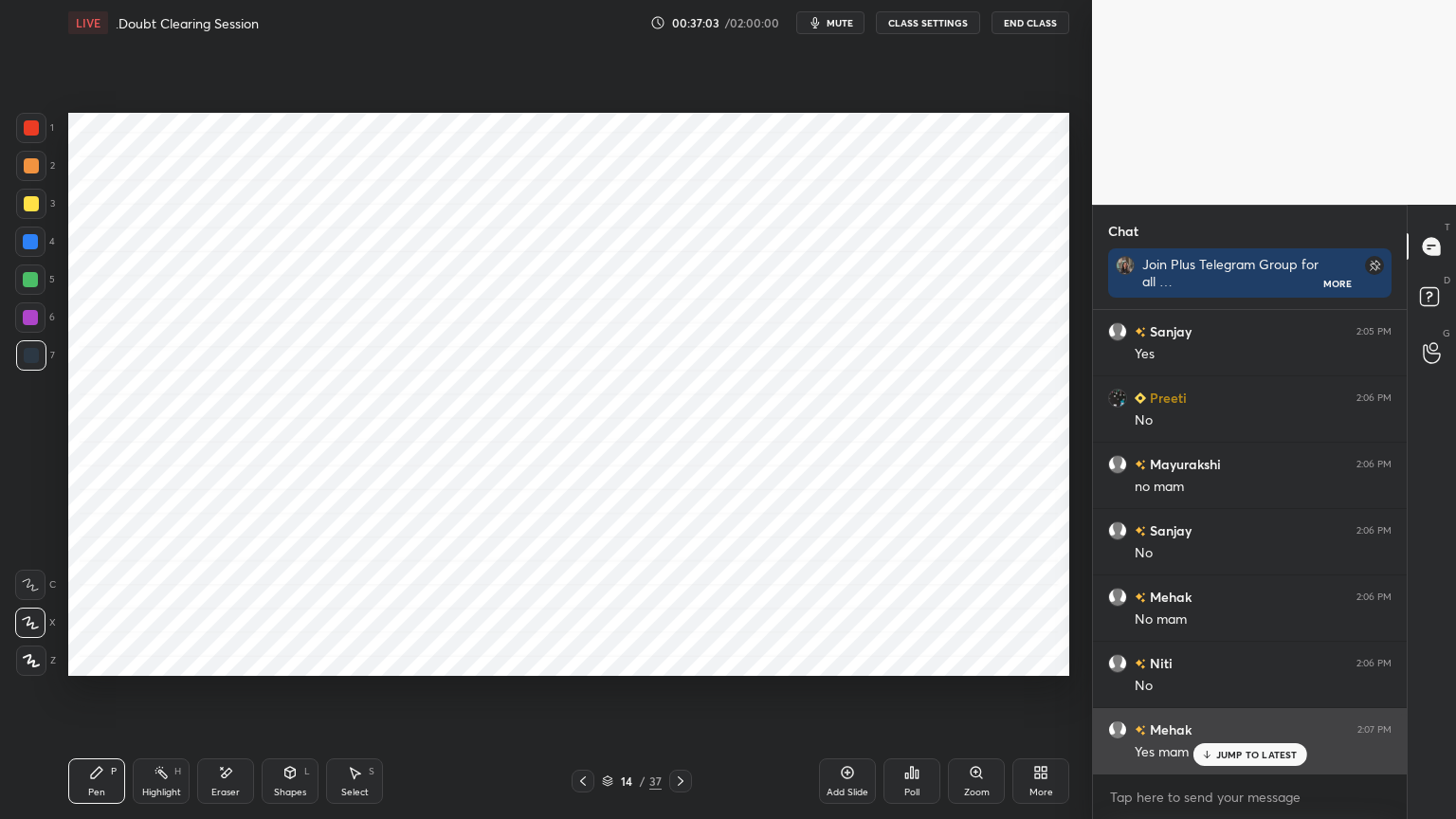 click on "JUMP TO LATEST" at bounding box center [1257, 755] 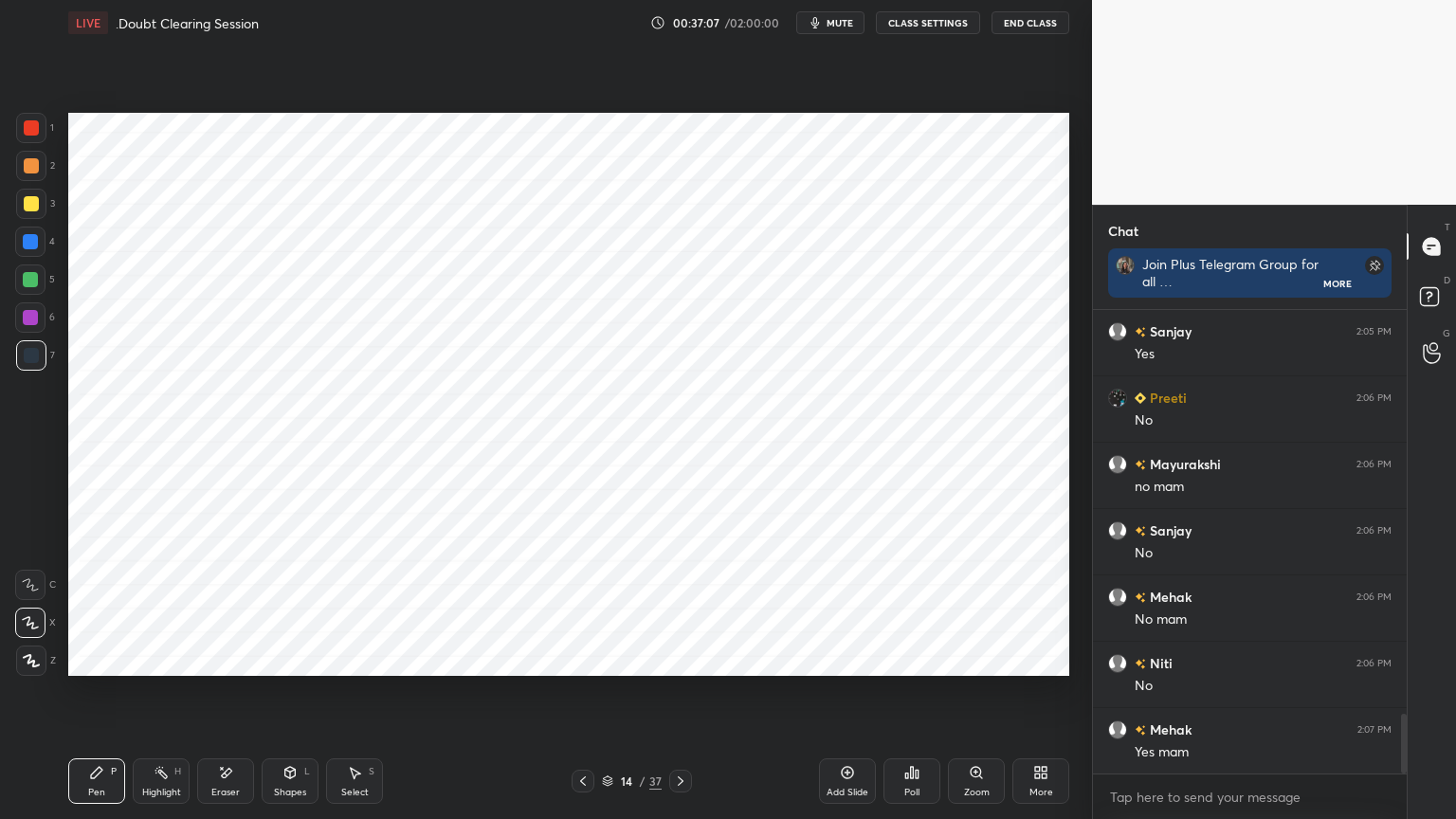click on "Shapes L" at bounding box center [290, 781] 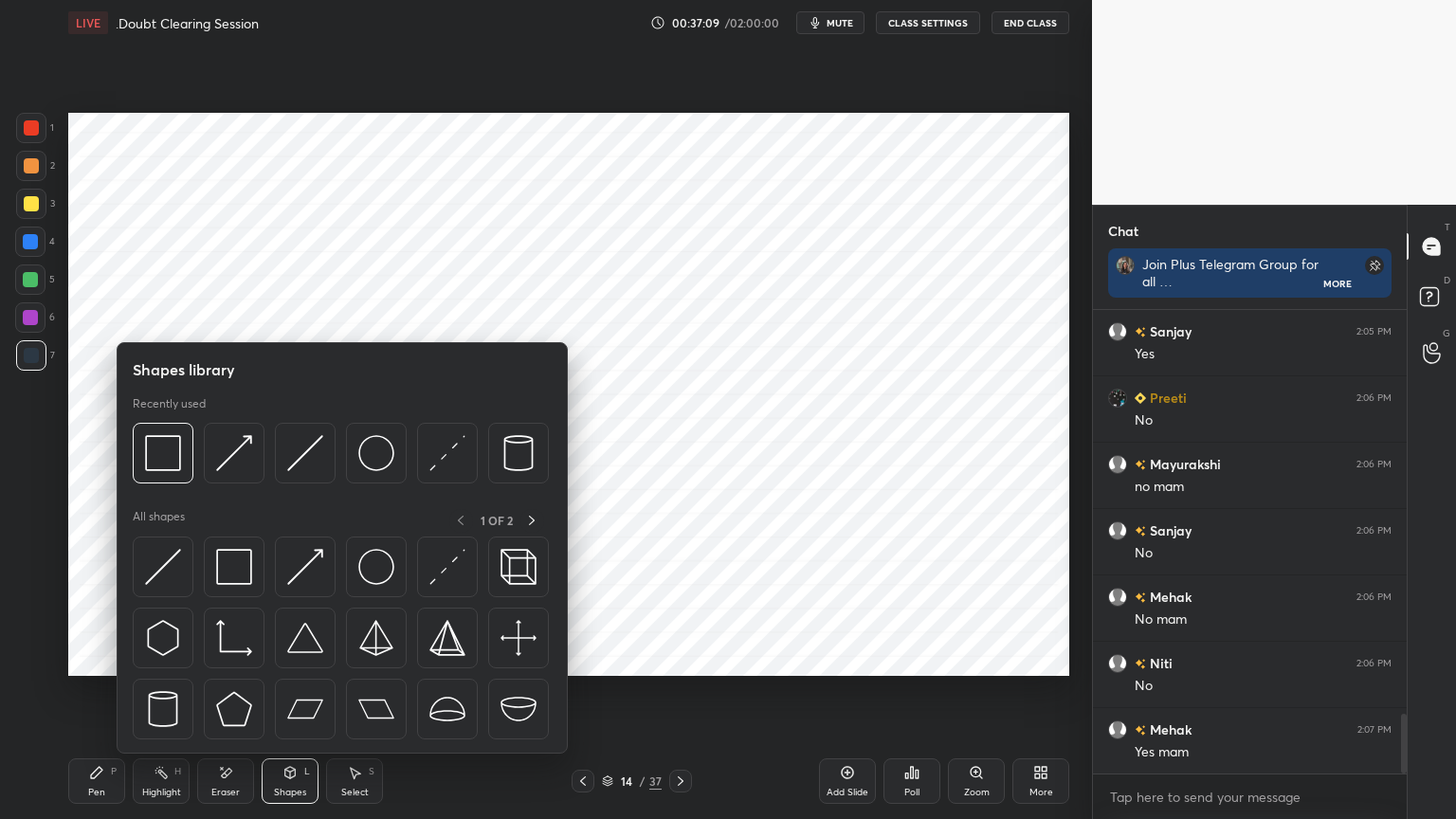 click at bounding box center (31, 128) 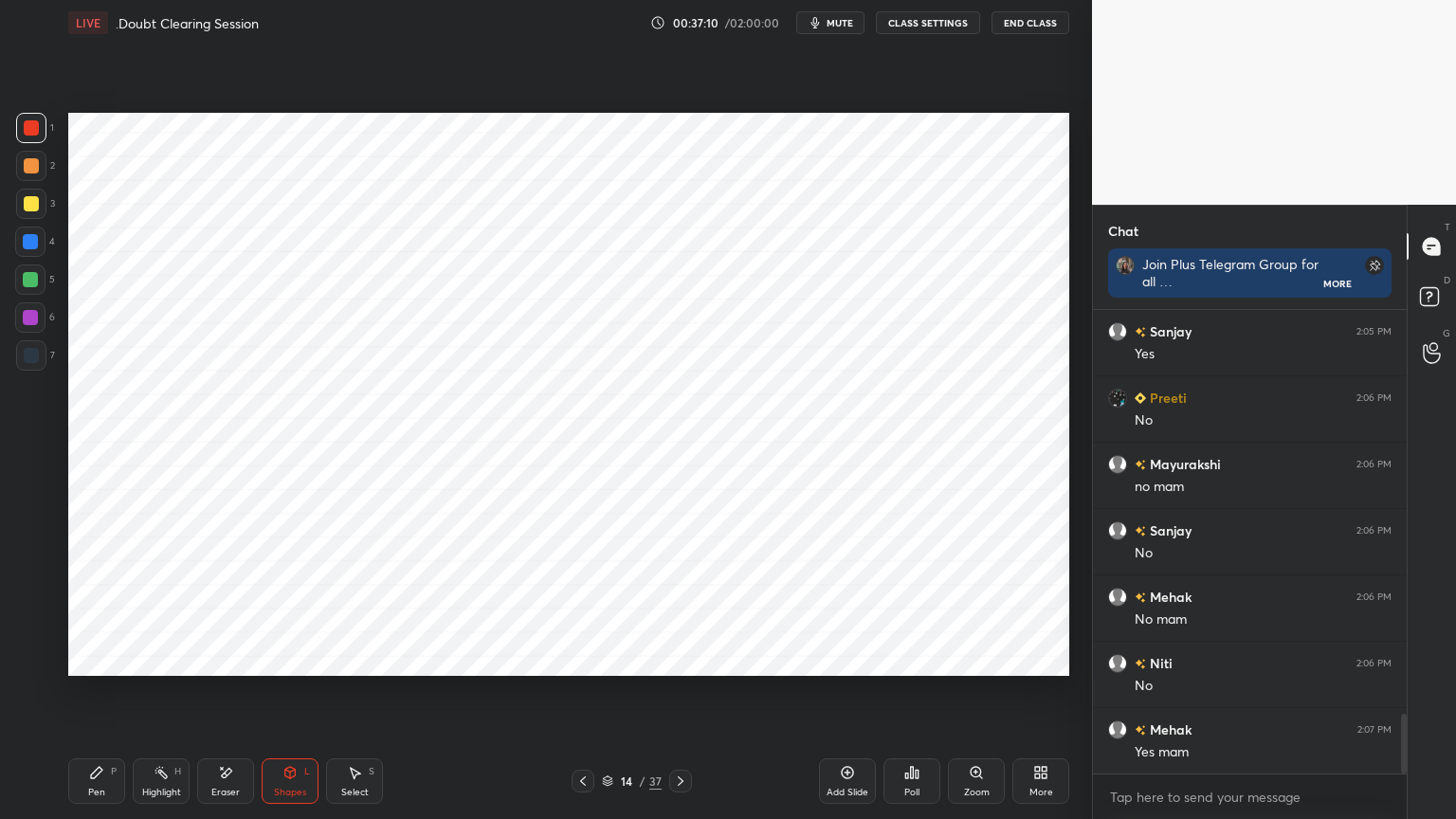 click on "Pen" at bounding box center [97, 792] 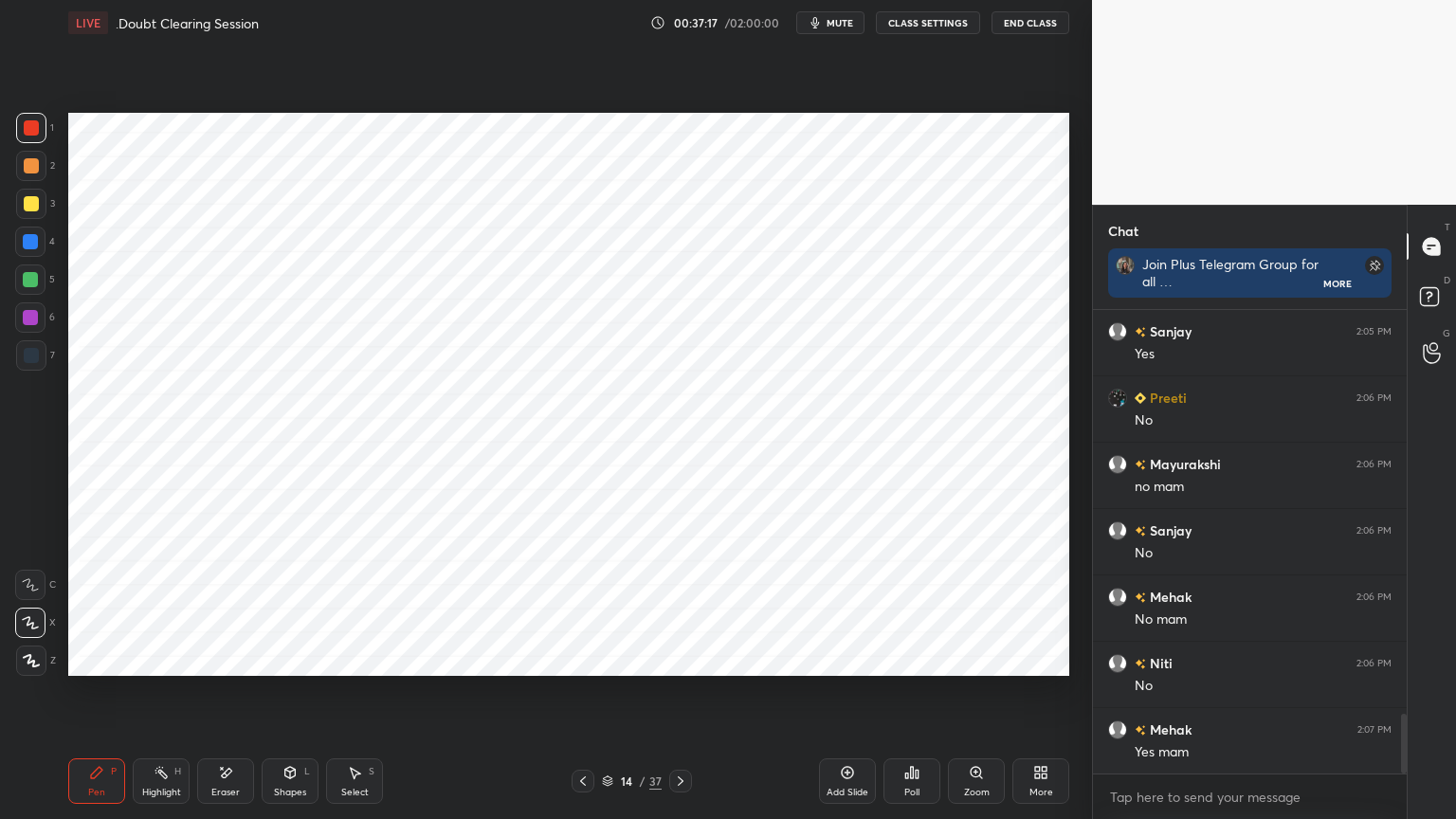 click at bounding box center [31, 355] 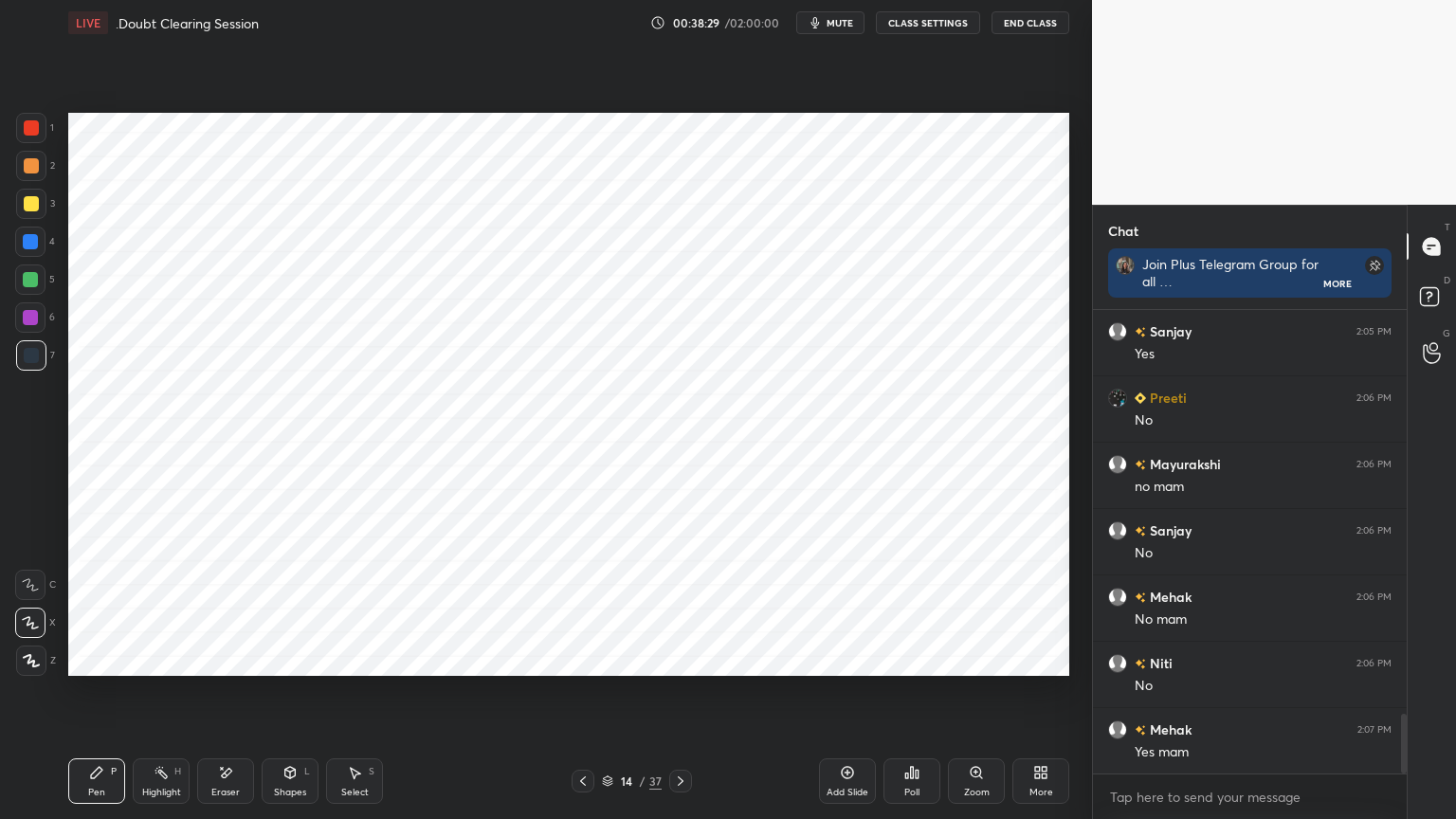 click at bounding box center [31, 128] 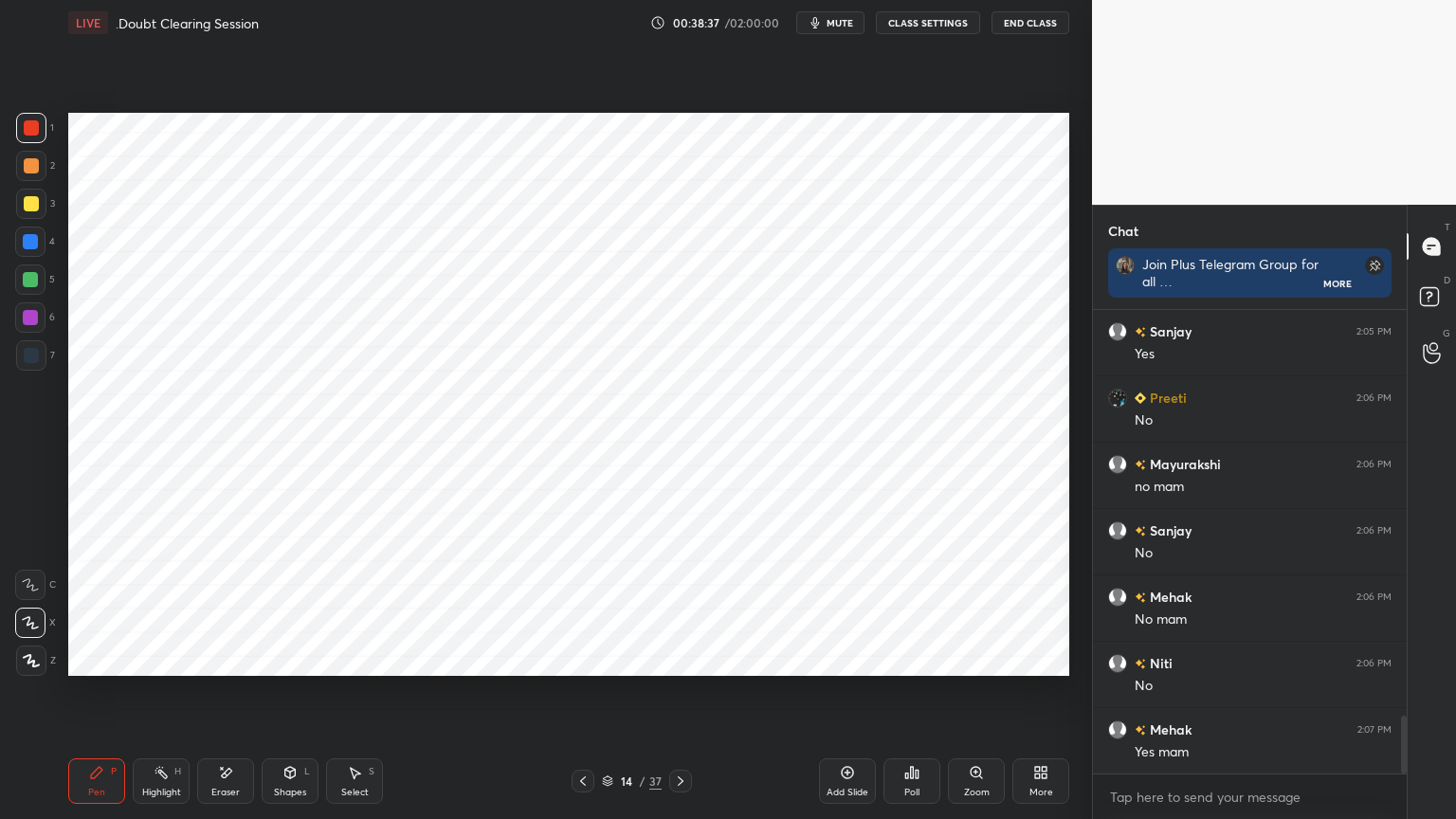 scroll, scrollTop: 3226, scrollLeft: 0, axis: vertical 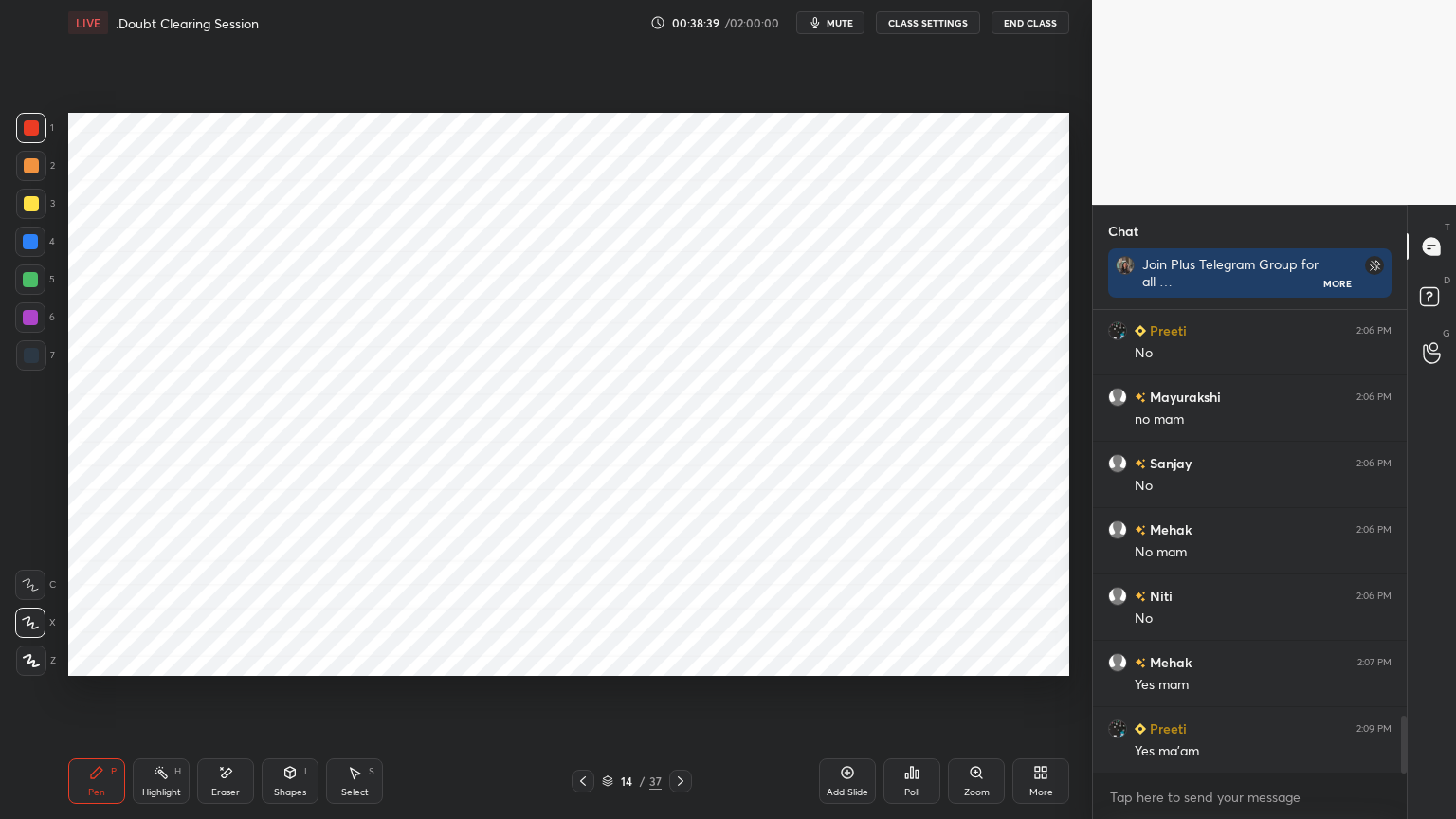 click 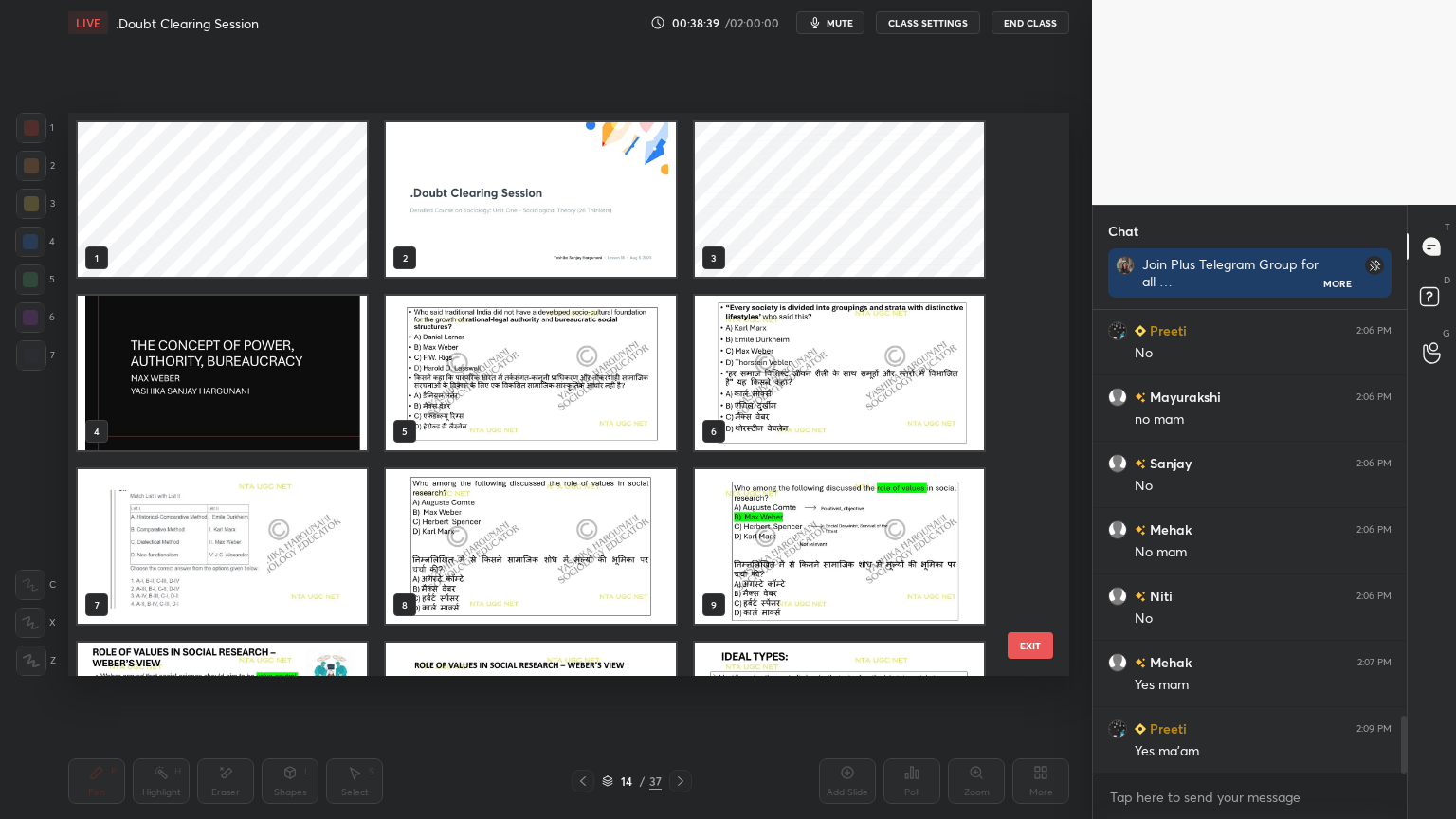 scroll, scrollTop: 303, scrollLeft: 0, axis: vertical 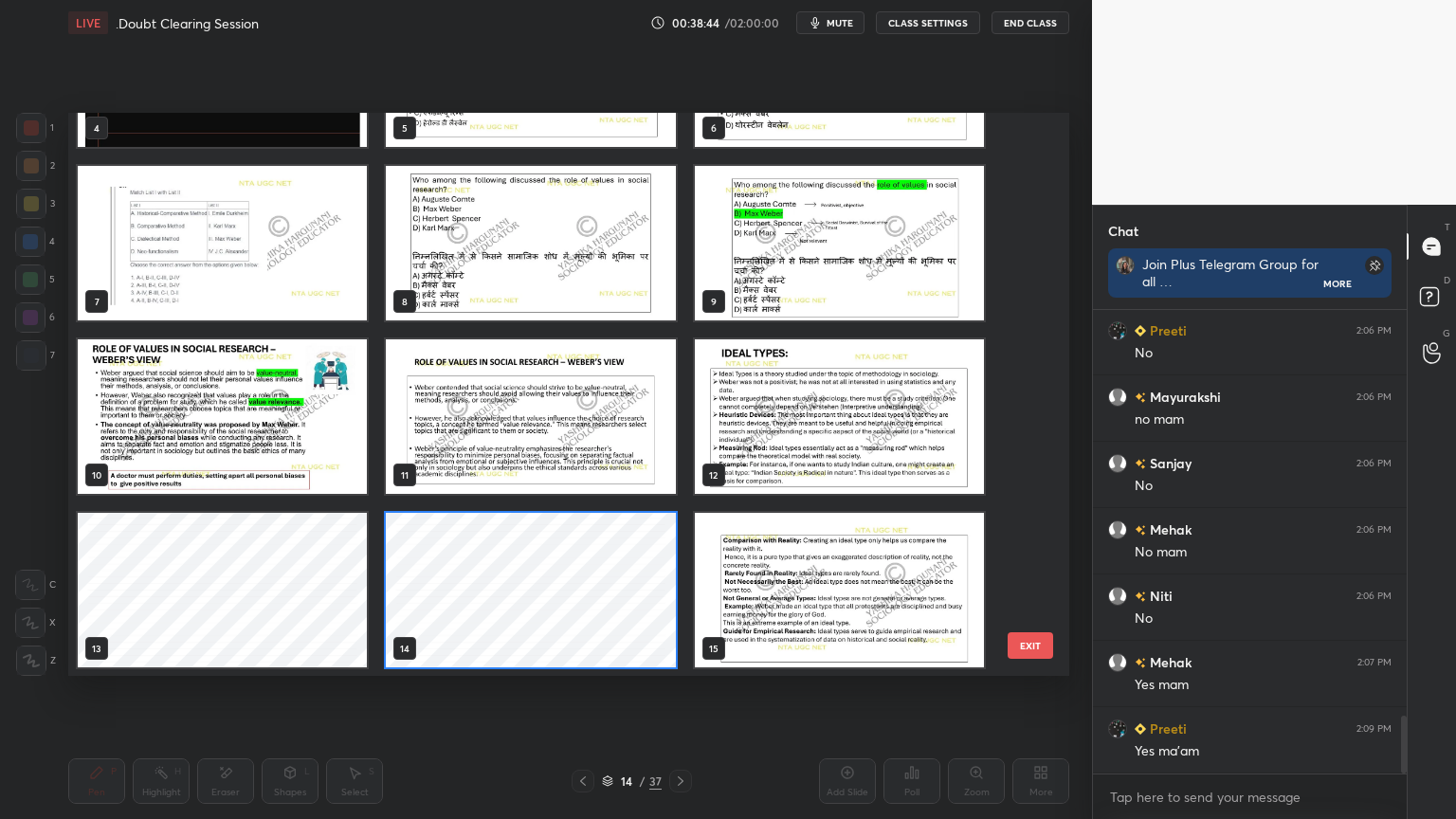 click at bounding box center (839, 416) 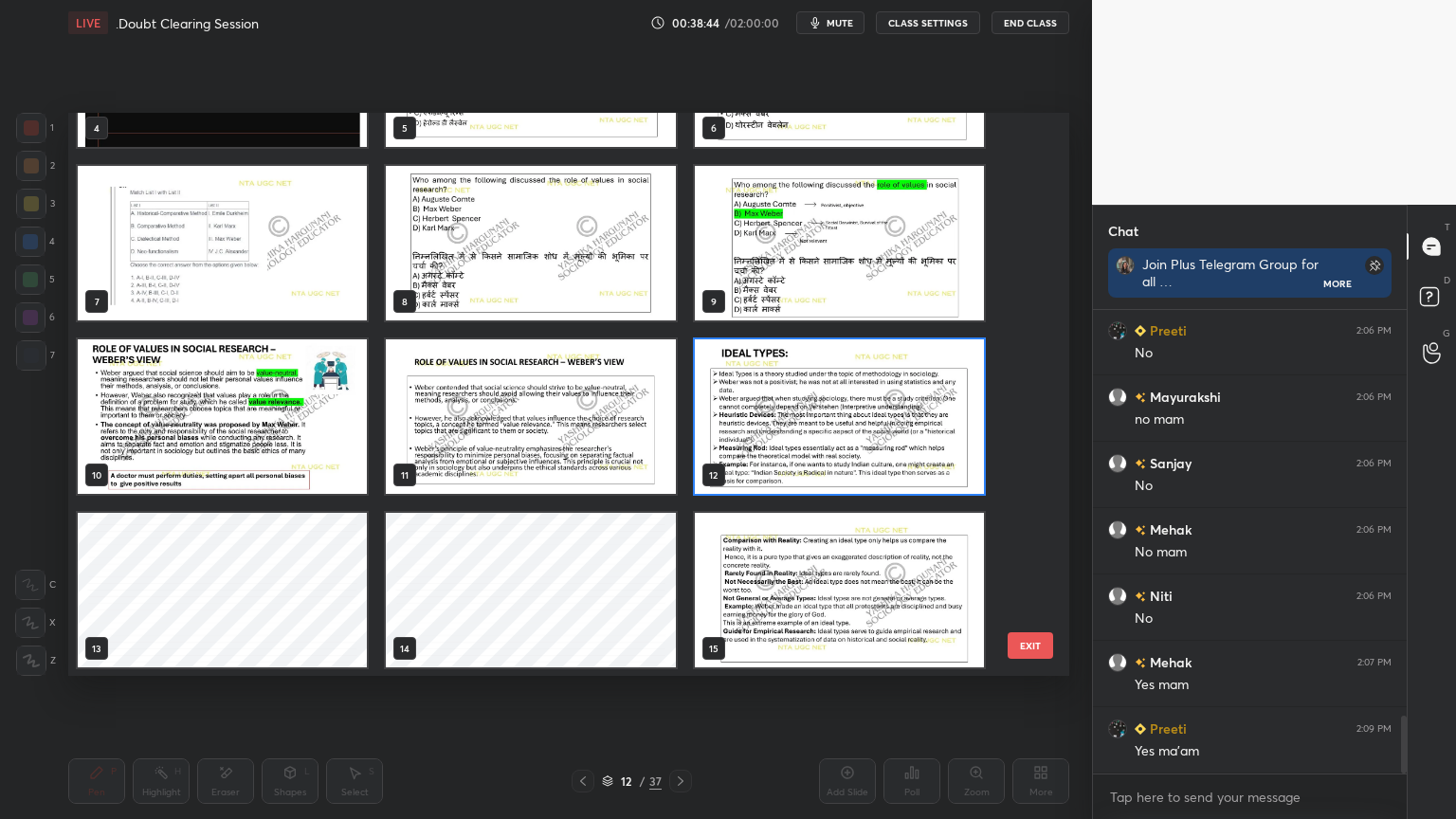 click at bounding box center (839, 416) 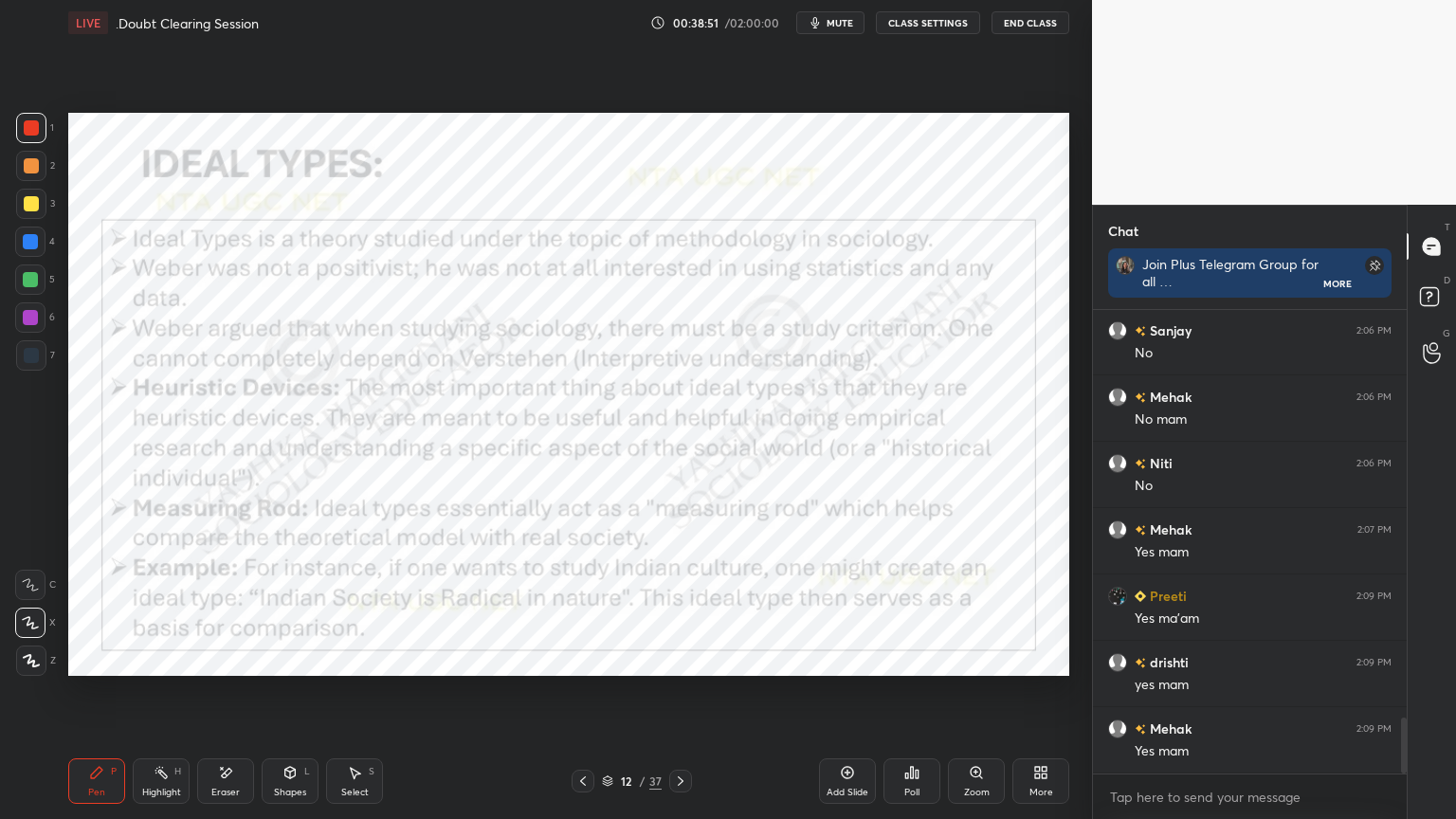 scroll, scrollTop: 3424, scrollLeft: 0, axis: vertical 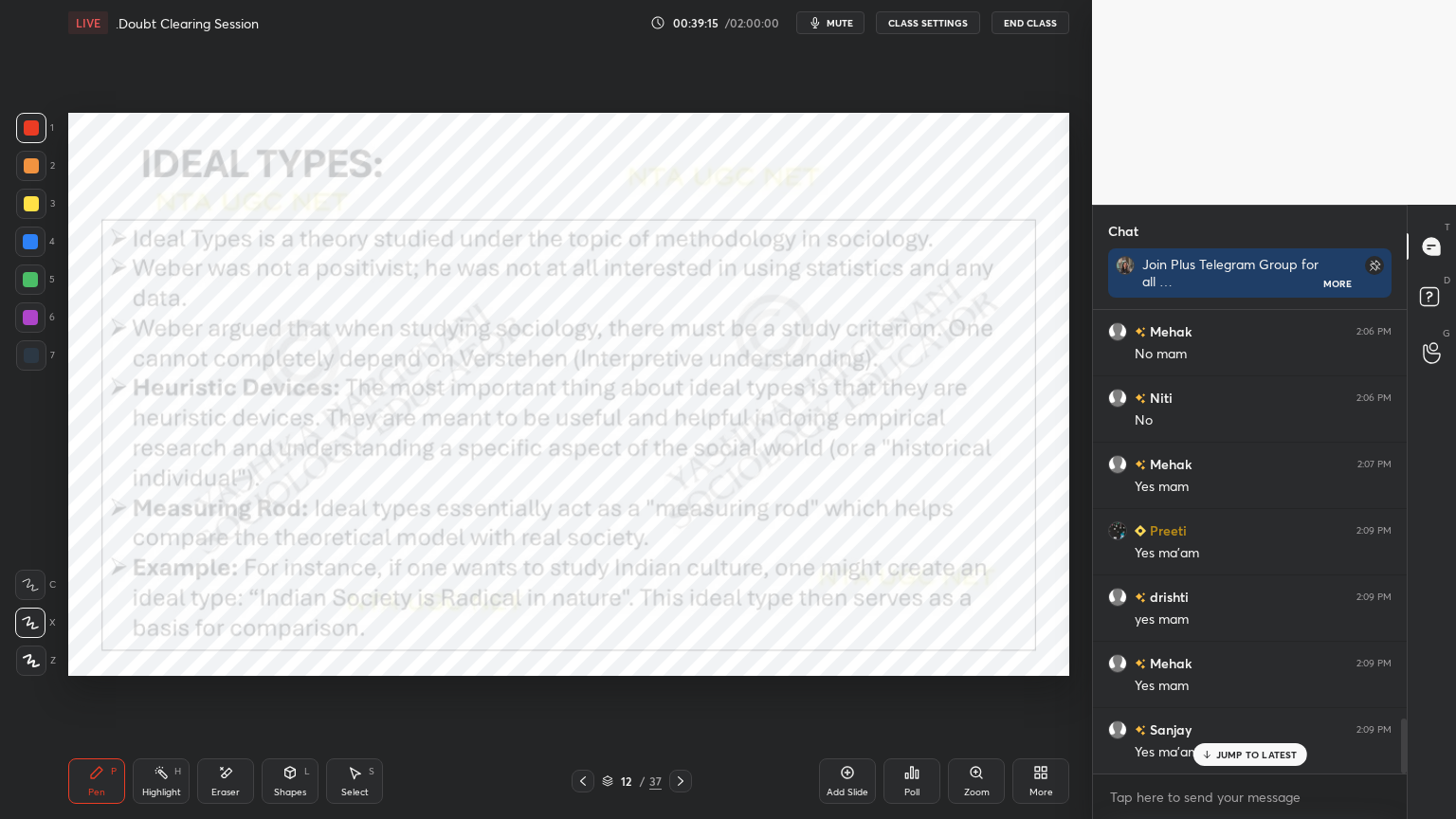 click on "Shapes L" at bounding box center (290, 781) 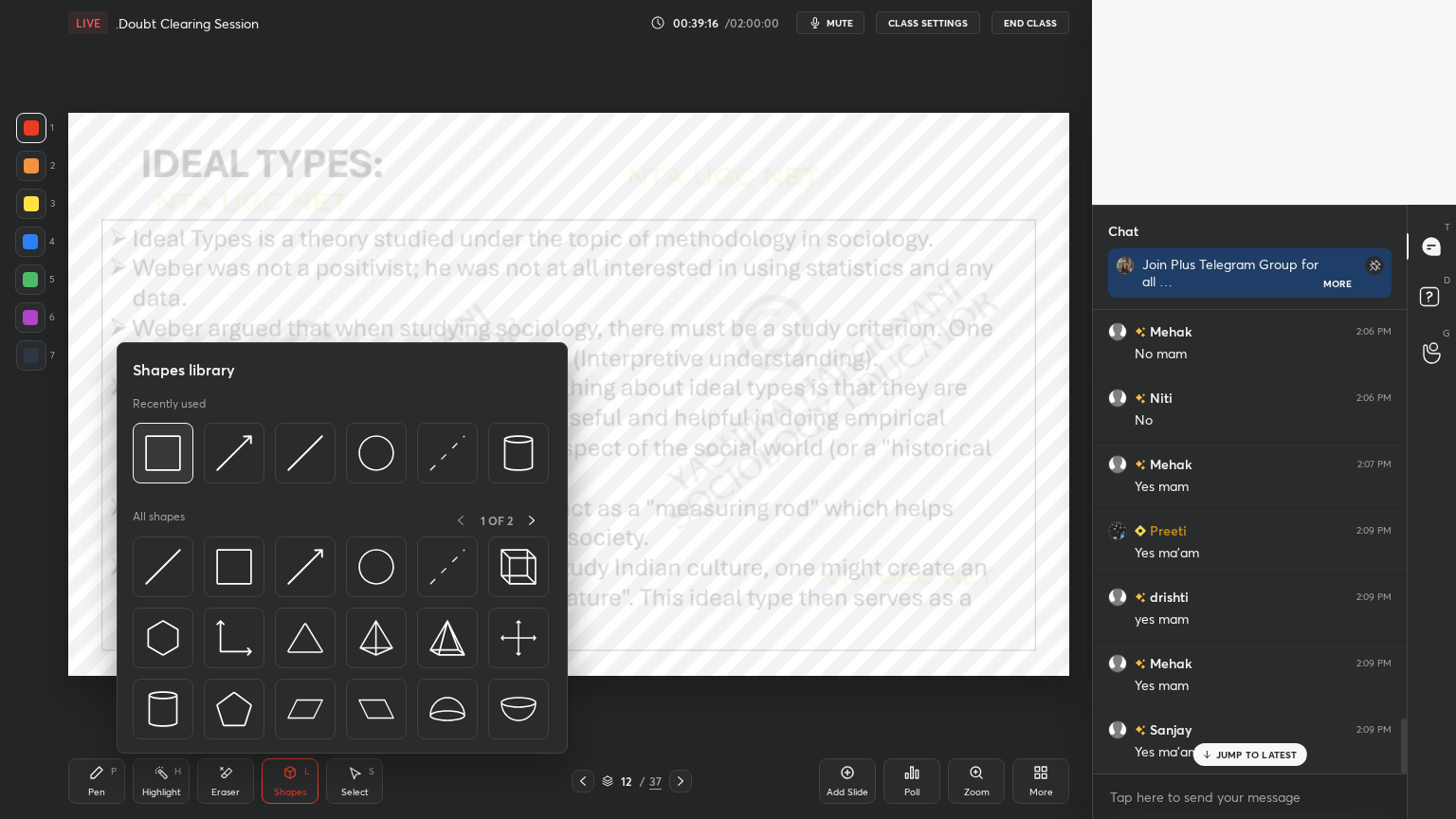 click at bounding box center (163, 453) 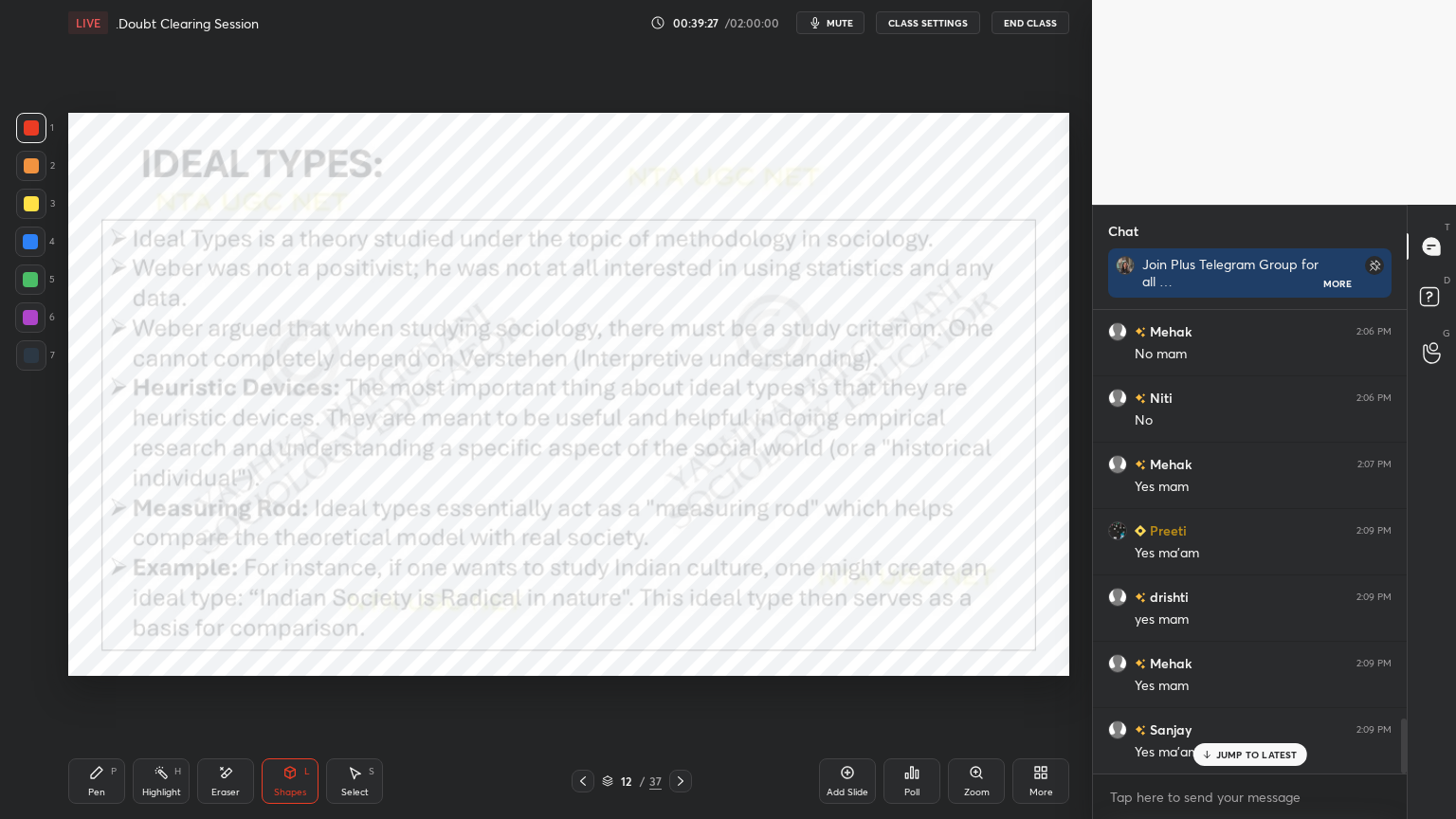 scroll, scrollTop: 3491, scrollLeft: 0, axis: vertical 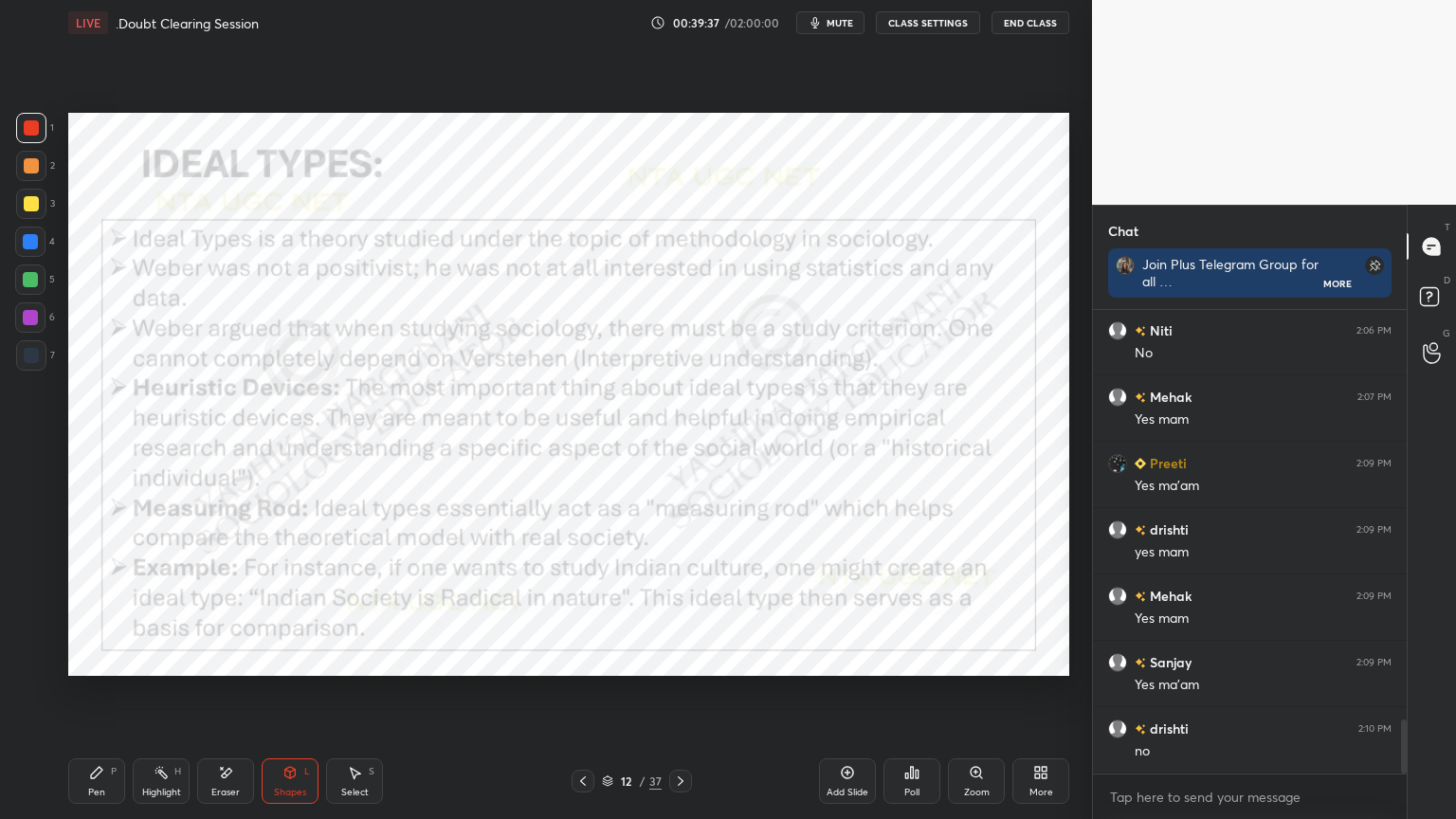 click 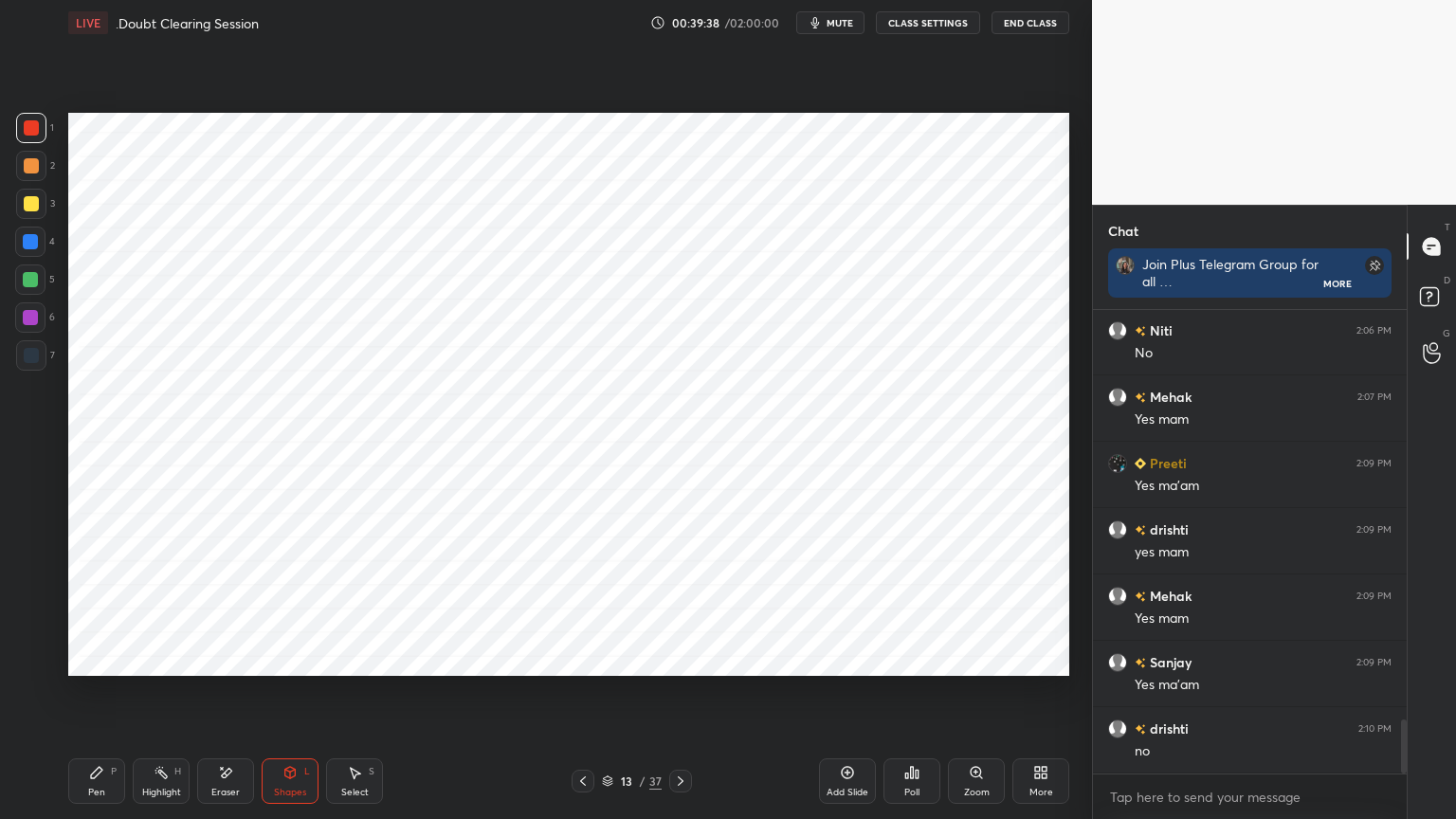 click 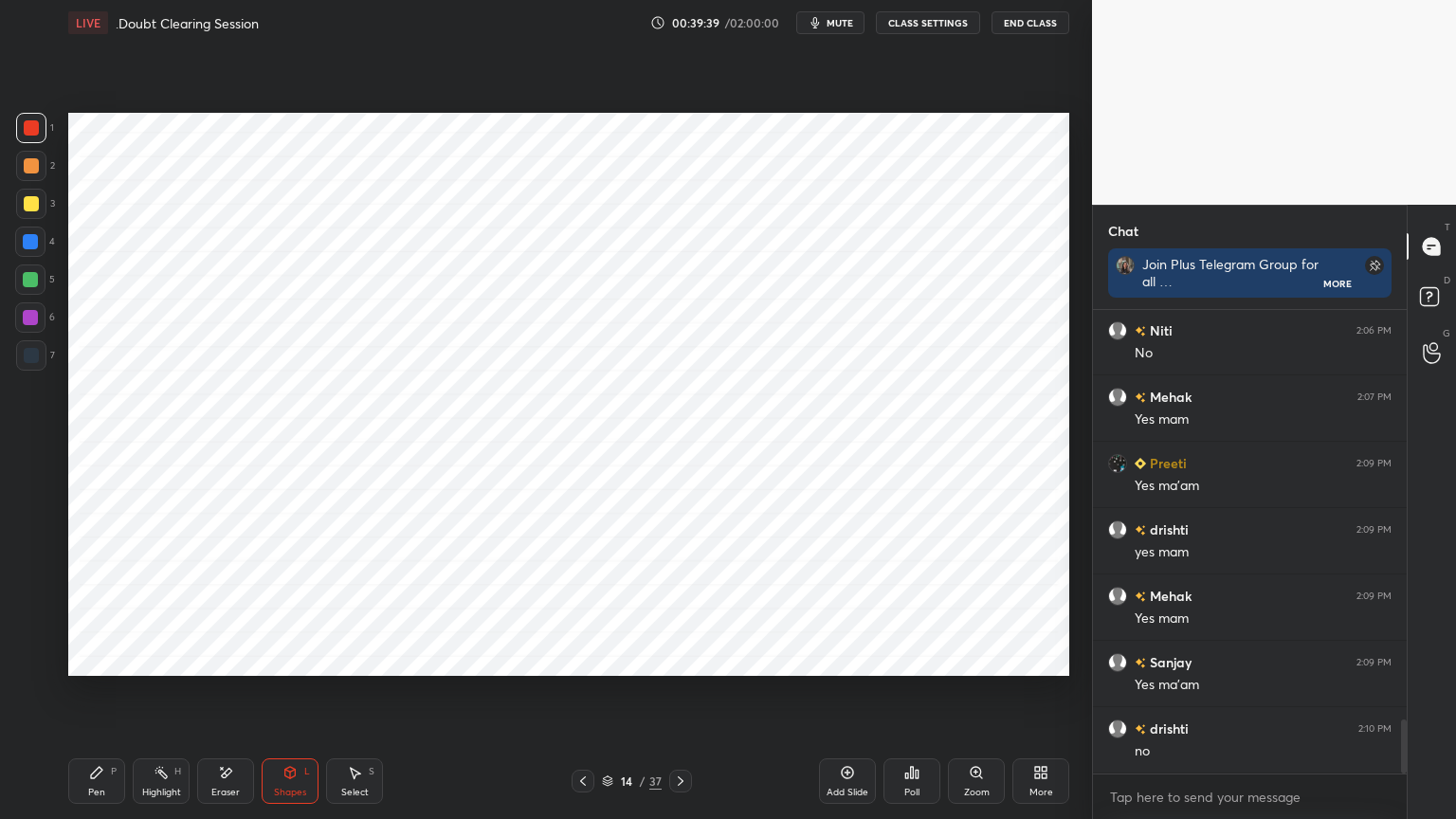 click 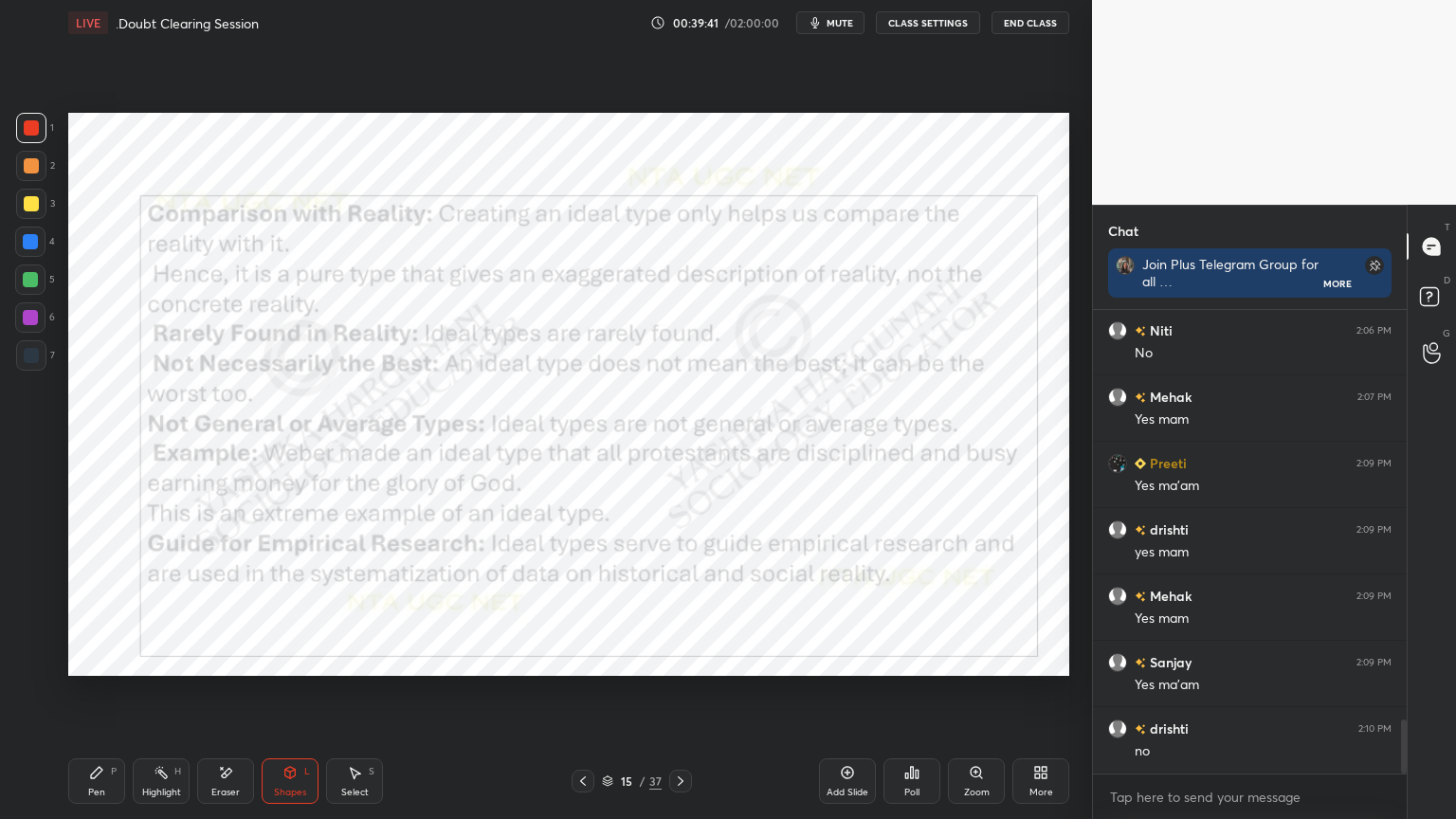 click on "Shapes L" at bounding box center (290, 781) 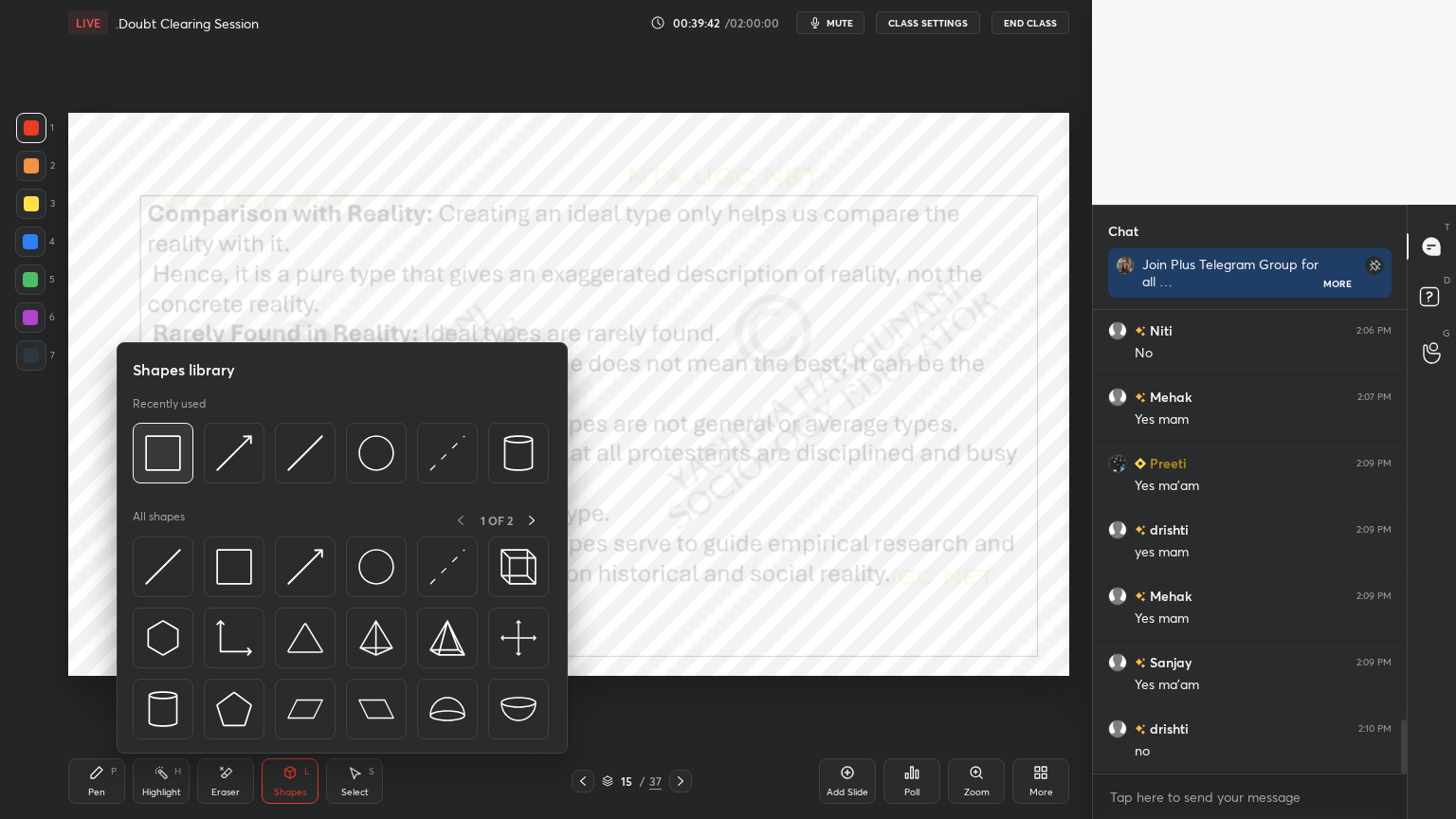 click at bounding box center [163, 453] 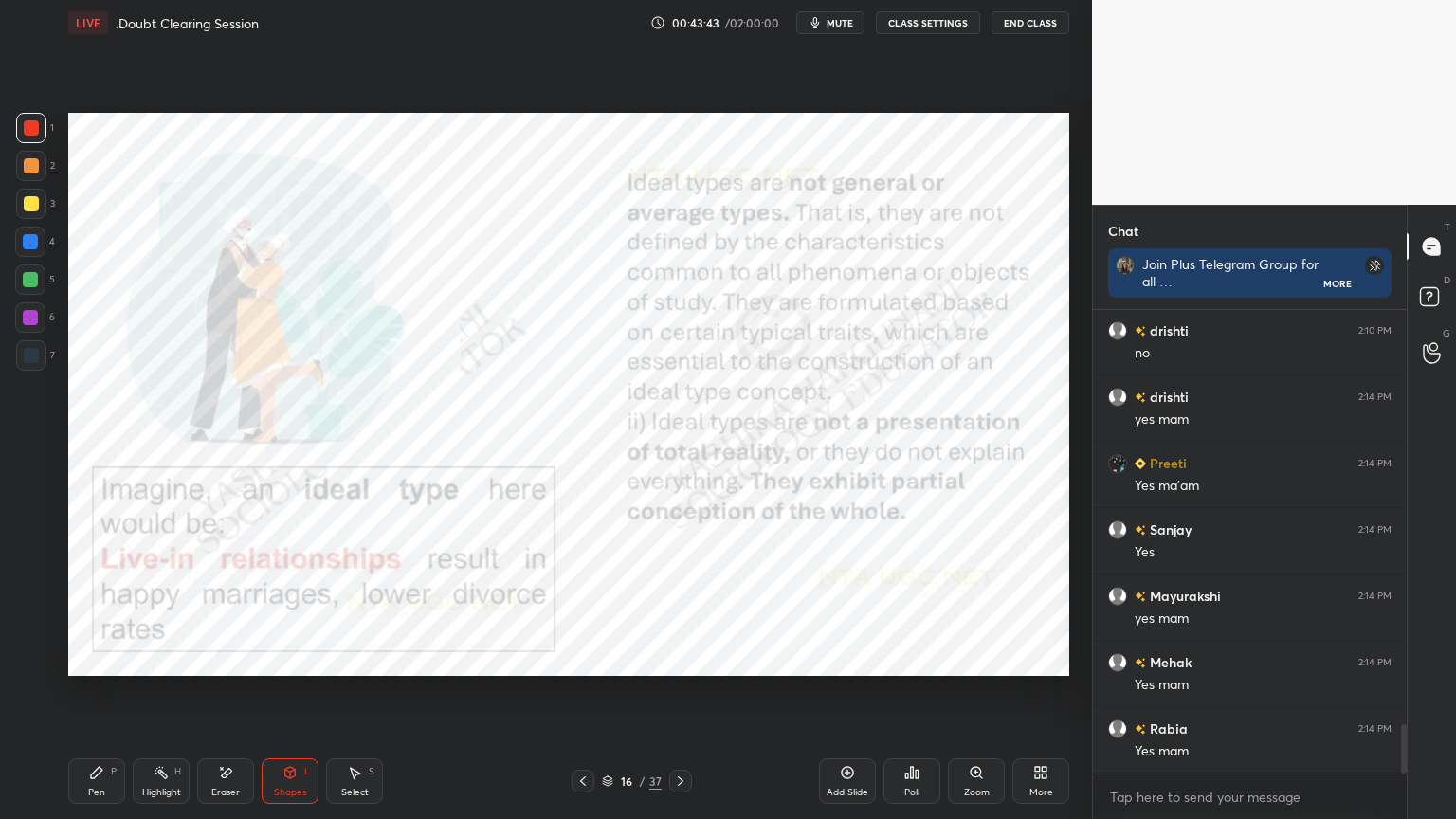 scroll, scrollTop: 3955, scrollLeft: 0, axis: vertical 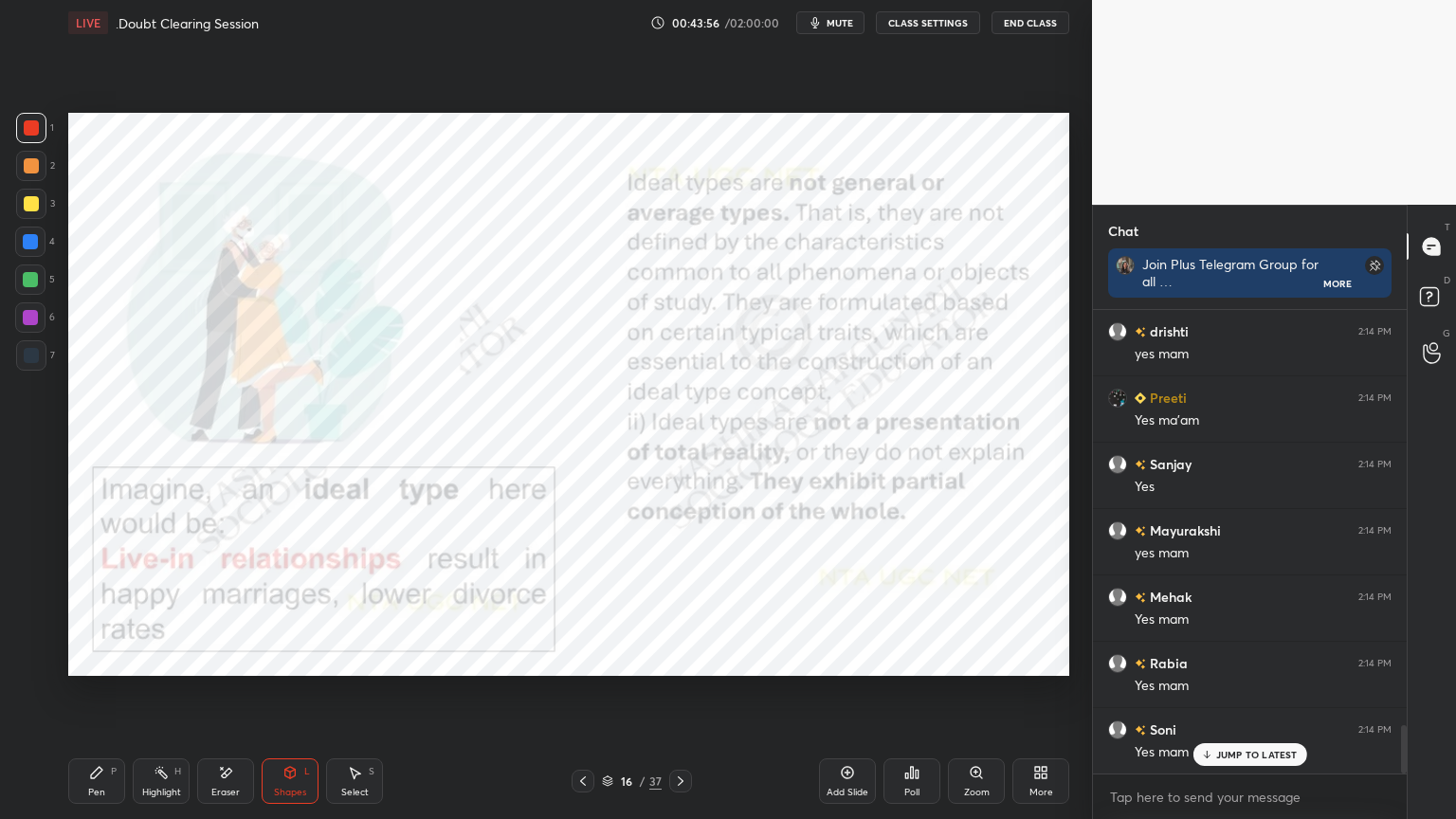 click on "Pen" at bounding box center [97, 792] 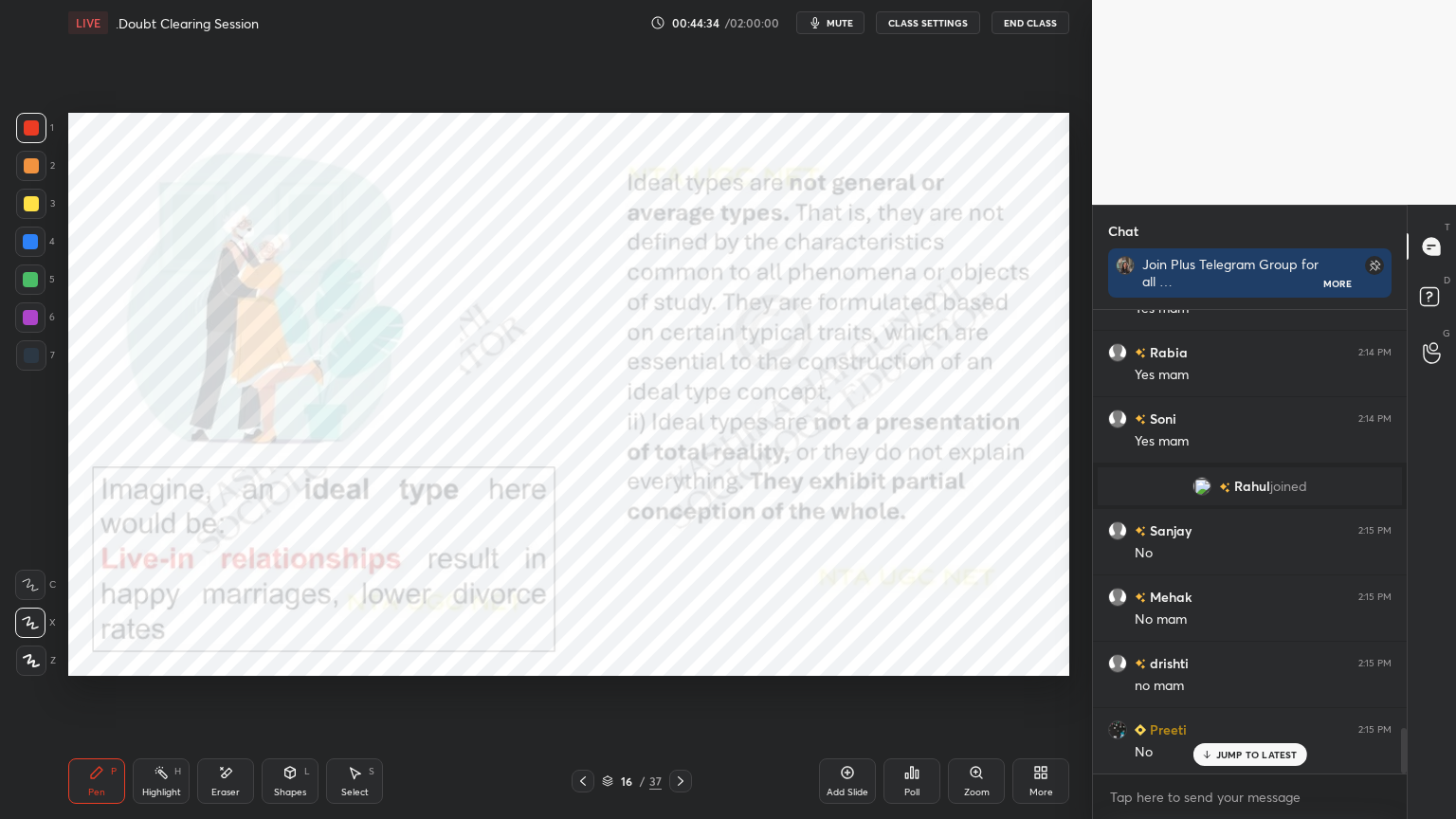 scroll, scrollTop: 4311, scrollLeft: 0, axis: vertical 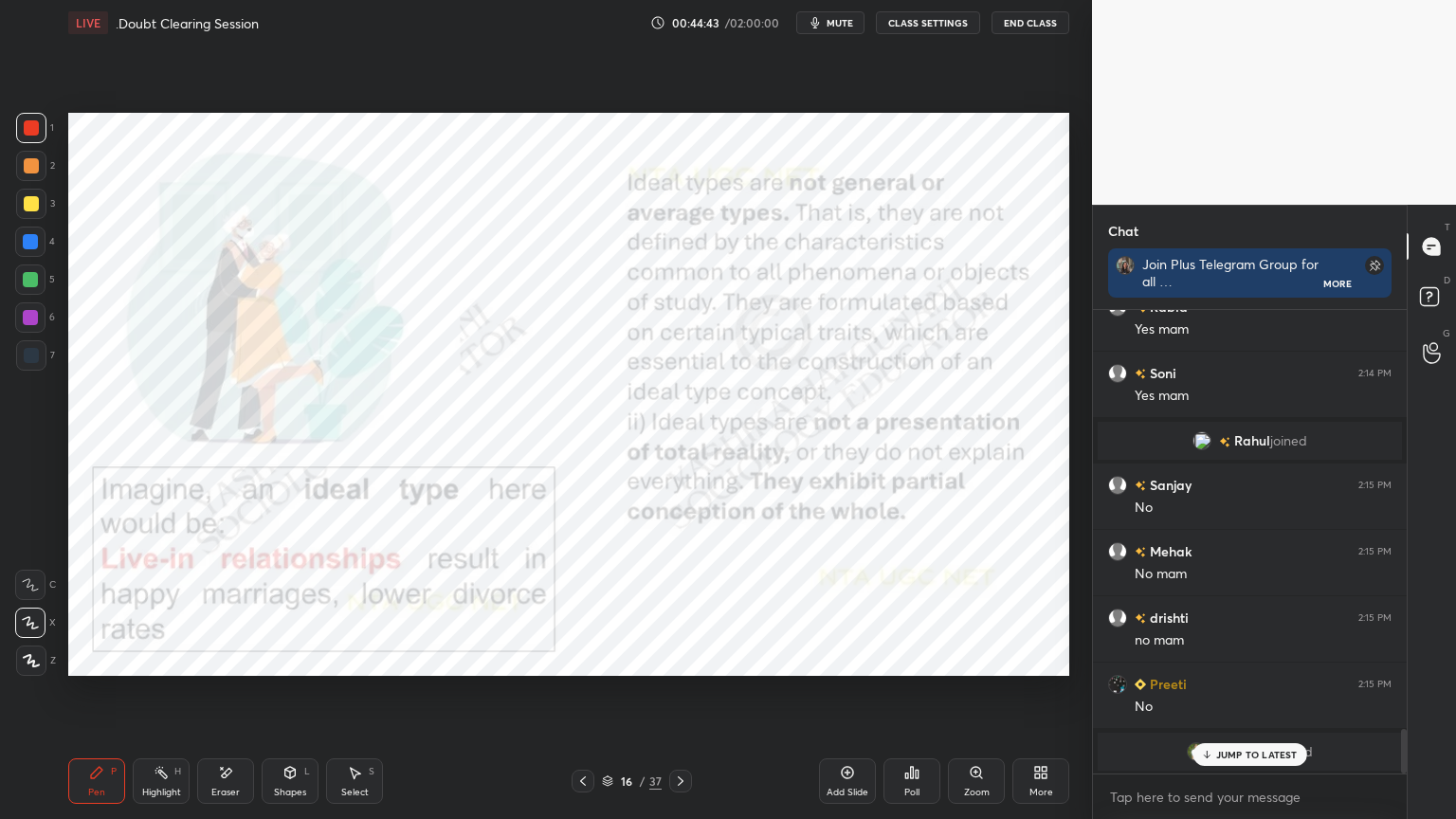 click on "JUMP TO LATEST" at bounding box center [1257, 755] 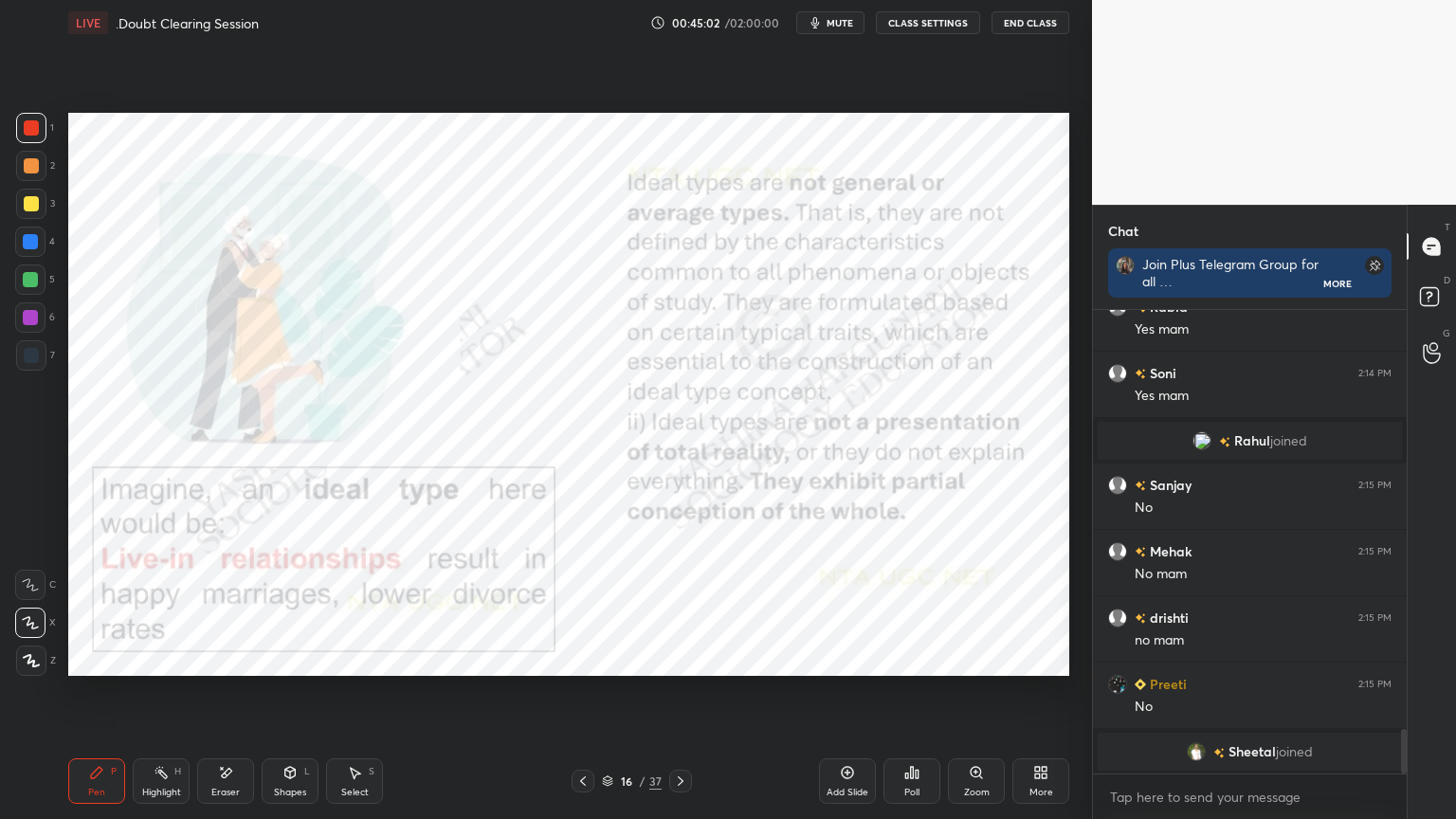 click on "Shapes" at bounding box center (290, 792) 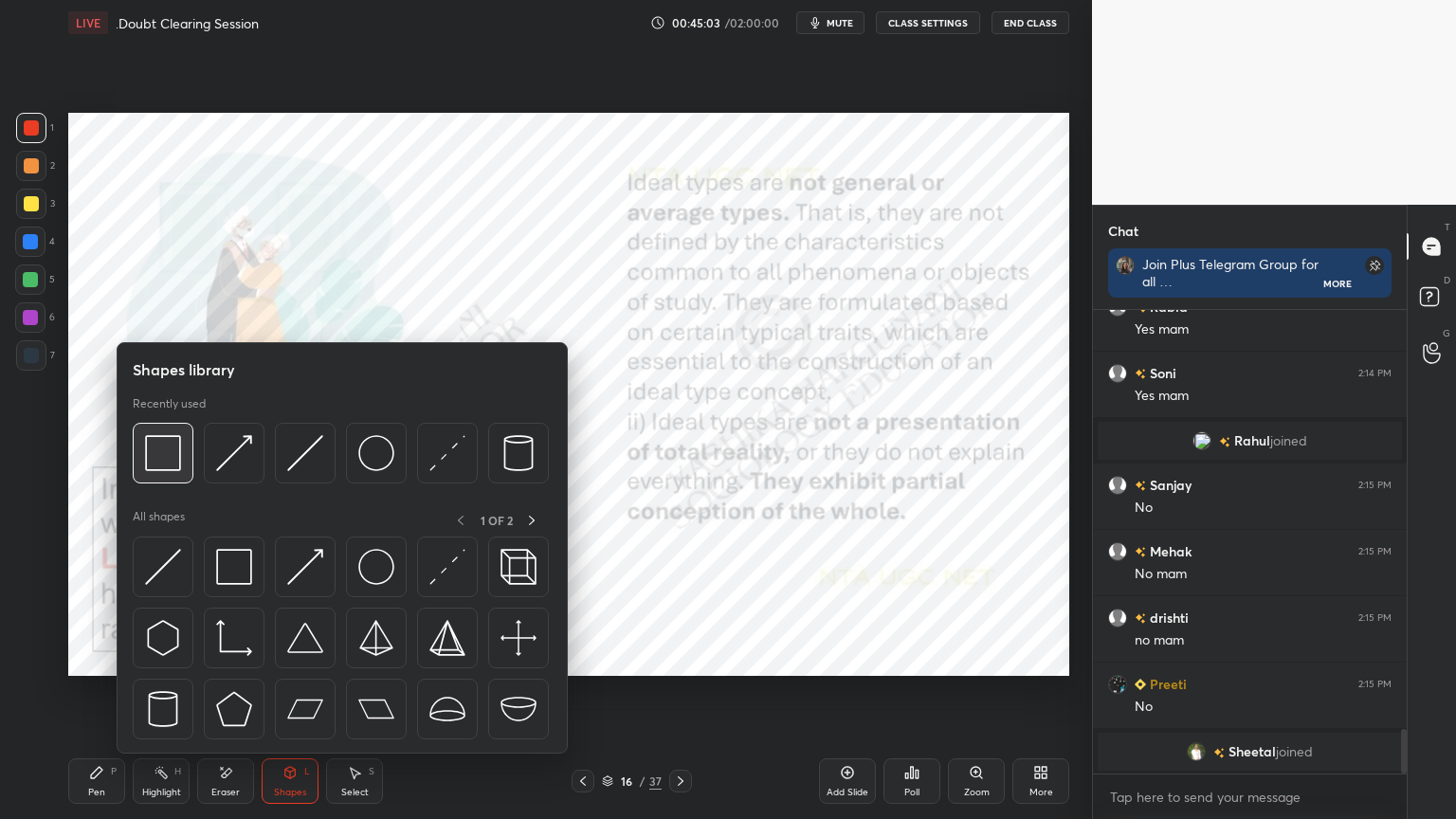 click at bounding box center [163, 453] 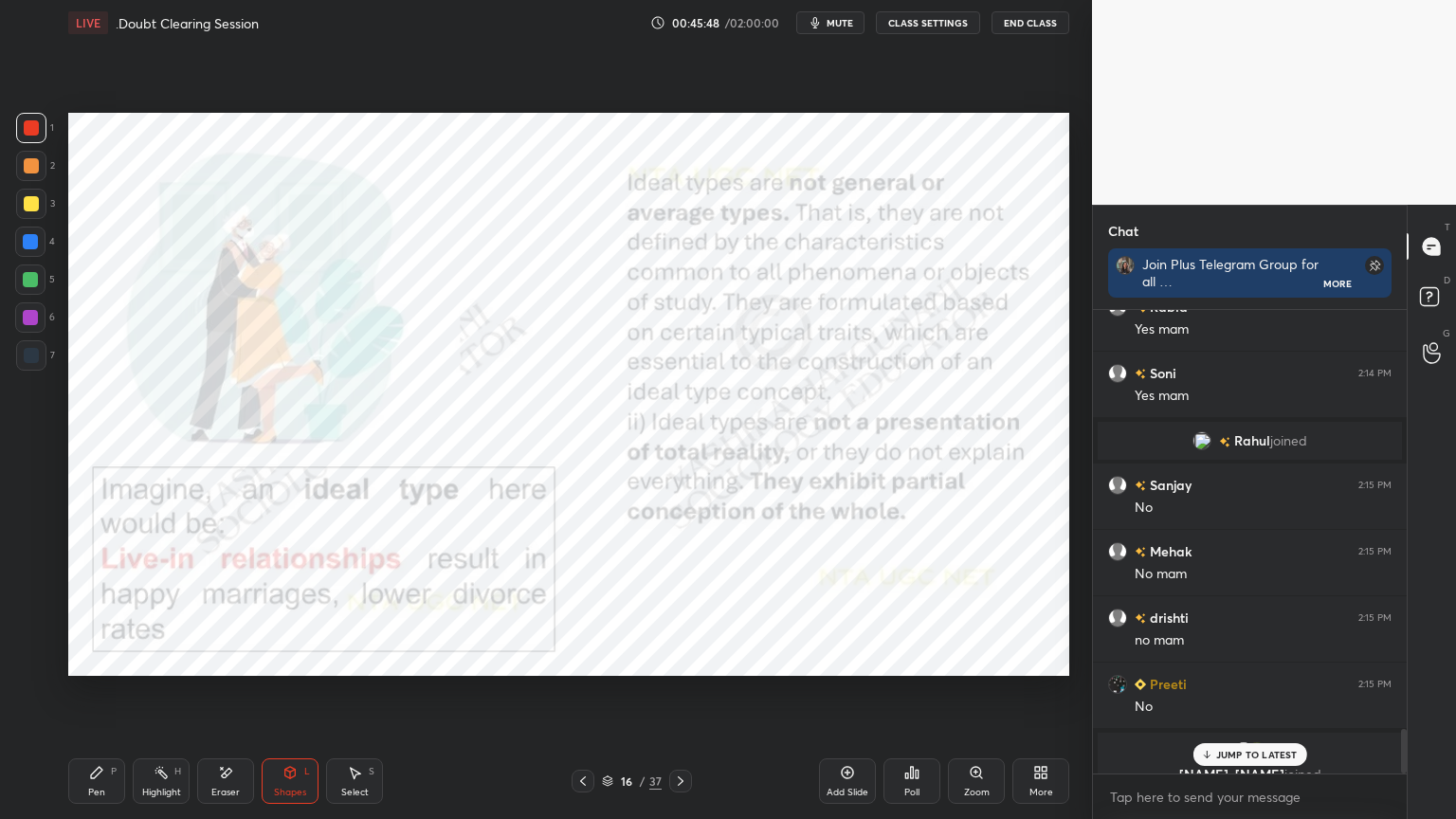 scroll, scrollTop: 4334, scrollLeft: 0, axis: vertical 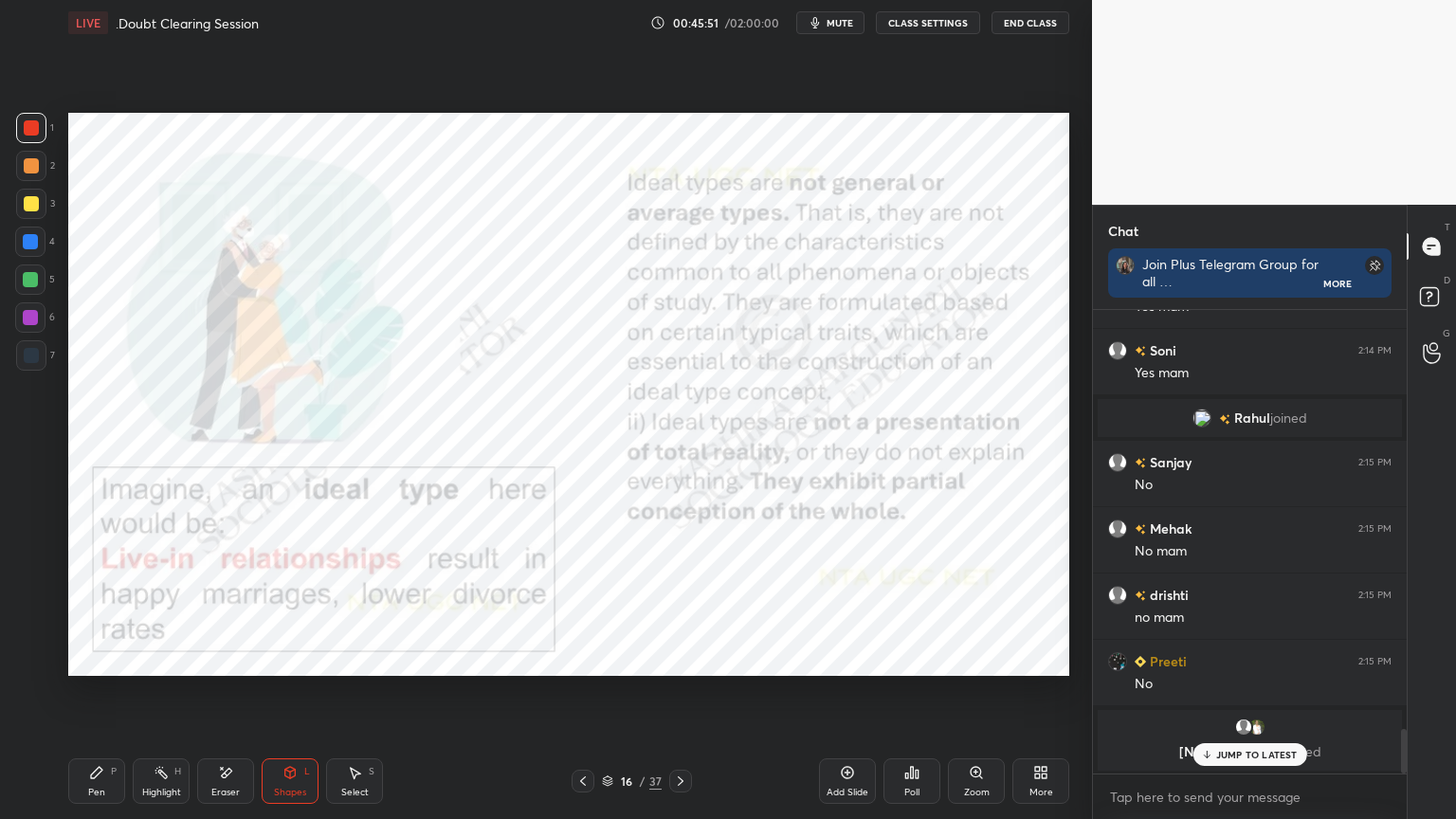 click on "JUMP TO LATEST" at bounding box center [1257, 755] 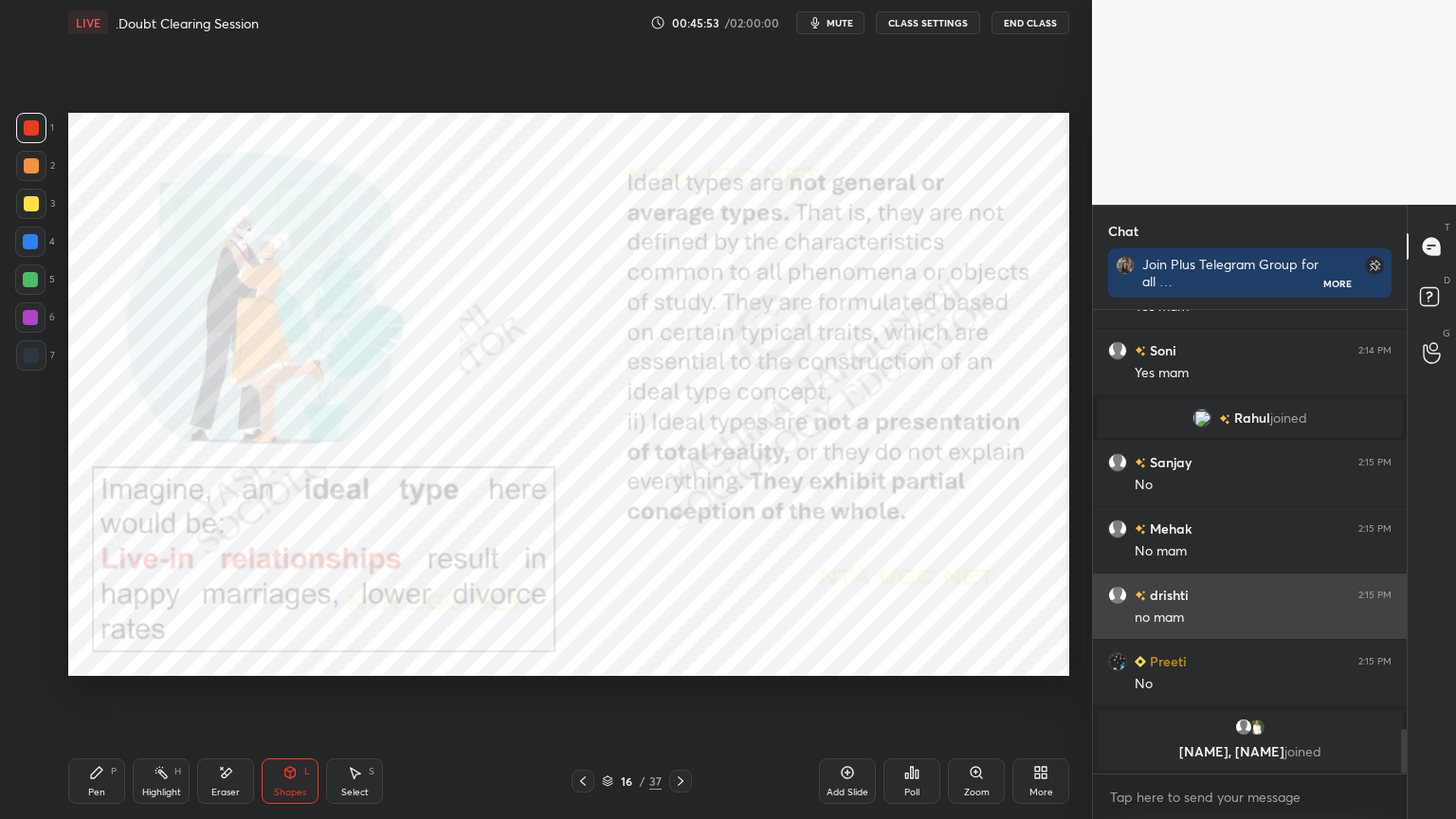 scroll, scrollTop: 4335, scrollLeft: 0, axis: vertical 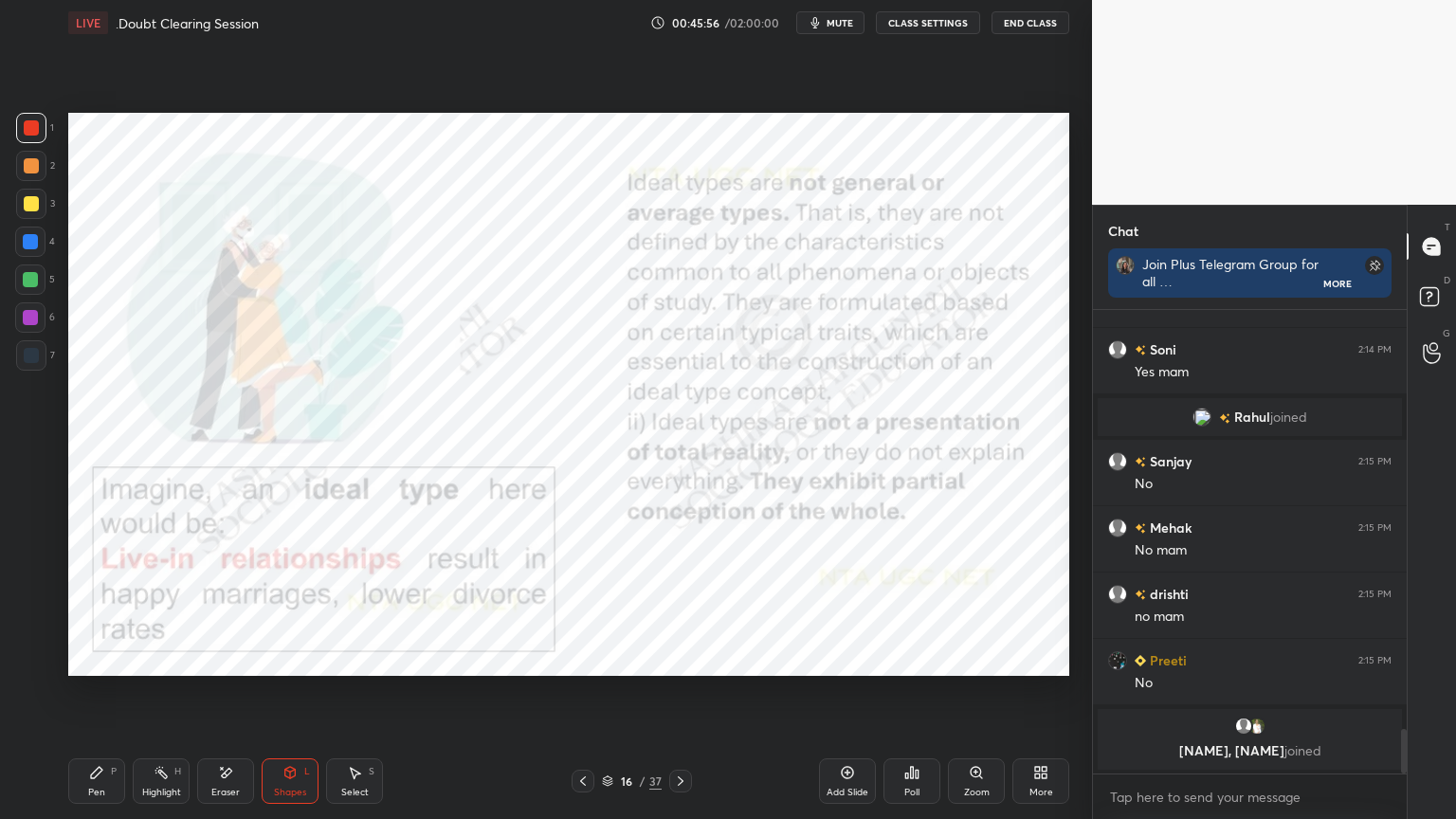 click 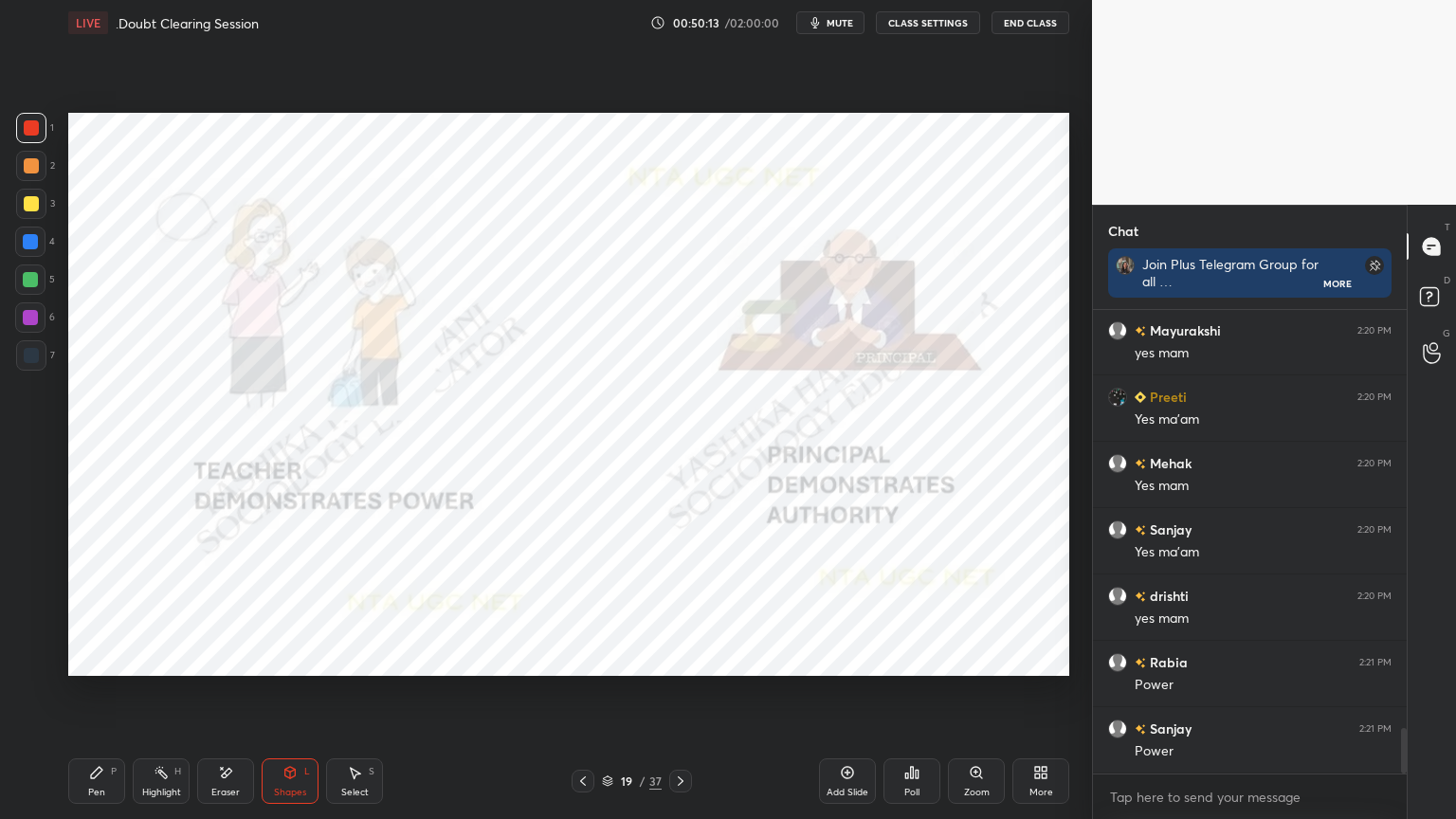 scroll, scrollTop: 4360, scrollLeft: 0, axis: vertical 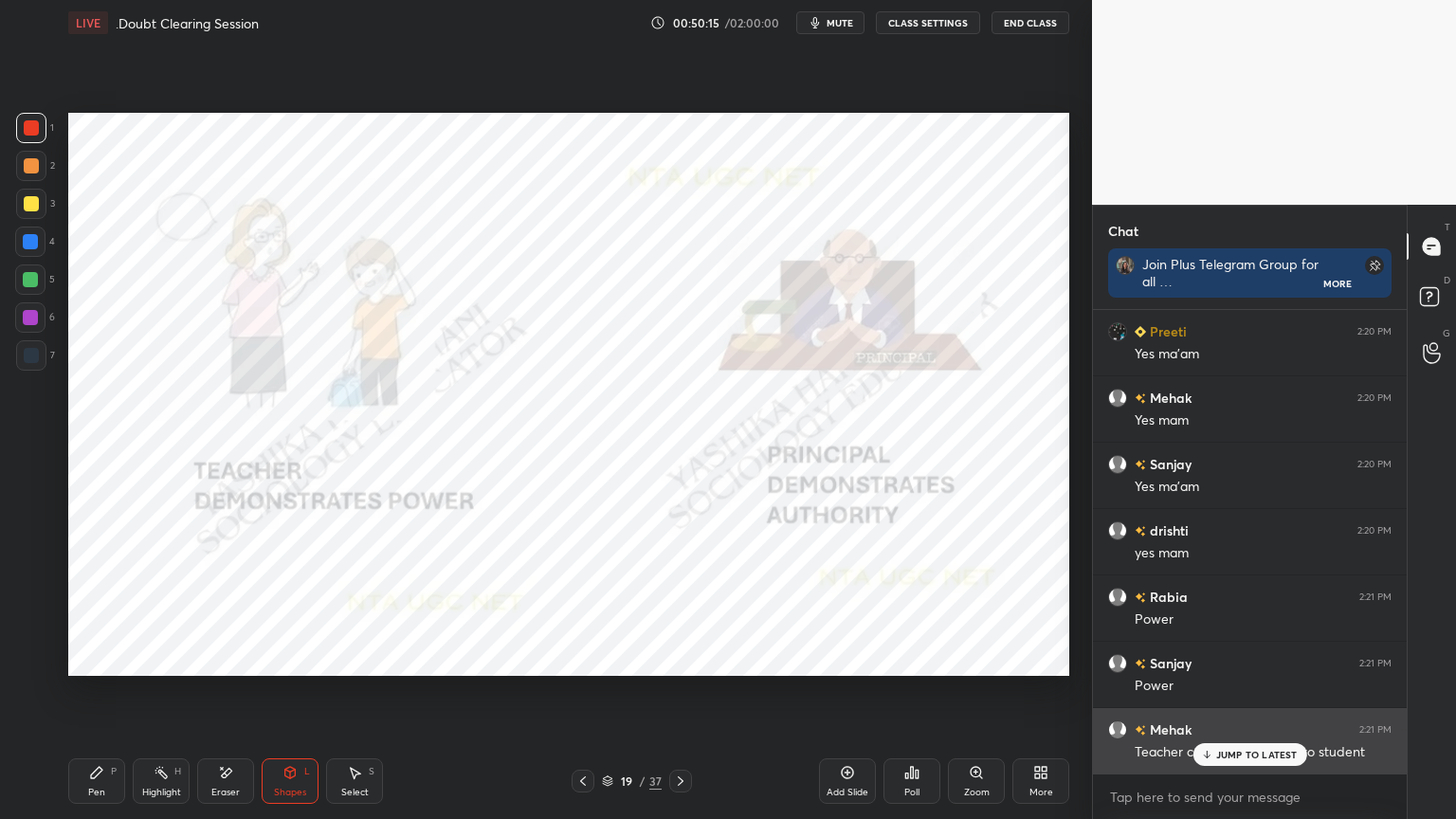 click on "JUMP TO LATEST" at bounding box center (1257, 755) 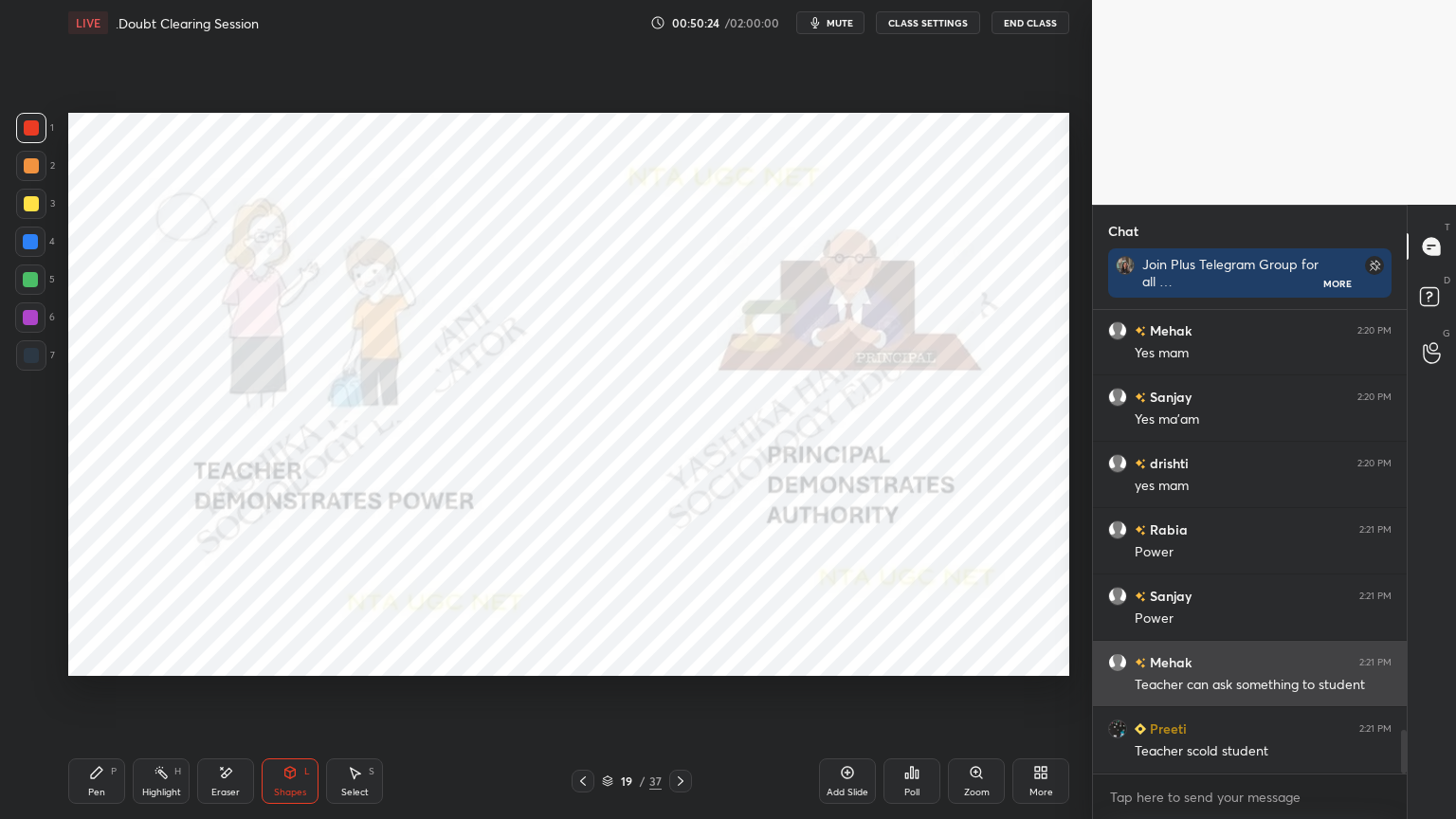 scroll, scrollTop: 4493, scrollLeft: 0, axis: vertical 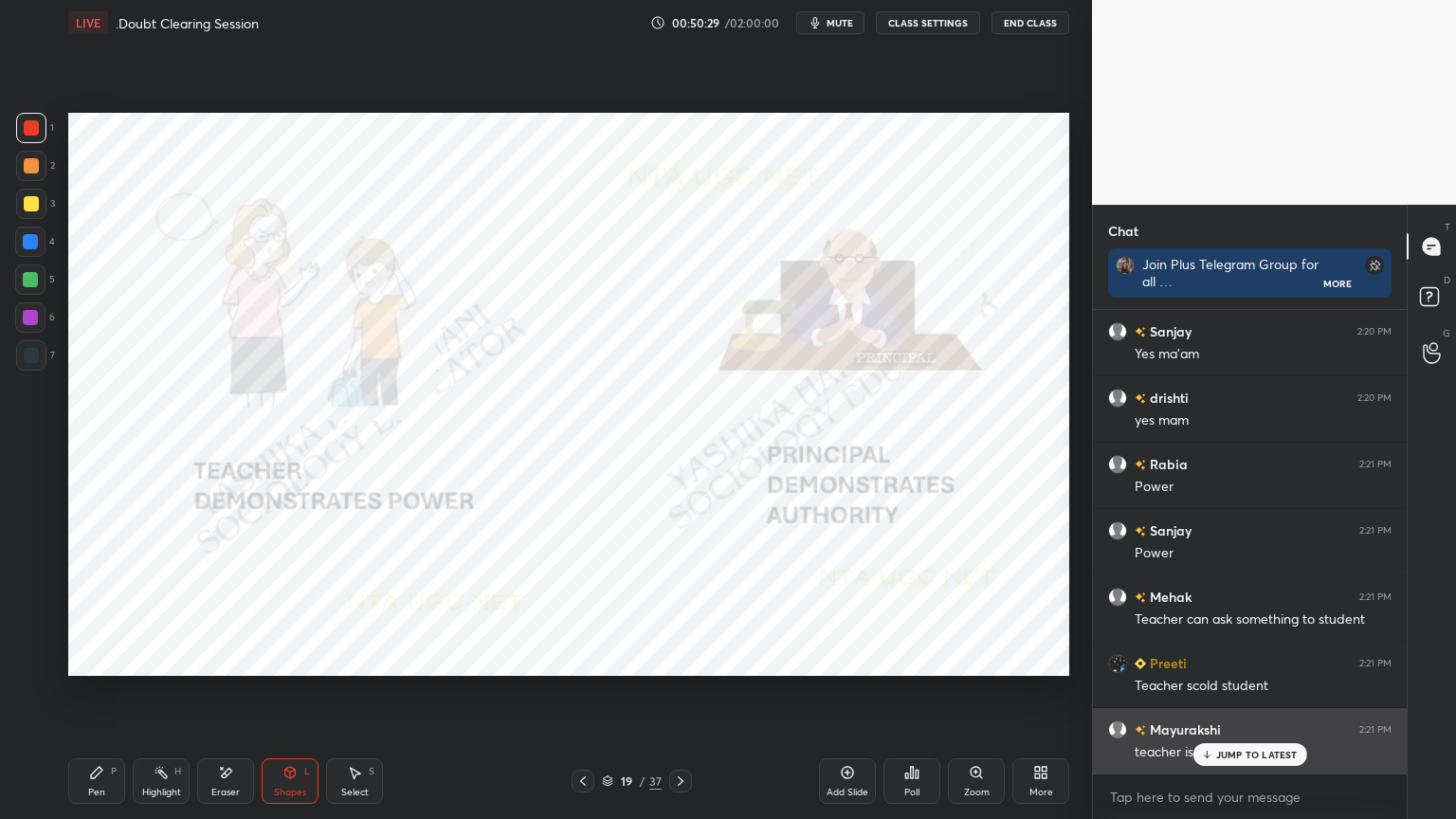 click on "JUMP TO LATEST" at bounding box center (1257, 755) 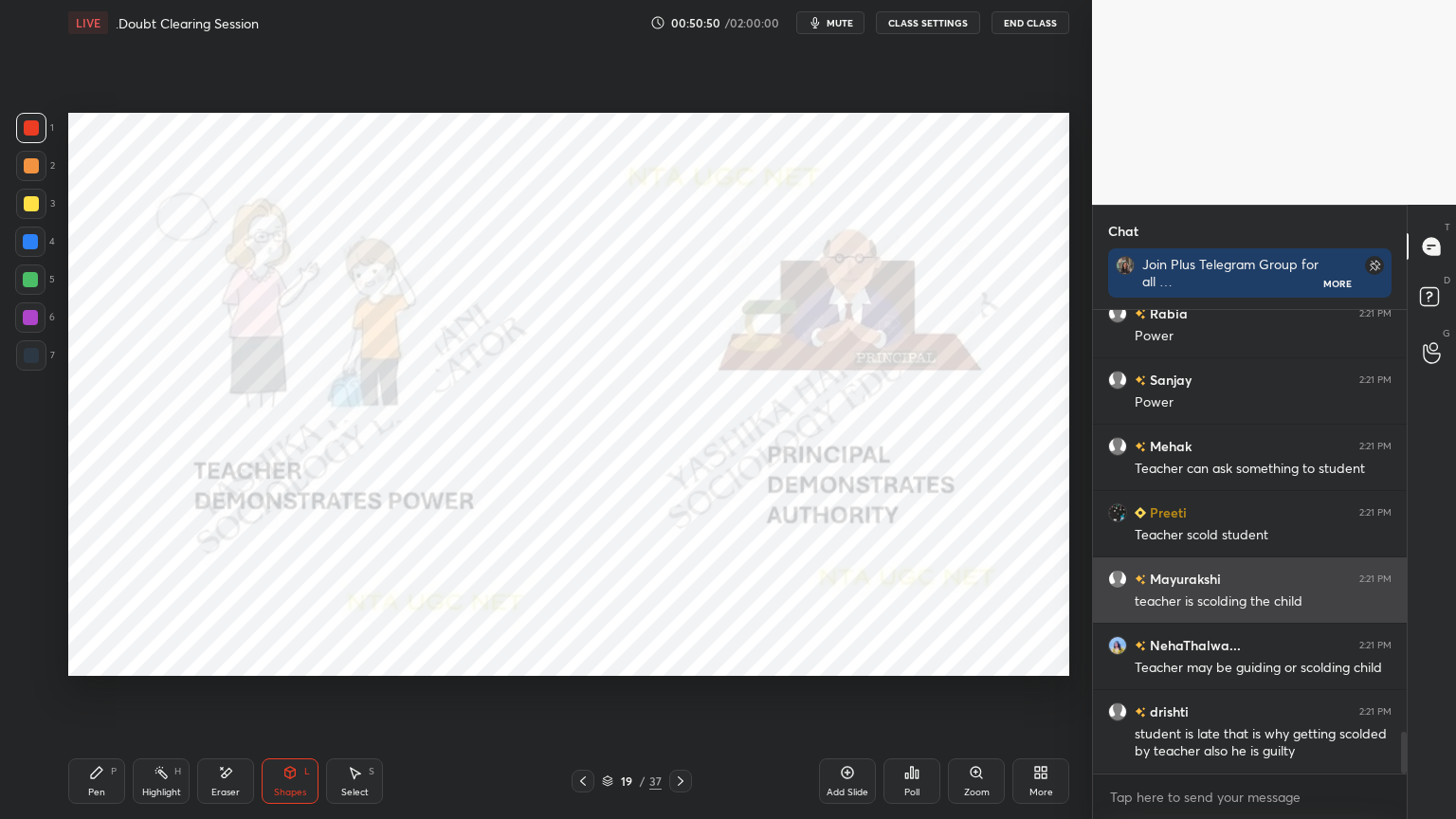scroll, scrollTop: 4727, scrollLeft: 0, axis: vertical 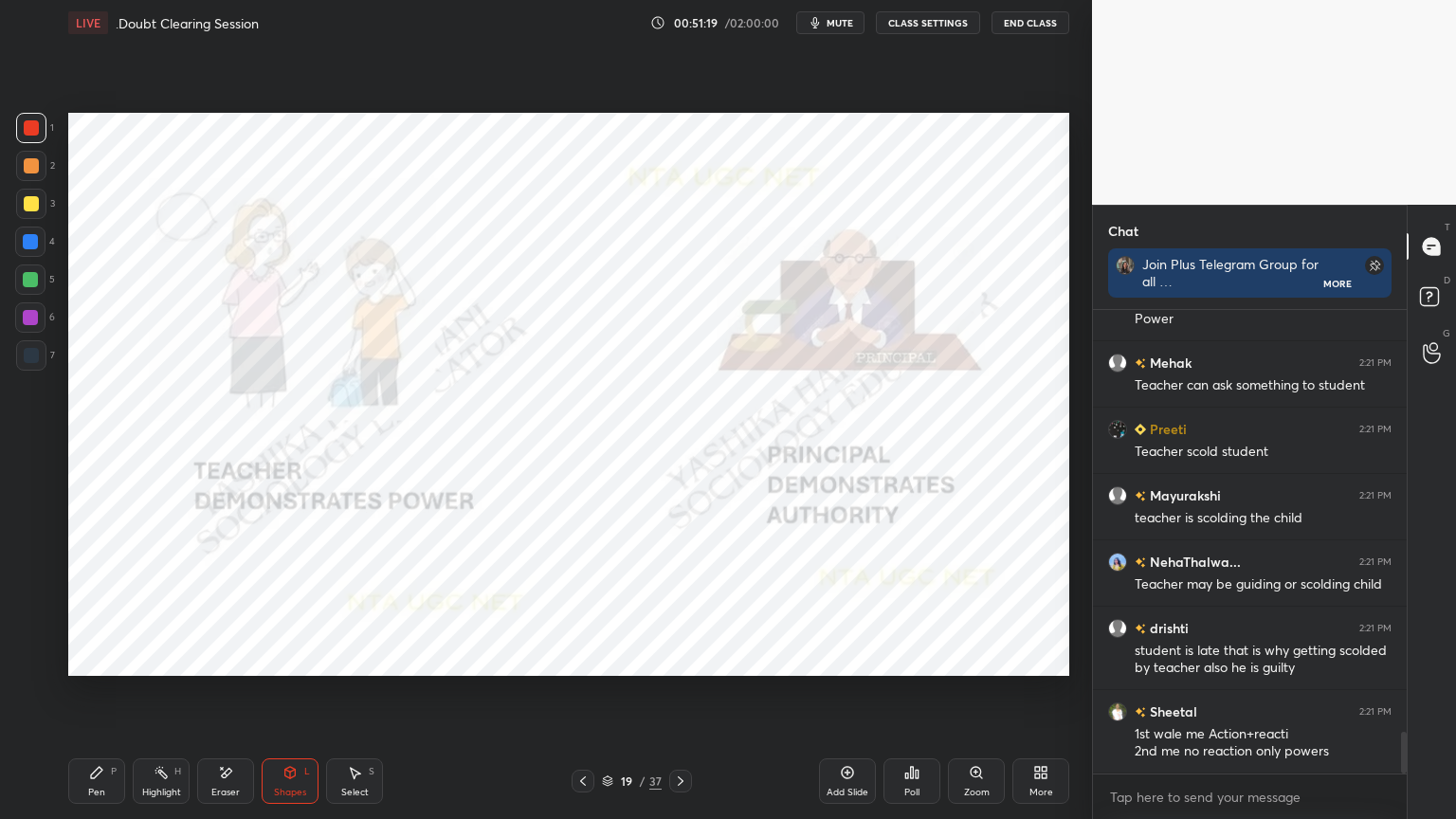 click on "Pen" at bounding box center [97, 792] 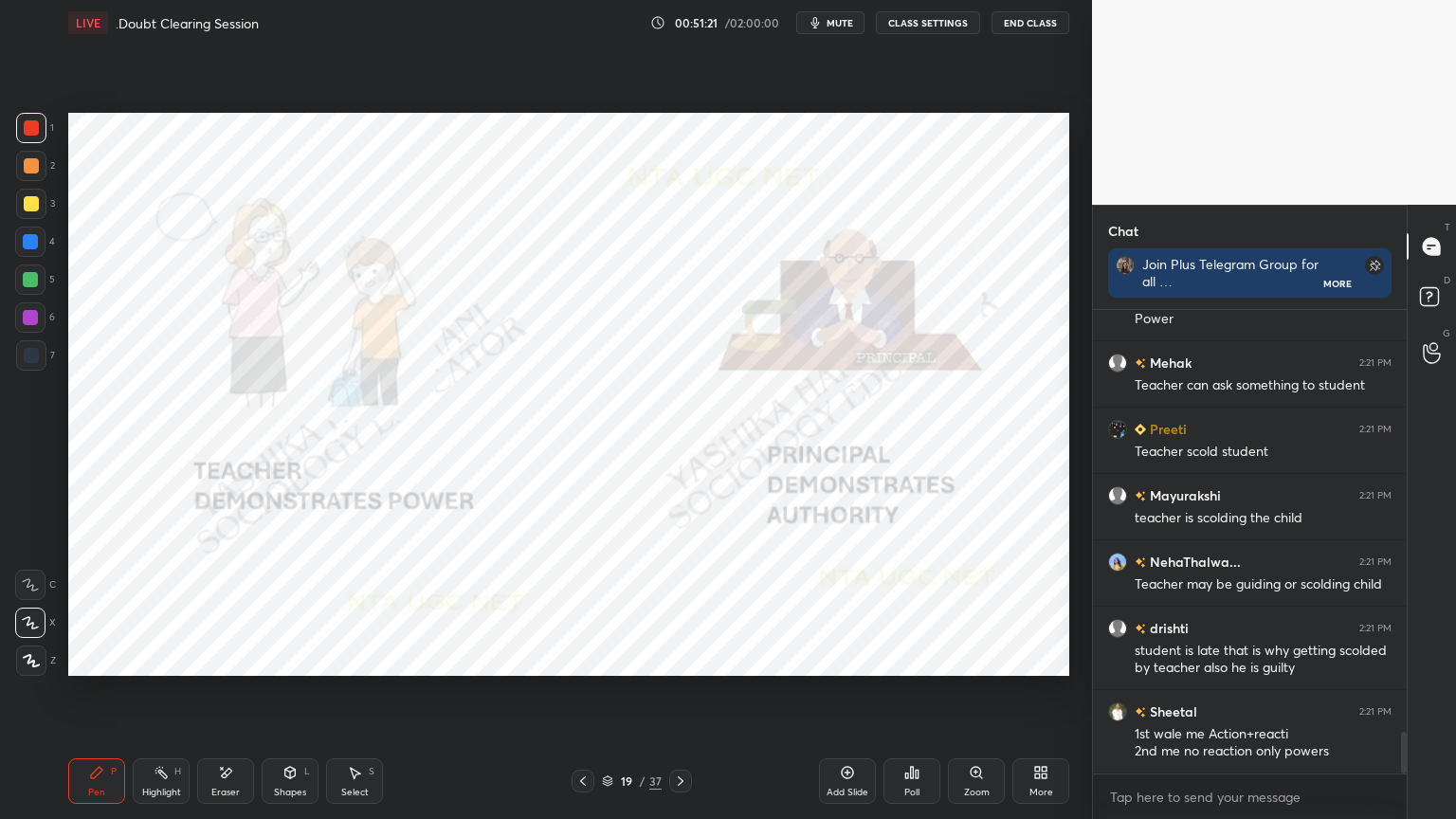 click on "Shapes L" at bounding box center (290, 781) 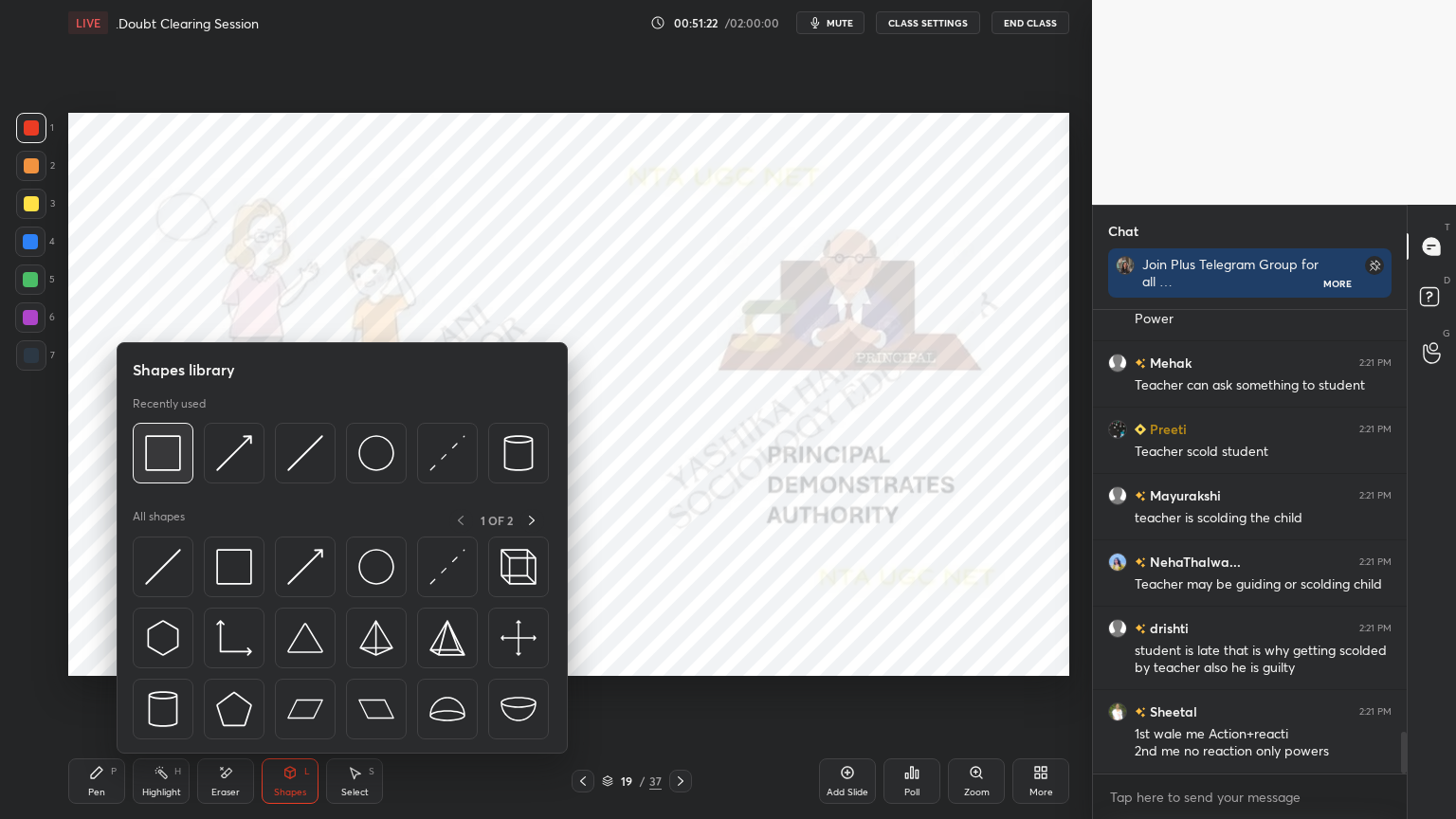 click at bounding box center (163, 453) 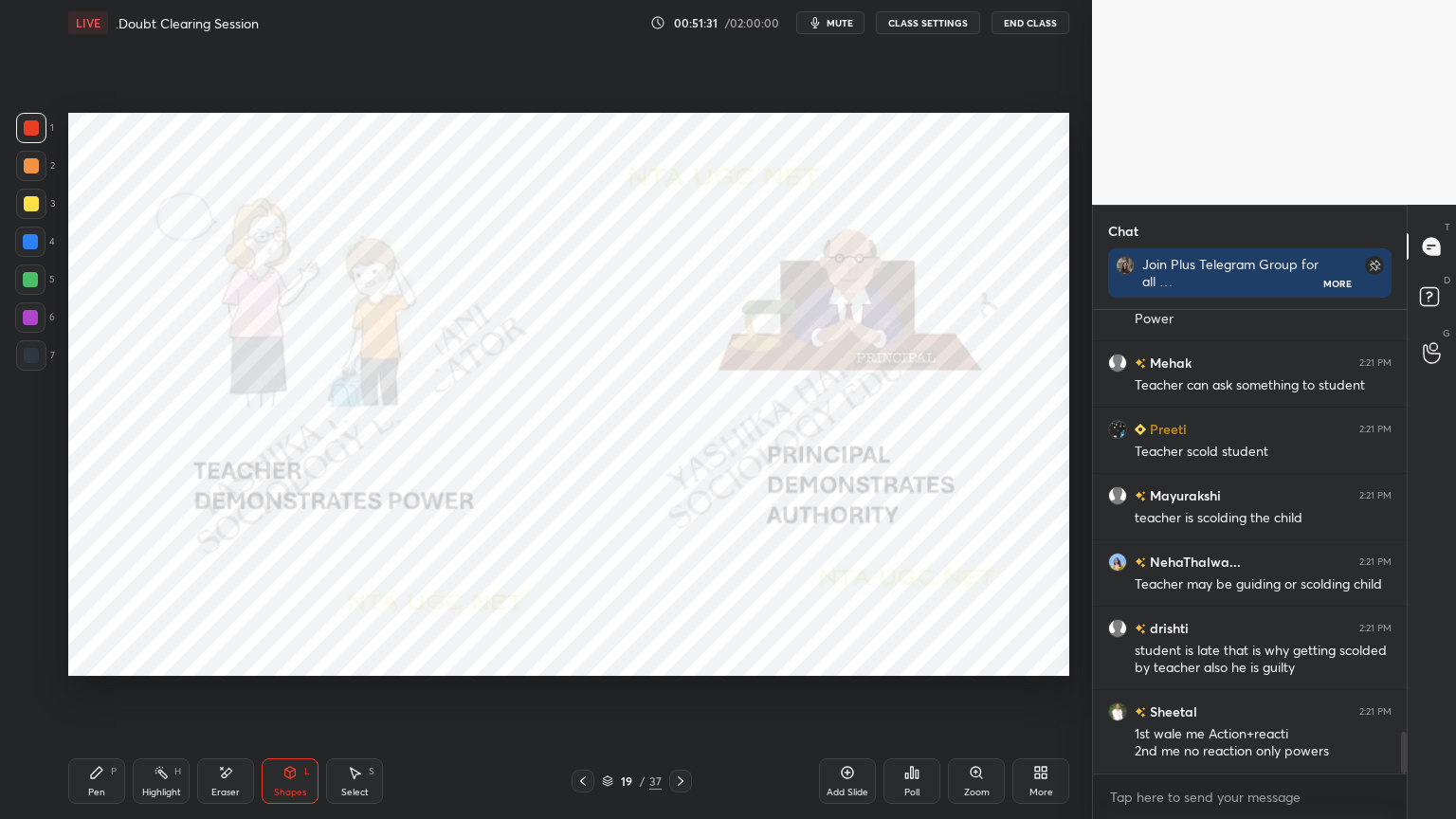 click on "Pen P" at bounding box center (97, 781) 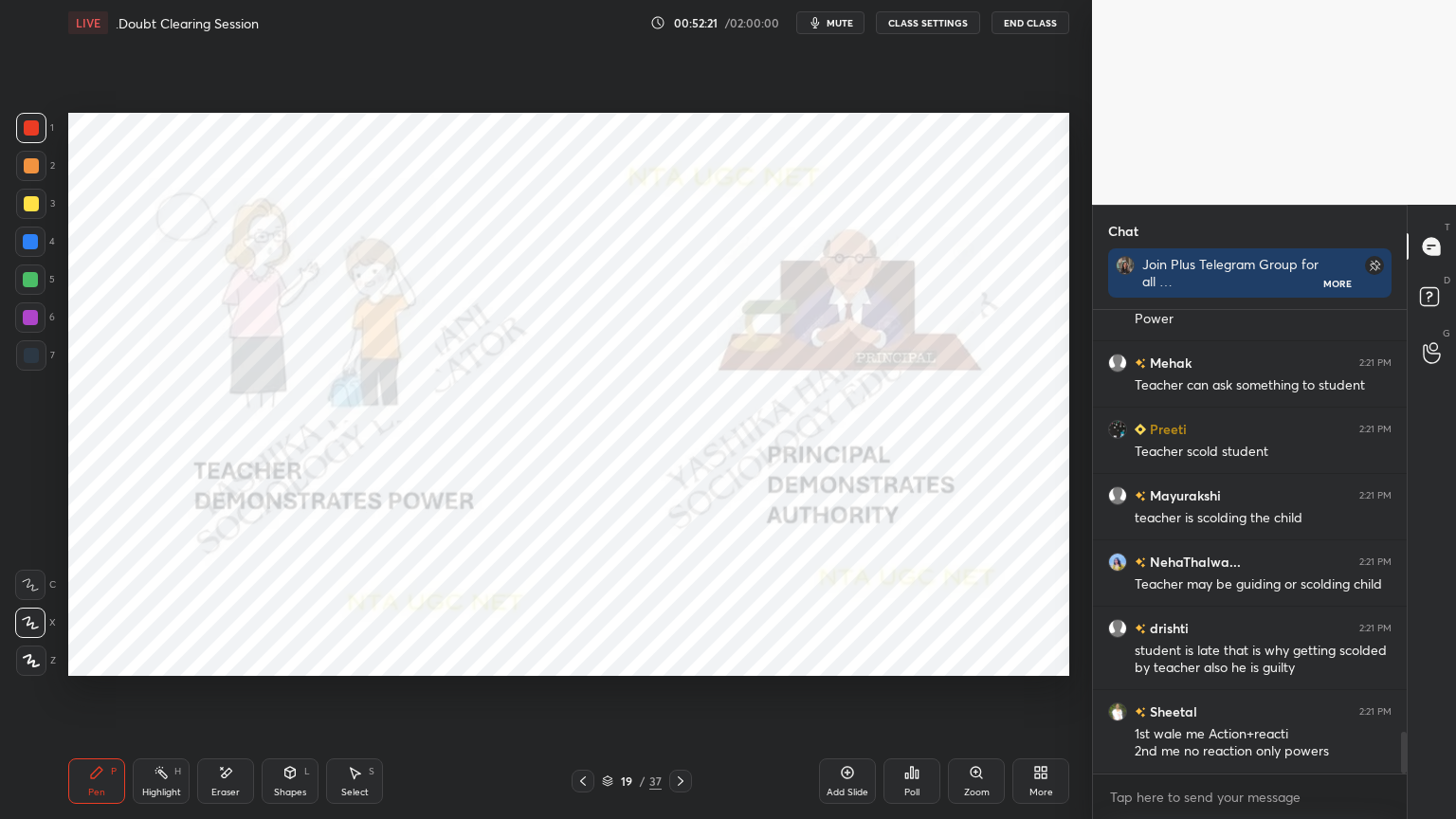 click on "Shapes L" at bounding box center (290, 781) 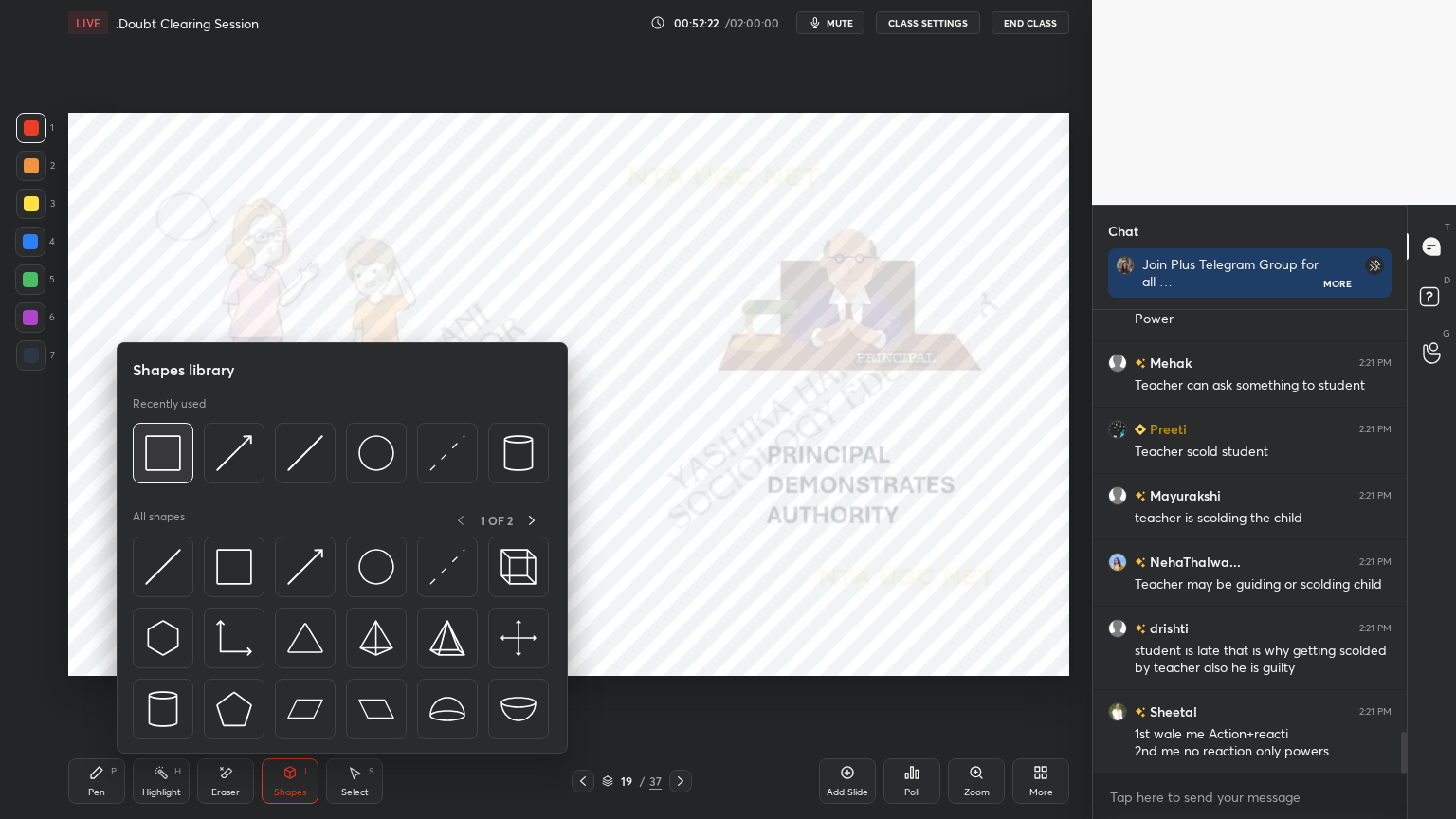 click at bounding box center [163, 453] 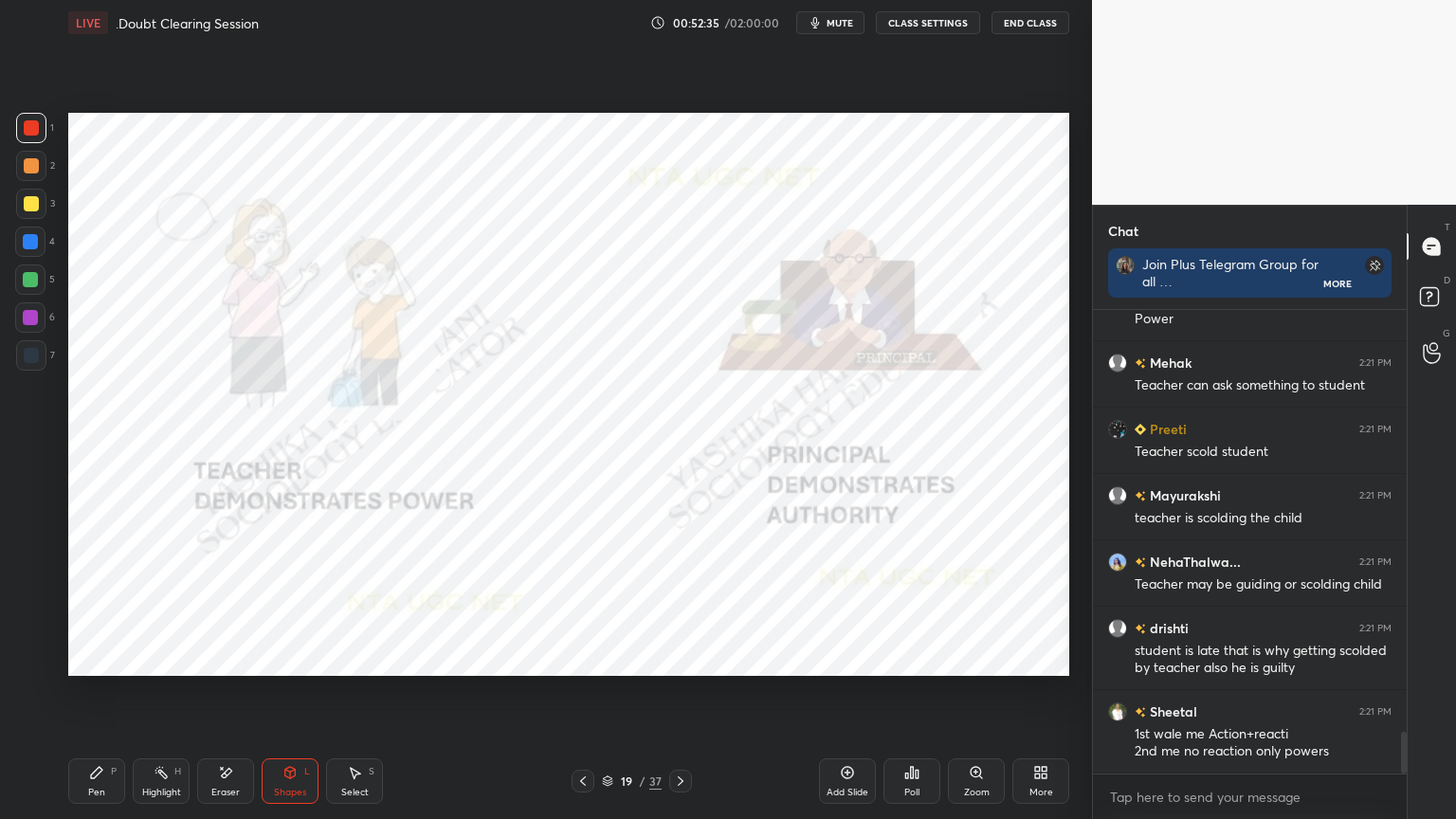 click on "Shapes" at bounding box center [290, 792] 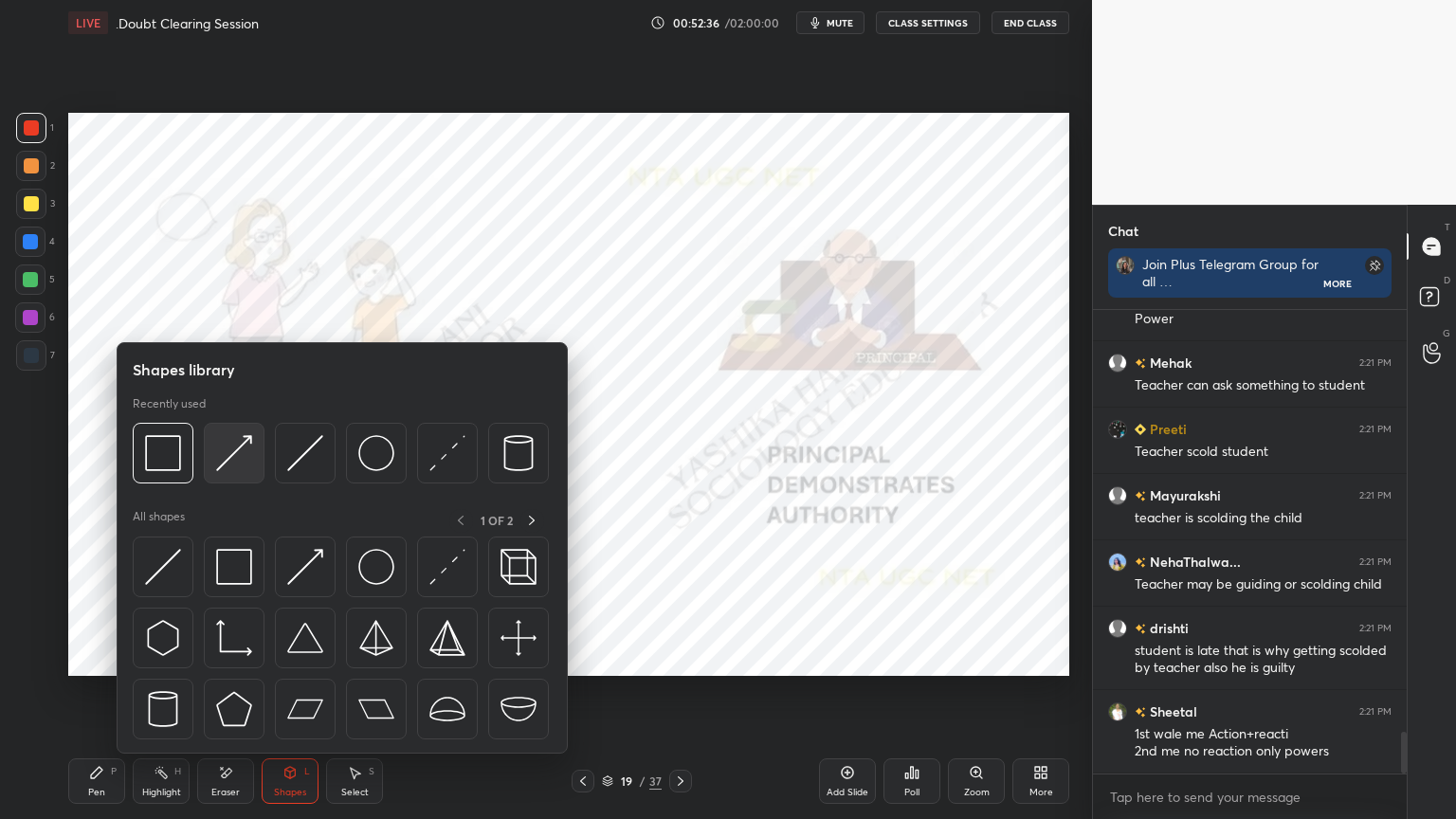click at bounding box center [234, 453] 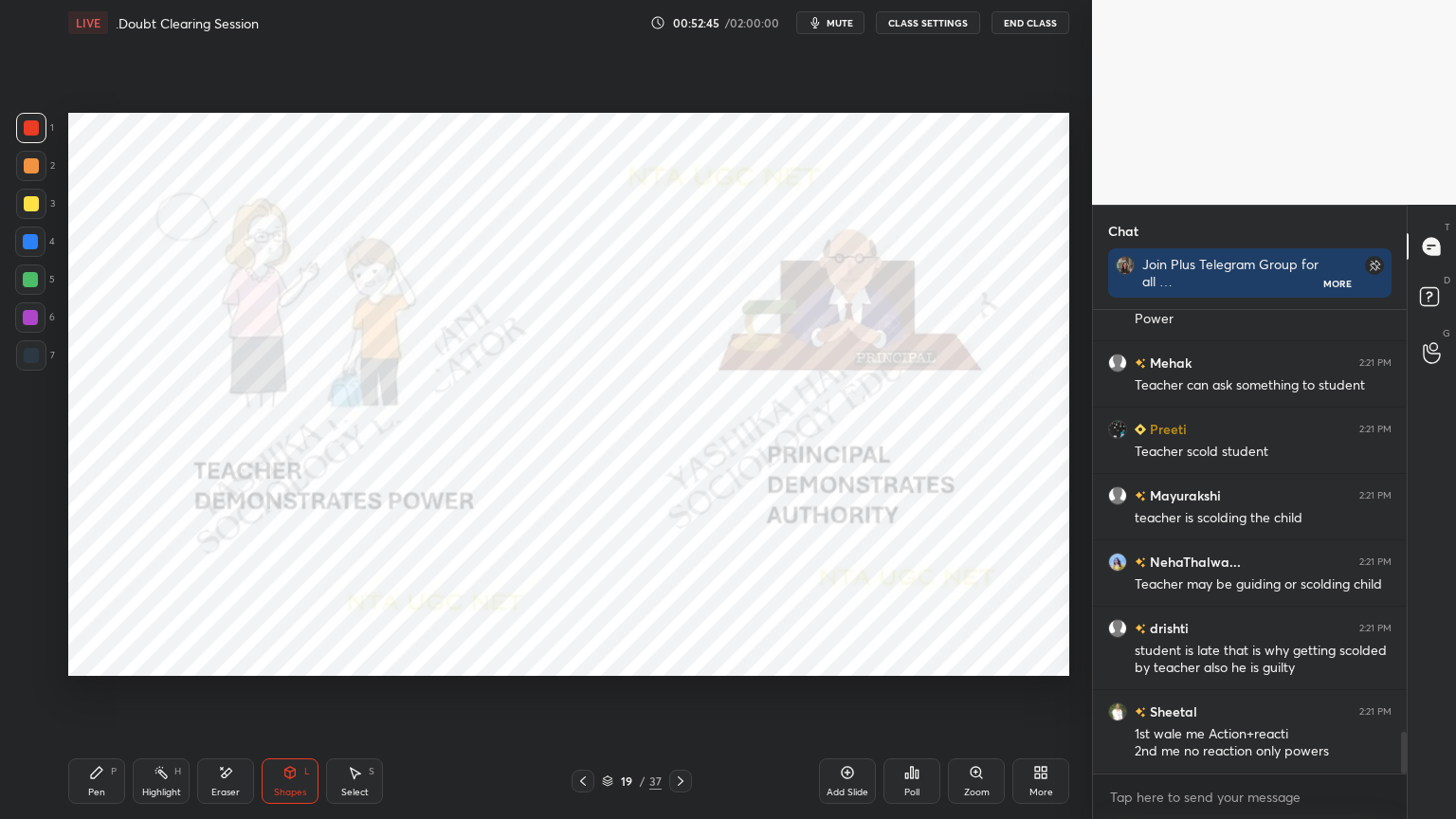 scroll, scrollTop: 4793, scrollLeft: 0, axis: vertical 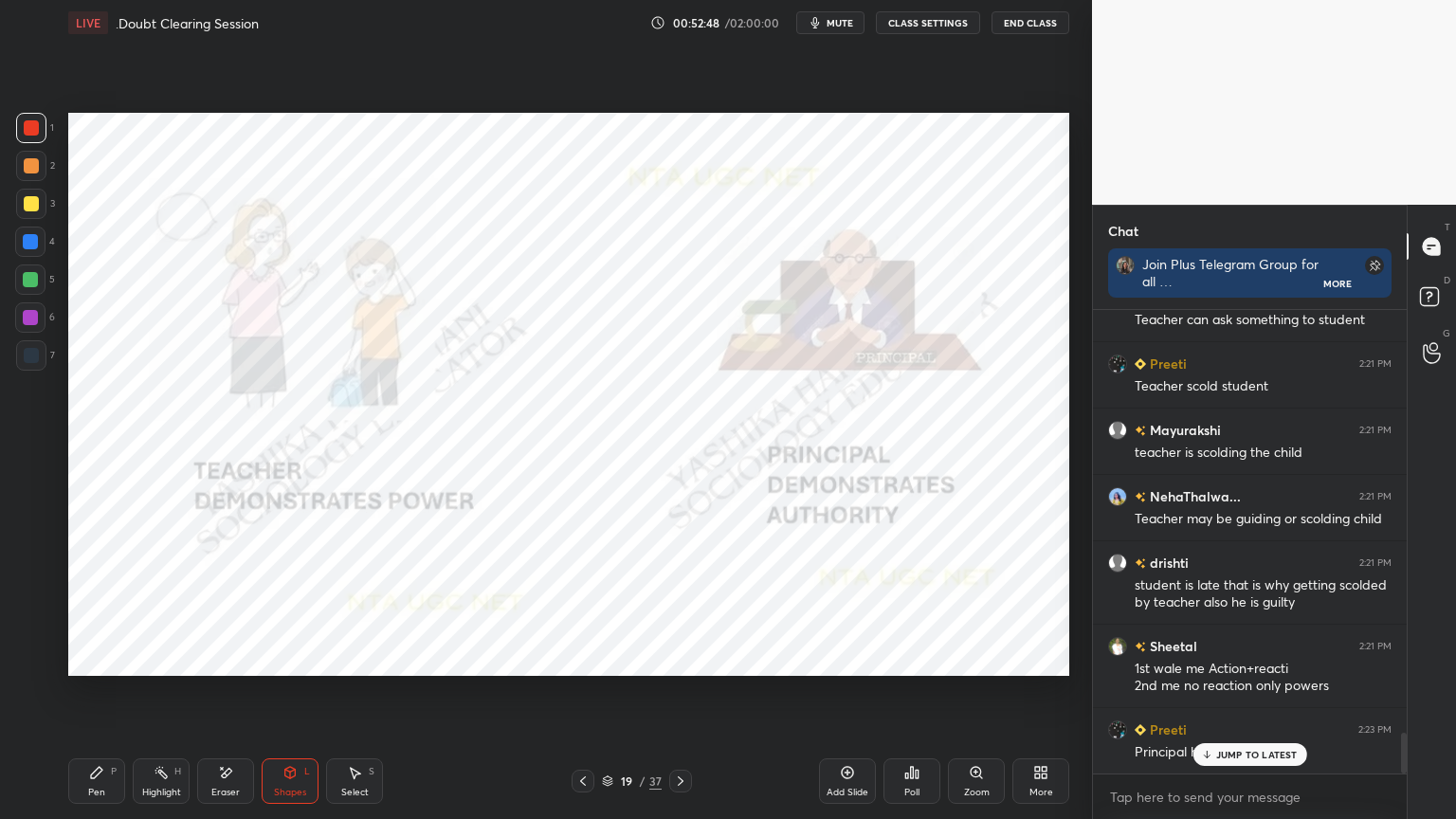 click 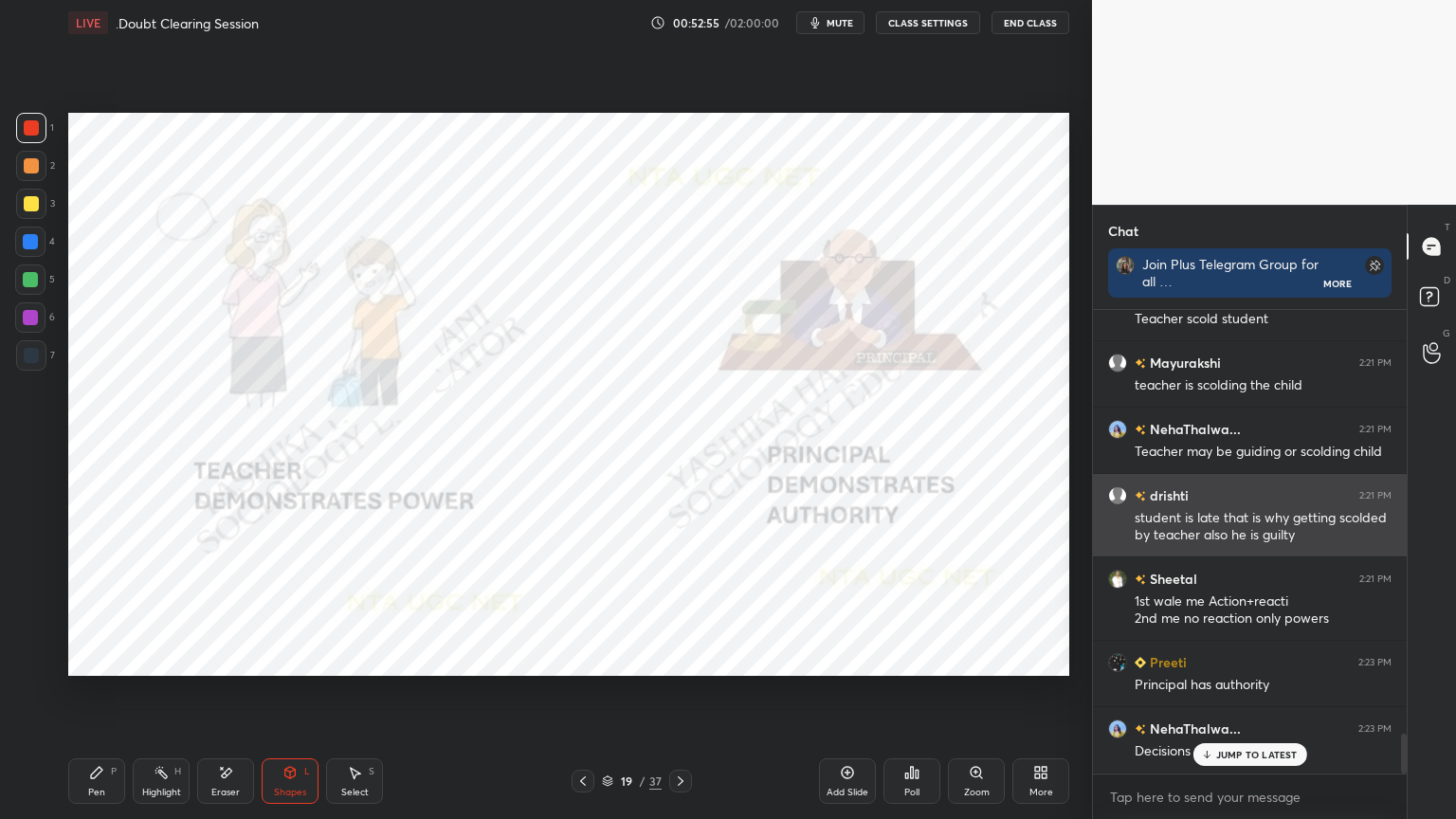 scroll, scrollTop: 4925, scrollLeft: 0, axis: vertical 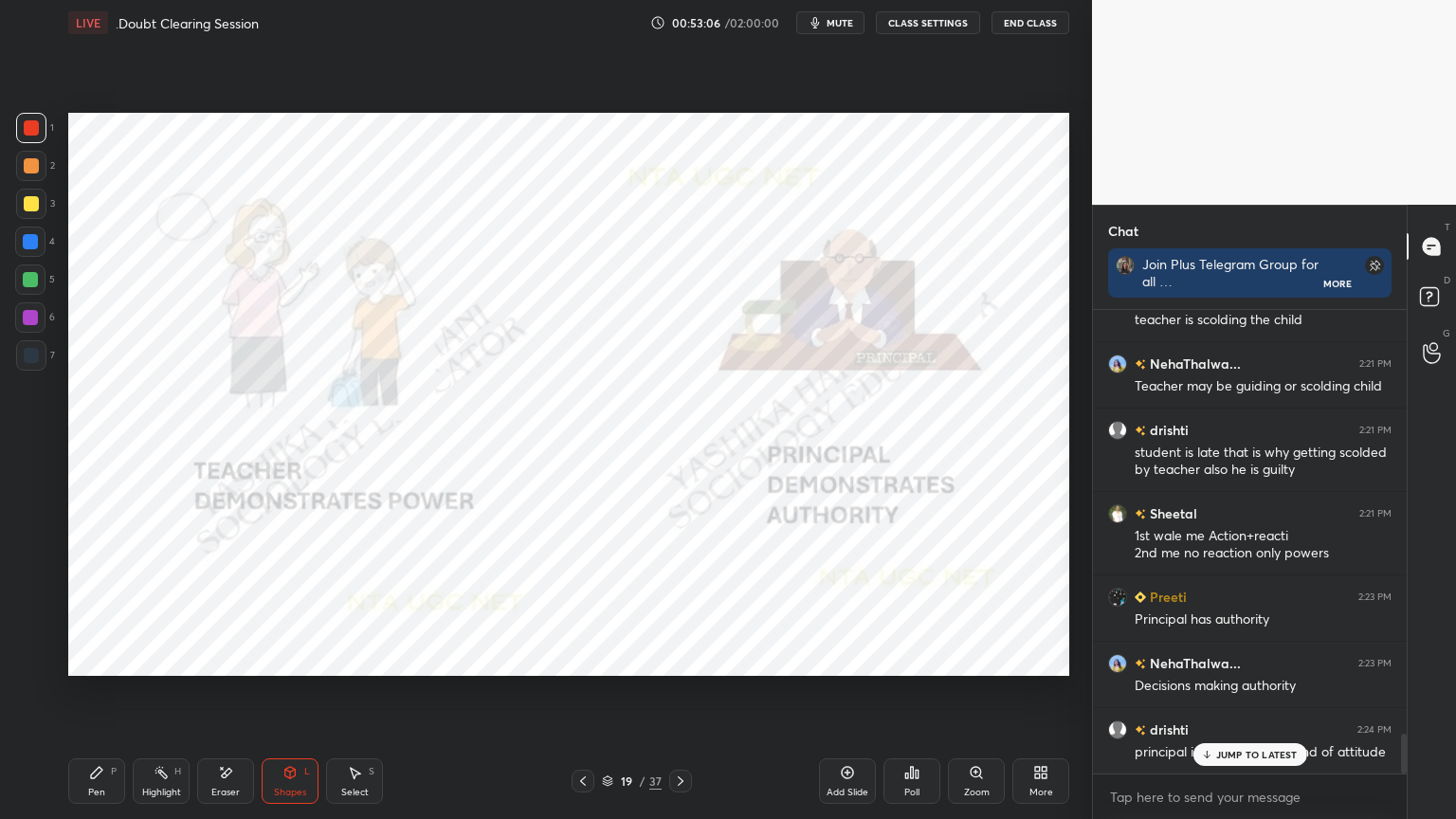 click on "Pen P" at bounding box center [97, 781] 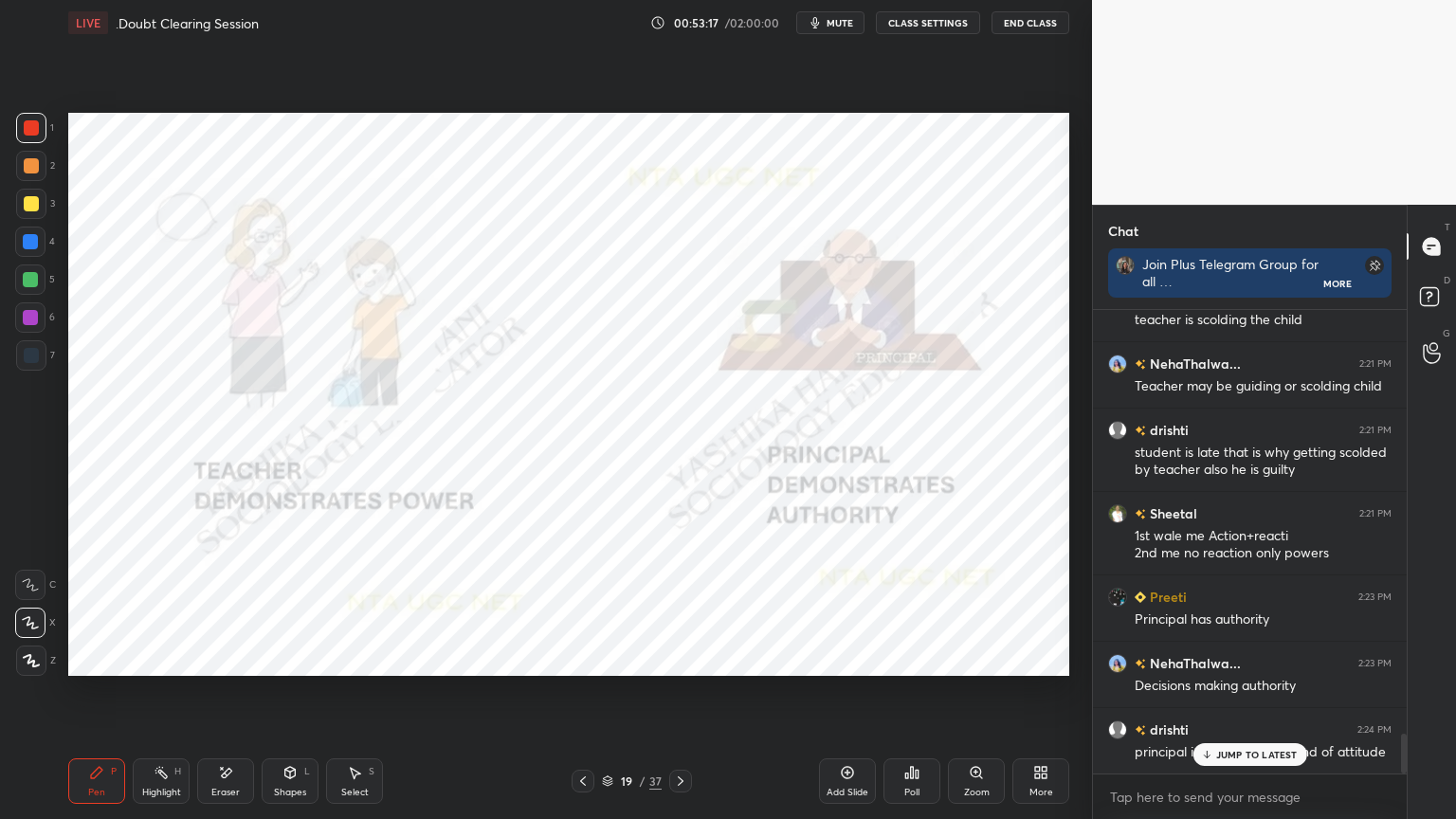 click on "Shapes" at bounding box center (290, 792) 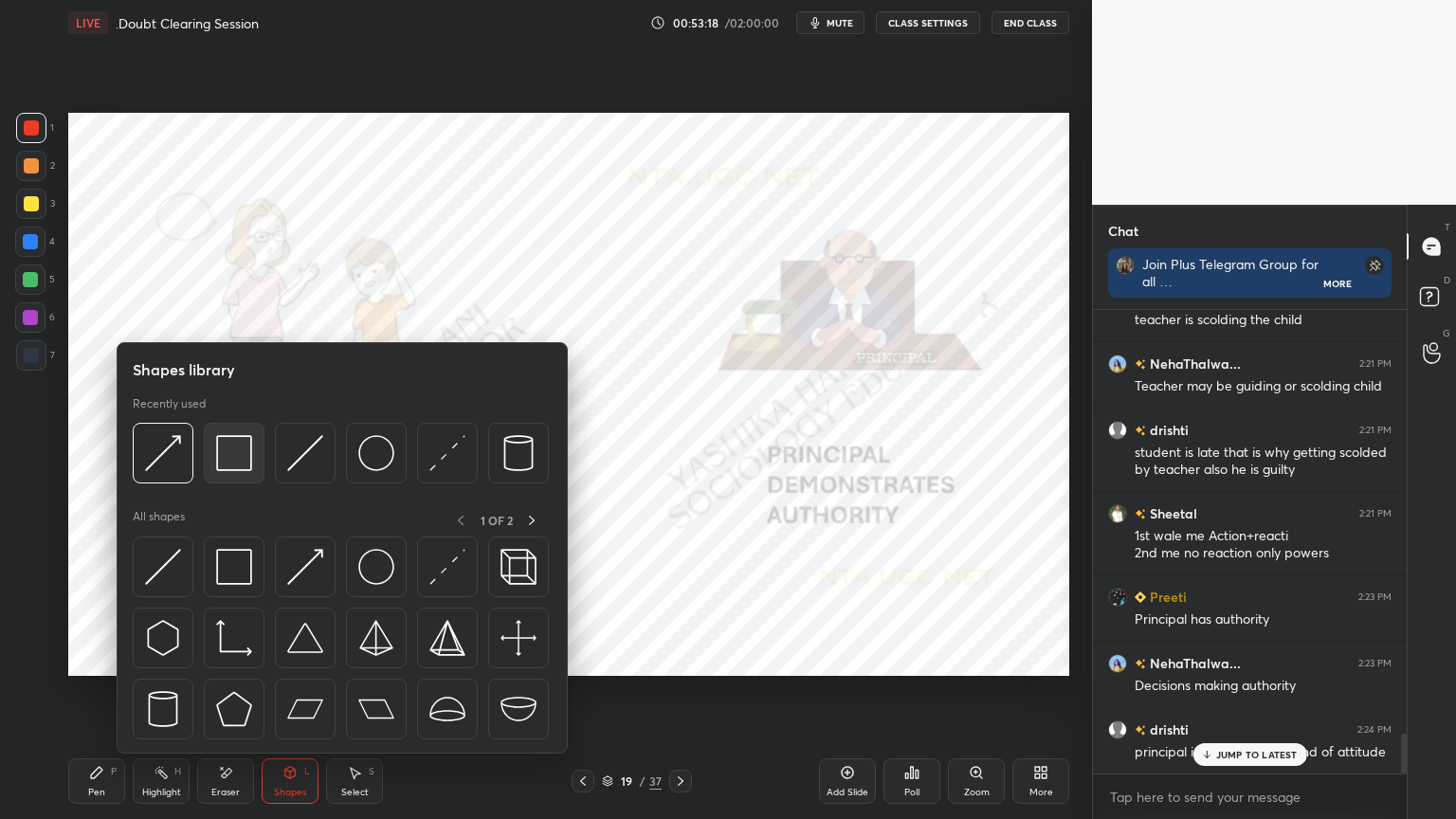 click at bounding box center (234, 453) 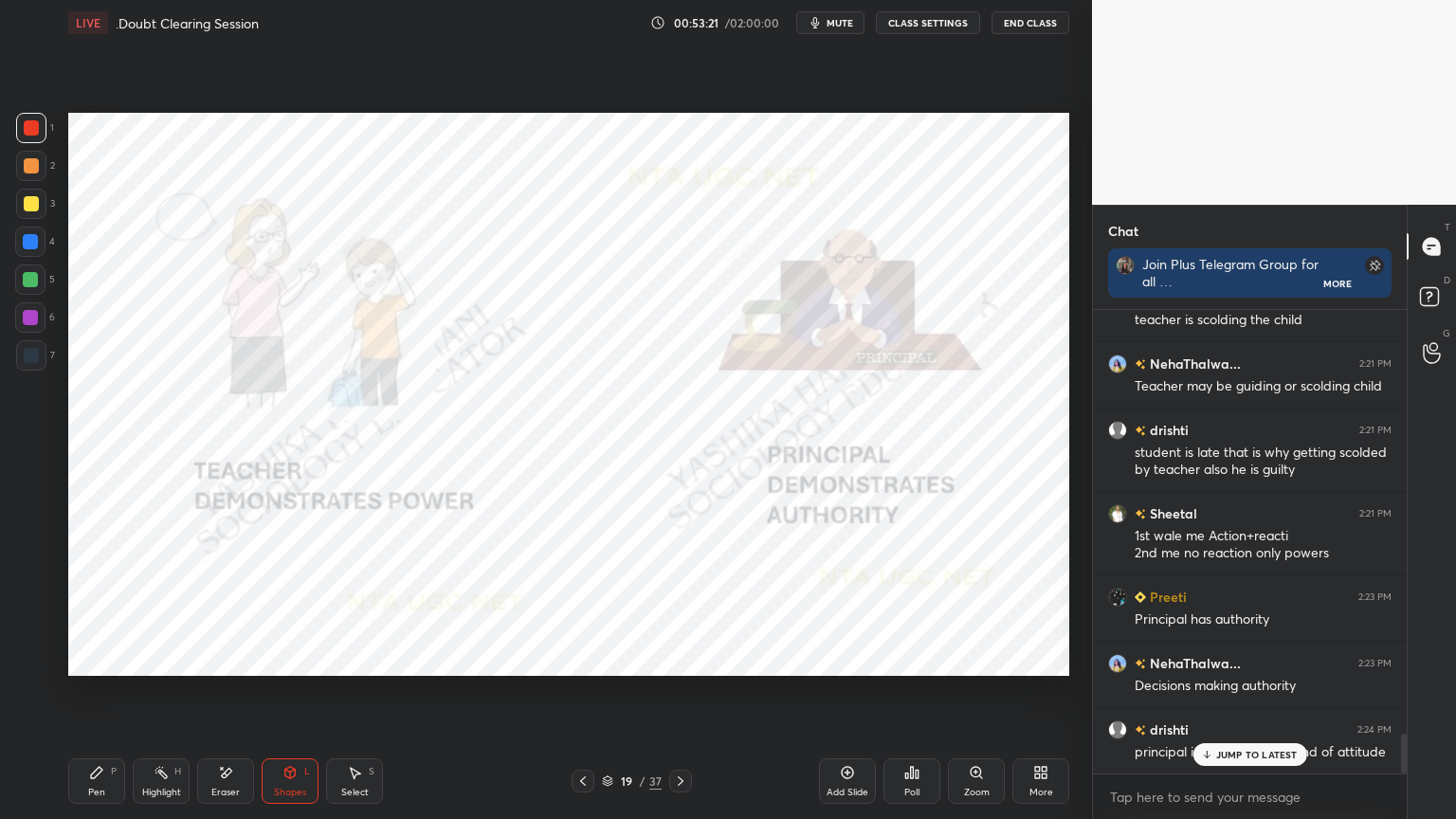 click on "Pen" at bounding box center (97, 792) 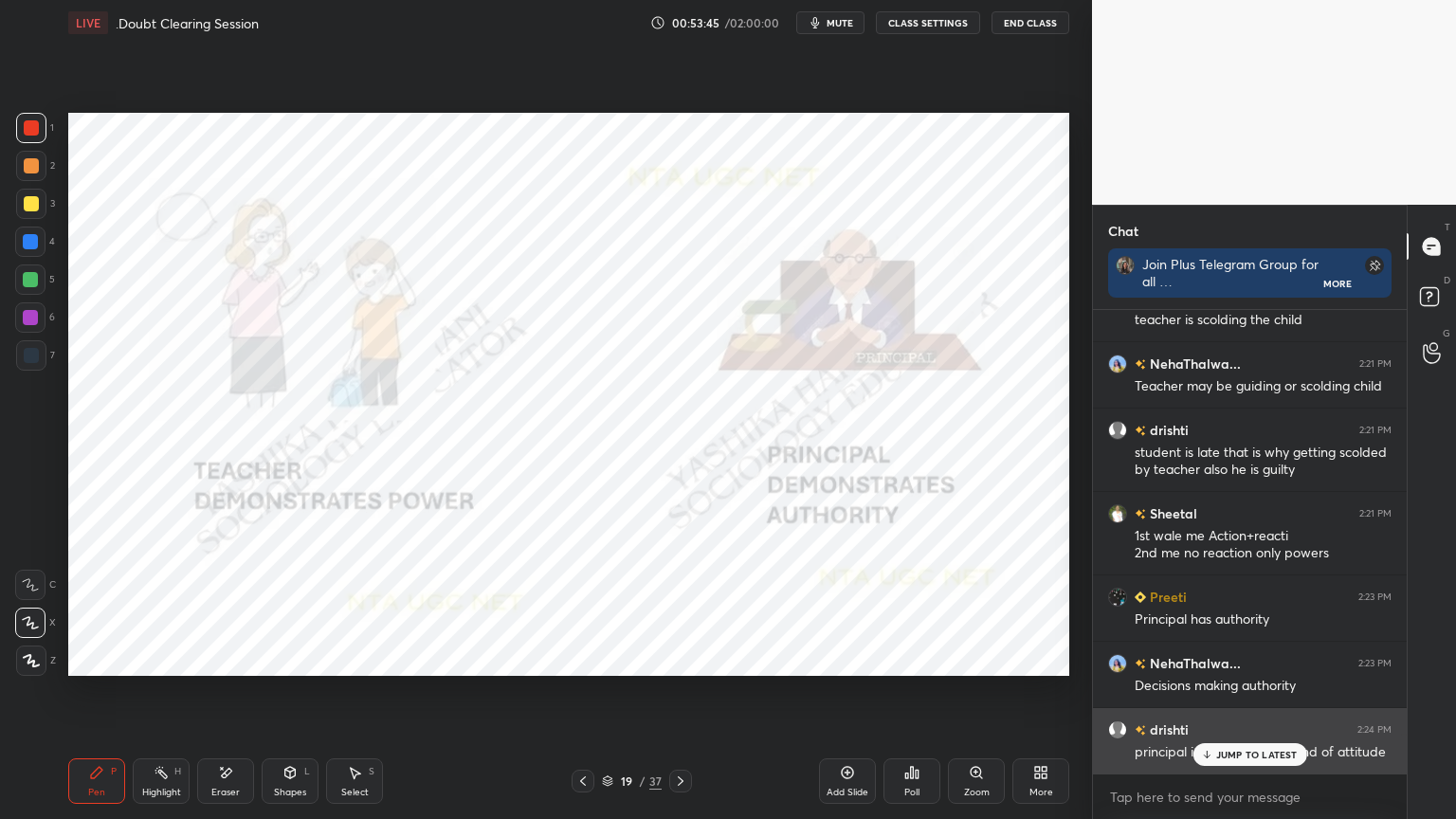 click on "JUMP TO LATEST" at bounding box center [1257, 755] 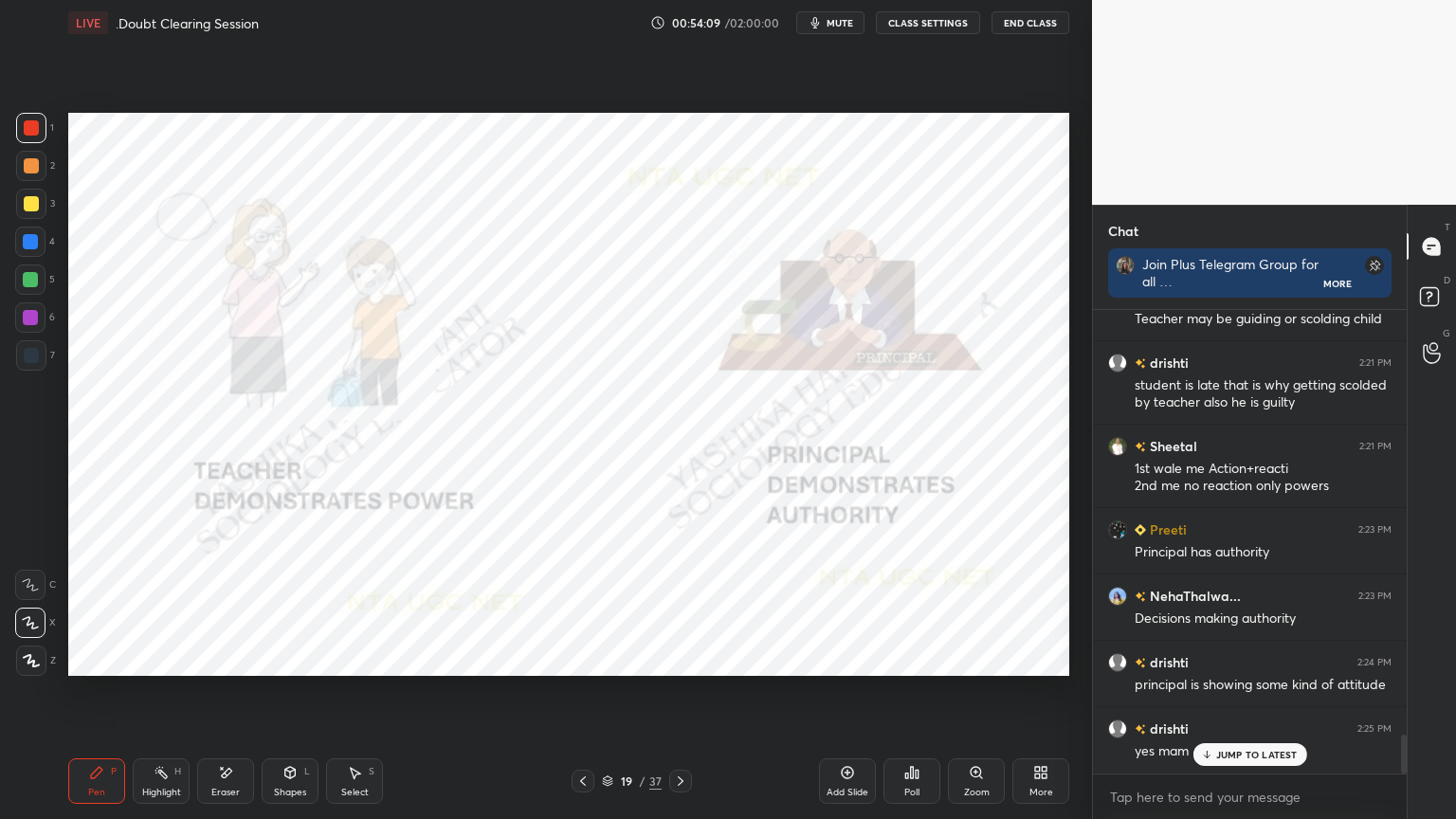 scroll, scrollTop: 5058, scrollLeft: 0, axis: vertical 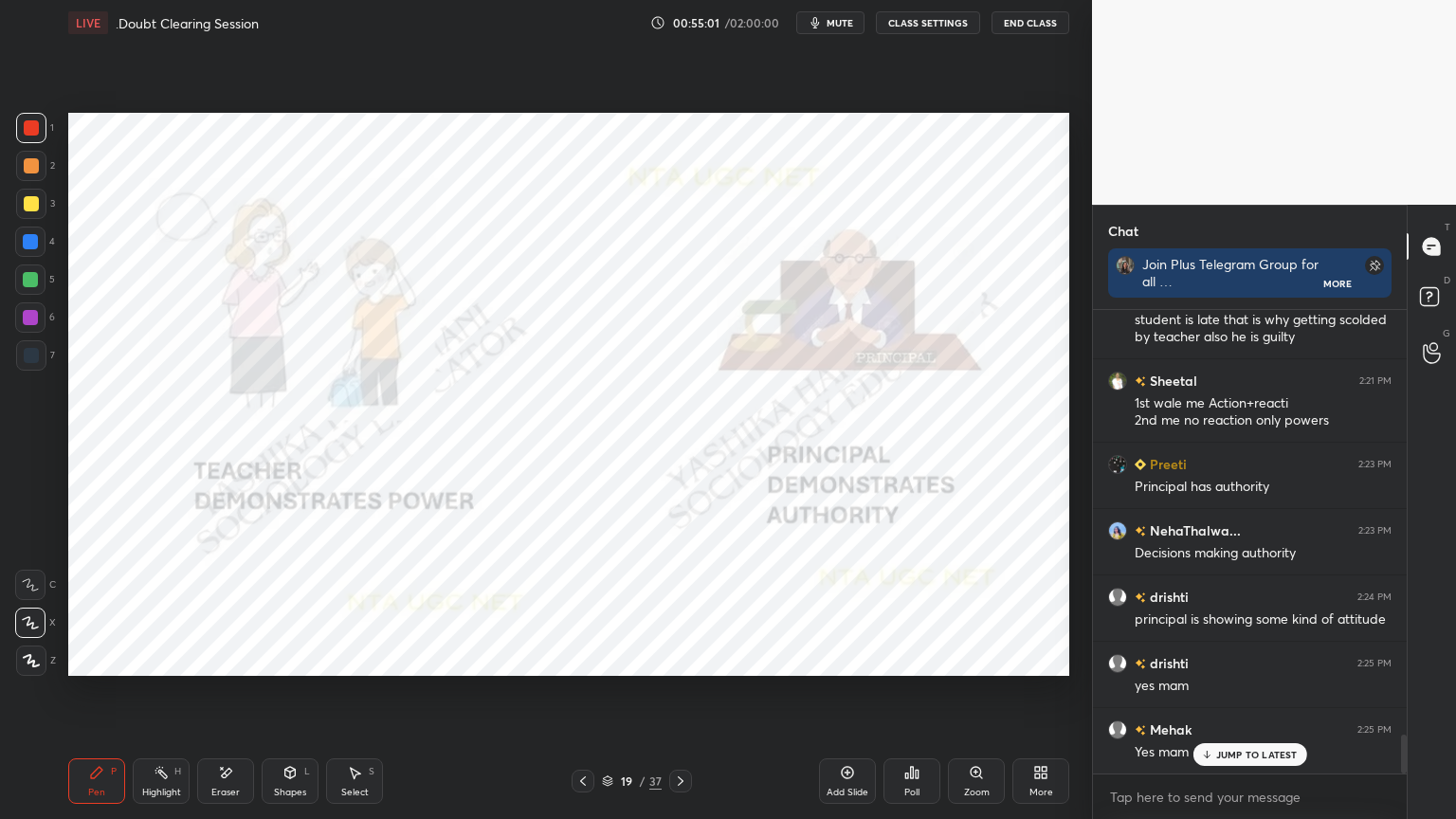 click on "Pen P" at bounding box center (97, 781) 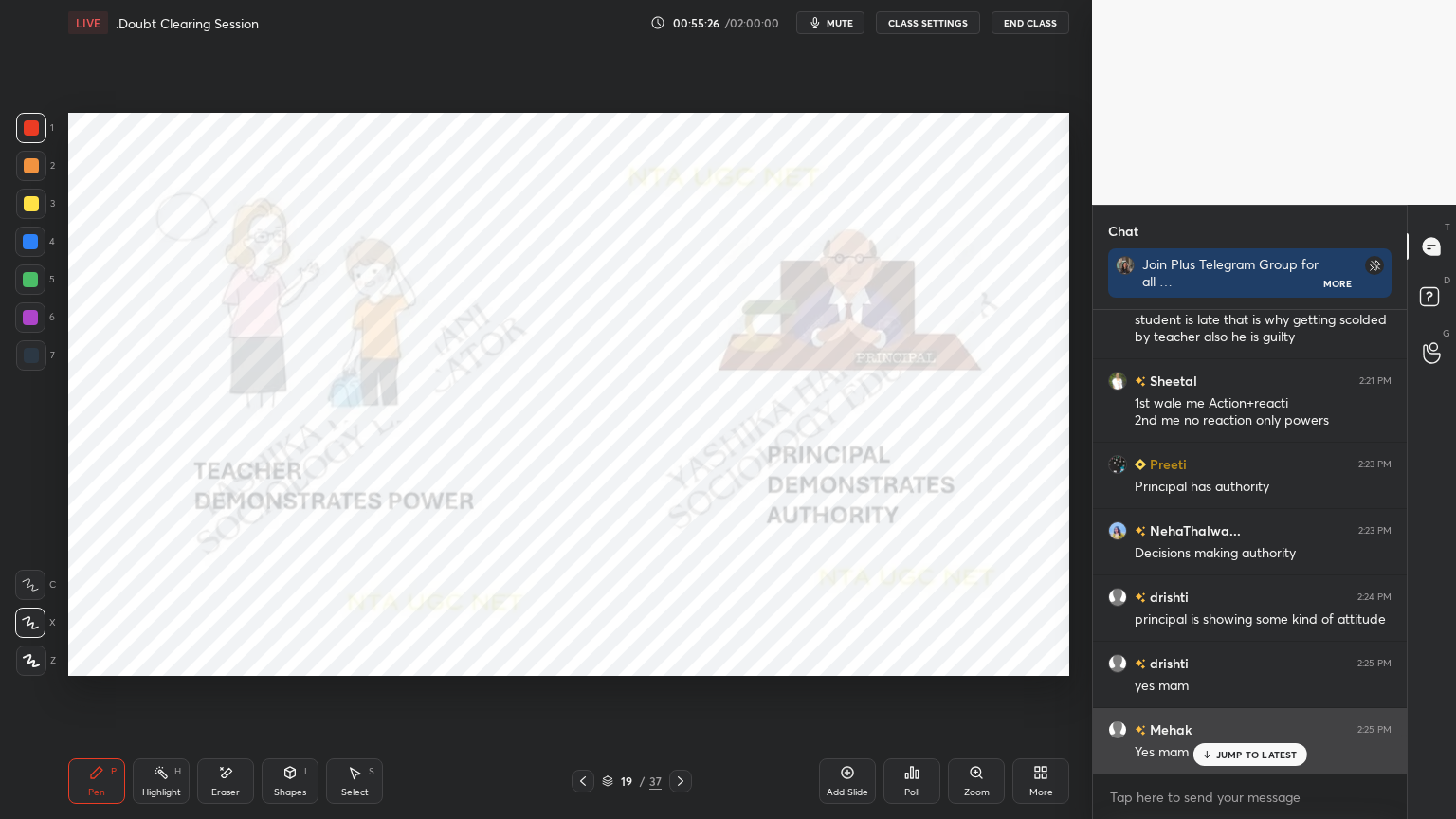 click on "JUMP TO LATEST" at bounding box center (1257, 755) 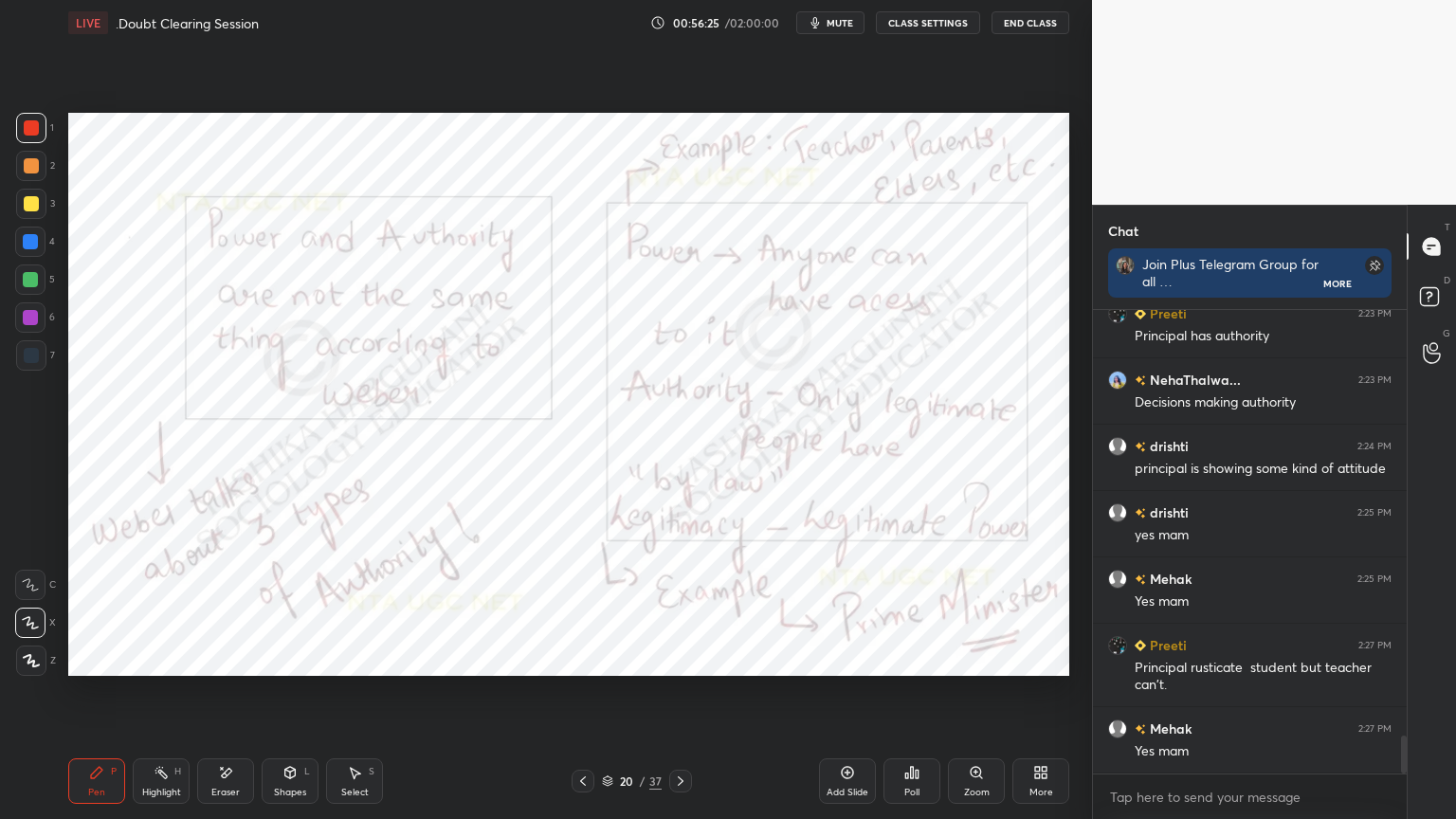 scroll, scrollTop: 5274, scrollLeft: 0, axis: vertical 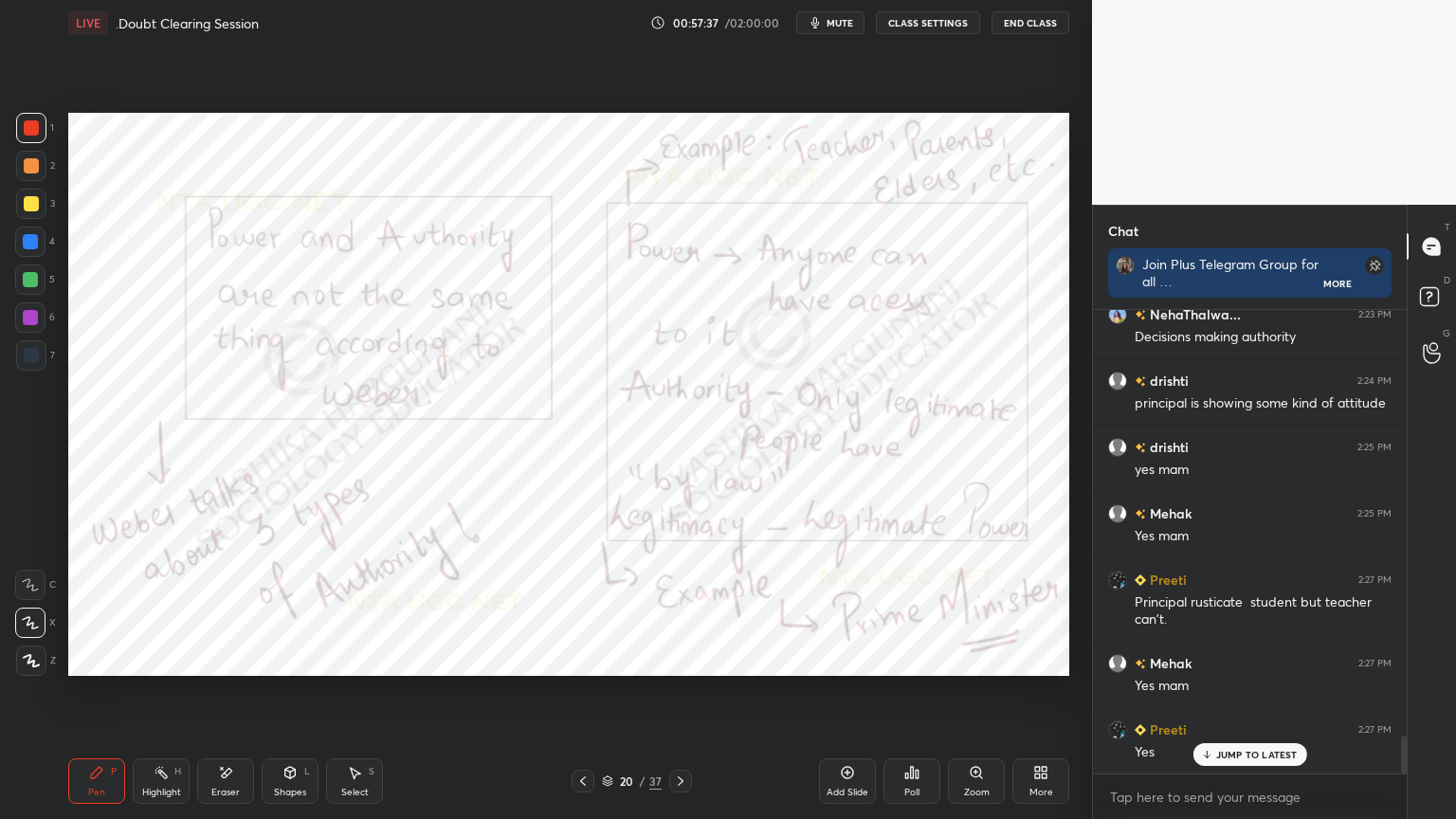 click on "JUMP TO LATEST" at bounding box center [1249, 755] 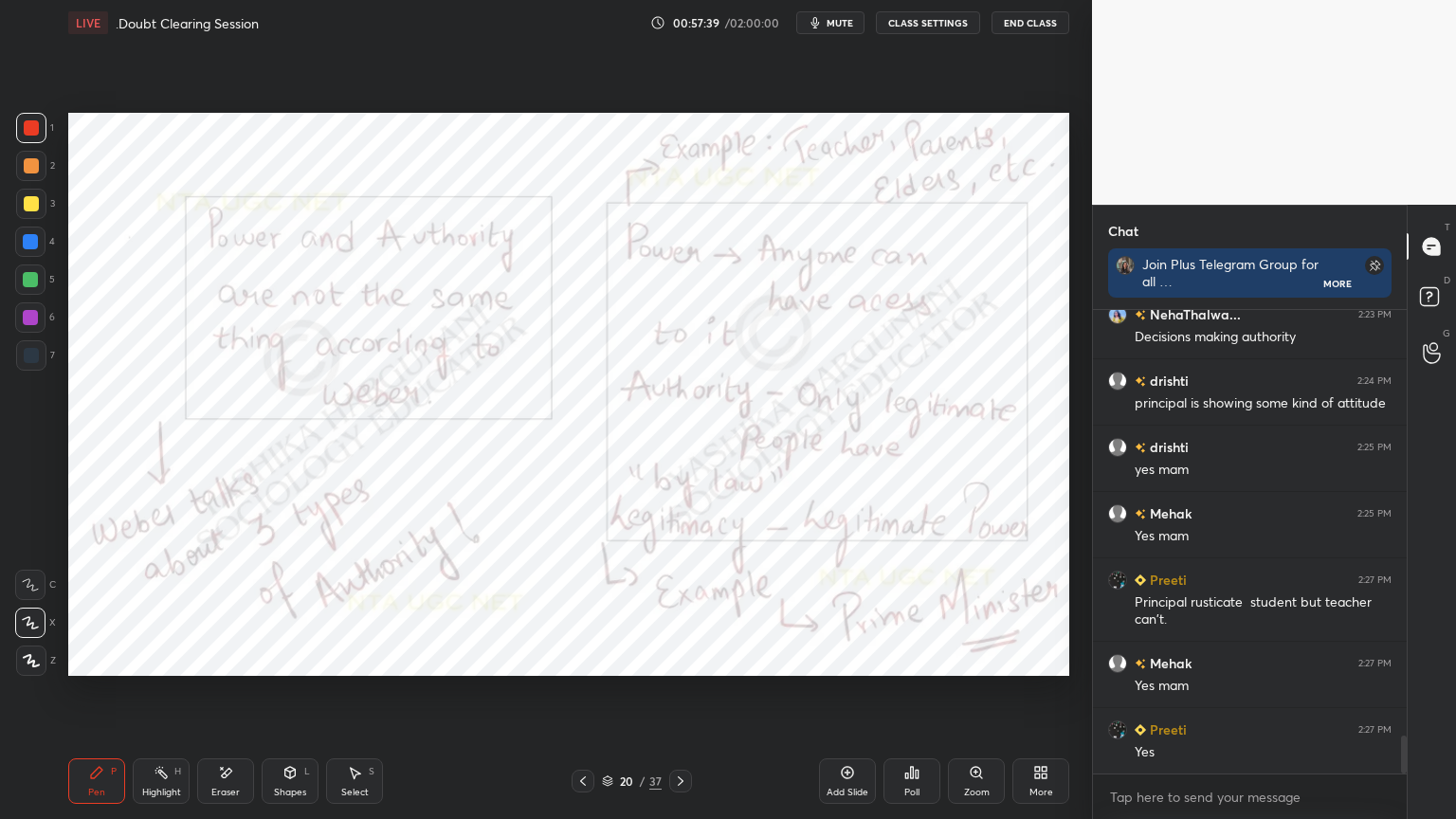 click 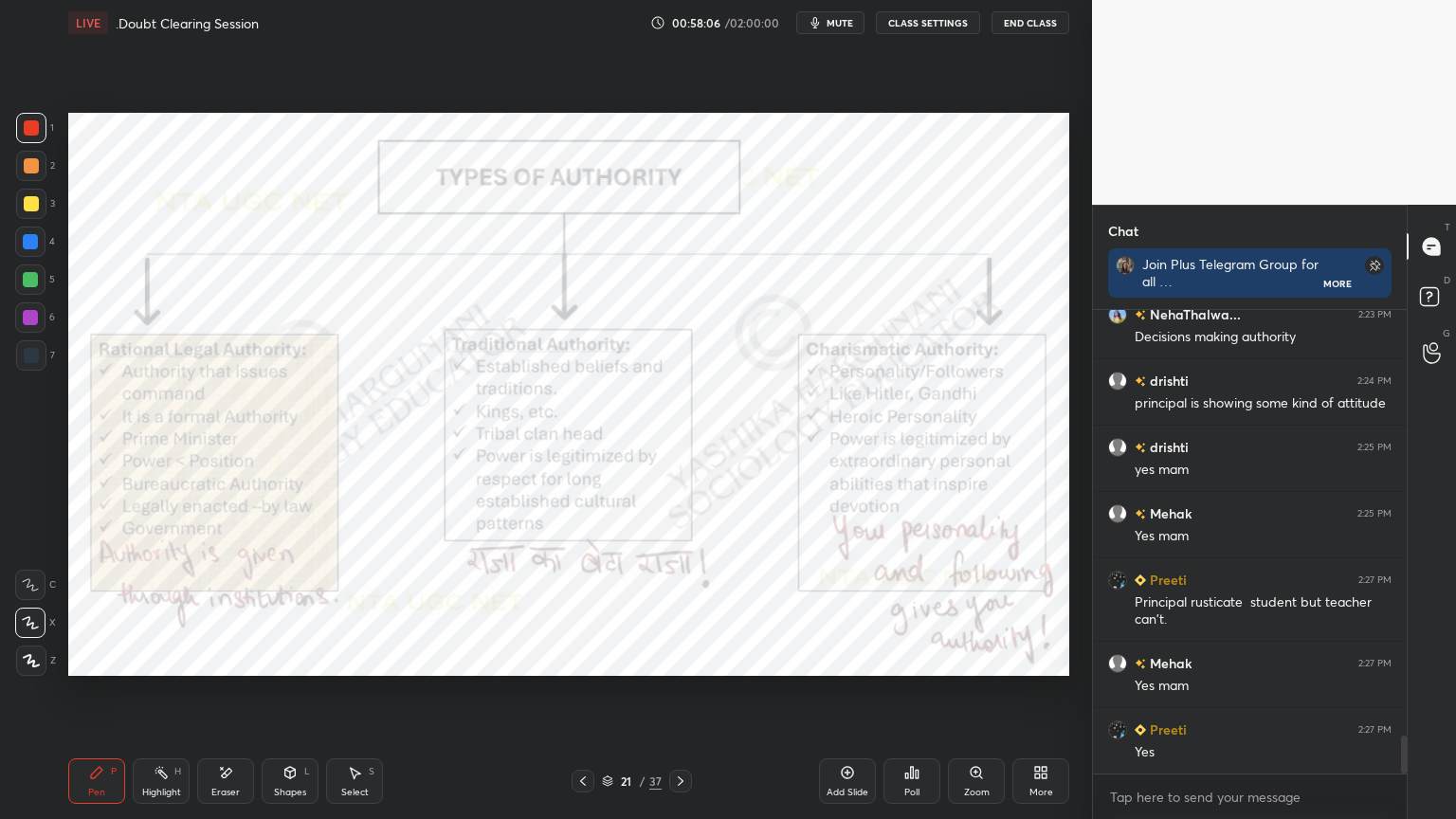 click 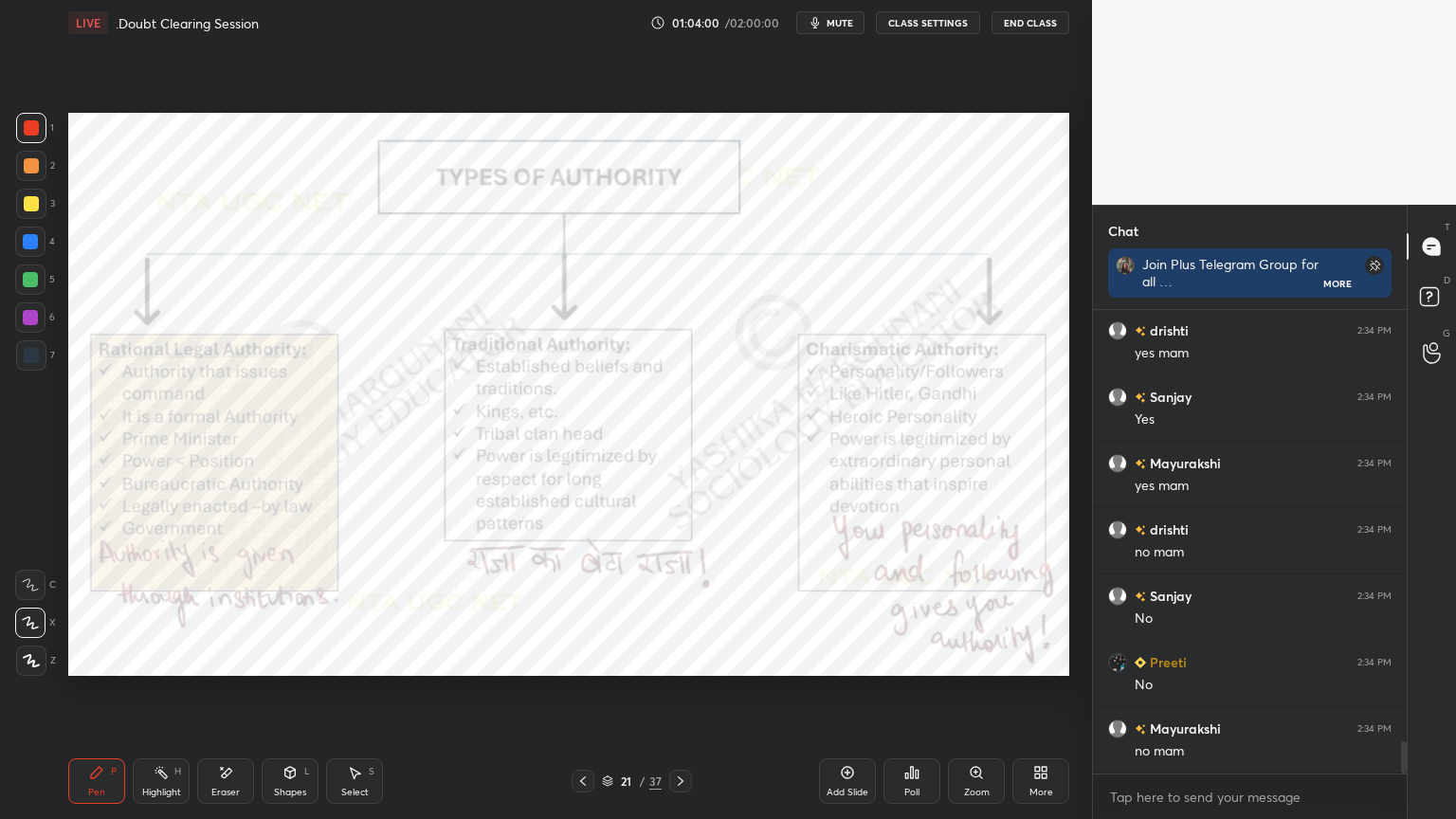 scroll, scrollTop: 6173, scrollLeft: 0, axis: vertical 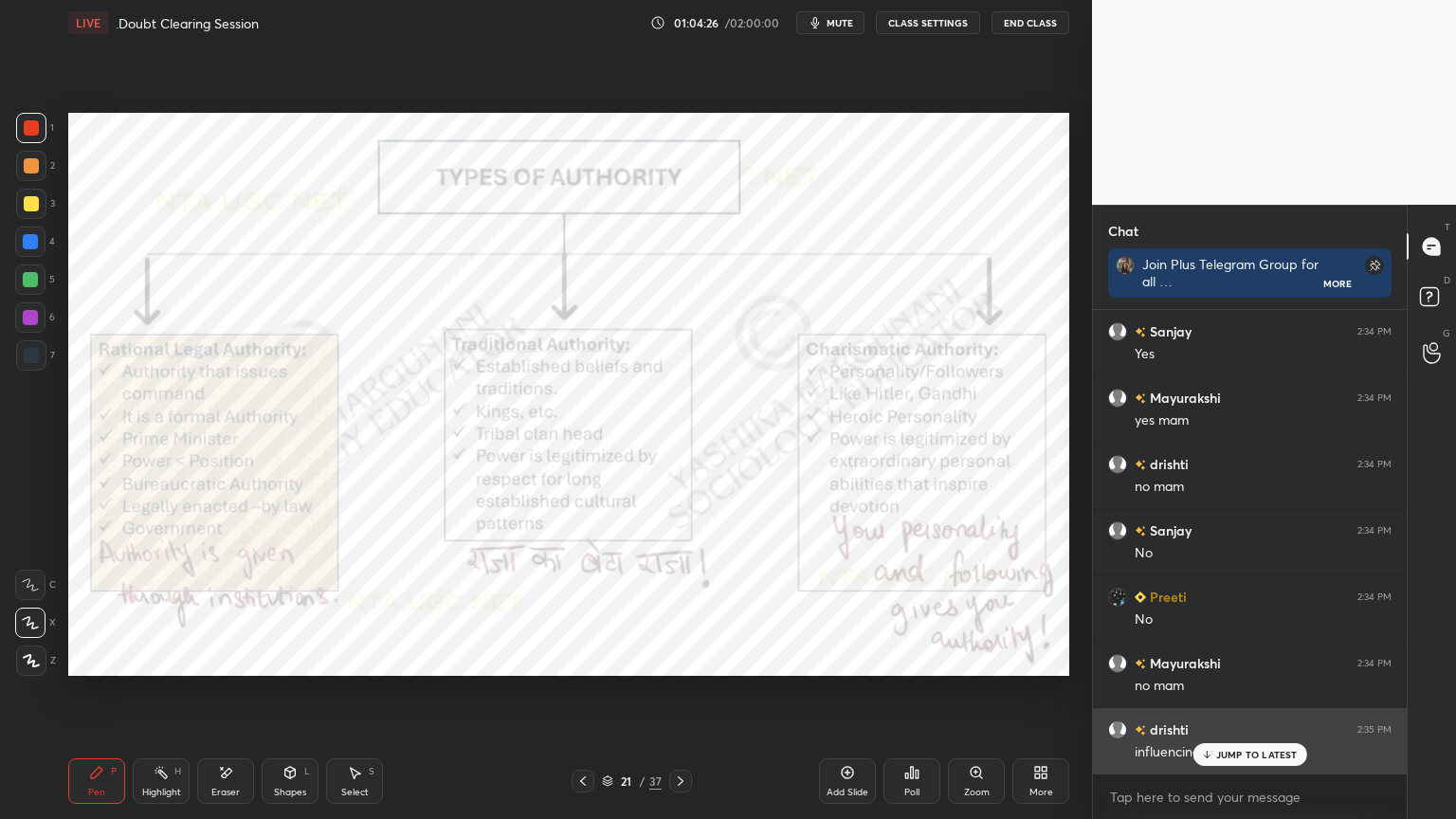 click on "JUMP TO LATEST" at bounding box center (1257, 755) 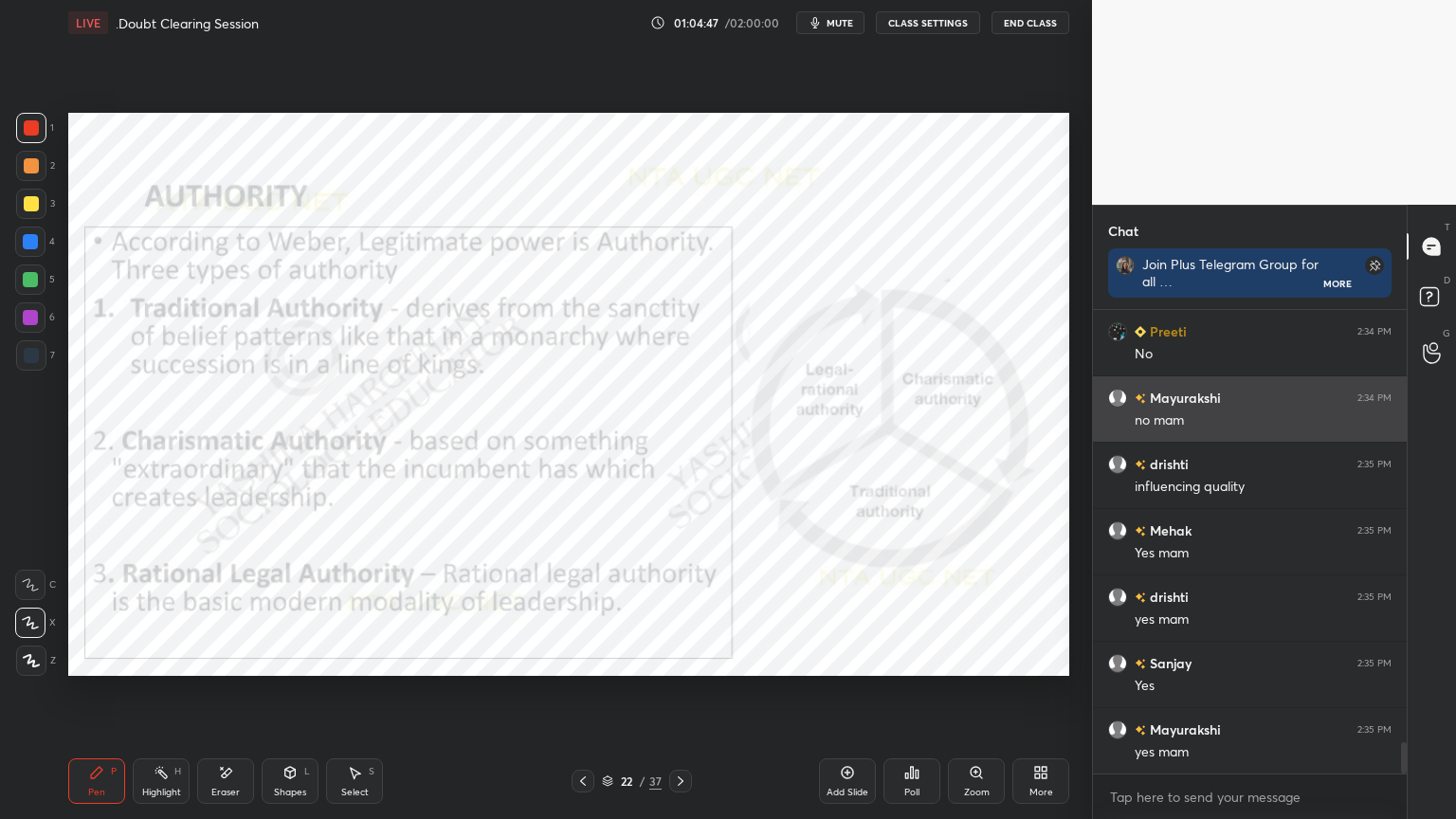 scroll, scrollTop: 6506, scrollLeft: 0, axis: vertical 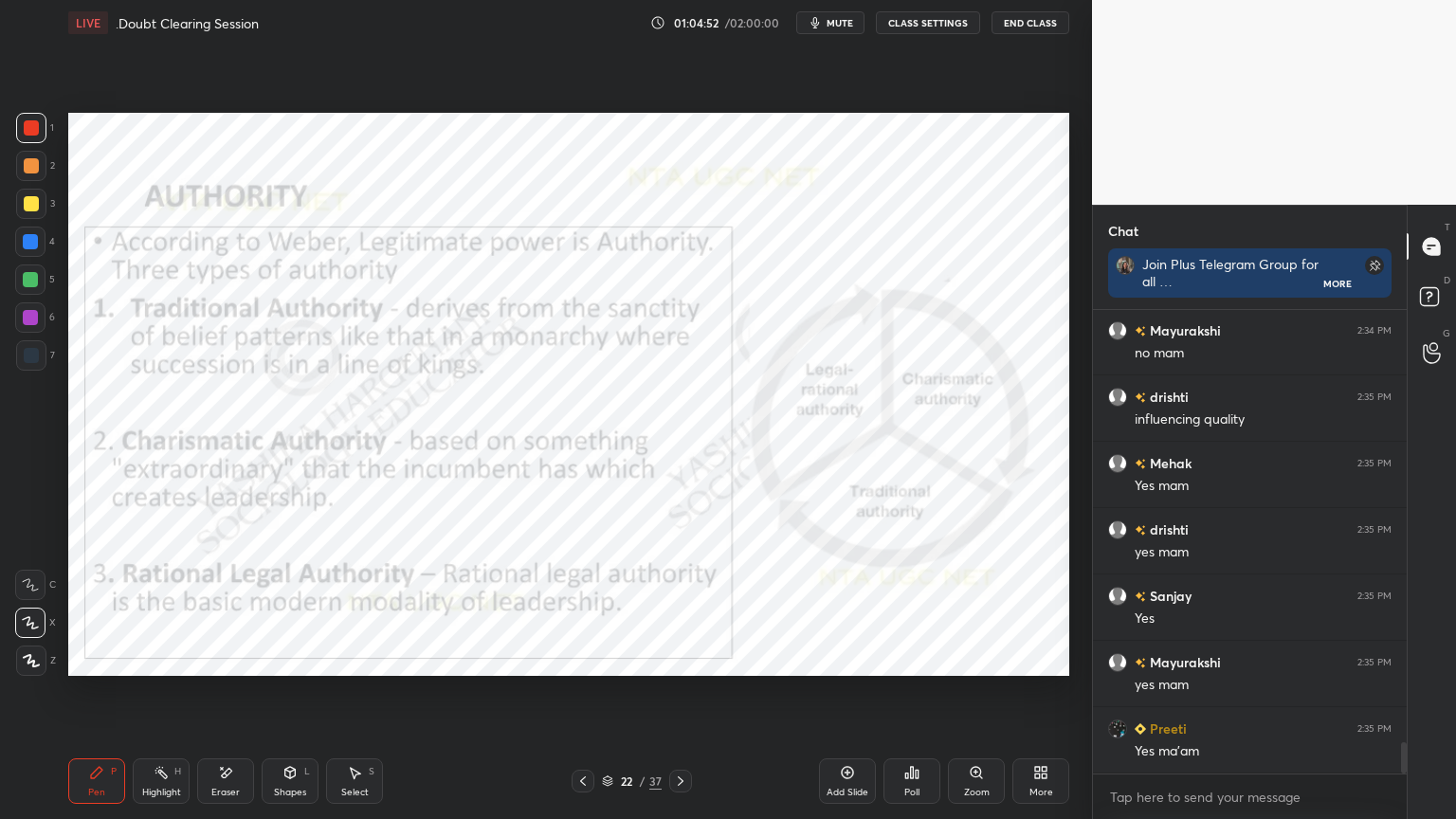 click on "Shapes L" at bounding box center [290, 781] 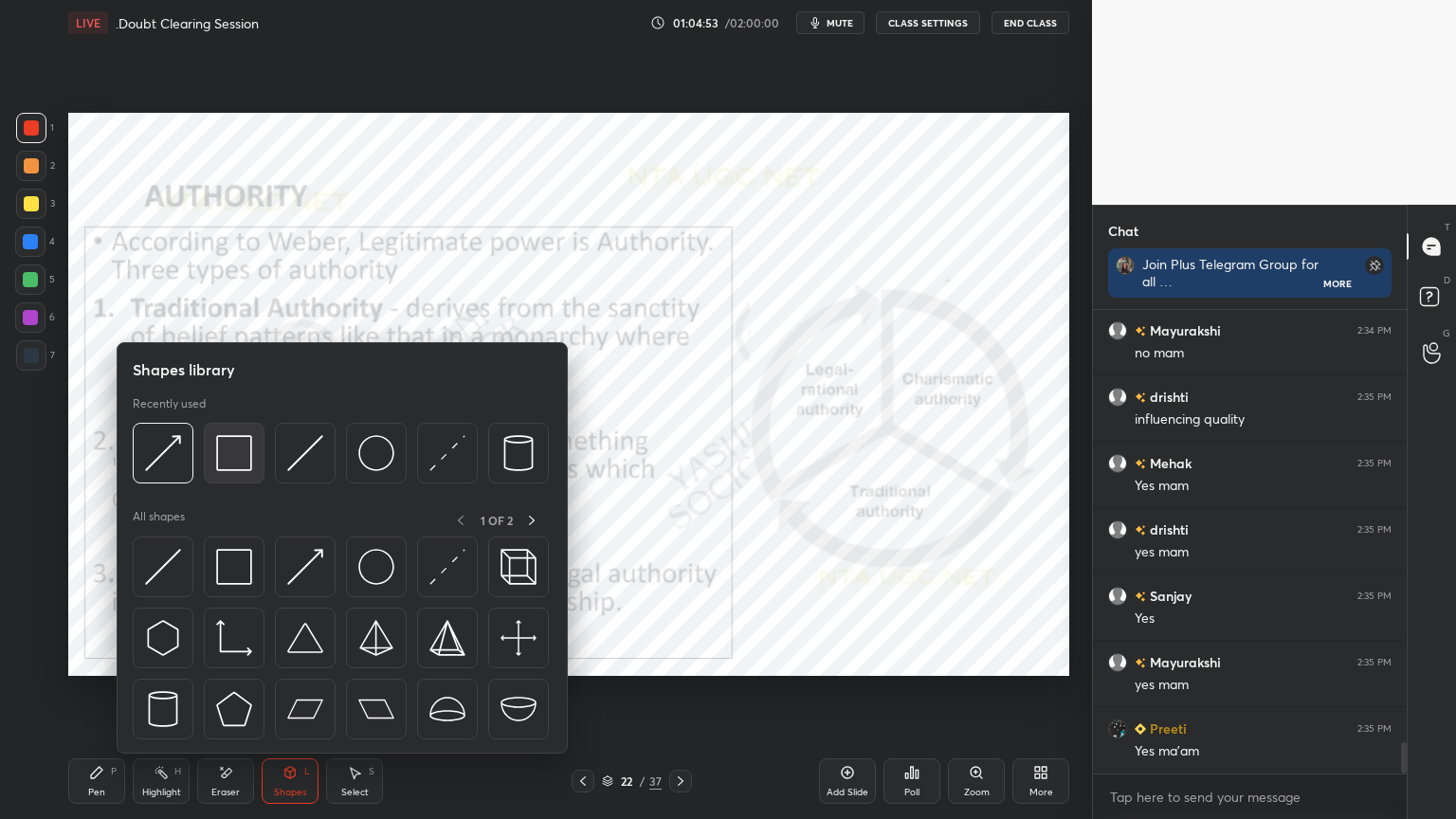 click at bounding box center [234, 453] 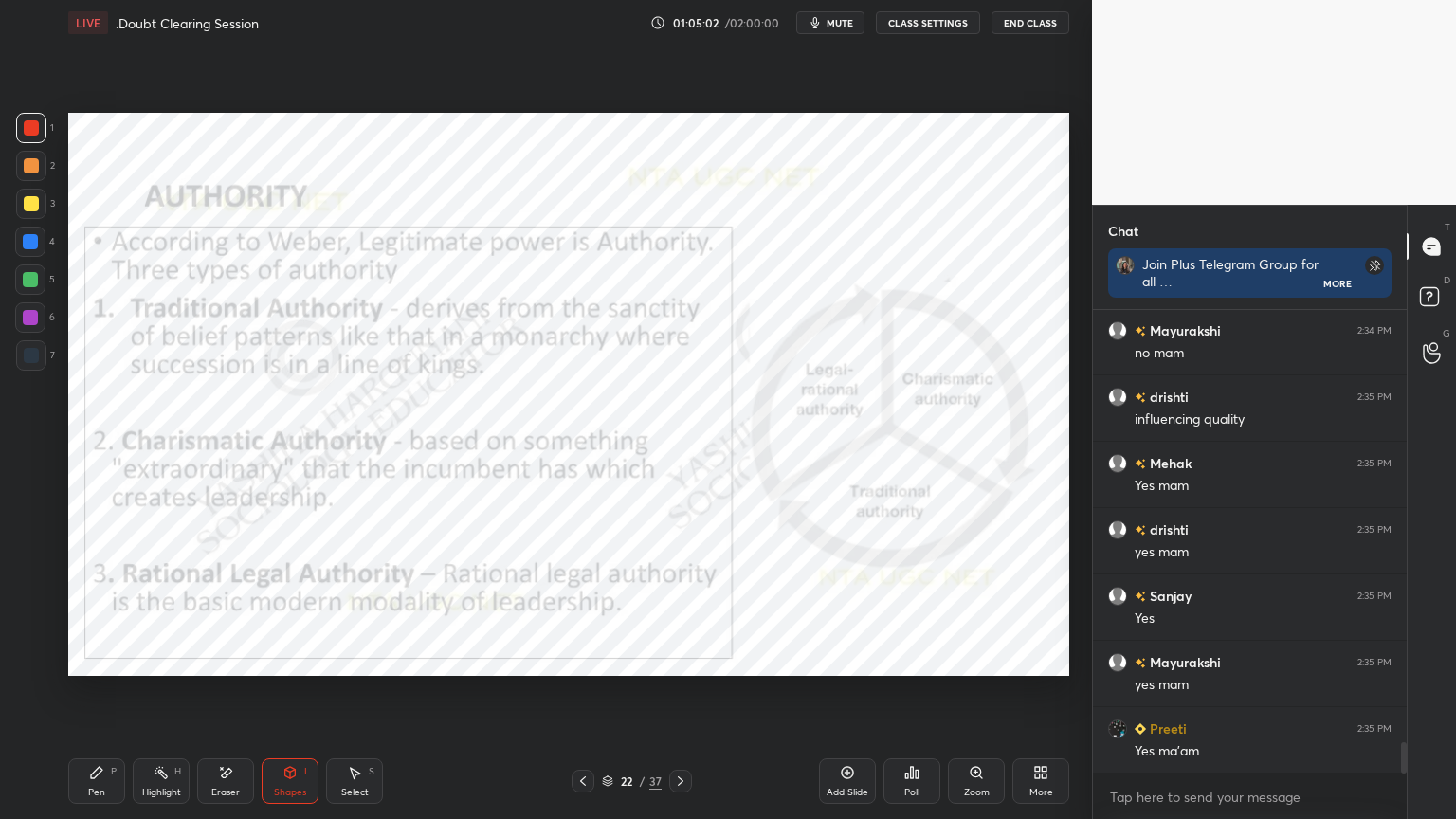 click 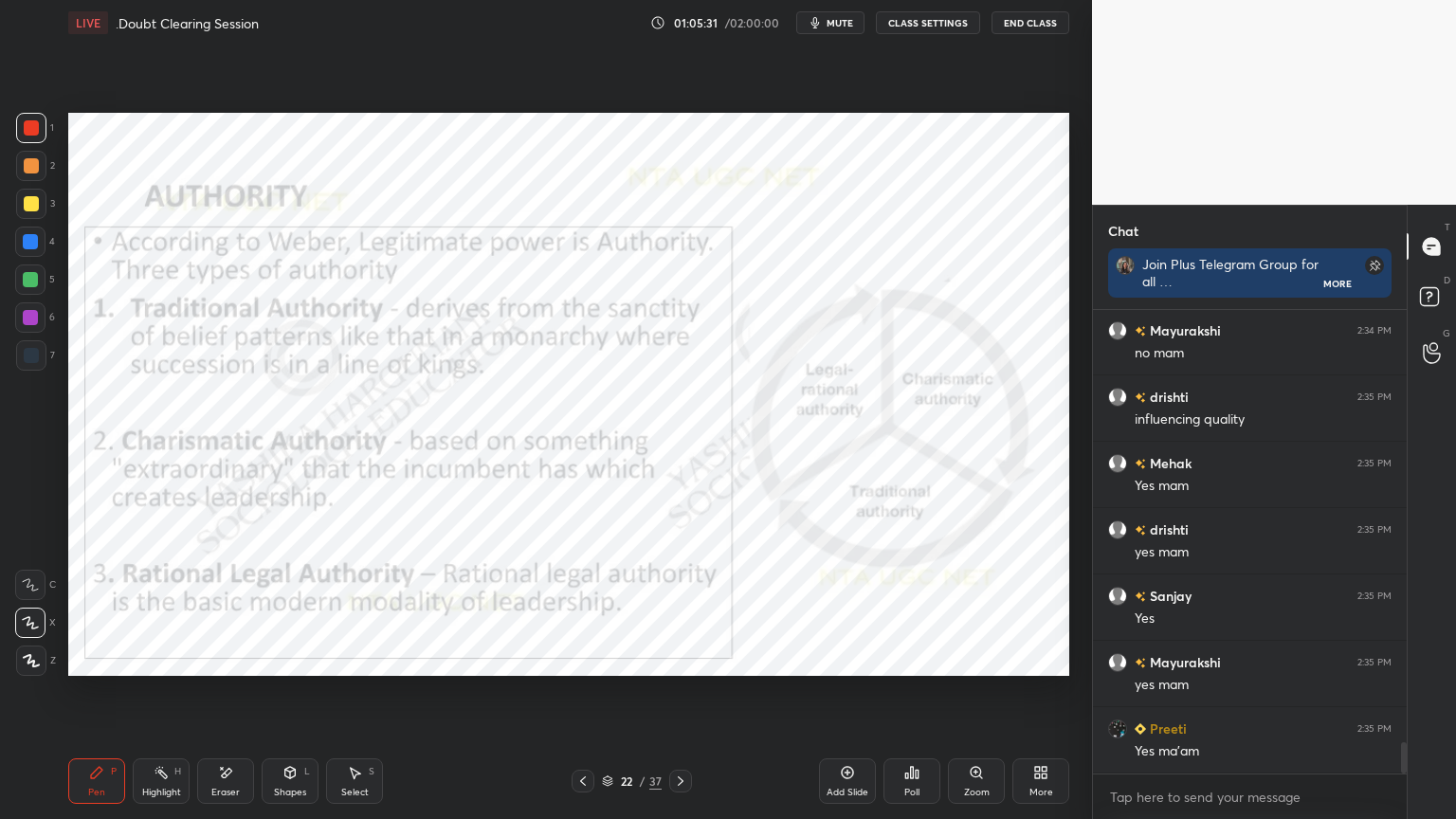 click on "Shapes L" at bounding box center (290, 781) 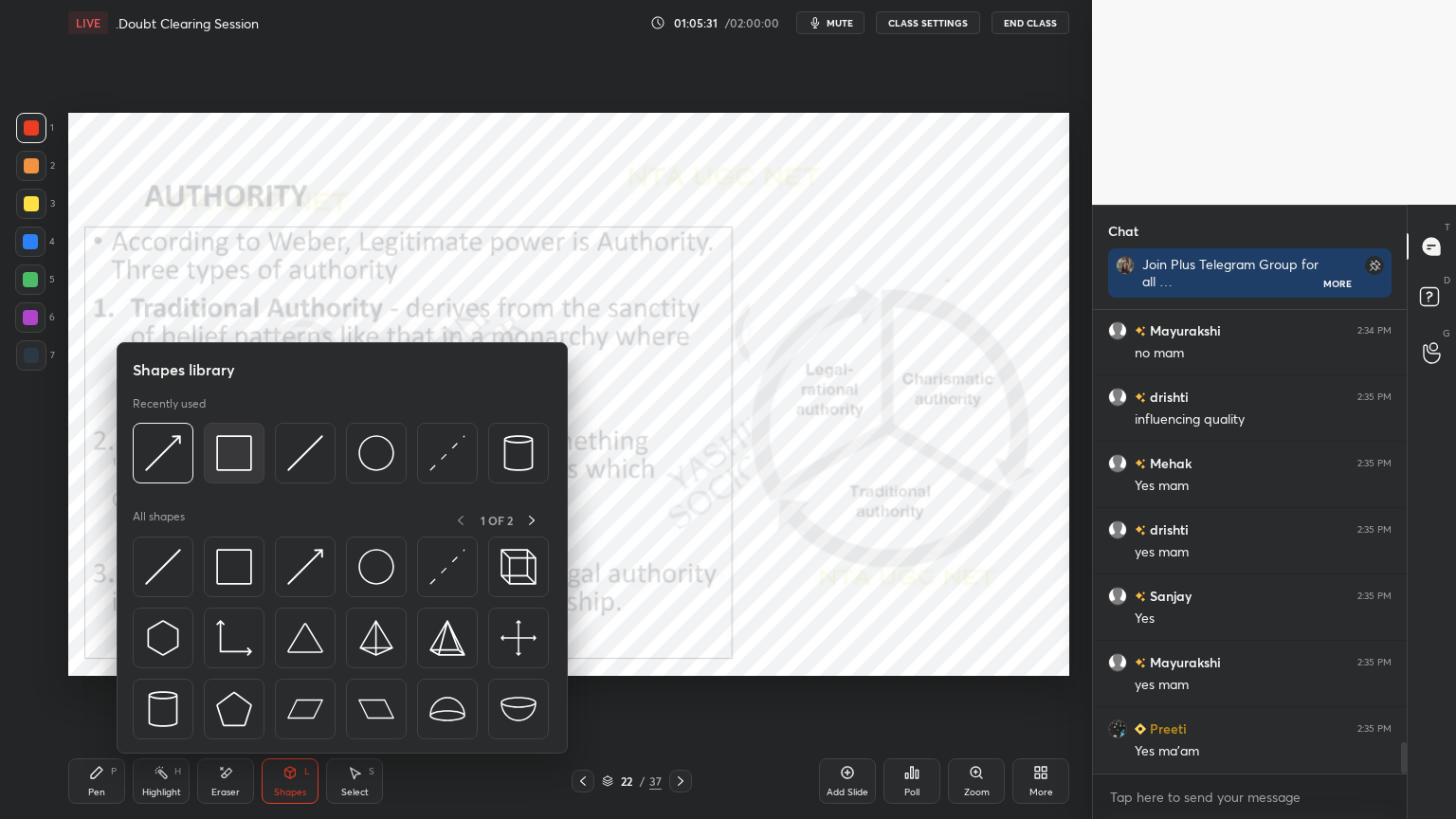 click at bounding box center [234, 453] 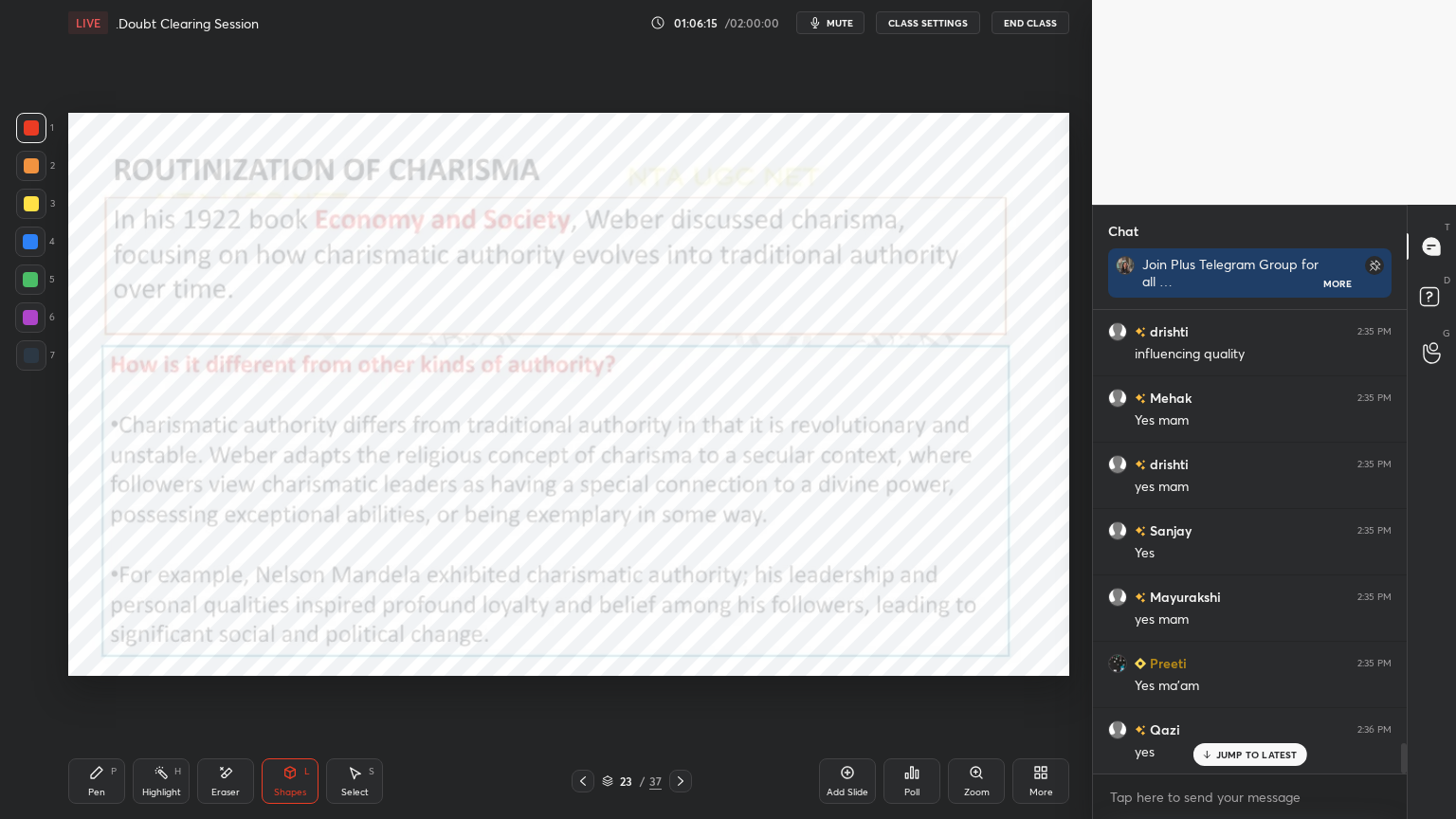 scroll, scrollTop: 6638, scrollLeft: 0, axis: vertical 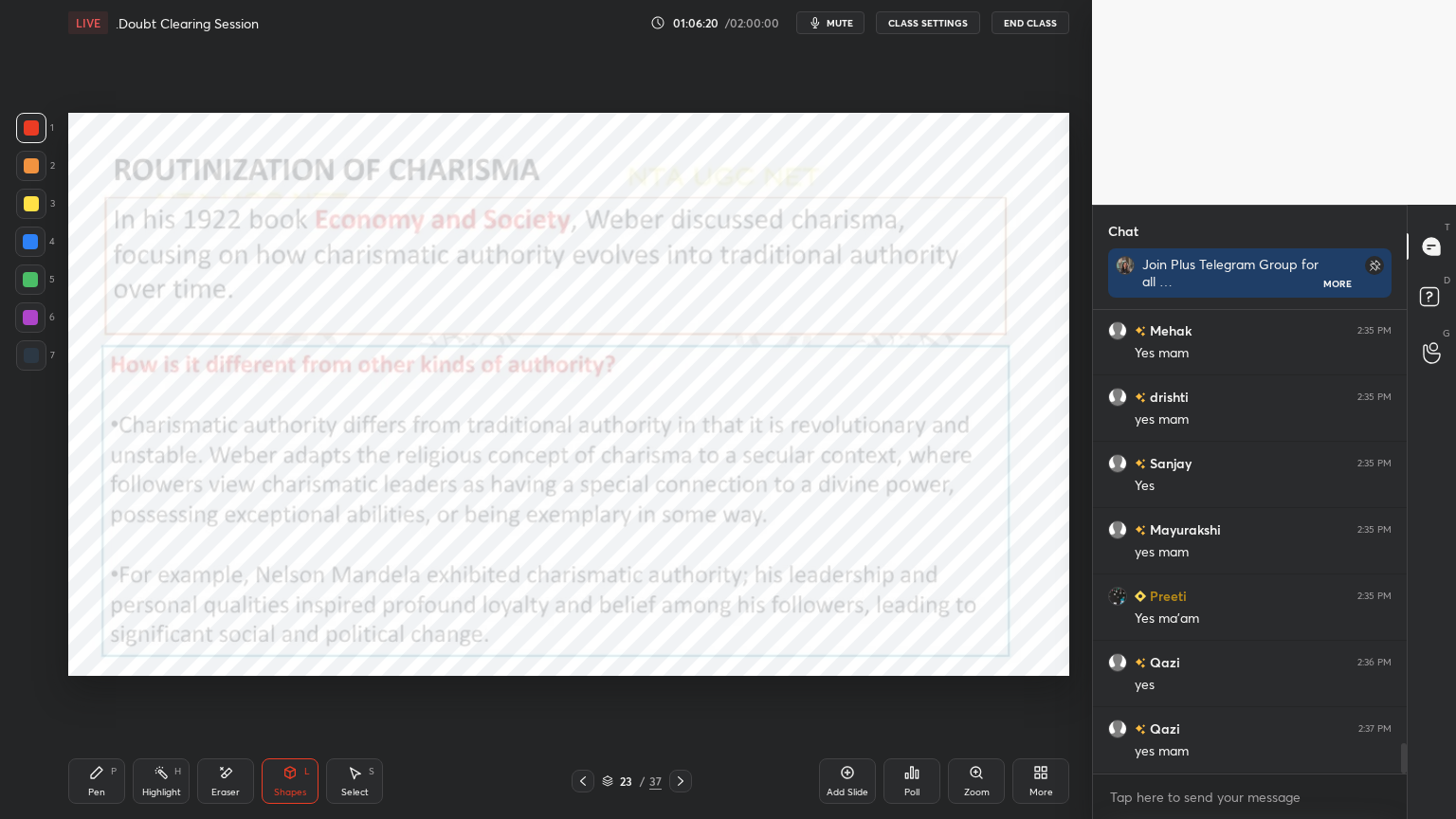 click 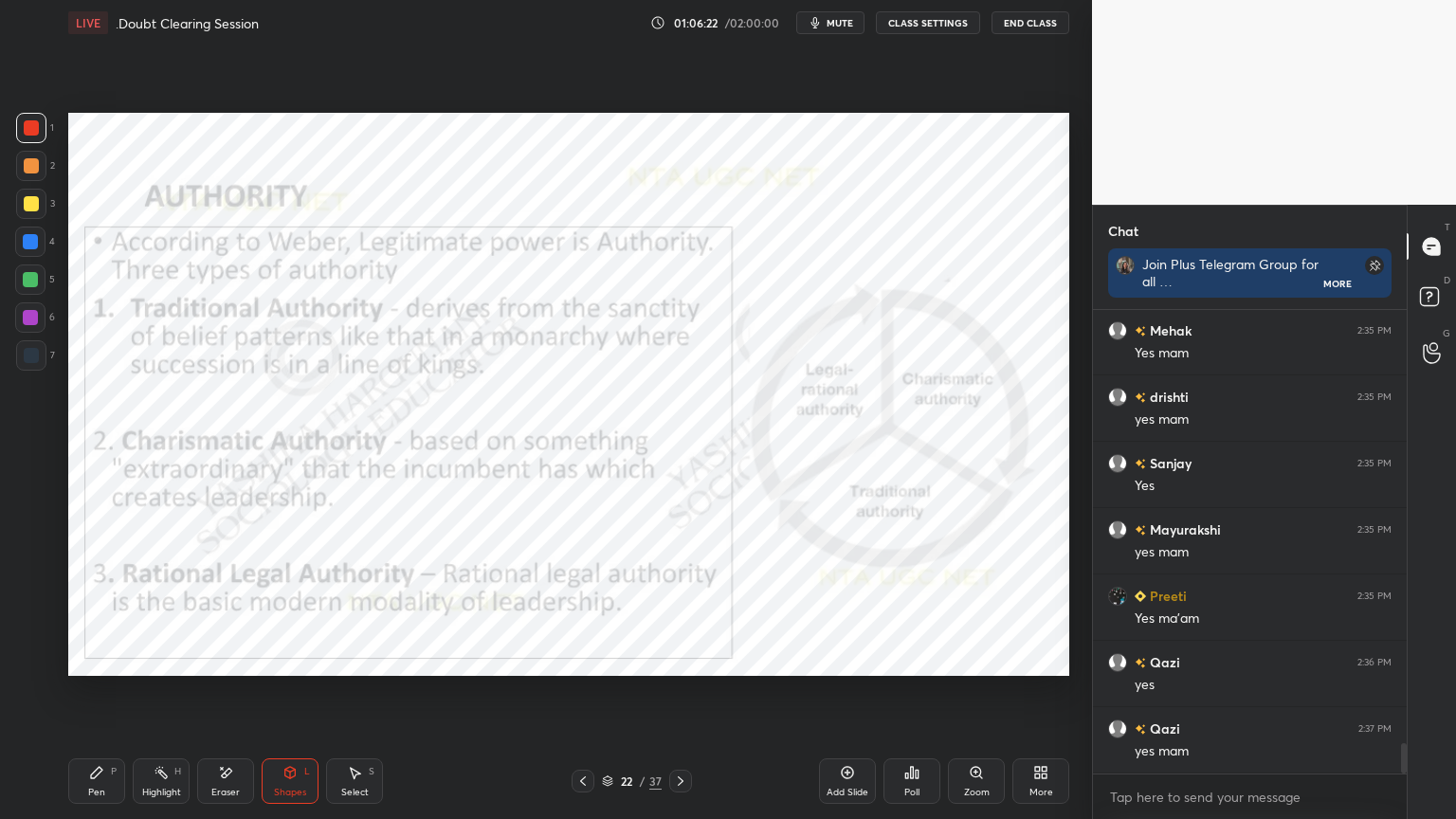 click 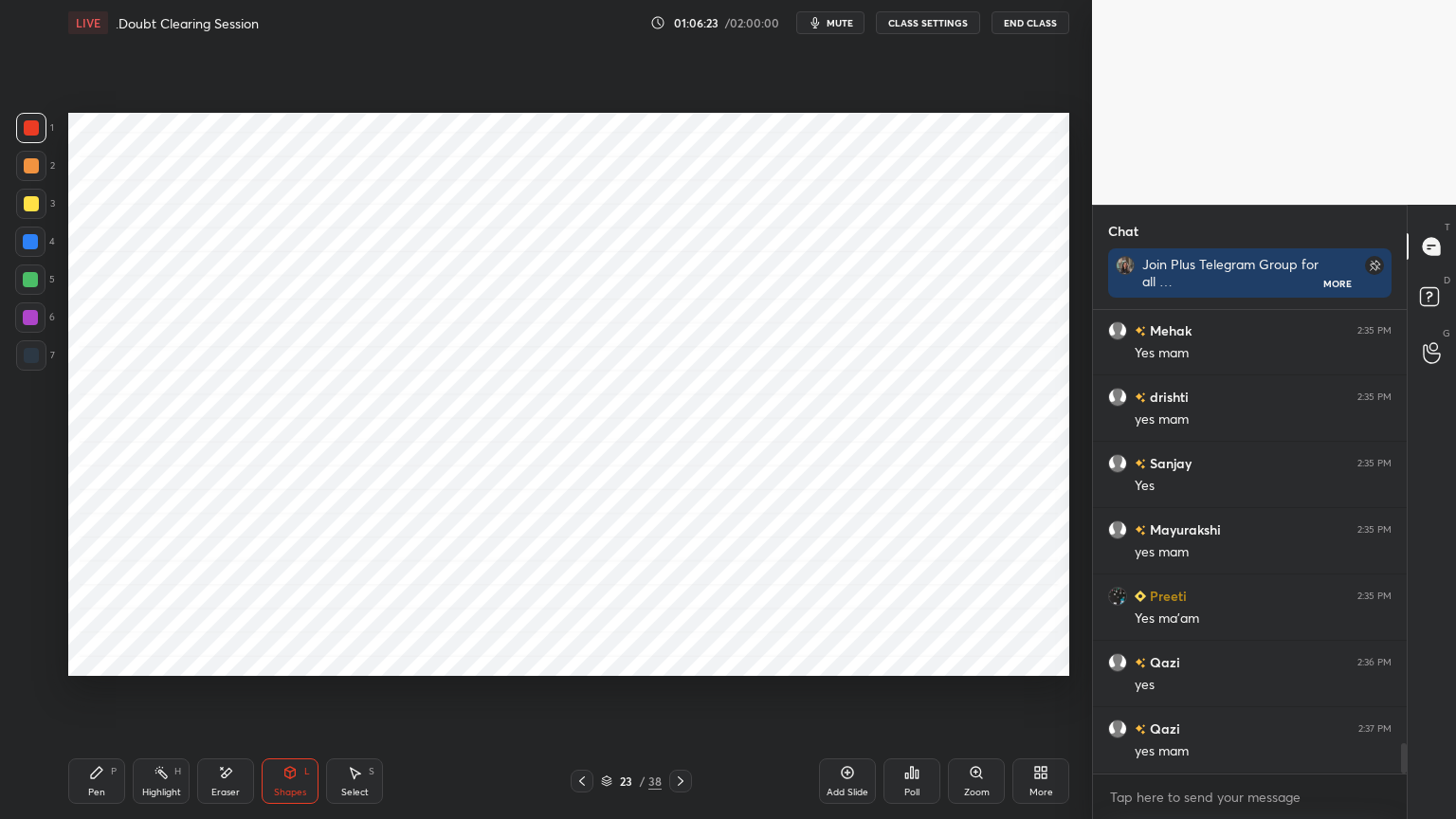 click on "Shapes" at bounding box center [290, 792] 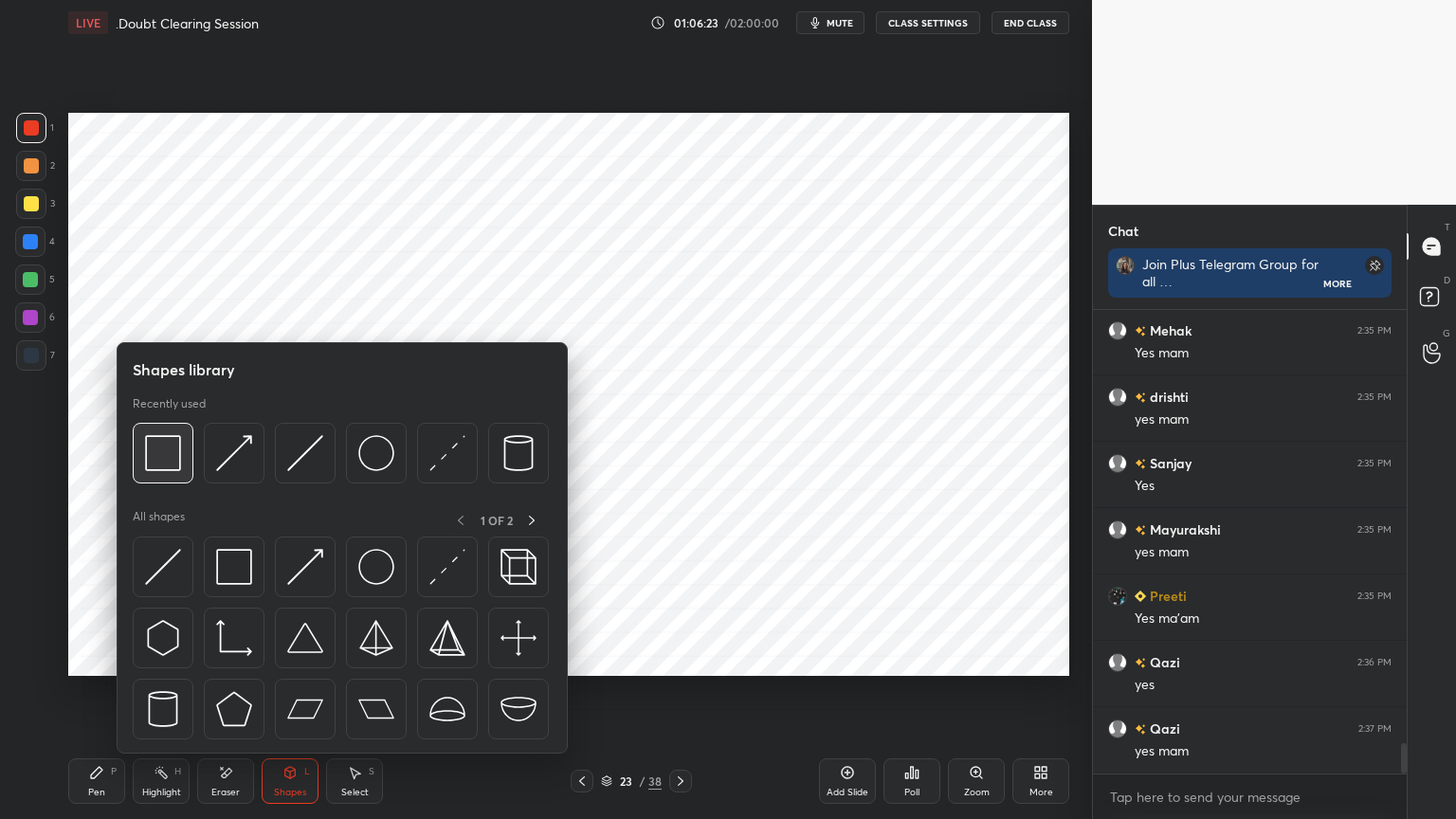click at bounding box center [163, 453] 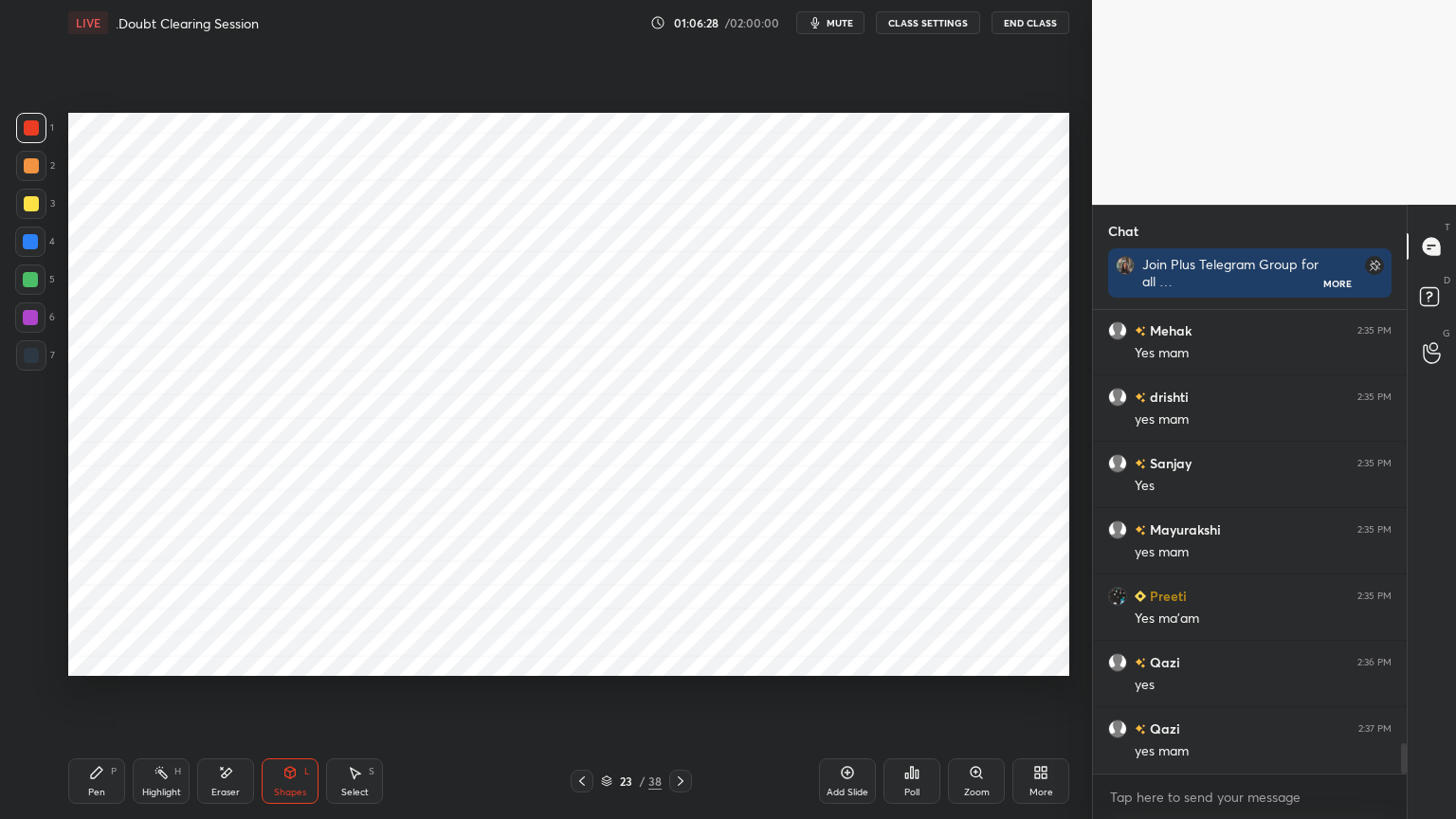 scroll, scrollTop: 6704, scrollLeft: 0, axis: vertical 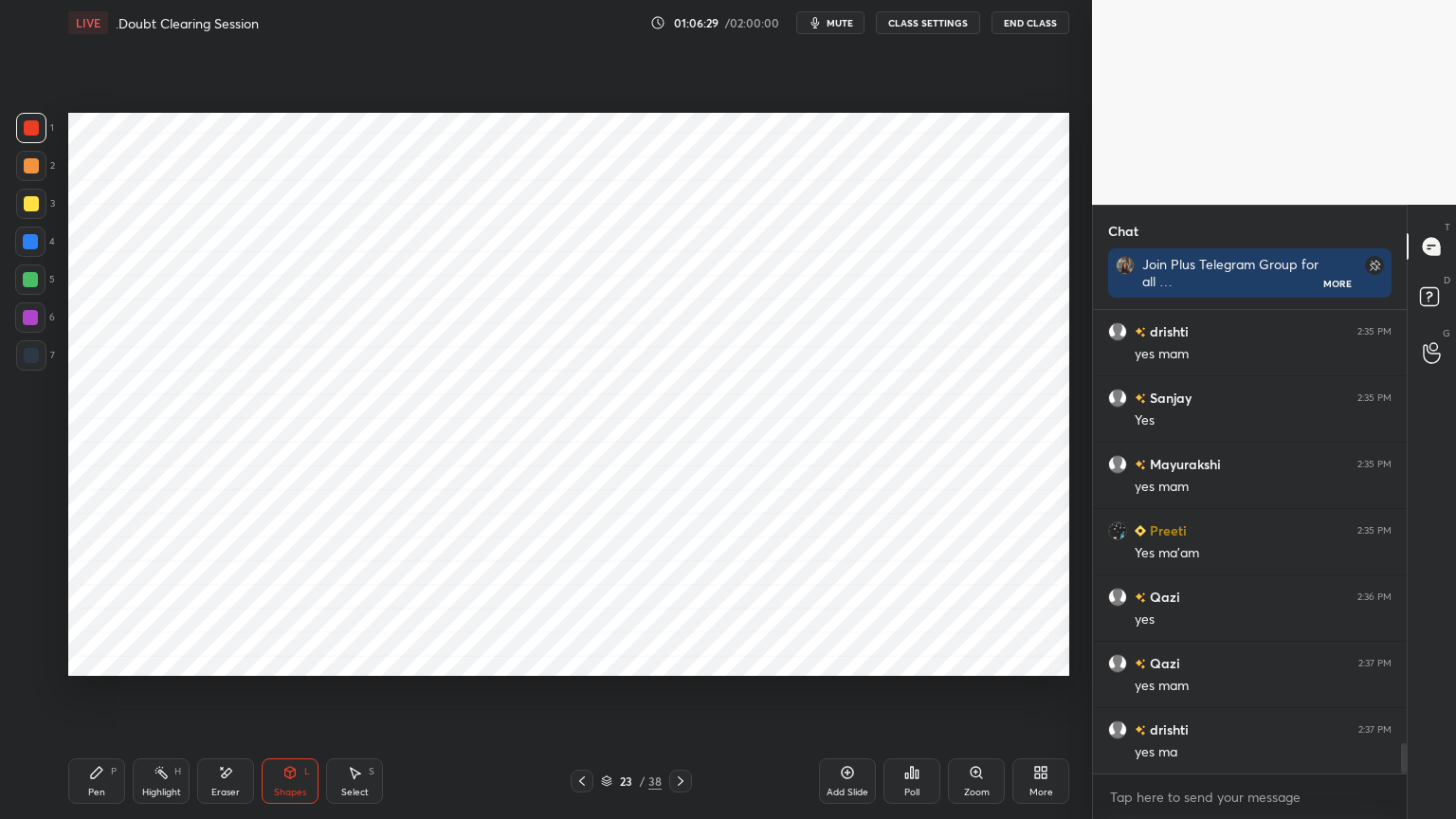 click on "Pen P" at bounding box center (97, 781) 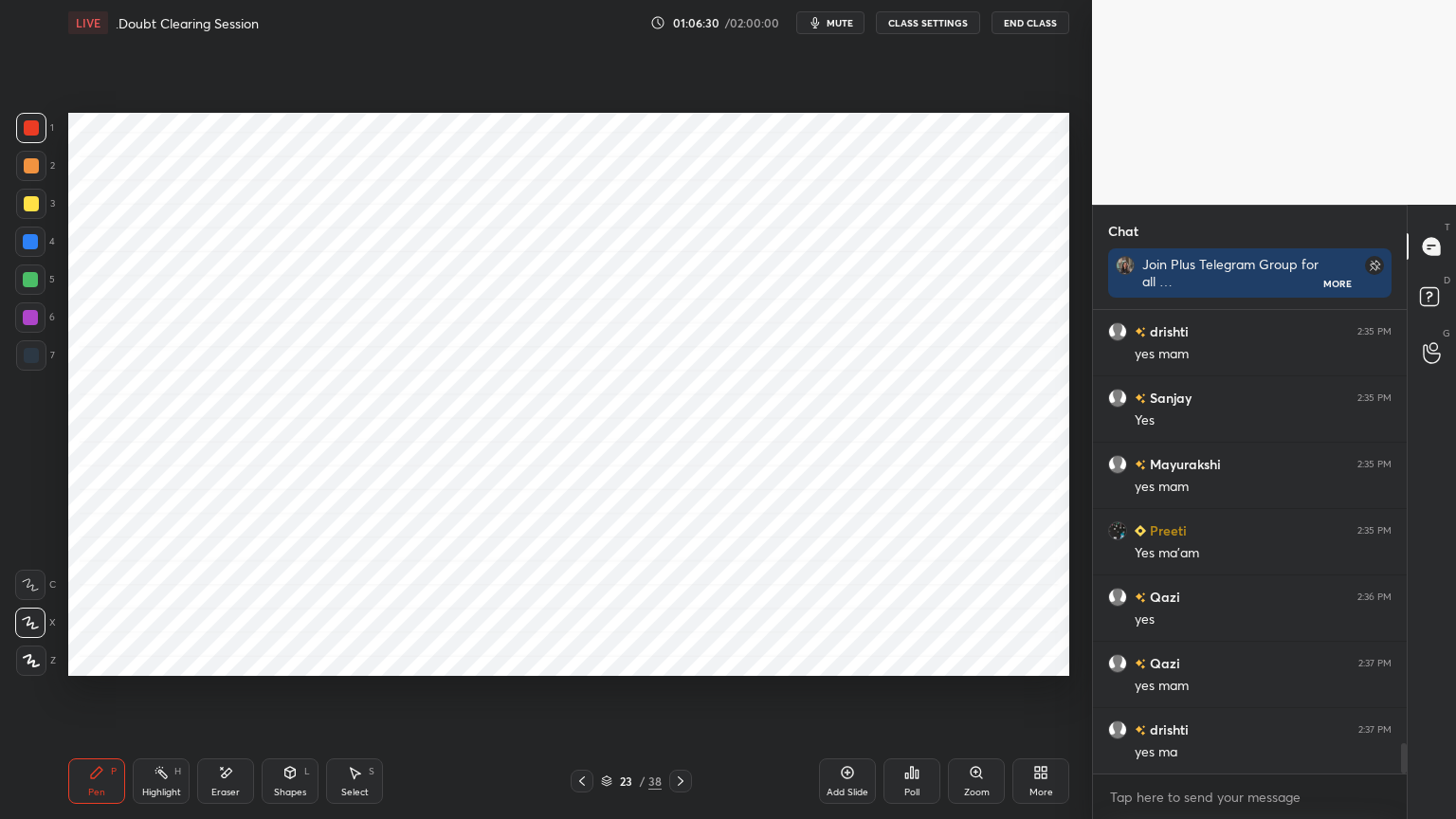 click at bounding box center [31, 355] 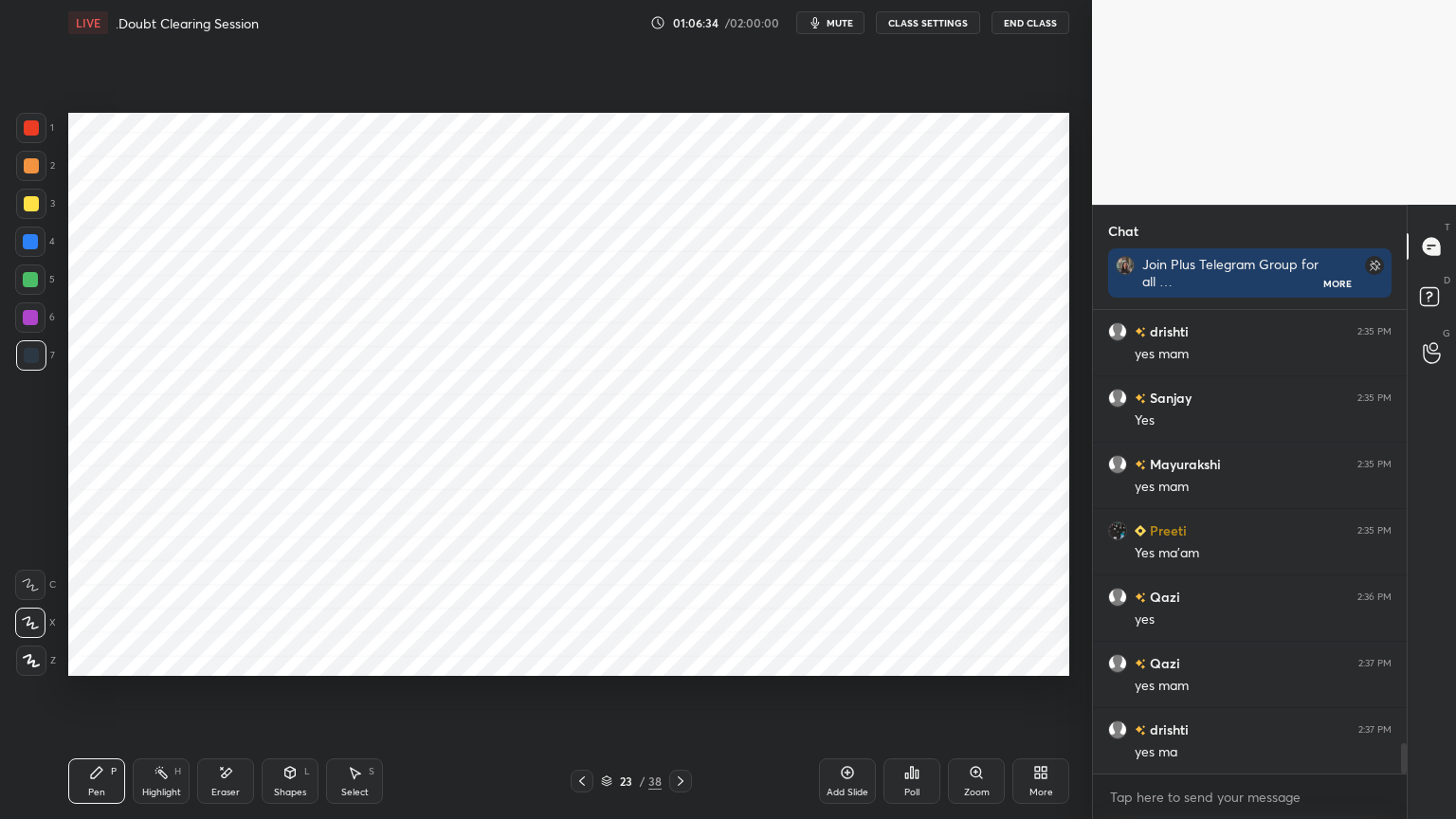 scroll, scrollTop: 6771, scrollLeft: 0, axis: vertical 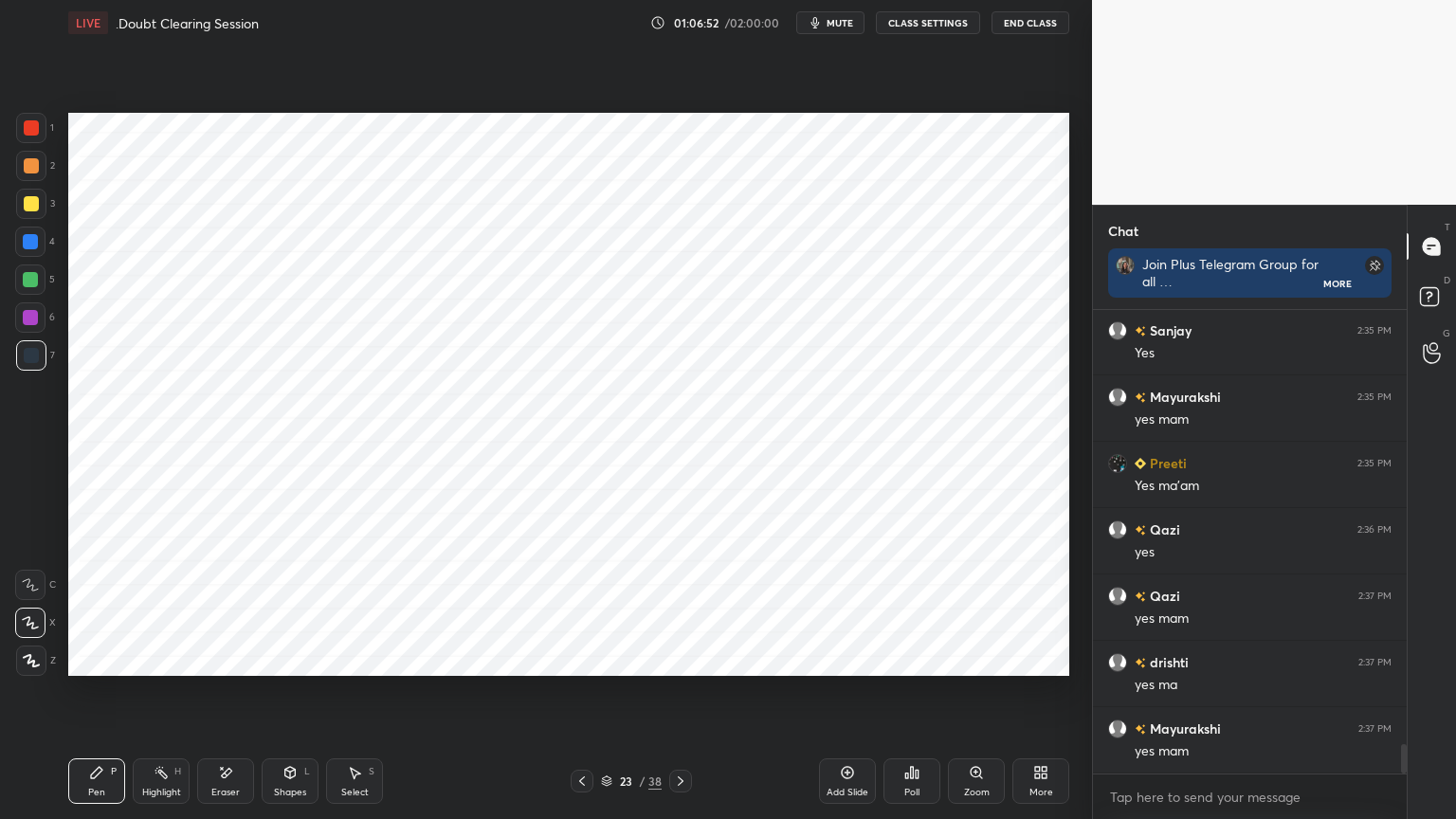 click on "L" at bounding box center (307, 772) 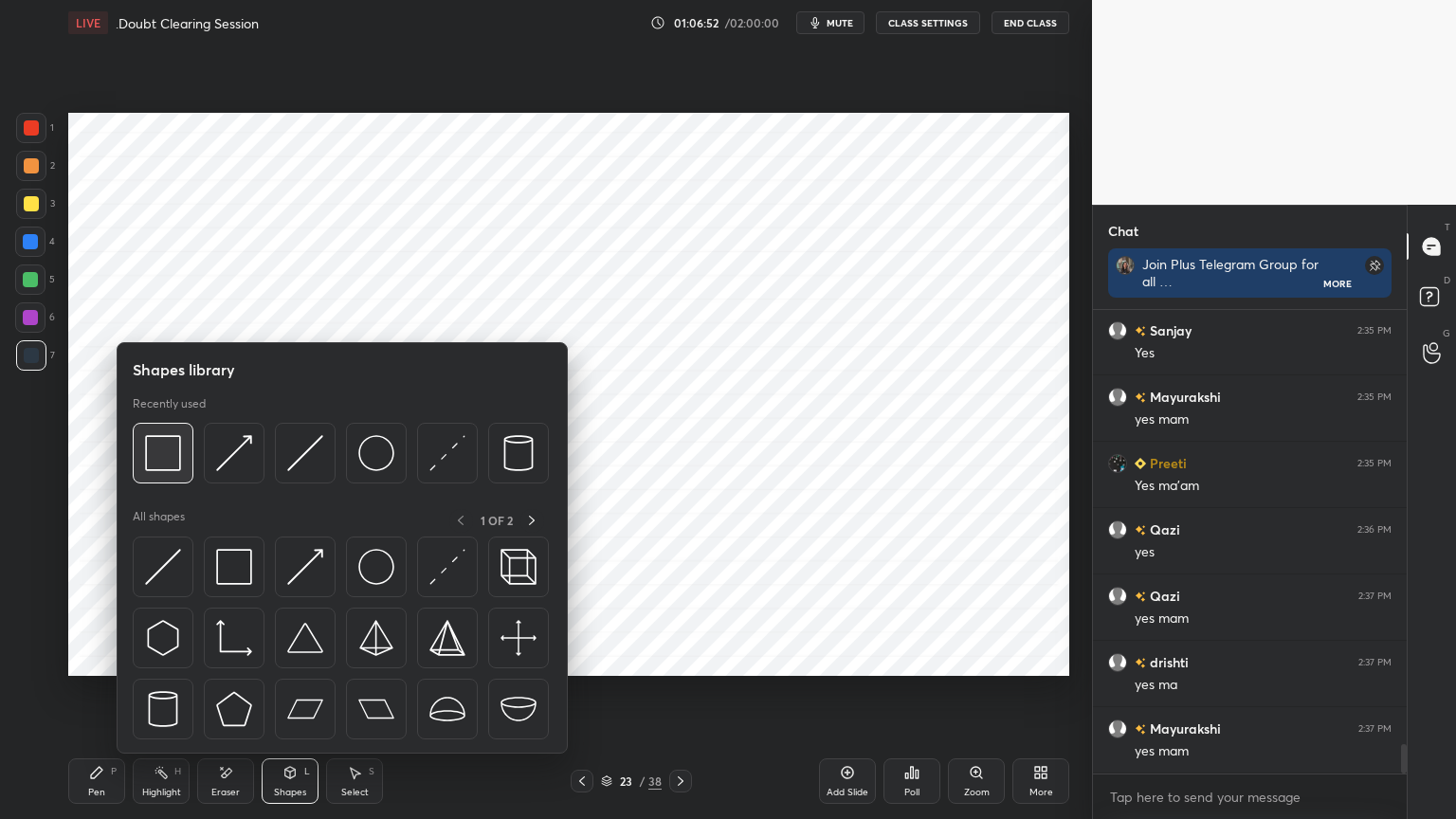 click at bounding box center [163, 453] 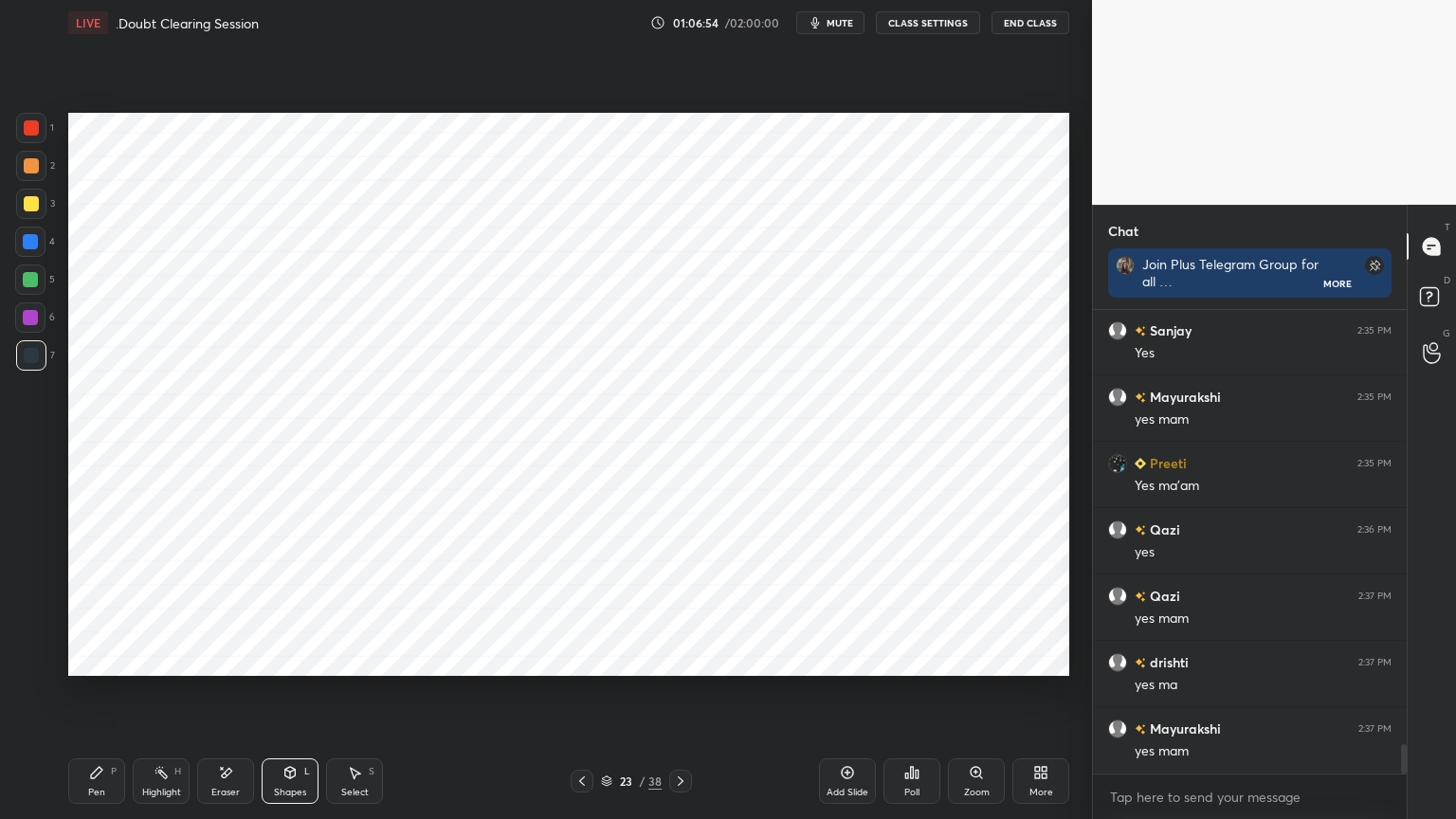 click at bounding box center [31, 128] 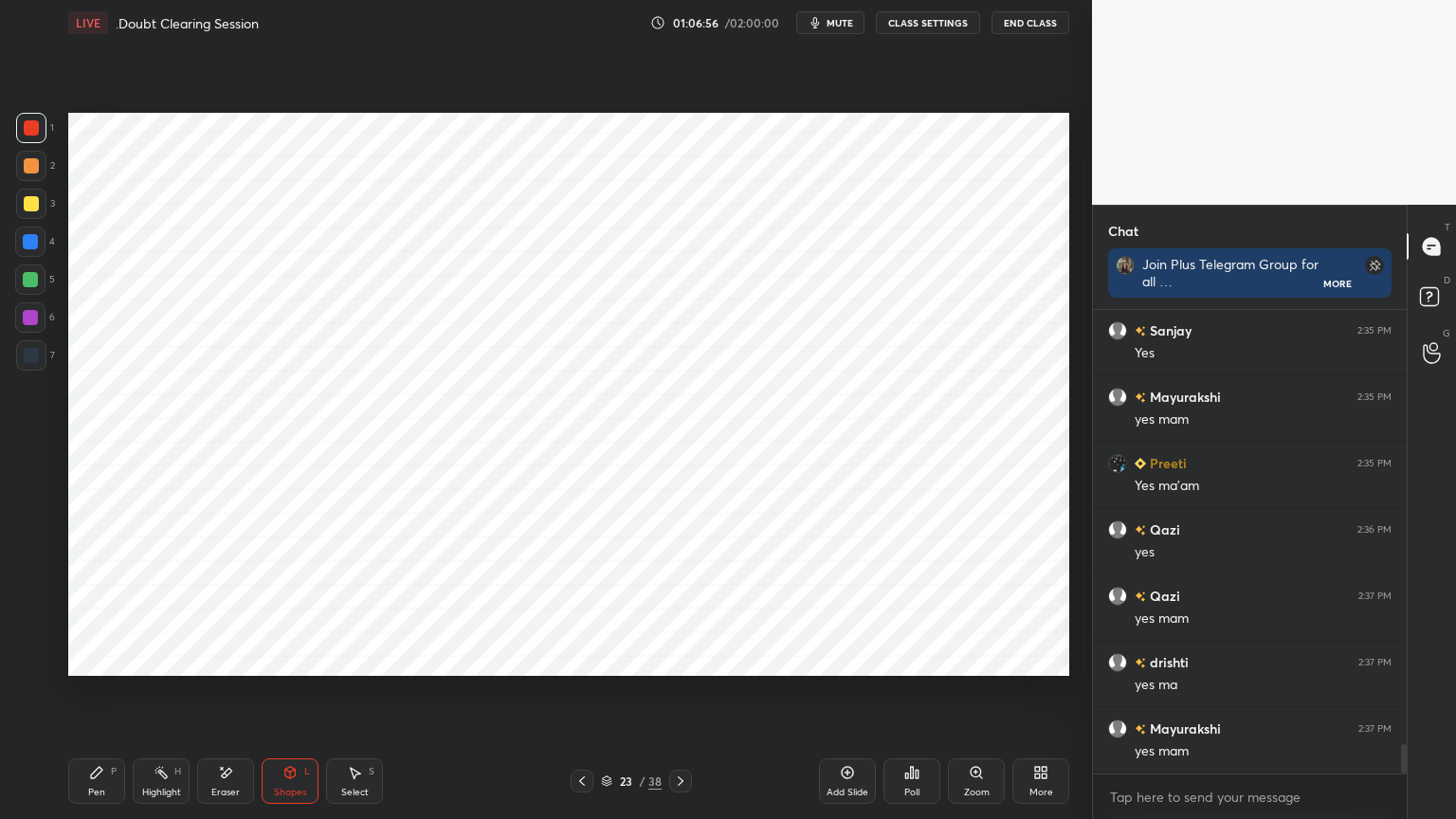 click 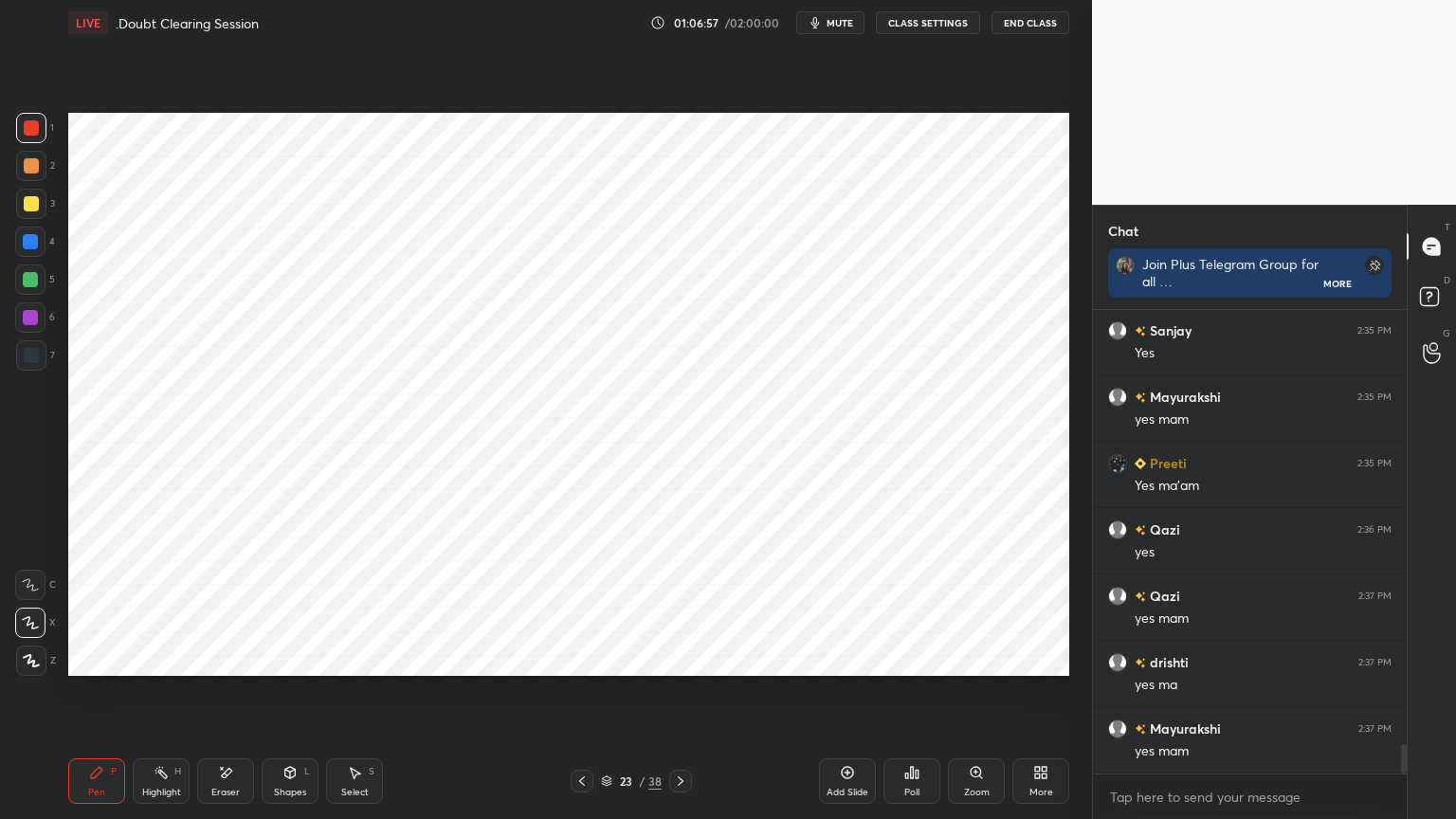 click at bounding box center [31, 355] 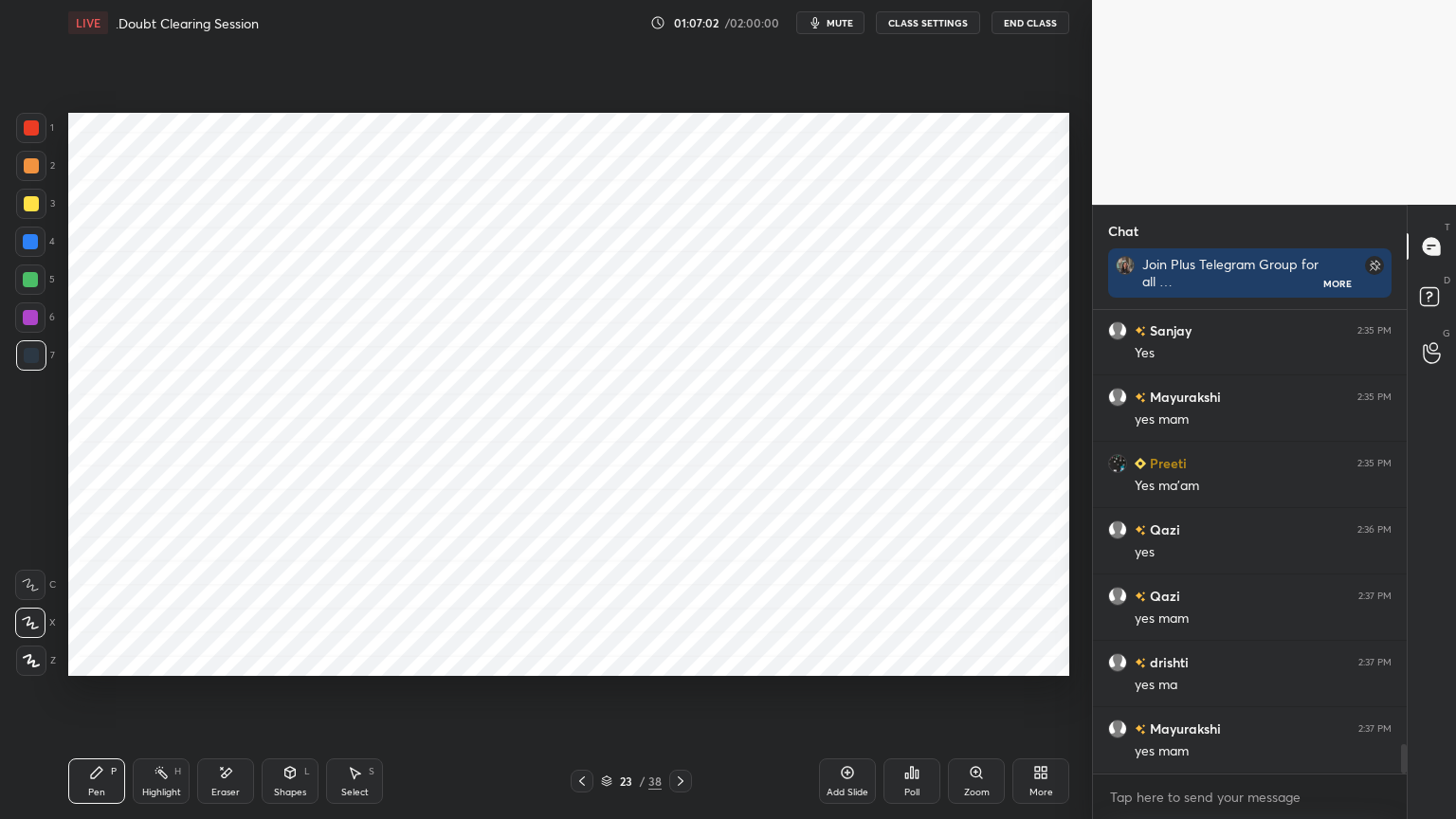 click on "Shapes L" at bounding box center (290, 781) 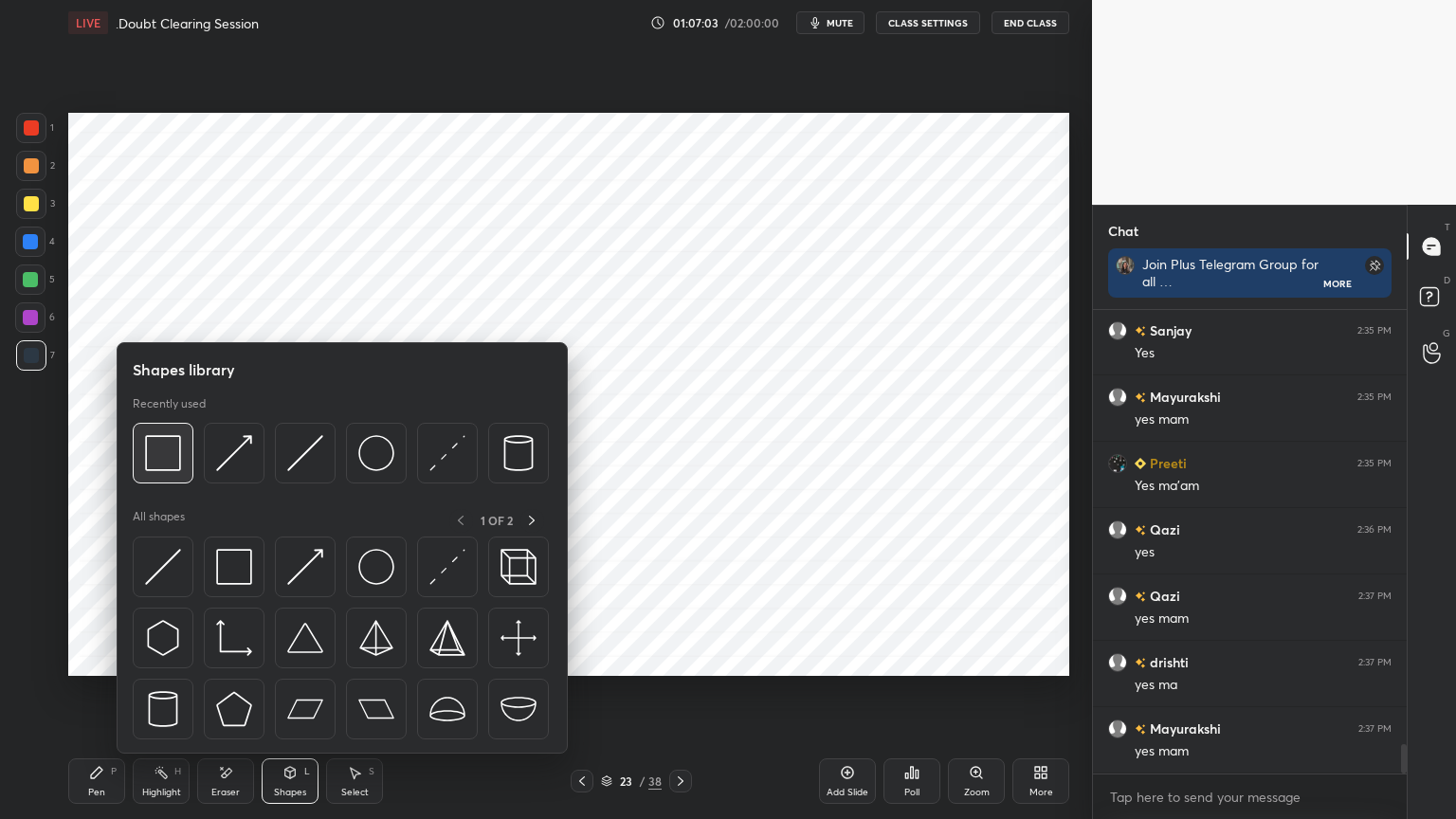 click at bounding box center (163, 453) 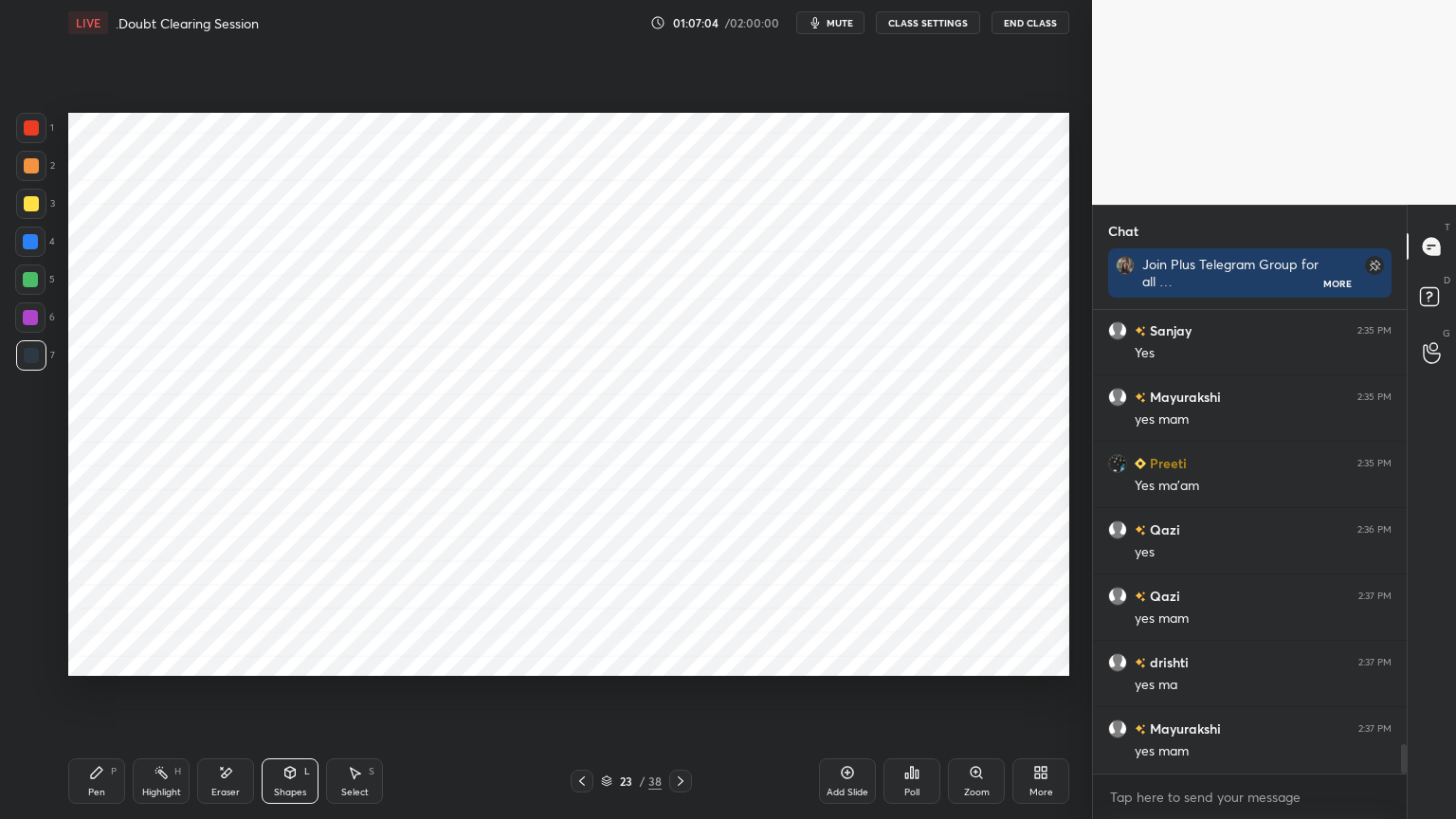 click at bounding box center [31, 128] 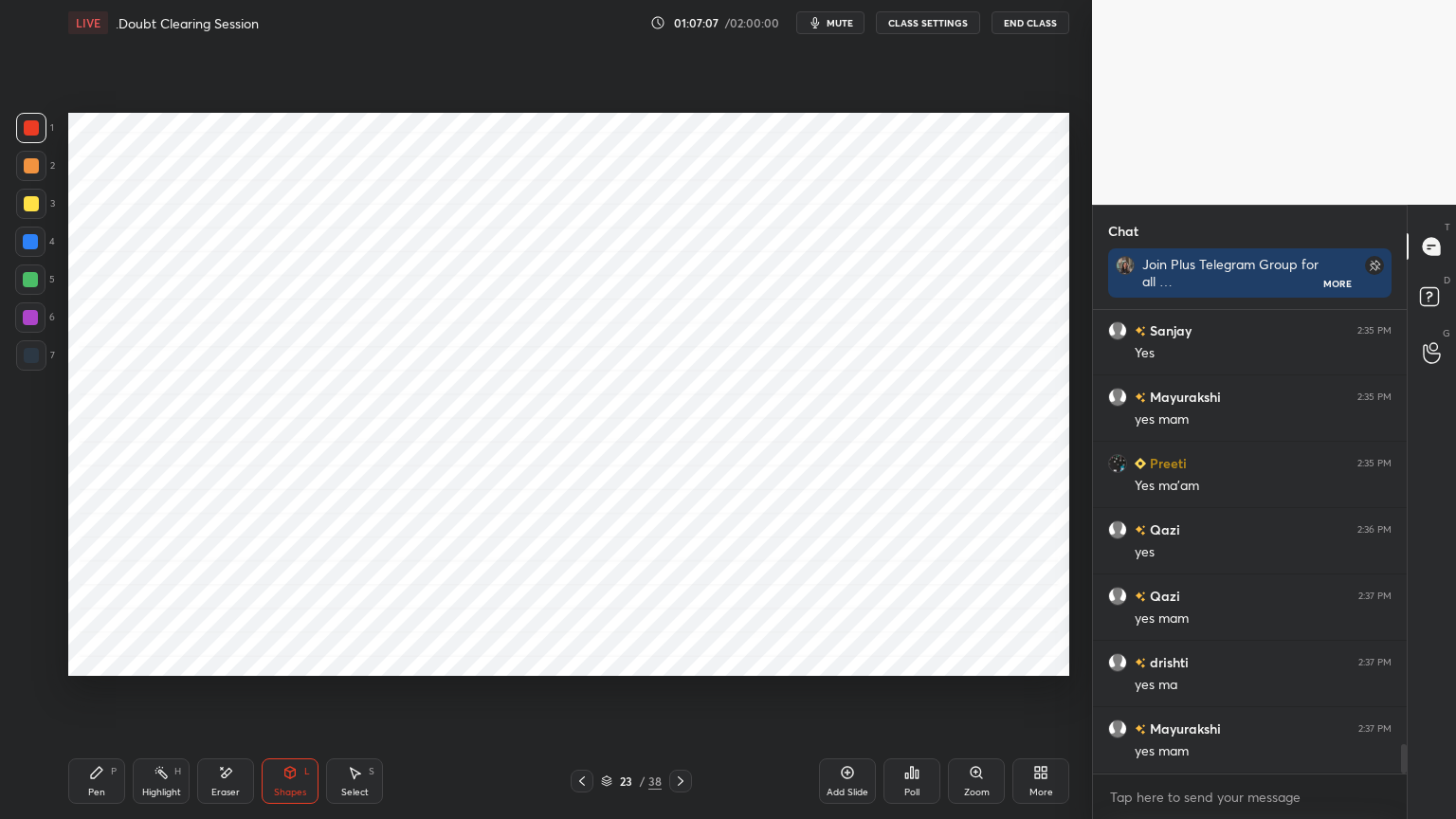 click on "Pen P" at bounding box center [97, 781] 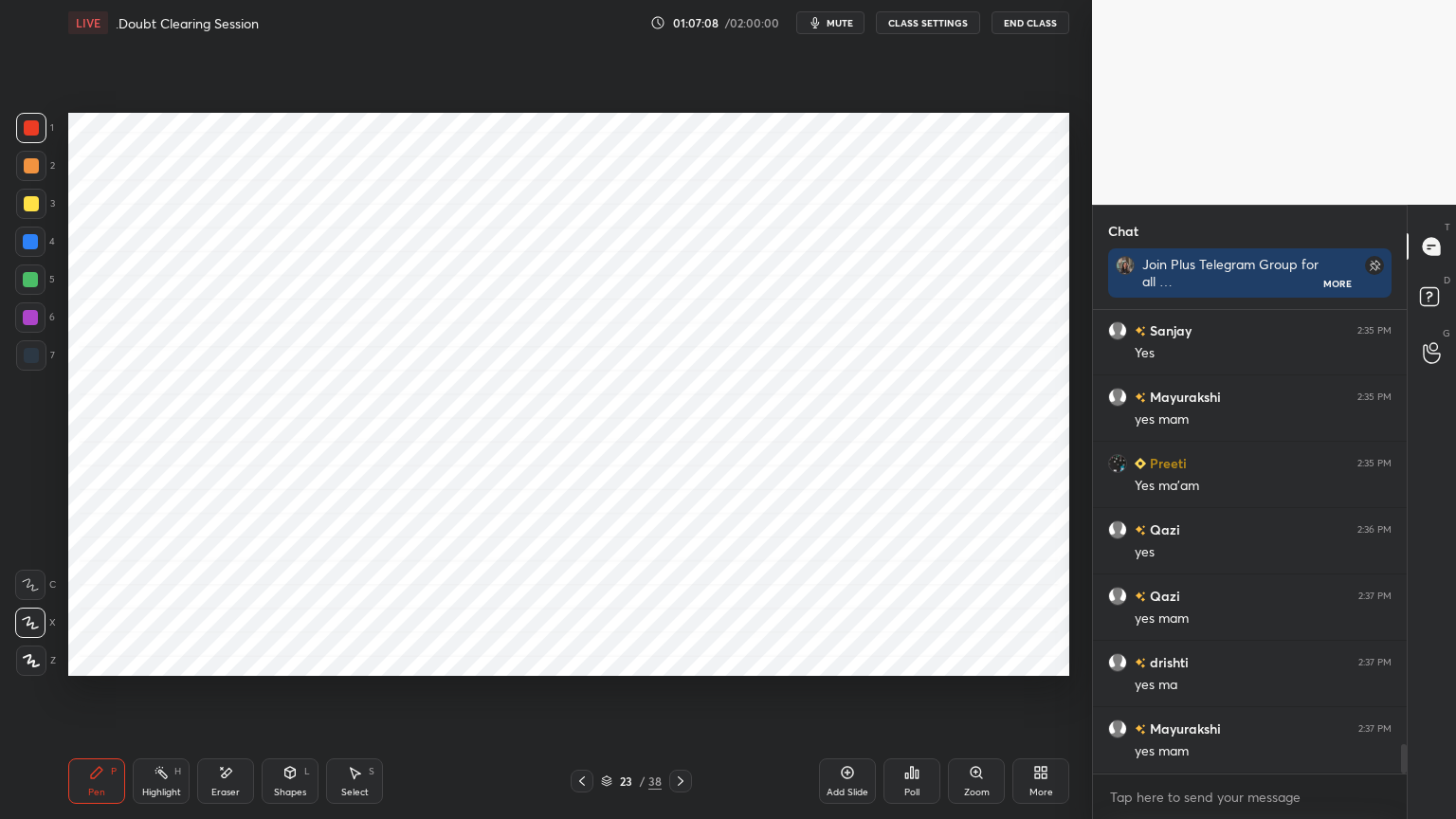 click at bounding box center (31, 355) 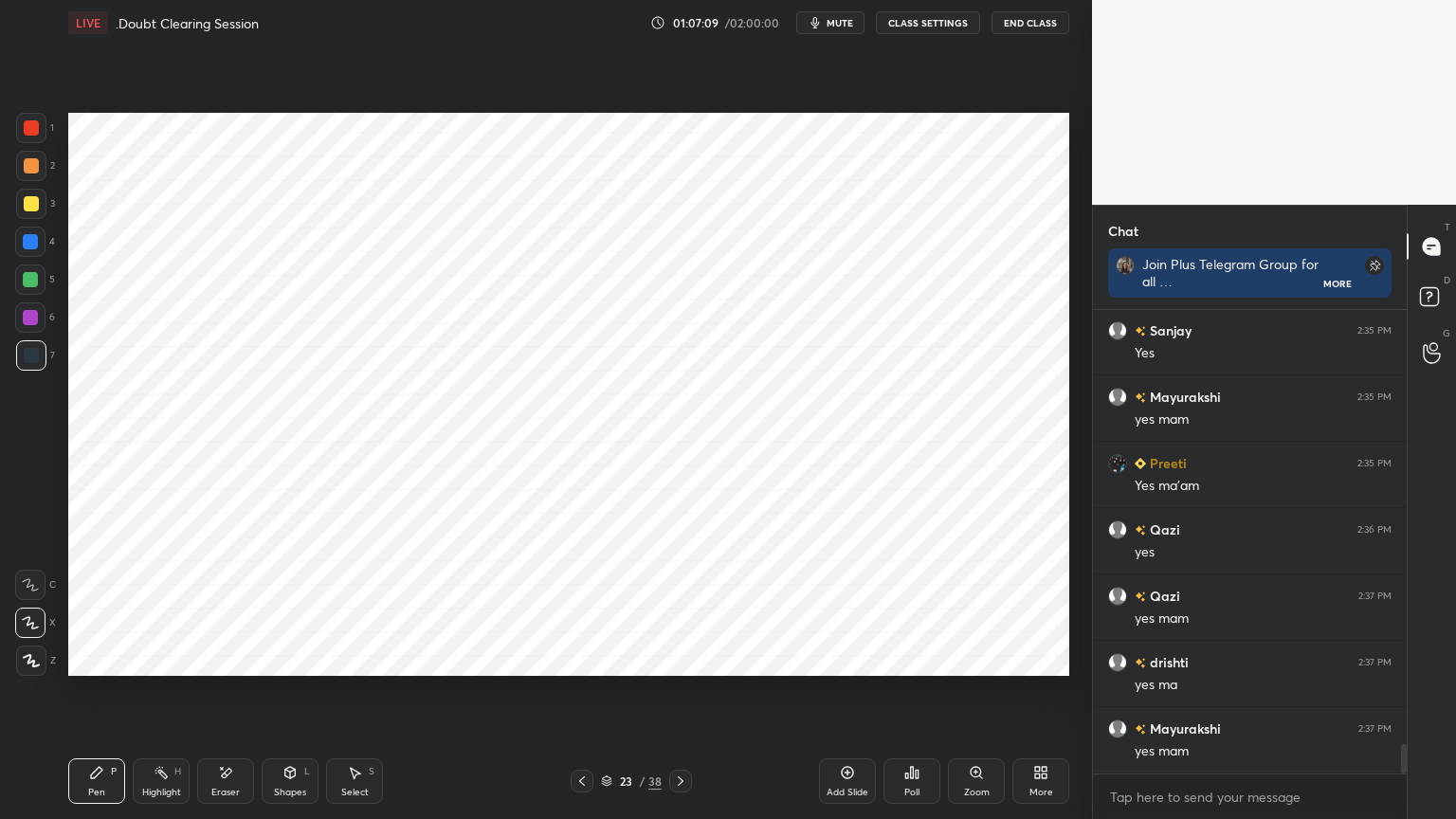 click at bounding box center (31, 128) 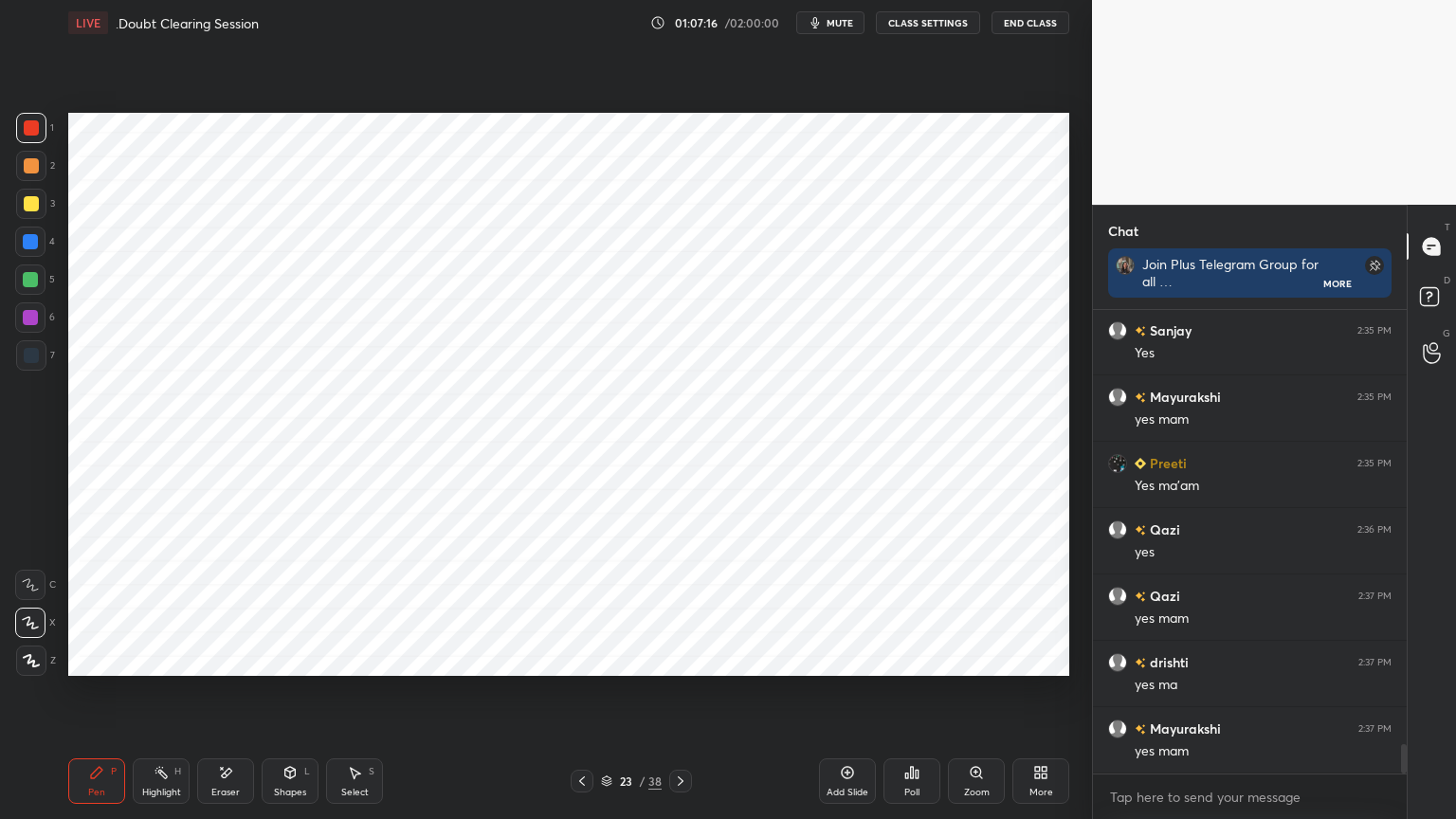 click on "Shapes L" at bounding box center [290, 781] 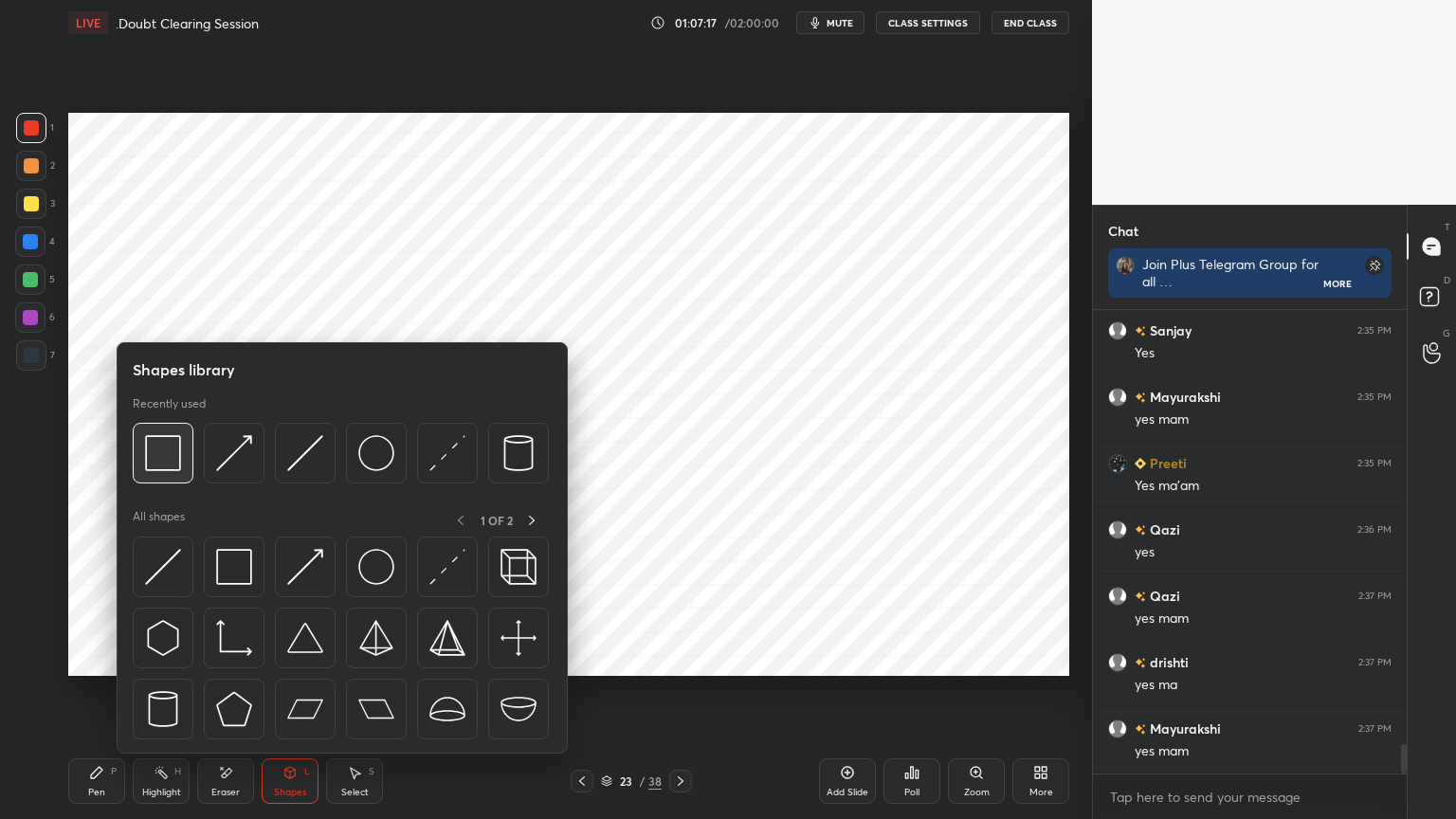click at bounding box center [163, 453] 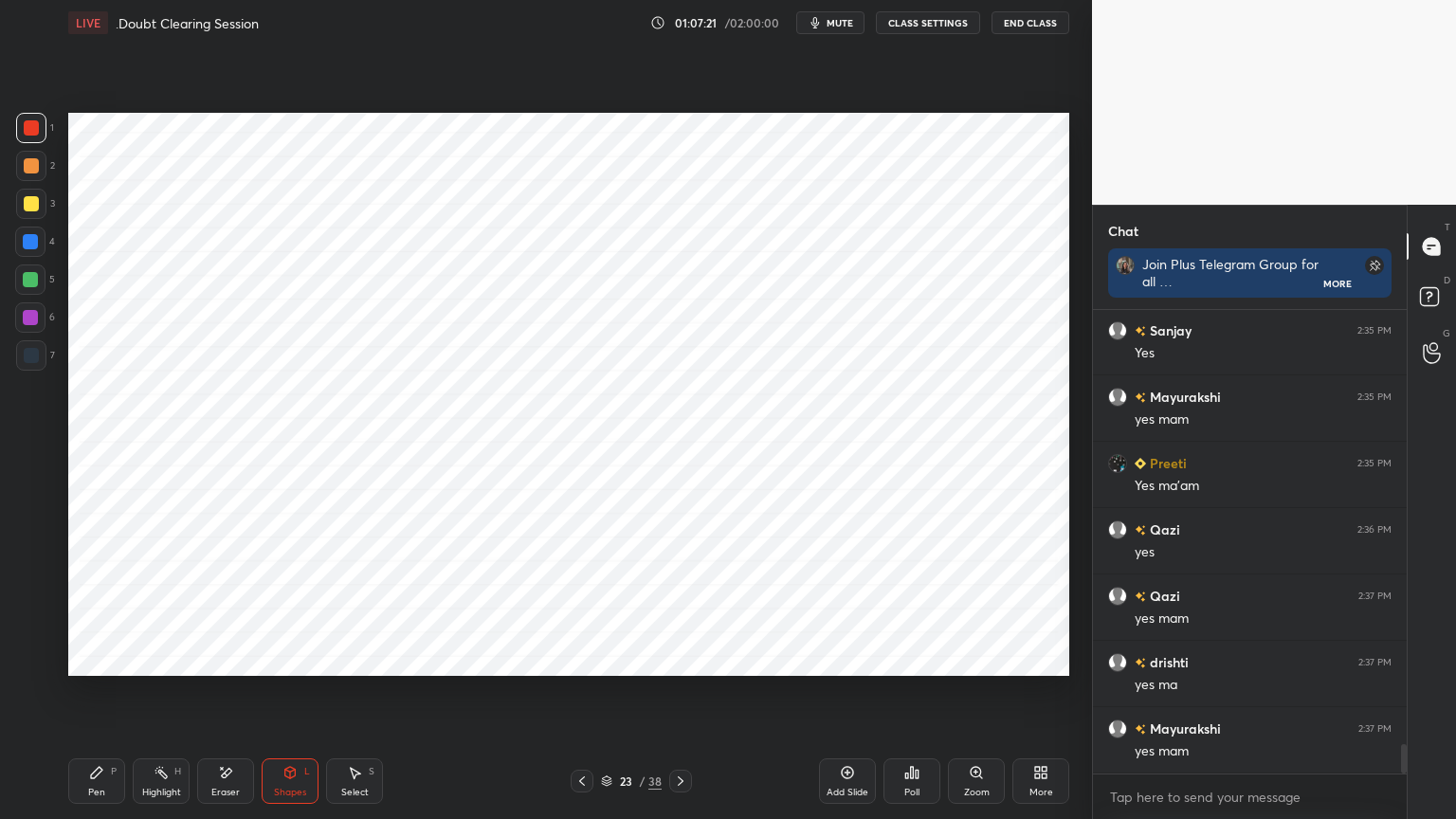 click on "Pen" at bounding box center [97, 792] 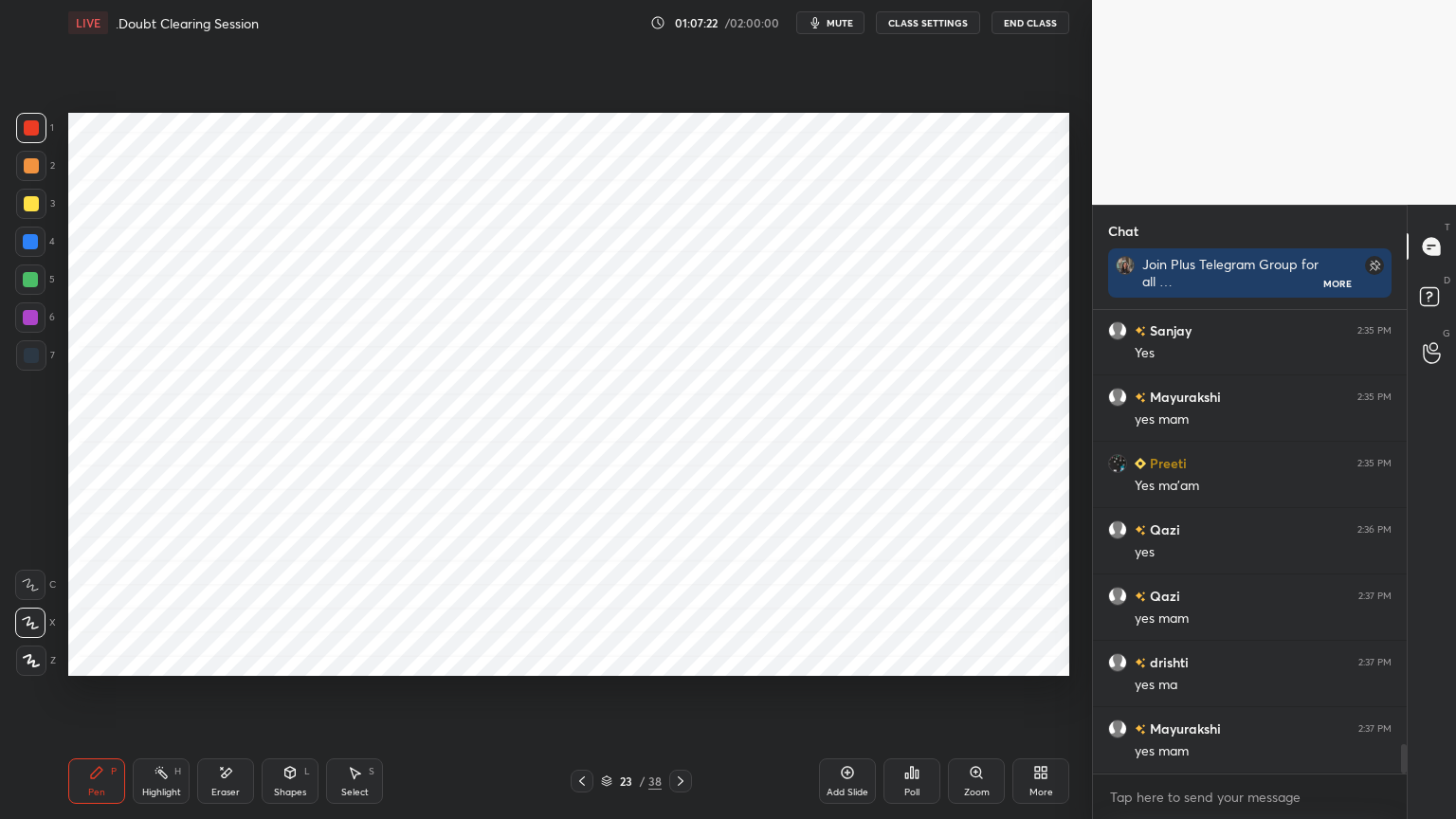 click at bounding box center [31, 355] 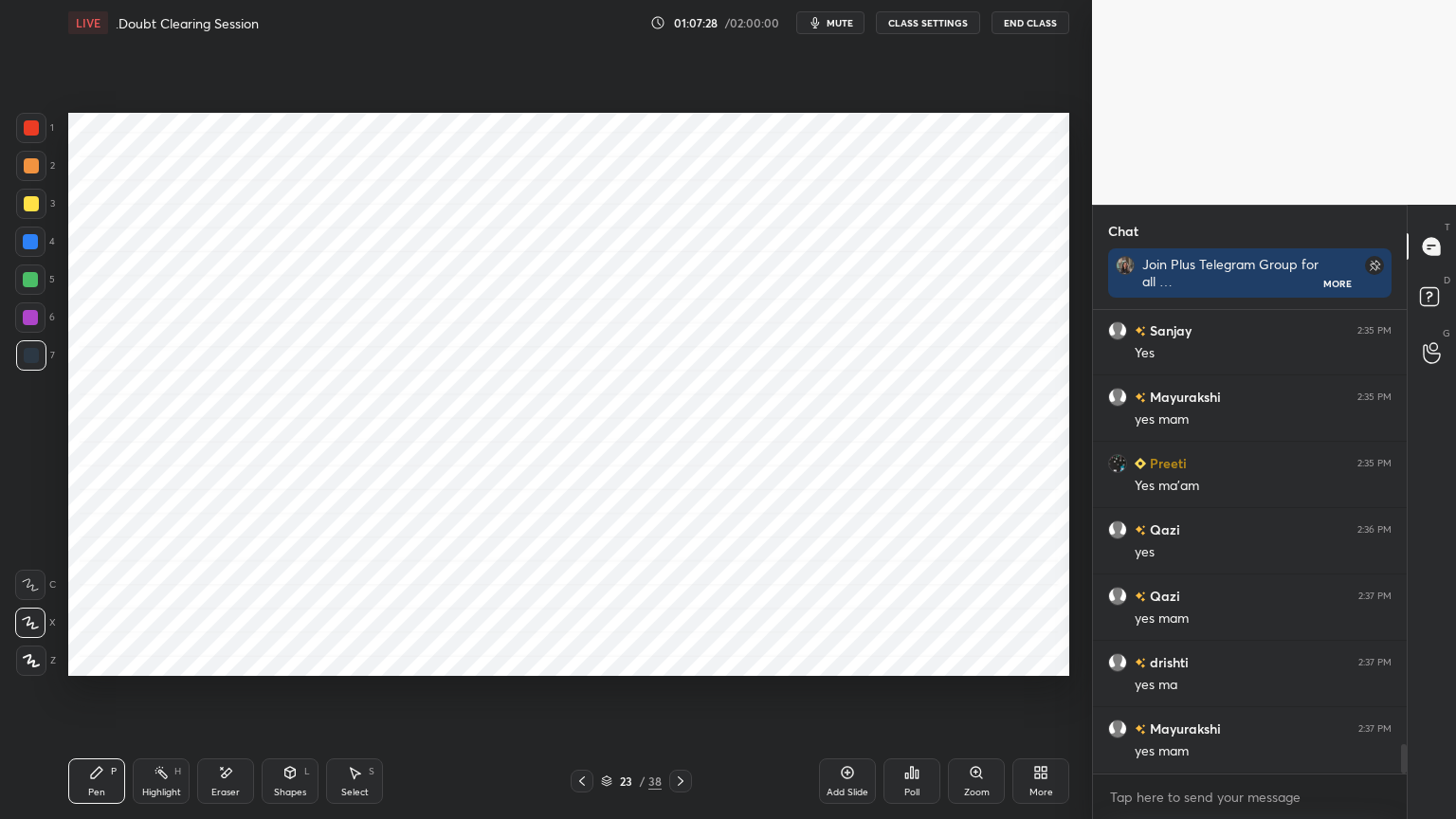 click on "Shapes" at bounding box center (290, 792) 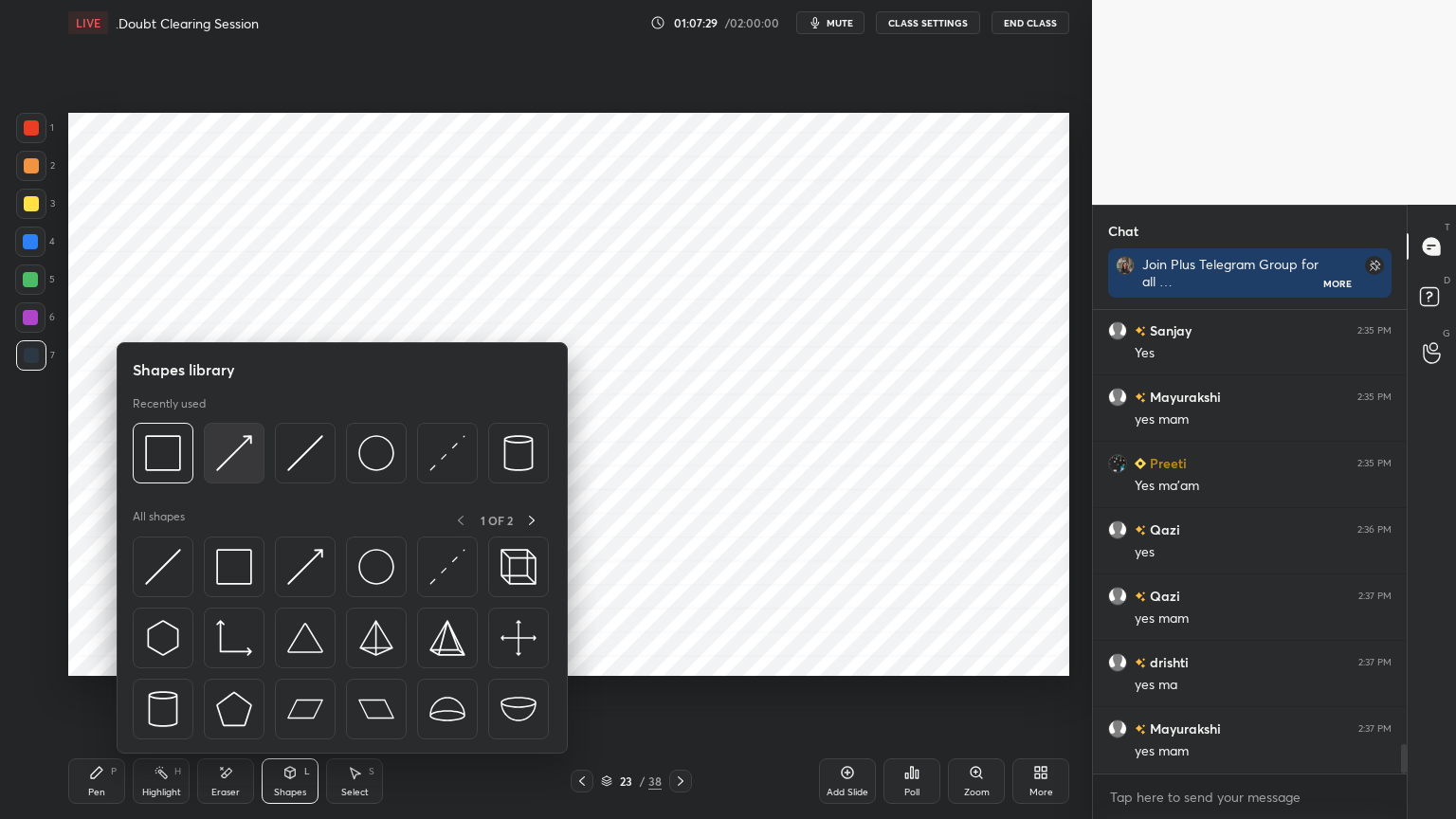 click at bounding box center (234, 453) 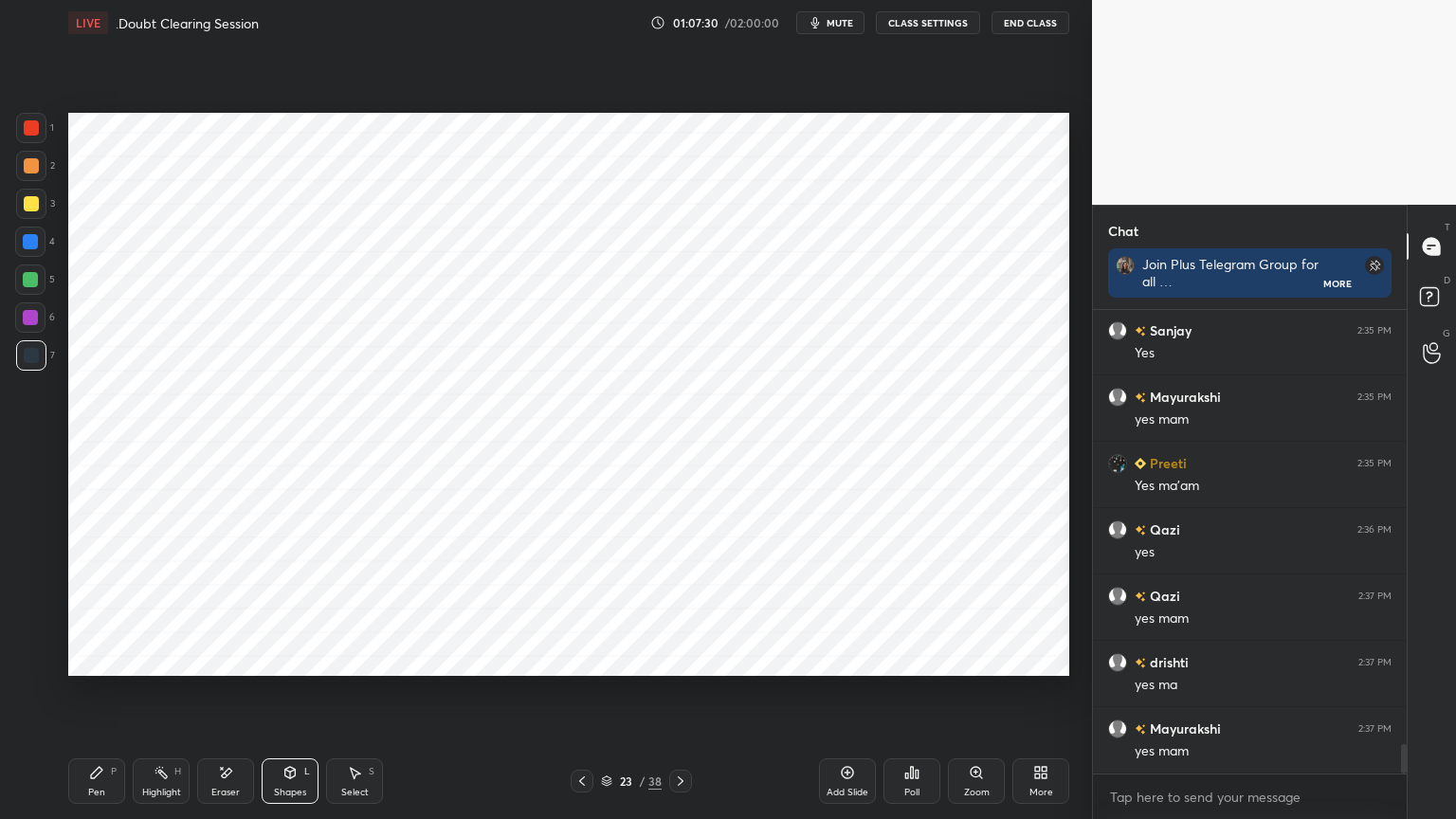 click at bounding box center [31, 128] 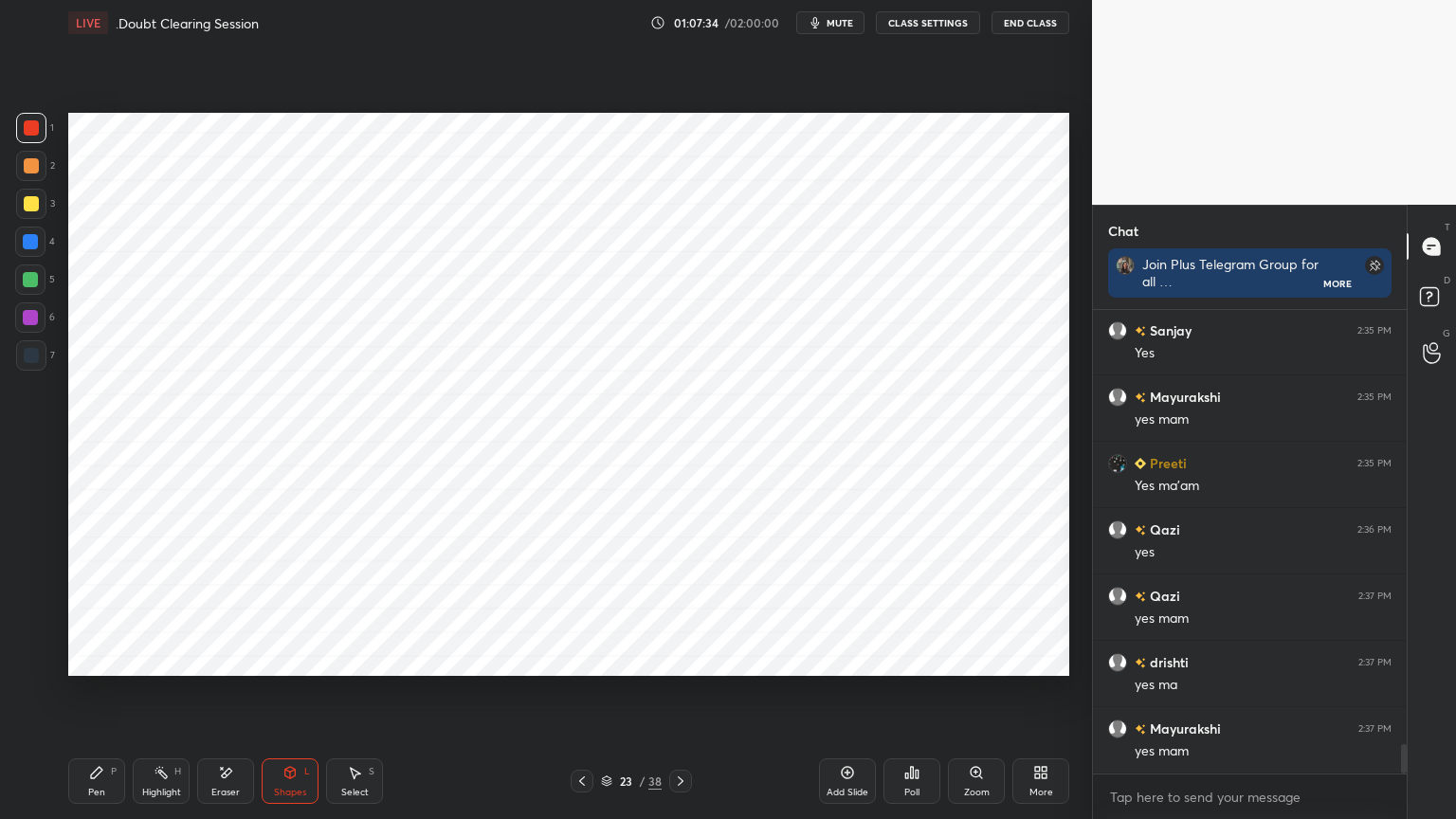 click at bounding box center [31, 355] 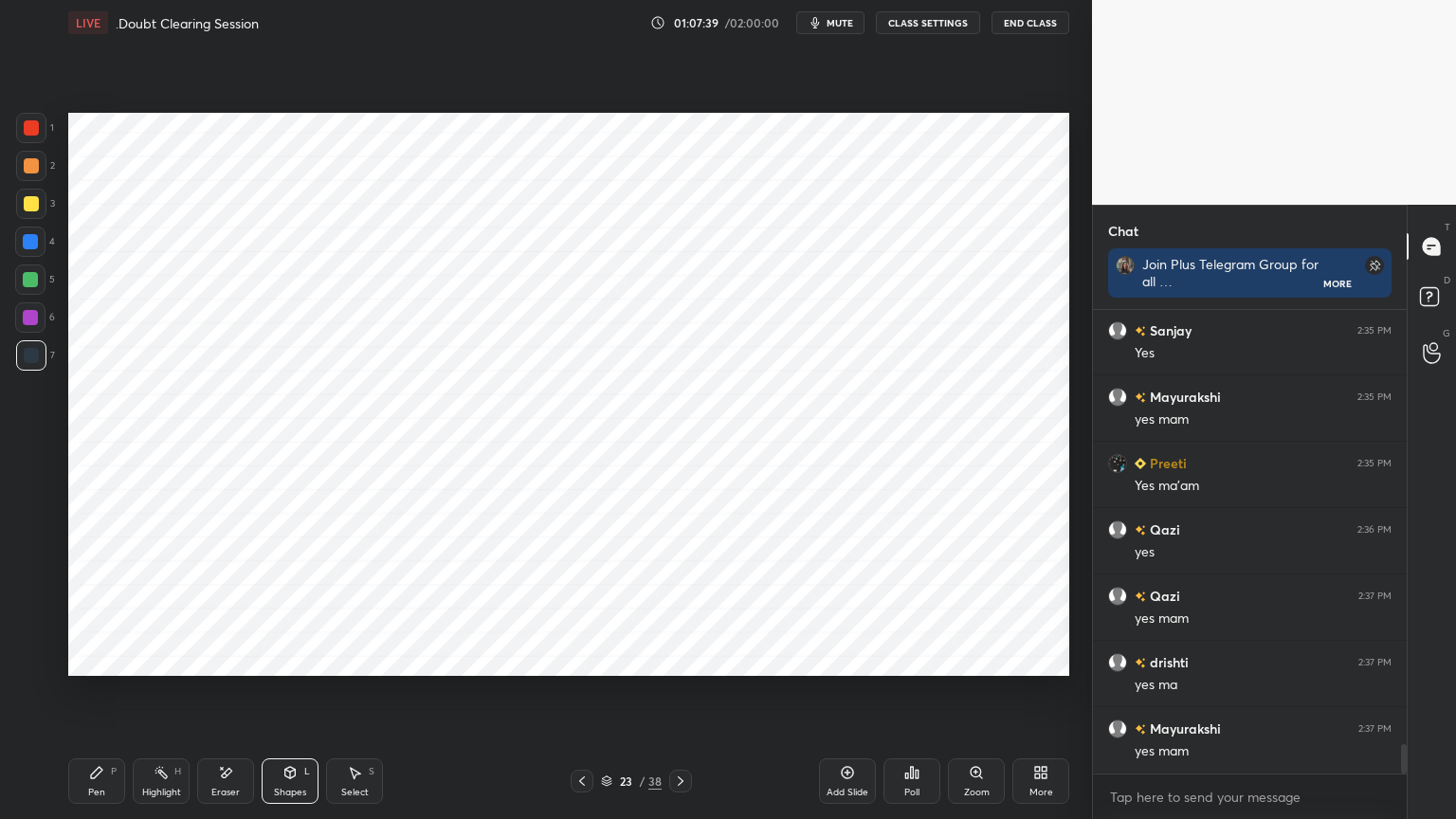 click on "Pen P" at bounding box center [97, 781] 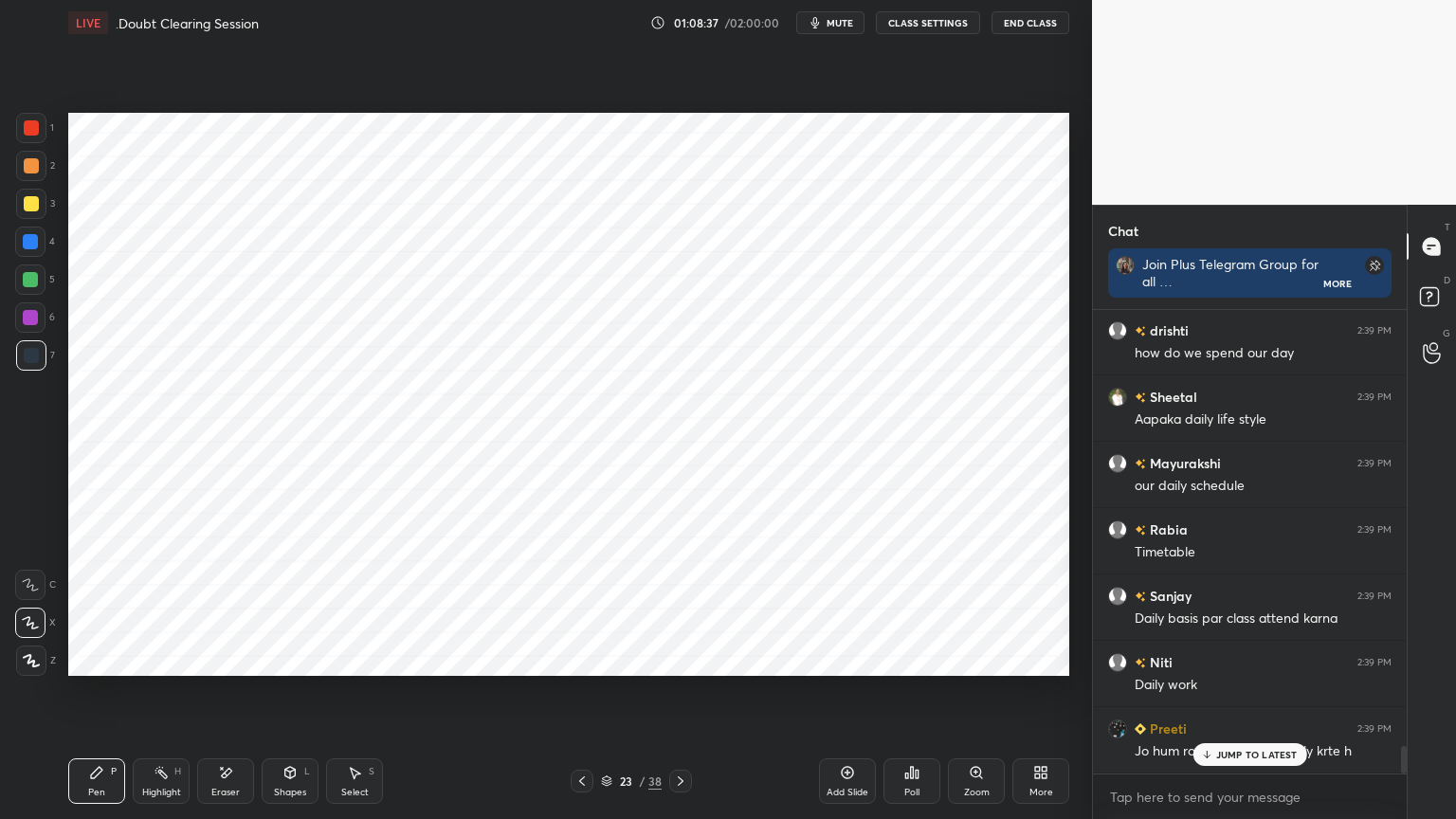 scroll, scrollTop: 7367, scrollLeft: 0, axis: vertical 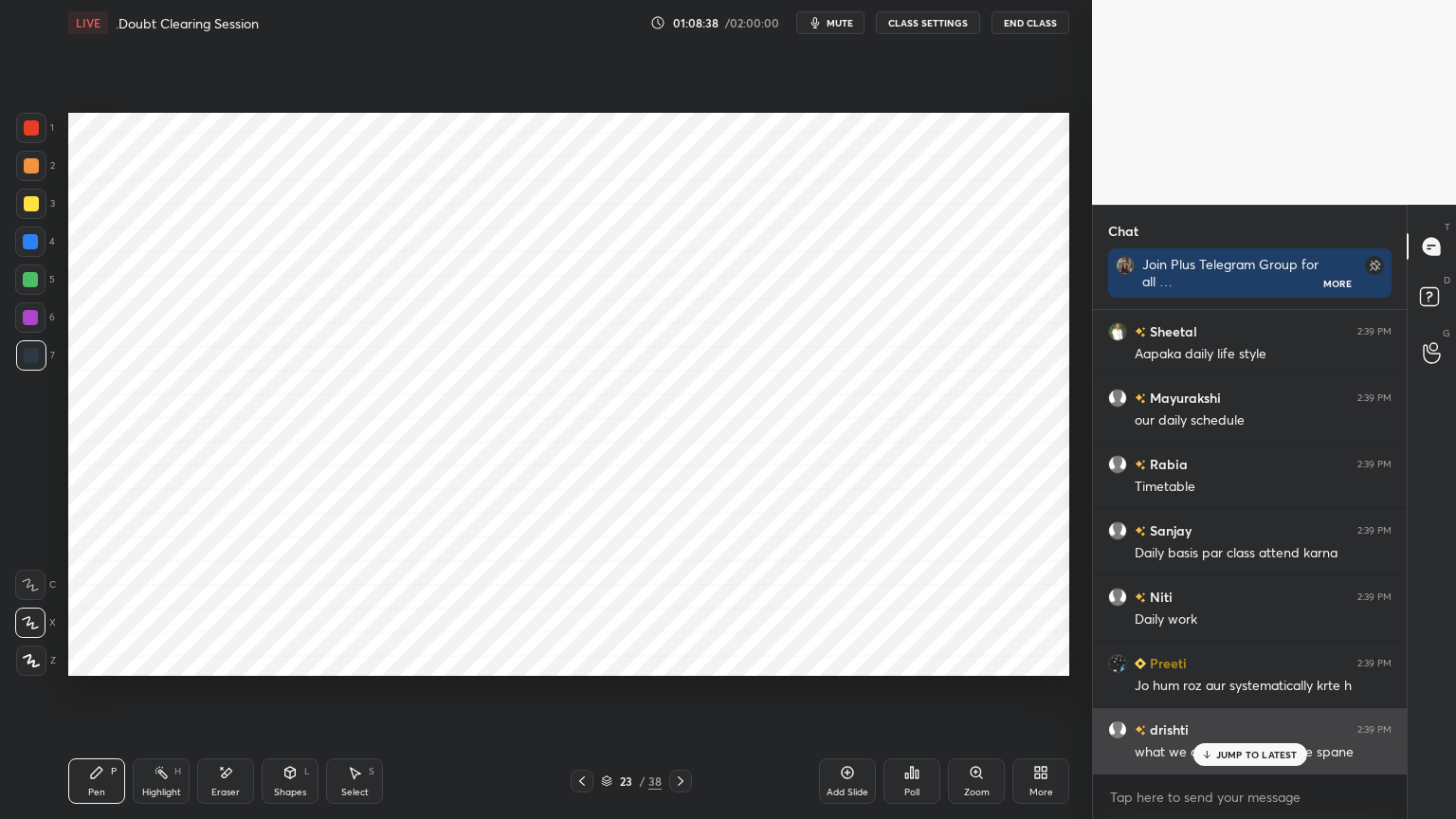 click on "JUMP TO LATEST" at bounding box center [1249, 755] 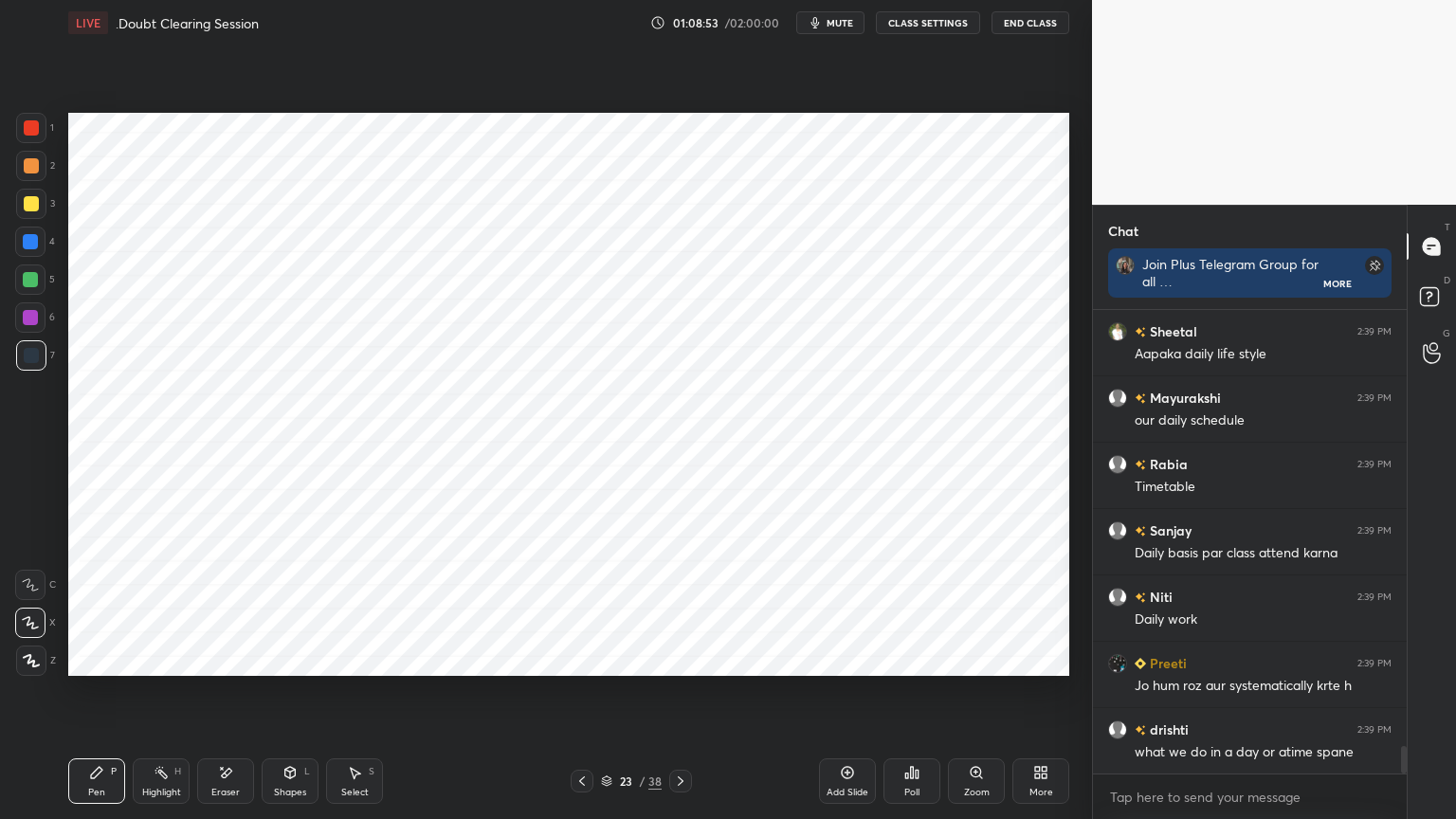 scroll, scrollTop: 7435, scrollLeft: 0, axis: vertical 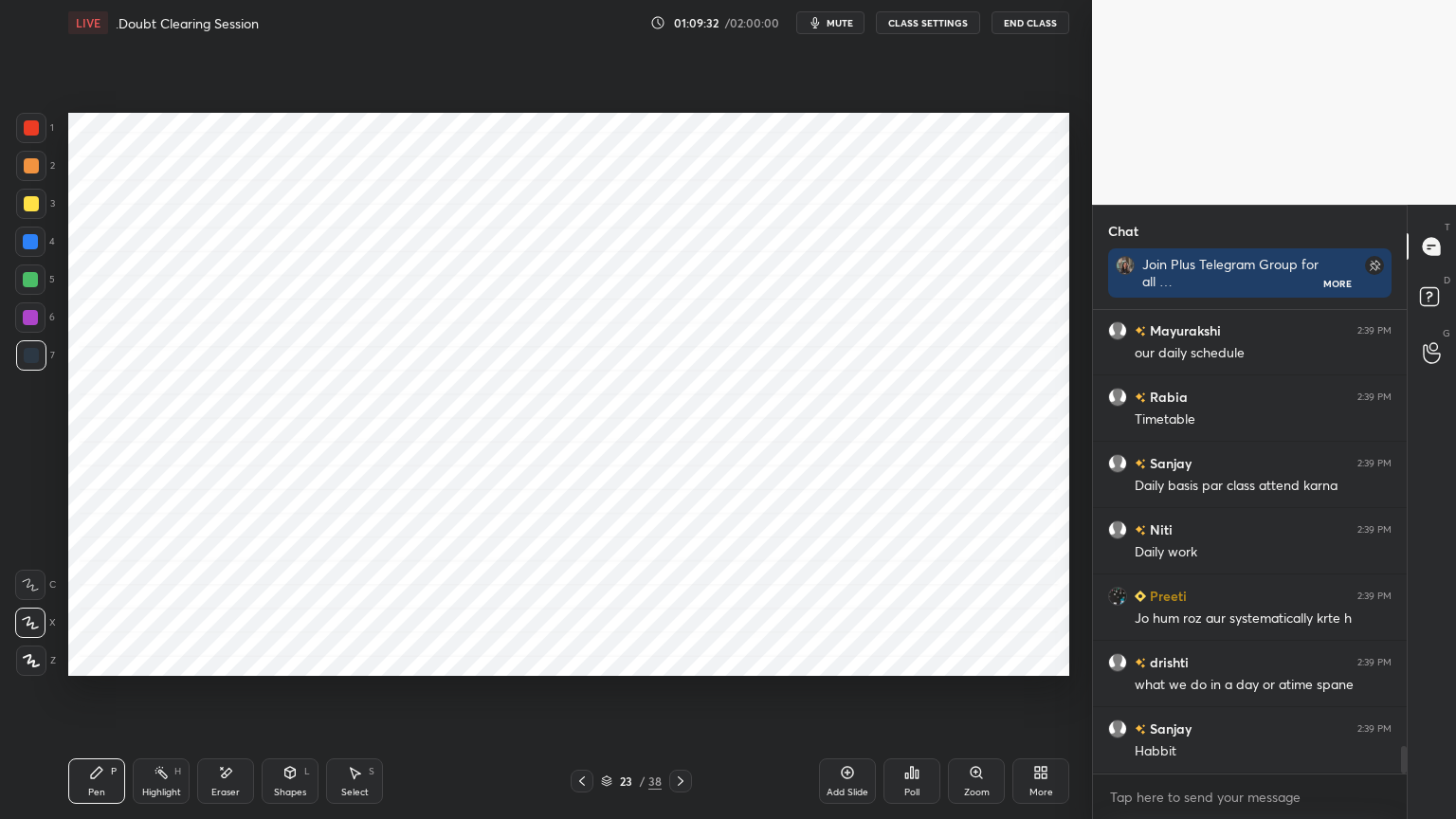 click at bounding box center (31, 128) 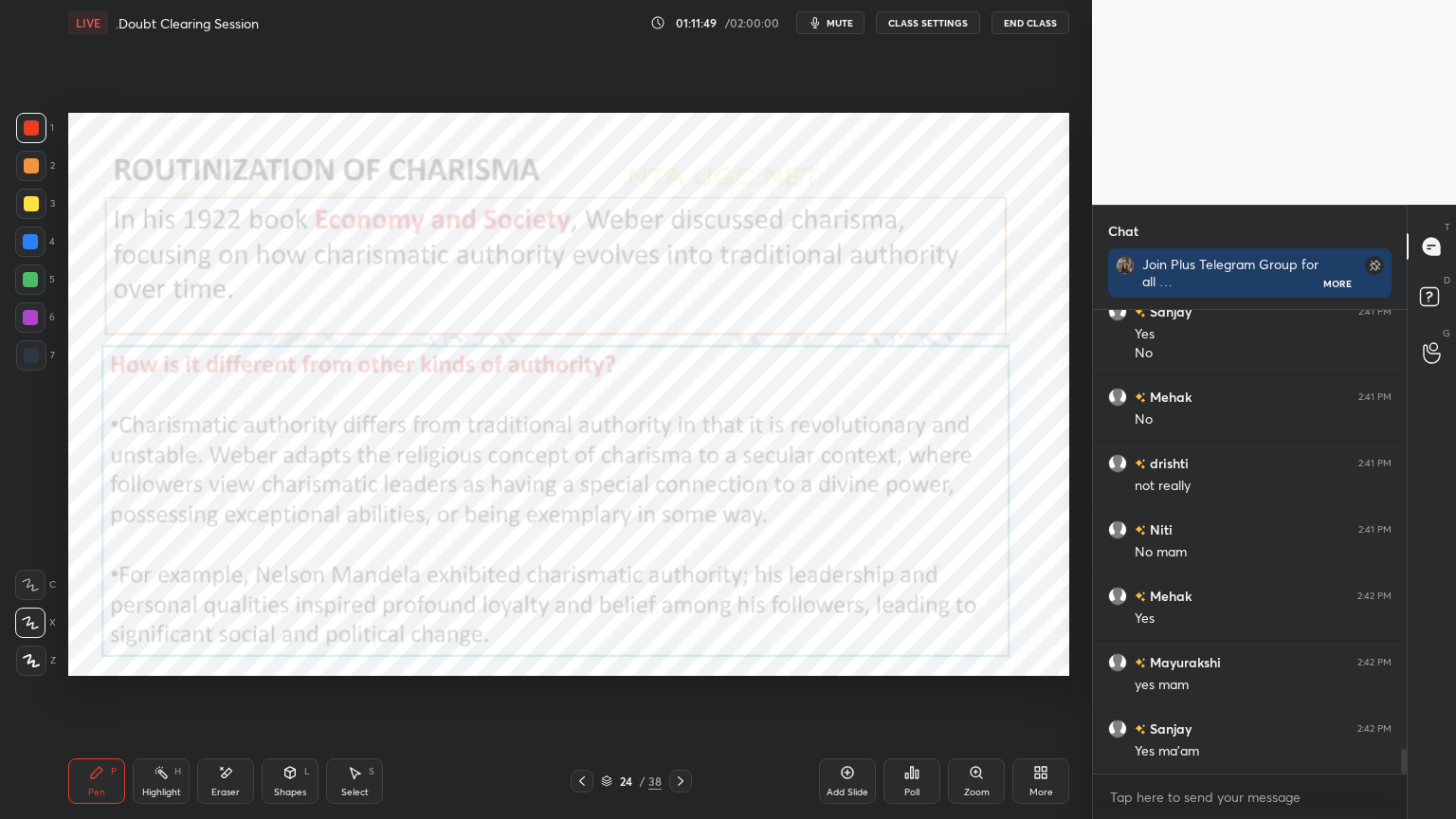 scroll, scrollTop: 8182, scrollLeft: 0, axis: vertical 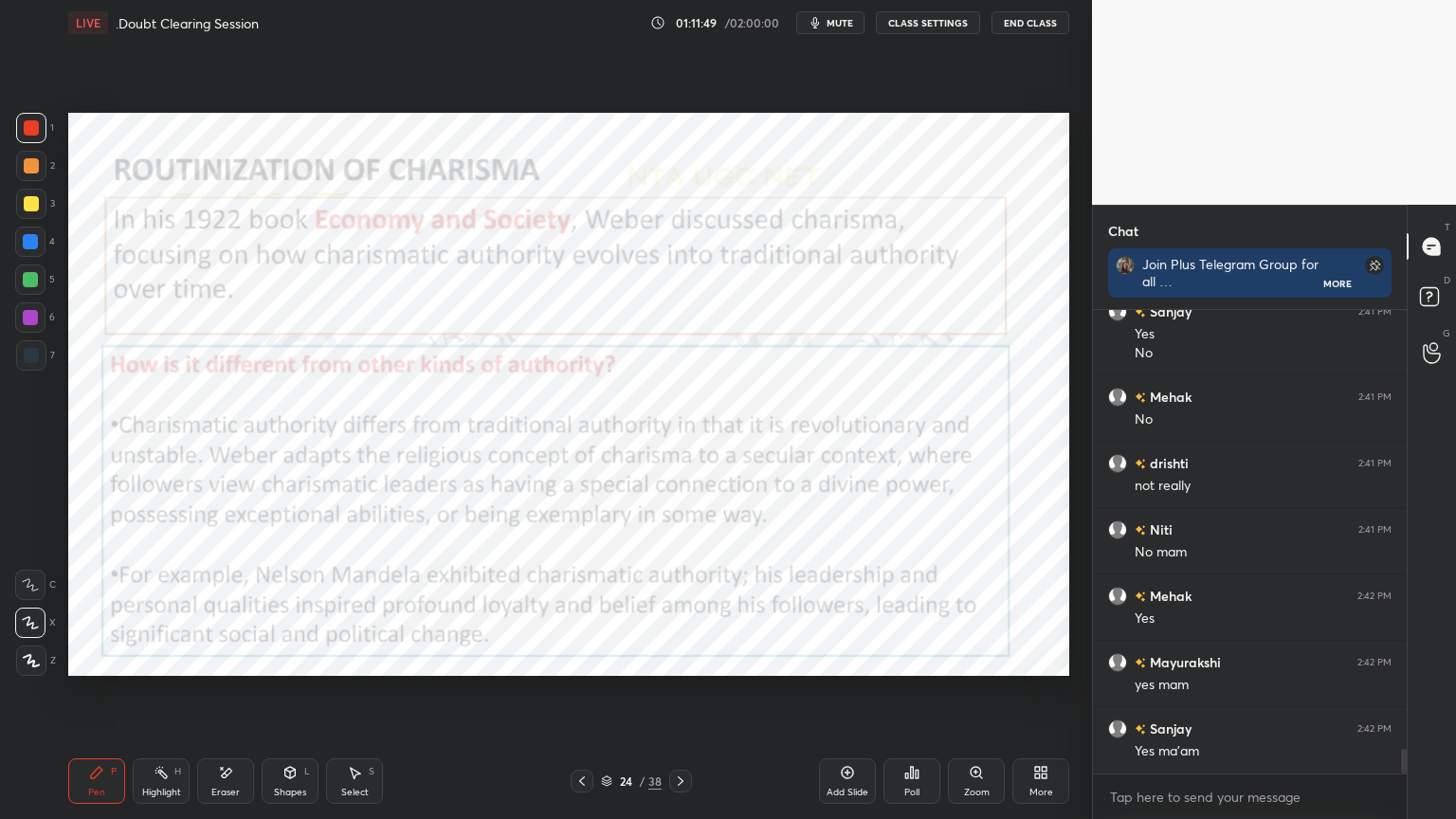 click on "Shapes L" at bounding box center (290, 781) 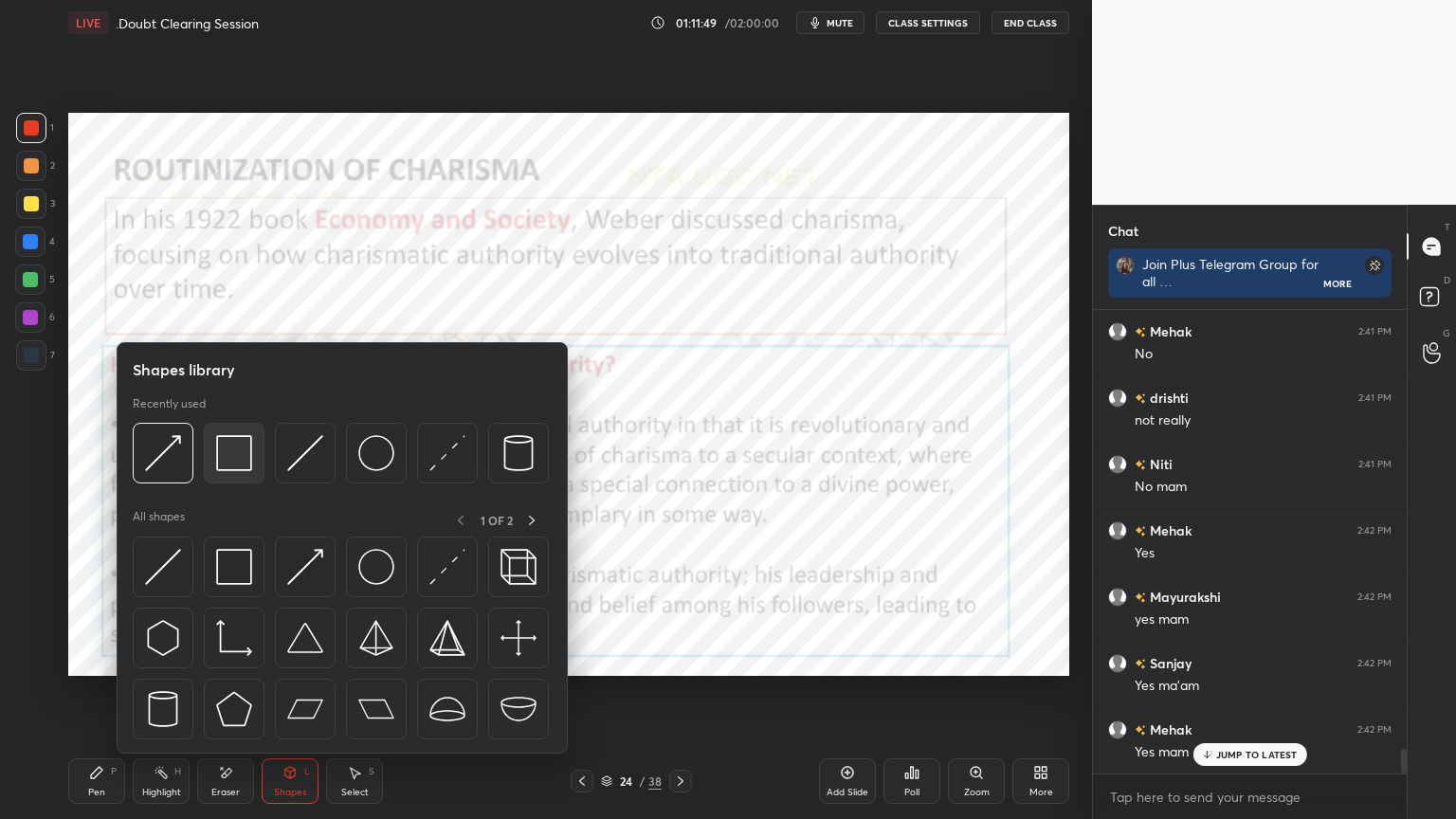 click at bounding box center [234, 453] 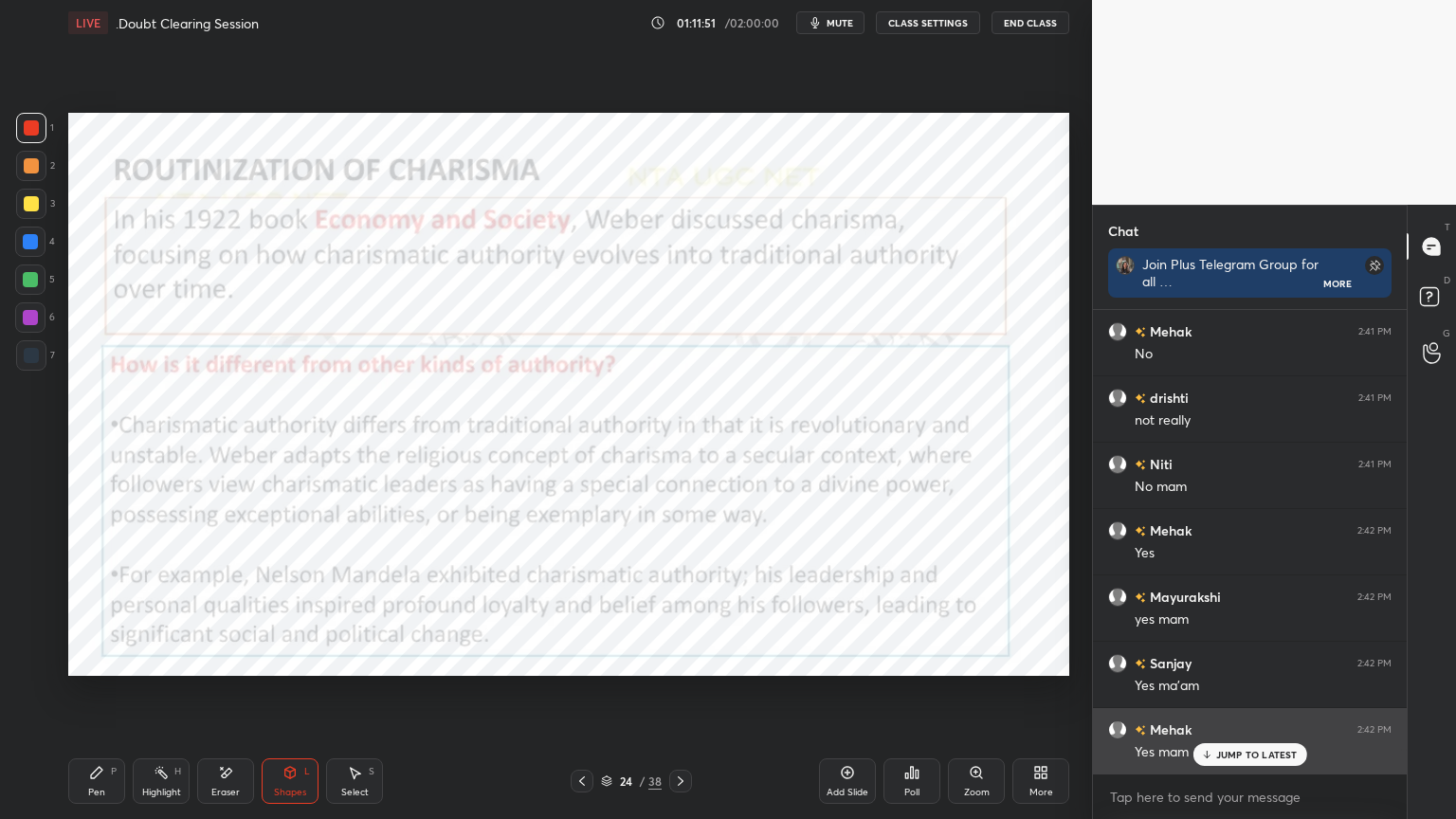 click on "JUMP TO LATEST" at bounding box center [1257, 755] 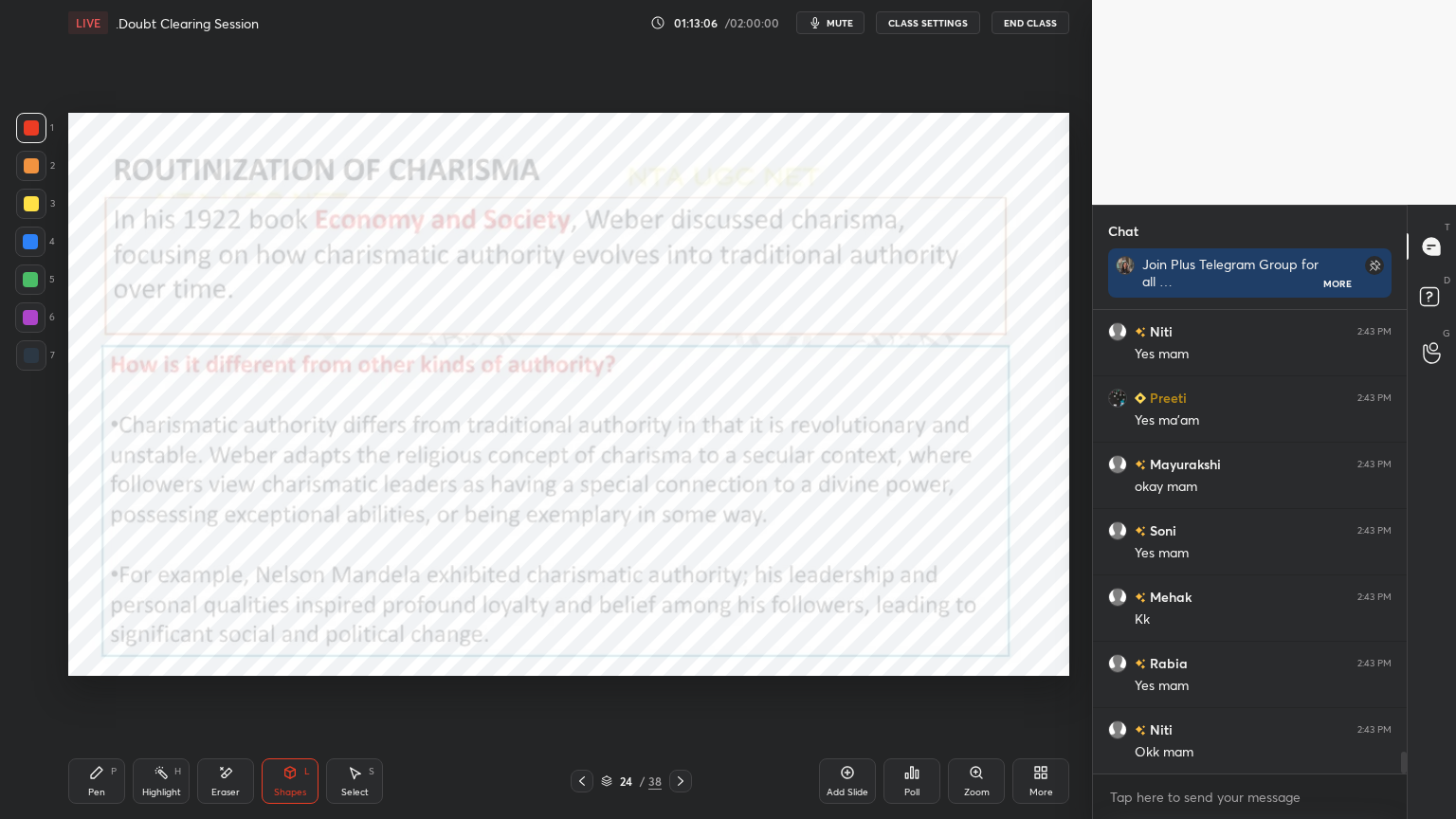 scroll, scrollTop: 9179, scrollLeft: 0, axis: vertical 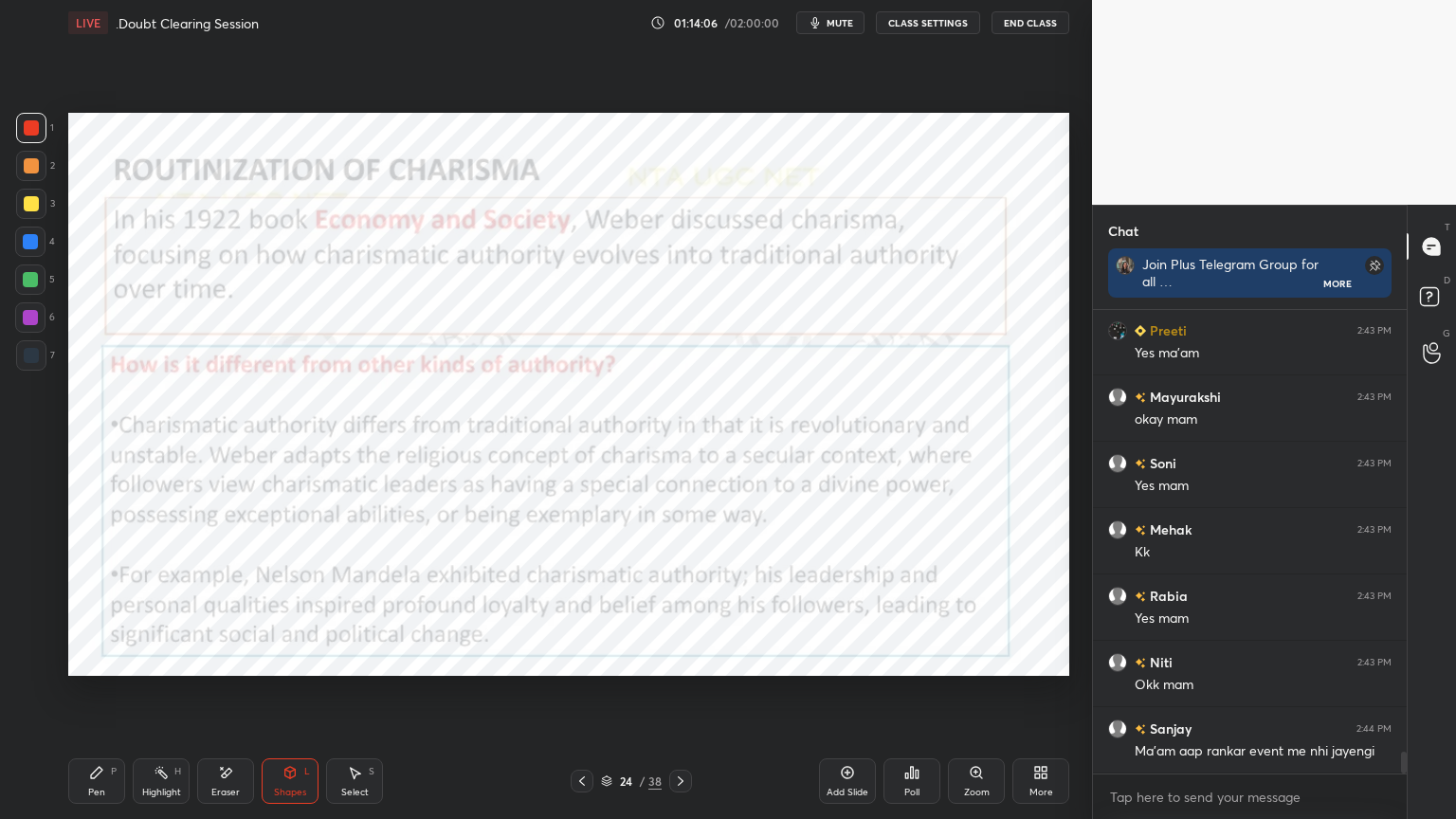 click on "Pen P" at bounding box center (97, 781) 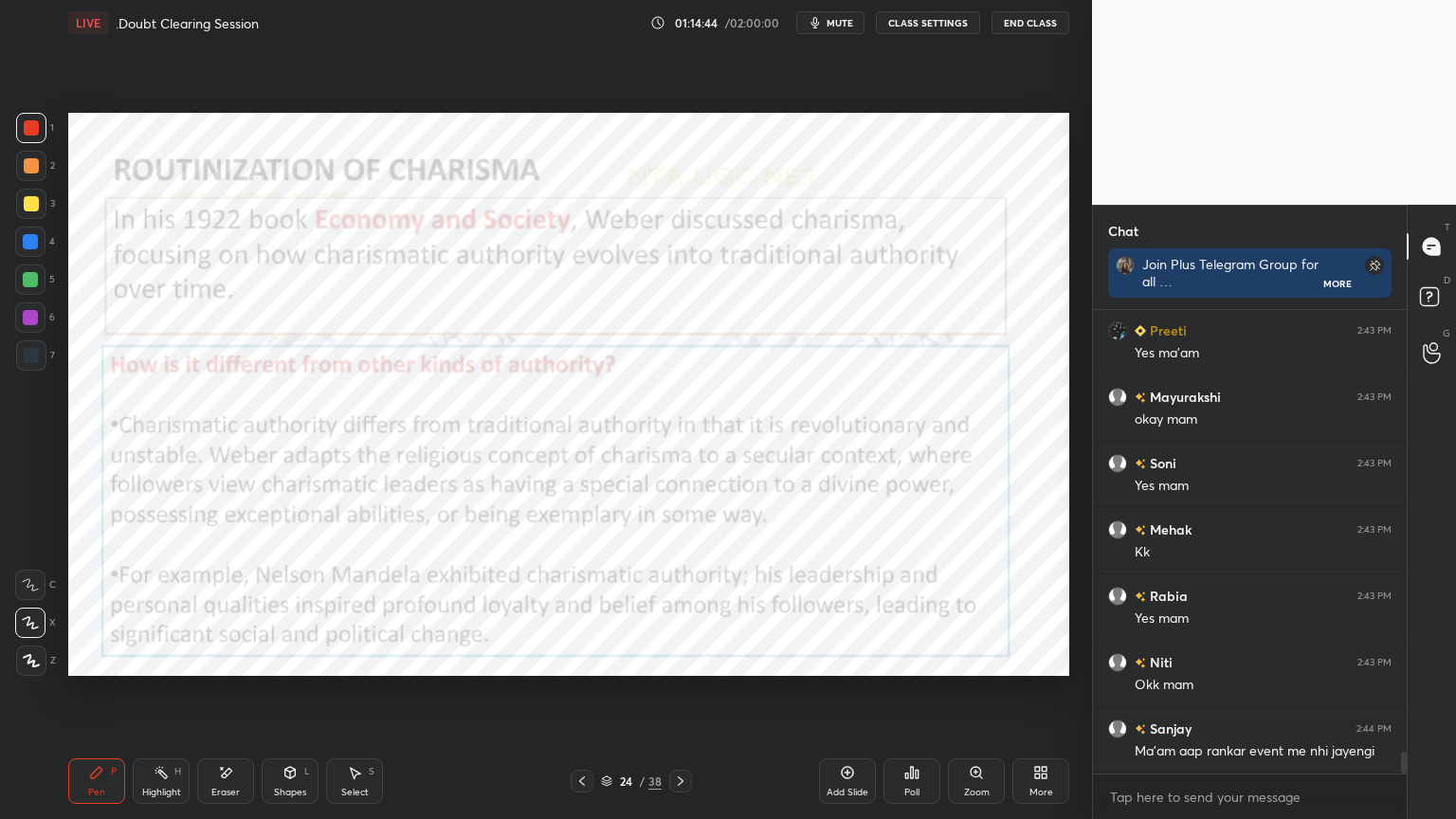 click 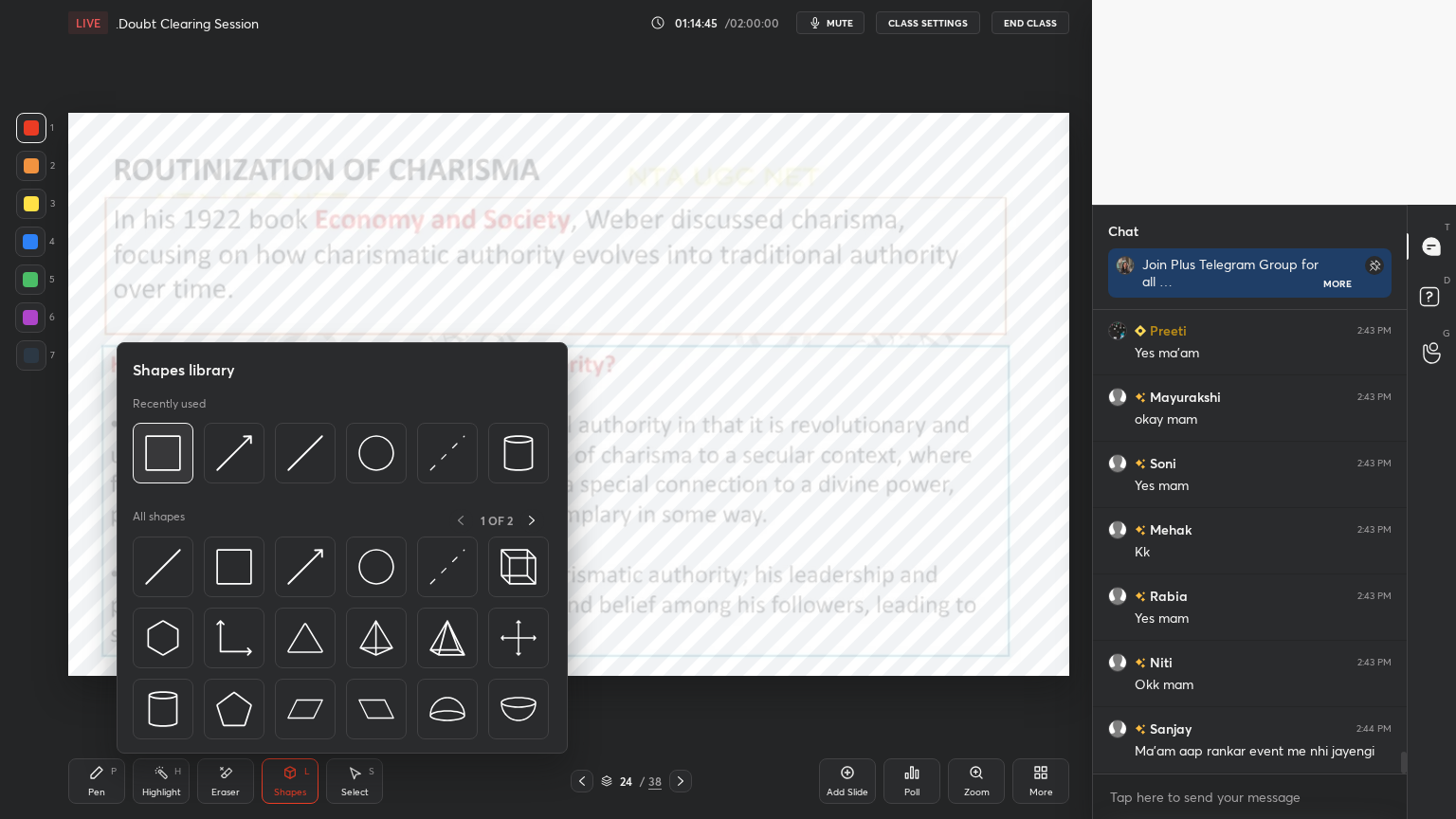 click at bounding box center [163, 453] 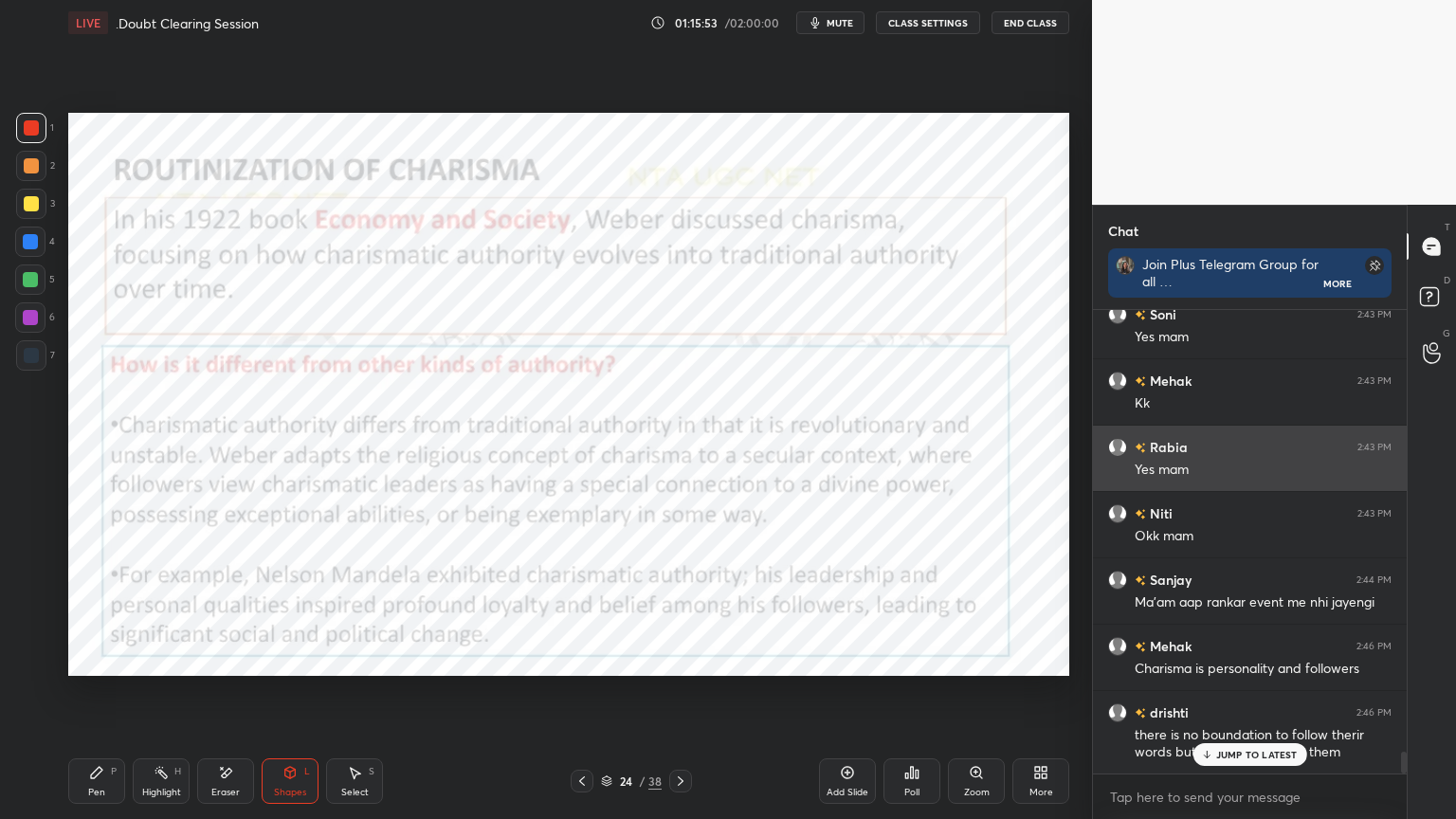 scroll, scrollTop: 9411, scrollLeft: 0, axis: vertical 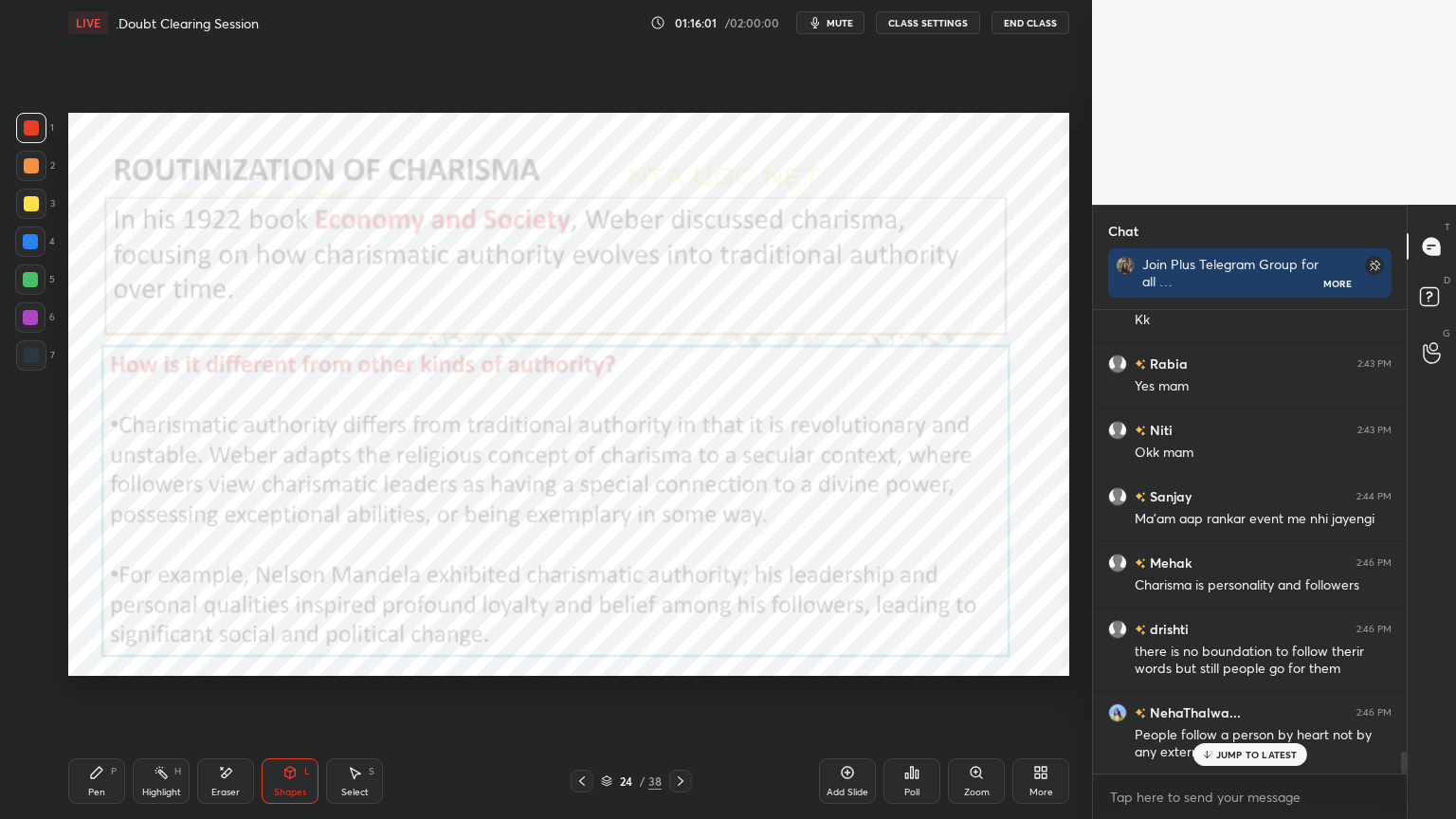 click on "Pen P" at bounding box center [97, 781] 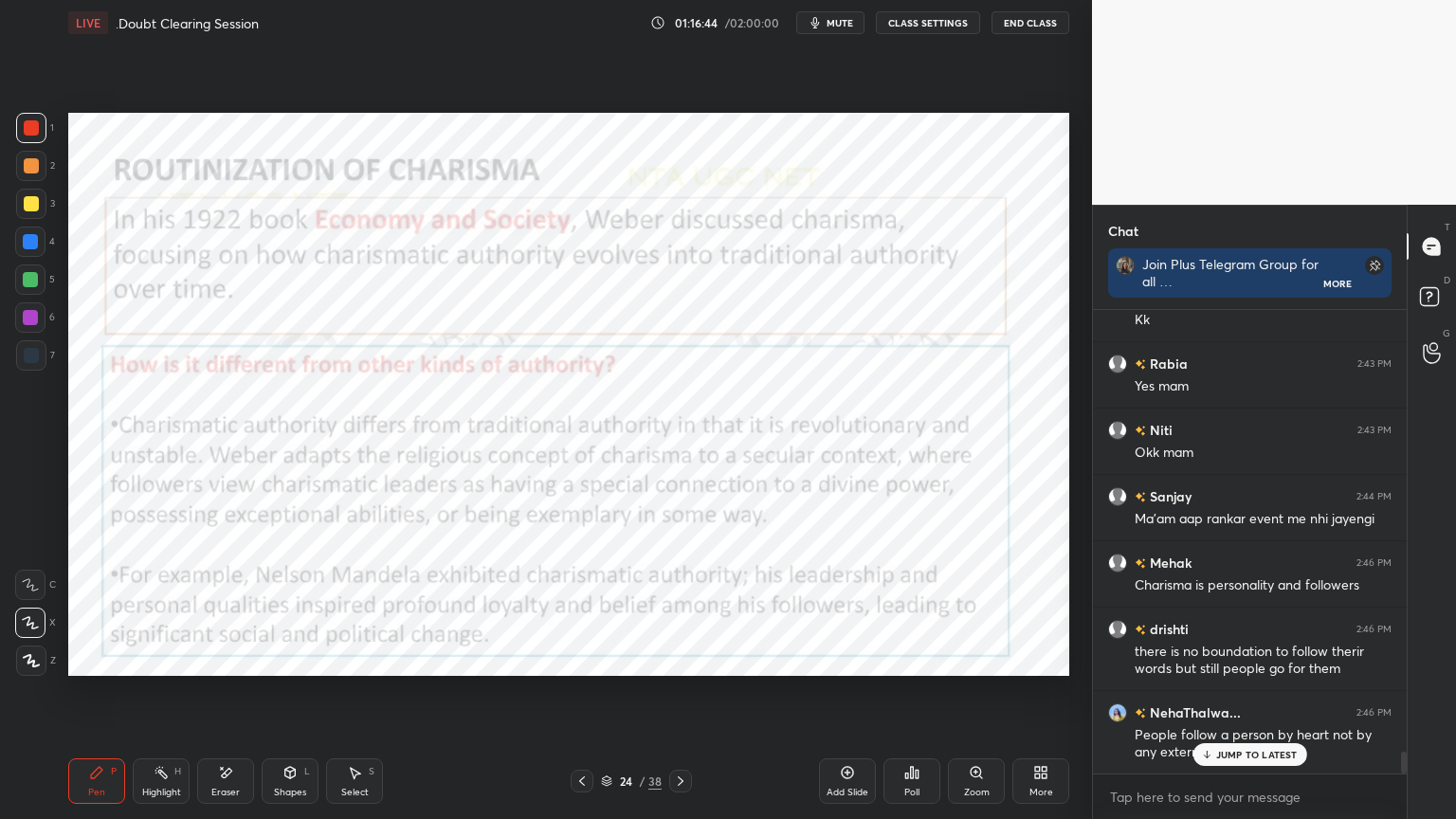click on "Shapes" at bounding box center [290, 792] 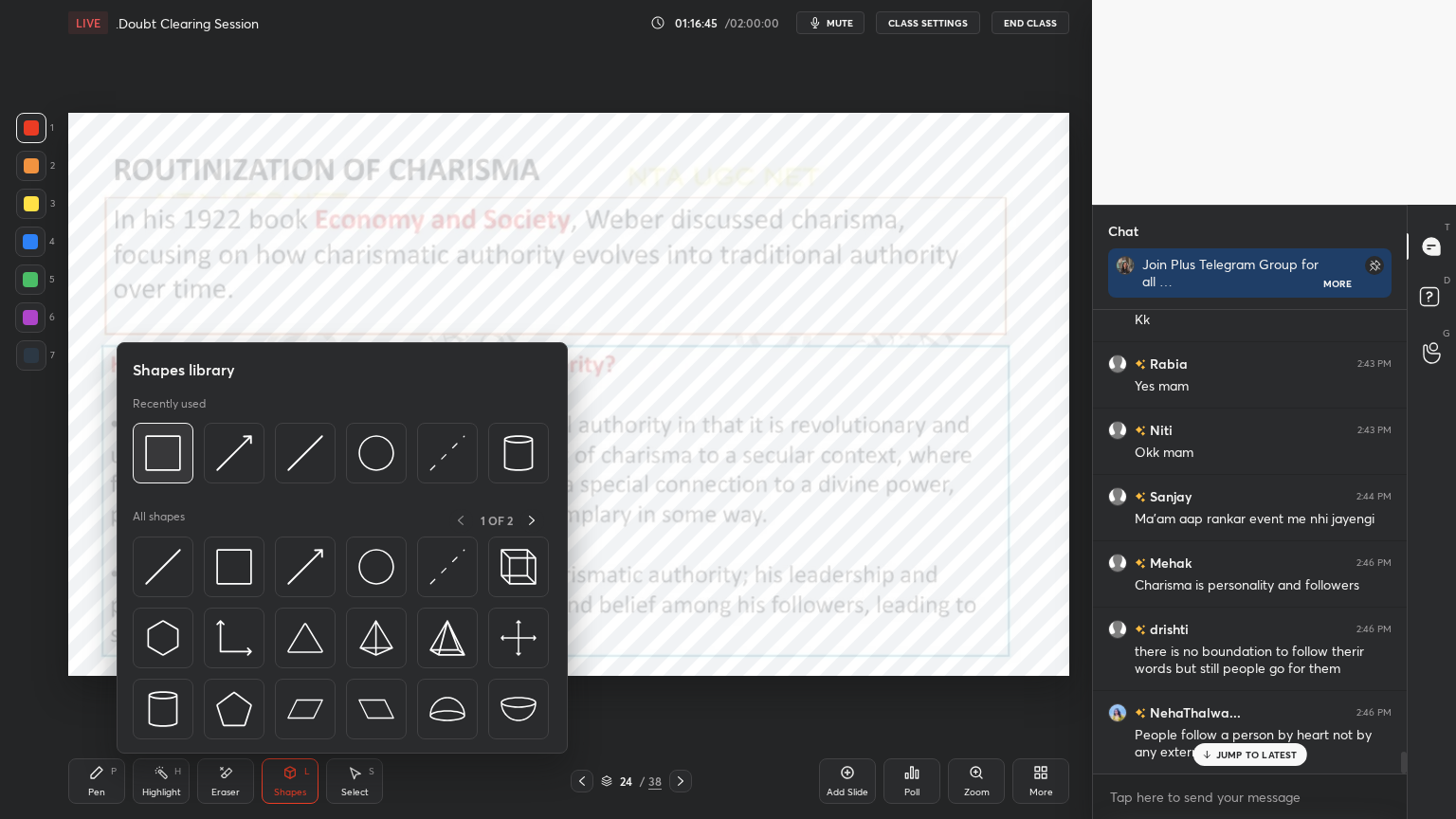 click at bounding box center (163, 453) 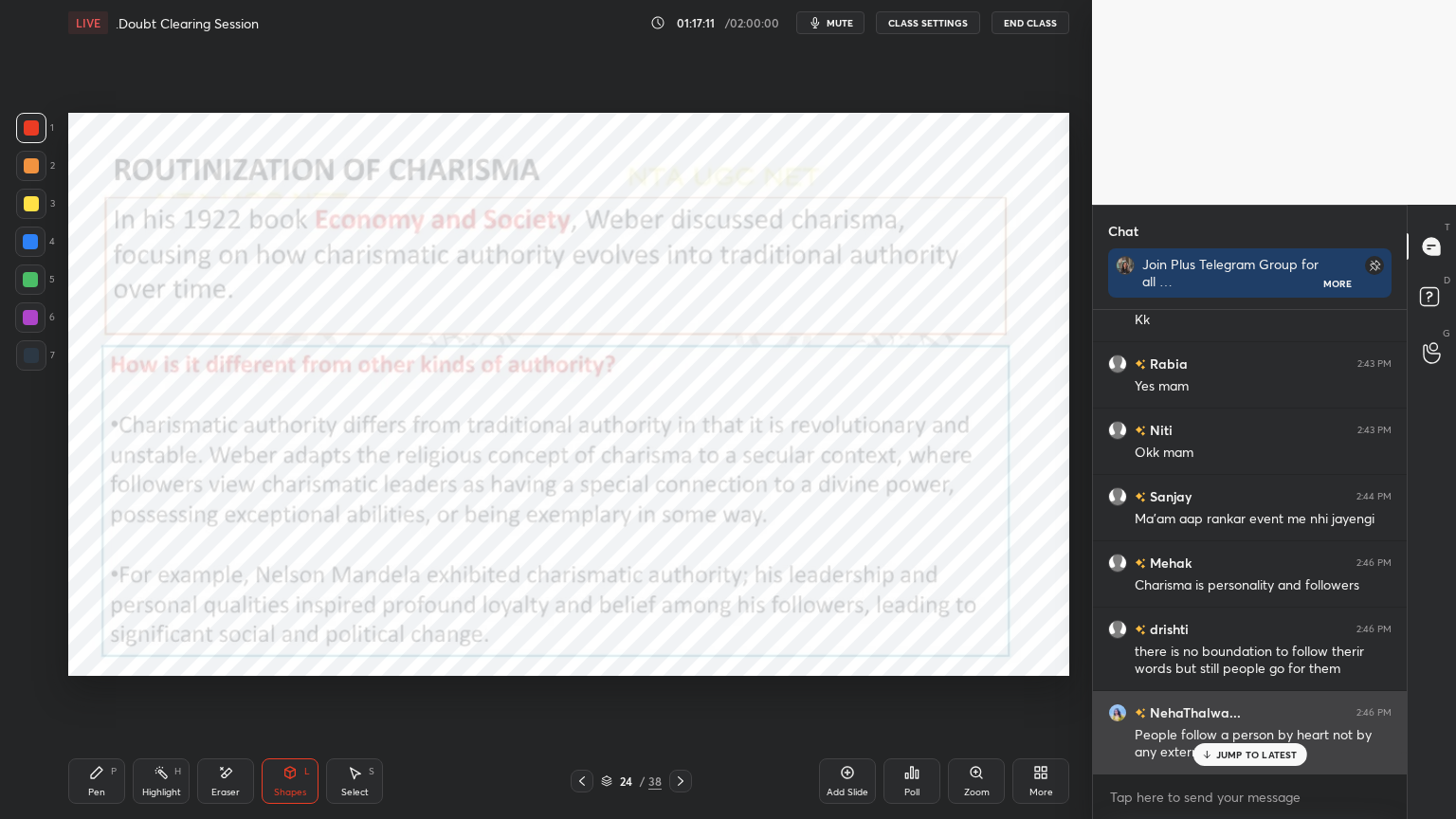 click on "JUMP TO LATEST" at bounding box center (1249, 755) 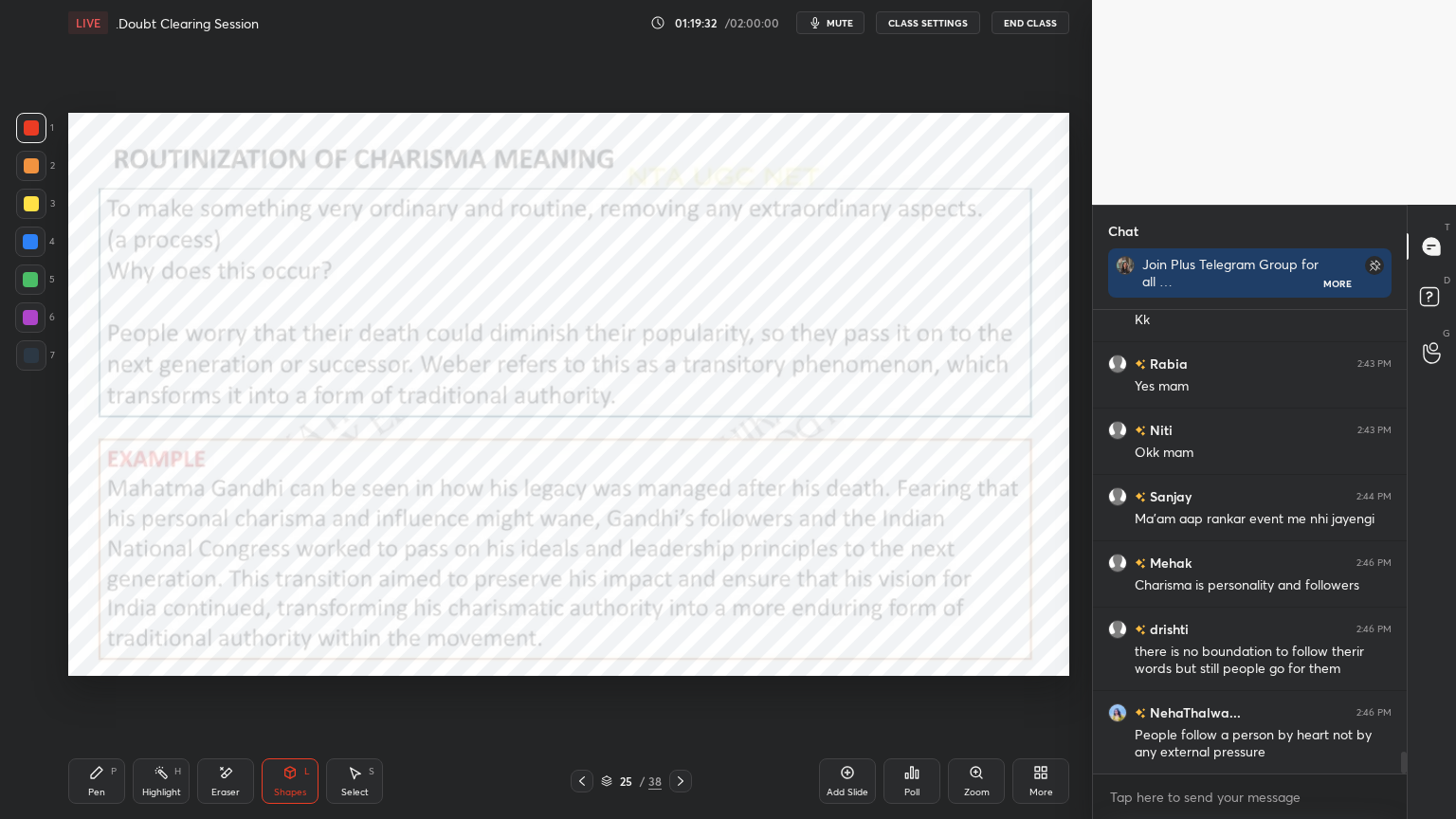 click 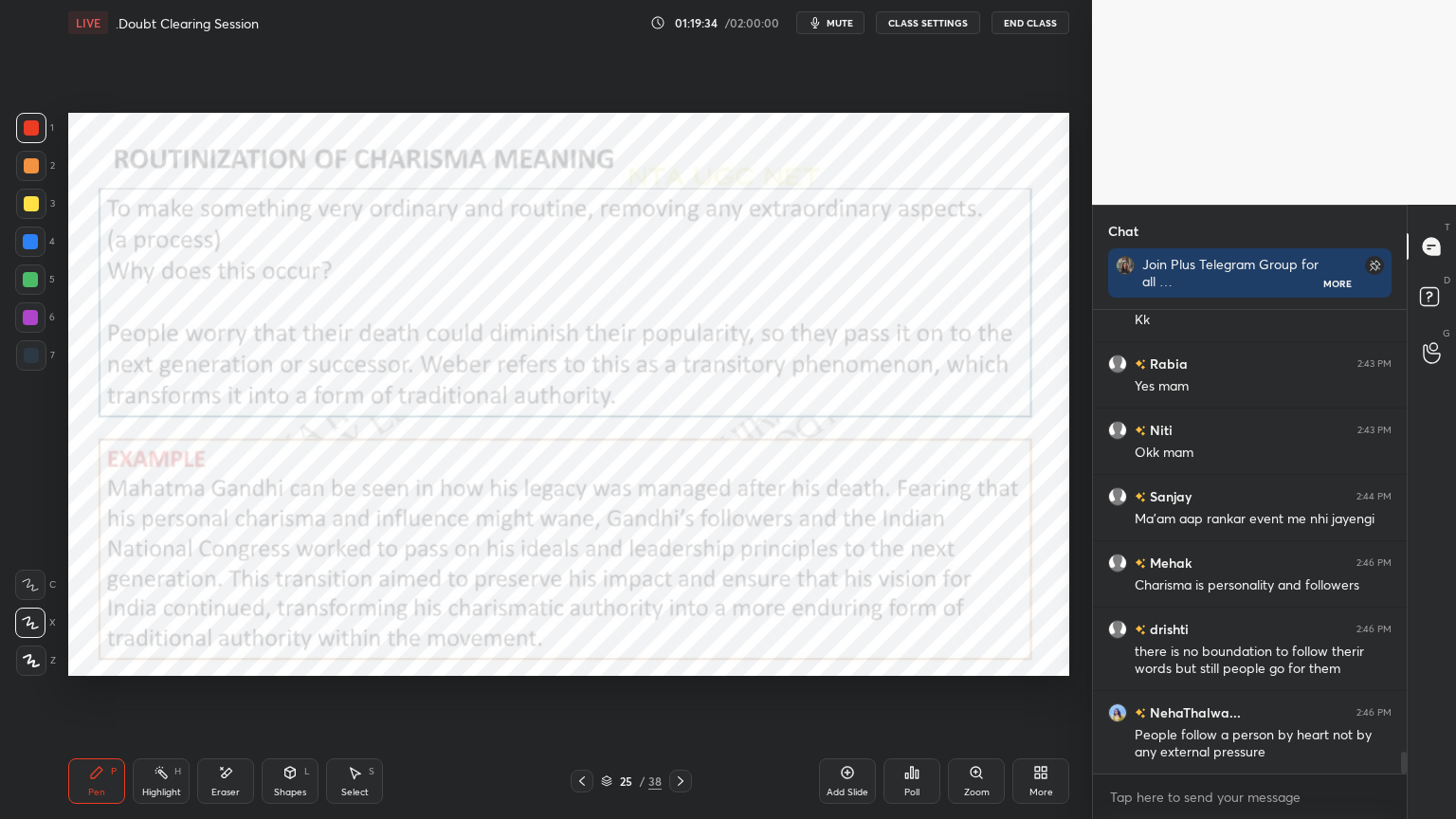 scroll, scrollTop: 9478, scrollLeft: 0, axis: vertical 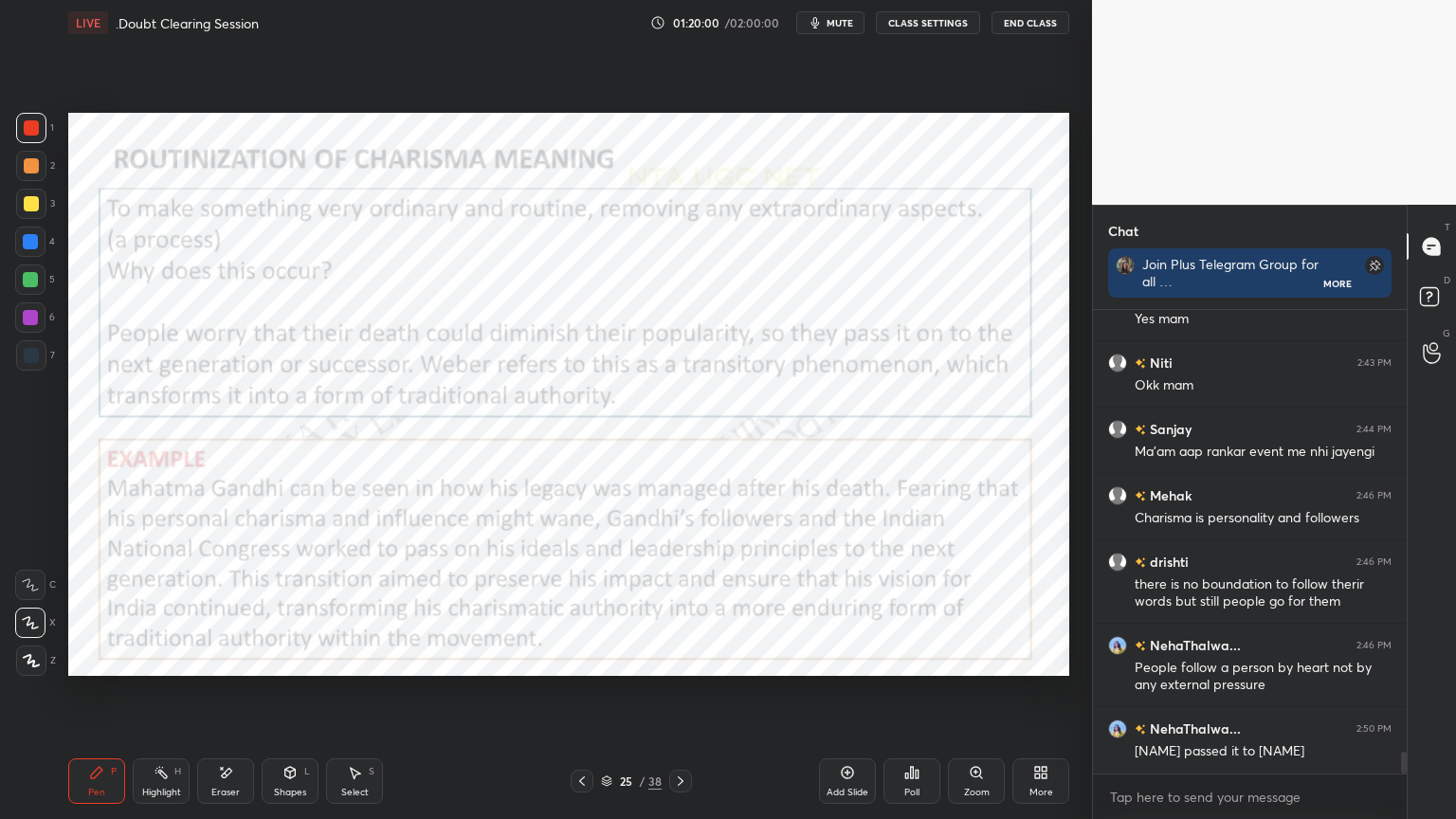 click on "Shapes L" at bounding box center (290, 781) 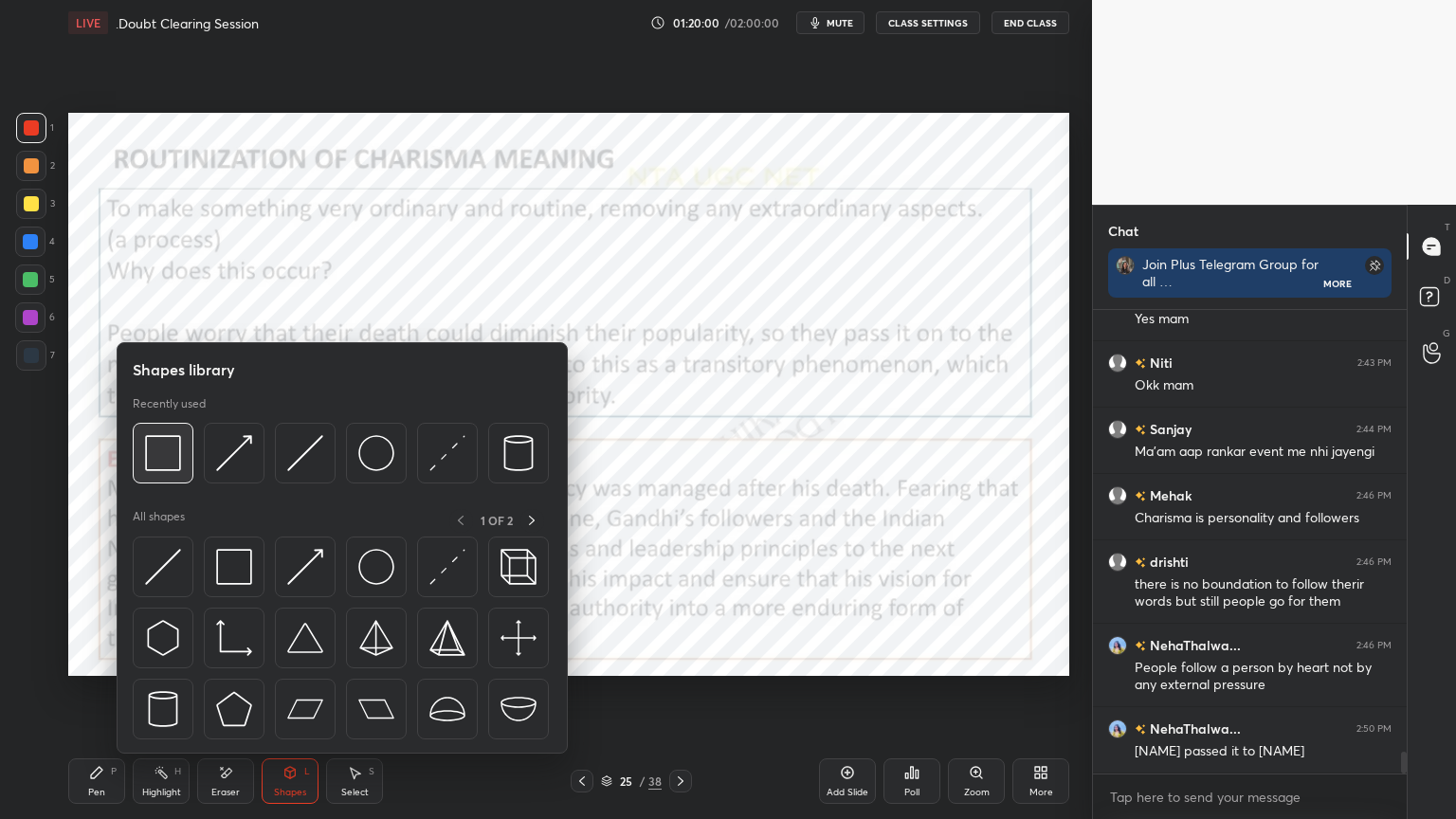 click at bounding box center (163, 453) 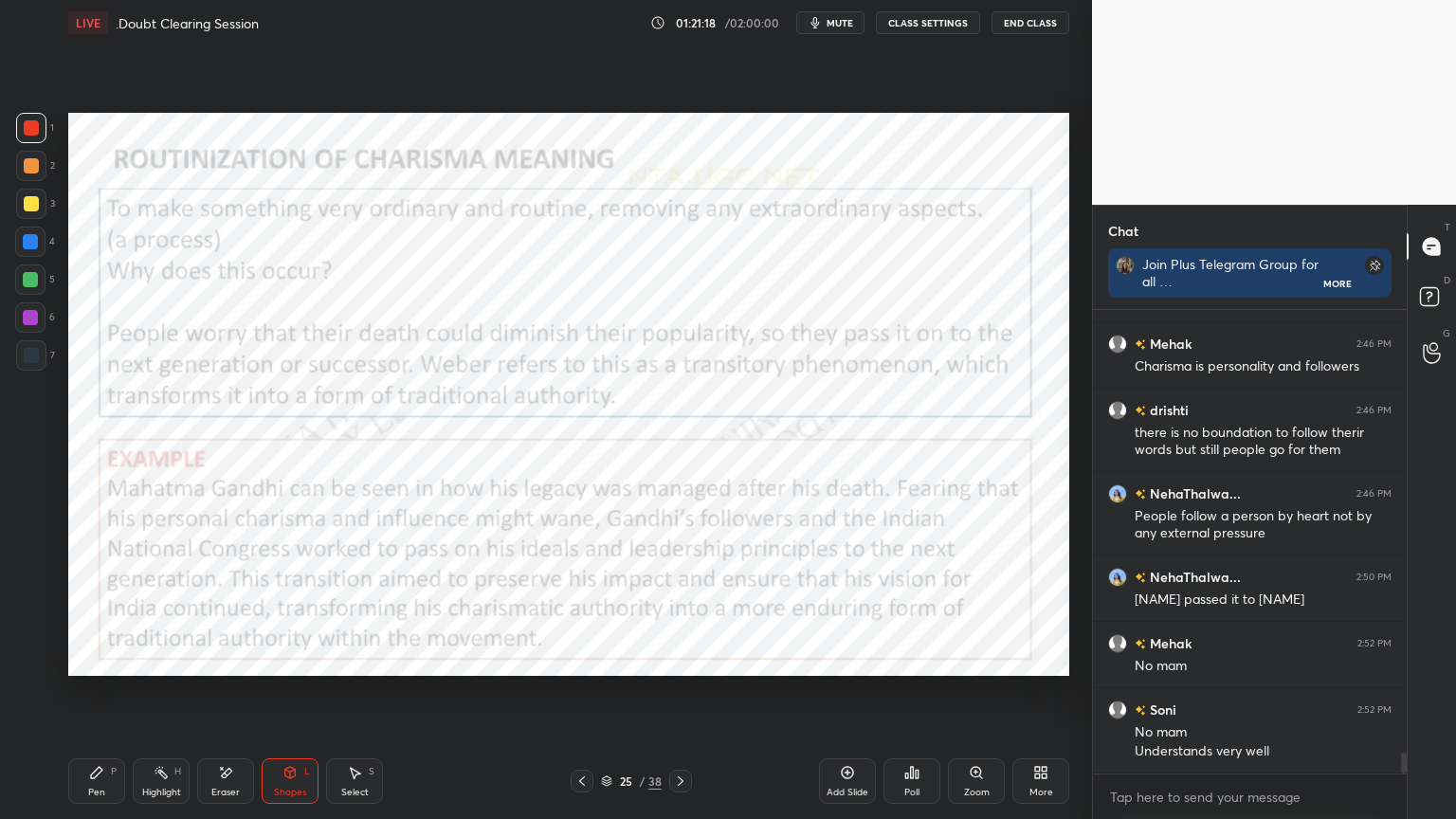 scroll, scrollTop: 9695, scrollLeft: 0, axis: vertical 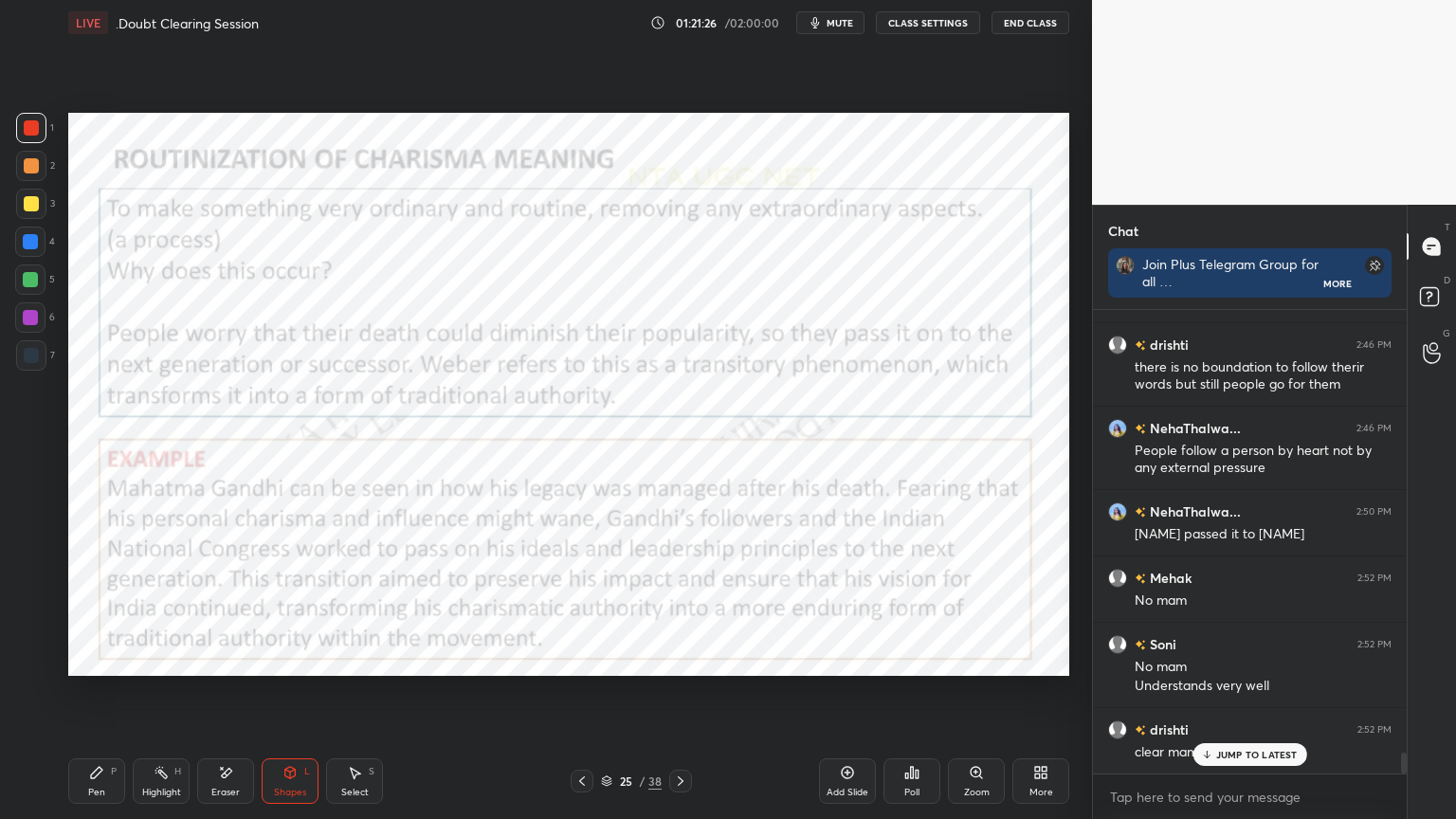 click on "JUMP TO LATEST" at bounding box center (1249, 755) 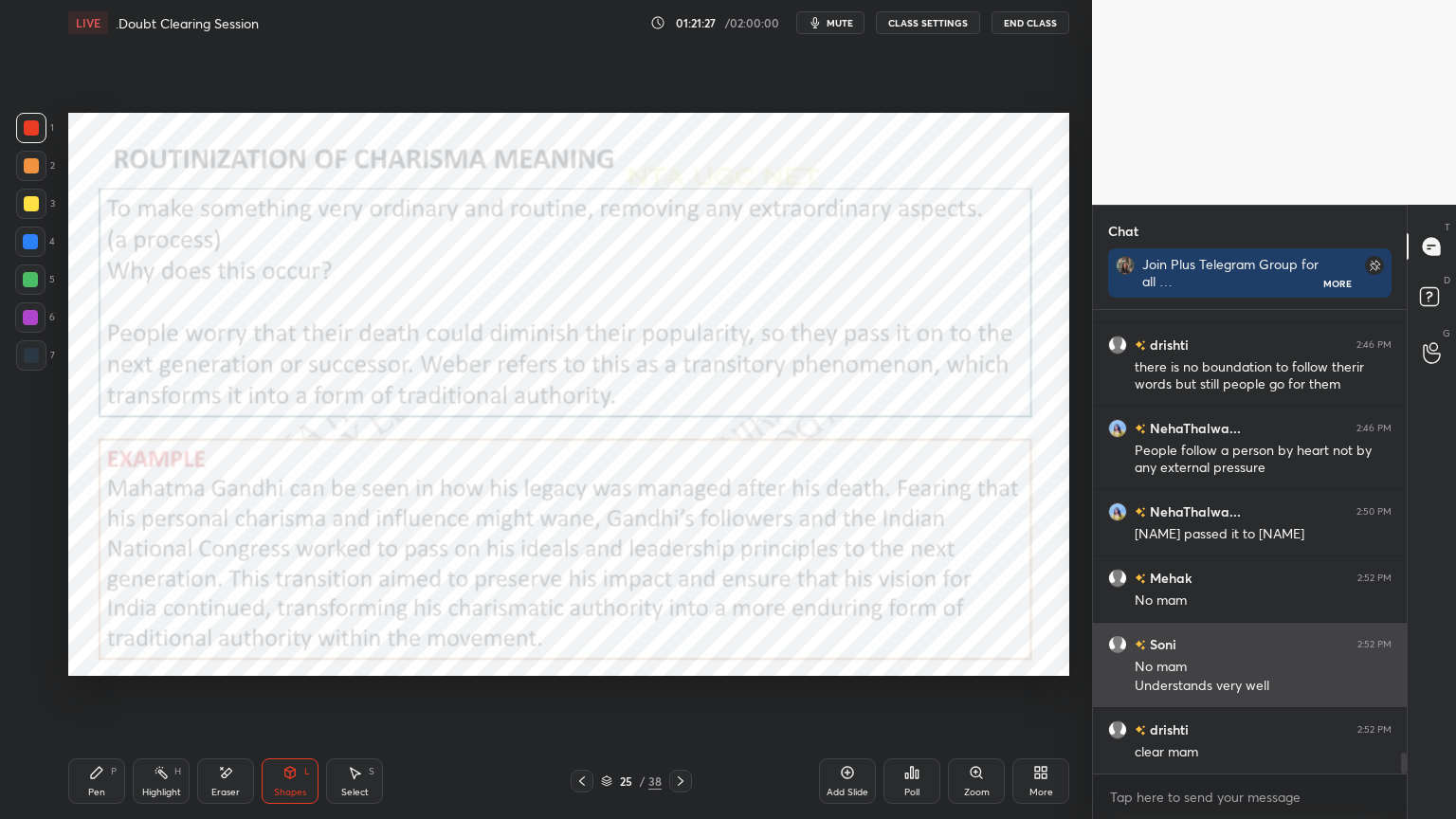 scroll, scrollTop: 9696, scrollLeft: 0, axis: vertical 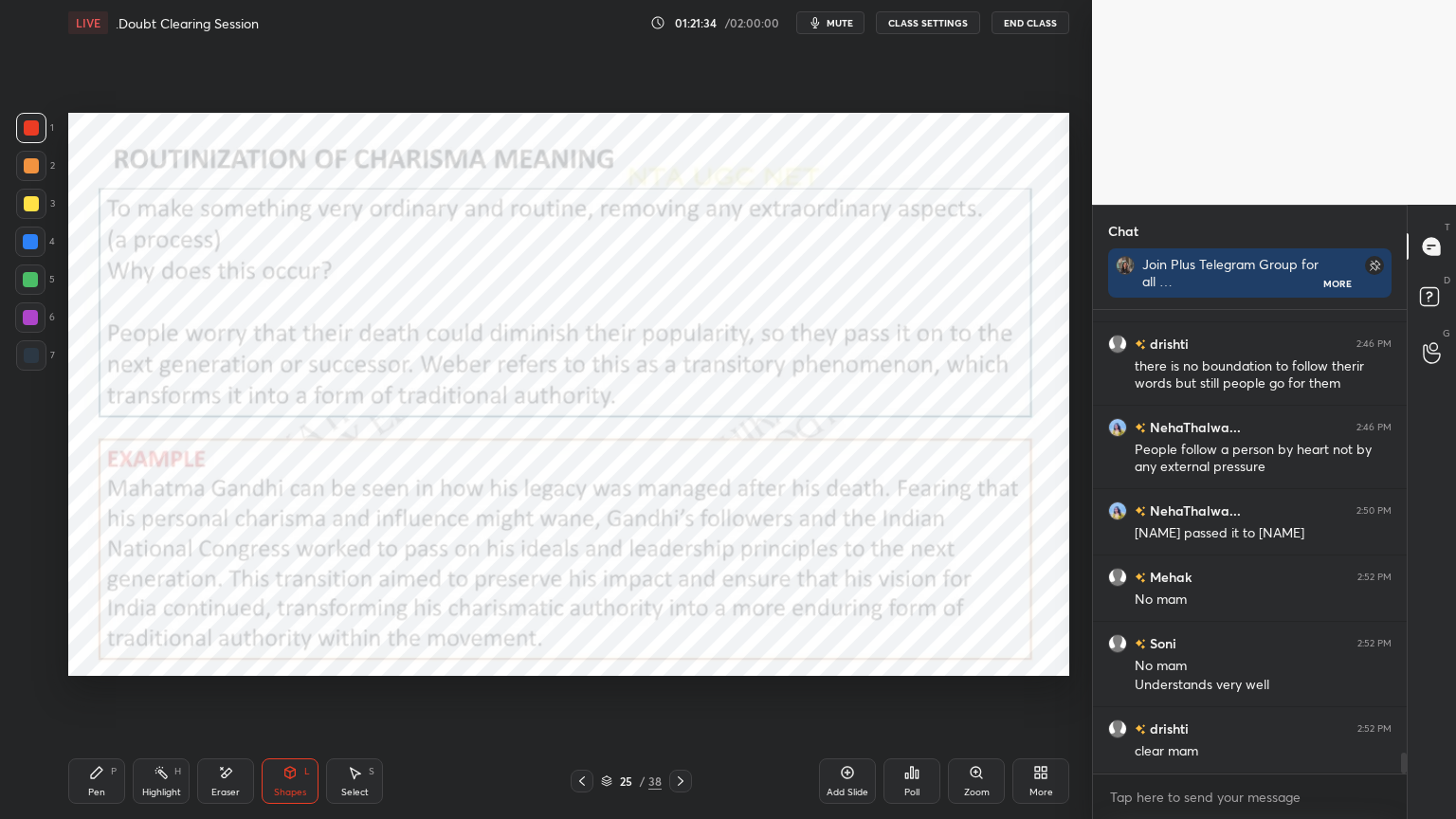 click at bounding box center (681, 781) 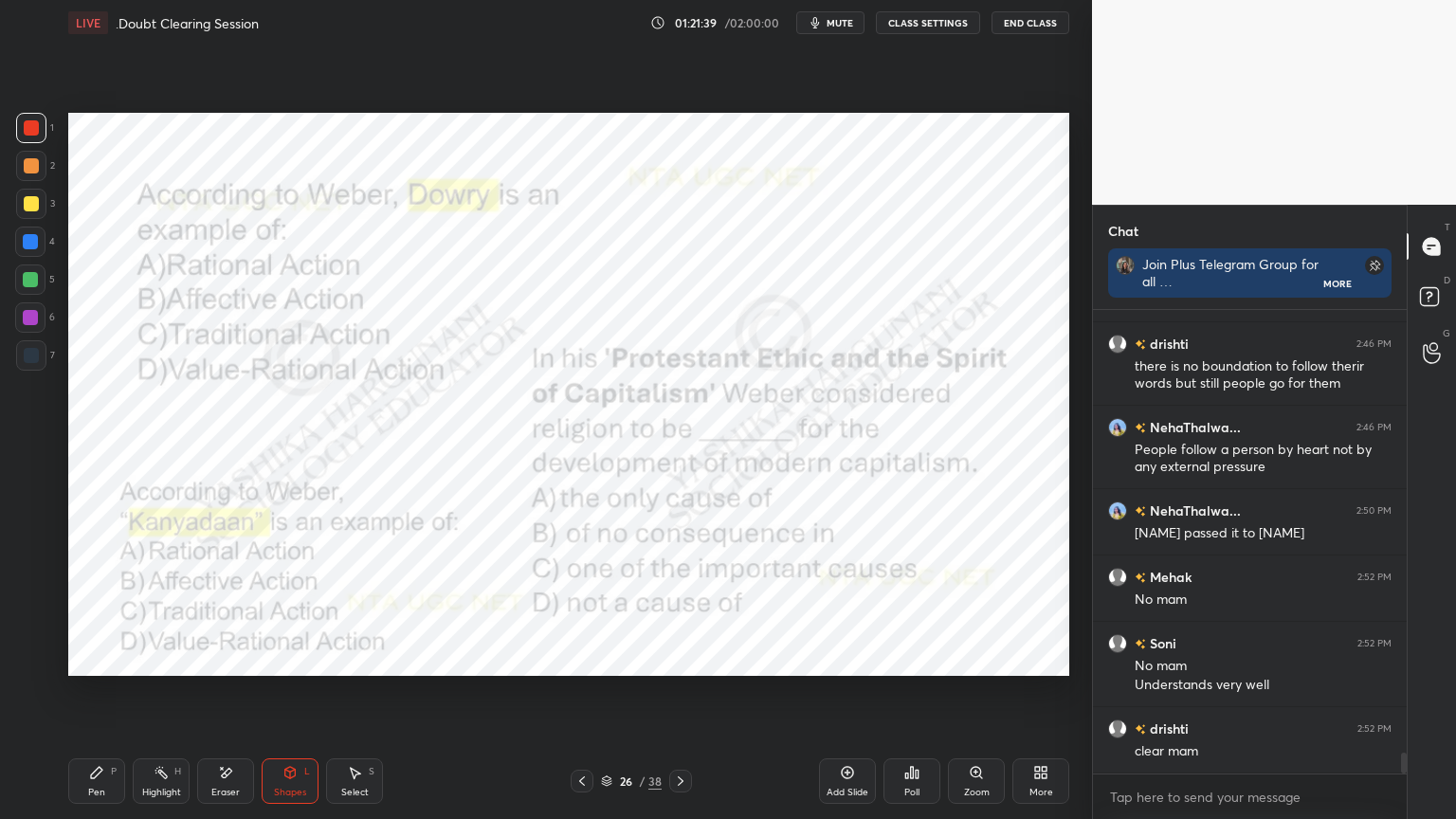 click on "Pen P" at bounding box center [97, 781] 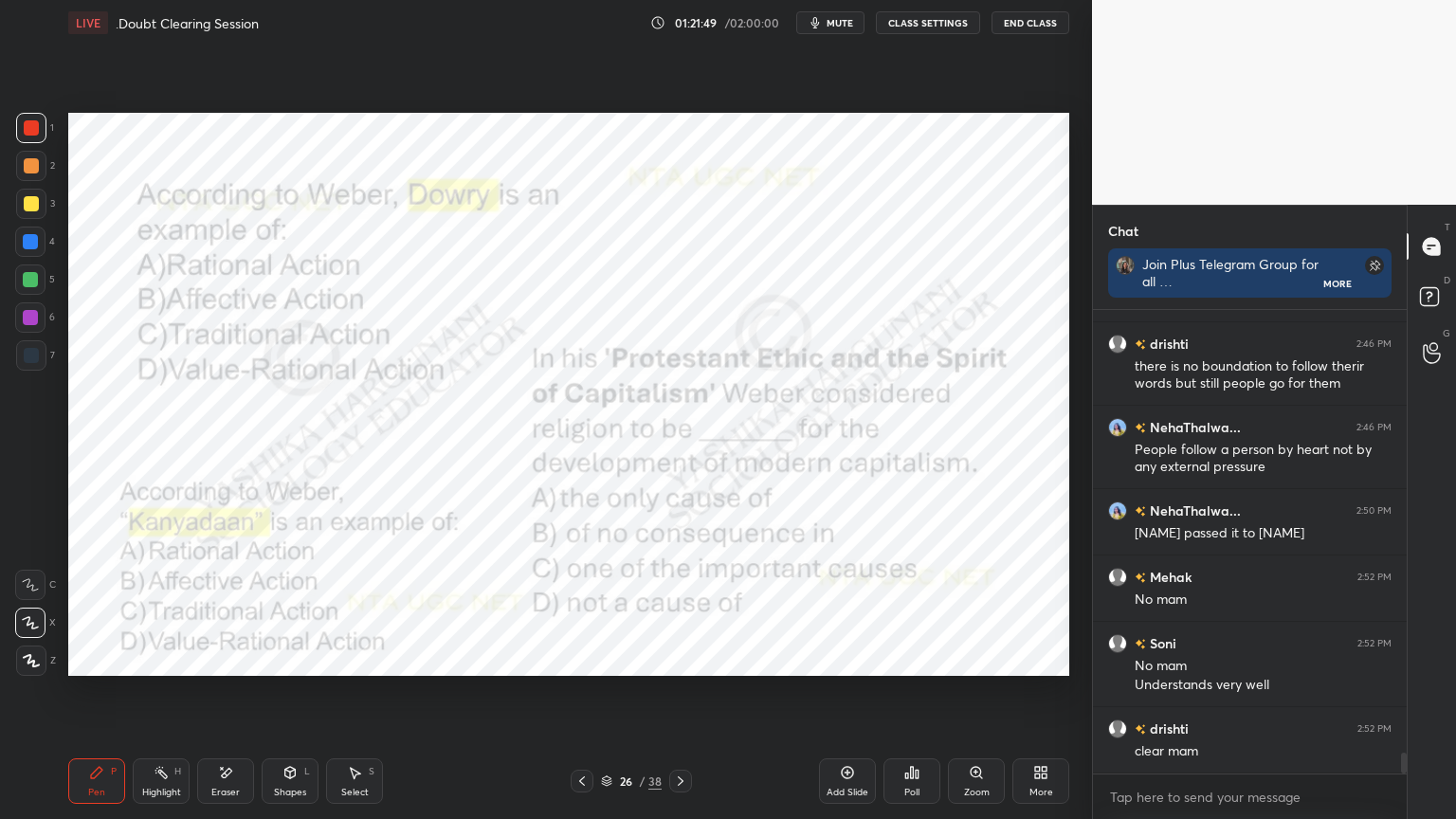 click on "Poll" at bounding box center (912, 781) 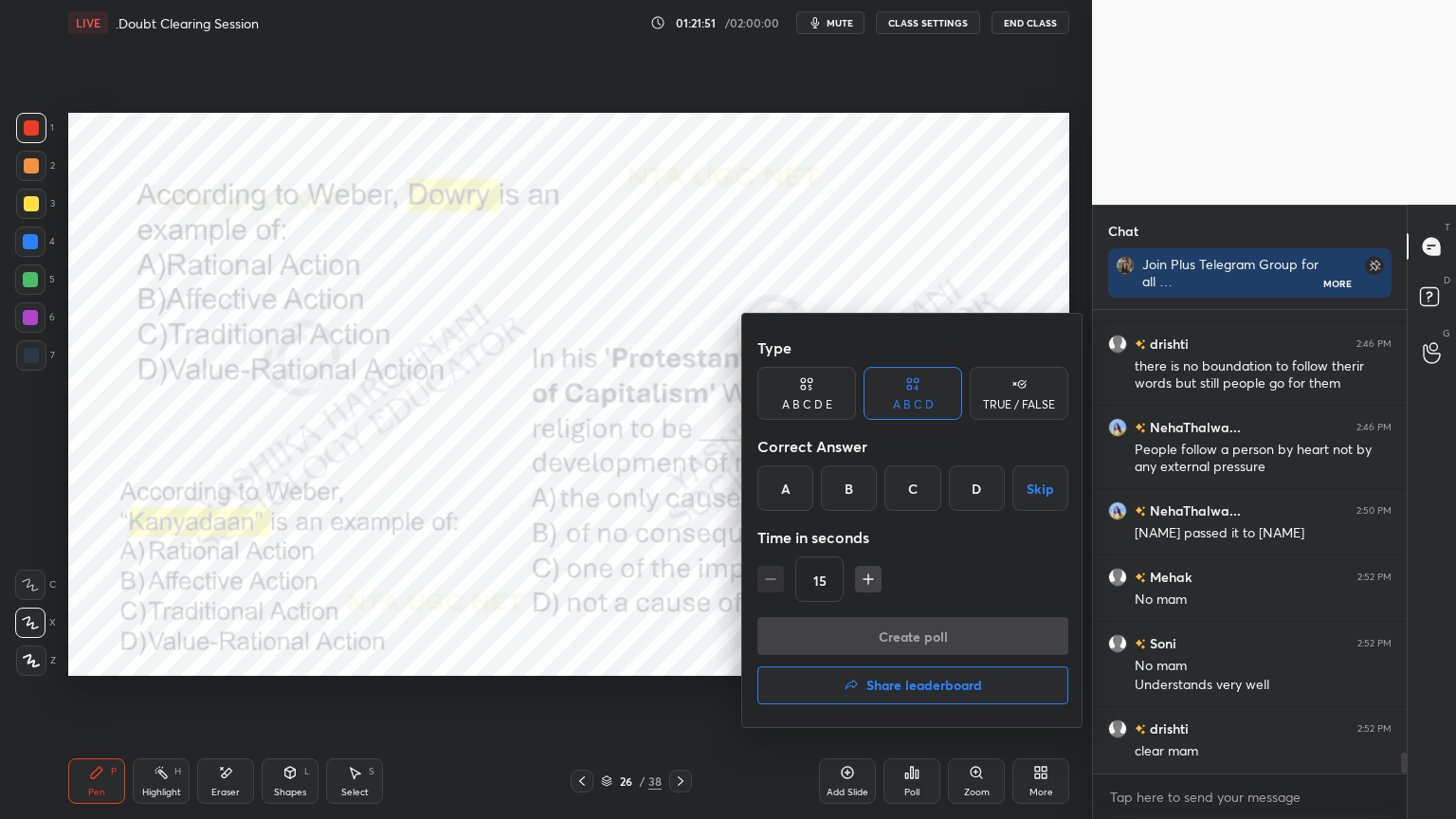 click on "C" at bounding box center [912, 488] 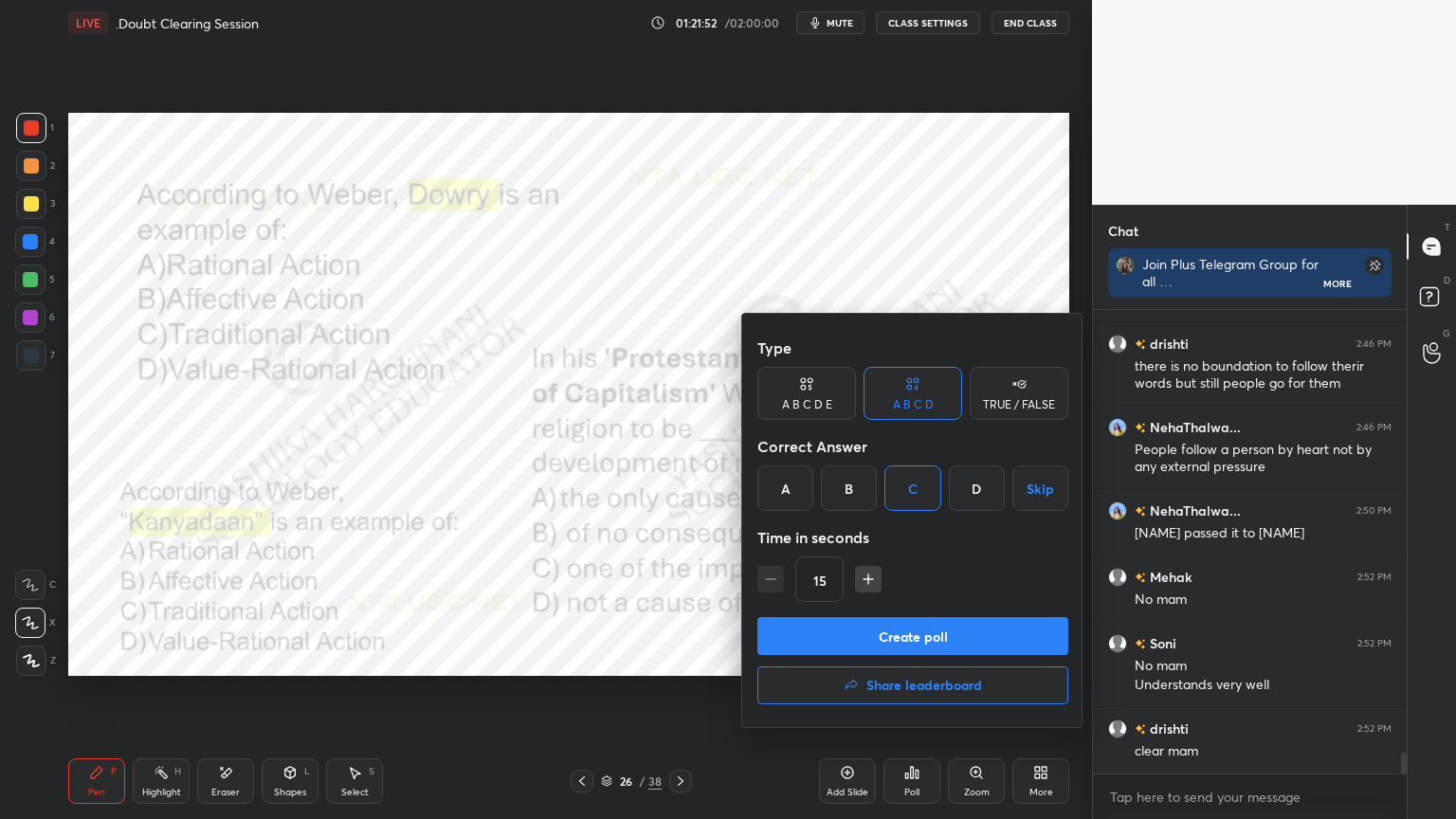 click on "Create poll" at bounding box center [913, 636] 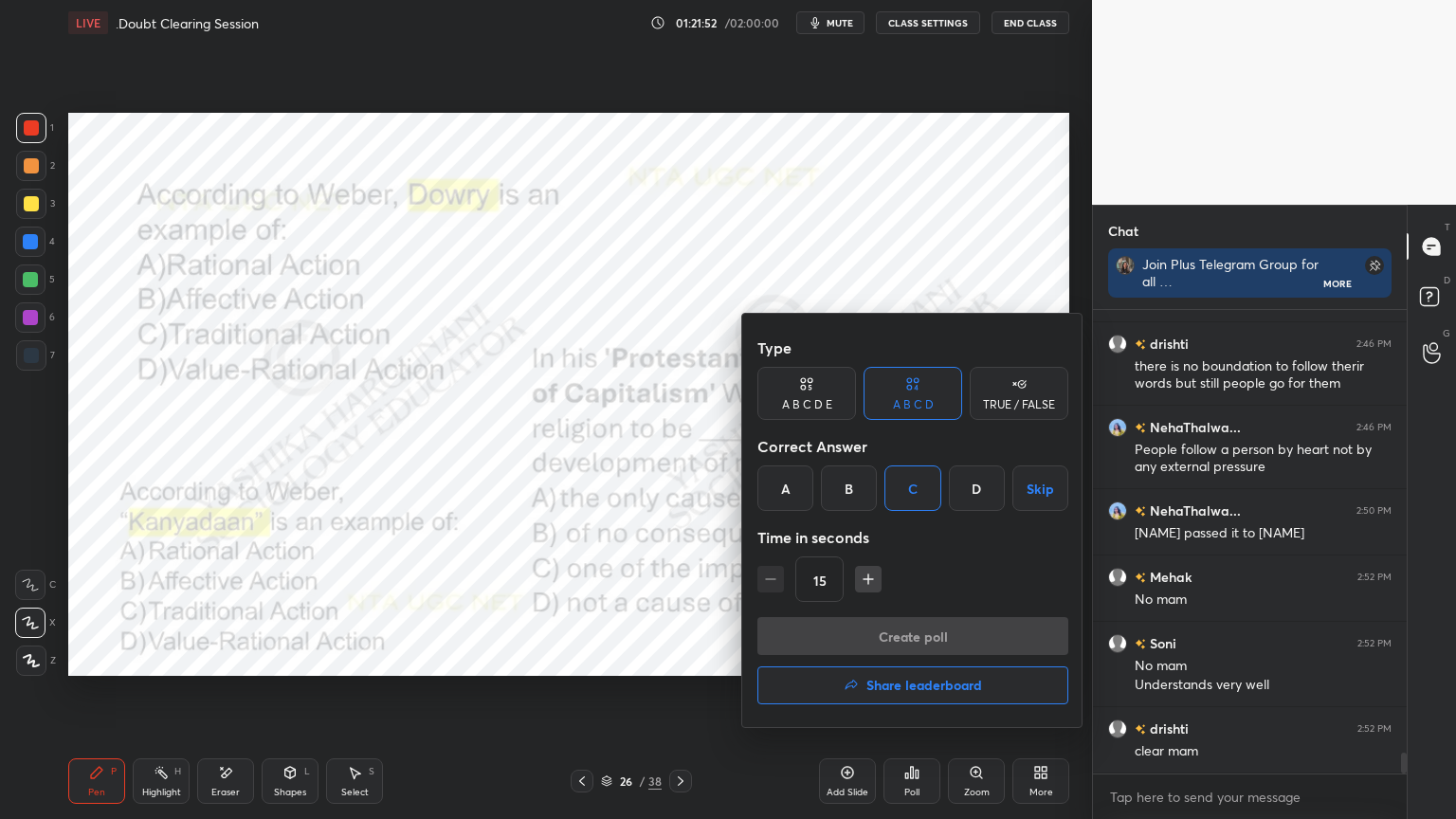 scroll, scrollTop: 442, scrollLeft: 308, axis: both 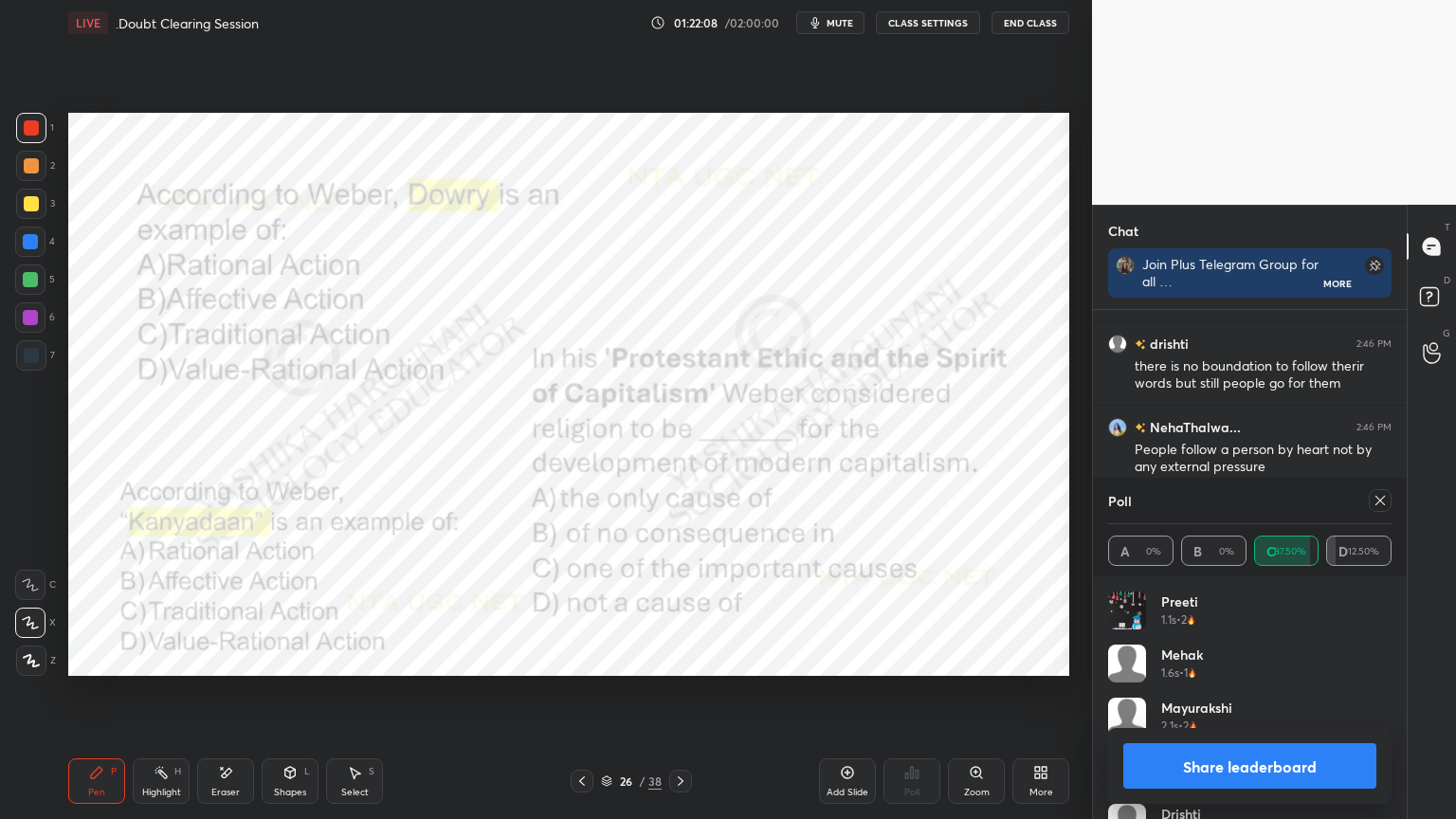 click on "Share leaderboard" at bounding box center [1249, 766] 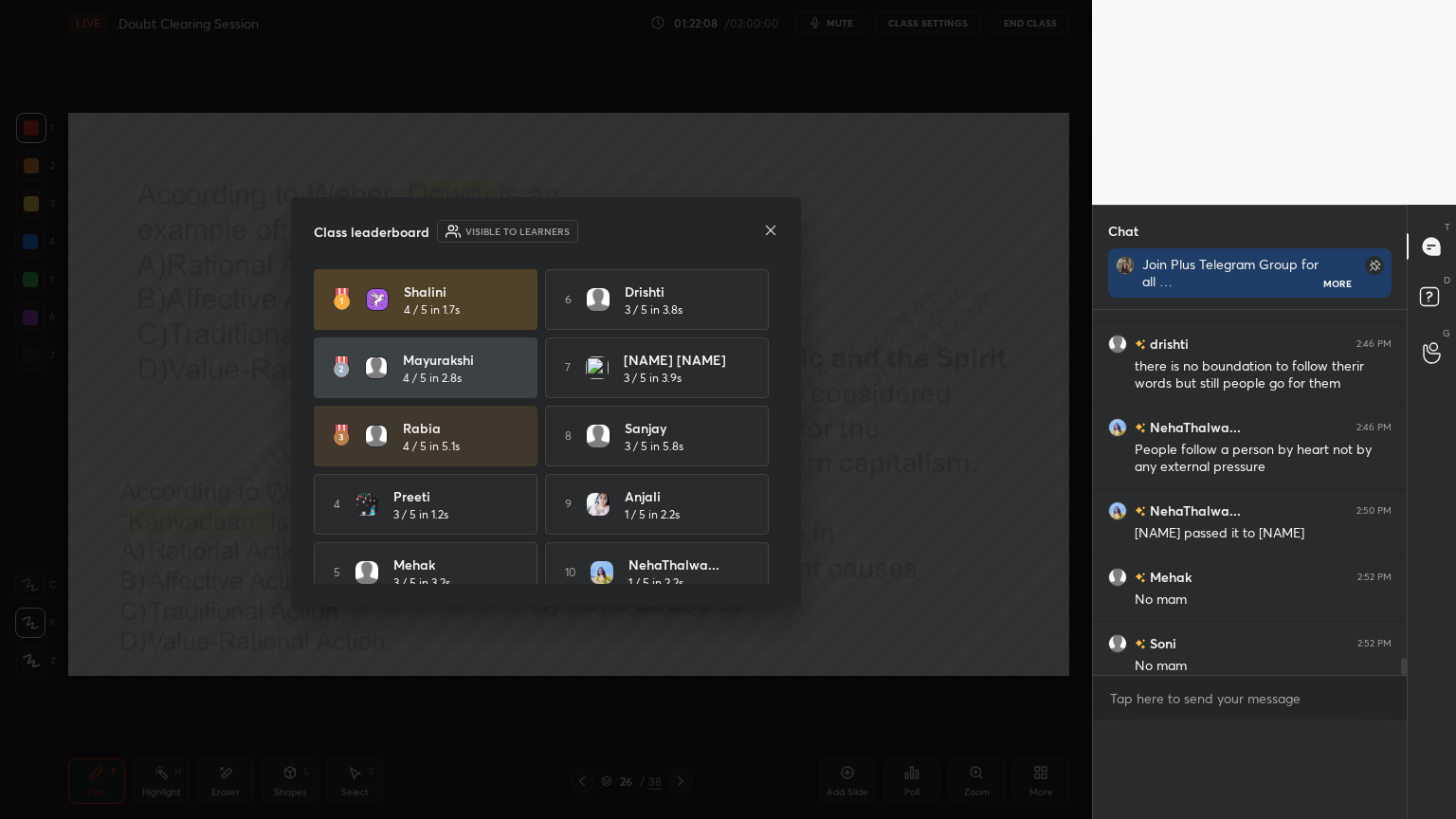 scroll, scrollTop: 136, scrollLeft: 278, axis: both 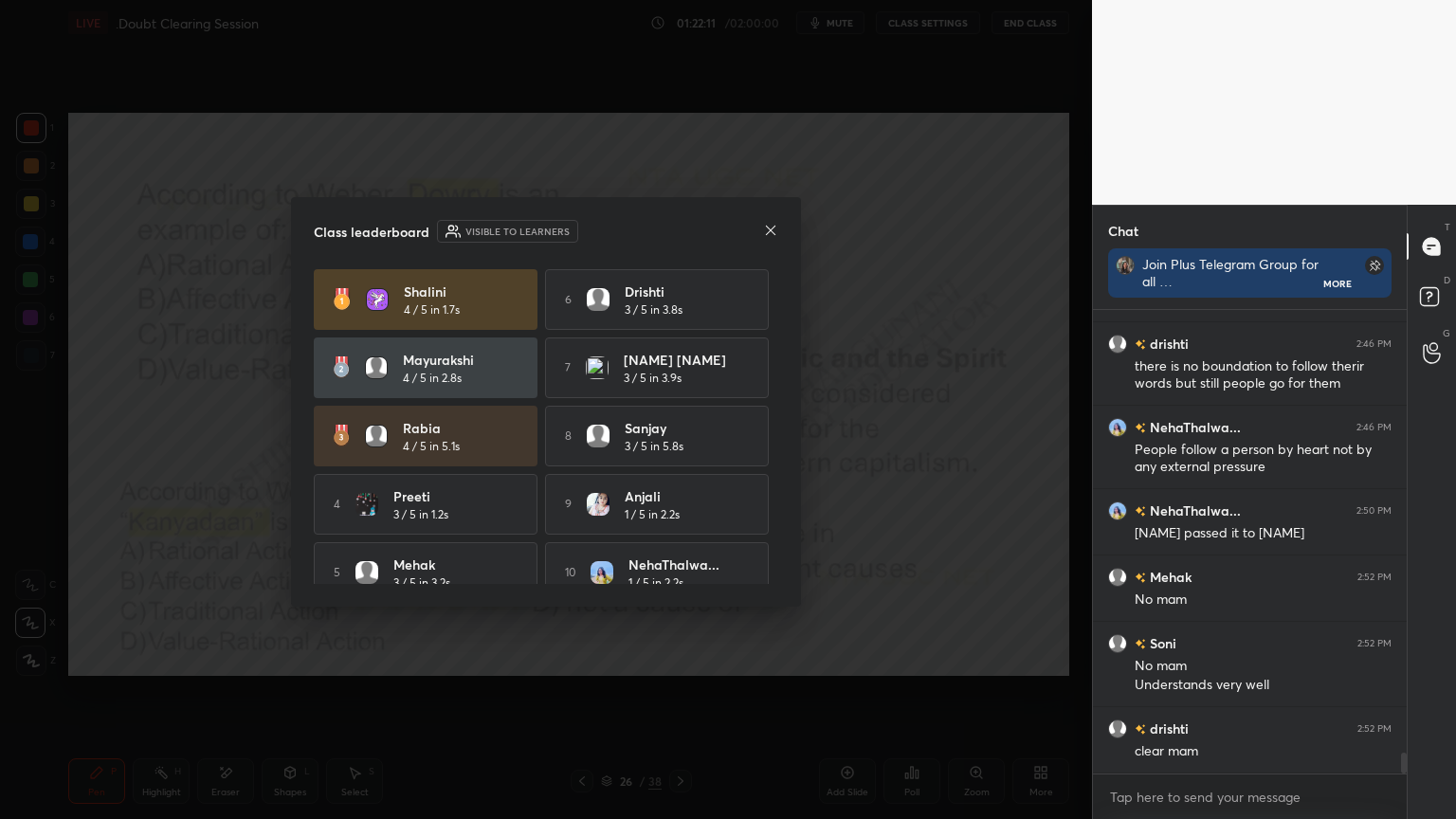 click 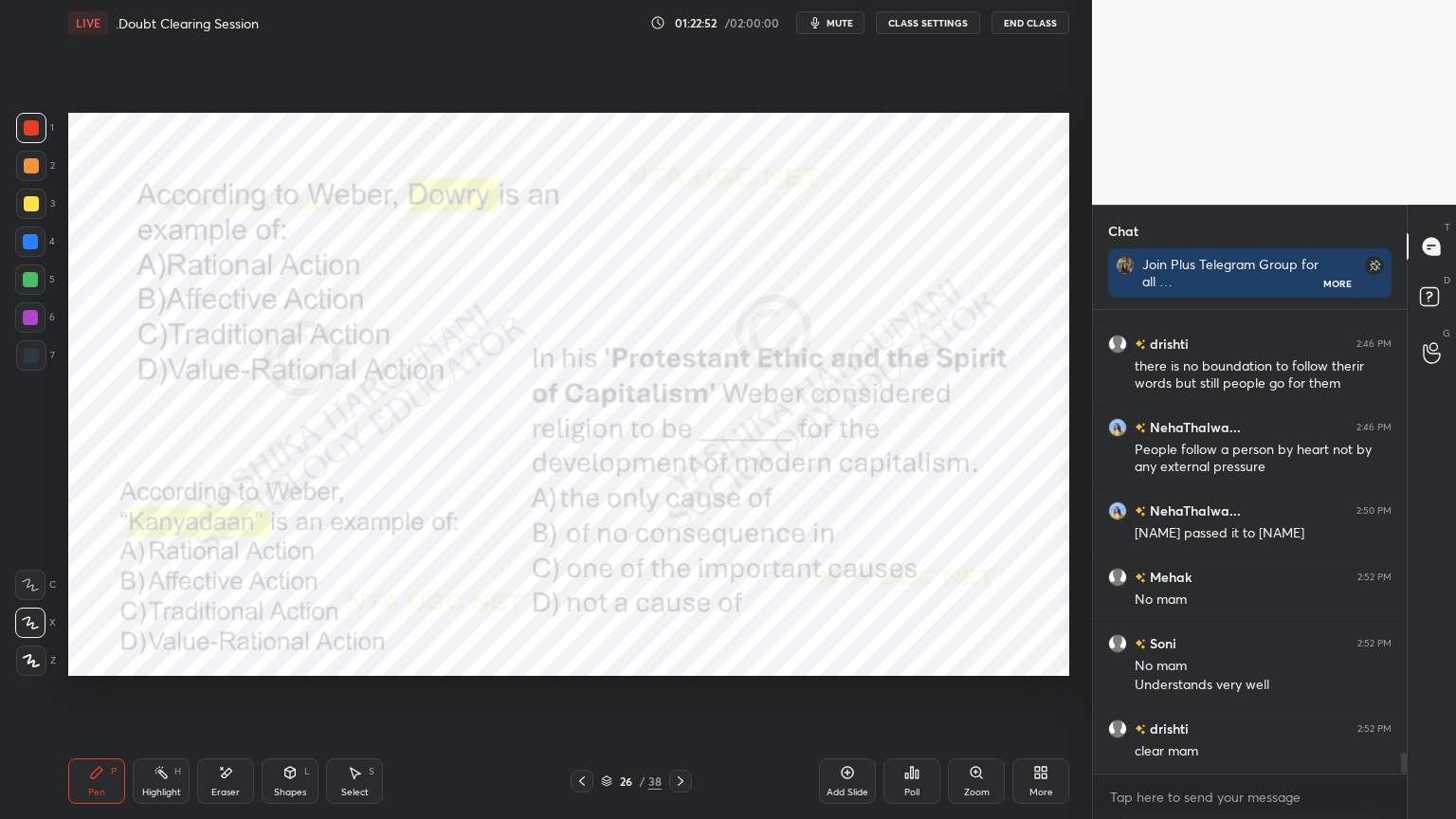 click on "Poll" at bounding box center (912, 781) 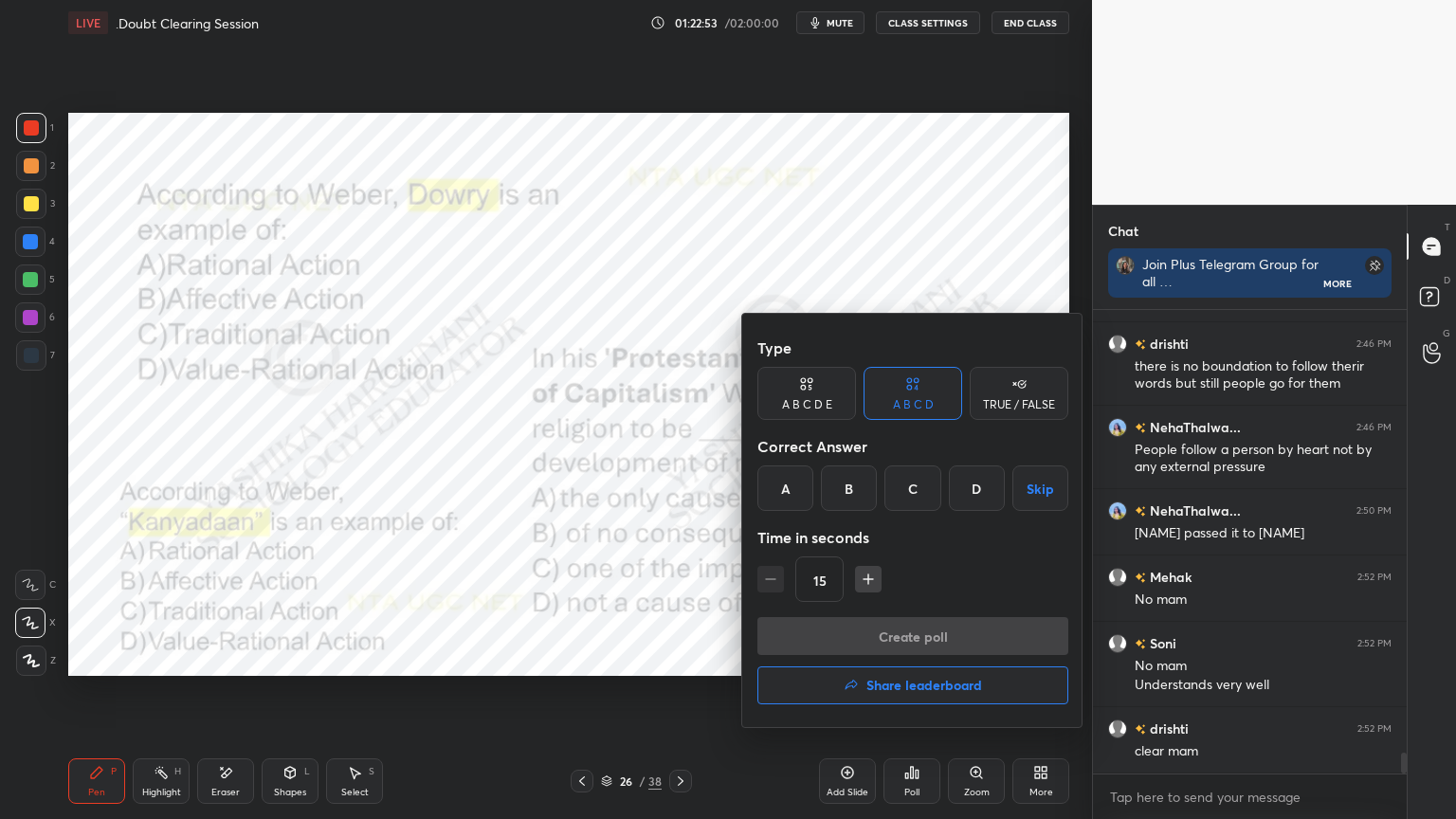 click on "C" at bounding box center (912, 488) 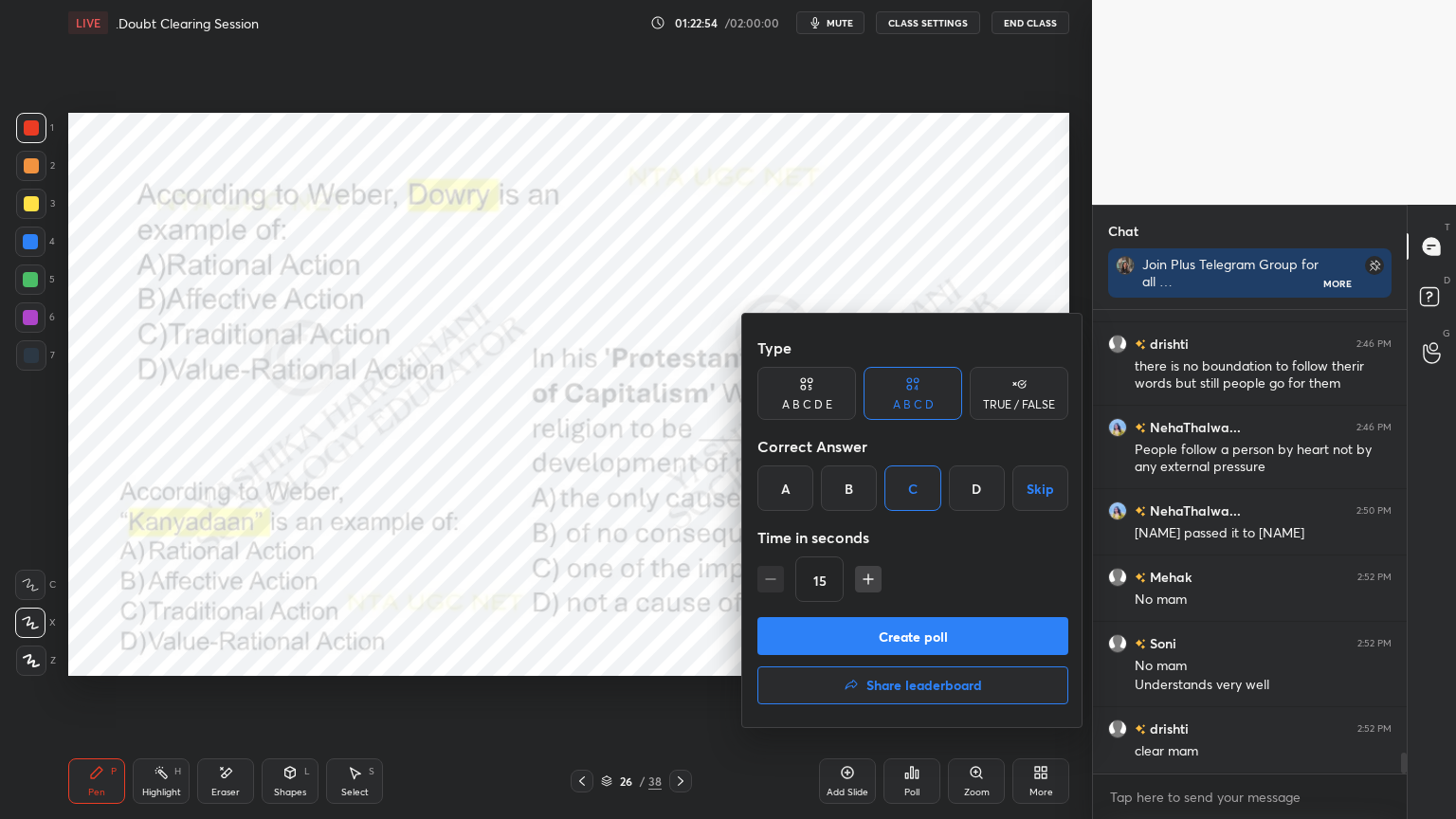 click on "Create poll" at bounding box center (913, 636) 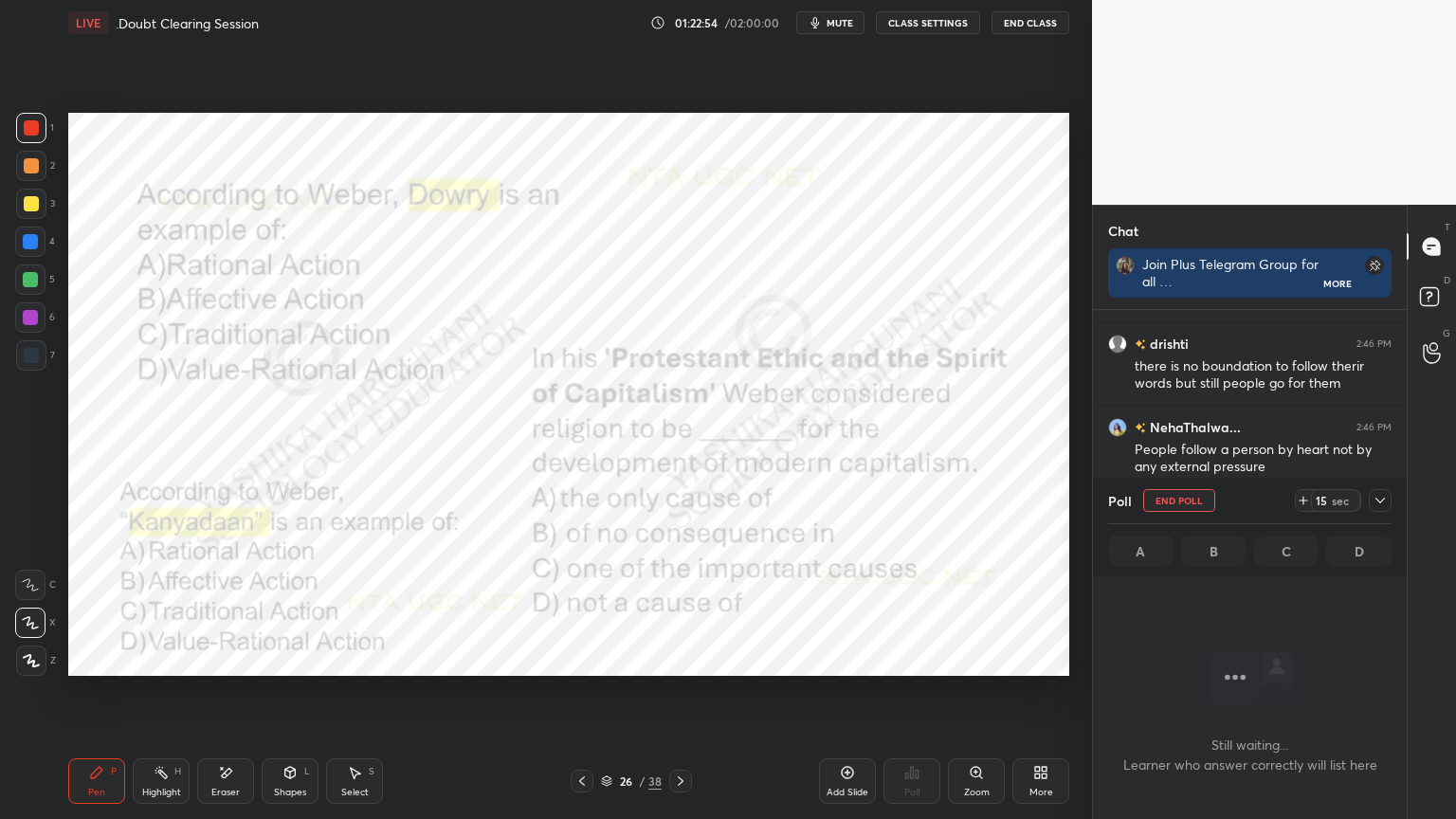 scroll, scrollTop: 403, scrollLeft: 308, axis: both 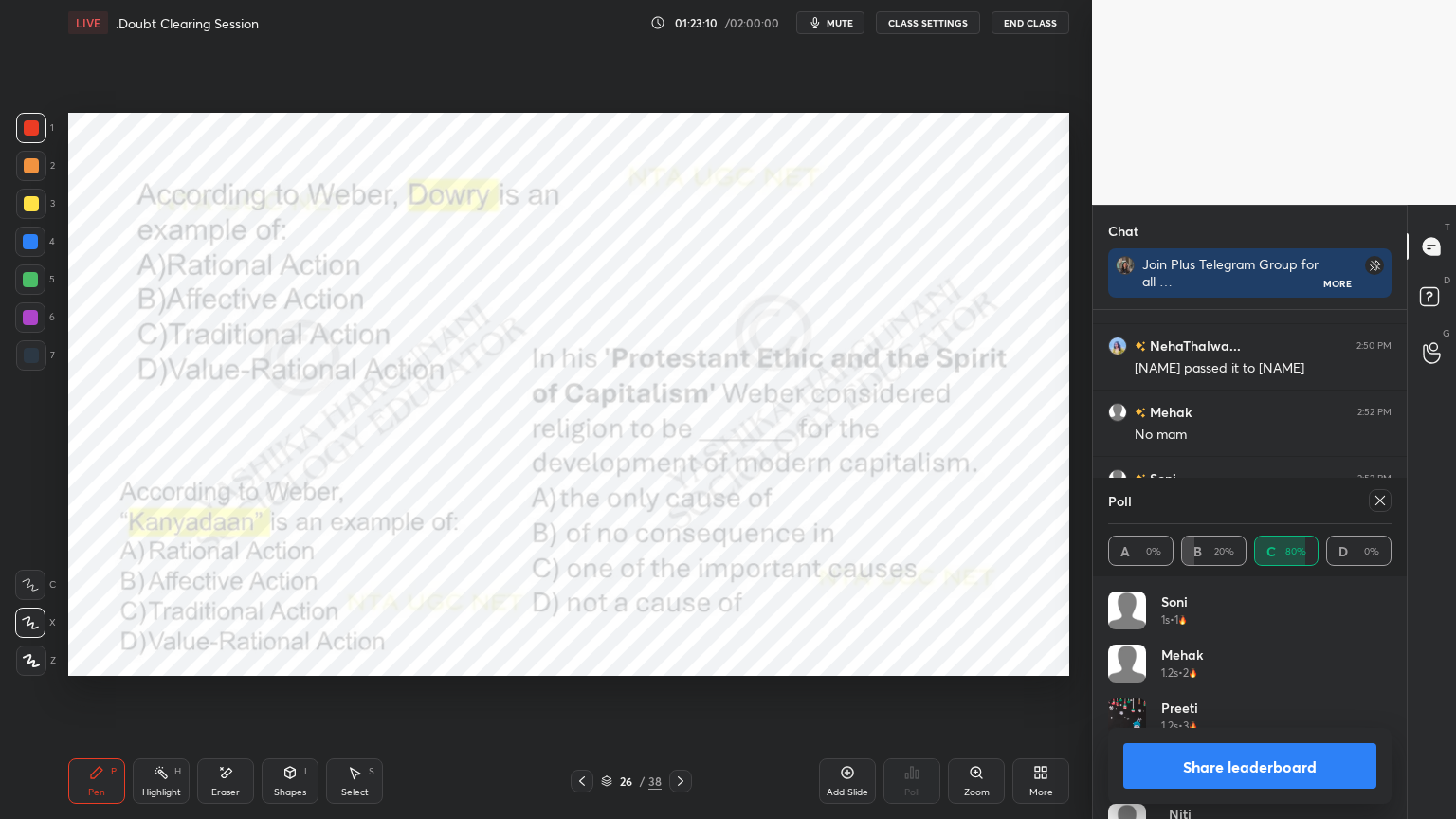 click on "Share leaderboard" at bounding box center (1249, 766) 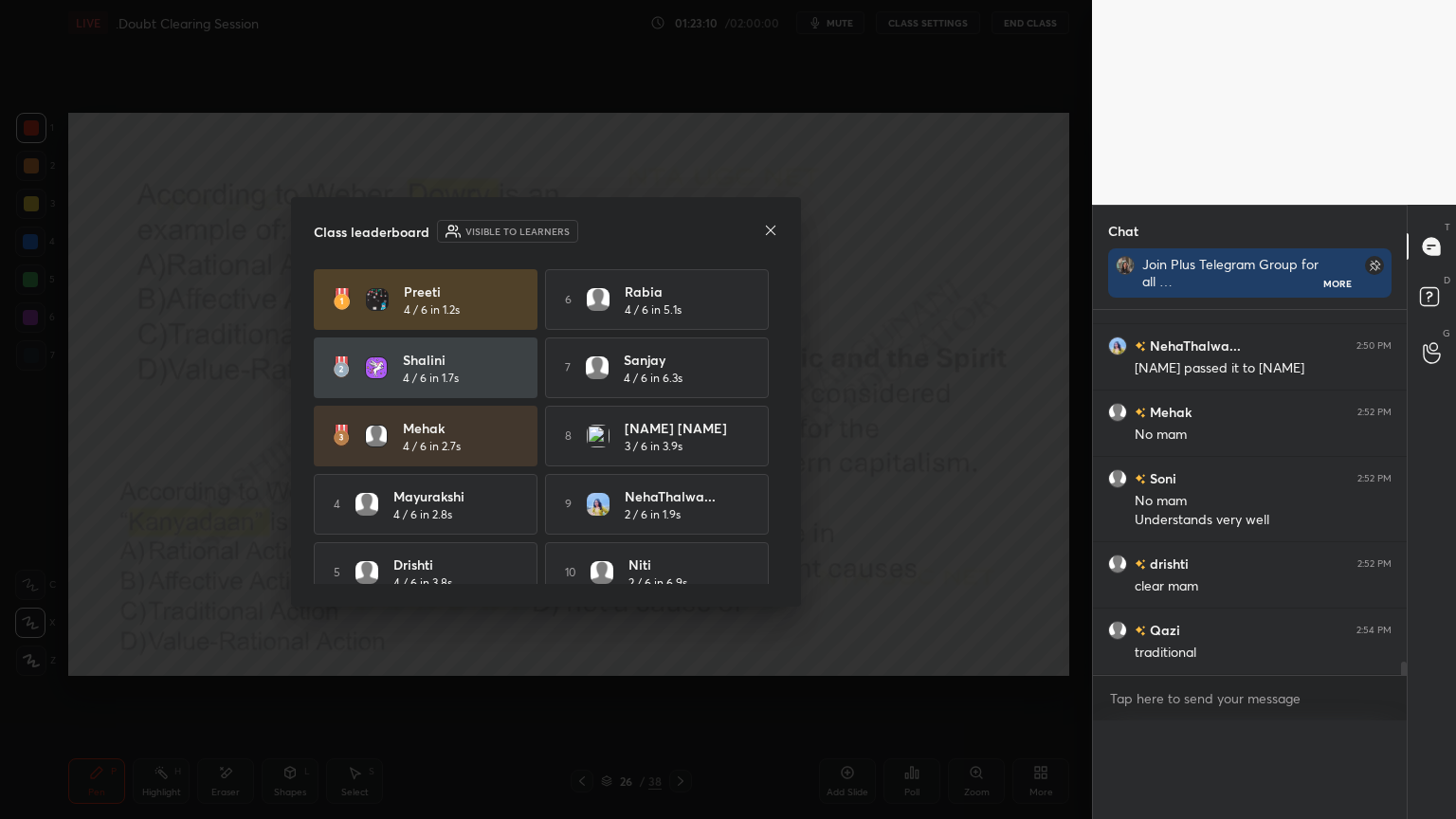 scroll, scrollTop: 378, scrollLeft: 308, axis: both 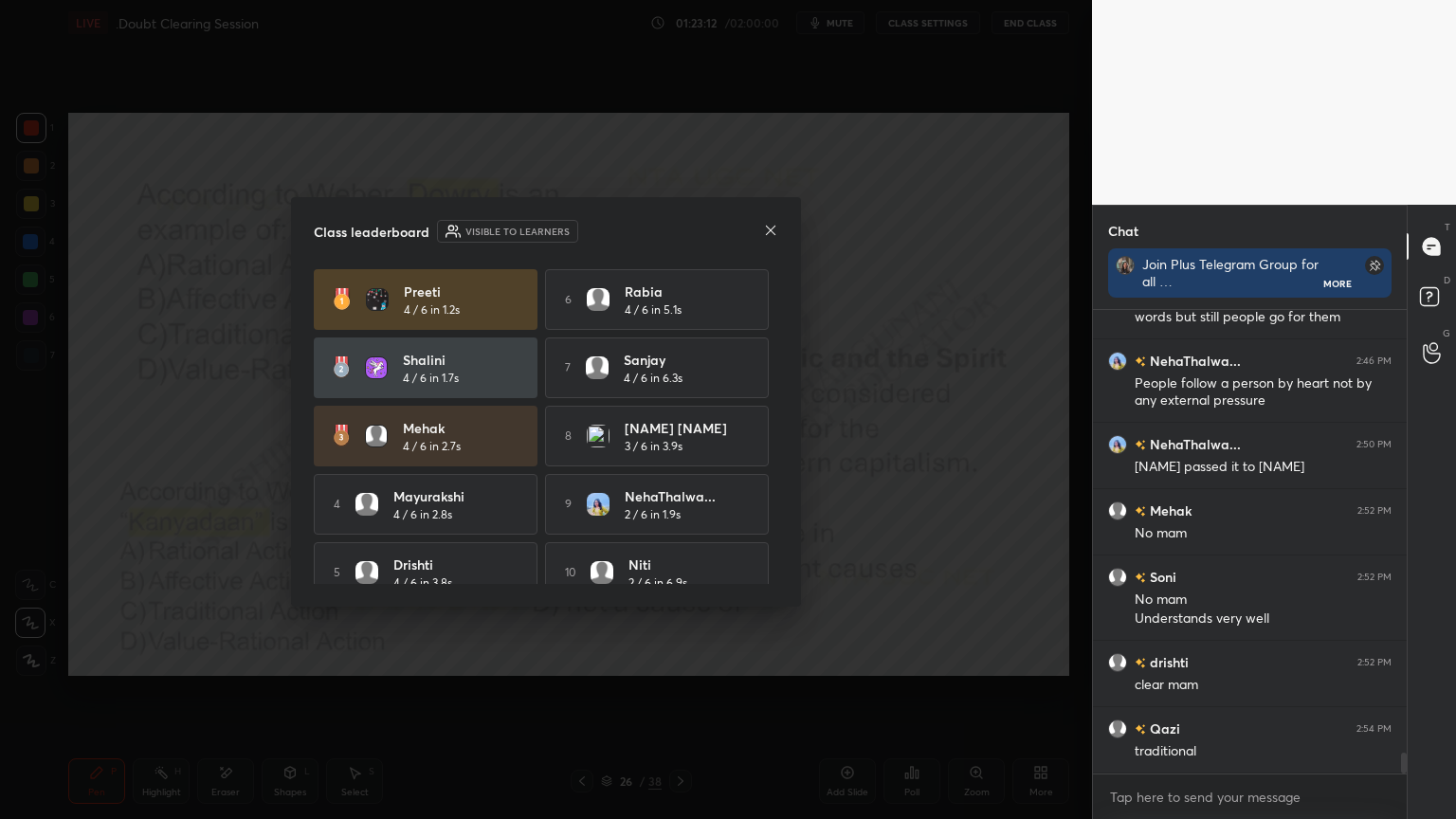 click 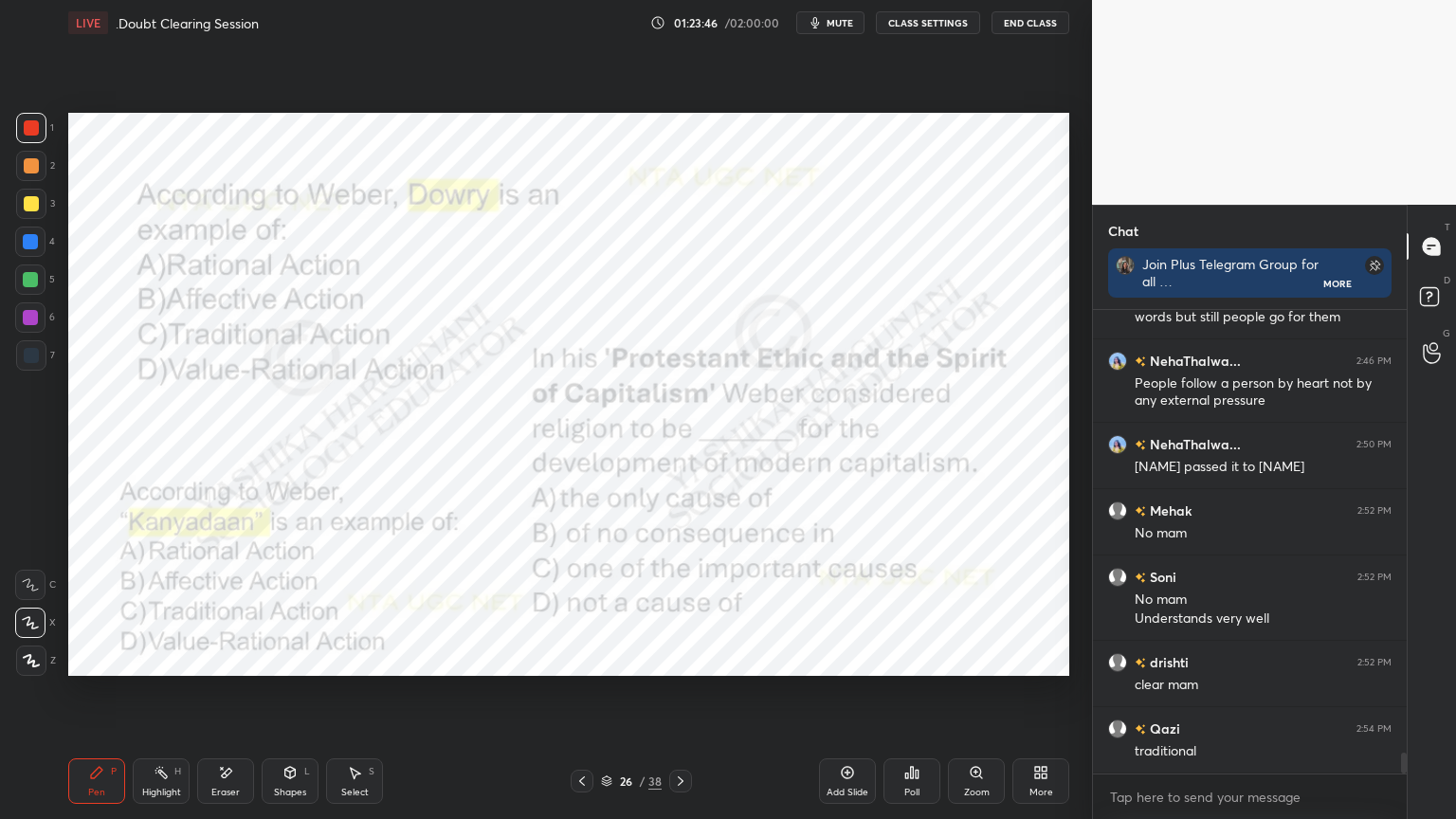 click on "Poll" at bounding box center [912, 792] 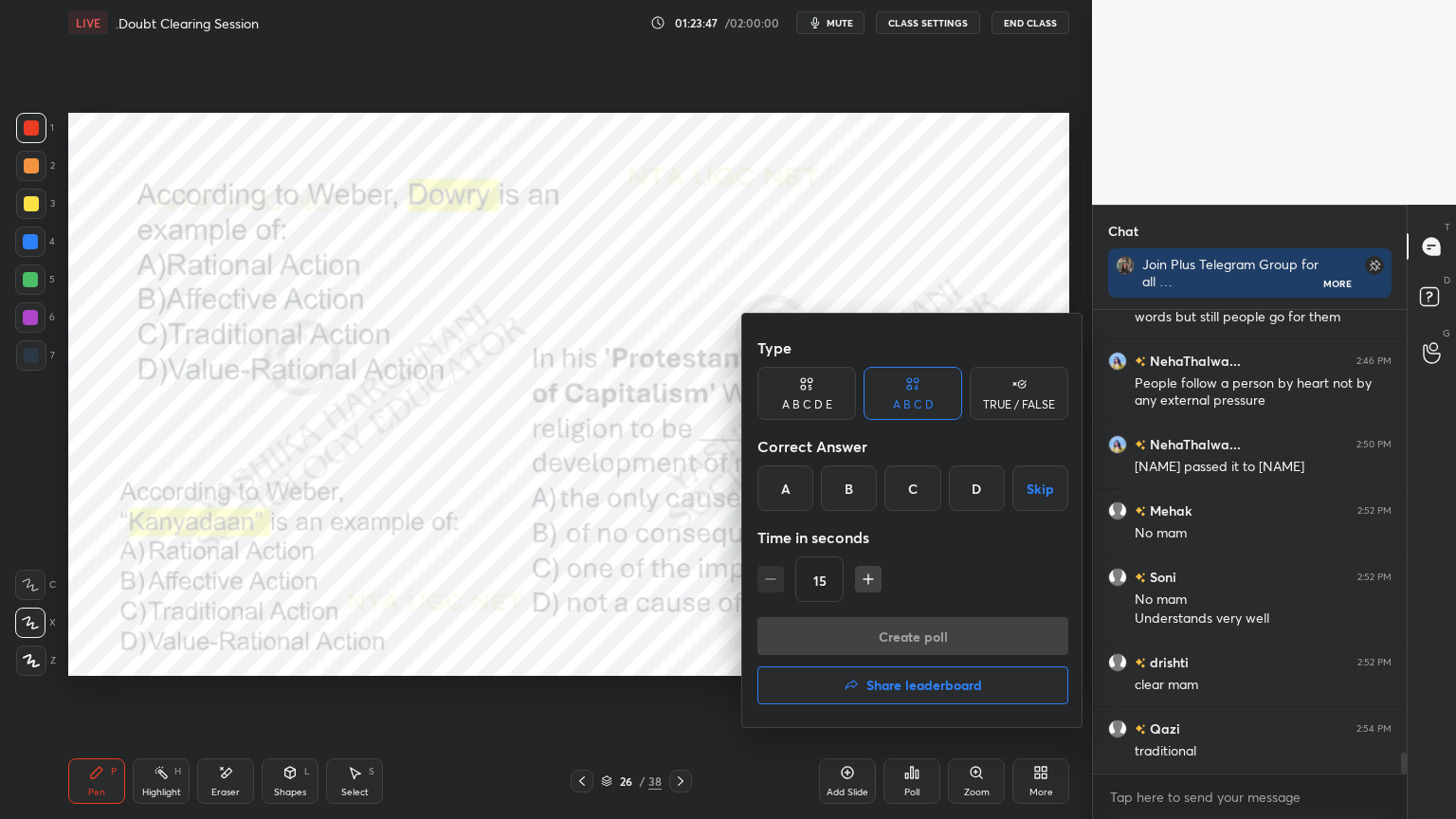 click on "C" at bounding box center (912, 488) 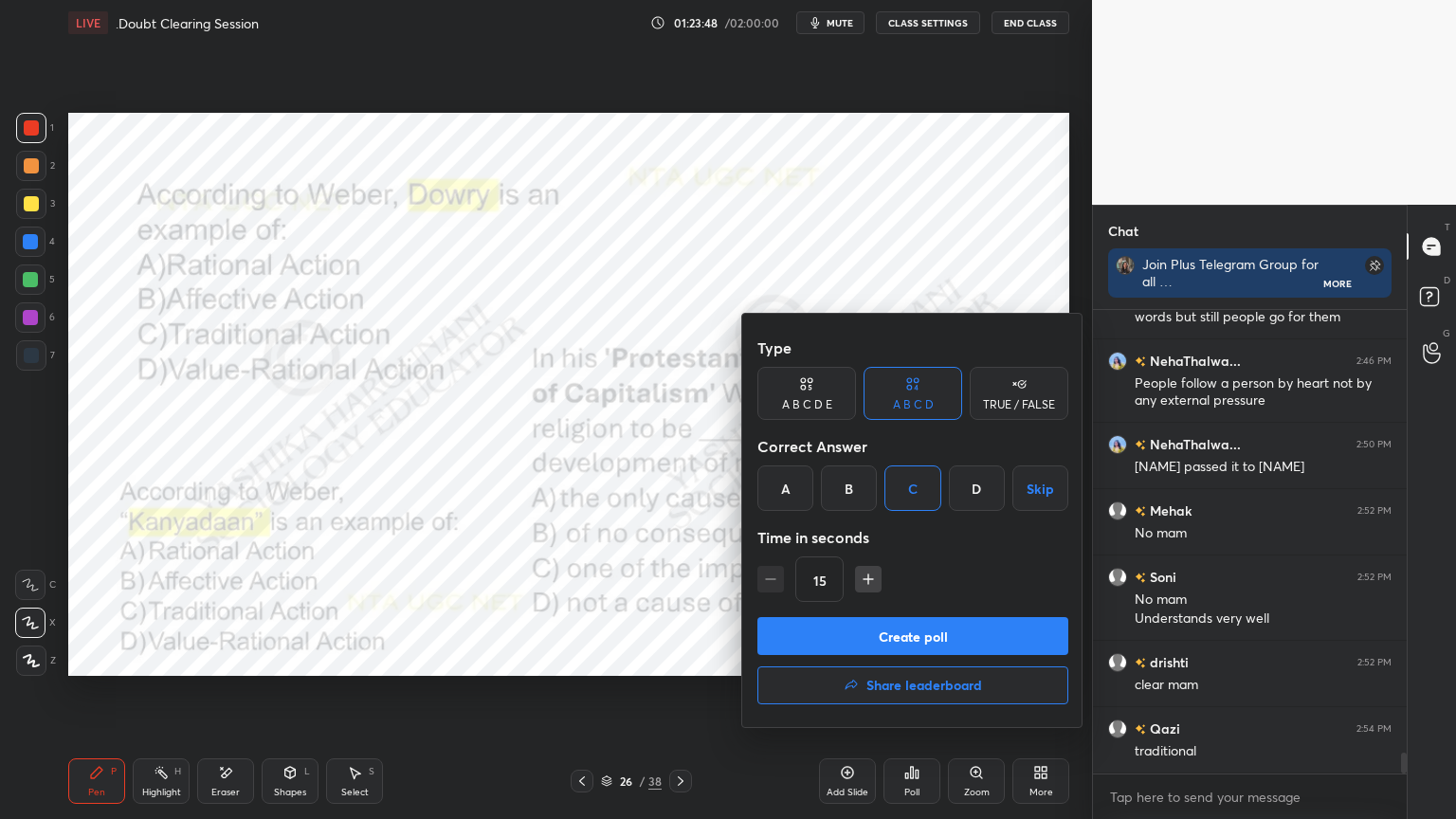 click on "Create poll" at bounding box center [913, 636] 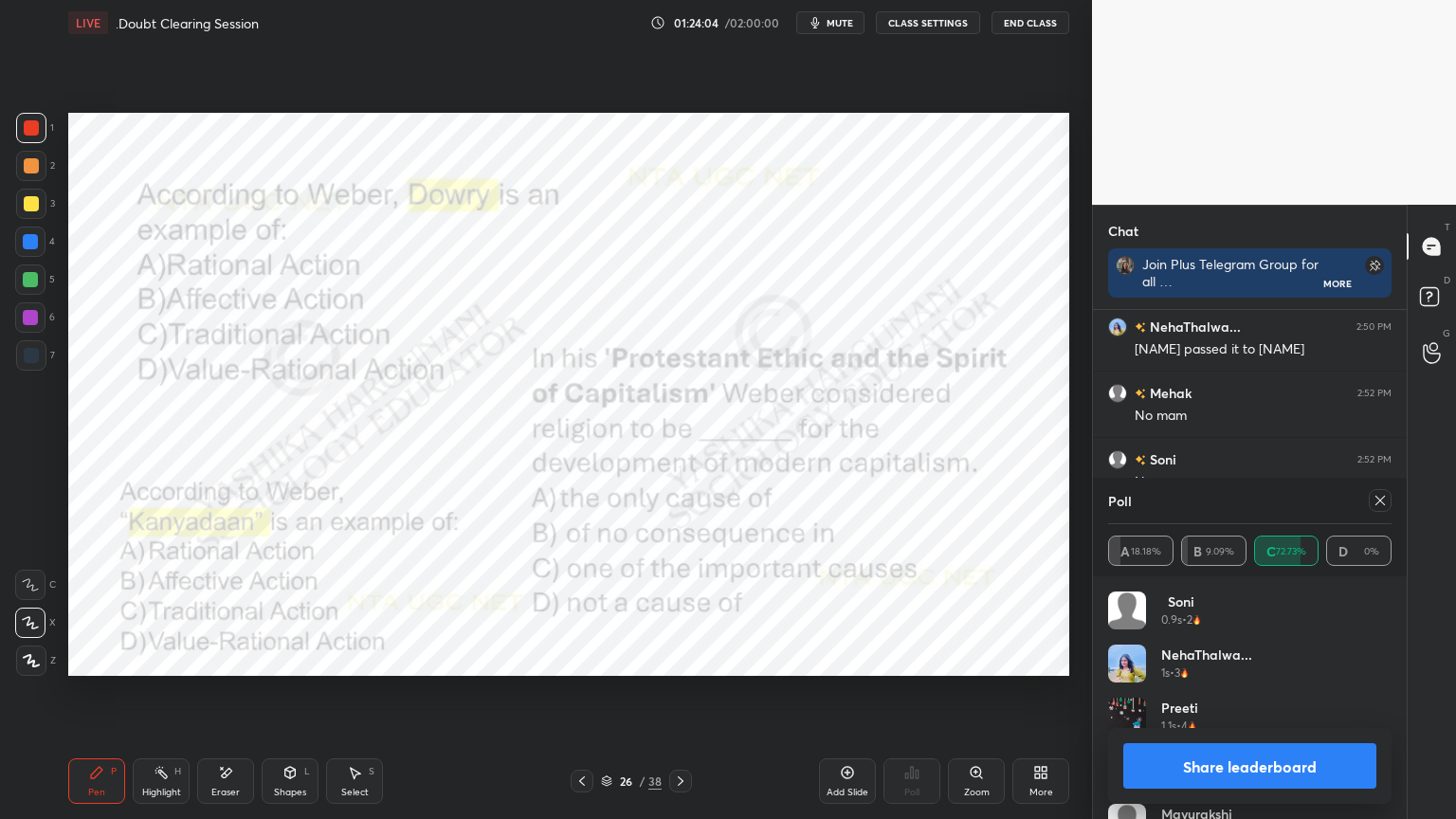click on "Share leaderboard" at bounding box center [1249, 766] 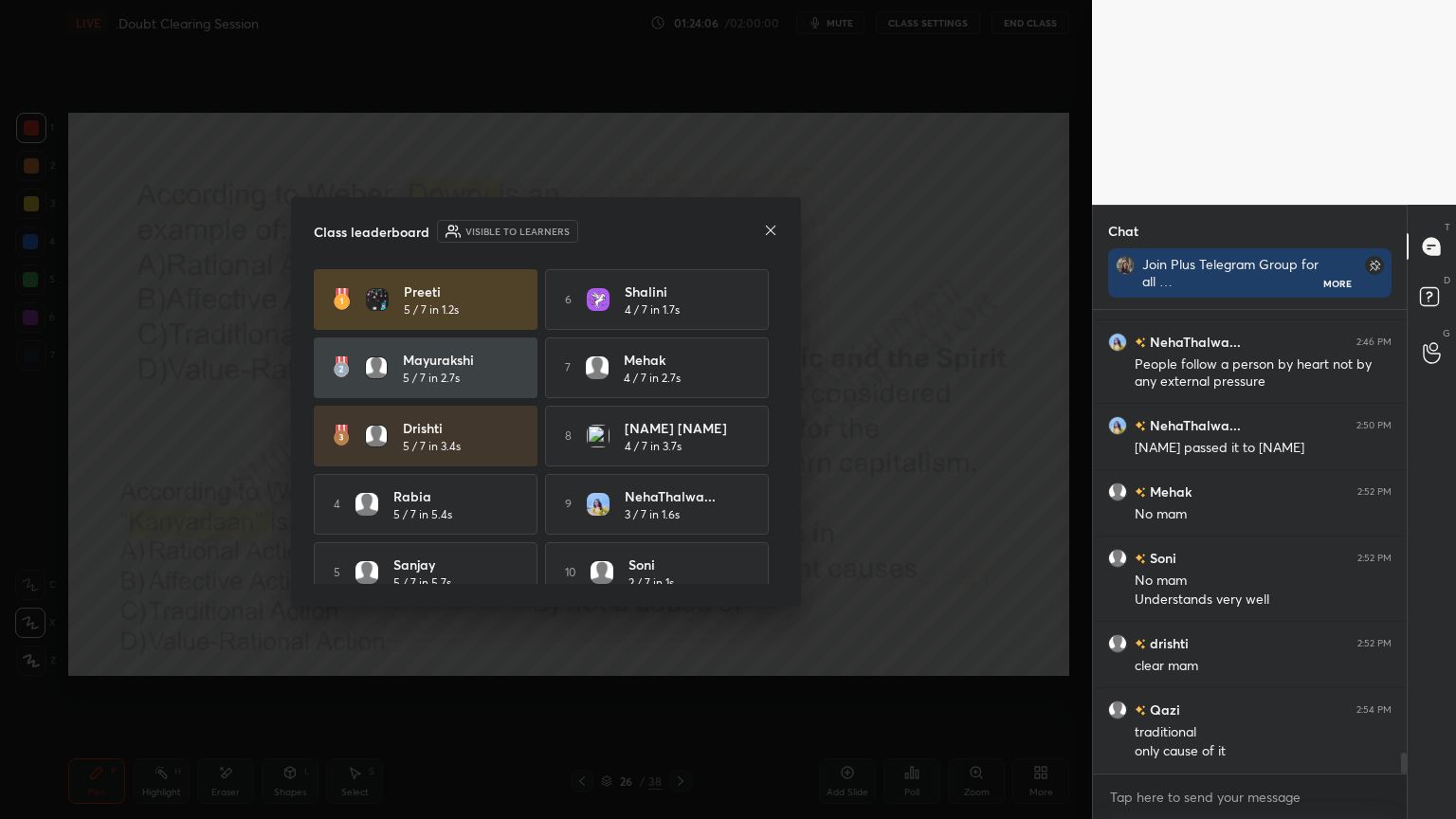 click 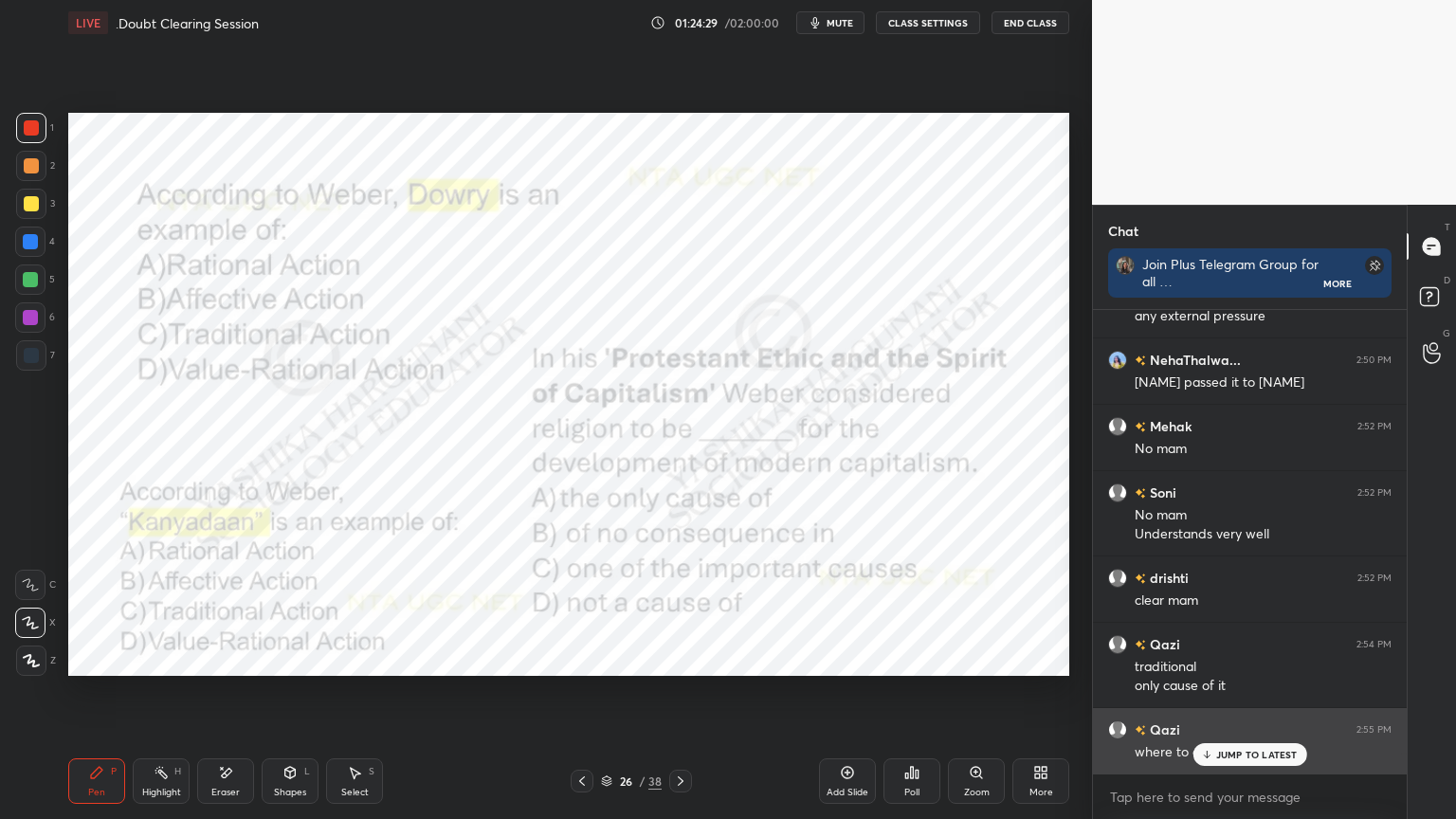 click on "JUMP TO LATEST" at bounding box center (1249, 755) 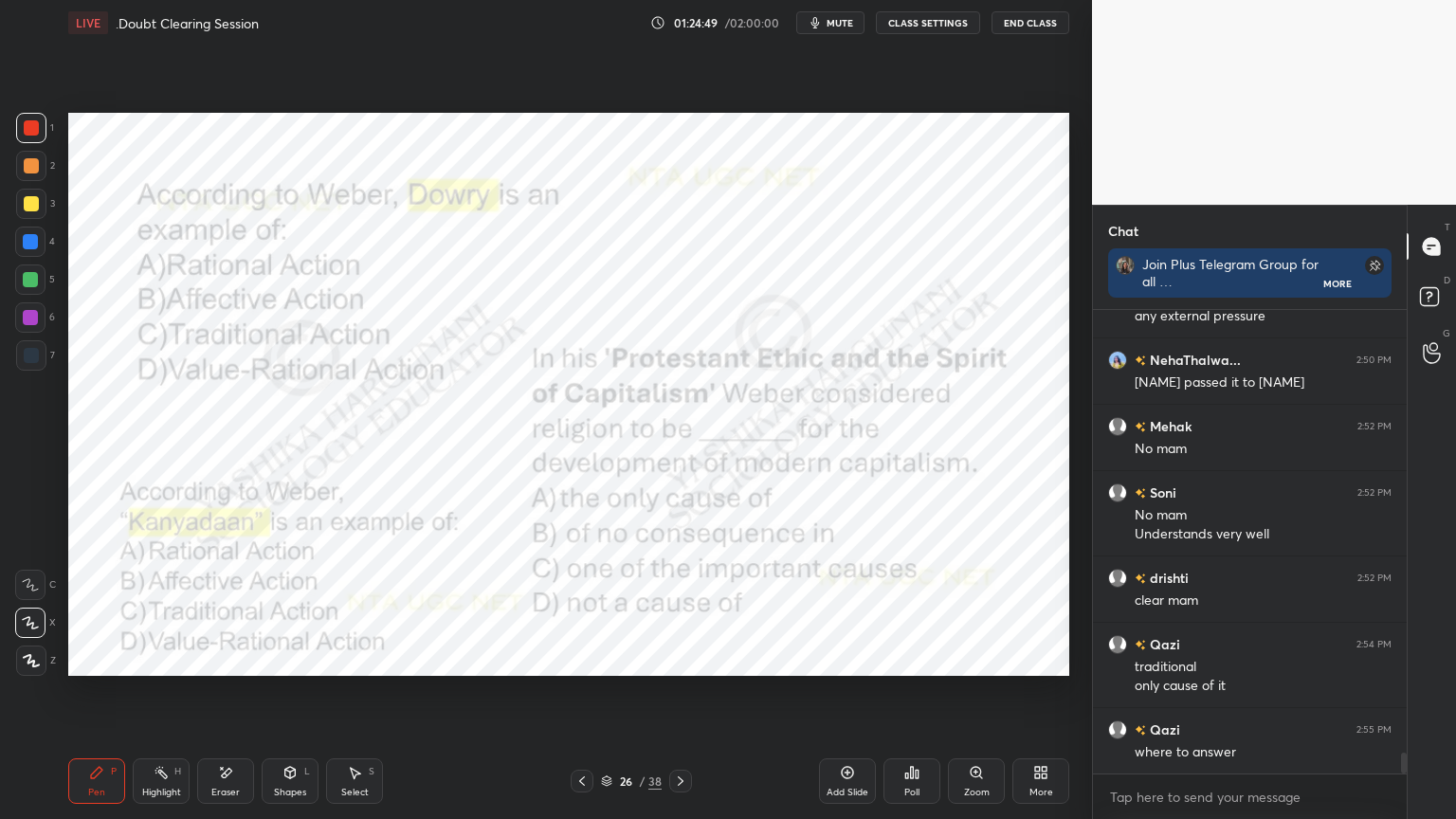 click at bounding box center [681, 781] 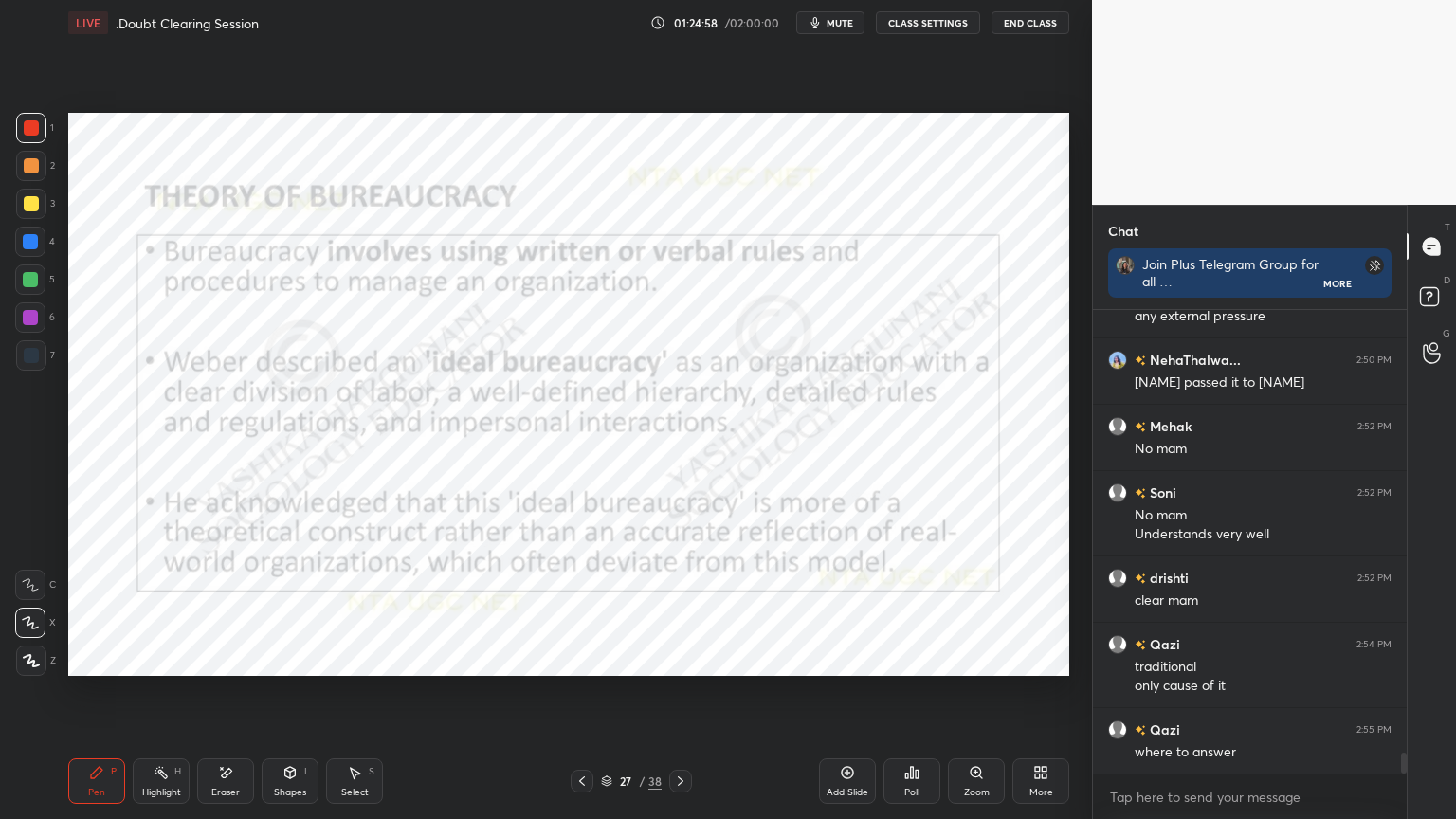 scroll, scrollTop: 9914, scrollLeft: 0, axis: vertical 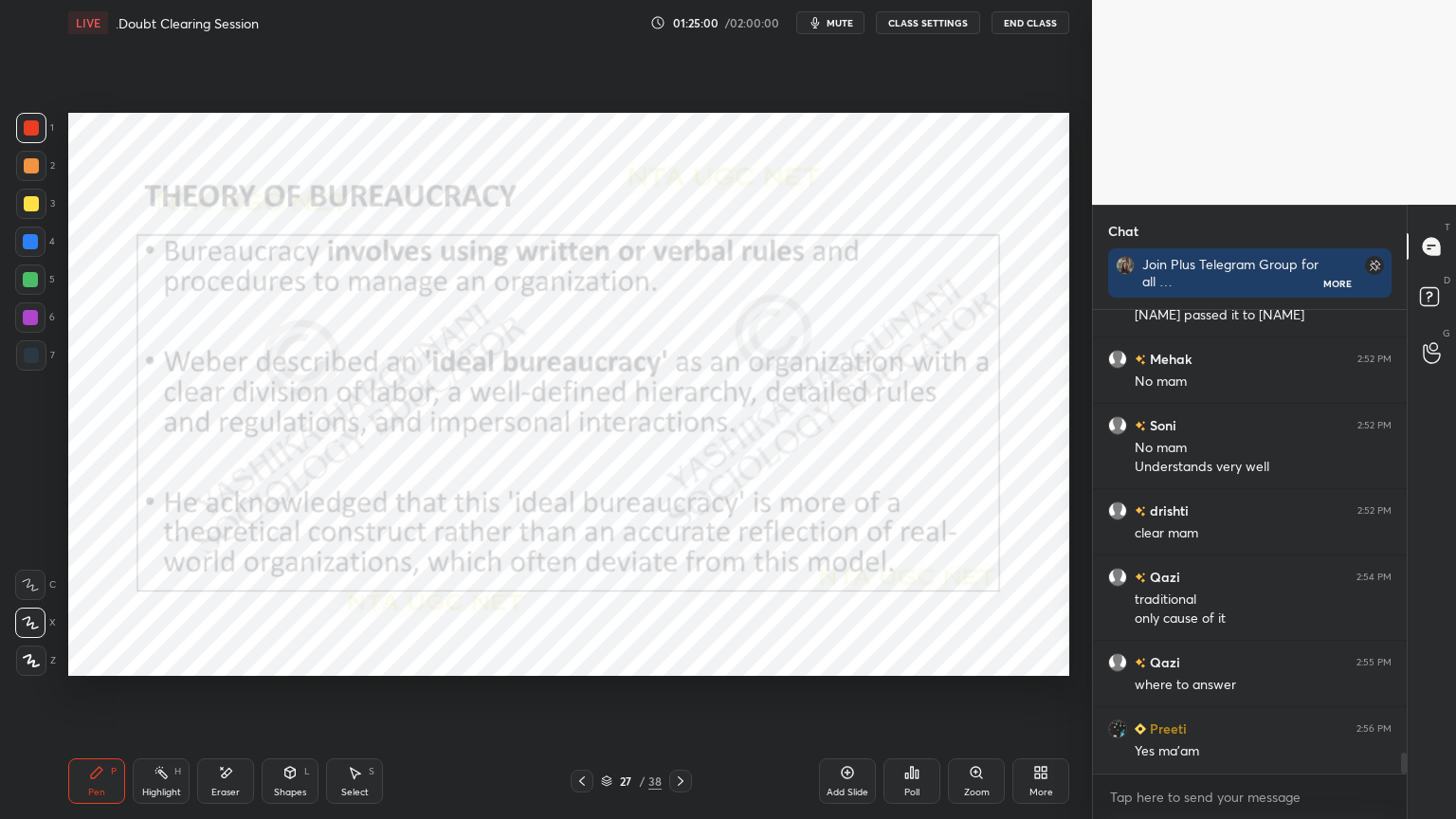 click 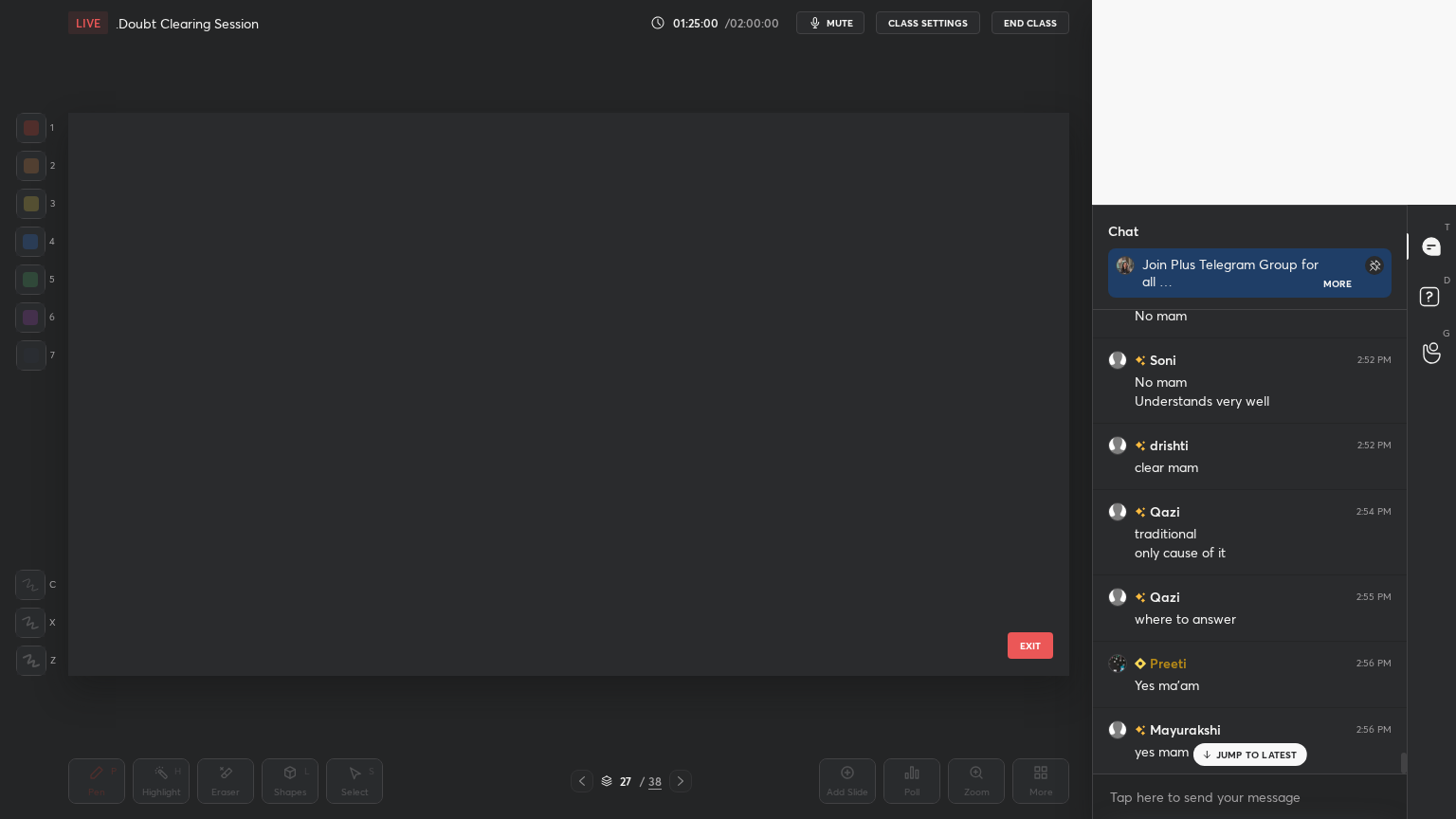 scroll, scrollTop: 997, scrollLeft: 0, axis: vertical 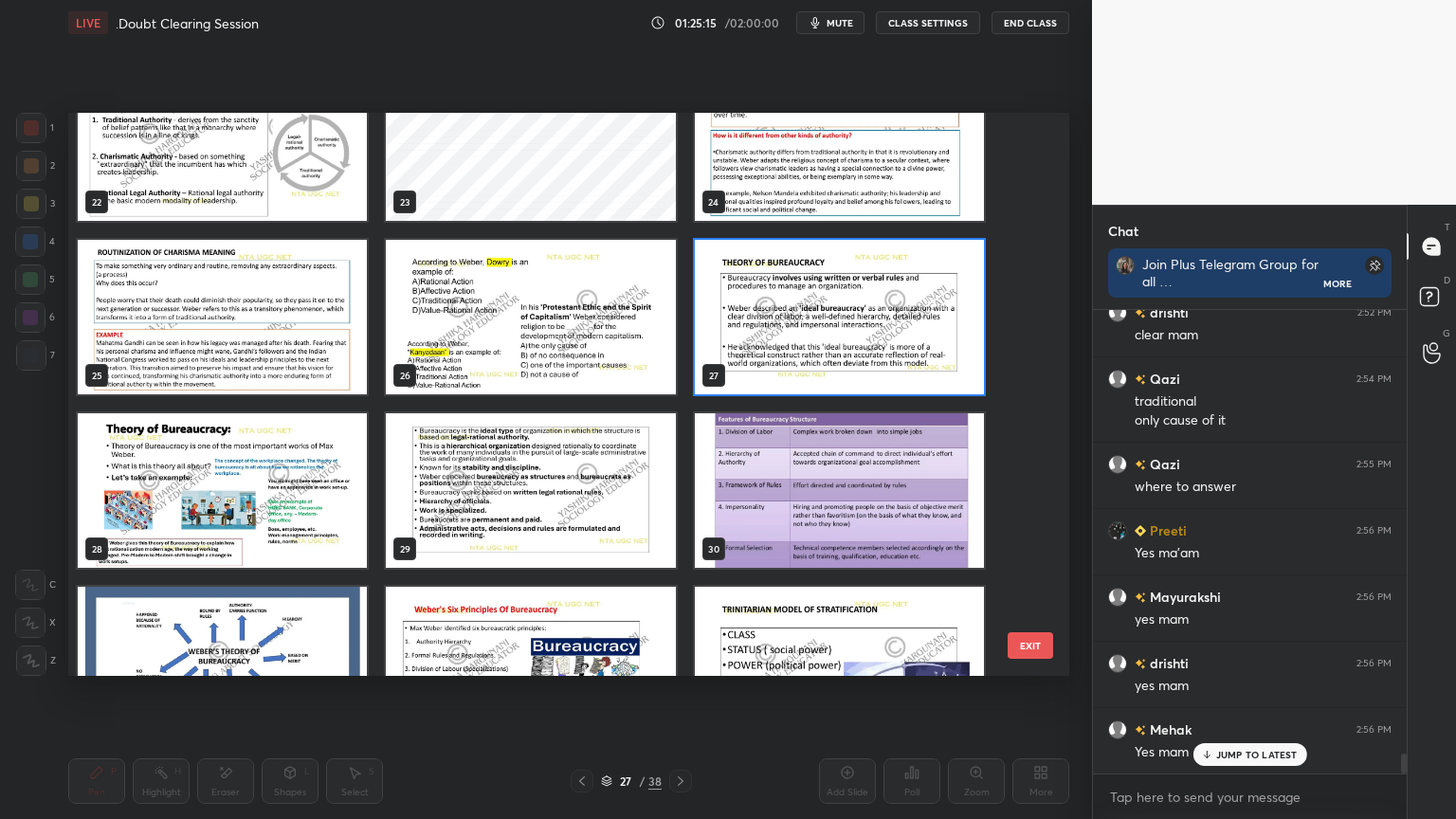 click at bounding box center (839, 317) 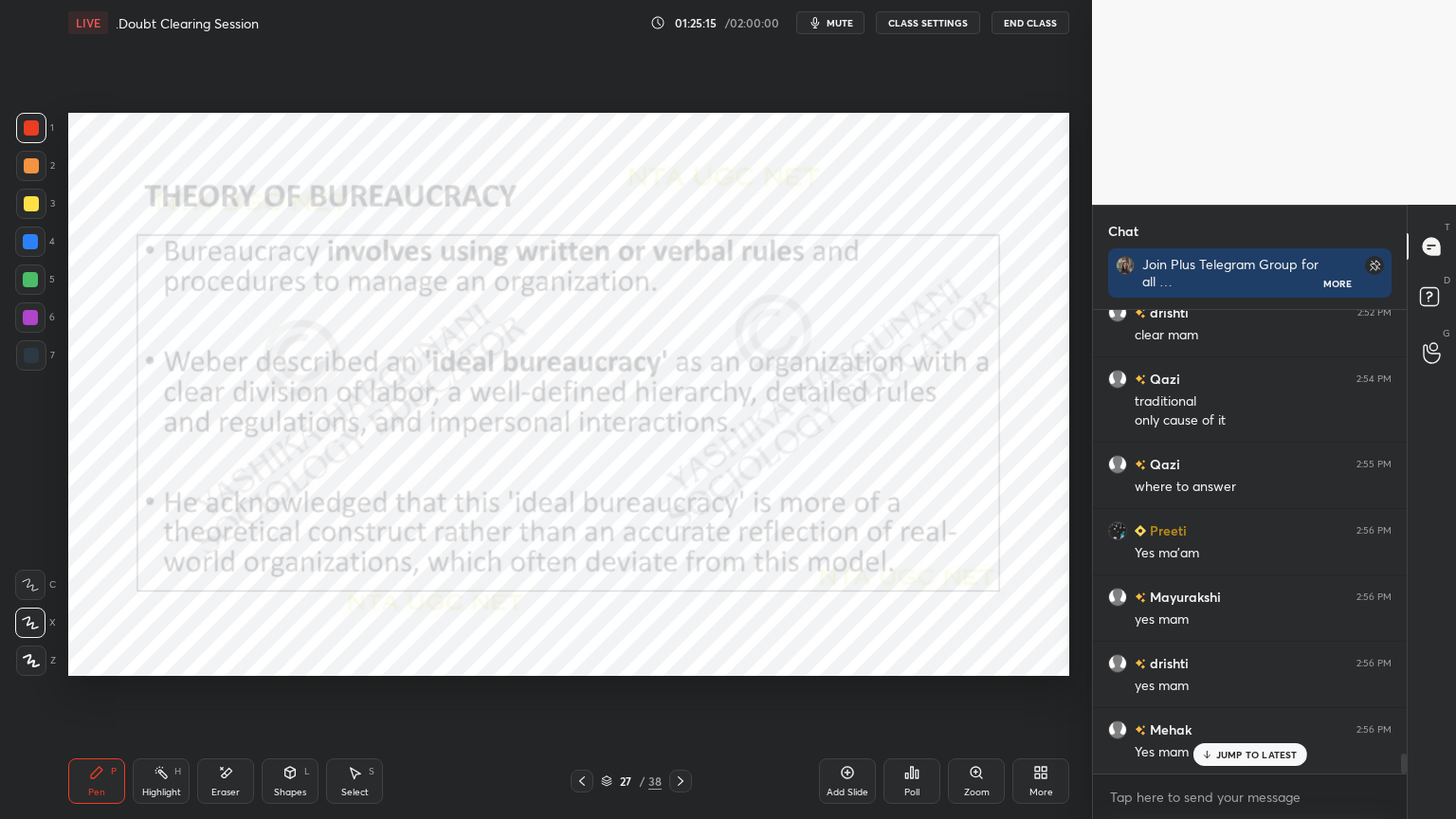 click at bounding box center (839, 317) 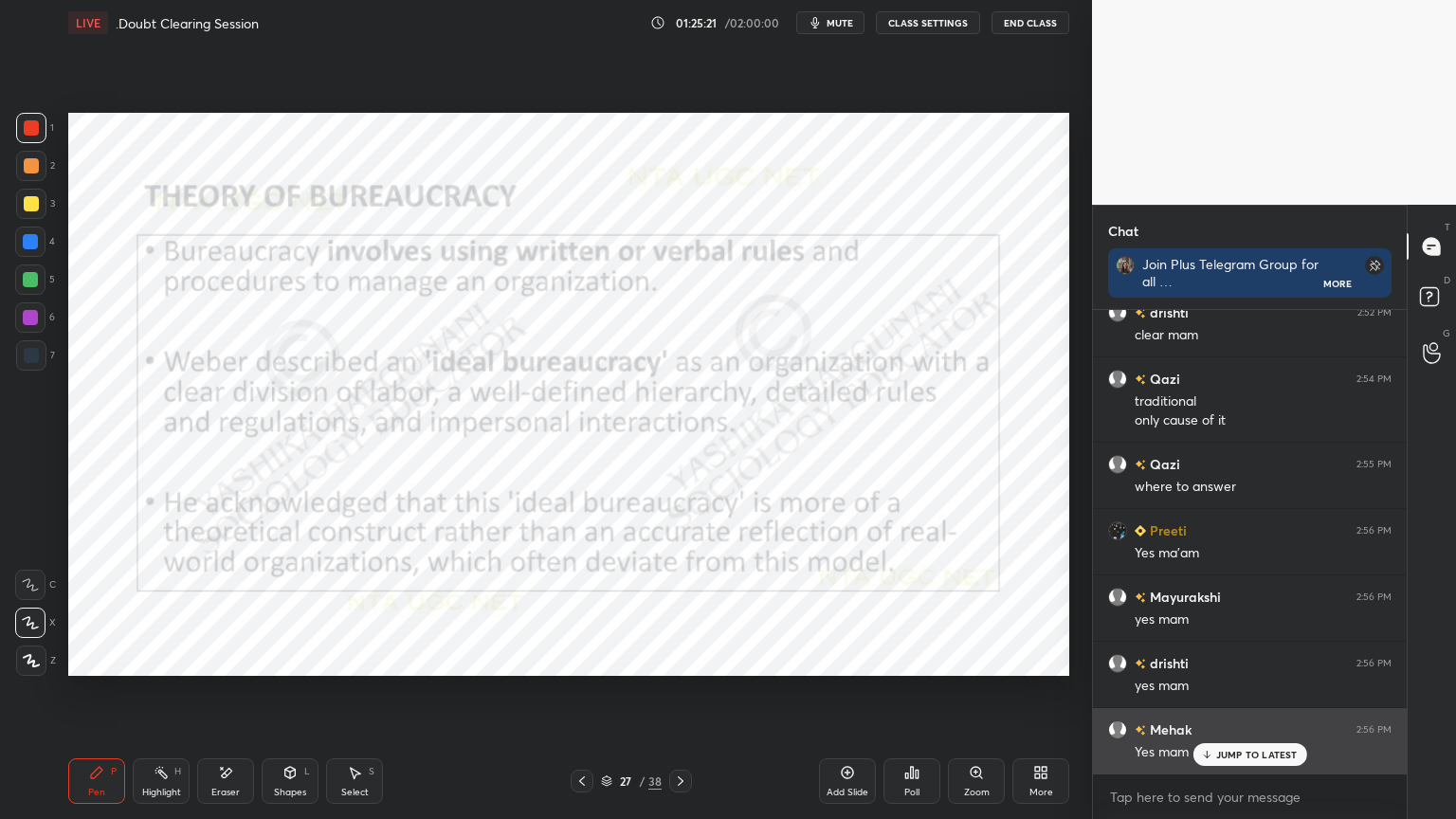 click on "JUMP TO LATEST" at bounding box center (1257, 755) 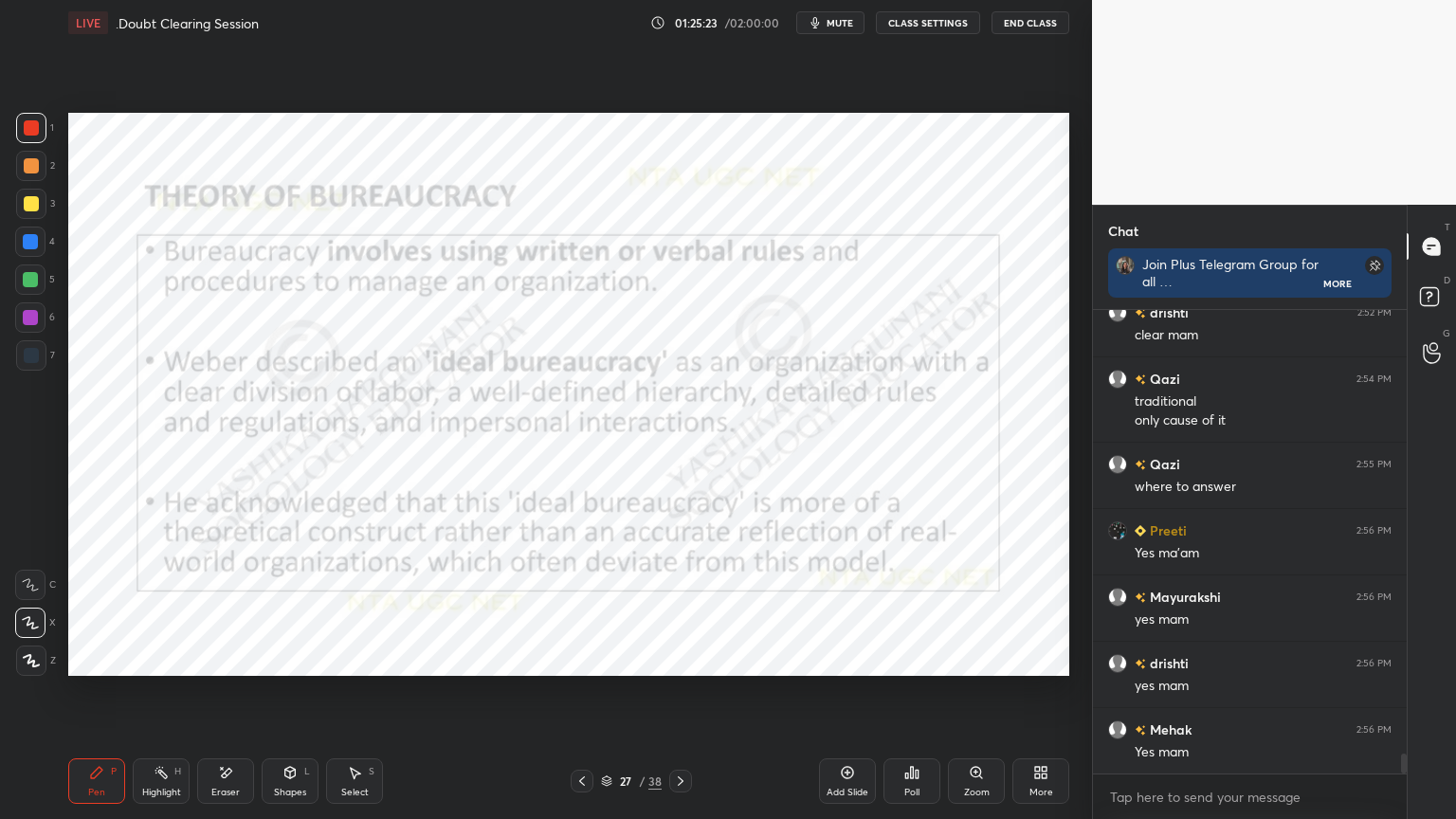 click on "Shapes L" at bounding box center [290, 781] 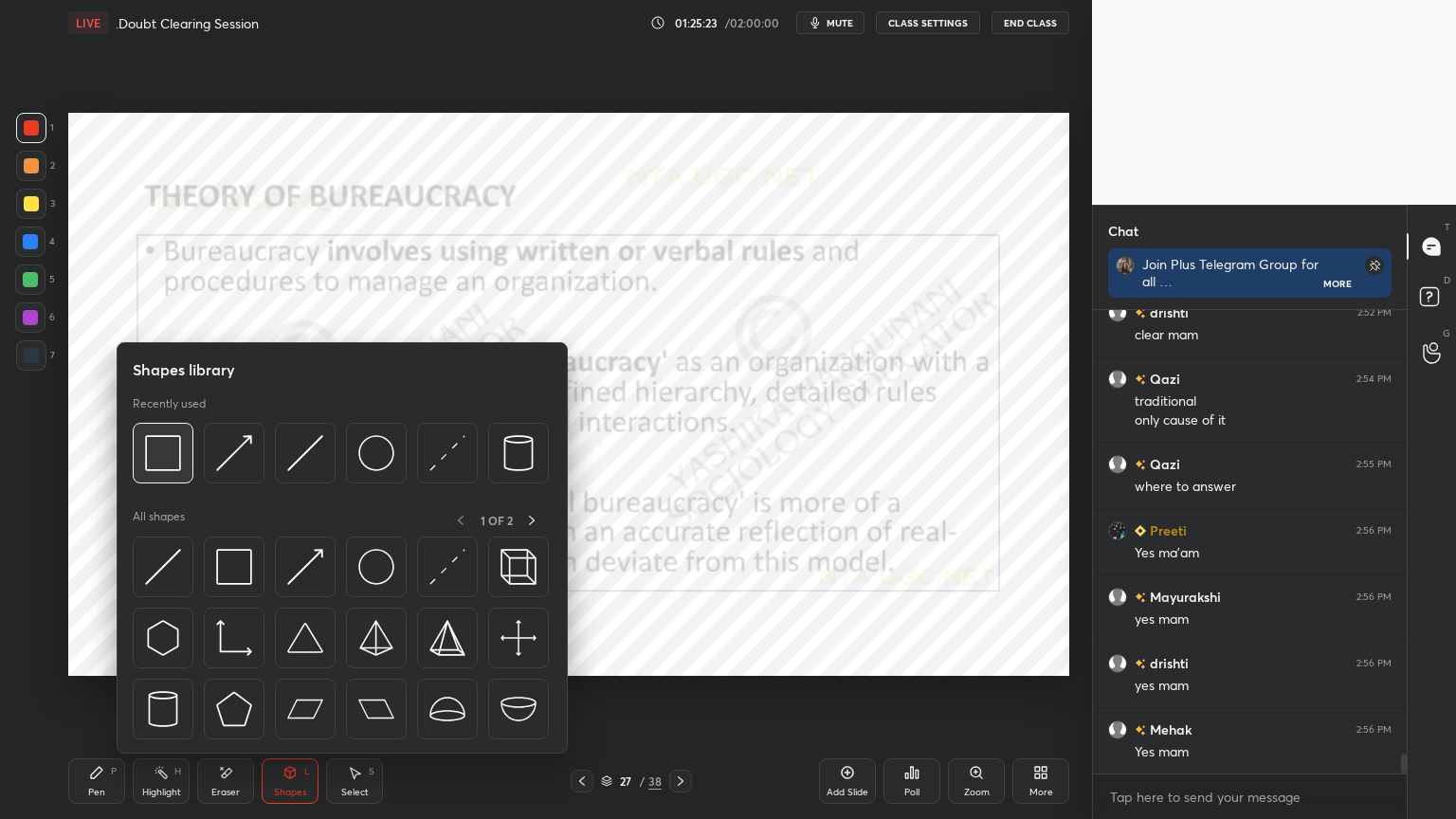 click at bounding box center (163, 453) 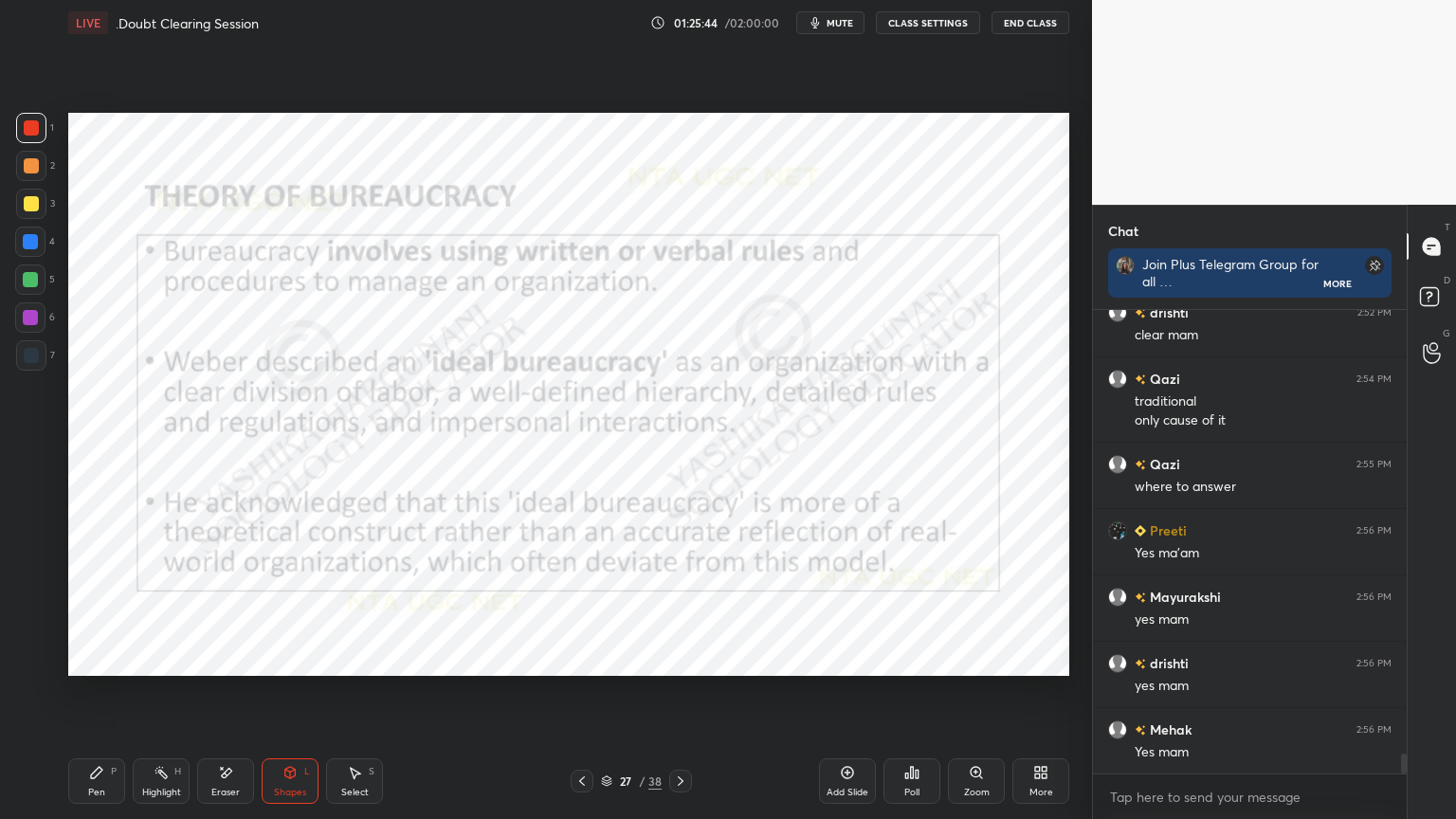 click on "Pen P" at bounding box center [97, 781] 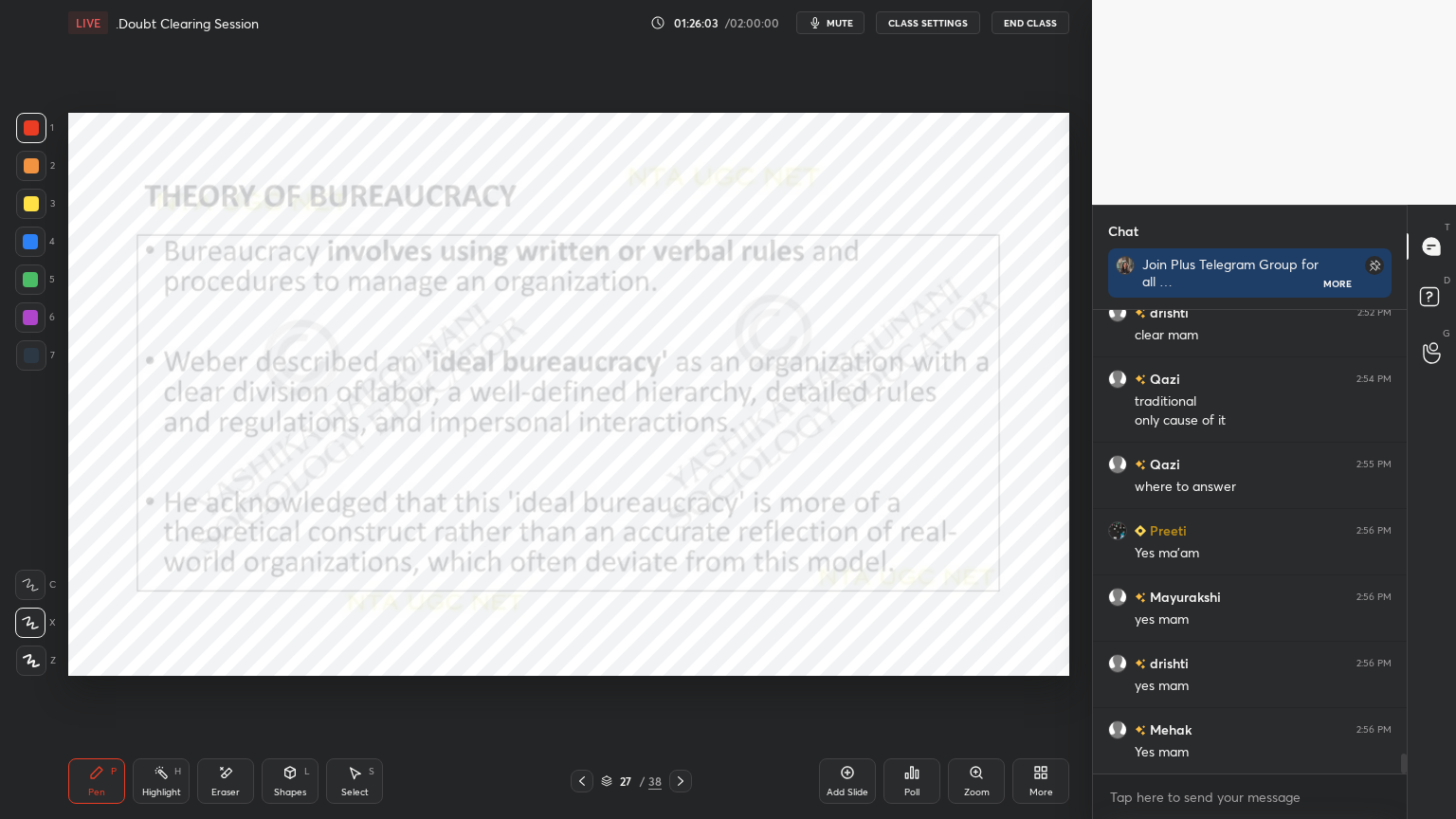 click on "Shapes L" at bounding box center (290, 781) 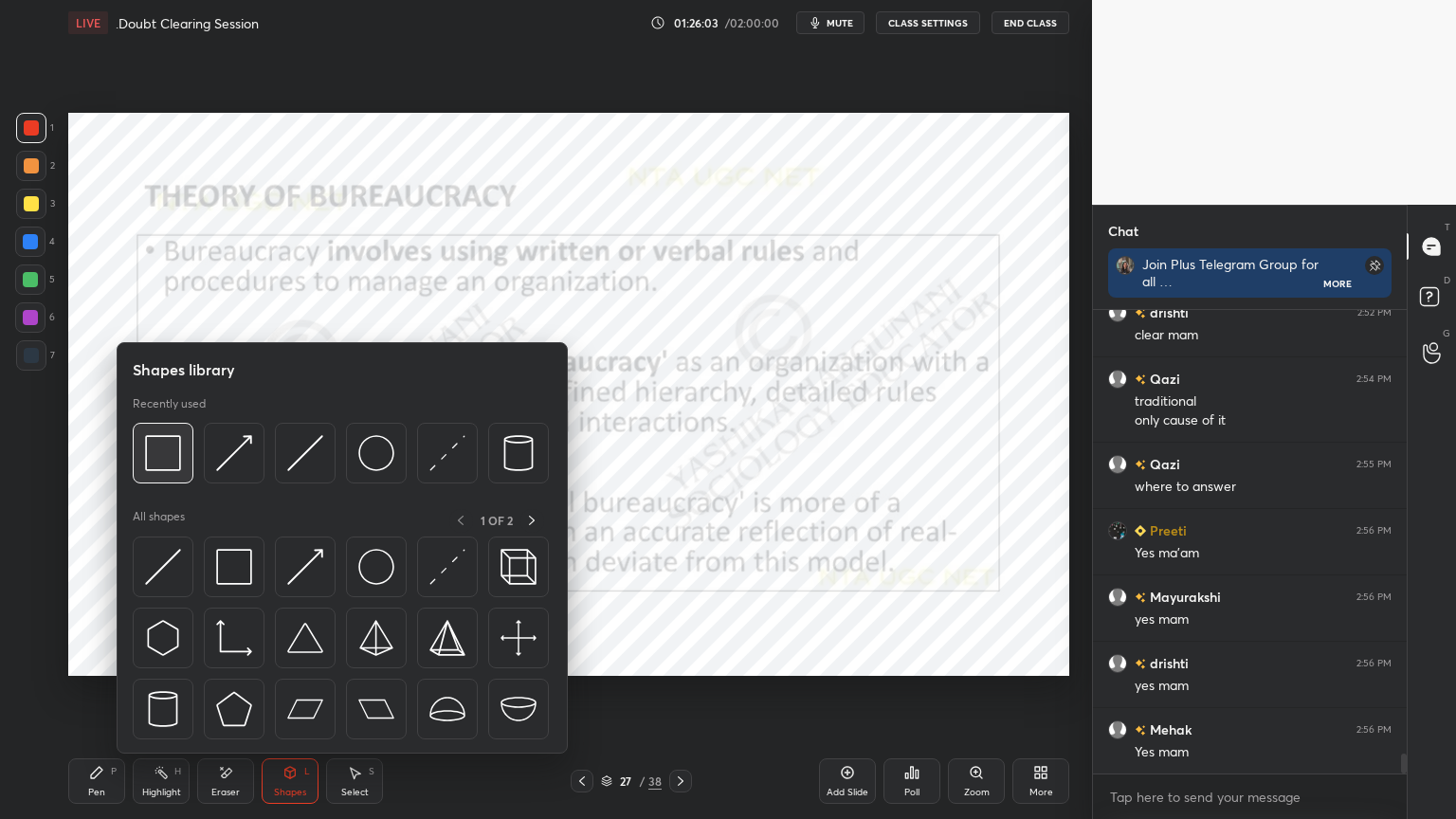 click at bounding box center [163, 453] 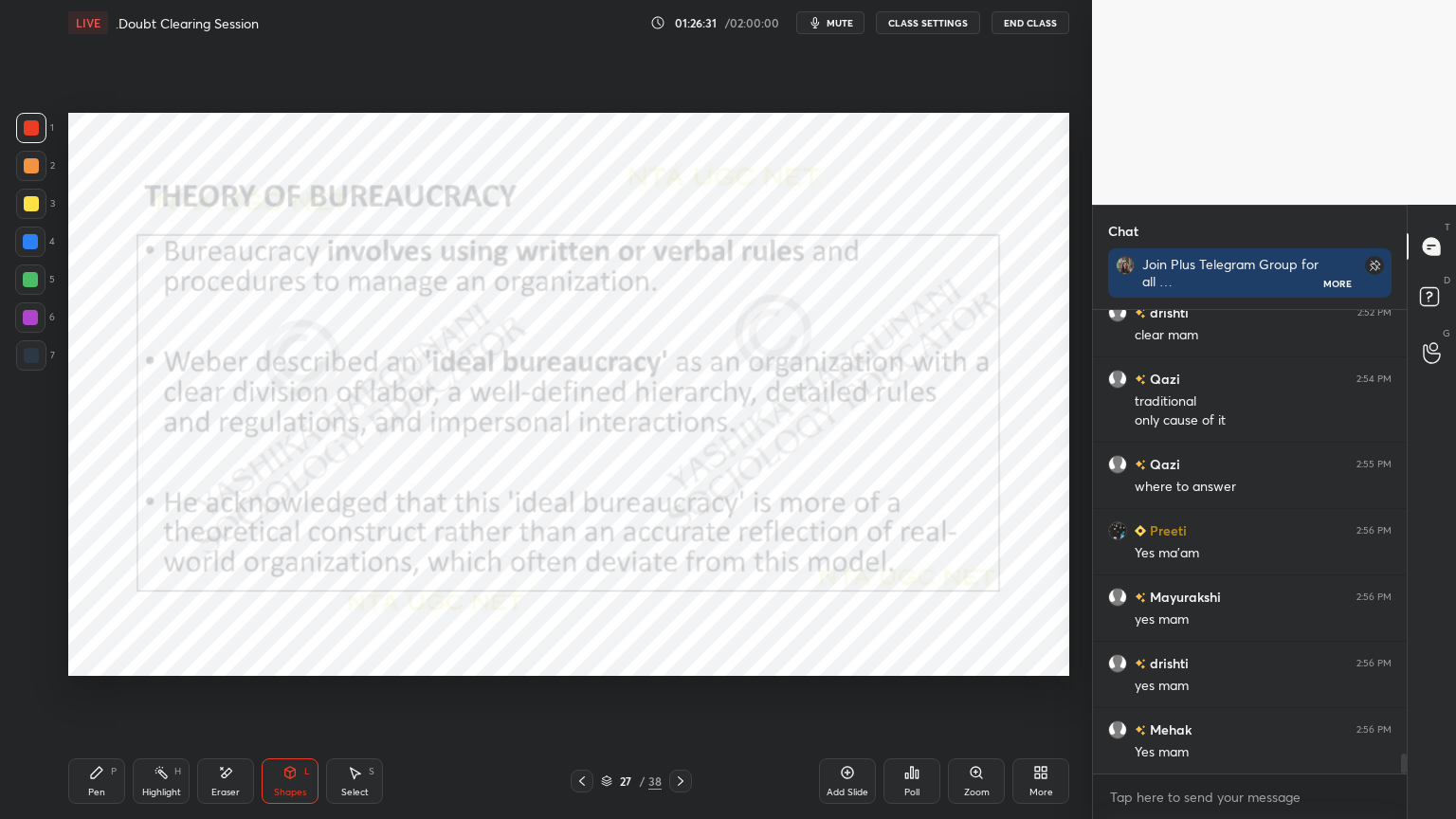 click on "Pen P" at bounding box center (97, 781) 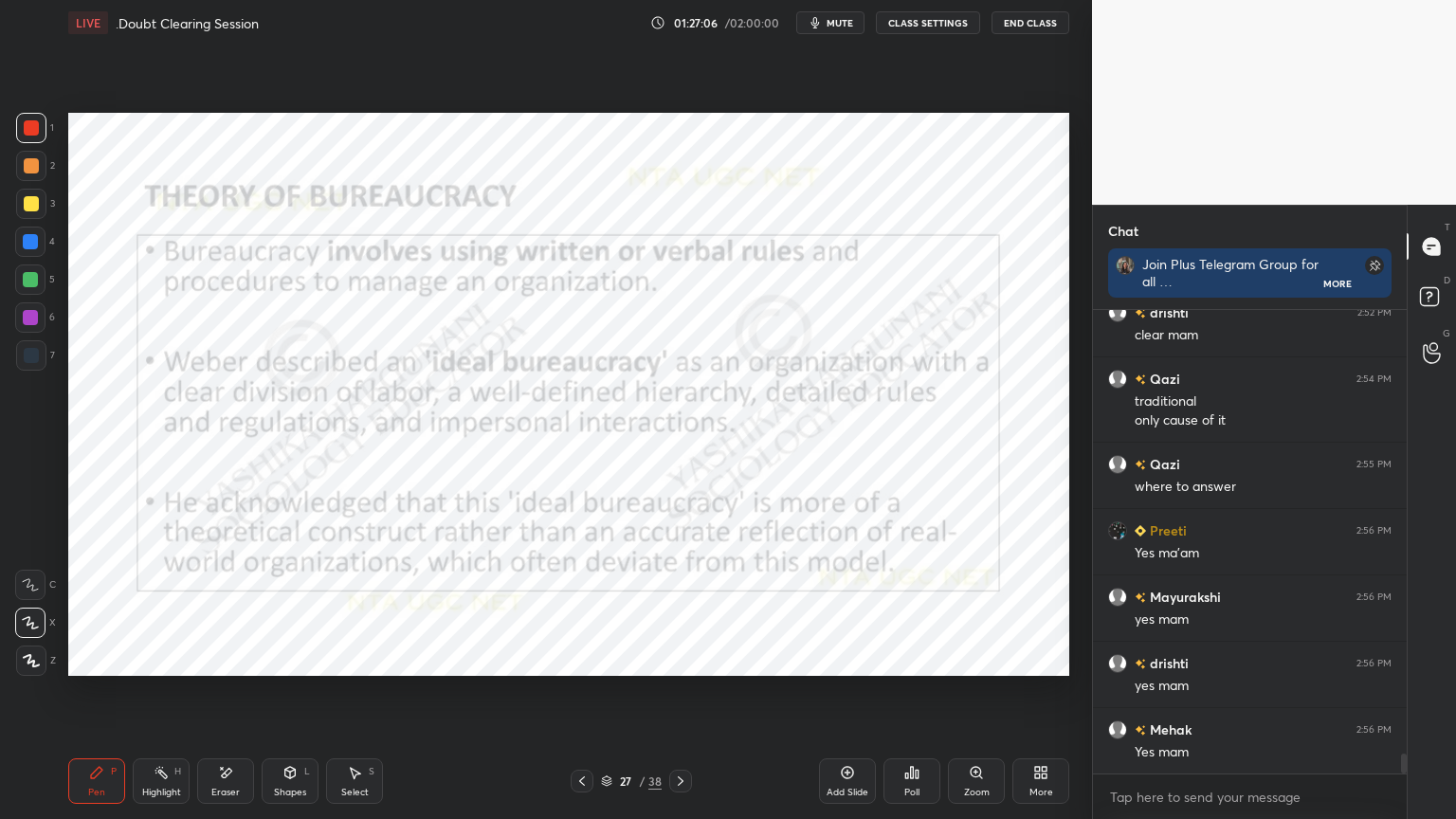 click on "Shapes L" at bounding box center [290, 781] 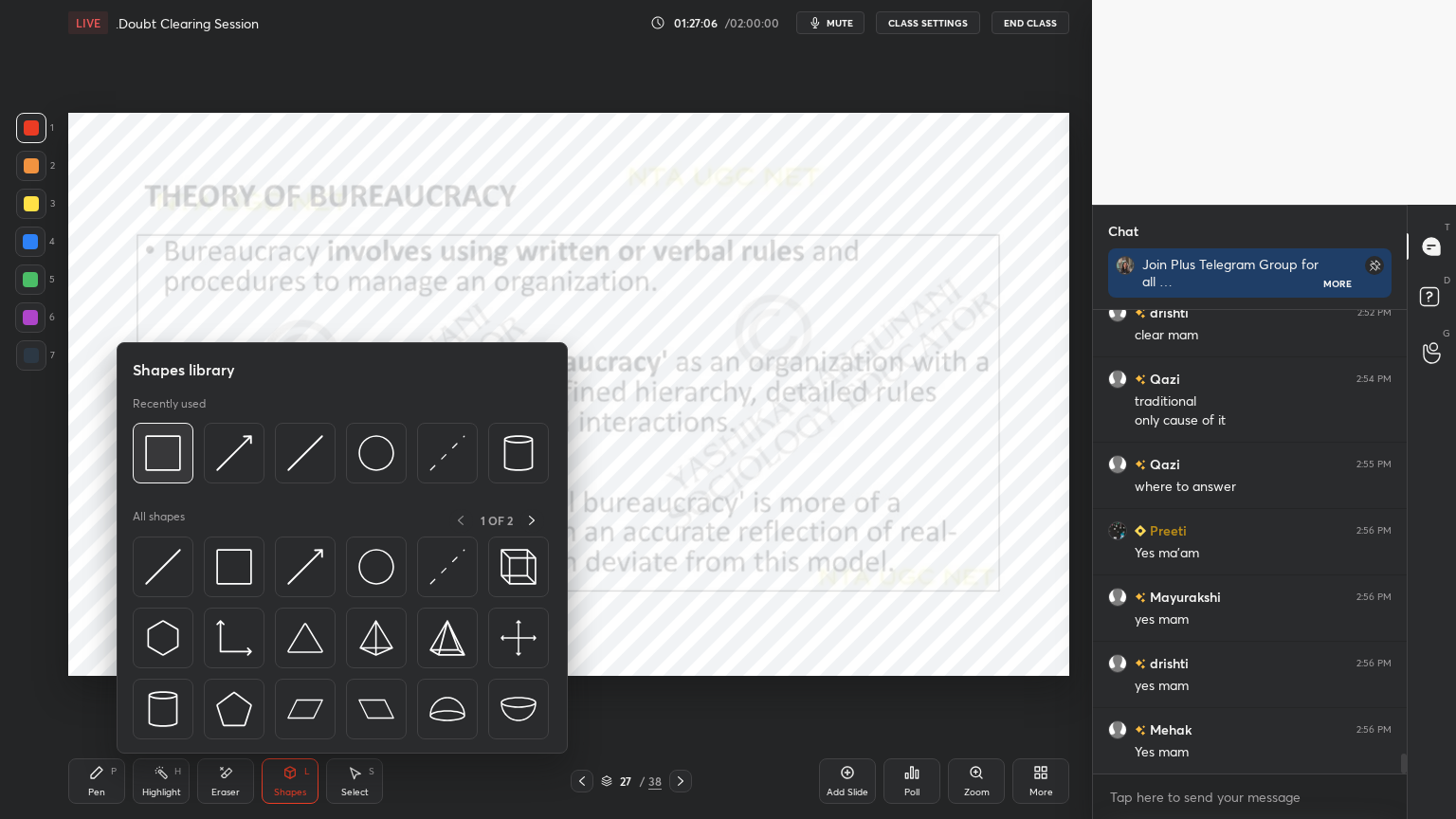 click at bounding box center (163, 453) 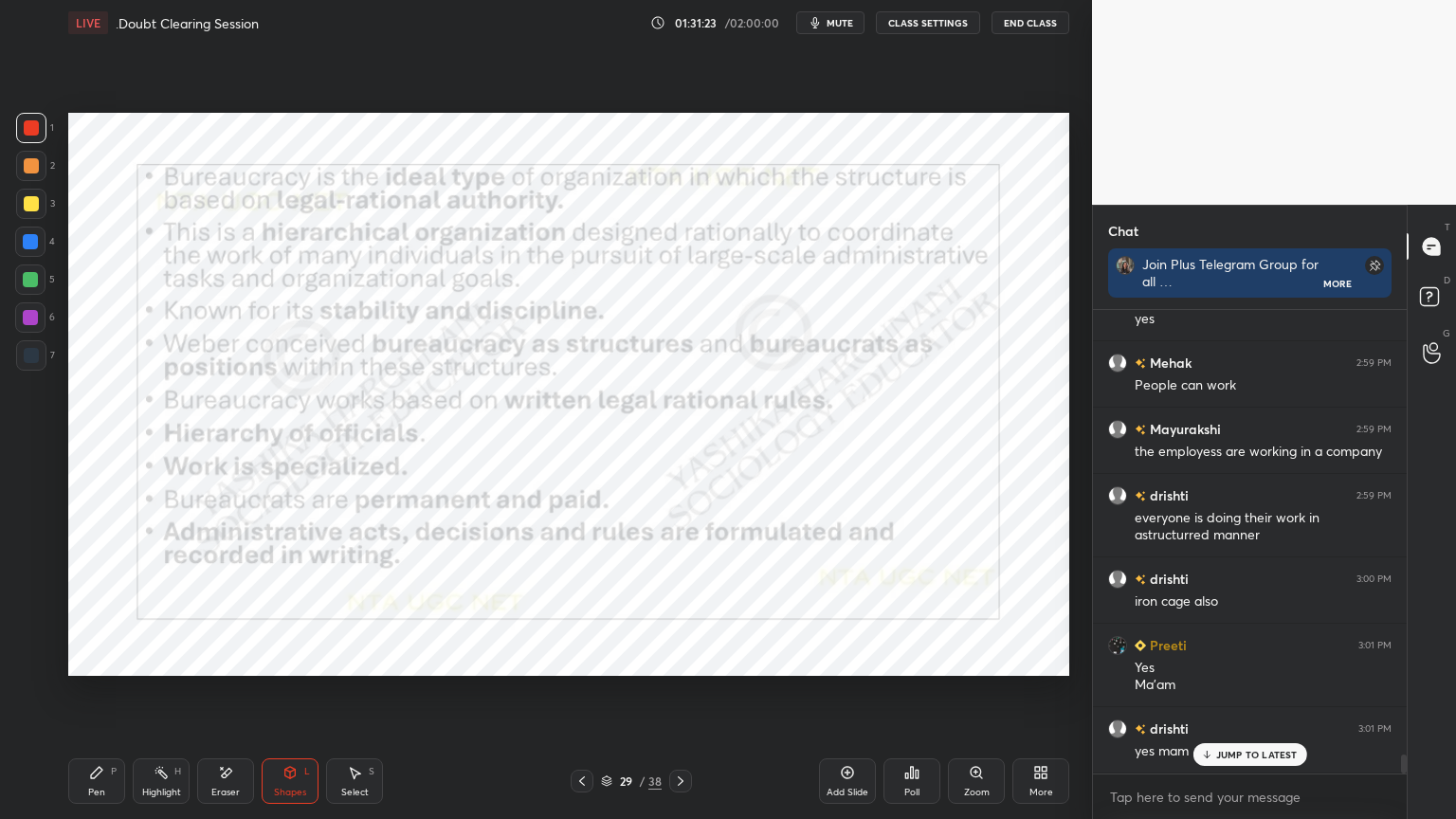 scroll, scrollTop: 10677, scrollLeft: 0, axis: vertical 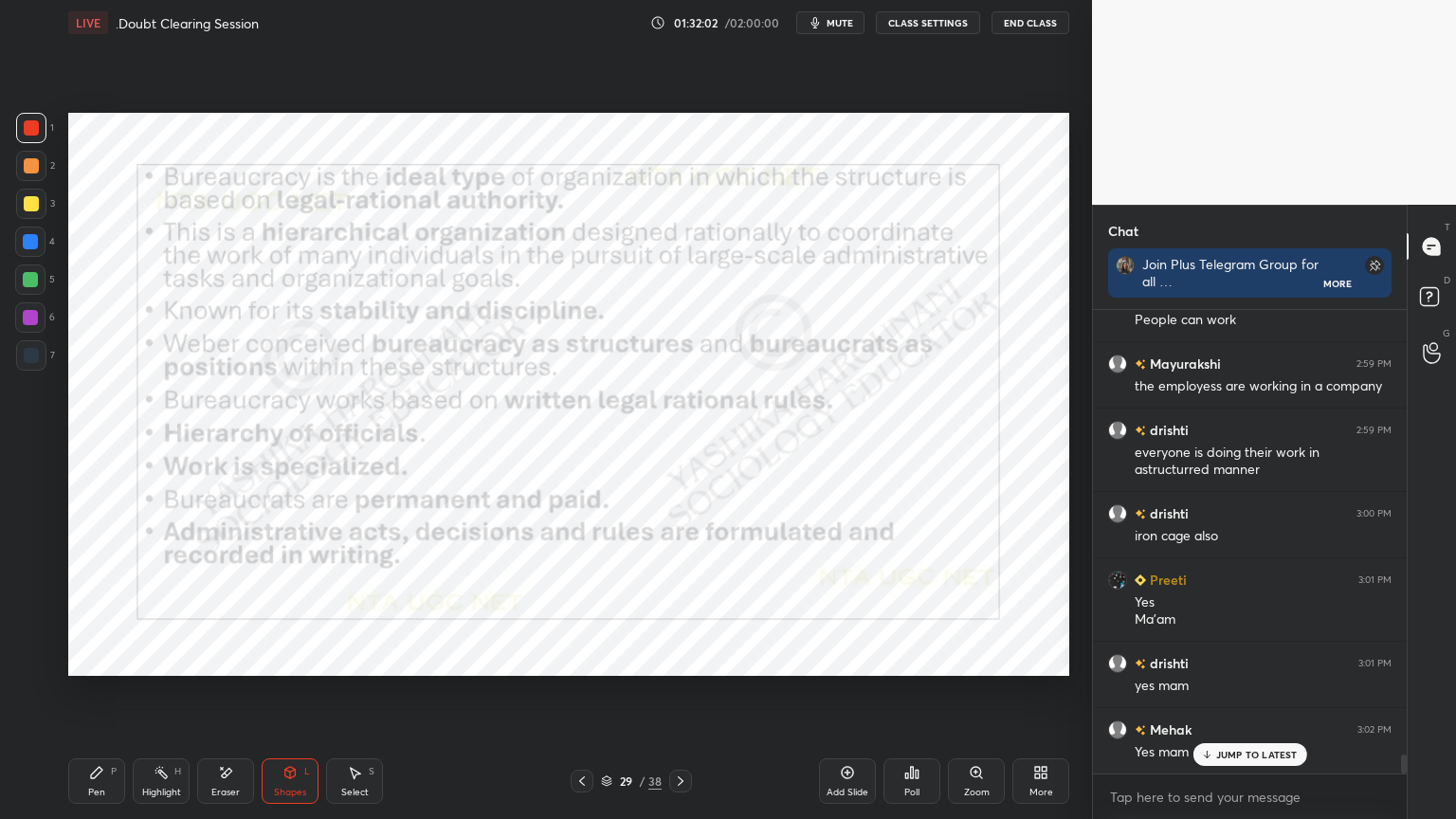click on "Pen P" at bounding box center (97, 781) 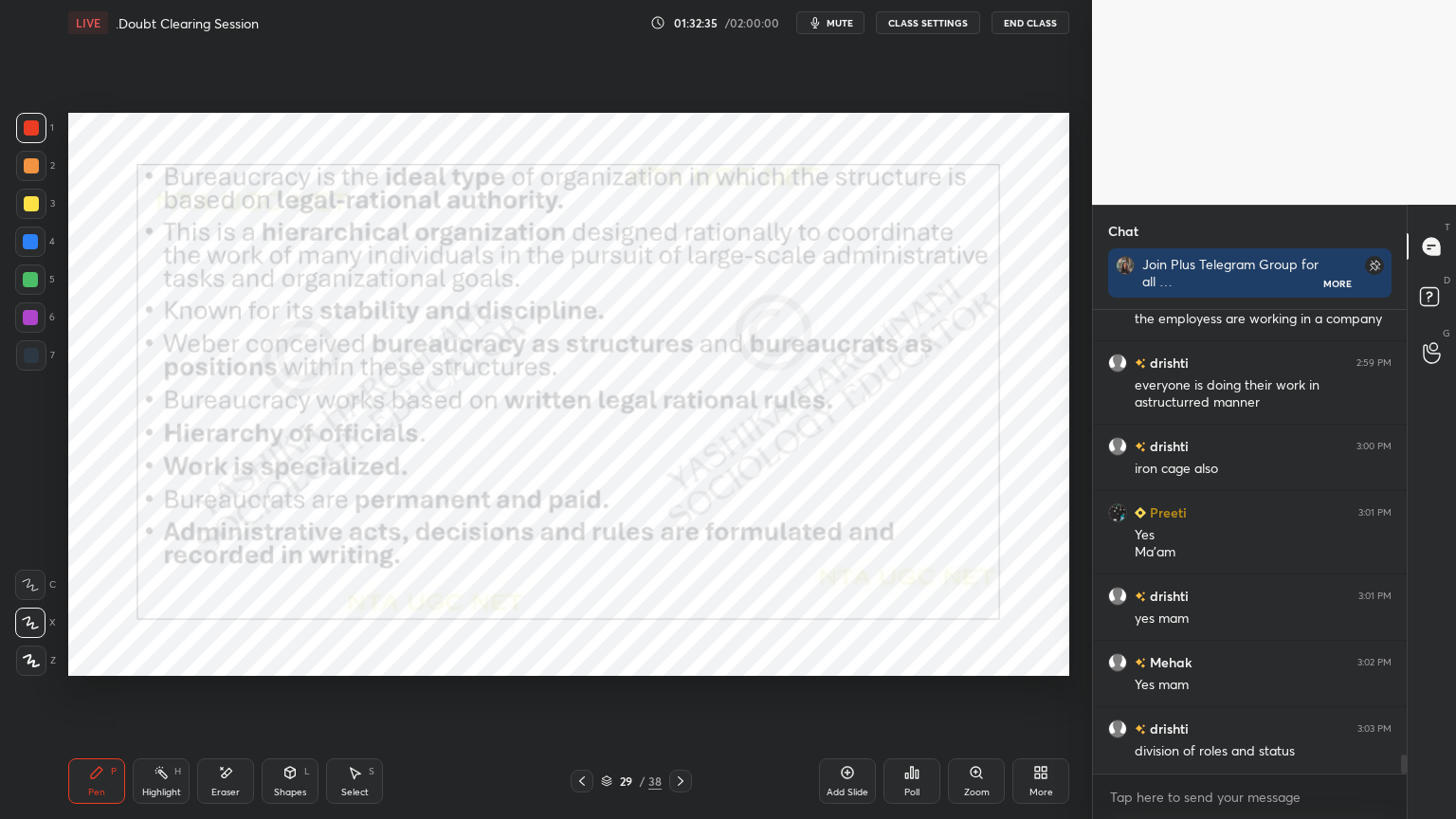 scroll, scrollTop: 10790, scrollLeft: 0, axis: vertical 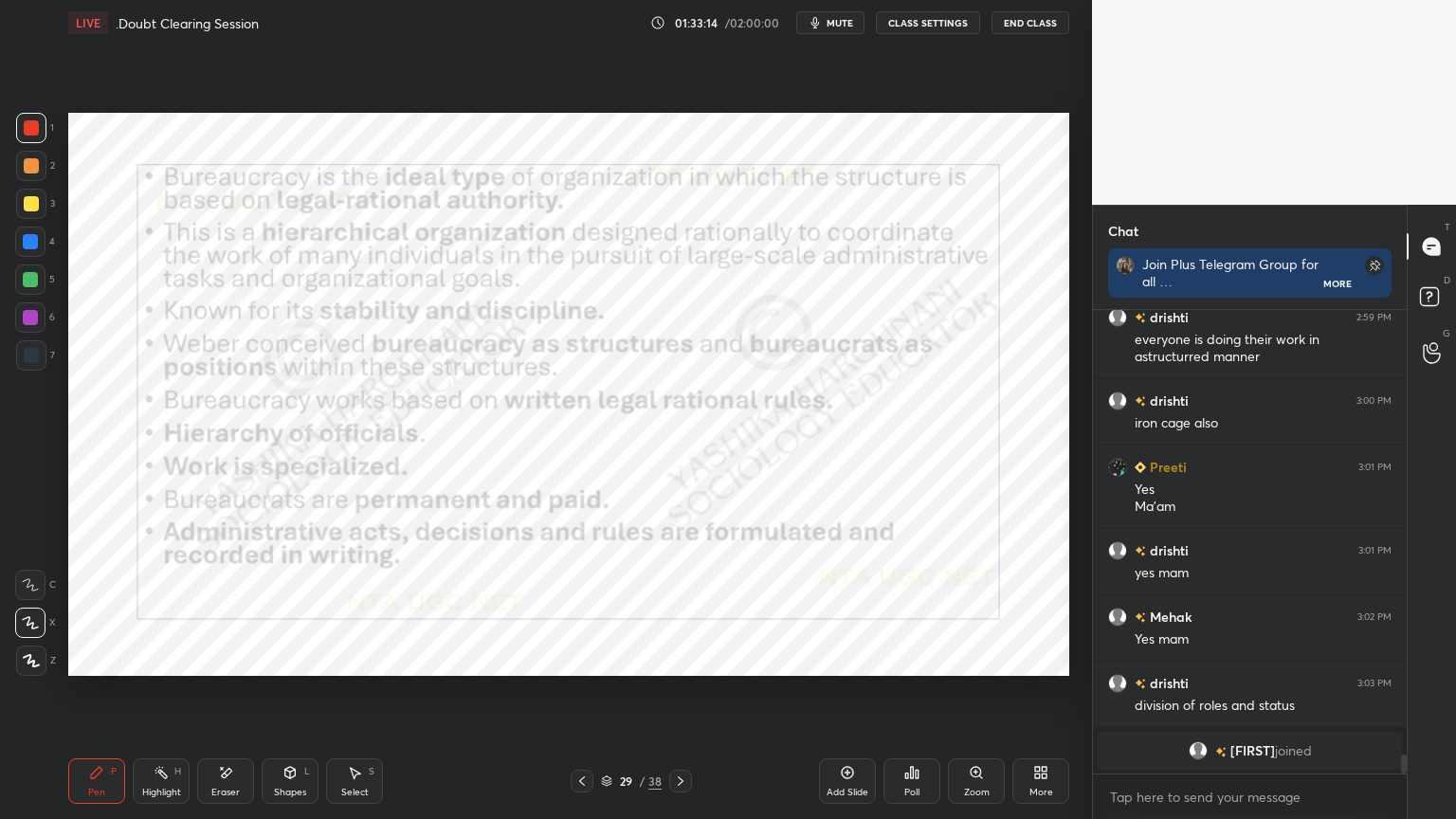 click 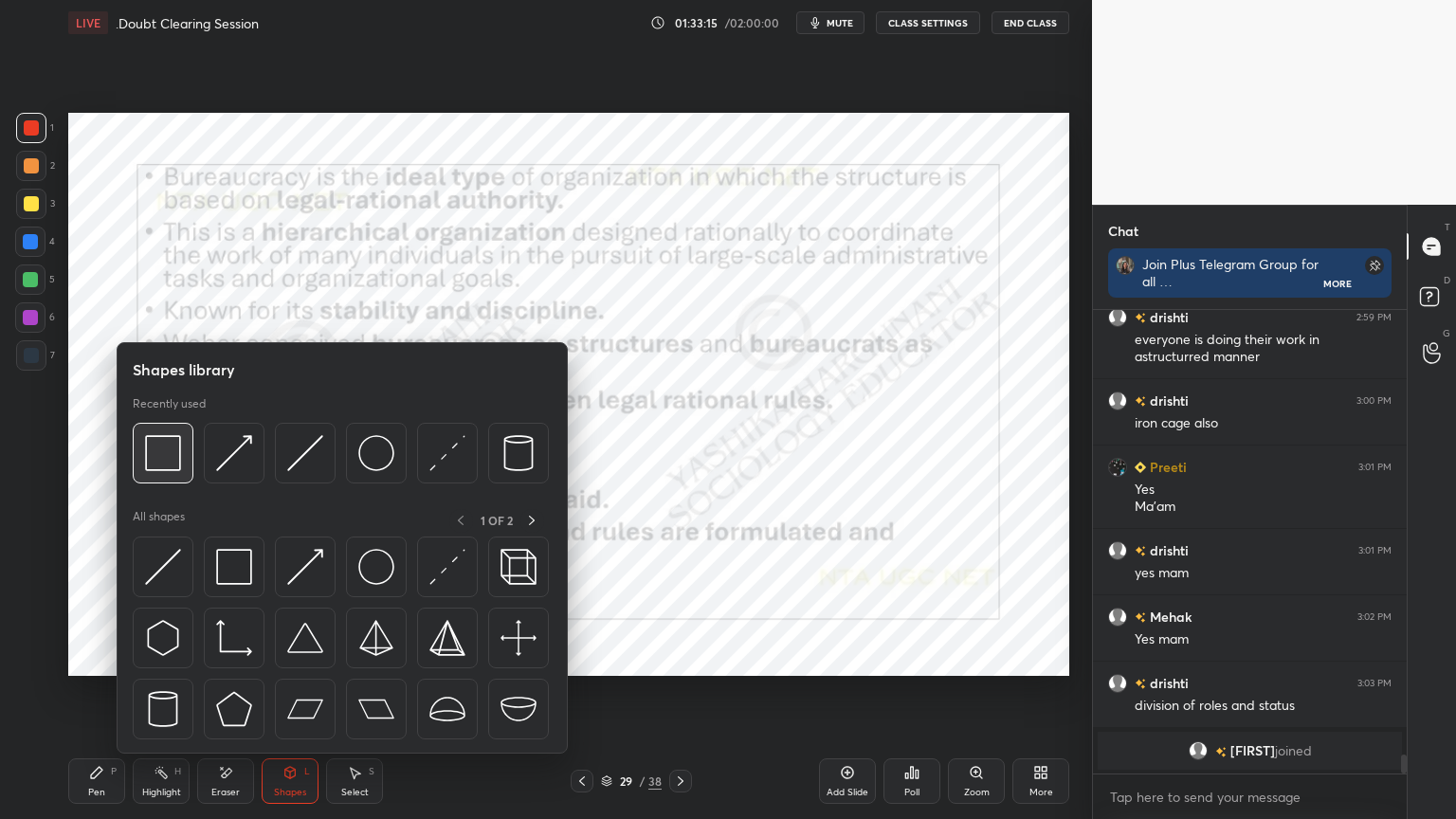 click at bounding box center (163, 453) 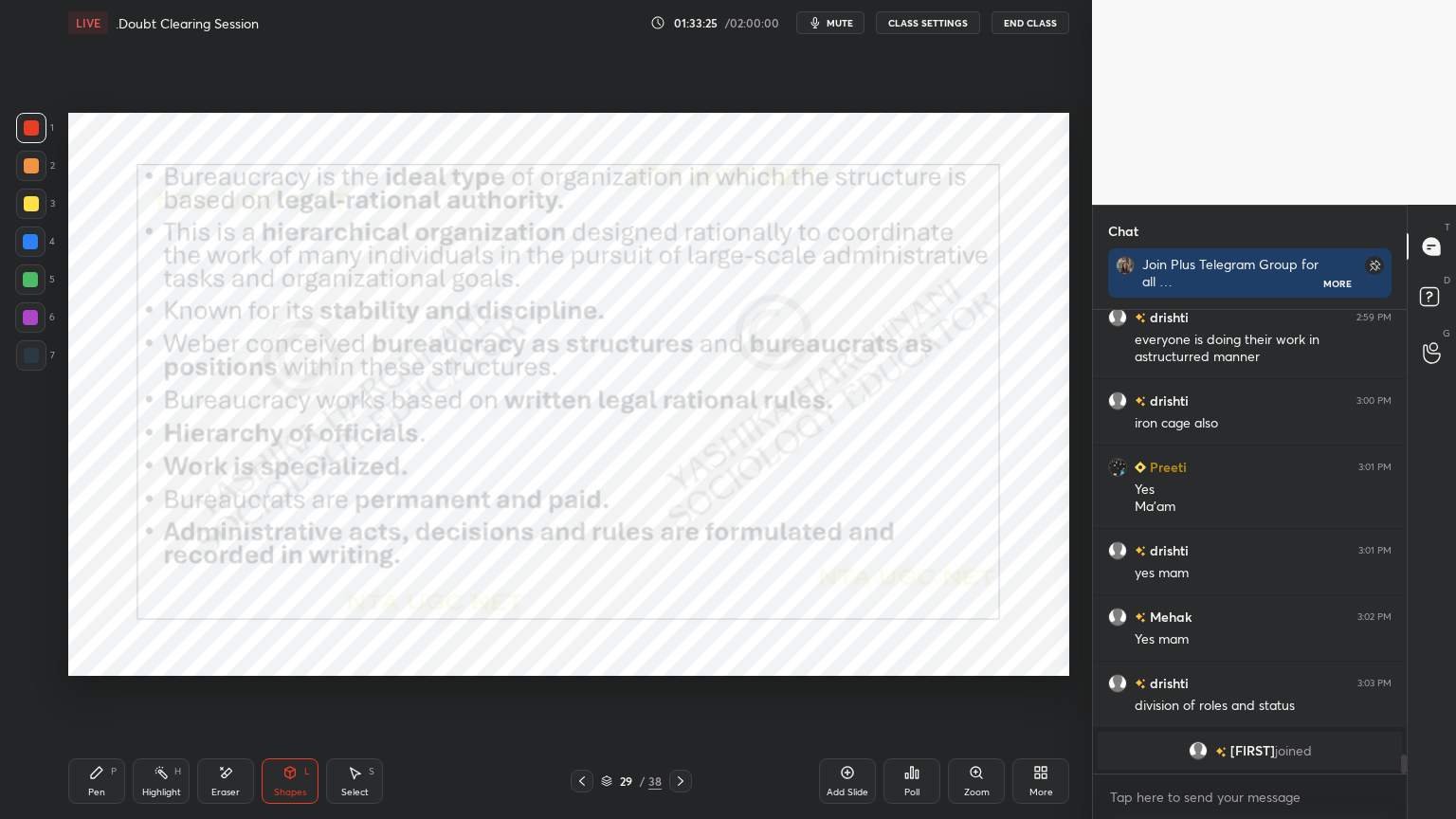 scroll, scrollTop: 8800, scrollLeft: 0, axis: vertical 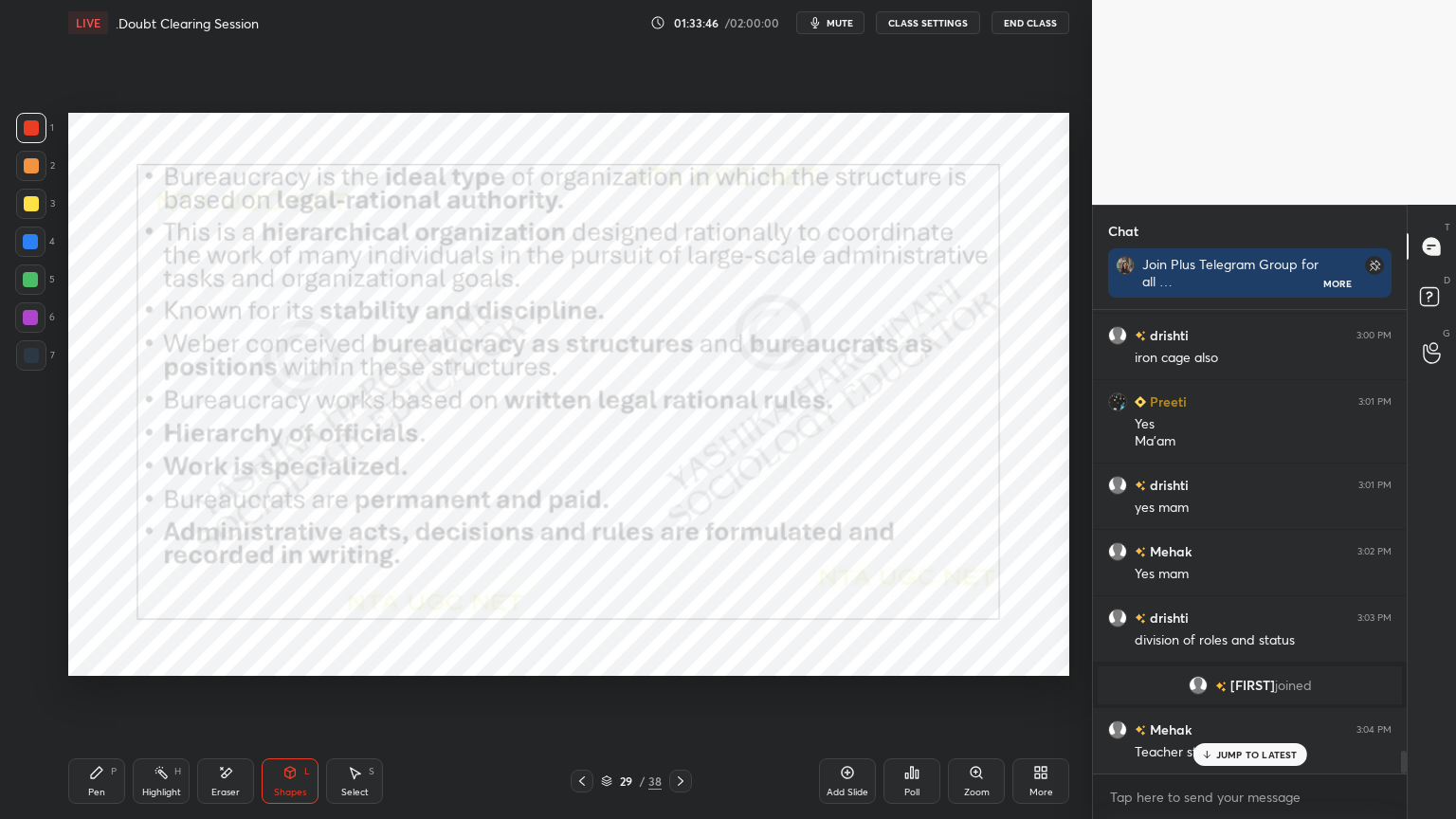 click 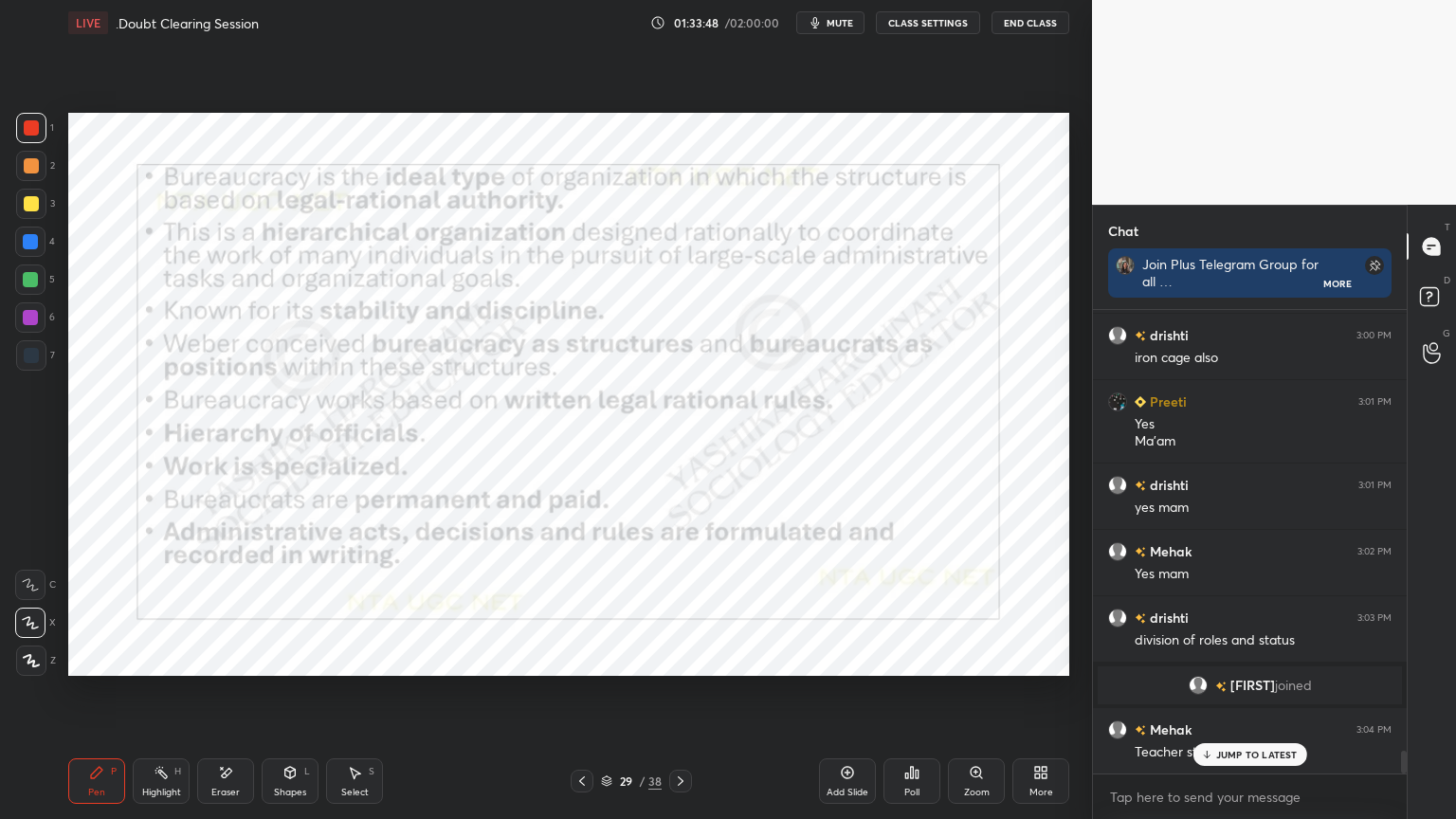 click 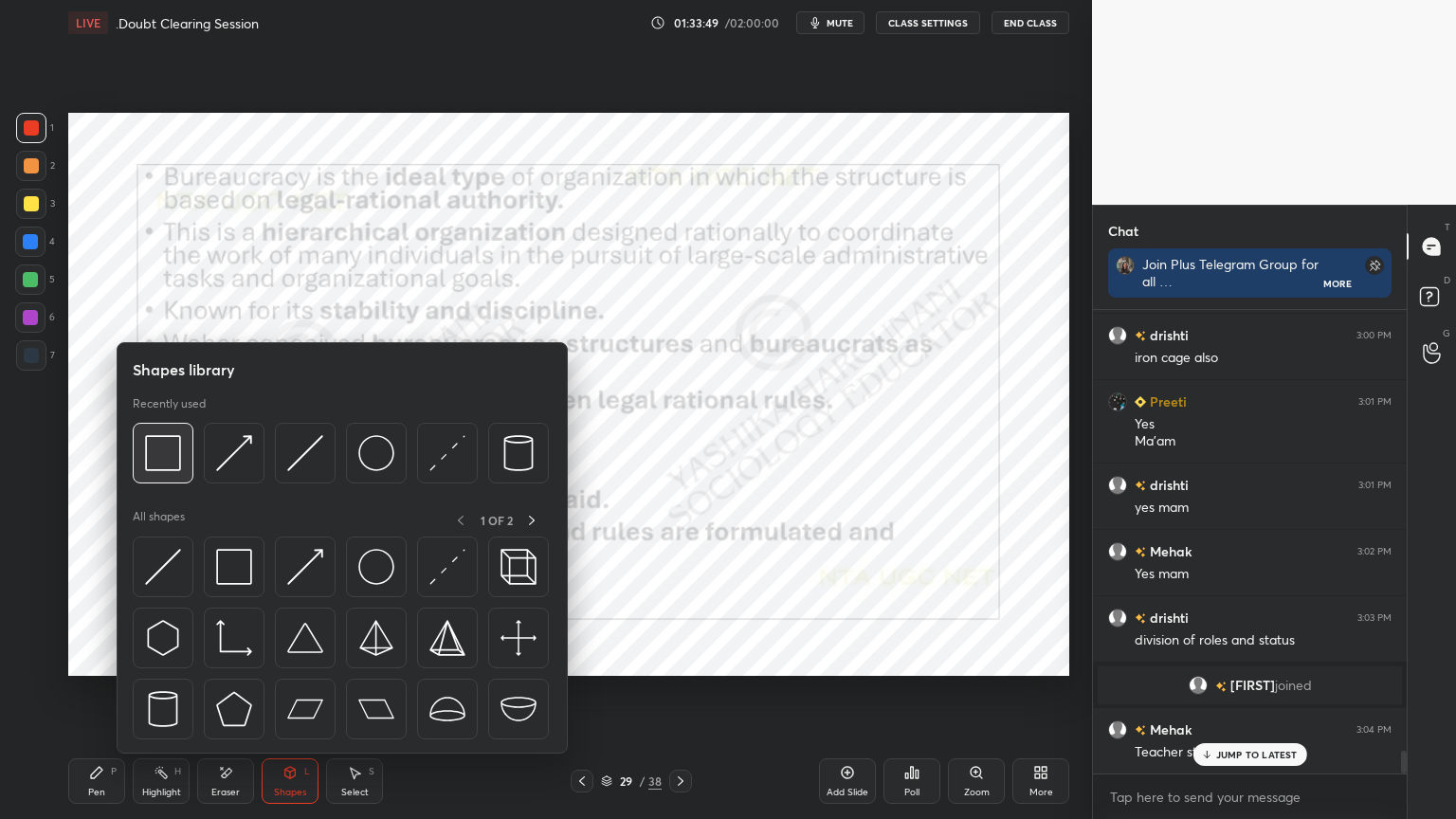 click at bounding box center (163, 453) 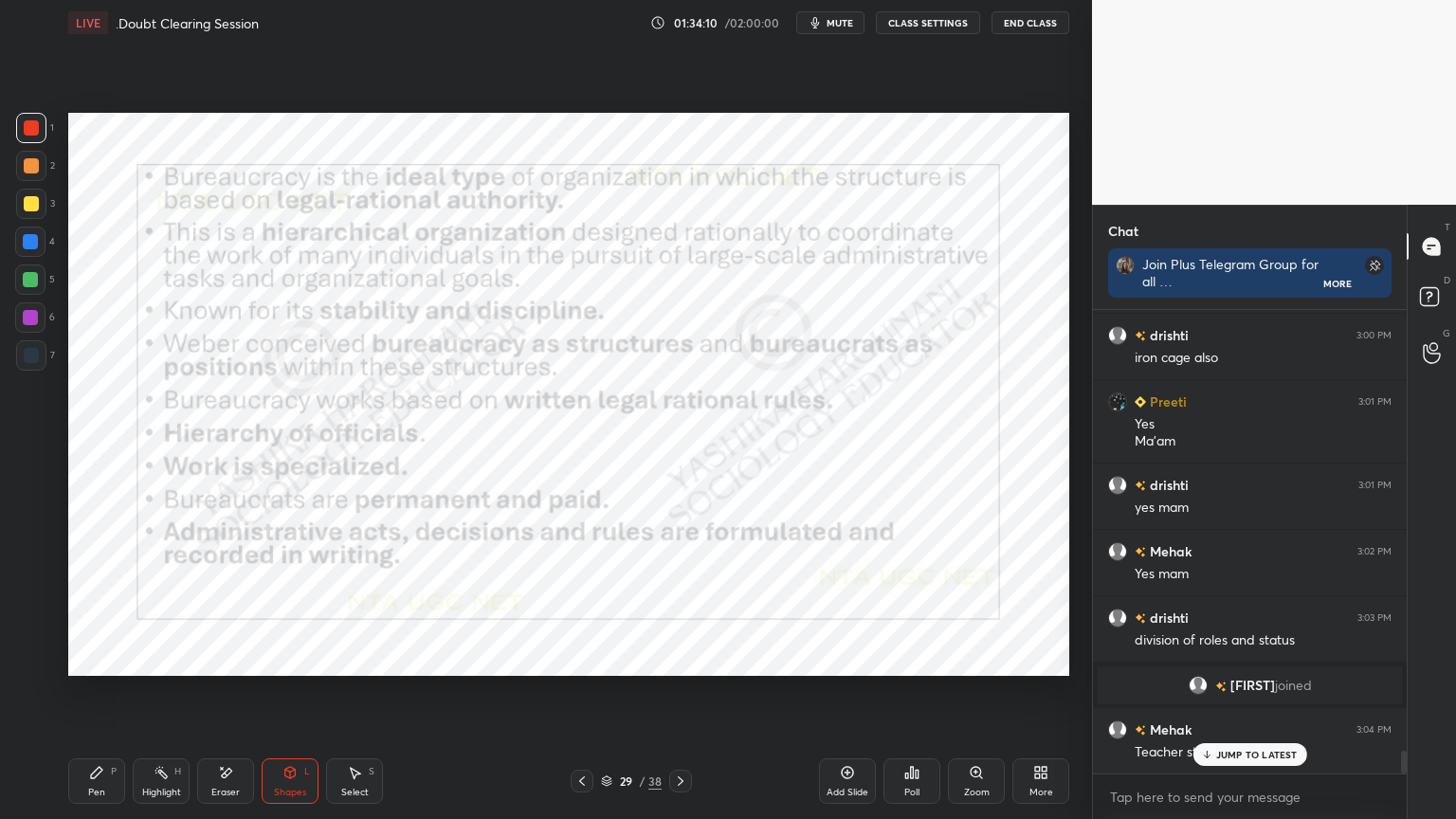 click on "Pen P" at bounding box center [97, 781] 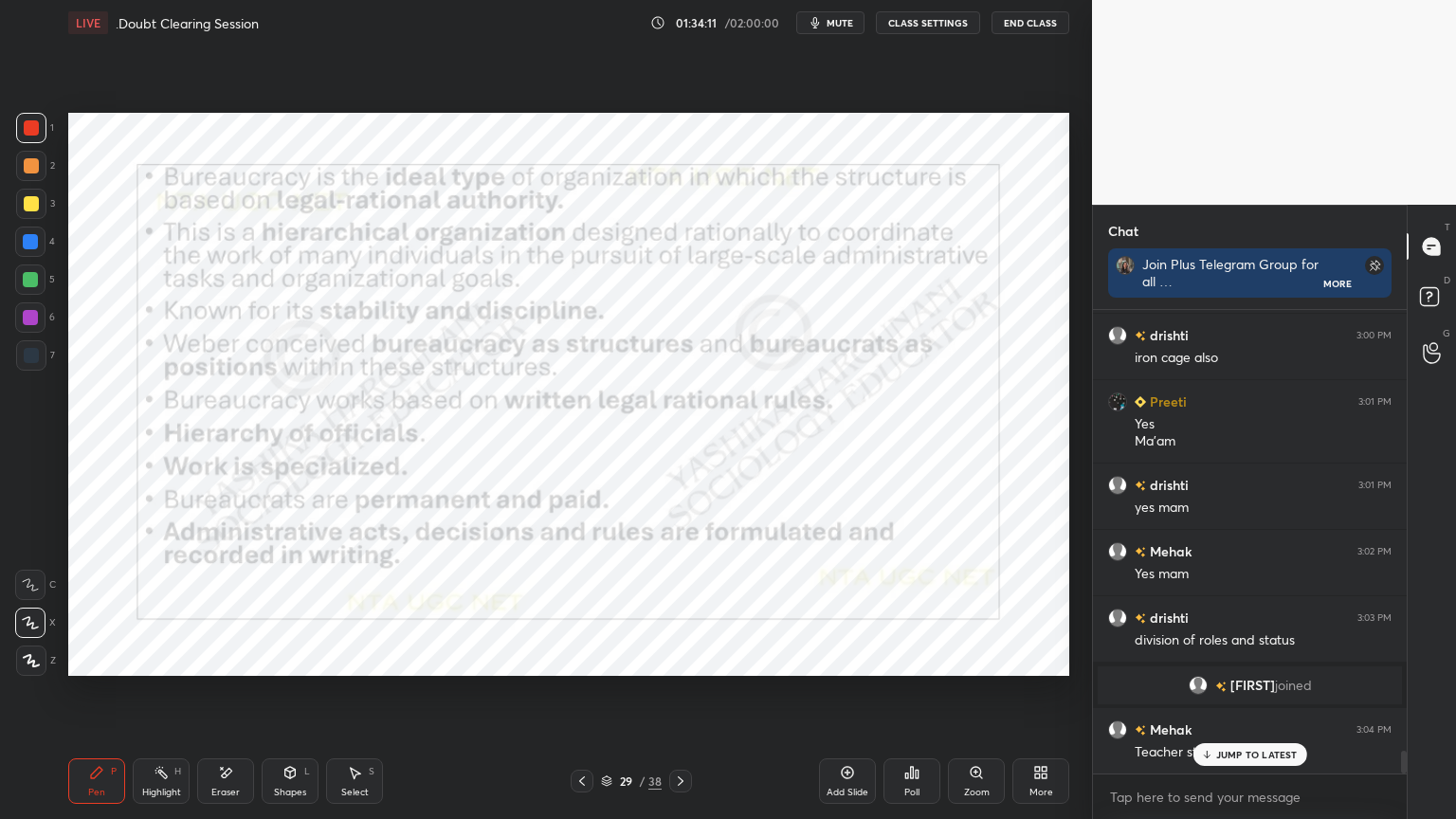 click at bounding box center (31, 355) 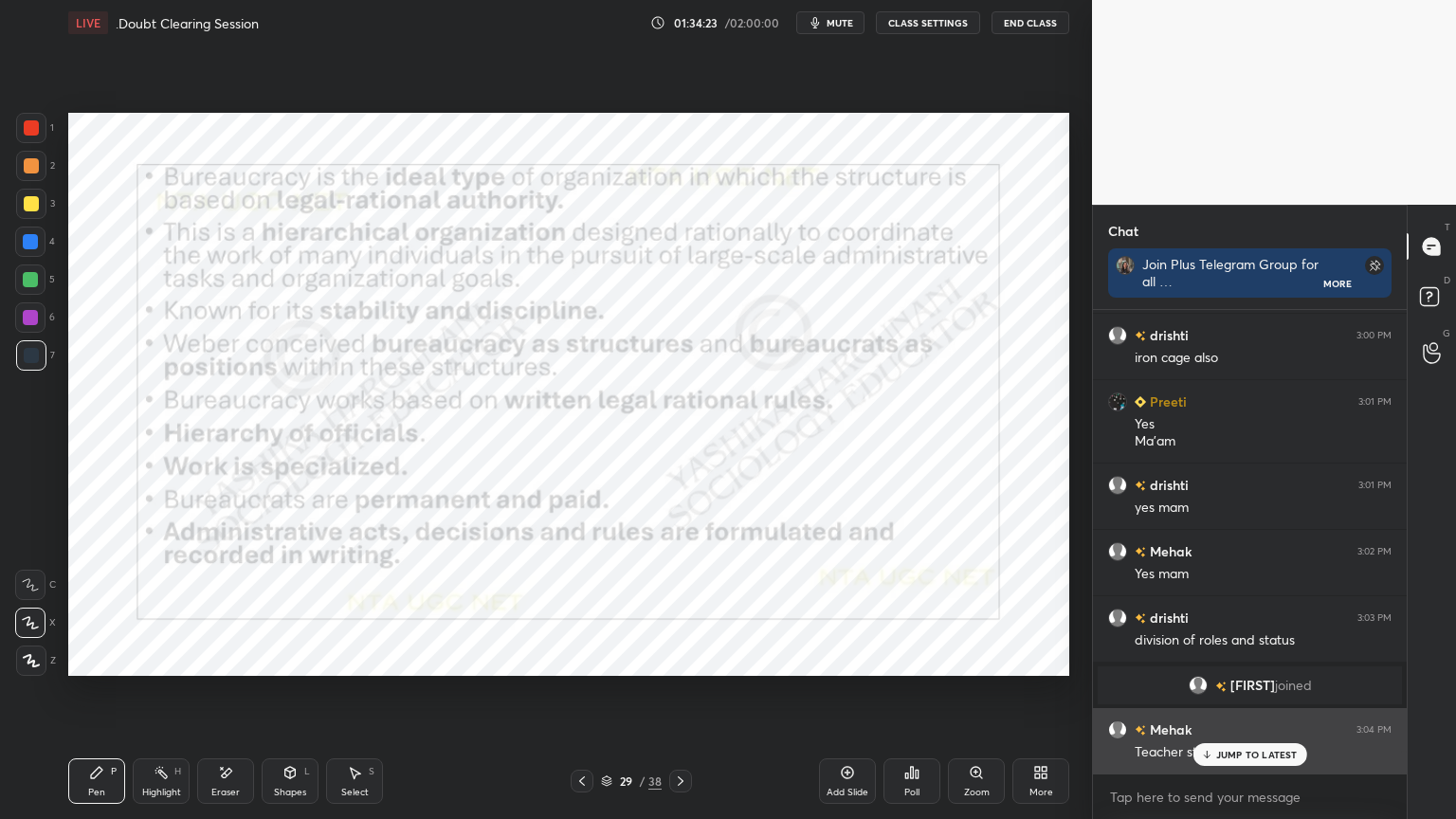 click on "JUMP TO LATEST" at bounding box center [1257, 755] 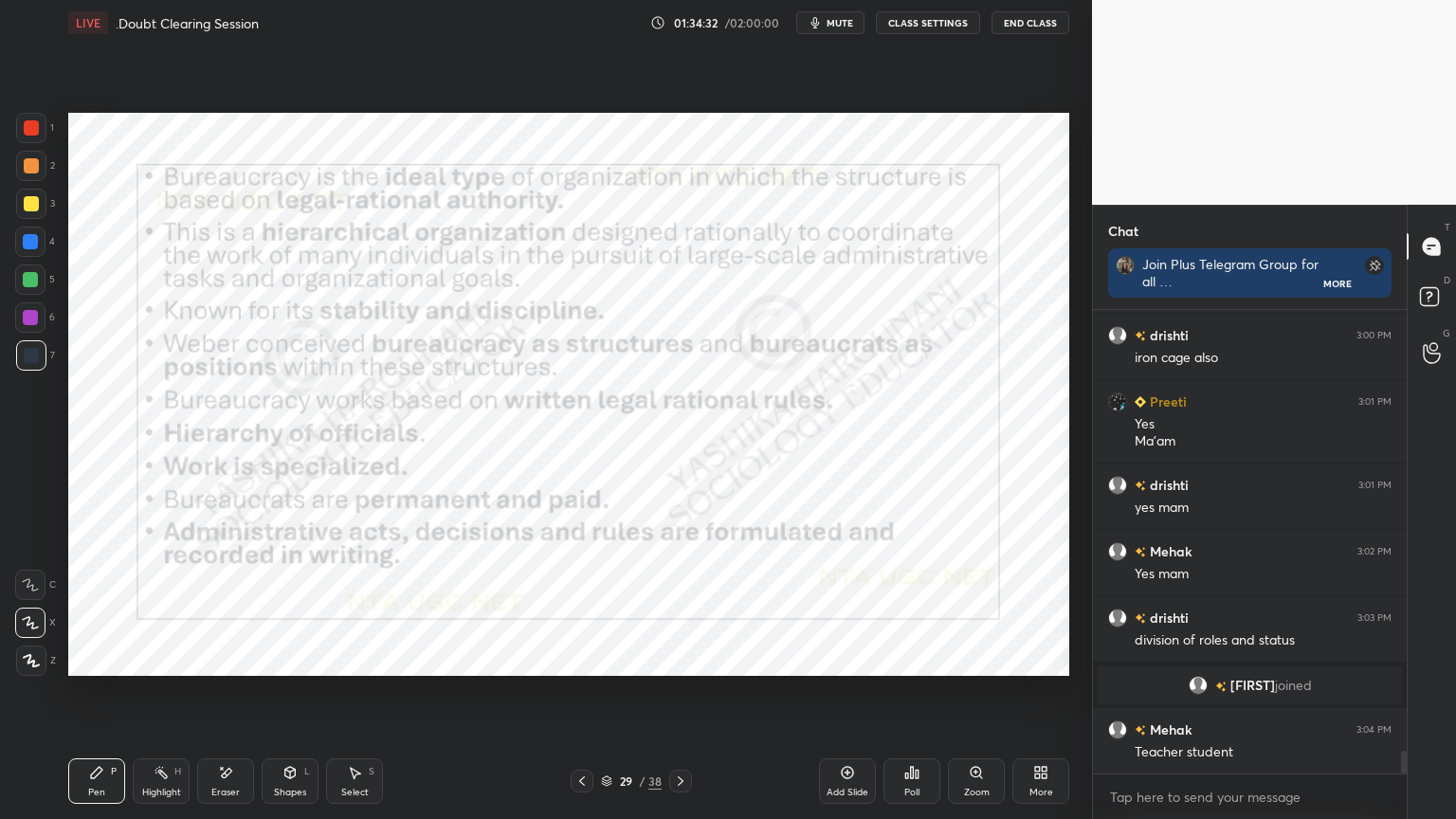 click 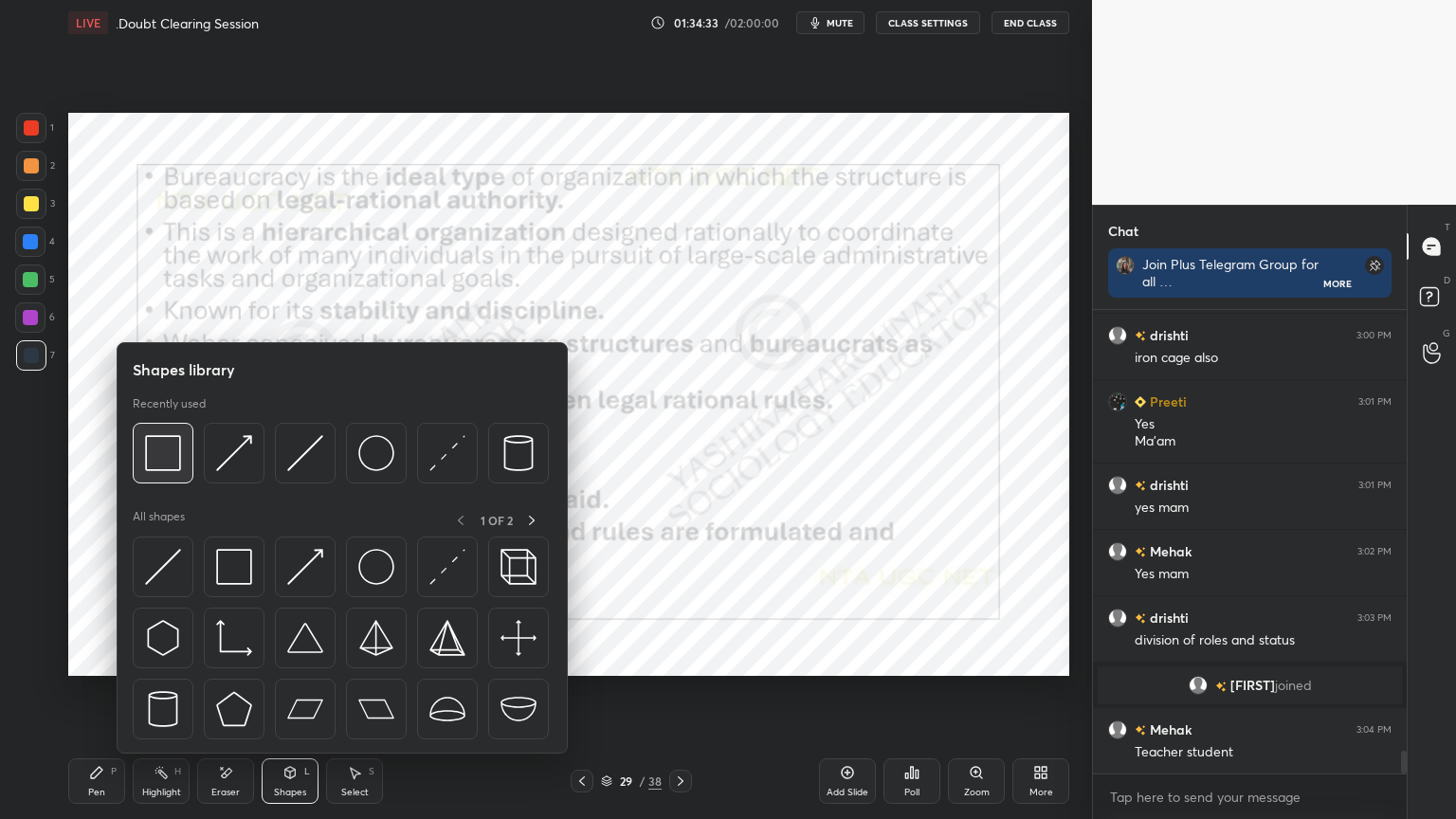 click at bounding box center [163, 453] 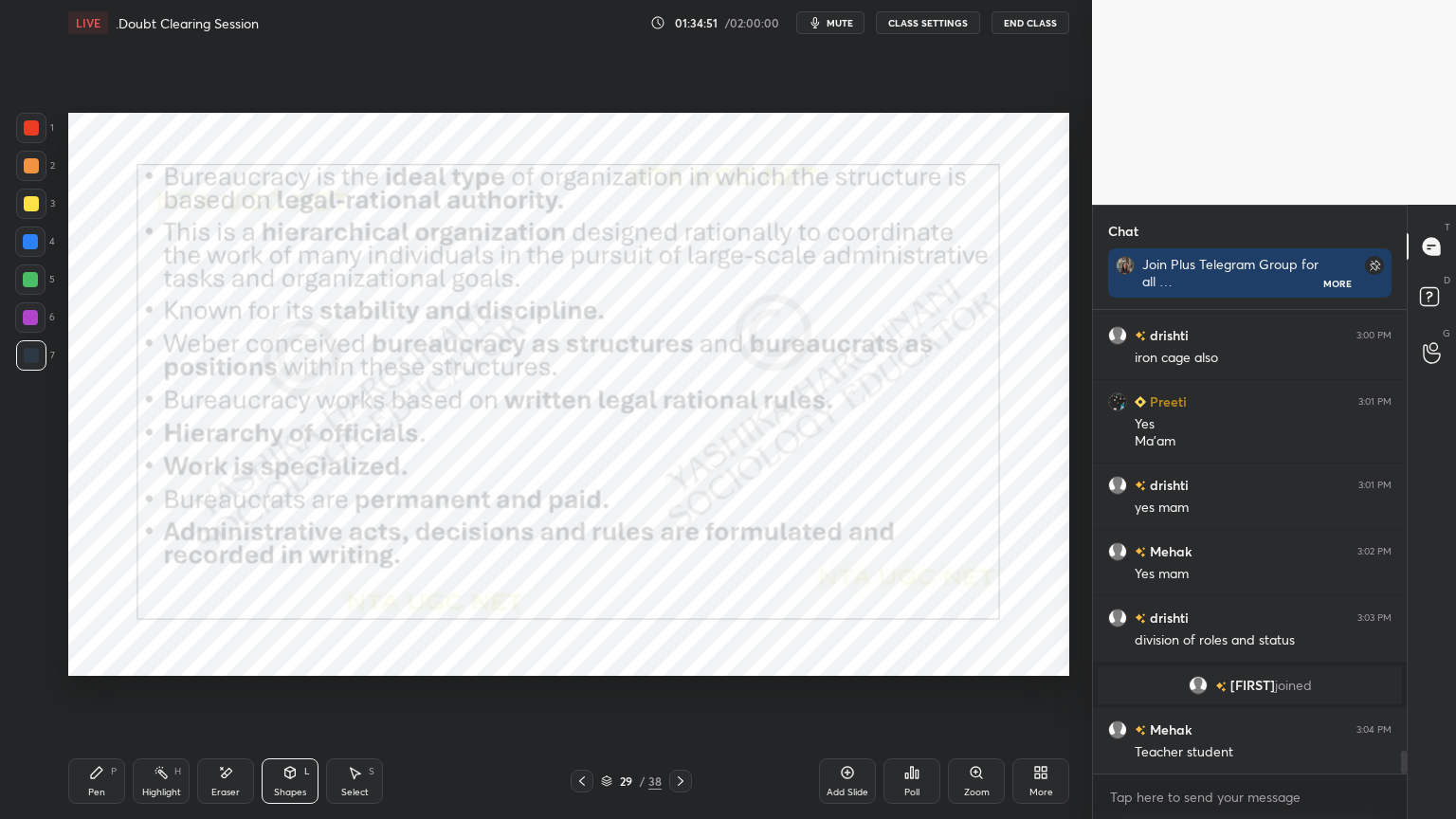 click on "Shapes L" at bounding box center (290, 781) 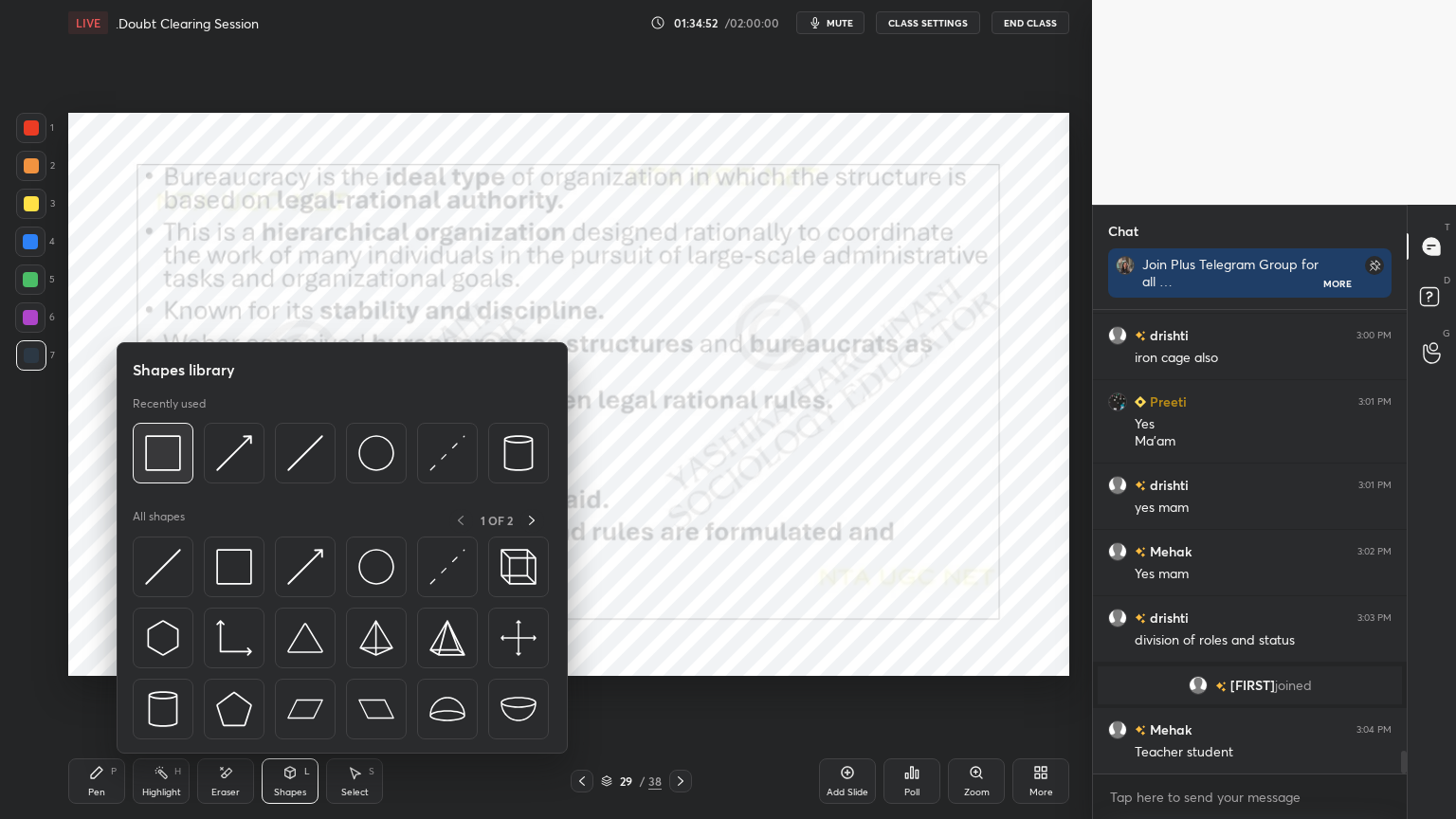 click at bounding box center (163, 453) 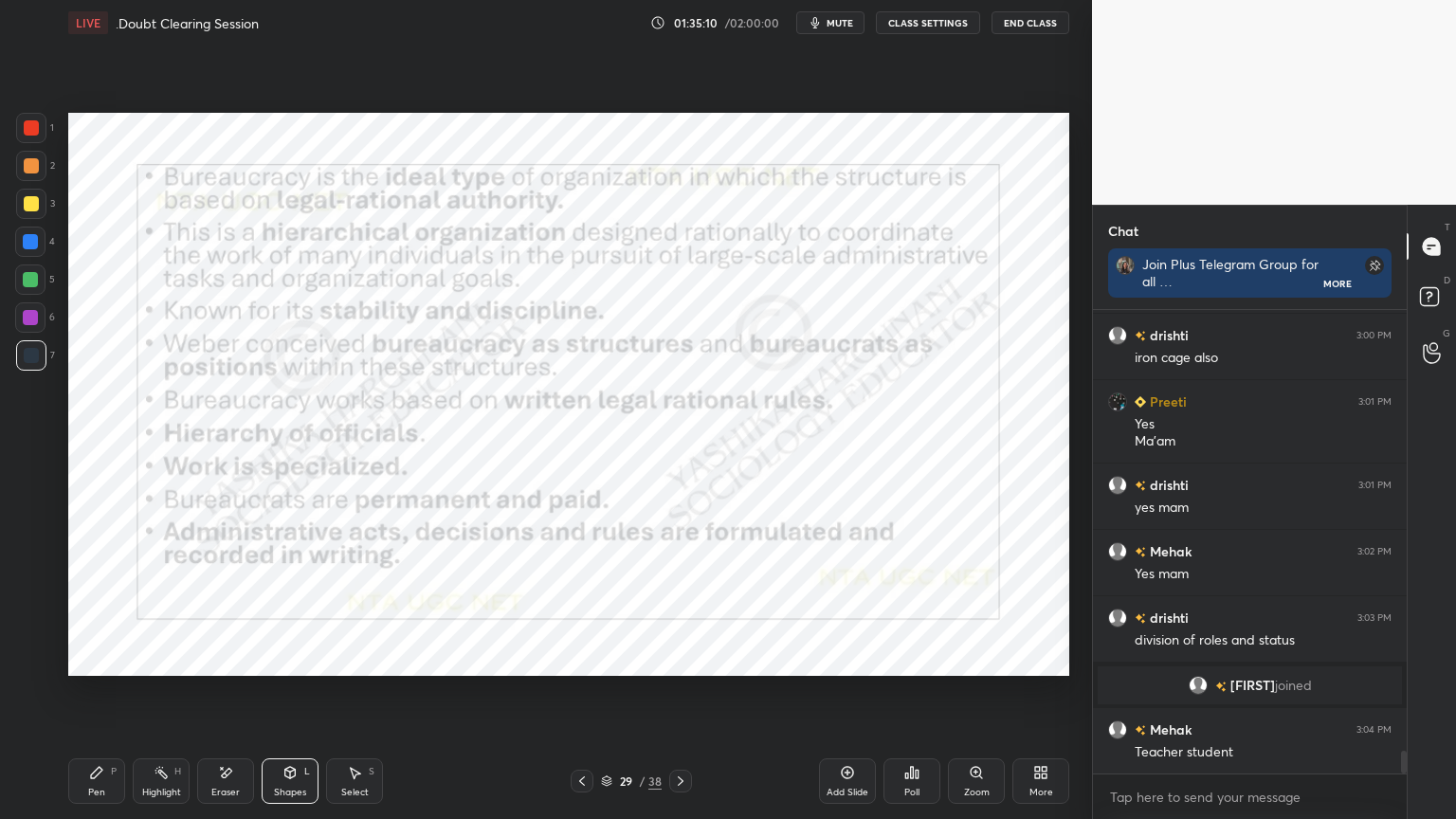 click on "Shapes L" at bounding box center [290, 781] 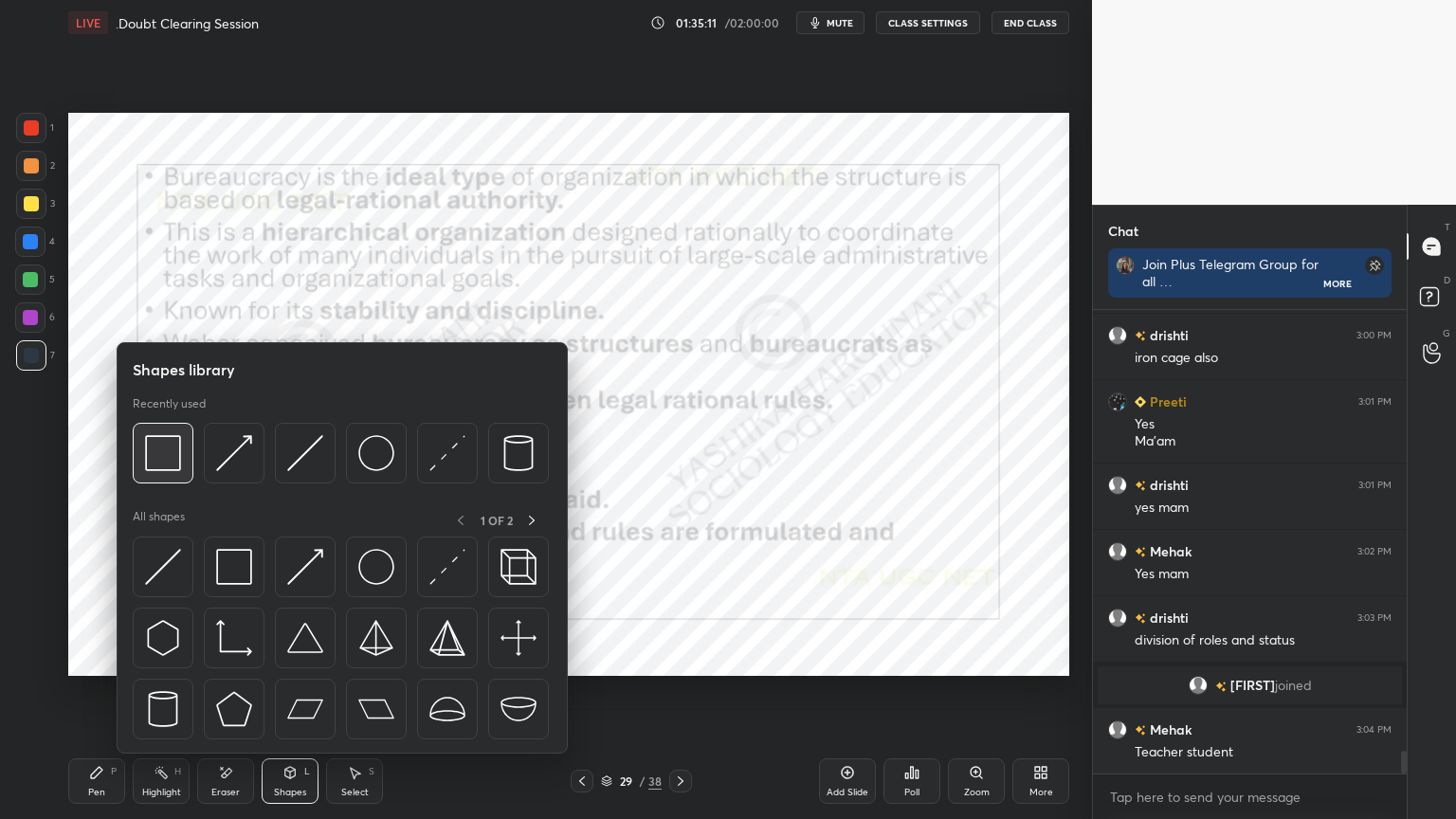 click at bounding box center (163, 453) 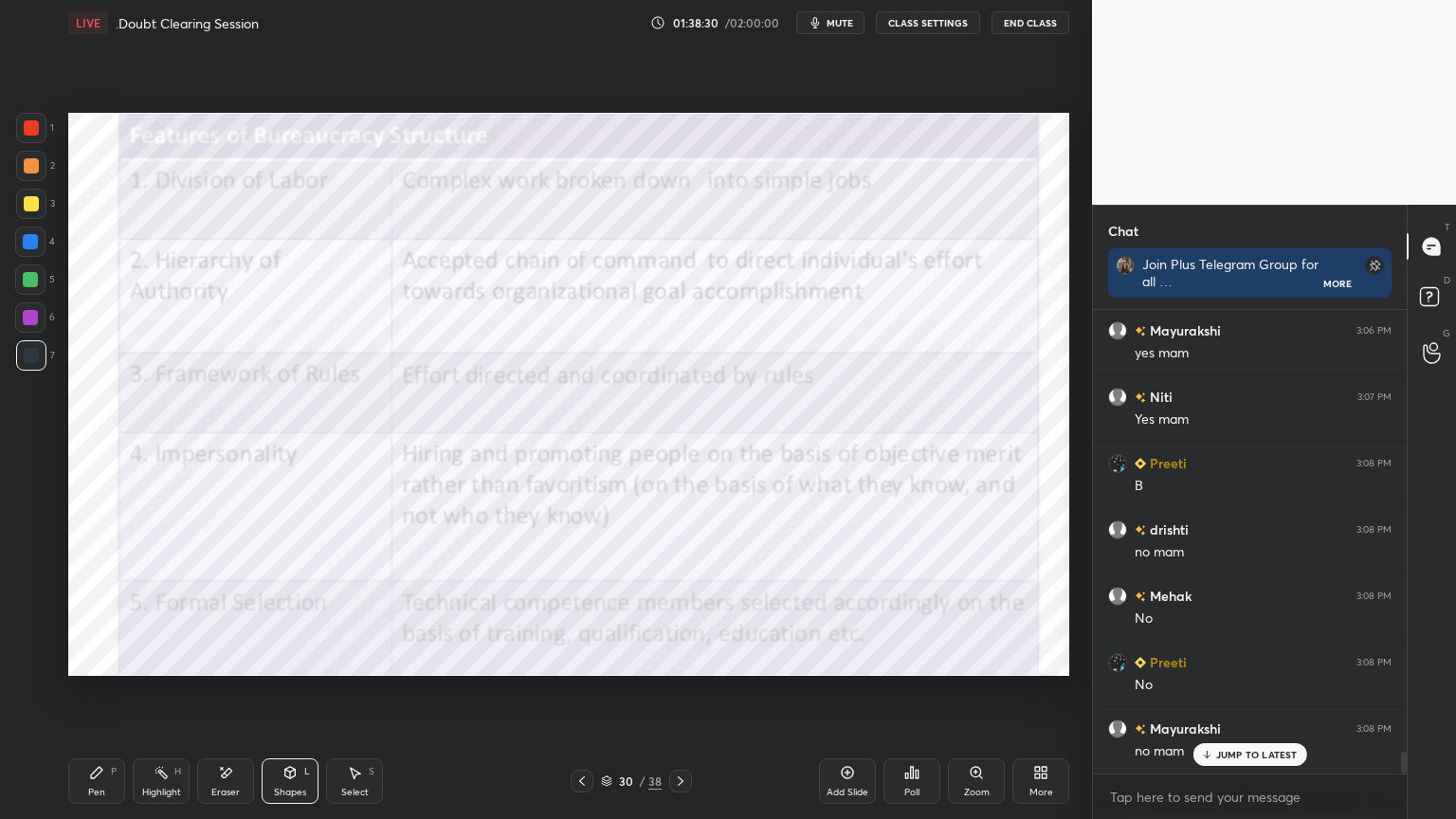 scroll, scrollTop: 9464, scrollLeft: 0, axis: vertical 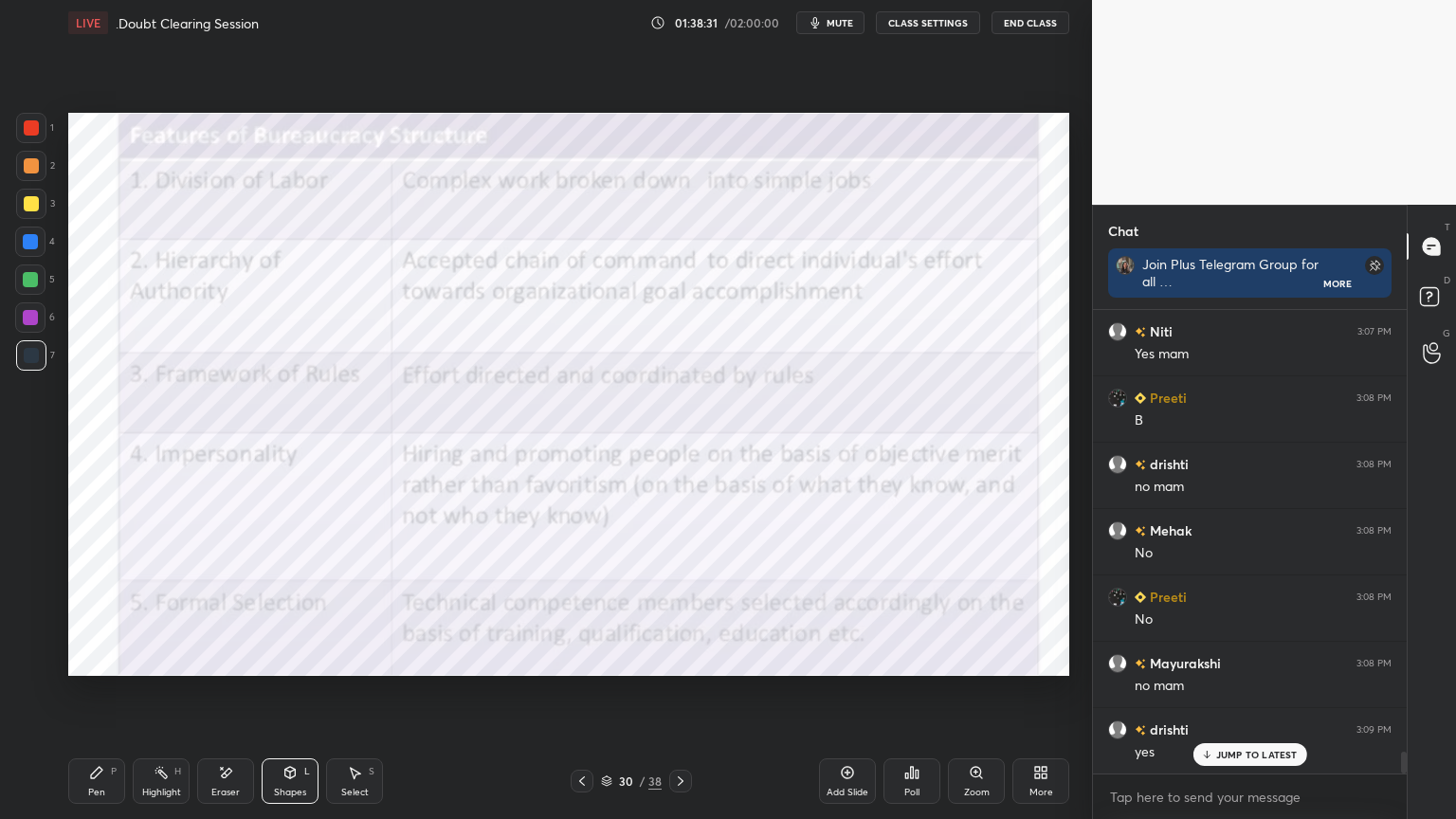 click 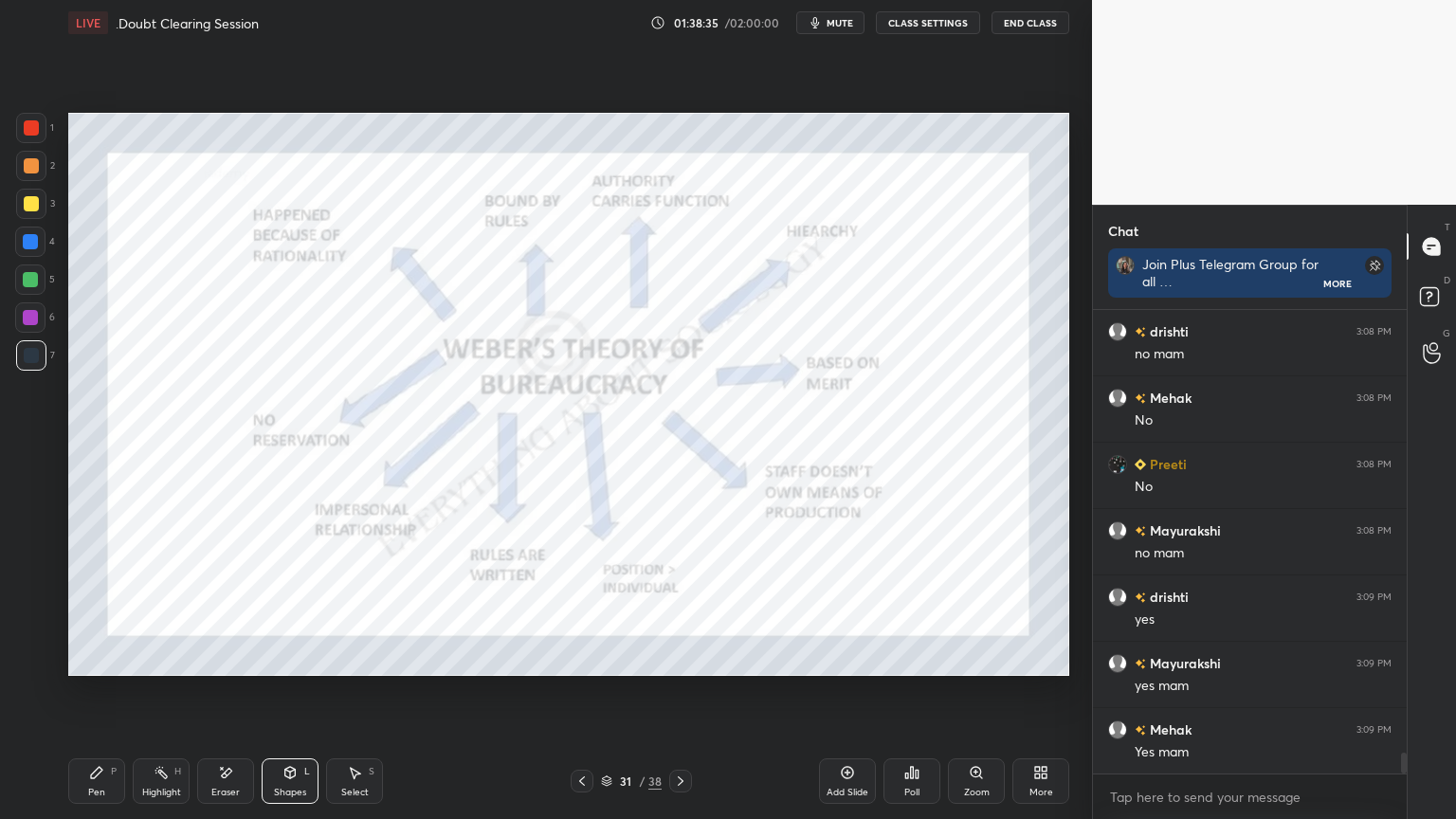 scroll, scrollTop: 9664, scrollLeft: 0, axis: vertical 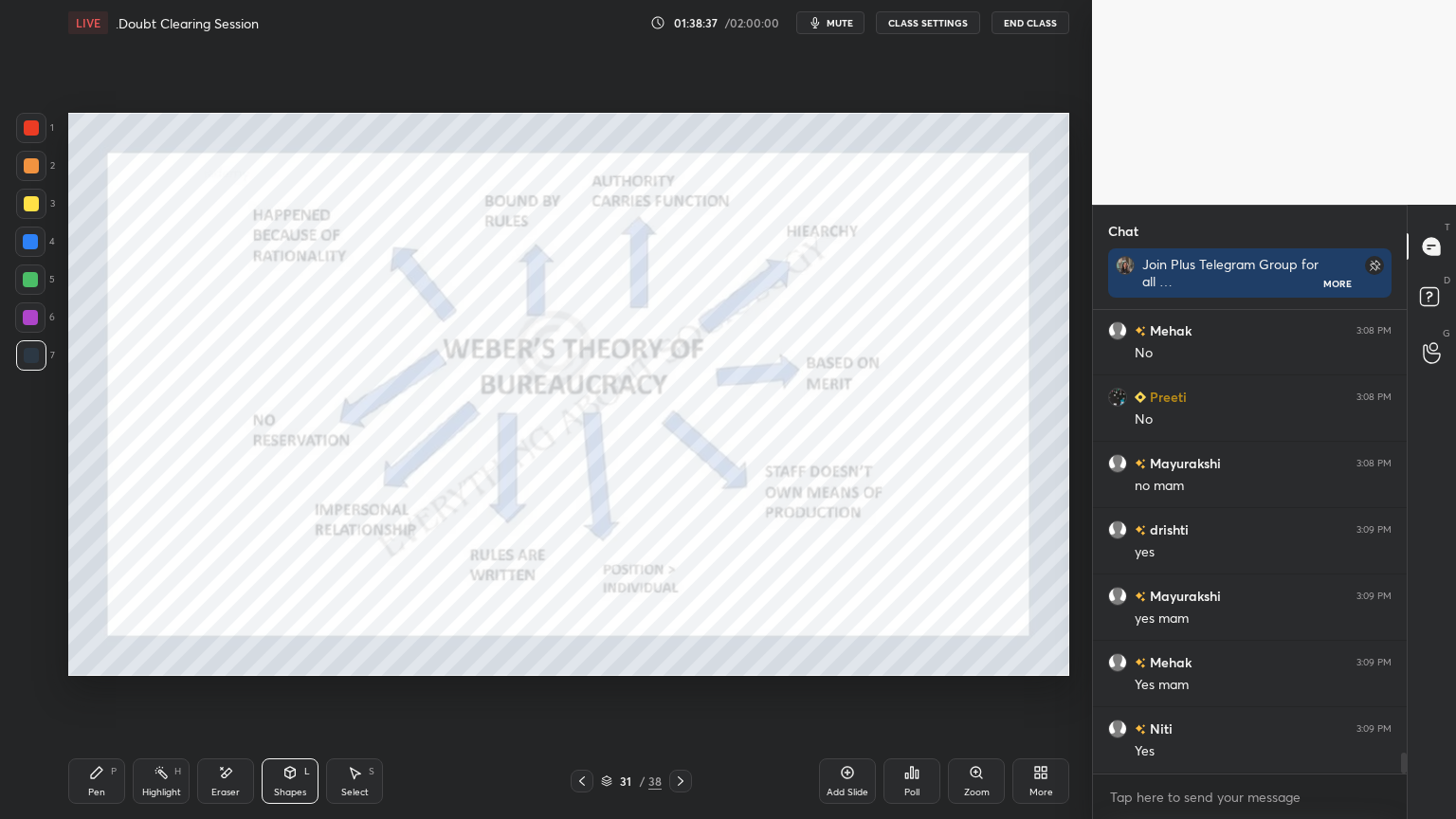 click at bounding box center [31, 128] 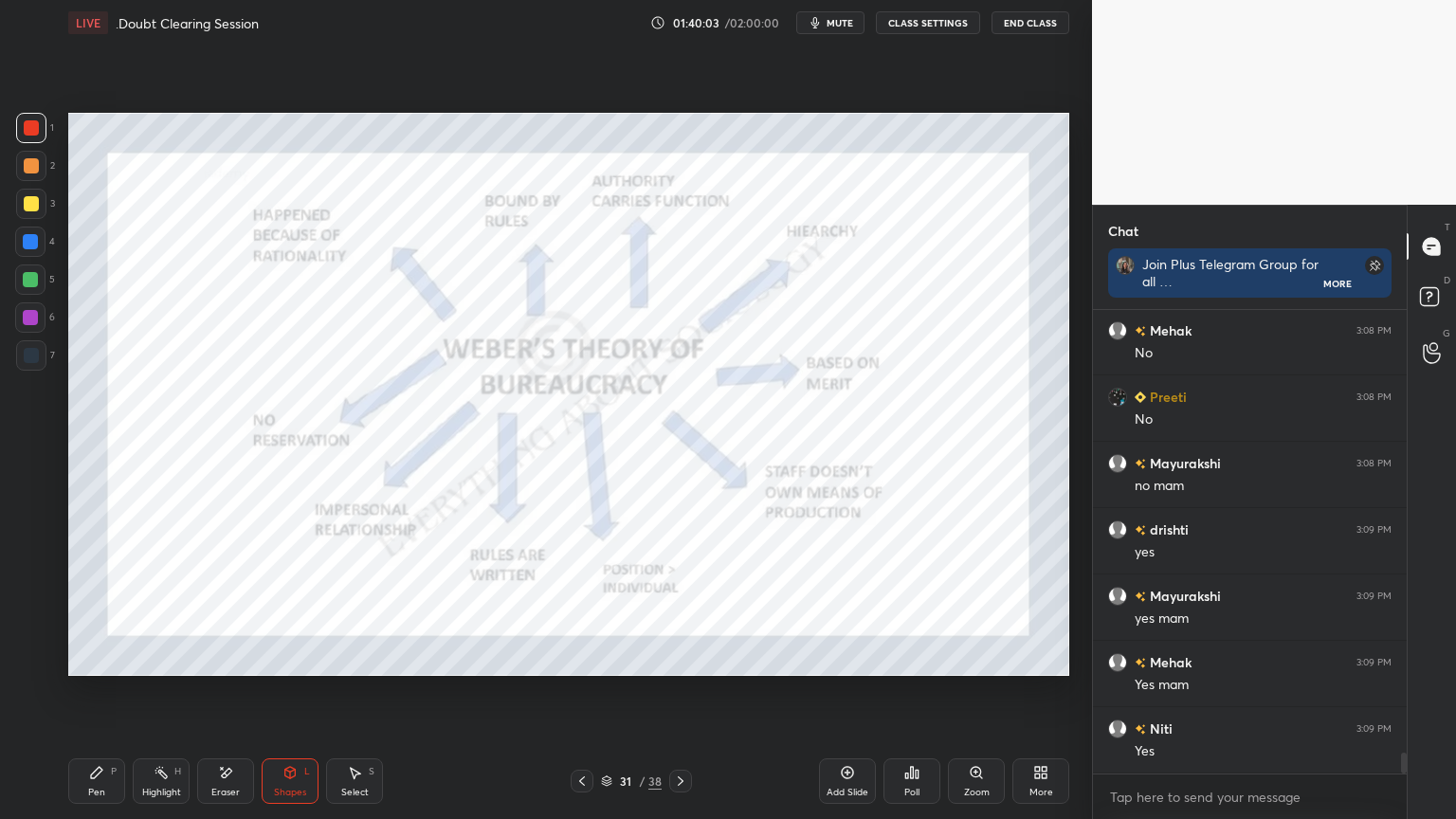 click on "Pen P" at bounding box center (97, 781) 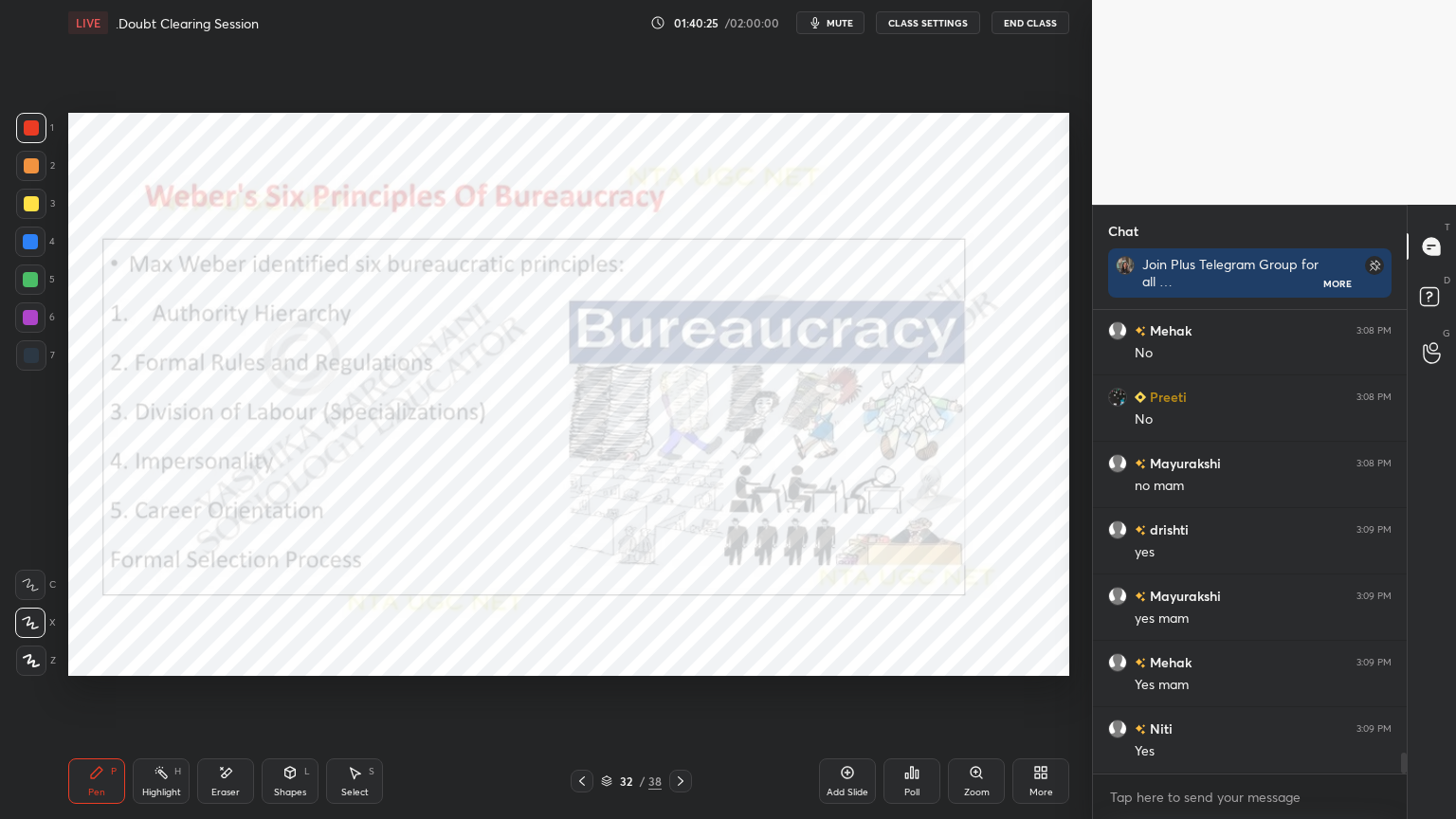 scroll, scrollTop: 9729, scrollLeft: 0, axis: vertical 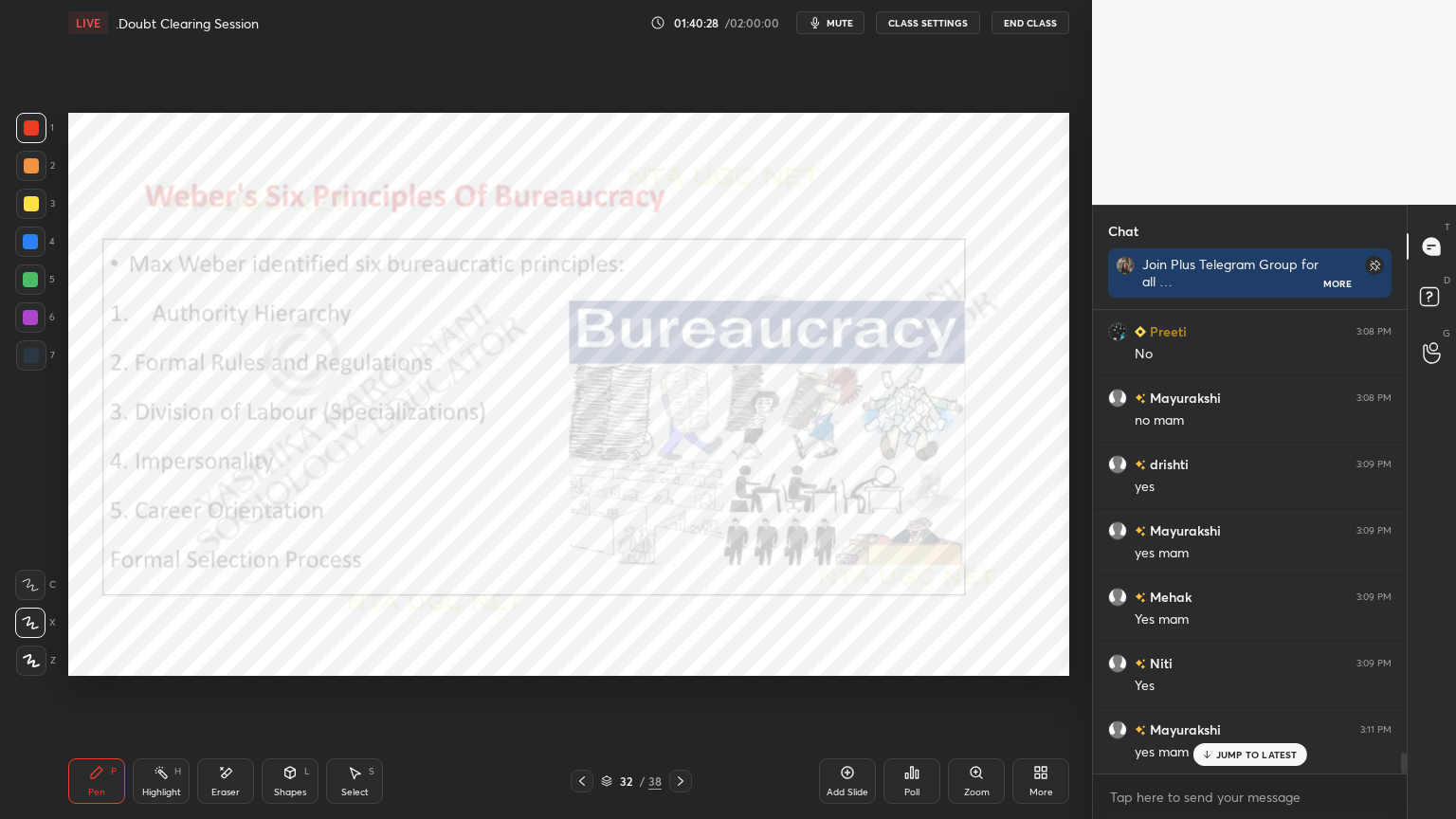 click 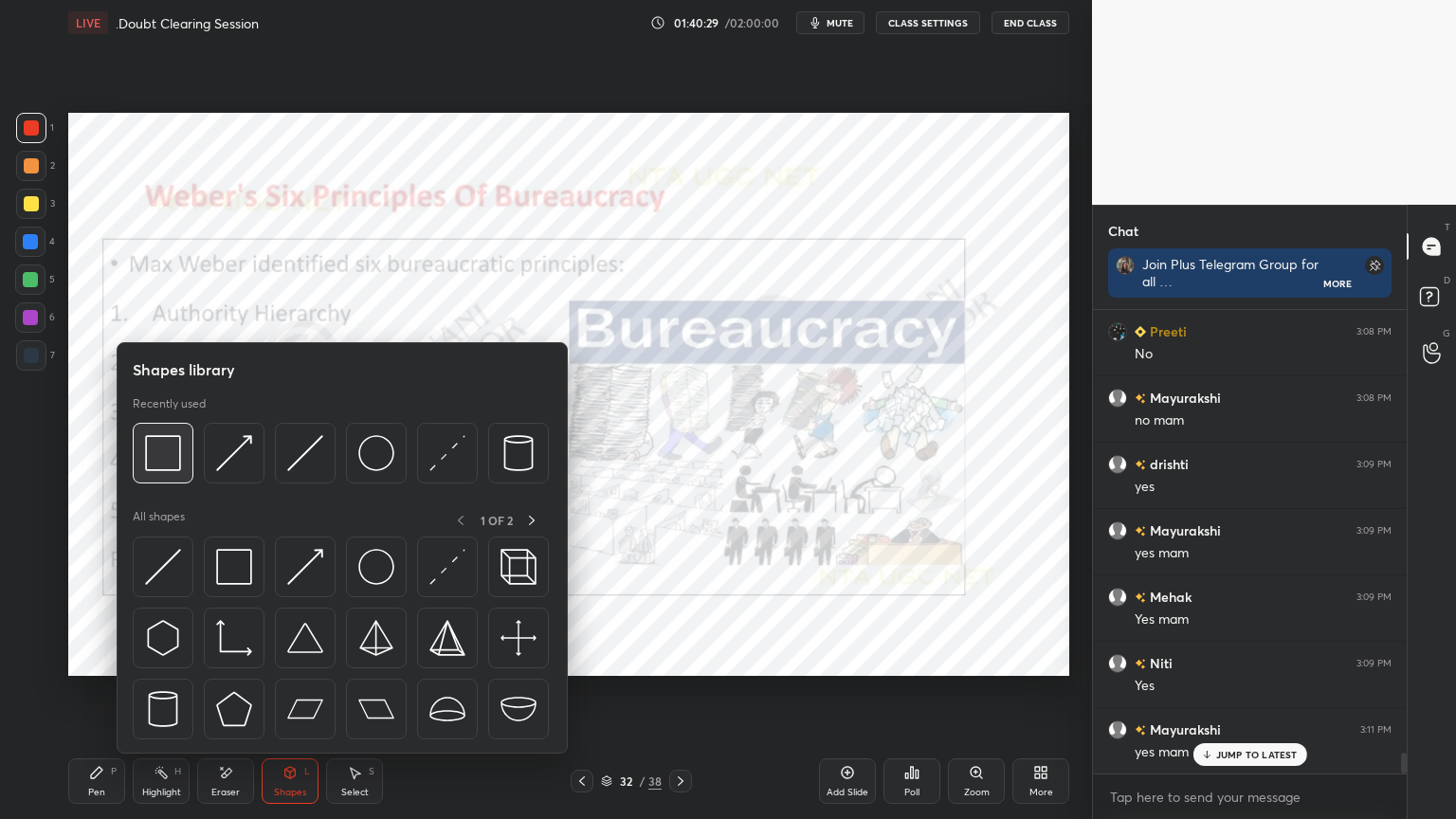 click at bounding box center [163, 453] 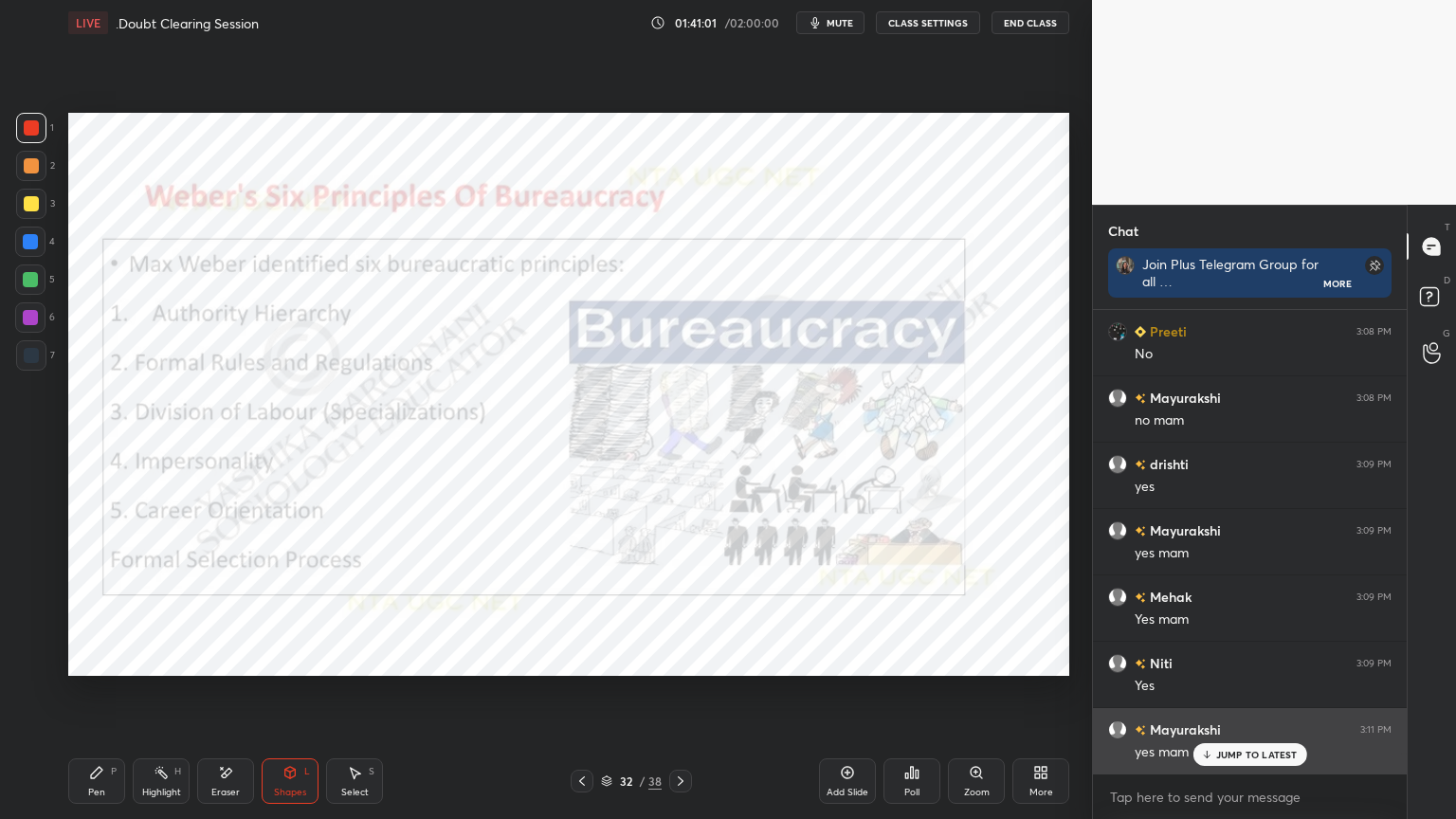 click on "JUMP TO LATEST" at bounding box center [1257, 755] 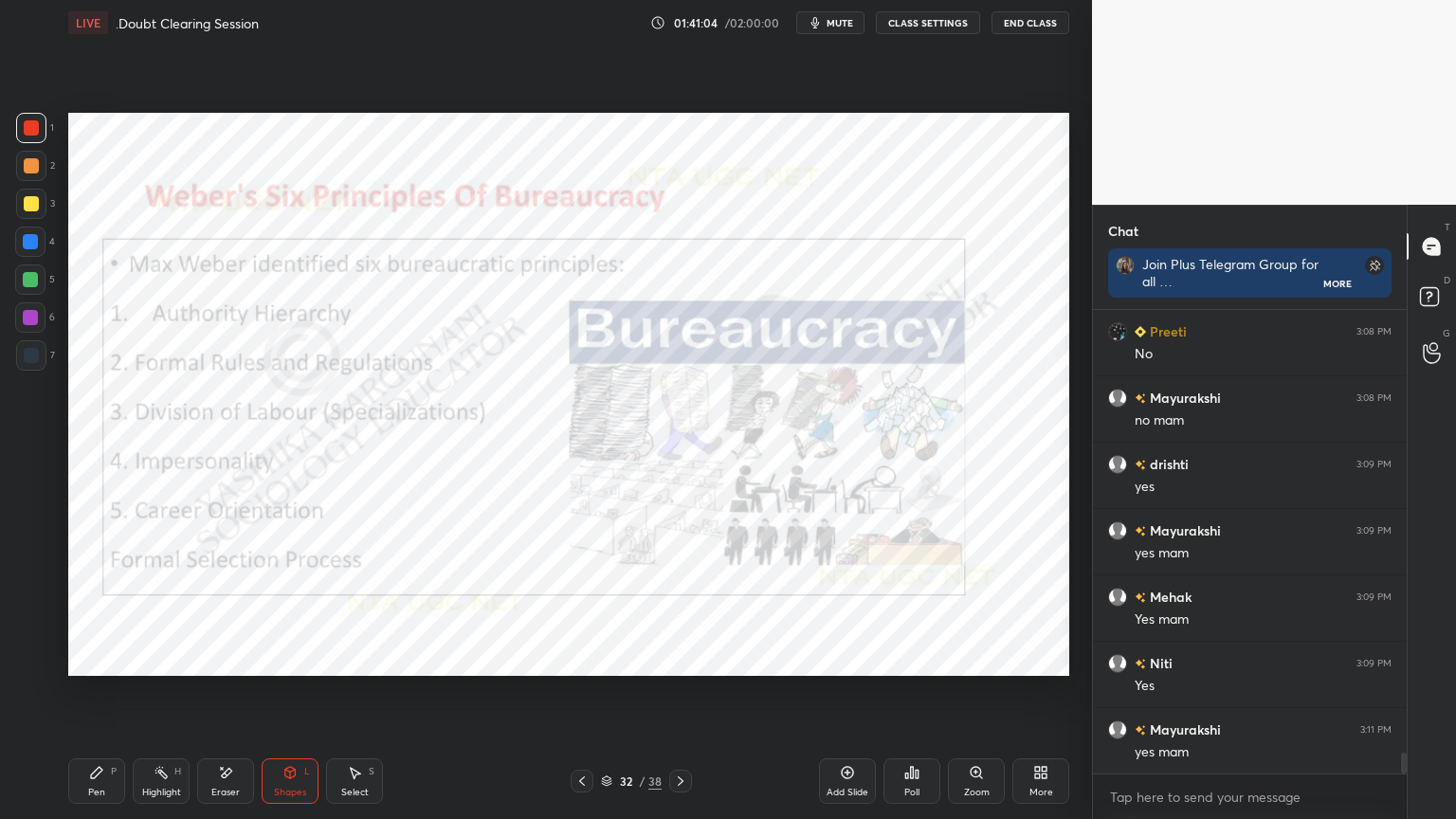 click 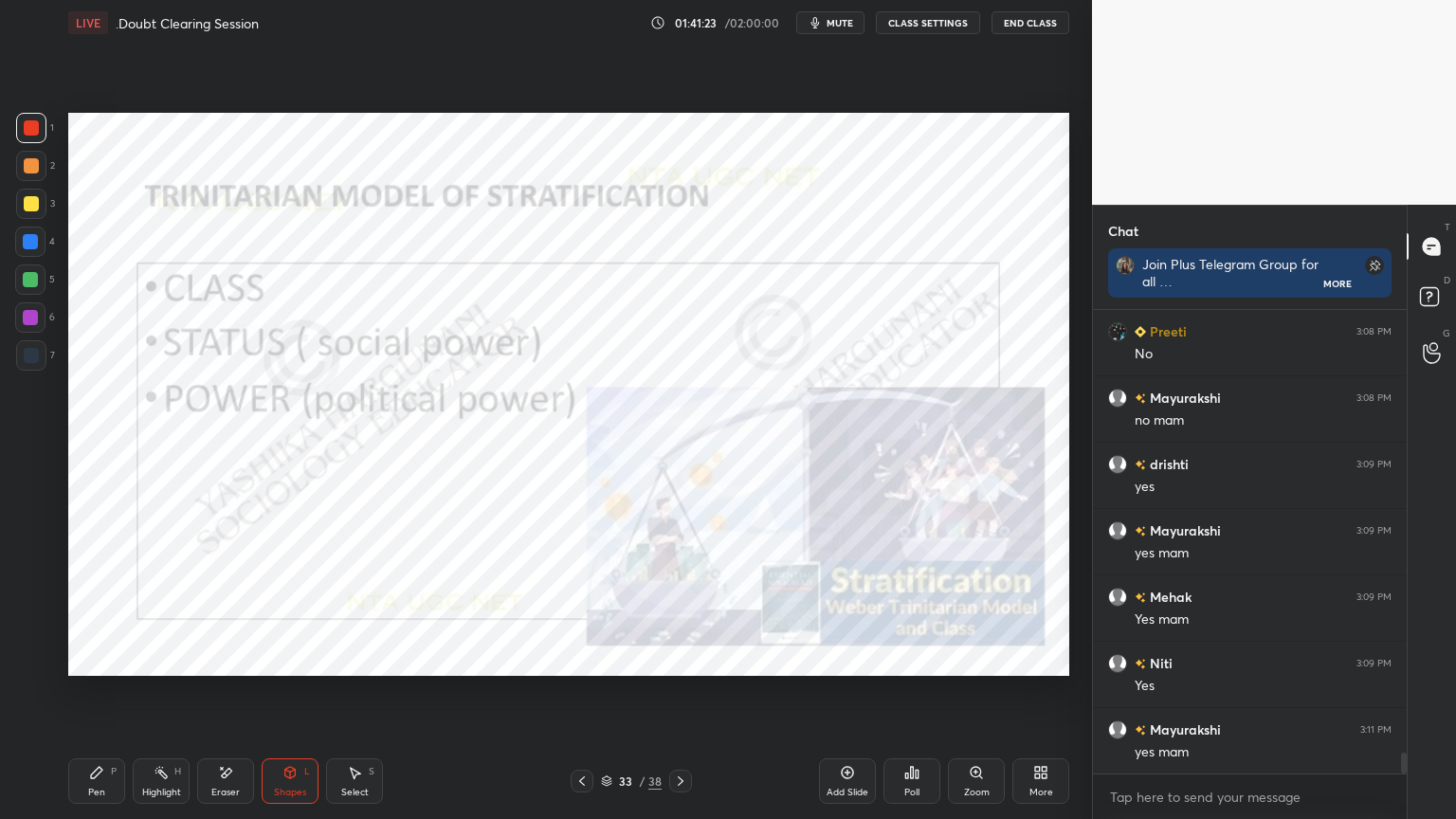 click 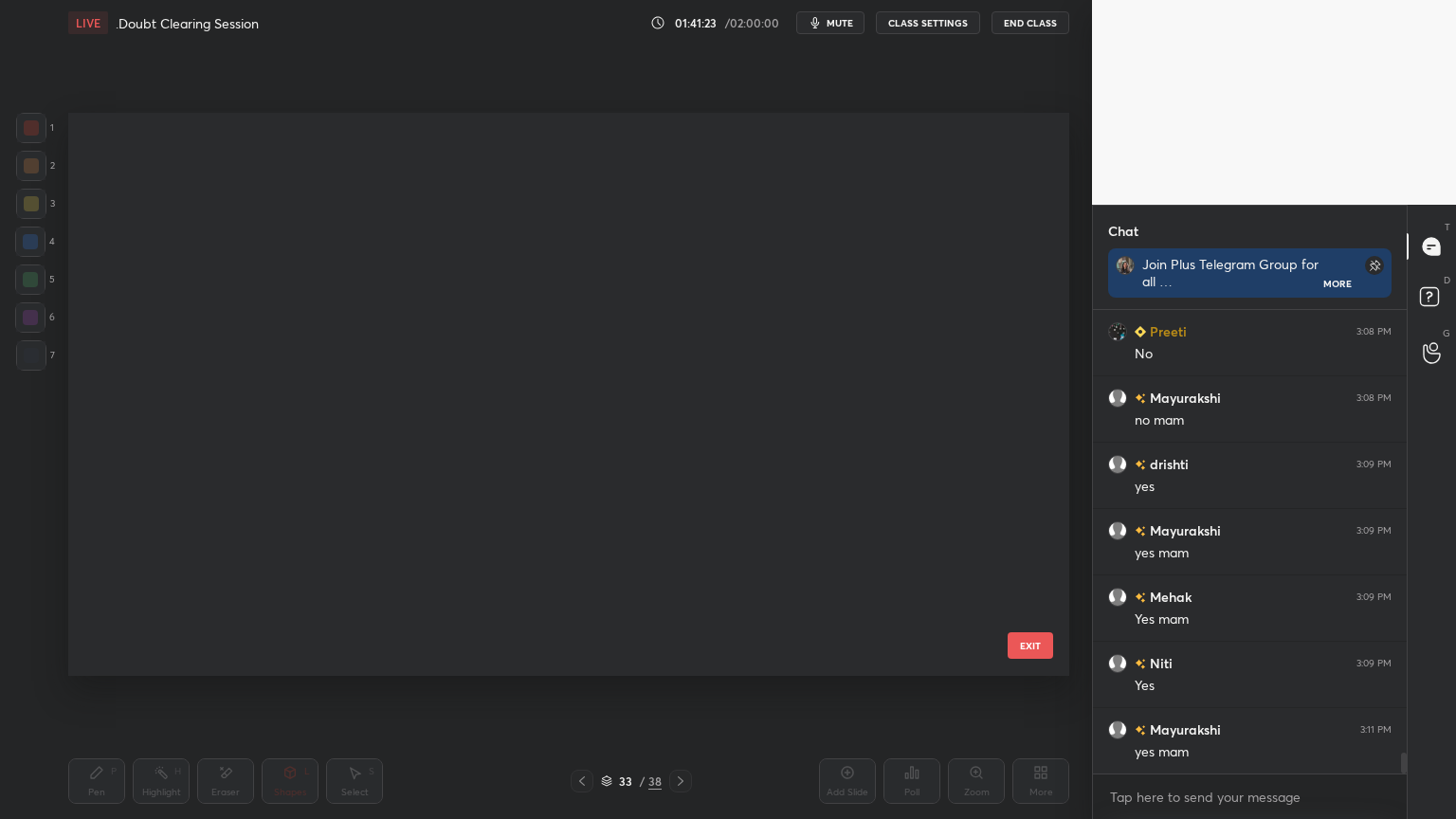scroll, scrollTop: 1345, scrollLeft: 0, axis: vertical 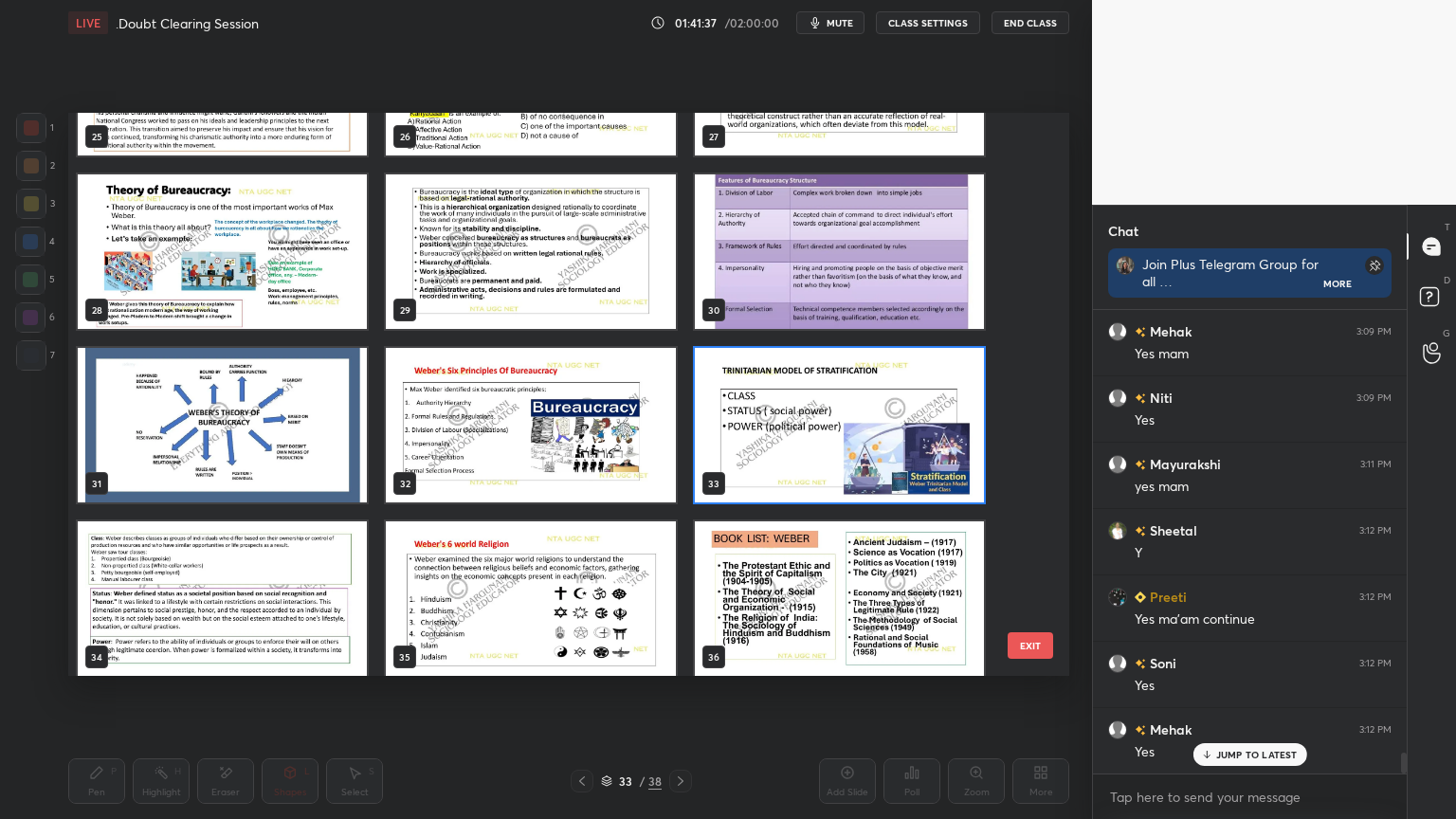 click at bounding box center [839, 425] 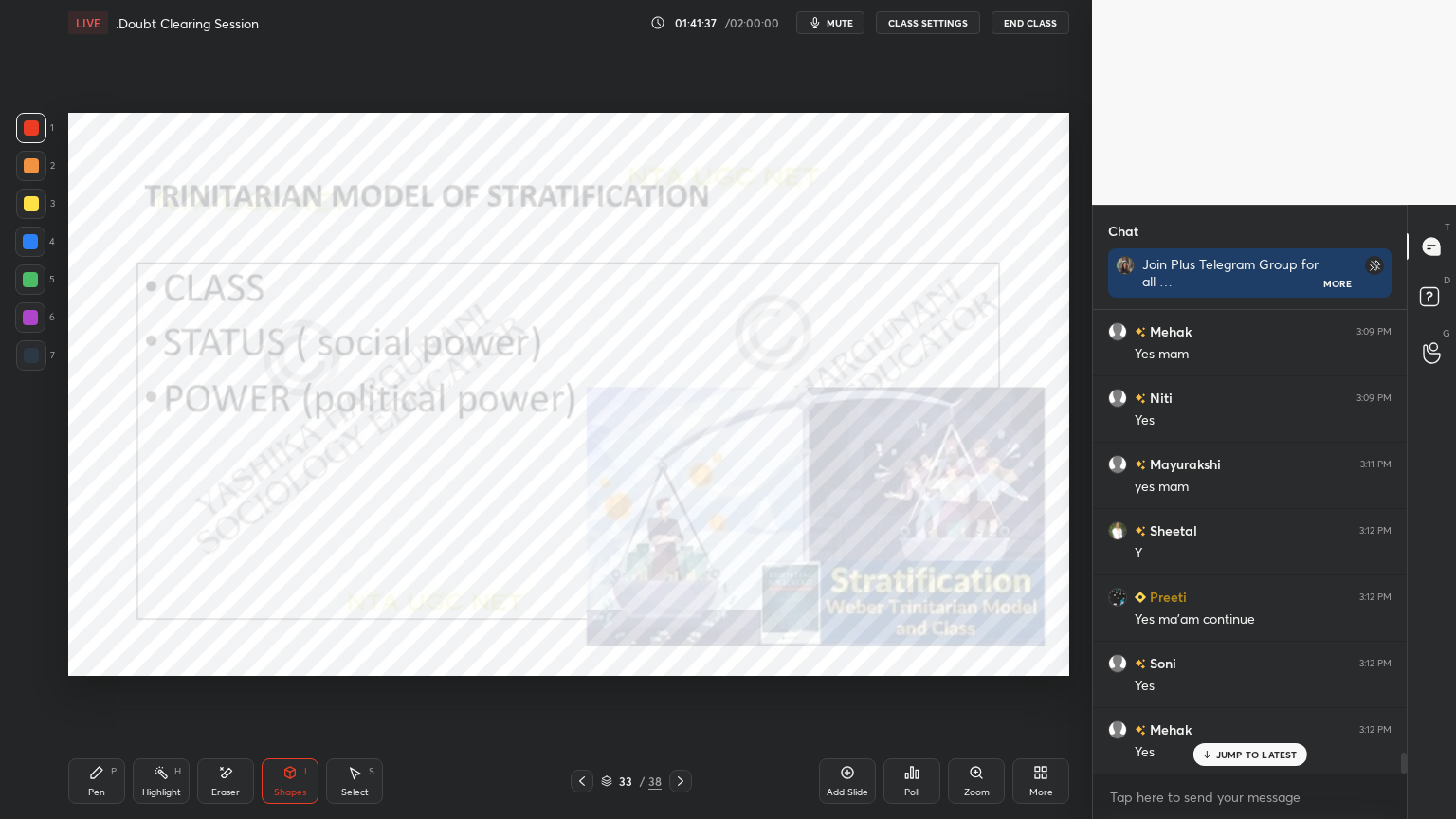 click at bounding box center [839, 425] 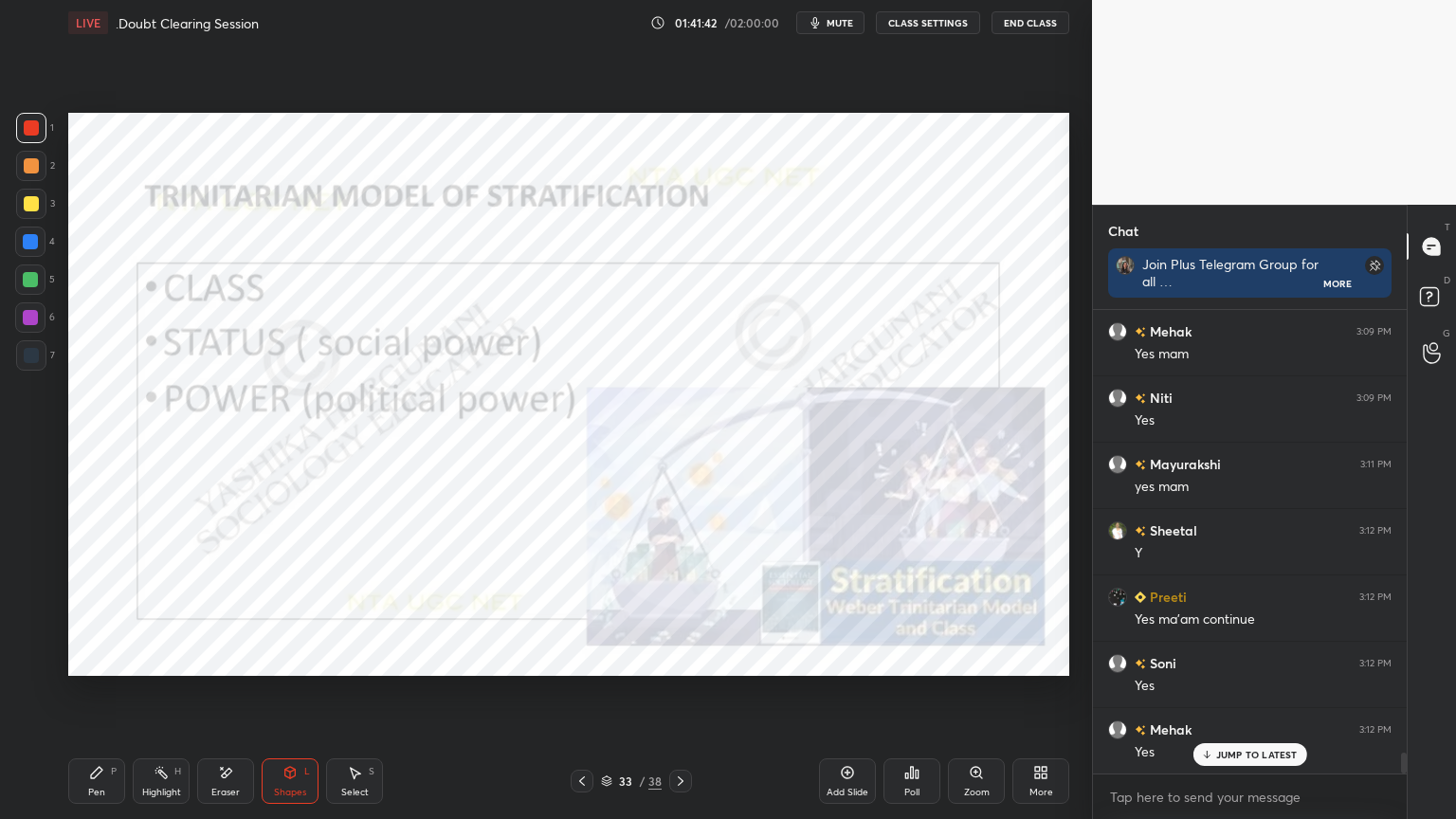 click on "Pen P" at bounding box center [97, 781] 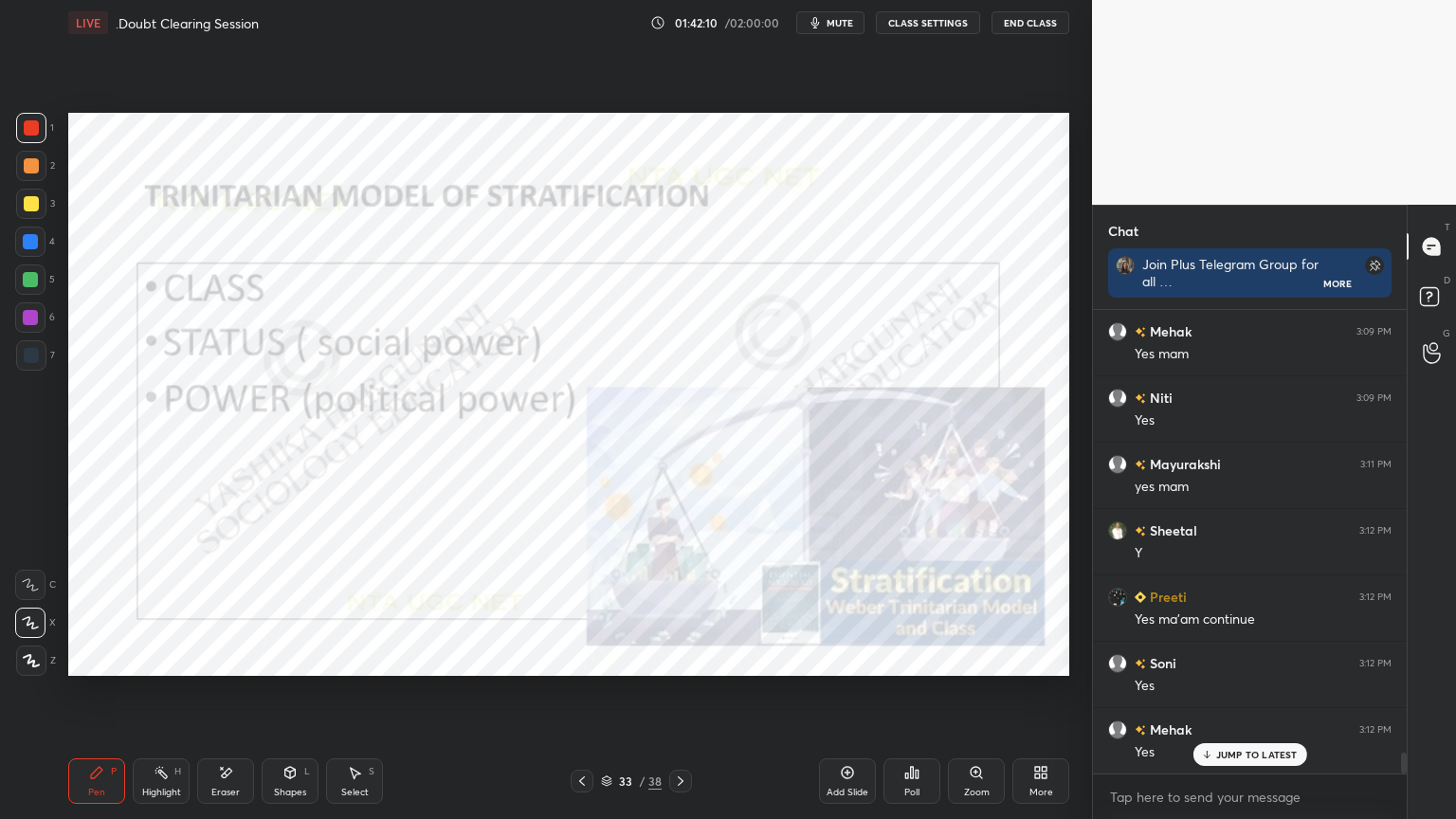 scroll, scrollTop: 10062, scrollLeft: 0, axis: vertical 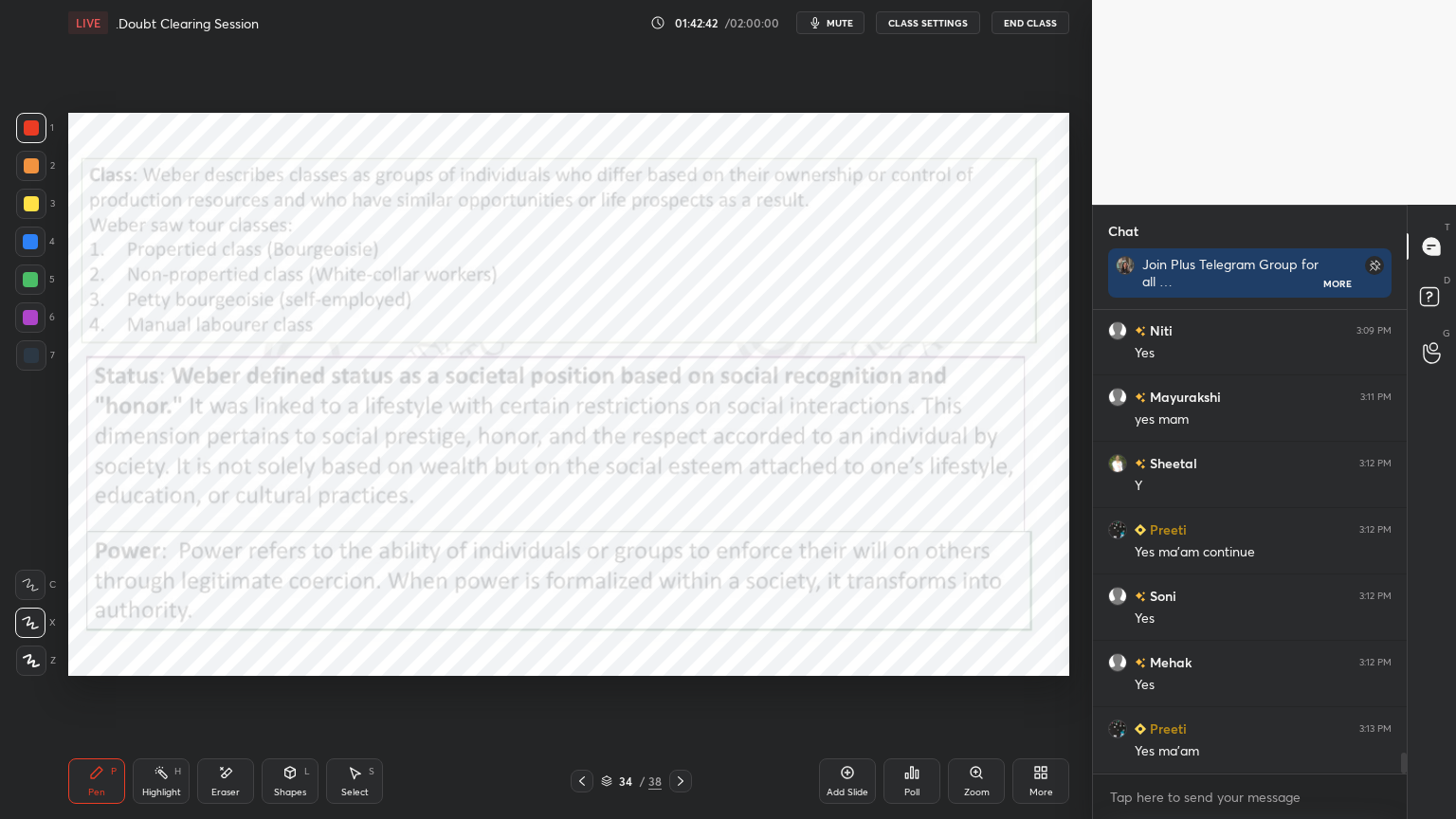 click 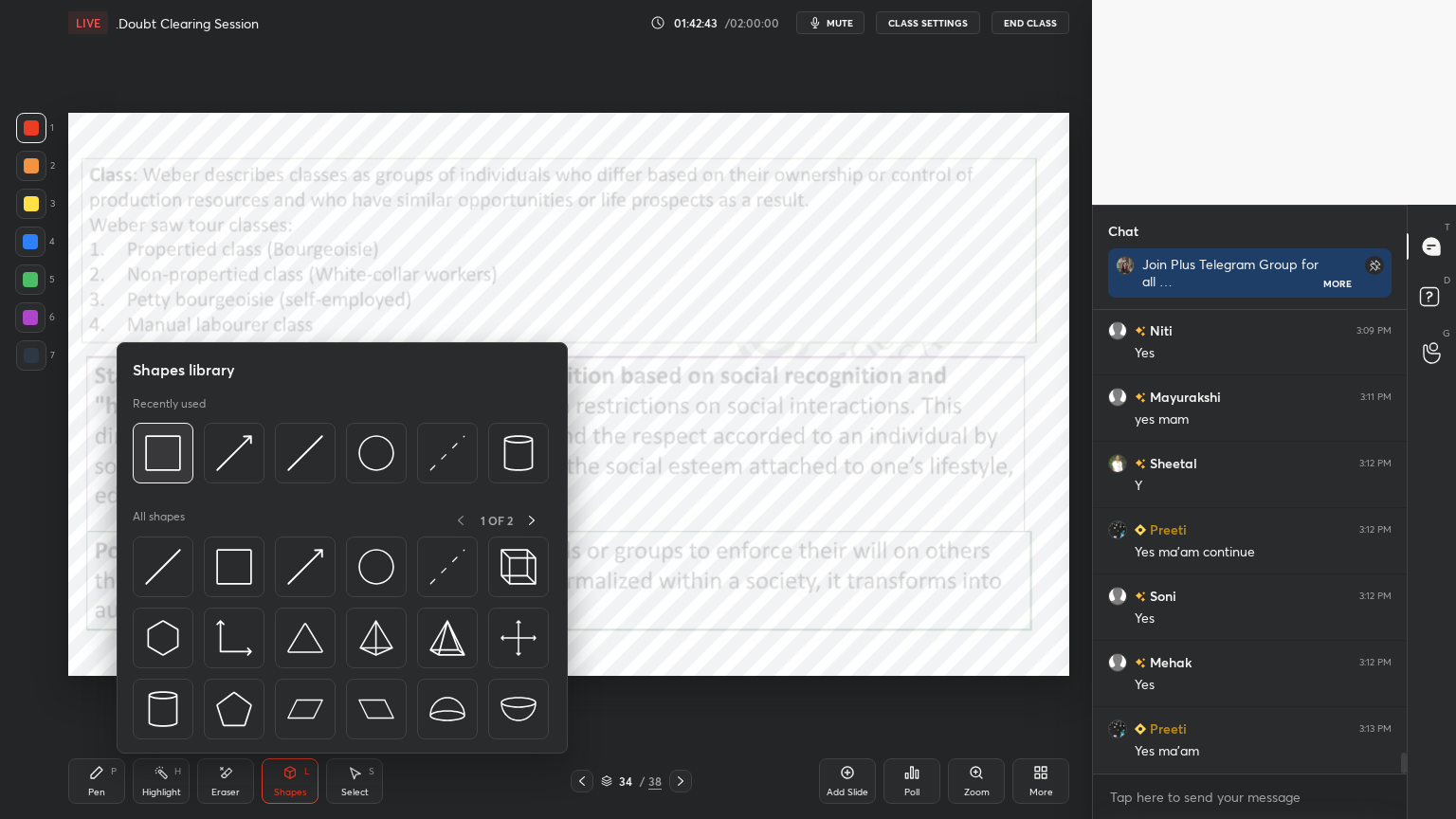 click at bounding box center [163, 453] 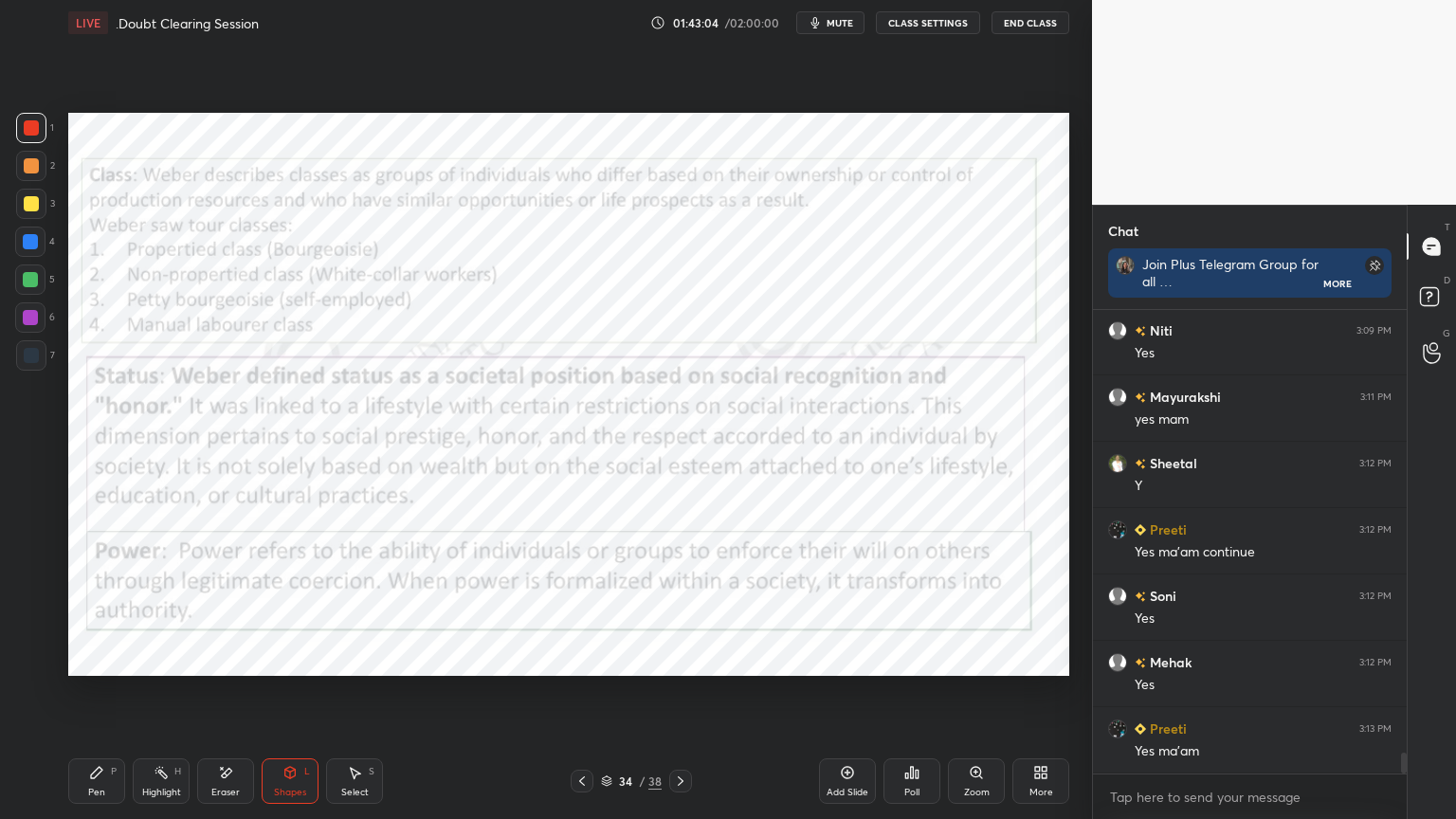 click on "Pen P" at bounding box center (97, 781) 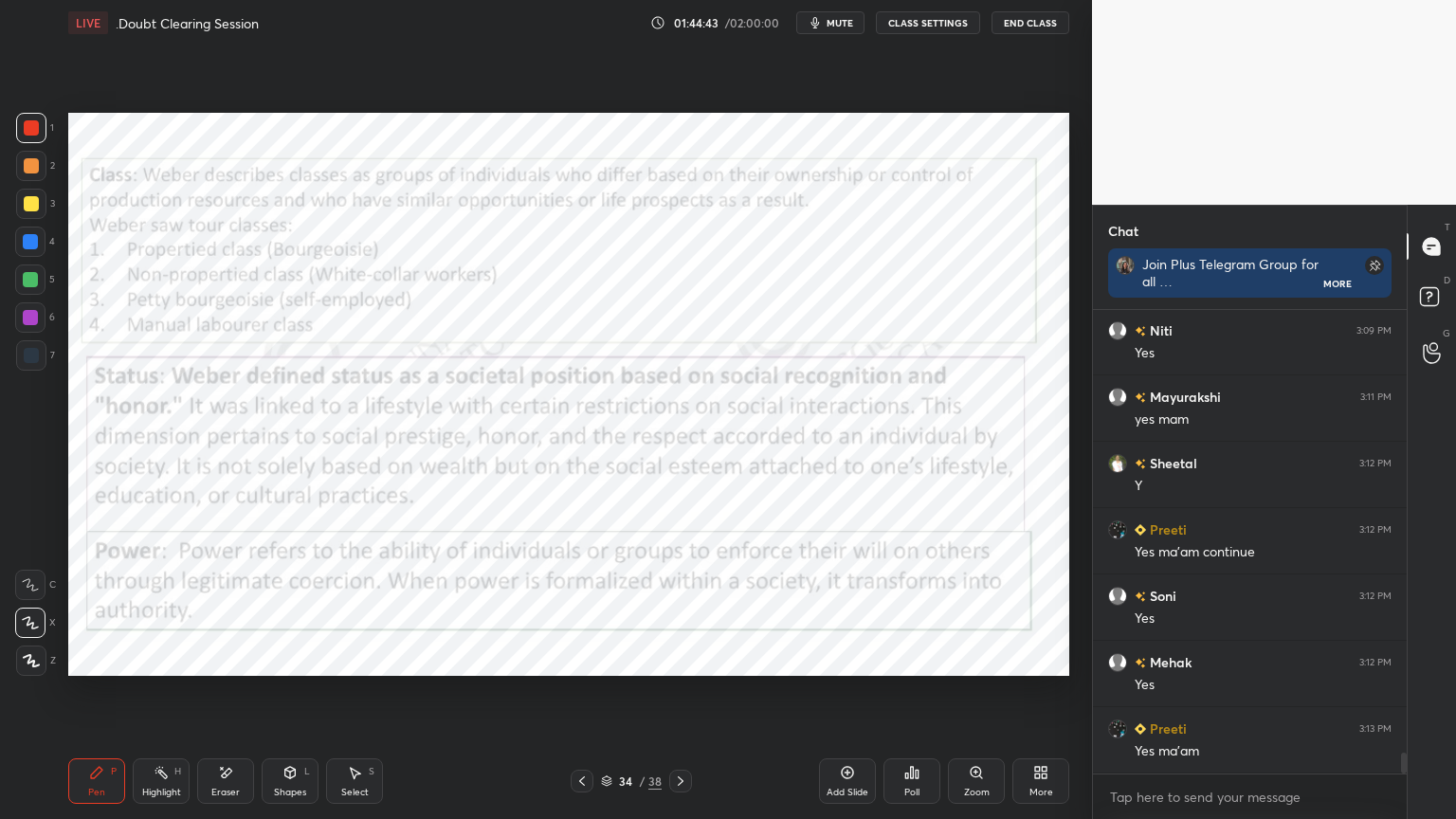 click on "Shapes" at bounding box center (290, 792) 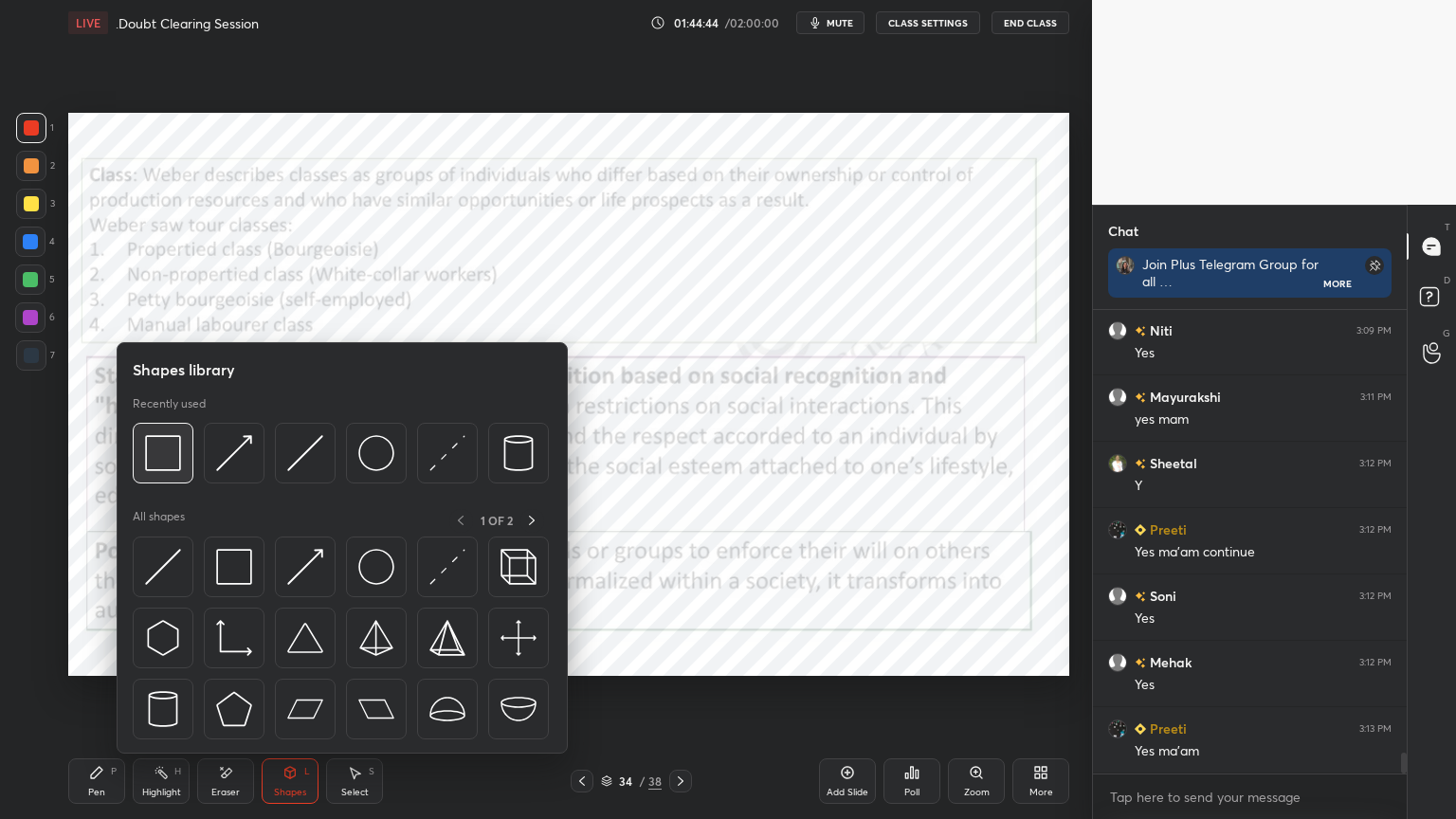 click at bounding box center (163, 453) 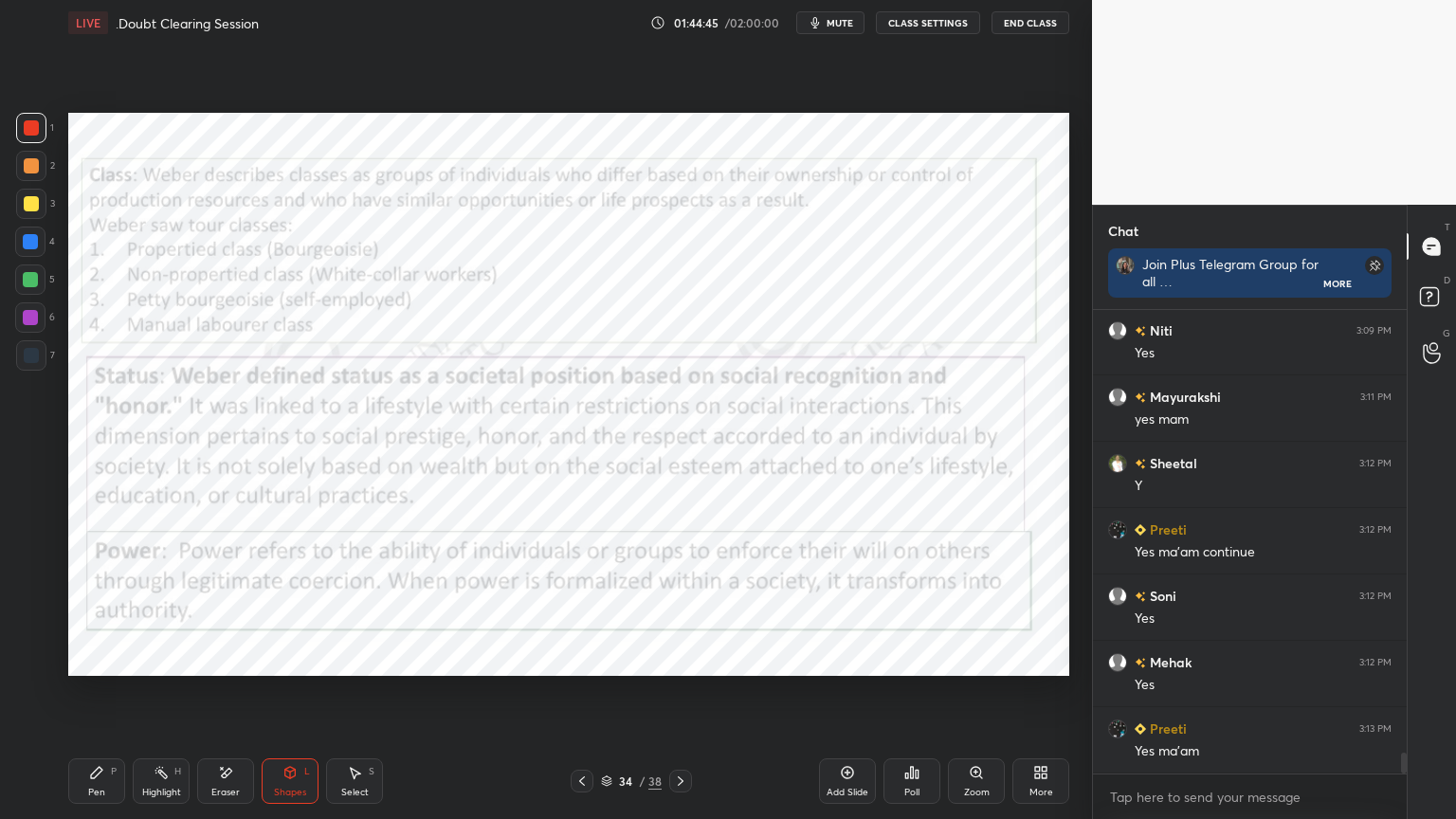 scroll, scrollTop: 10128, scrollLeft: 0, axis: vertical 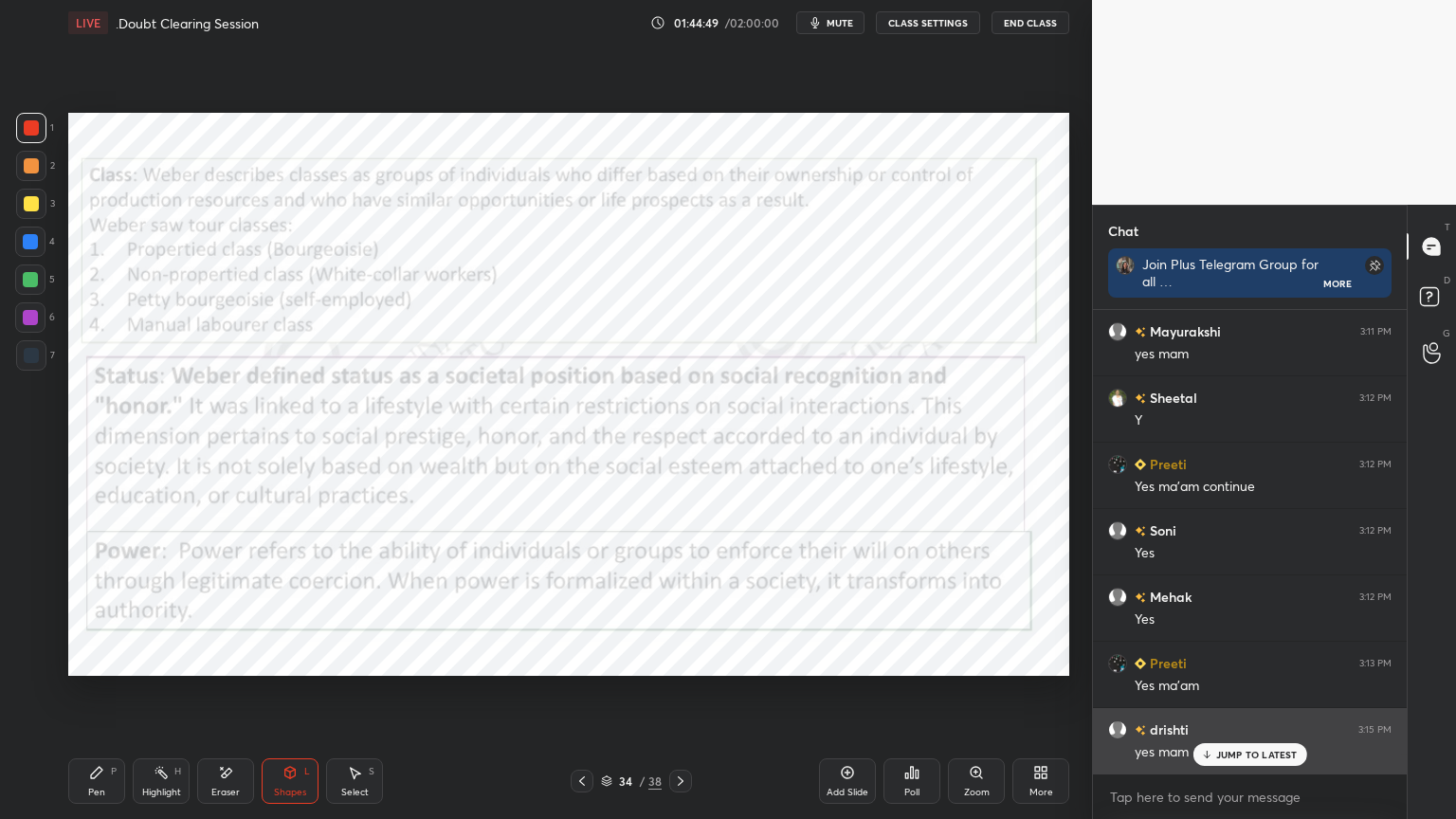 click on "JUMP TO LATEST" at bounding box center (1257, 755) 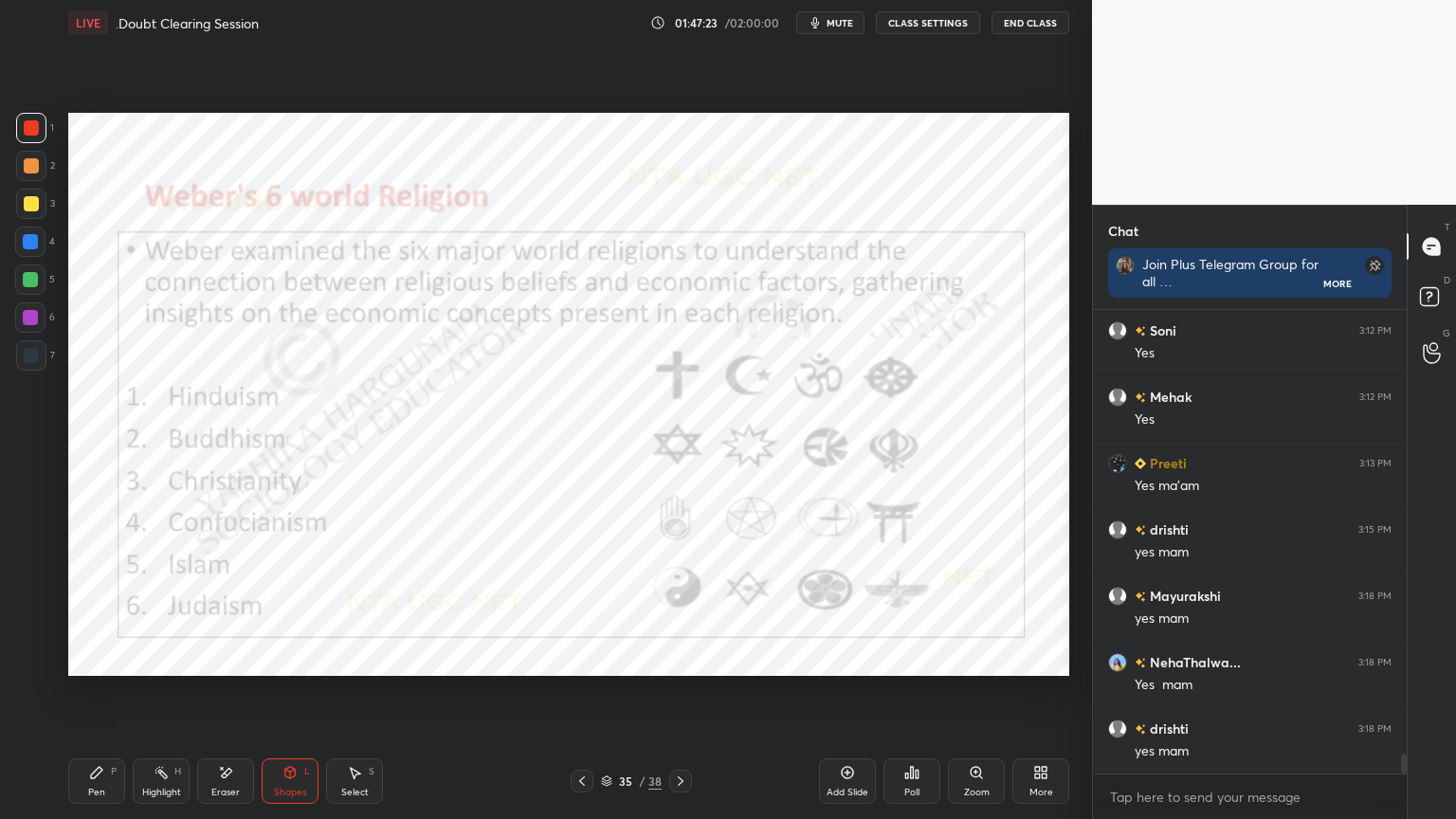 scroll, scrollTop: 10393, scrollLeft: 0, axis: vertical 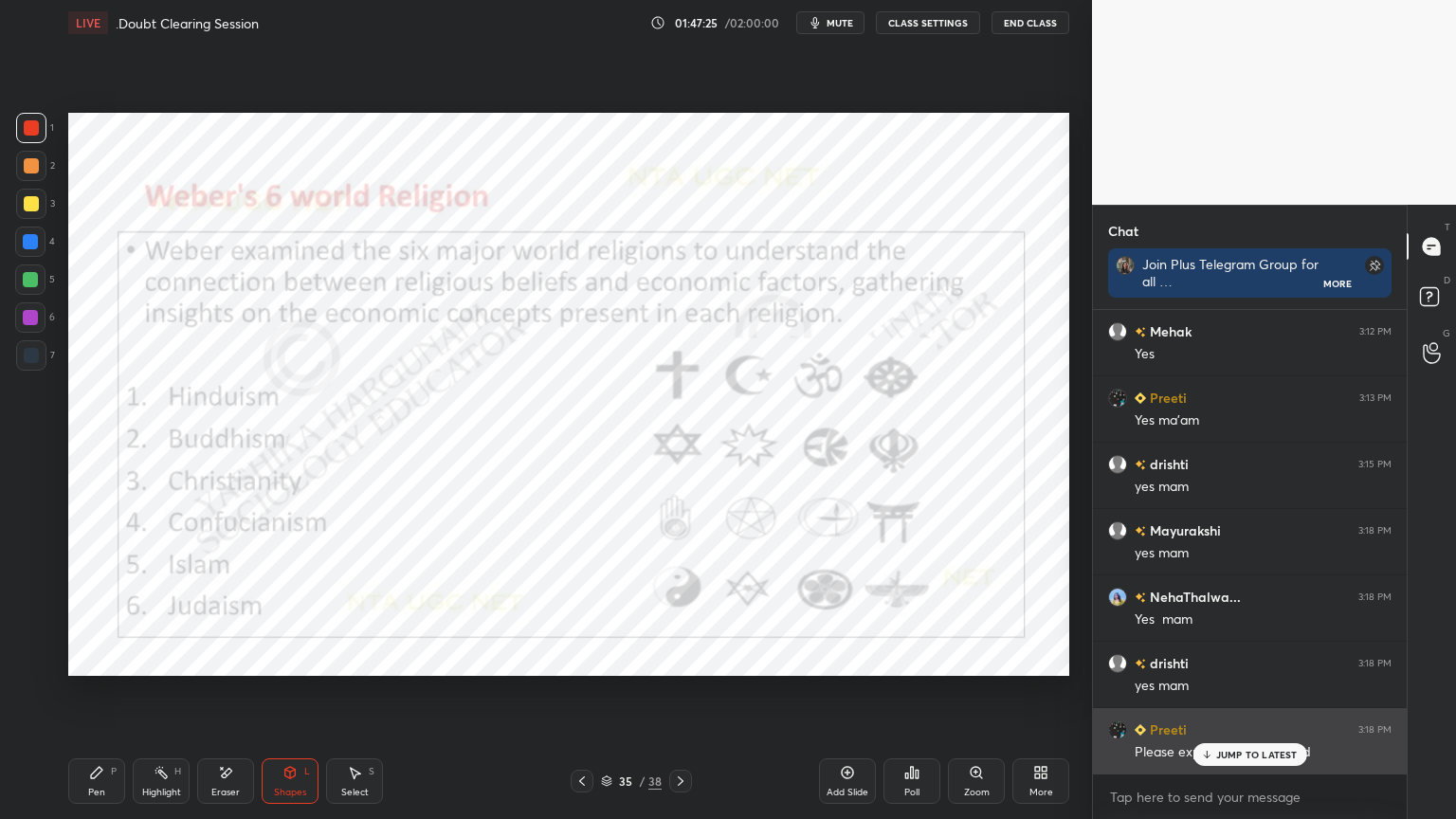 click on "JUMP TO LATEST" at bounding box center [1257, 755] 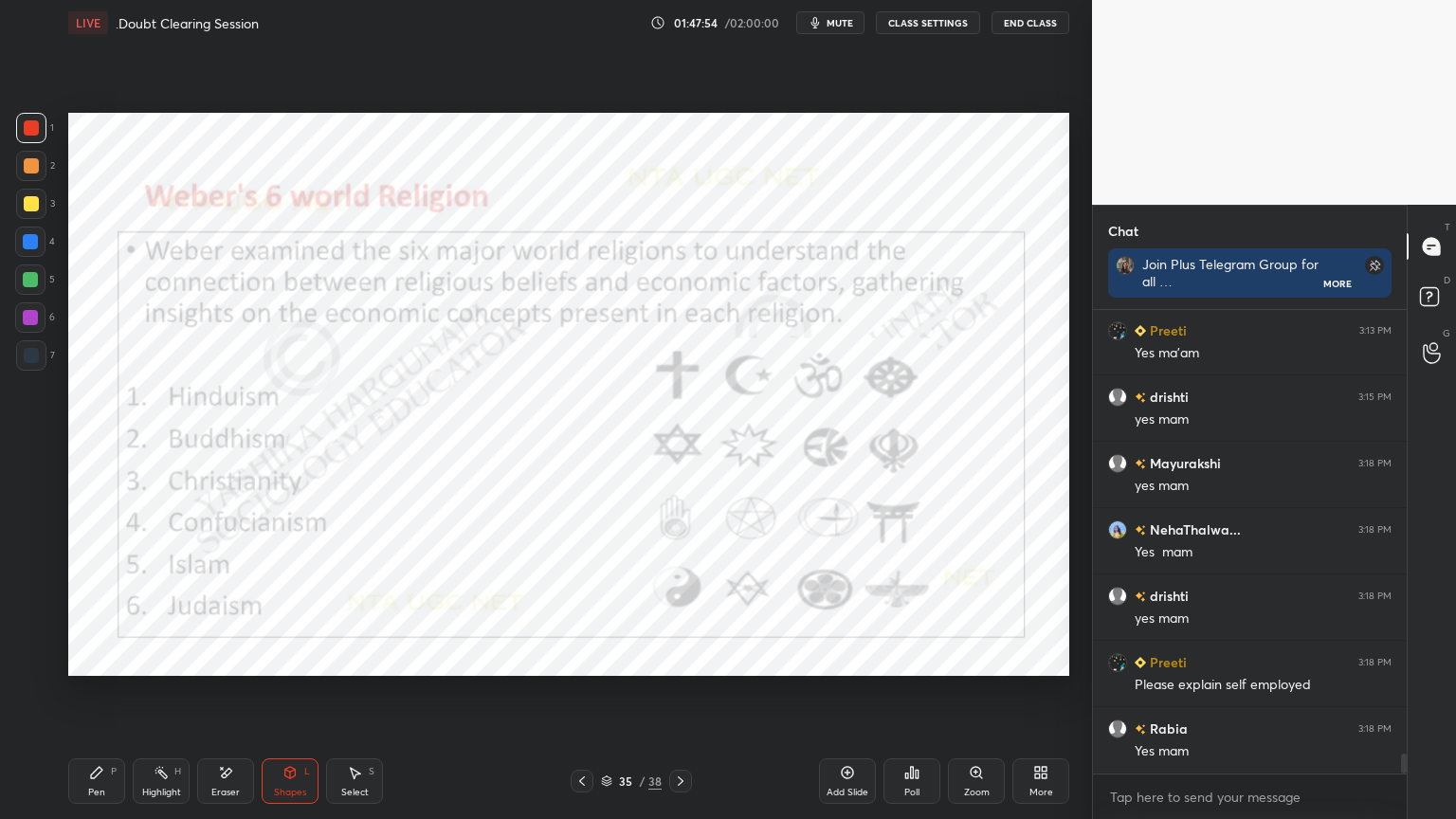 scroll, scrollTop: 10526, scrollLeft: 0, axis: vertical 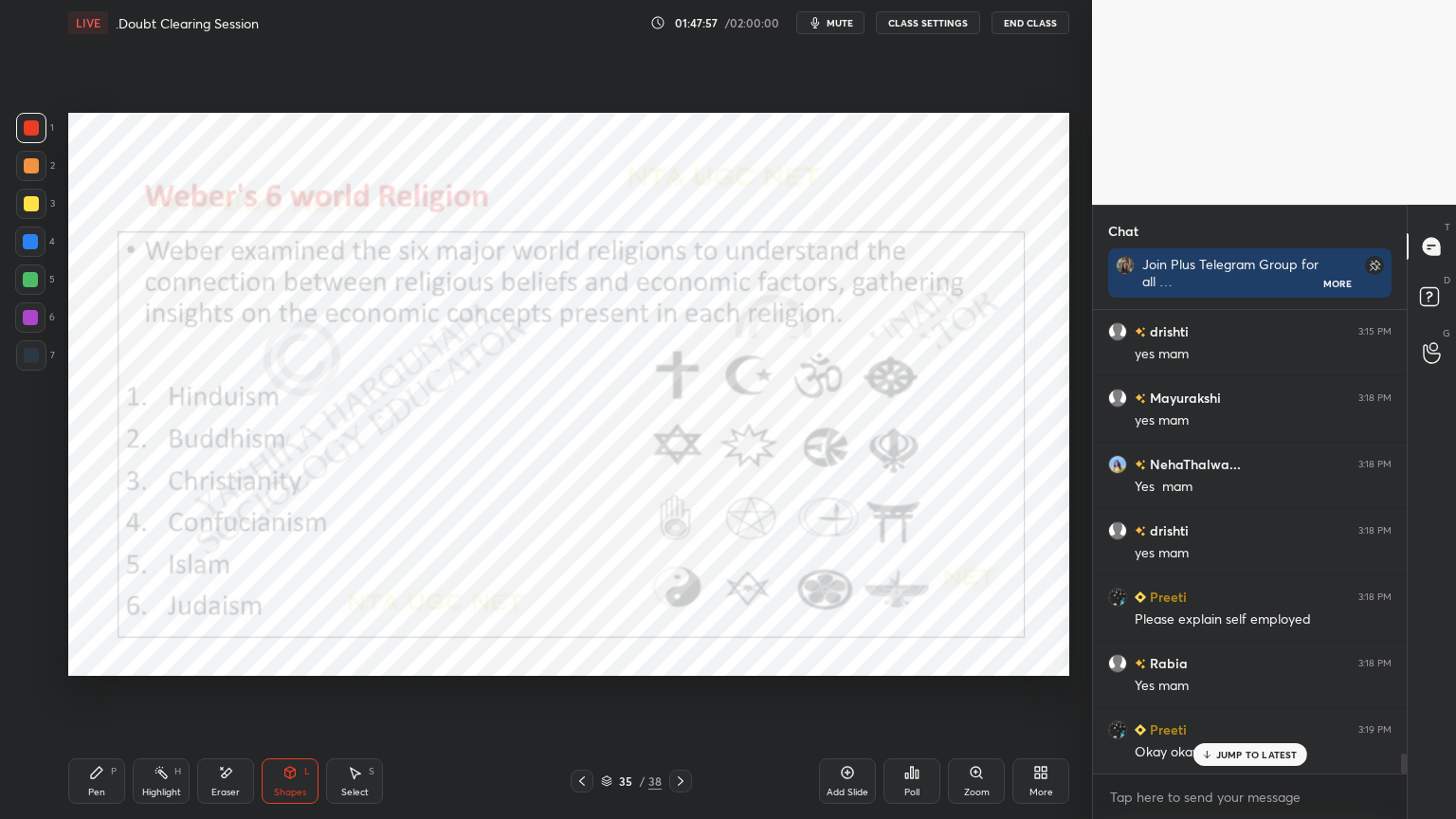 click on "JUMP TO LATEST" at bounding box center (1257, 755) 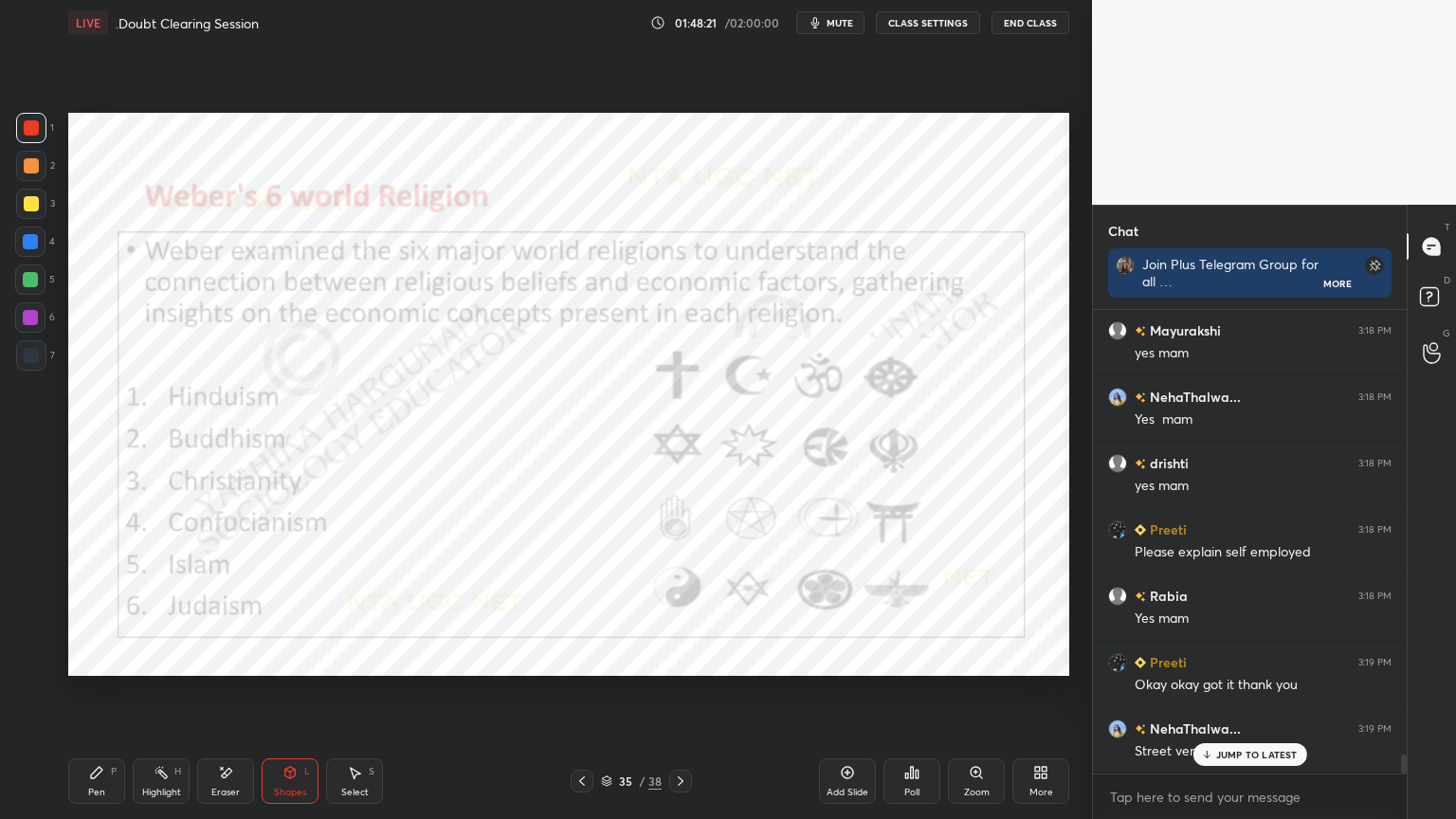 scroll, scrollTop: 10658, scrollLeft: 0, axis: vertical 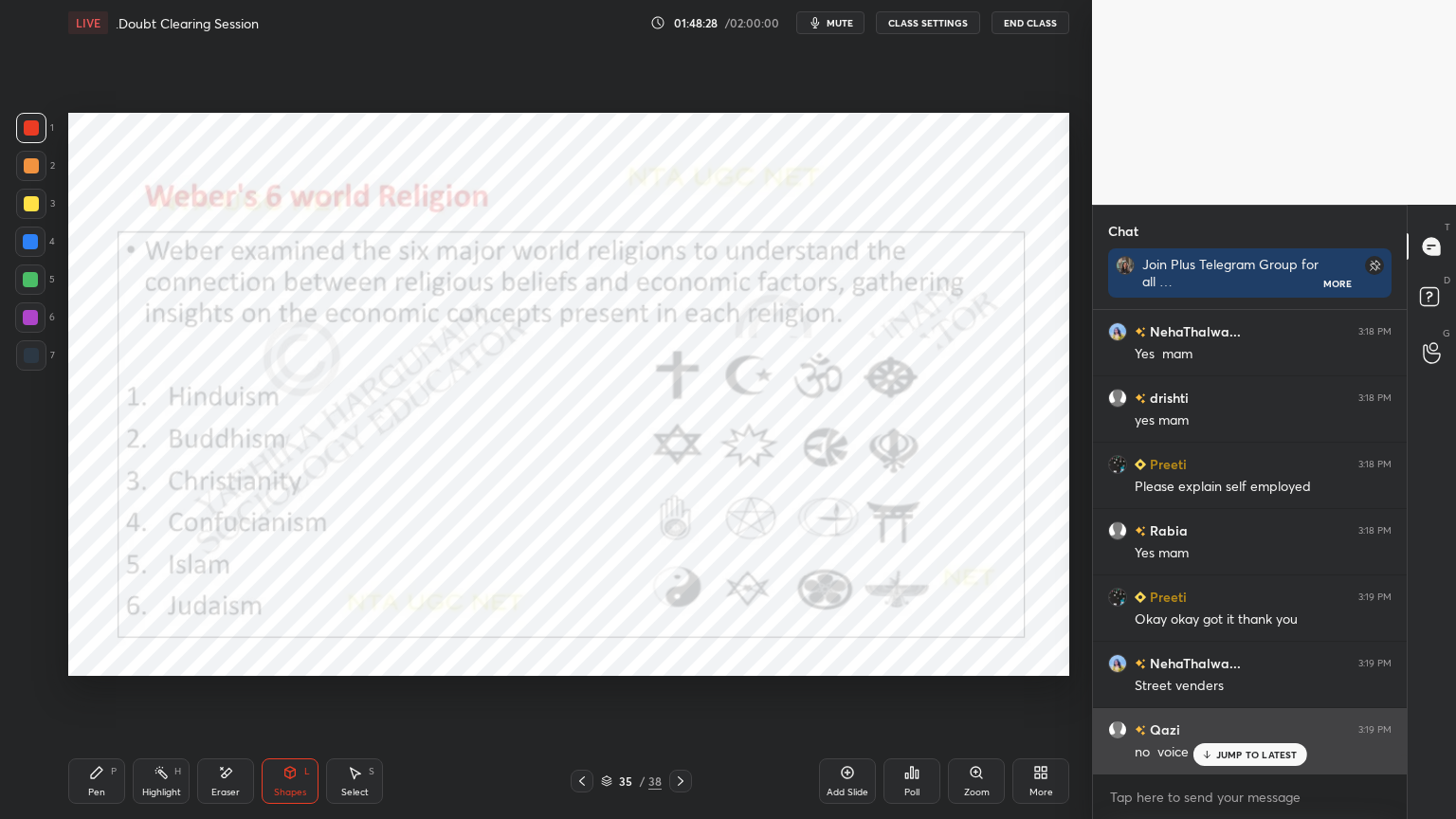 click on "JUMP TO LATEST" at bounding box center [1257, 755] 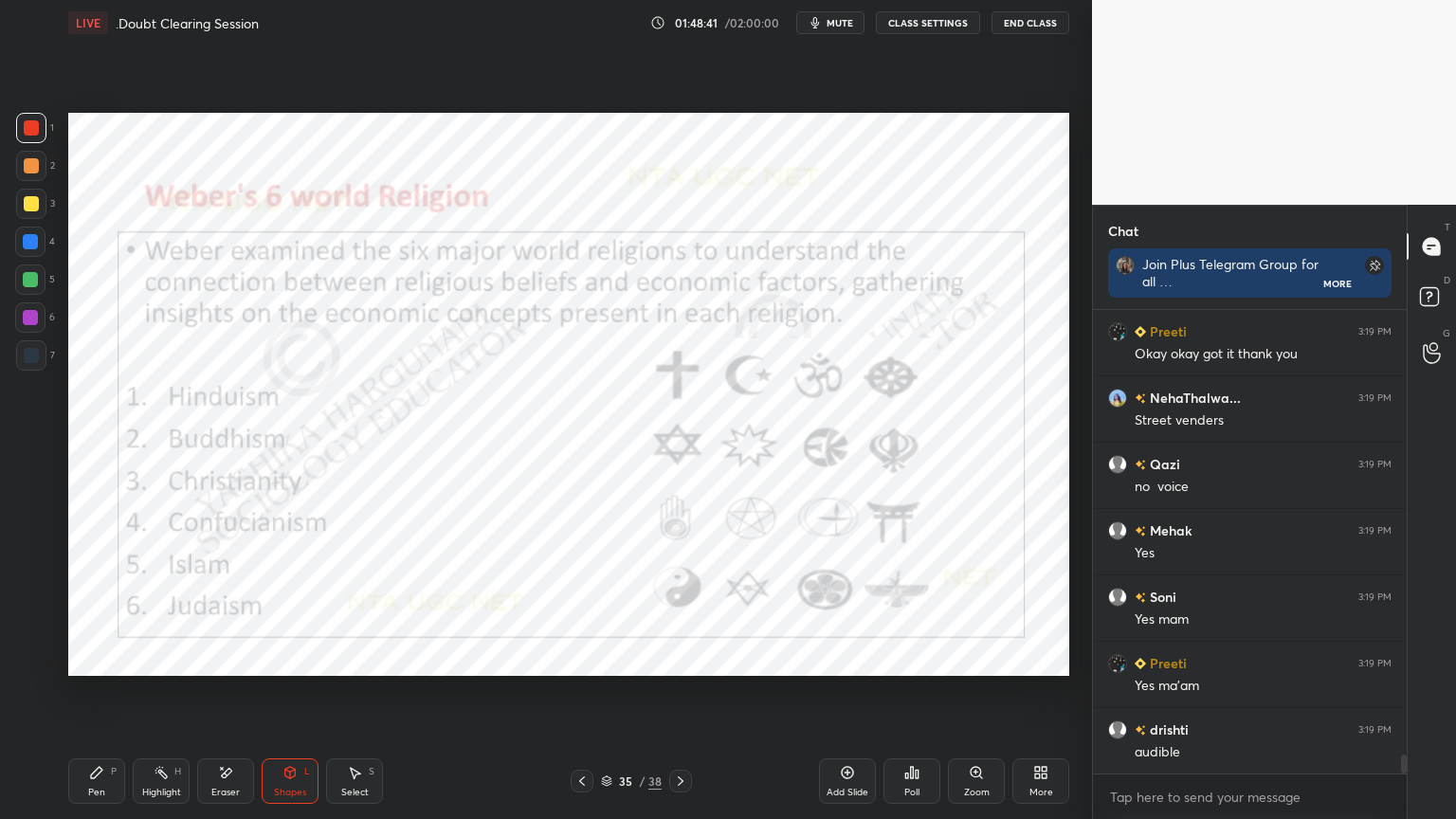 scroll, scrollTop: 10991, scrollLeft: 0, axis: vertical 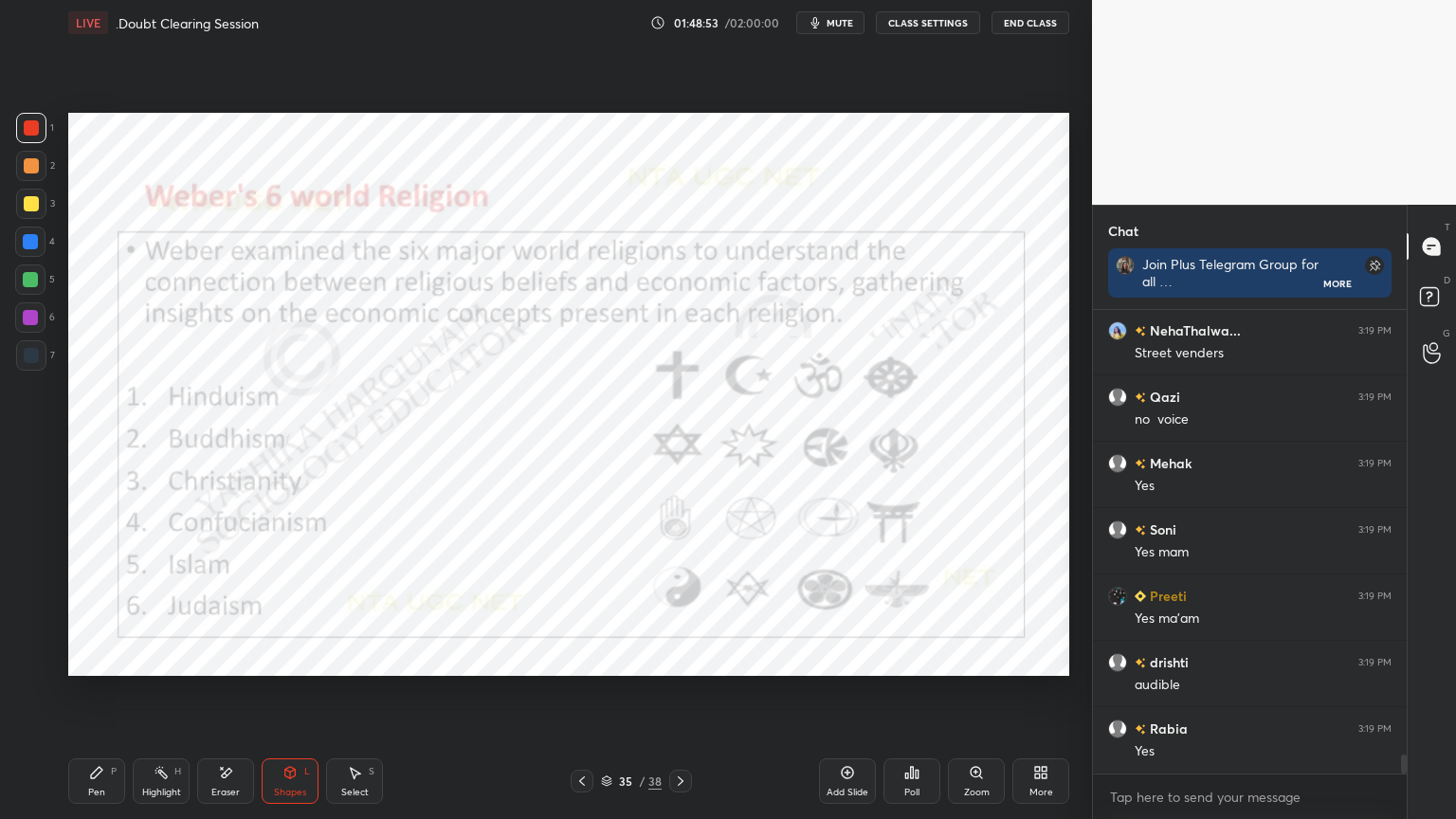 click on "Pen P" at bounding box center (97, 781) 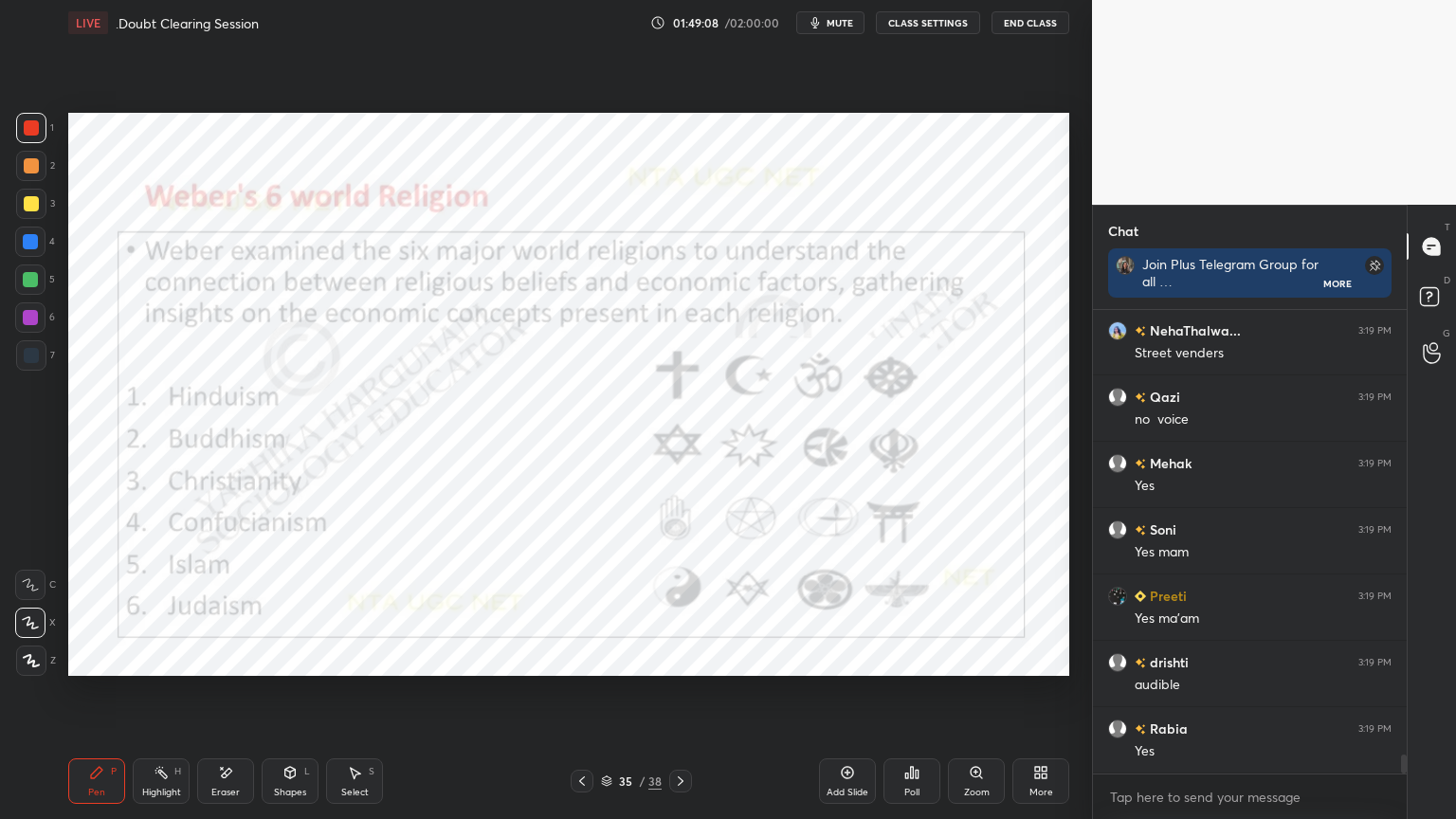 click on "Shapes L" at bounding box center (290, 781) 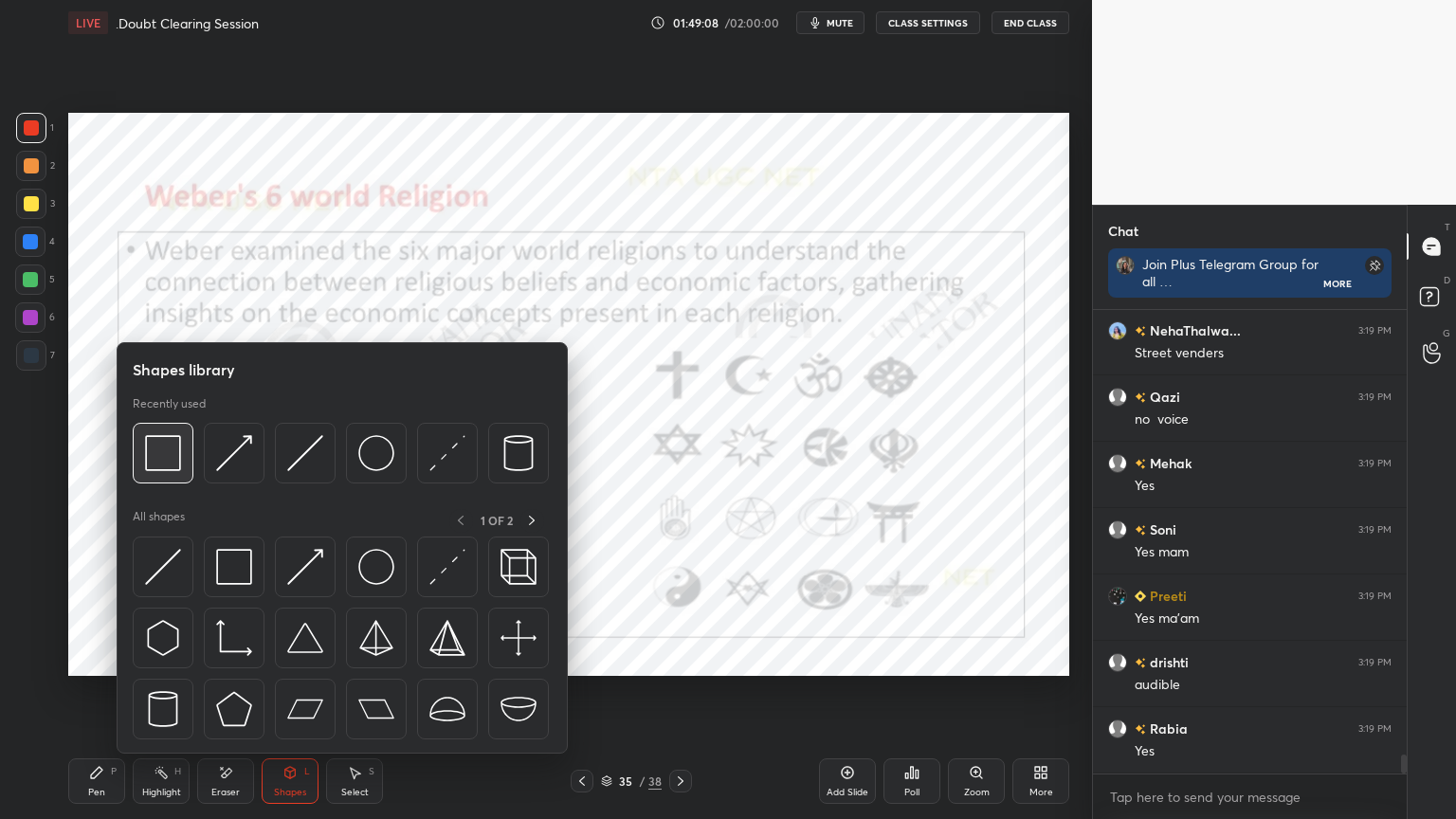 click at bounding box center [163, 453] 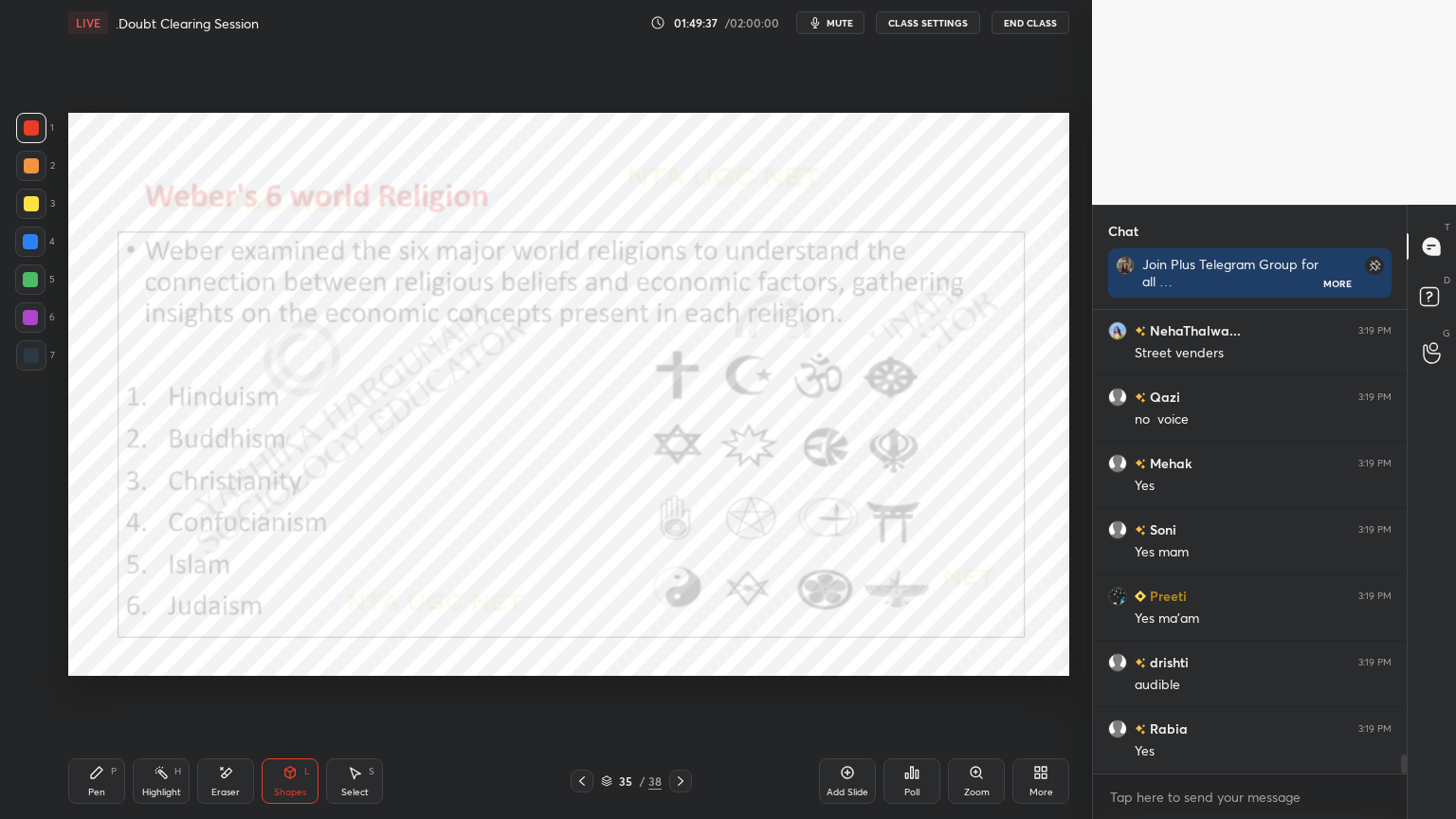 click 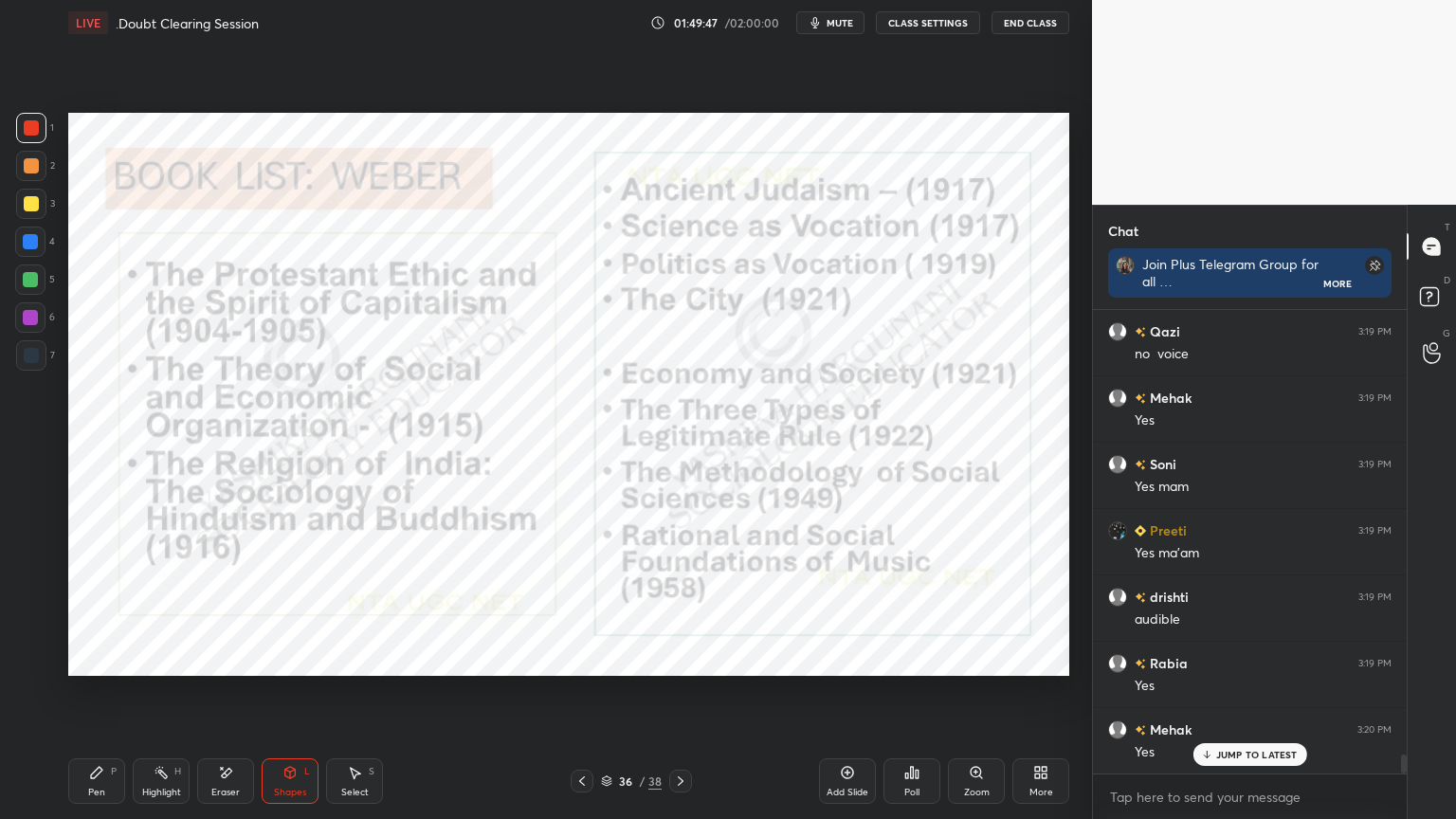 scroll, scrollTop: 11124, scrollLeft: 0, axis: vertical 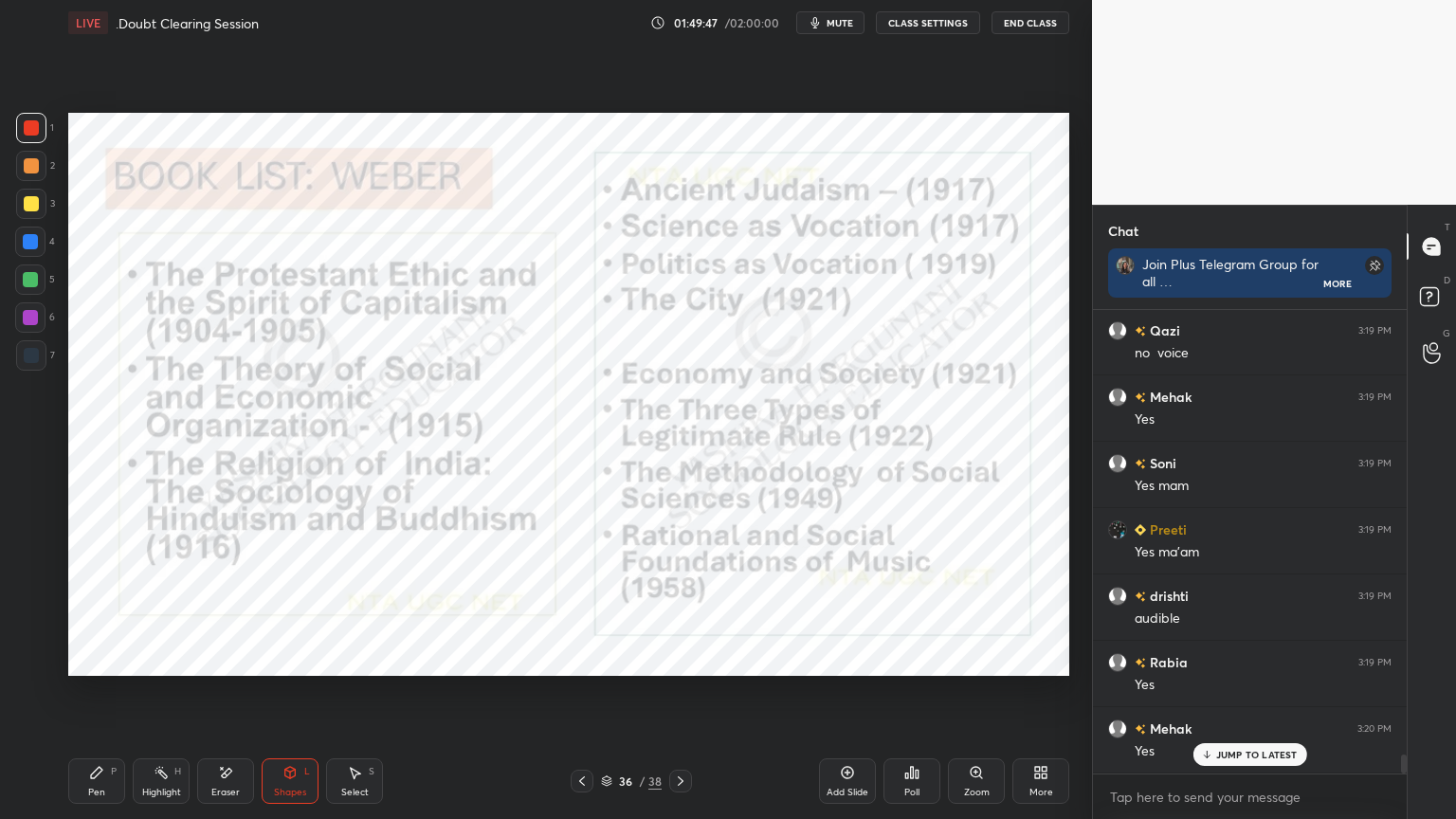 click on "Mehak 3:12 PM Yes Preeti 3:13 PM Yes ma'am drishti 3:15 PM yes mam Mayurakshi 3:18 PM yes mam NehaThalwa... 3:18 PM Yes  mam drishti 3:18 PM yes mam Preeti 3:18 PM Please explain self employed Rabia 3:18 PM Yes mam Preeti 3:19 PM Okay okay got it thank you NehaThalwa... 3:19 PM Street venders Qazi 3:19 PM no  voice Mehak 3:19 PM Yes Soni 3:19 PM Yes mam Preeti 3:19 PM Yes ma'am drishti 3:19 PM audible Rabia 3:19 PM Yes Mehak 3:20 PM Yes" at bounding box center [1249, 541] 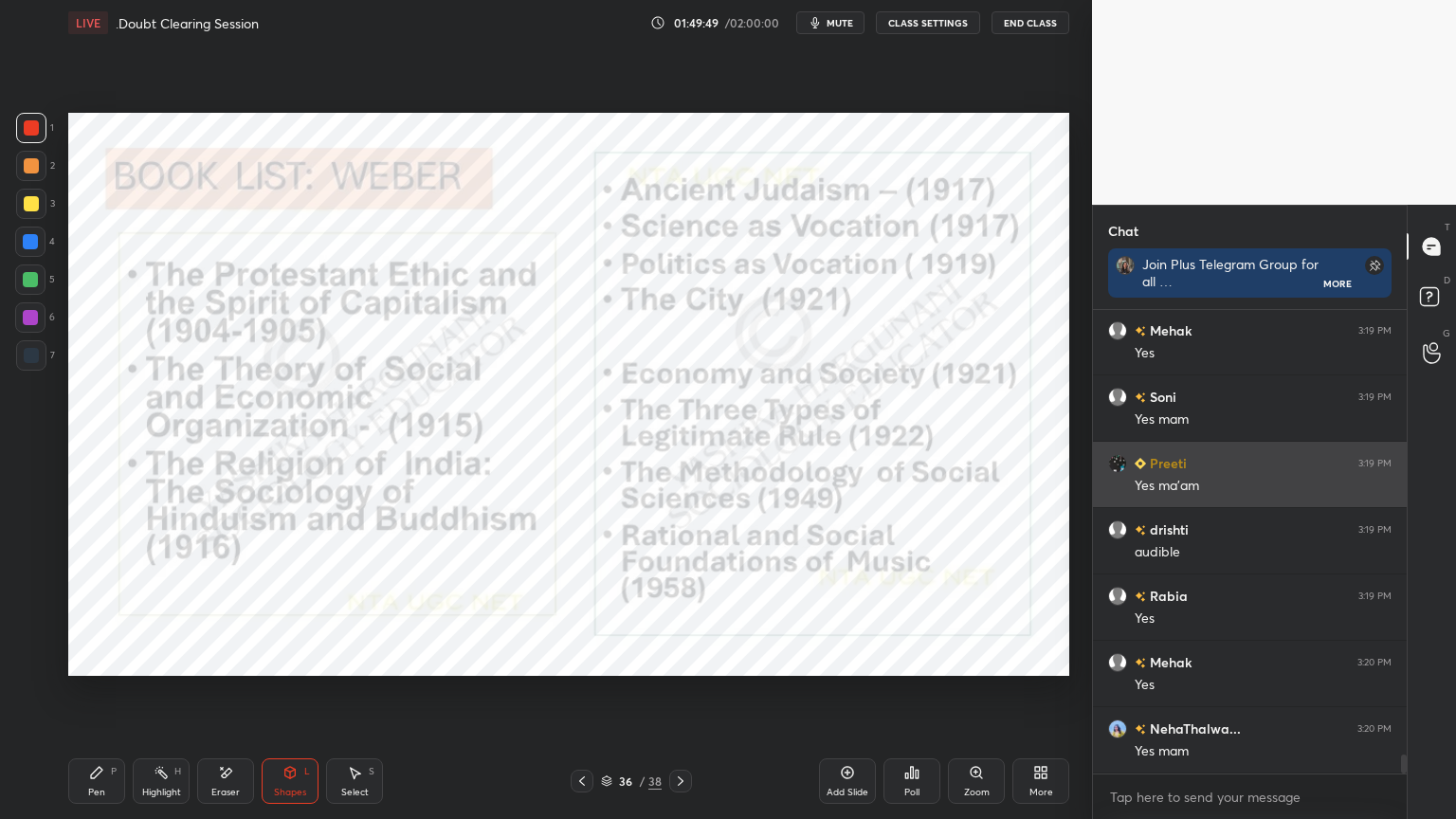 scroll, scrollTop: 11189, scrollLeft: 0, axis: vertical 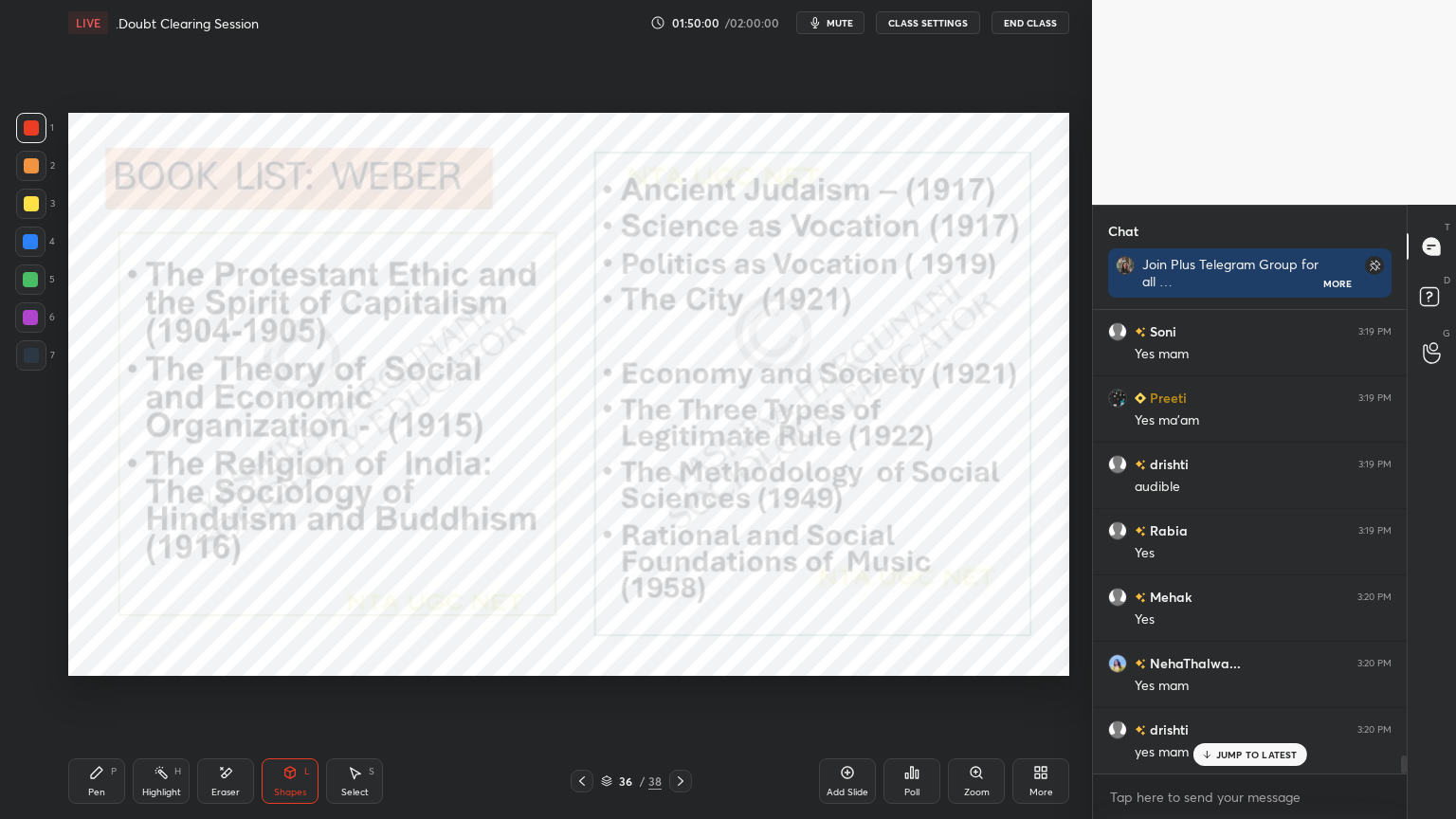 click on "P" at bounding box center [114, 772] 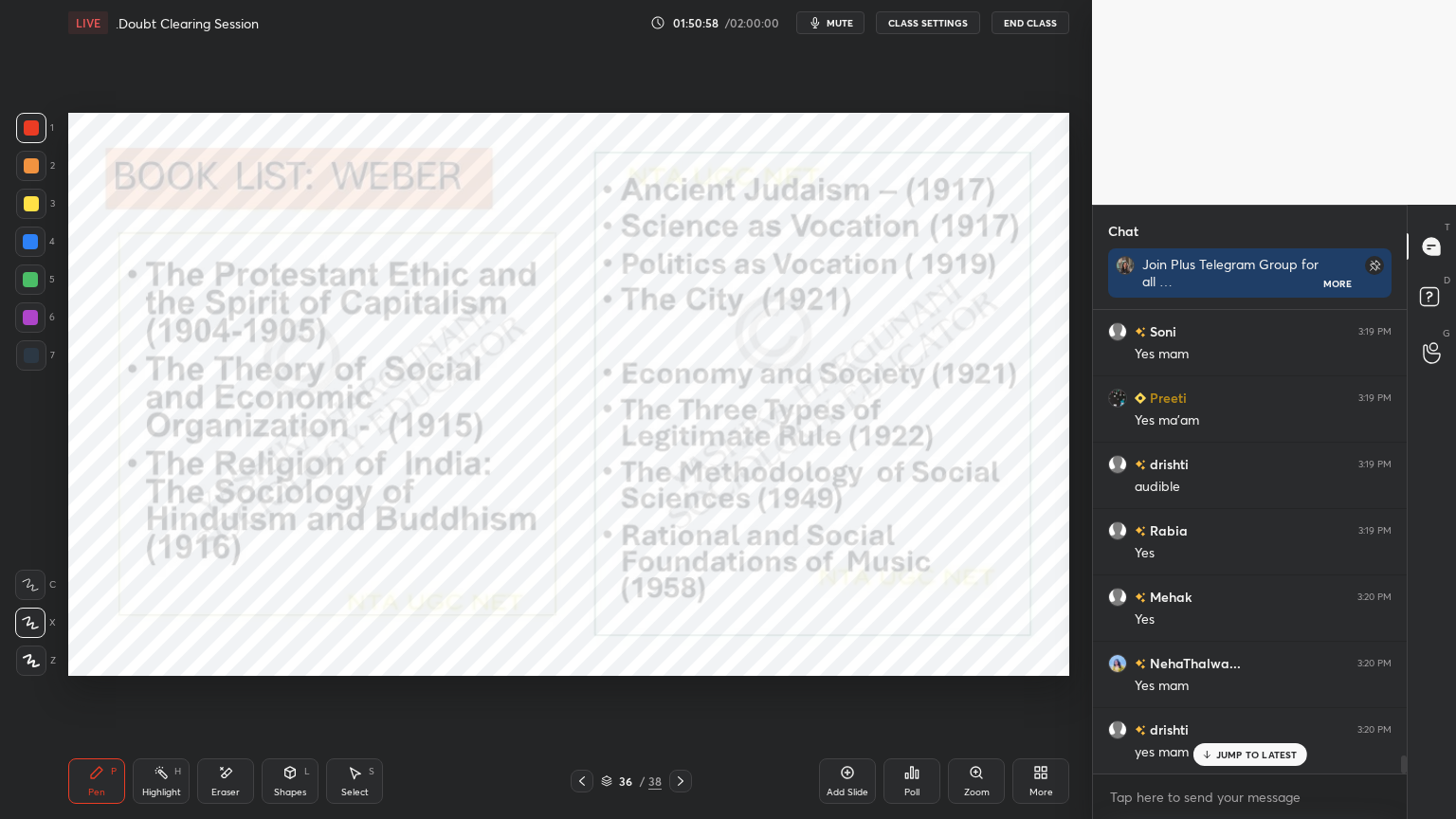 click on "JUMP TO LATEST" at bounding box center [1257, 755] 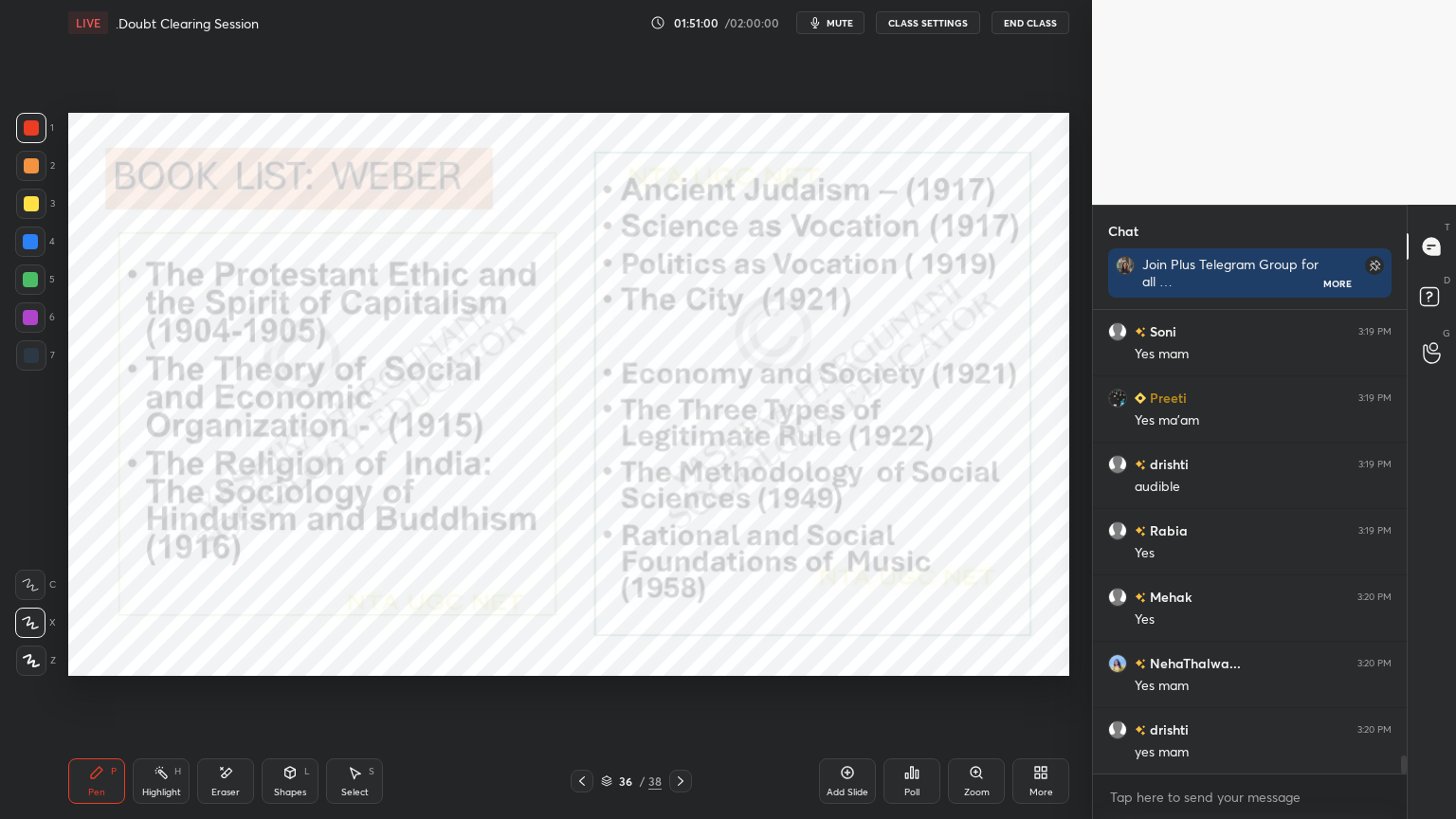 click 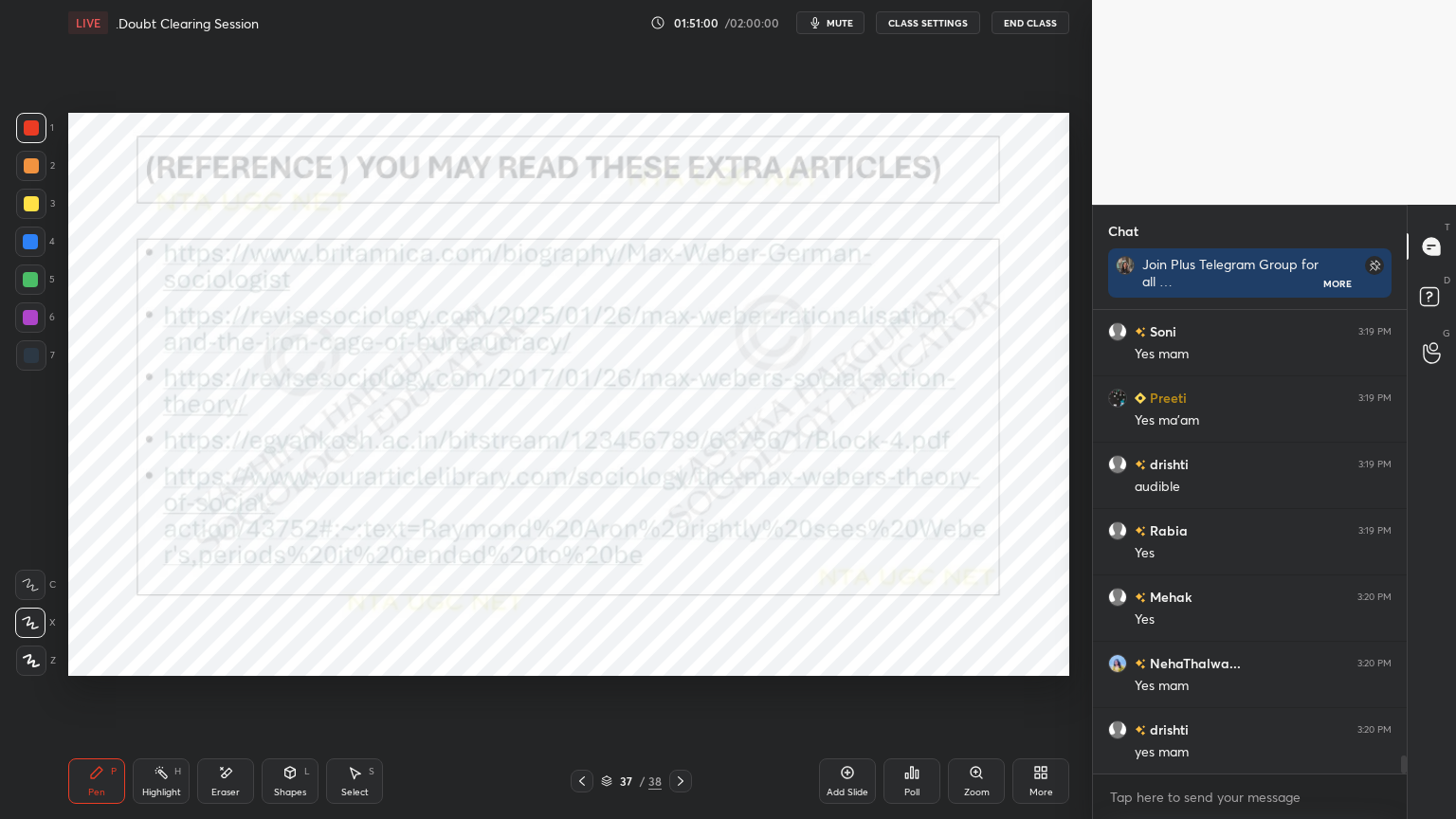 scroll, scrollTop: 11257, scrollLeft: 0, axis: vertical 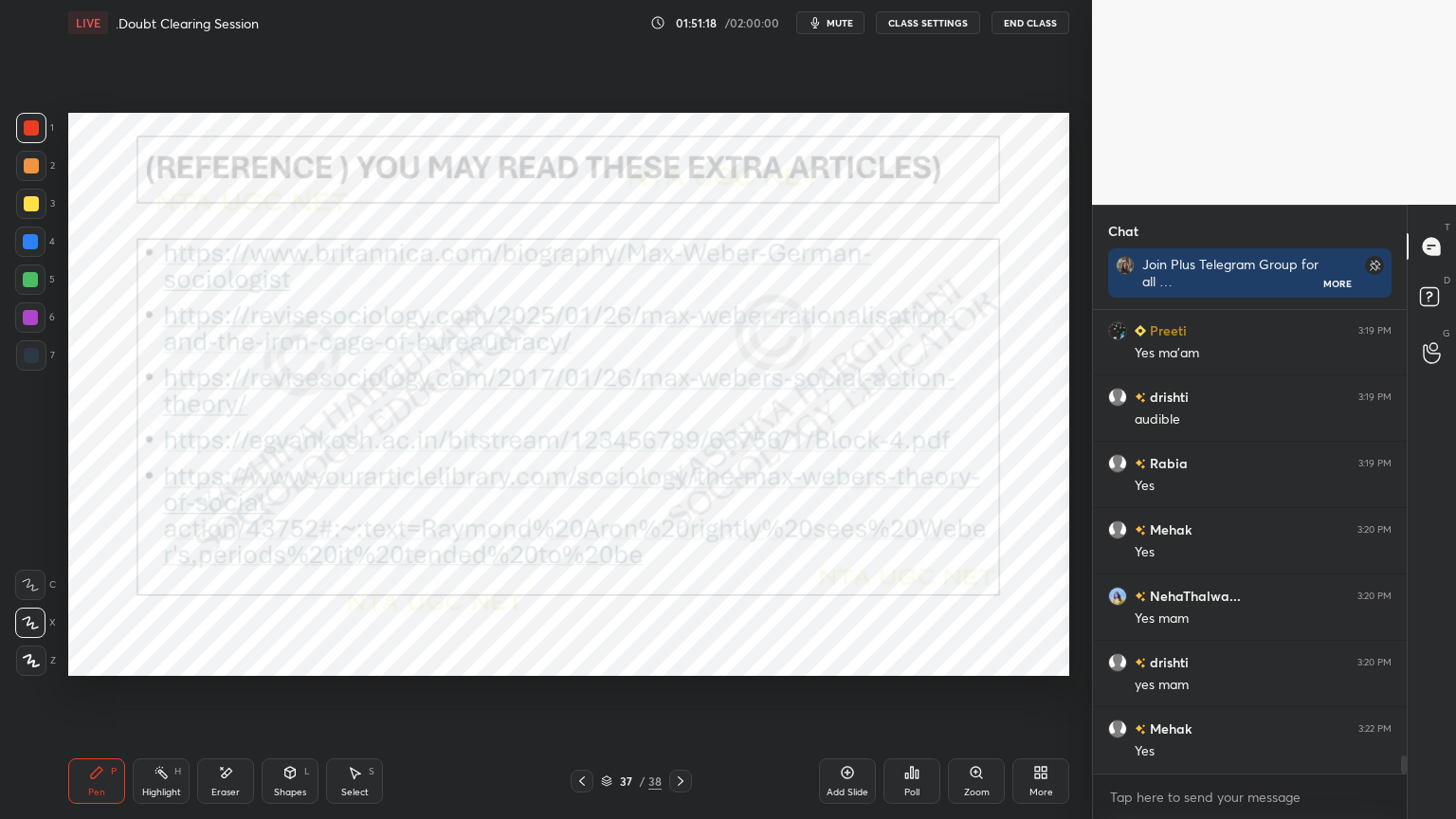 click 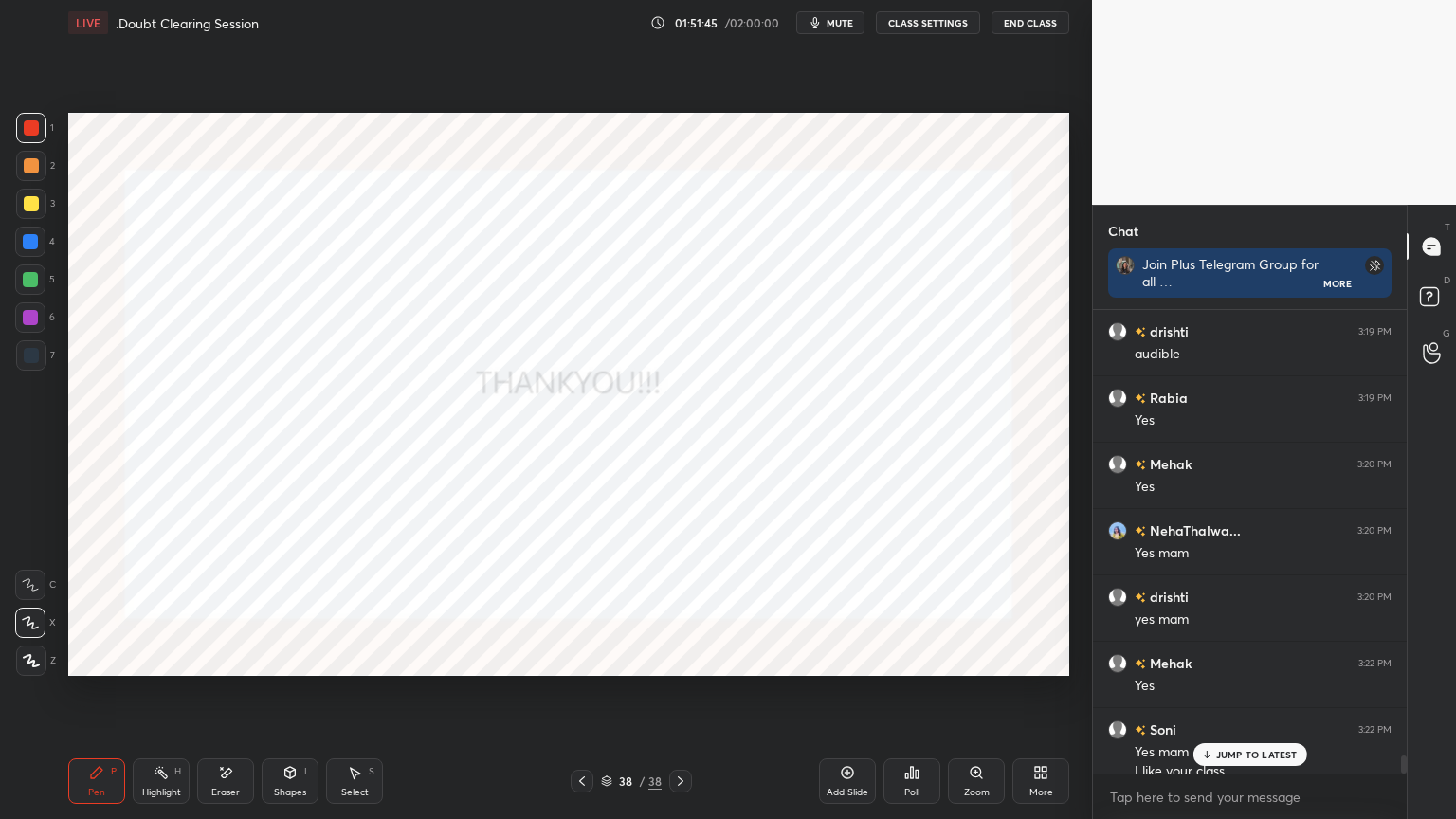 scroll, scrollTop: 11341, scrollLeft: 0, axis: vertical 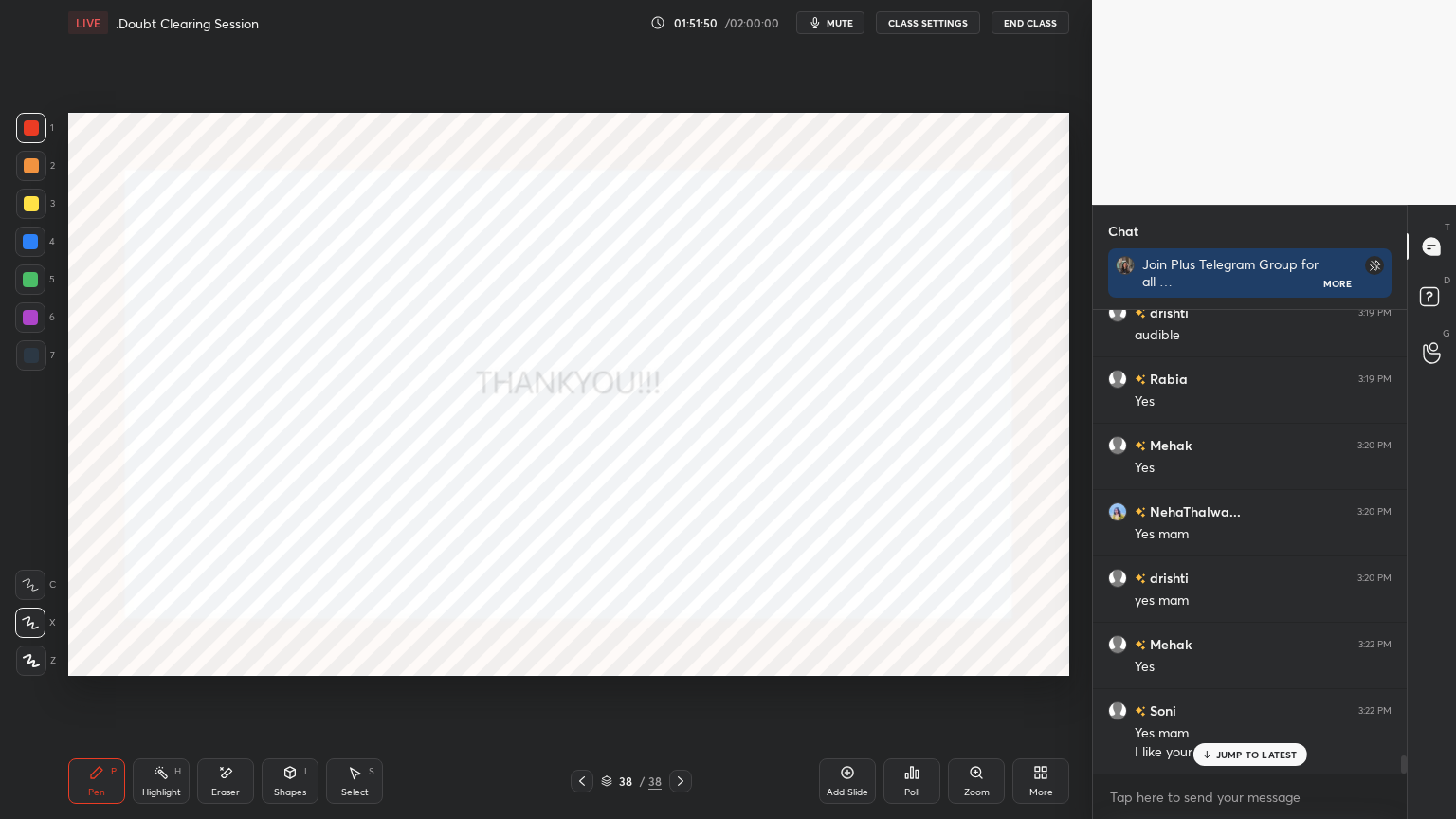 click on "JUMP TO LATEST" at bounding box center (1249, 755) 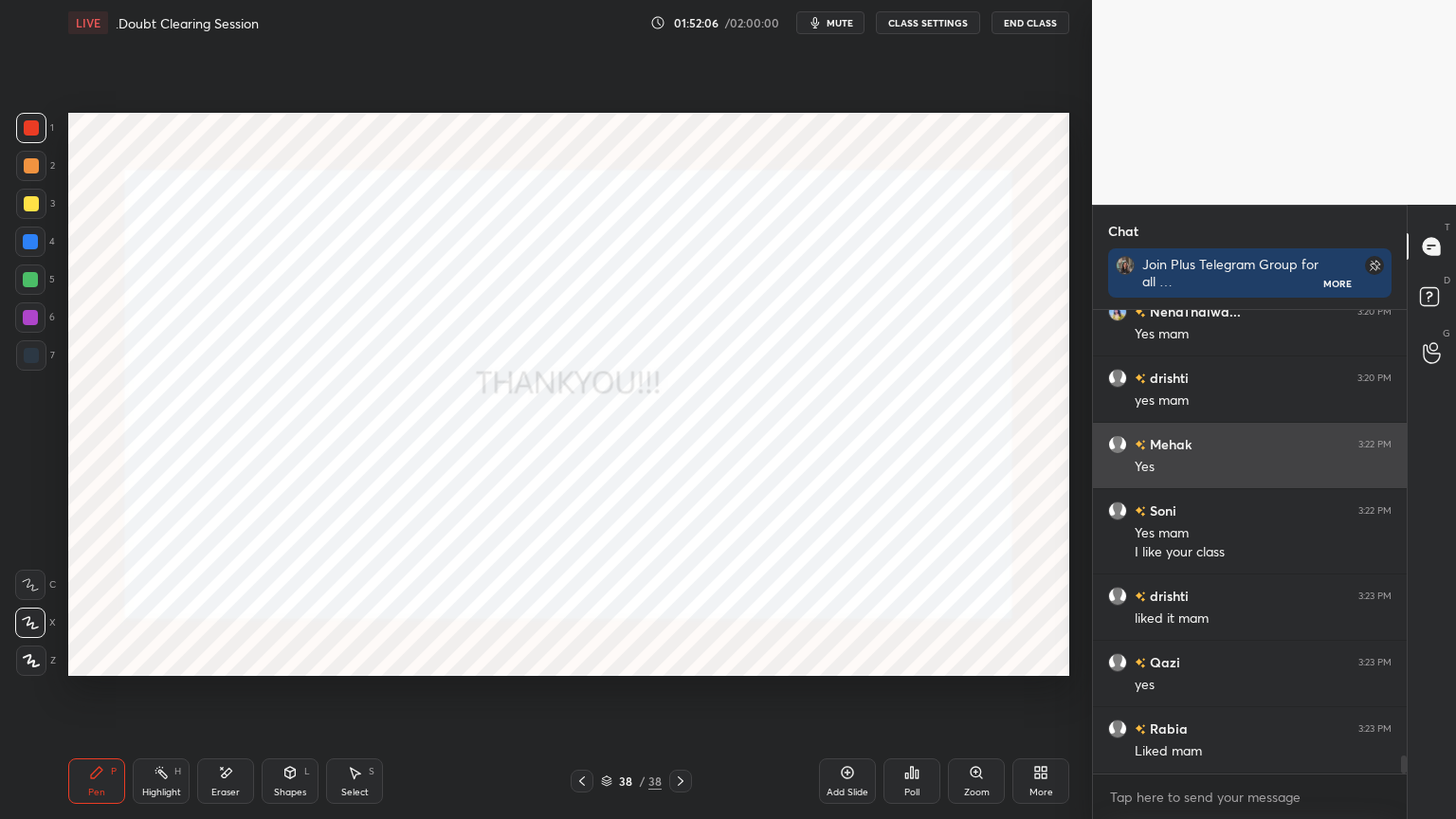 scroll, scrollTop: 11606, scrollLeft: 0, axis: vertical 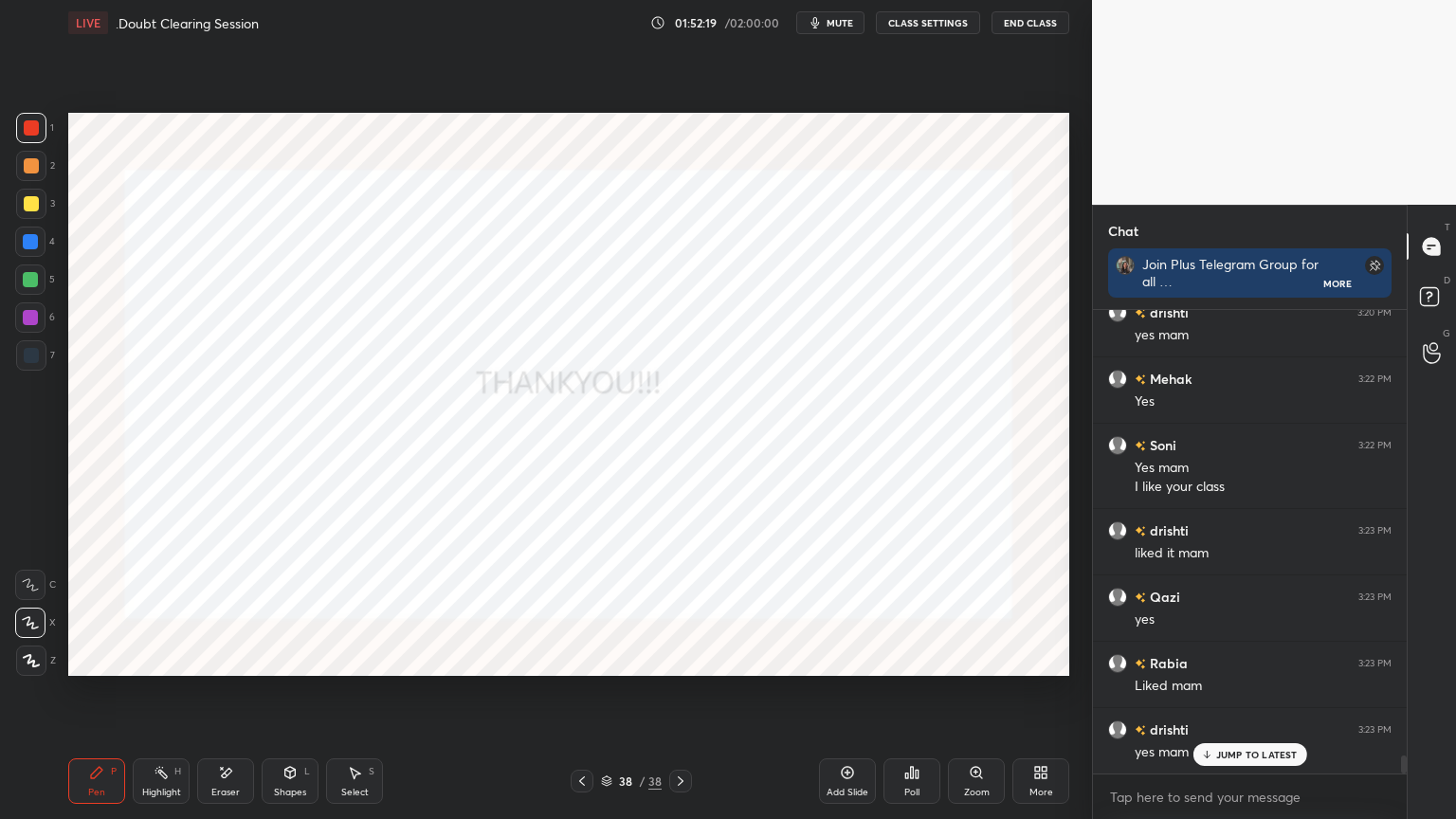 click on "End Class" at bounding box center (1030, 23) 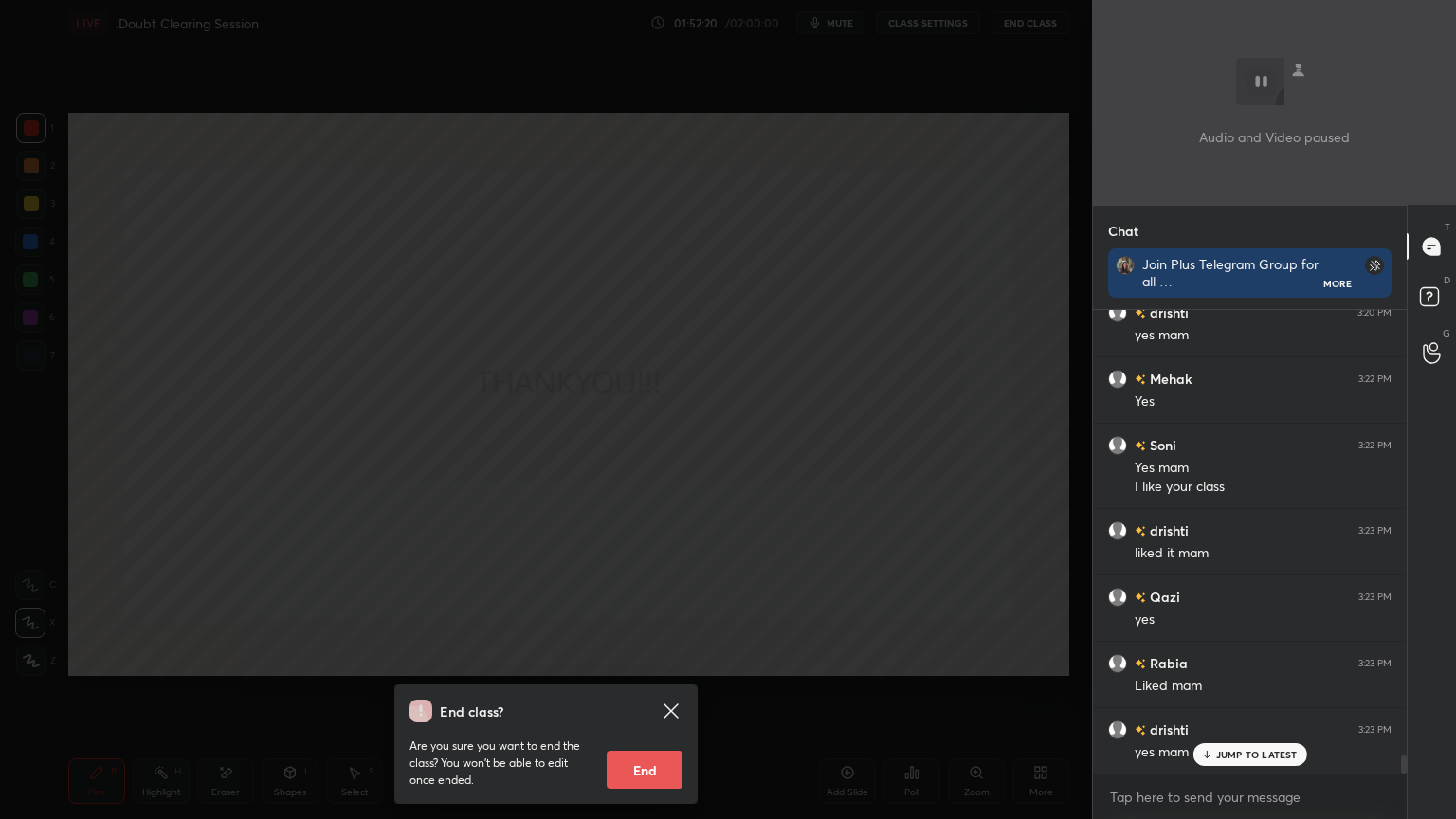 click on "End" at bounding box center [645, 770] 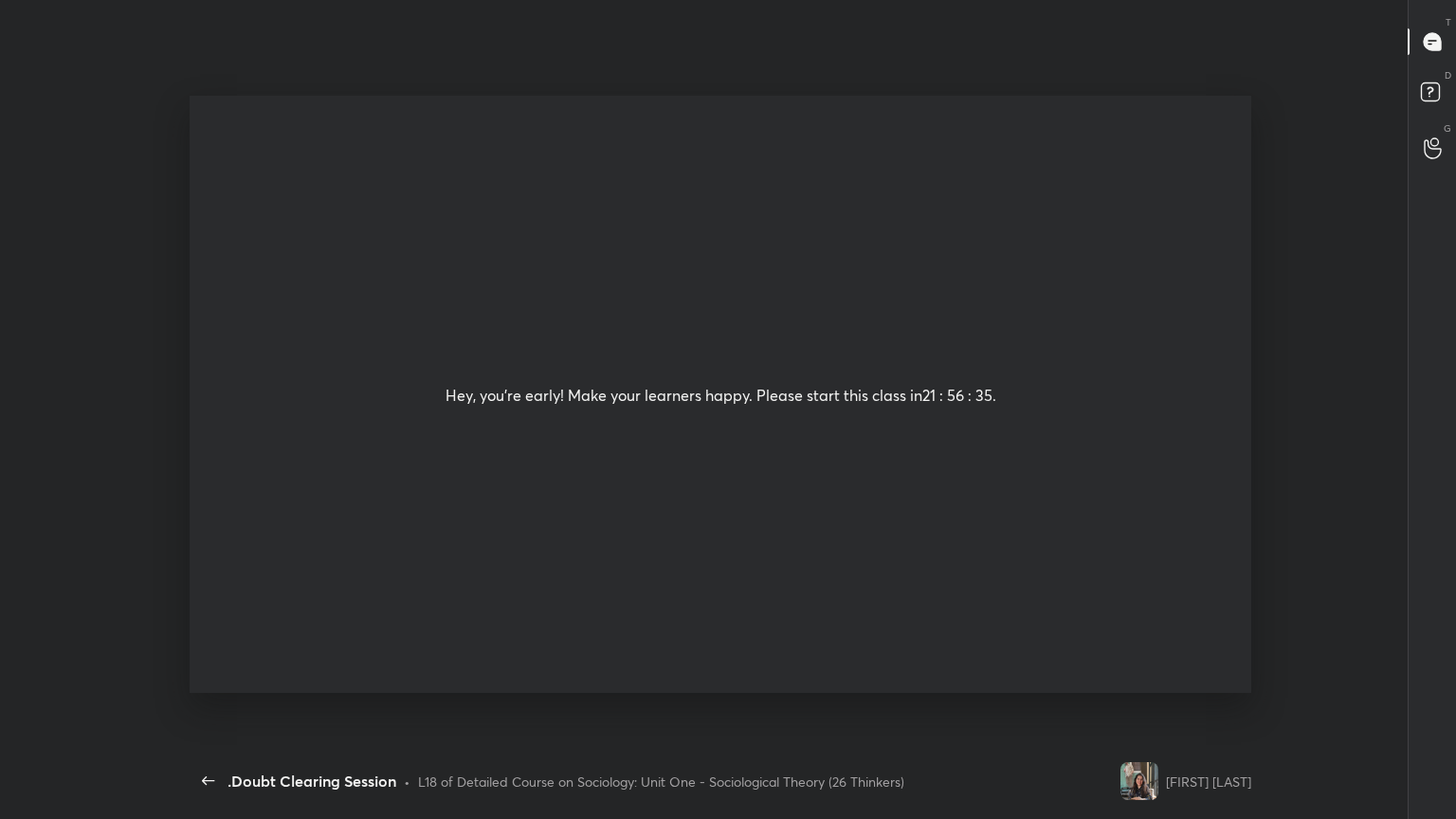 scroll, scrollTop: 94094, scrollLeft: 93715, axis: both 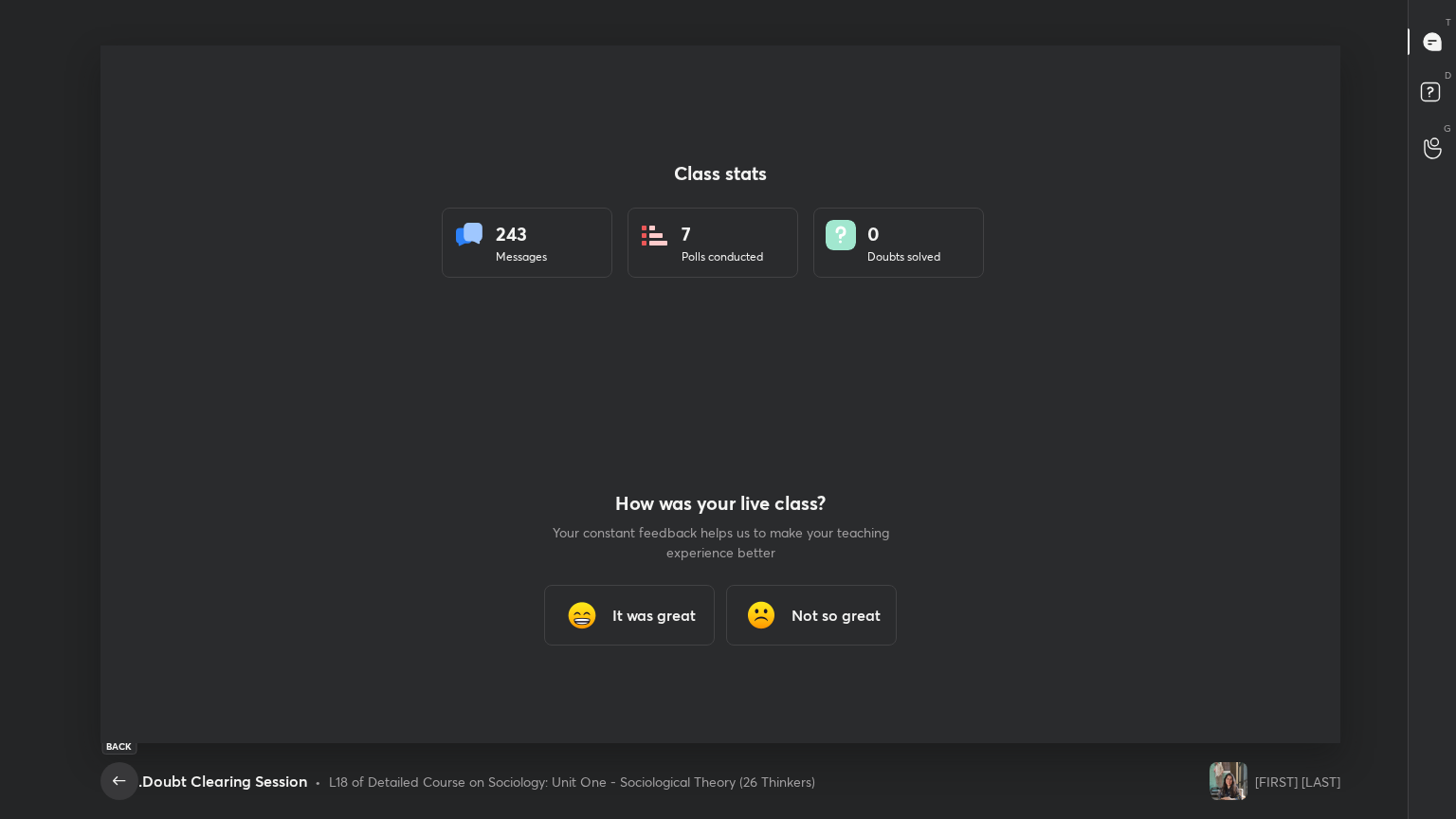click 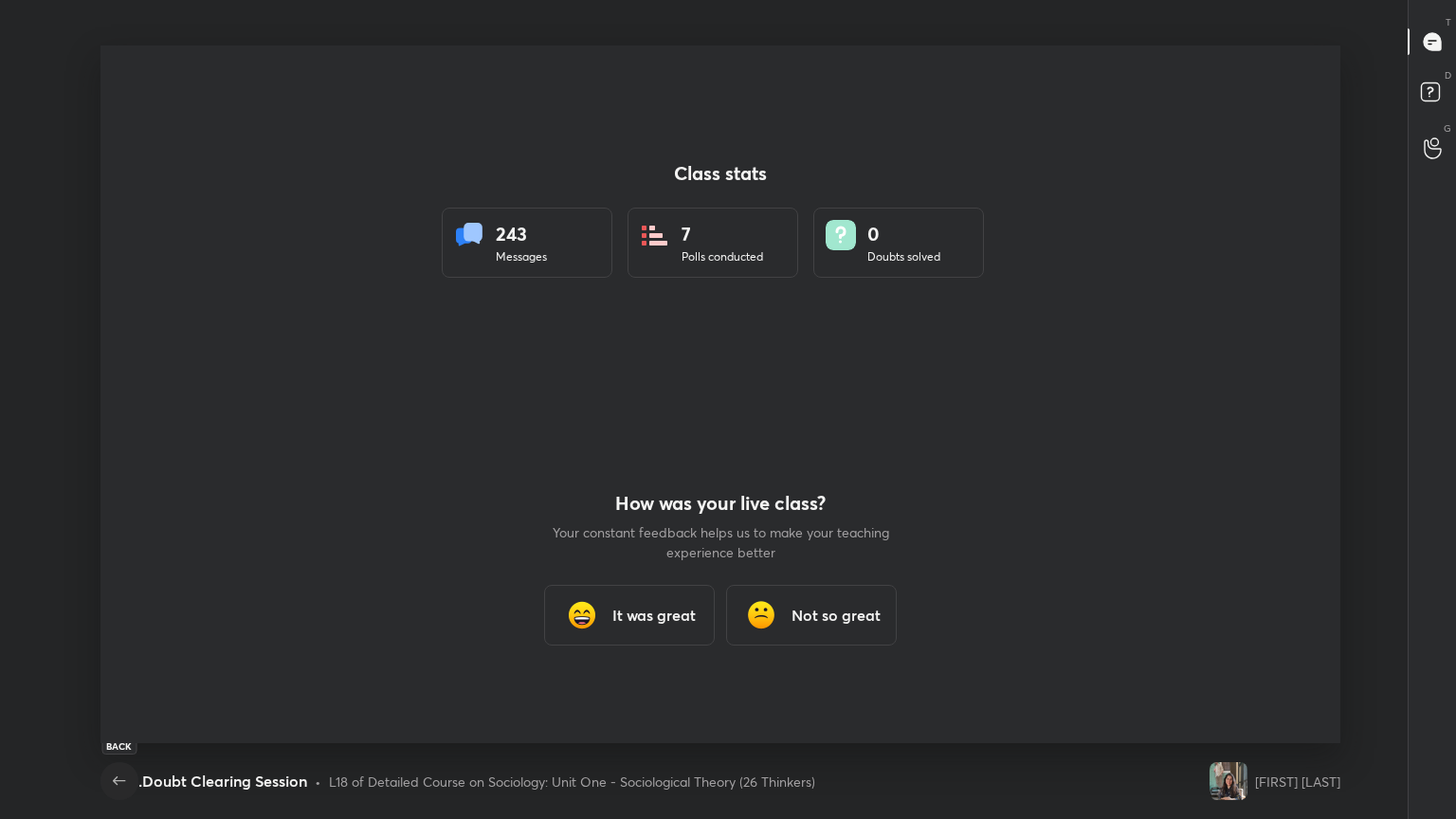 click 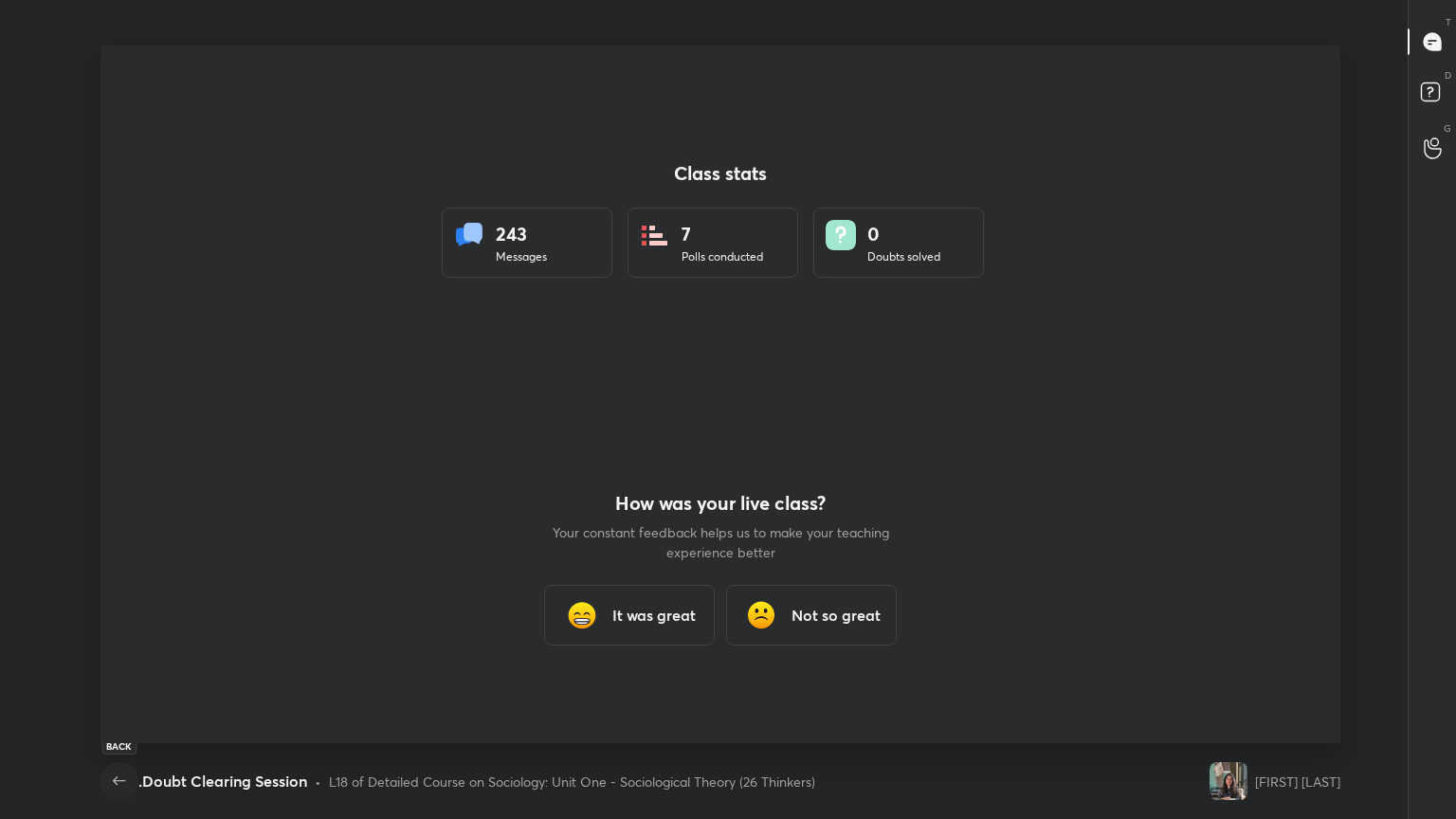 click 